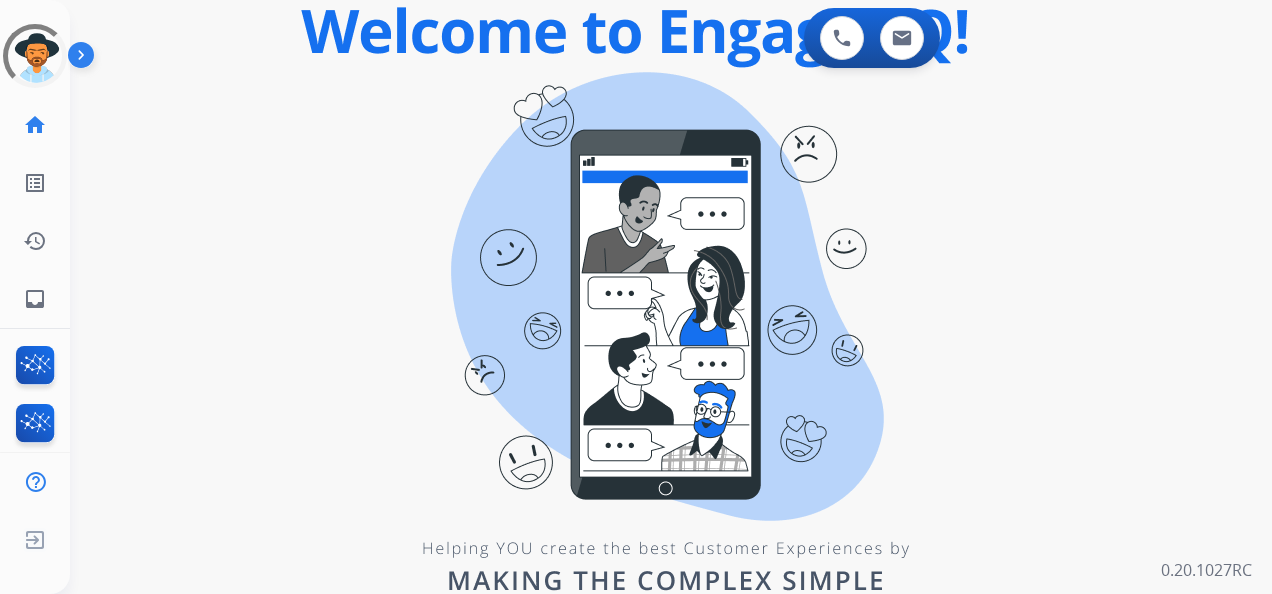 scroll, scrollTop: 0, scrollLeft: 0, axis: both 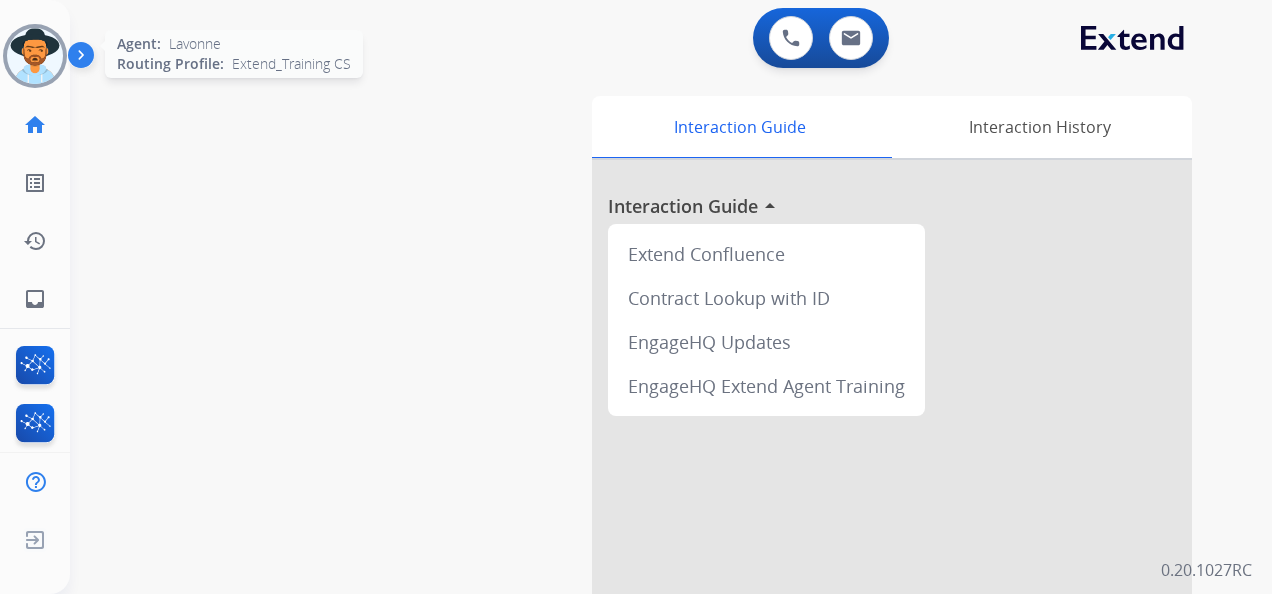 click at bounding box center (35, 56) 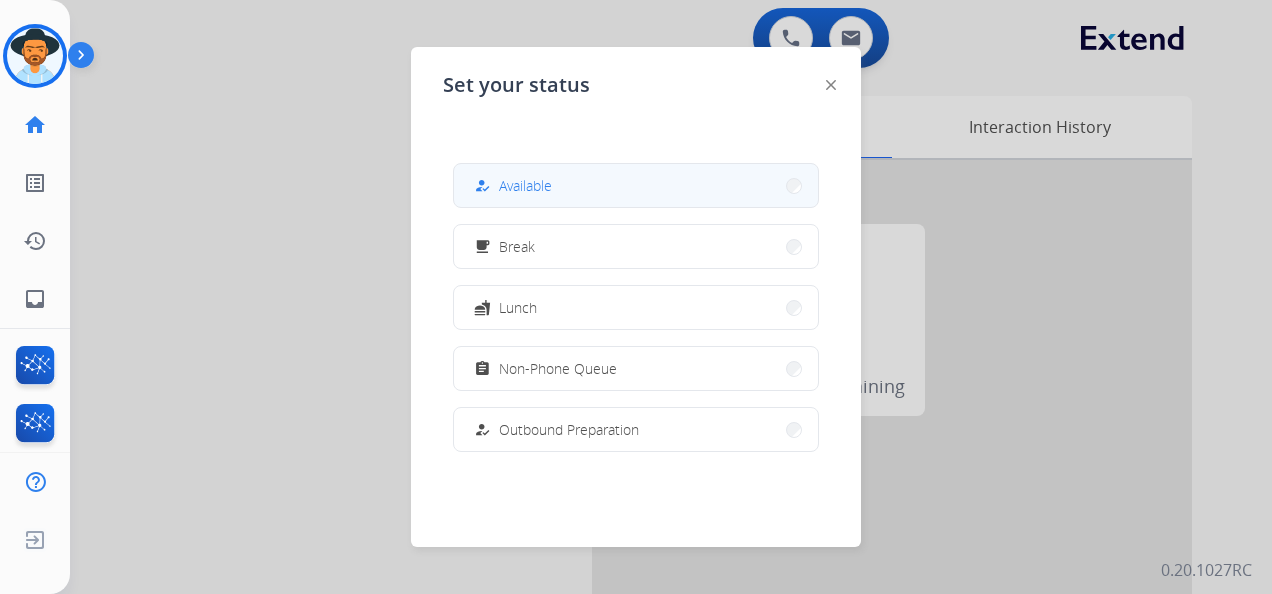 click on "how_to_reg Available" at bounding box center (636, 185) 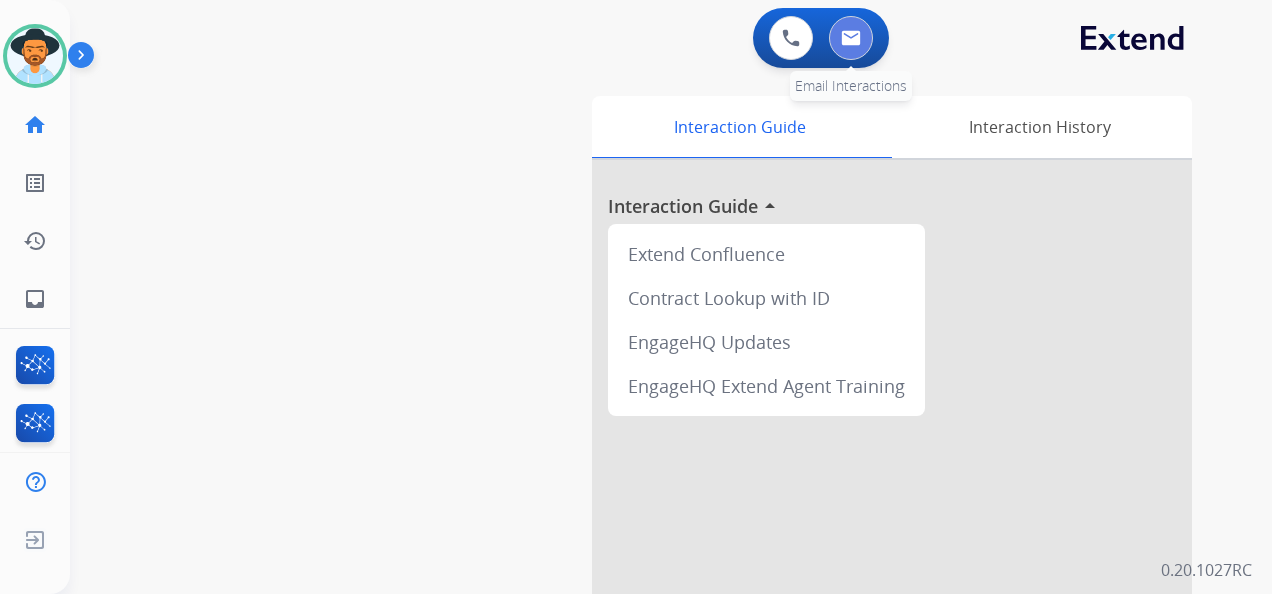 click at bounding box center [851, 38] 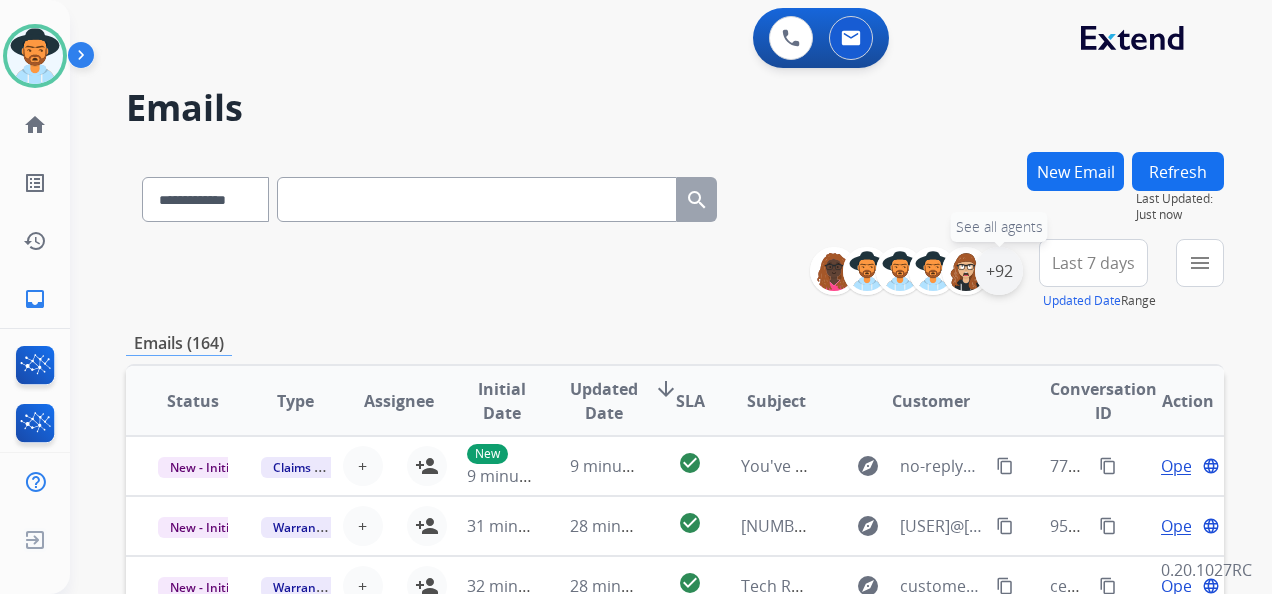 click on "+92" at bounding box center [999, 271] 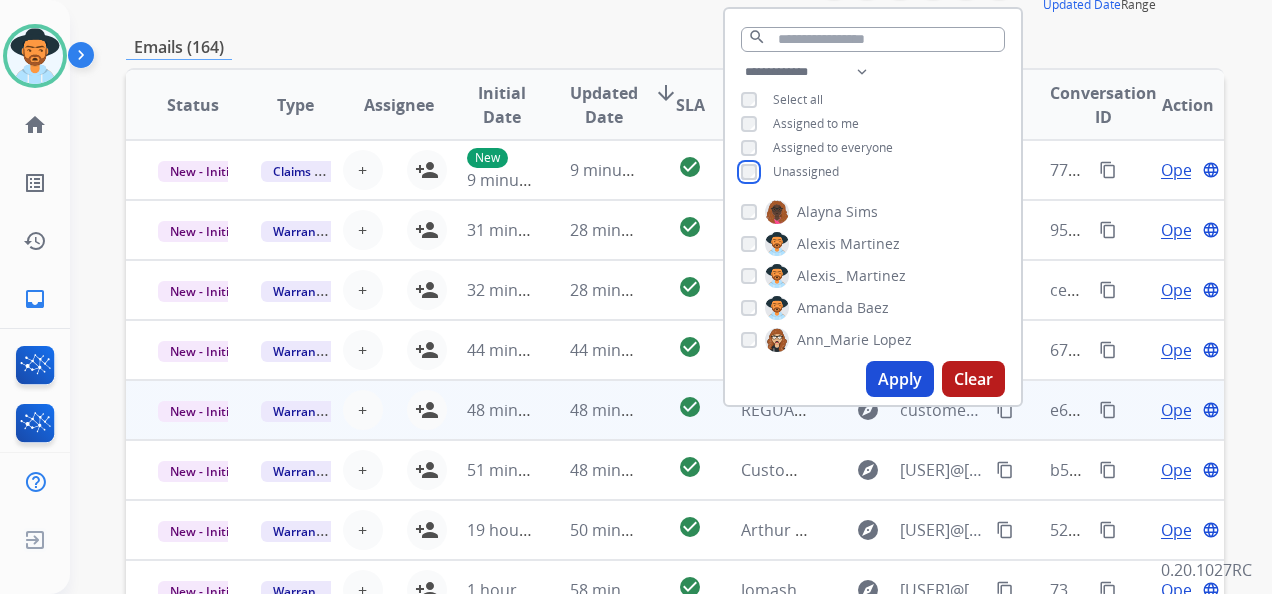 scroll, scrollTop: 300, scrollLeft: 0, axis: vertical 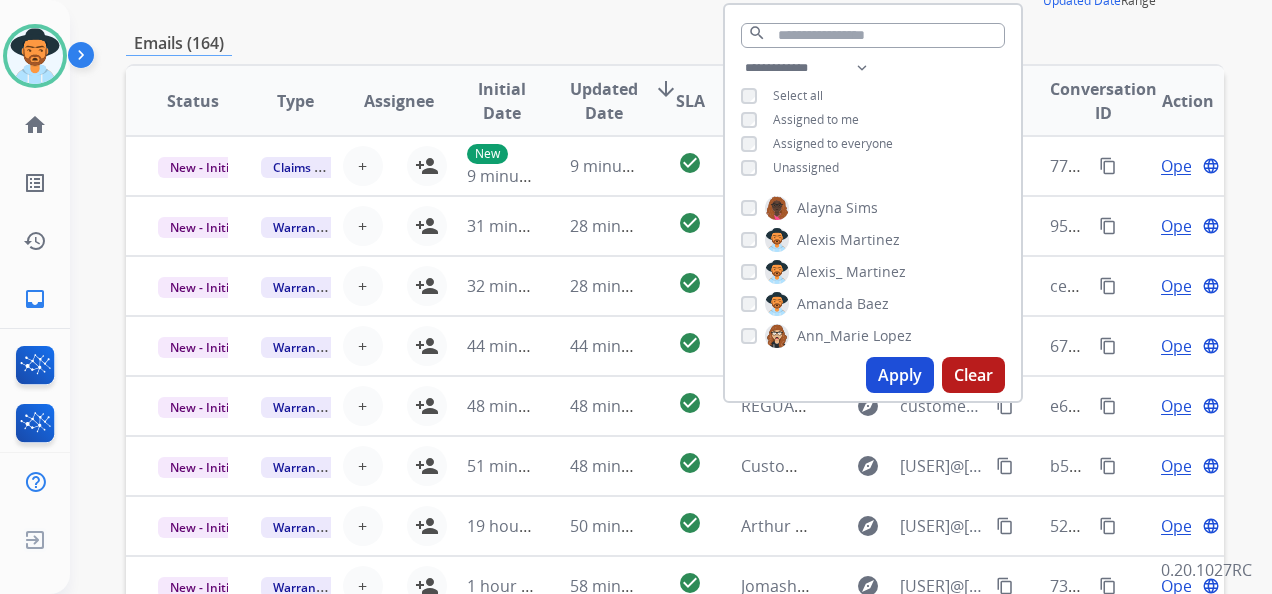 click on "Apply" at bounding box center (900, 375) 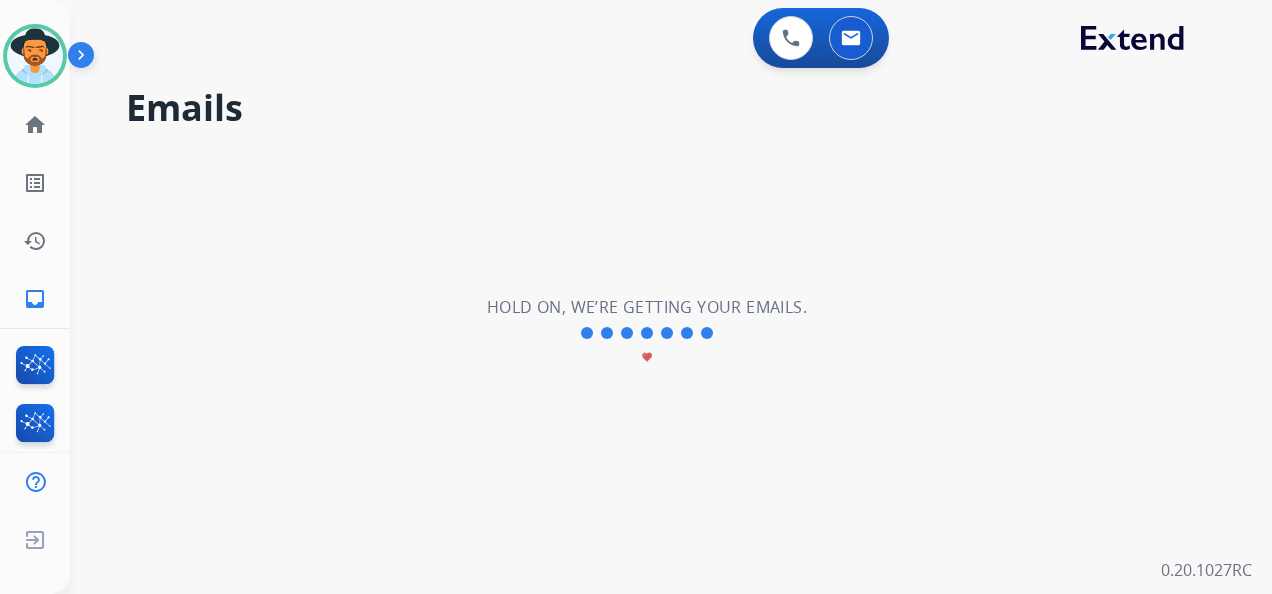 scroll, scrollTop: 0, scrollLeft: 0, axis: both 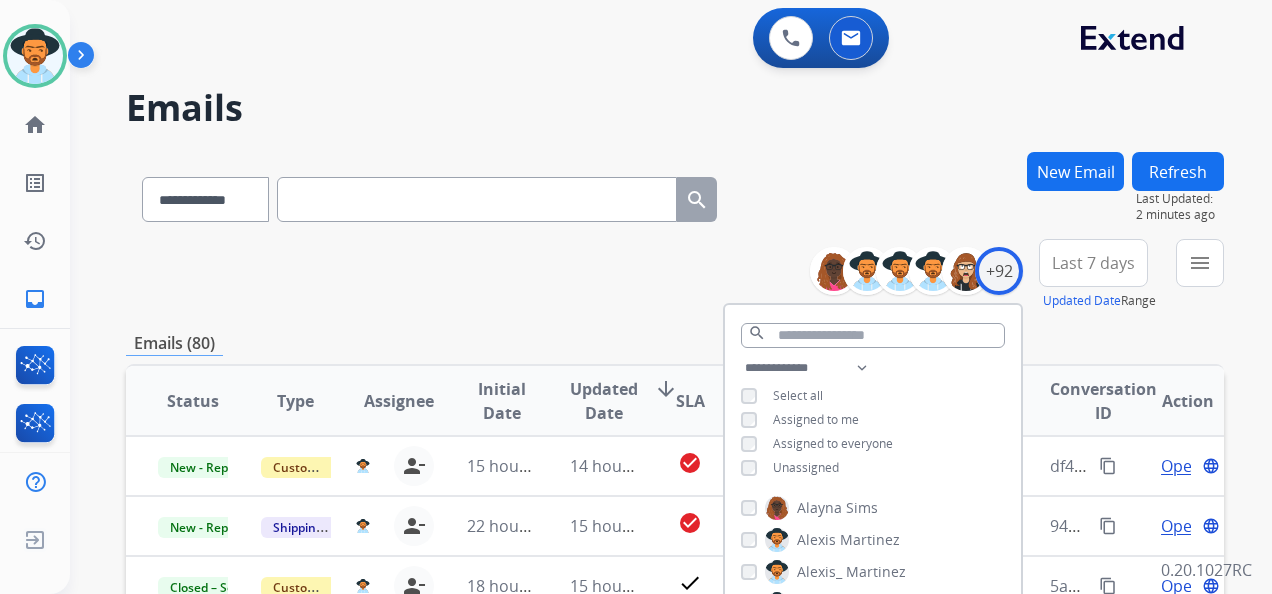 click on "Last 7 days" at bounding box center (1093, 263) 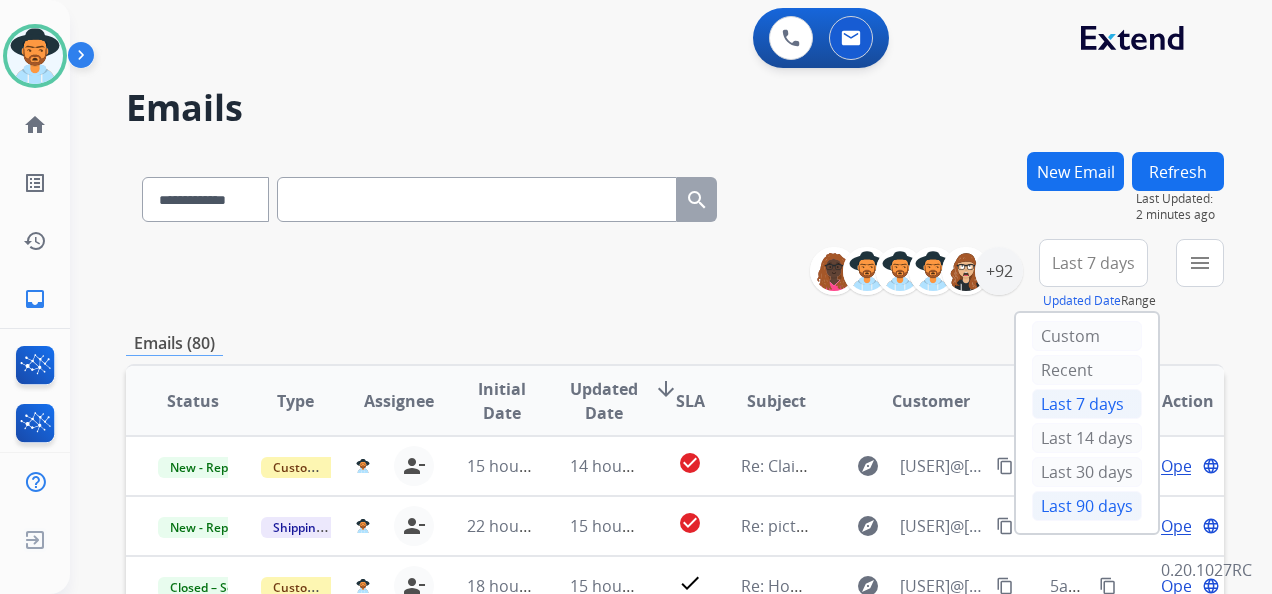 click on "Last 90 days" at bounding box center (1087, 506) 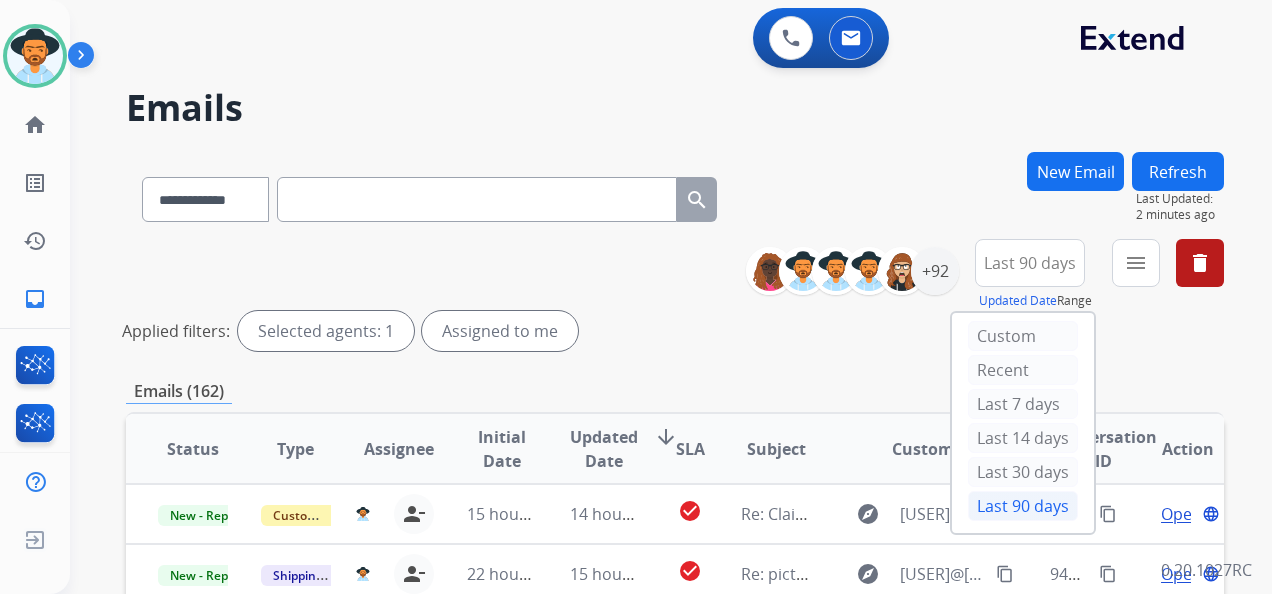 click on "**********" at bounding box center (675, 299) 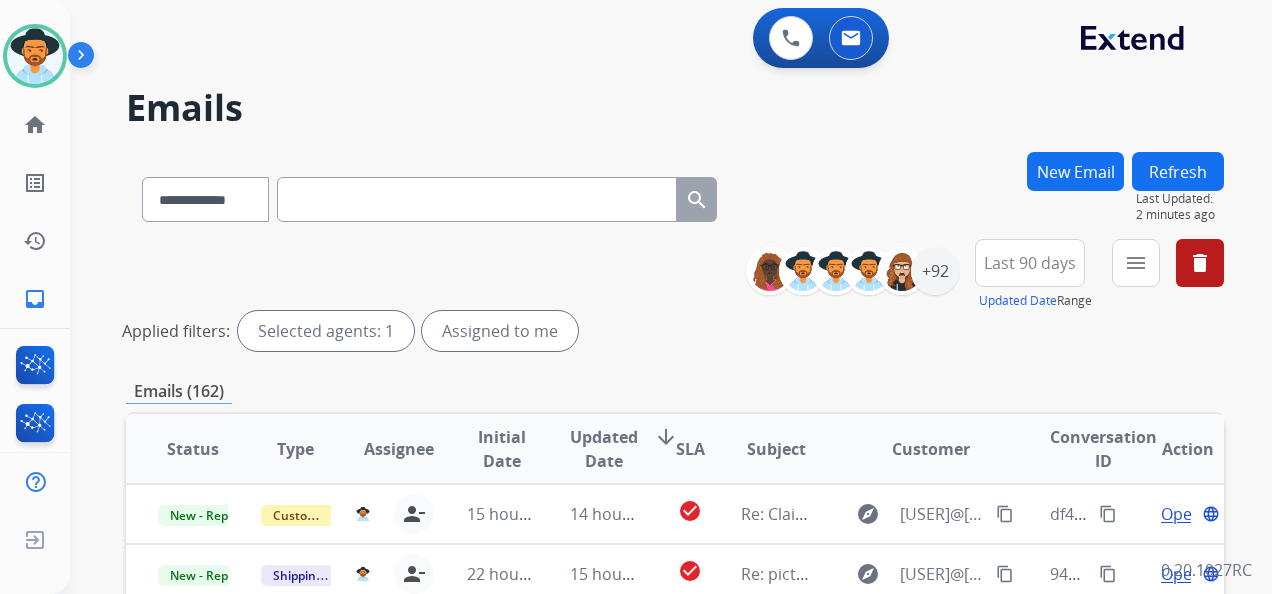 scroll, scrollTop: 2, scrollLeft: 0, axis: vertical 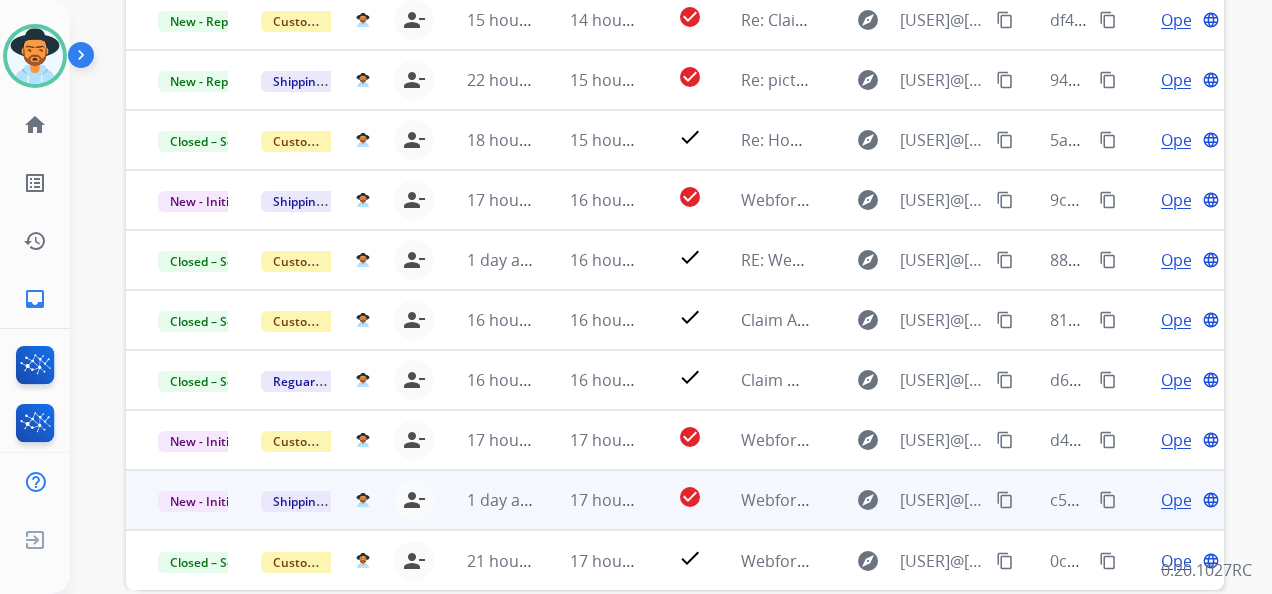 click on "Open" at bounding box center (1181, 500) 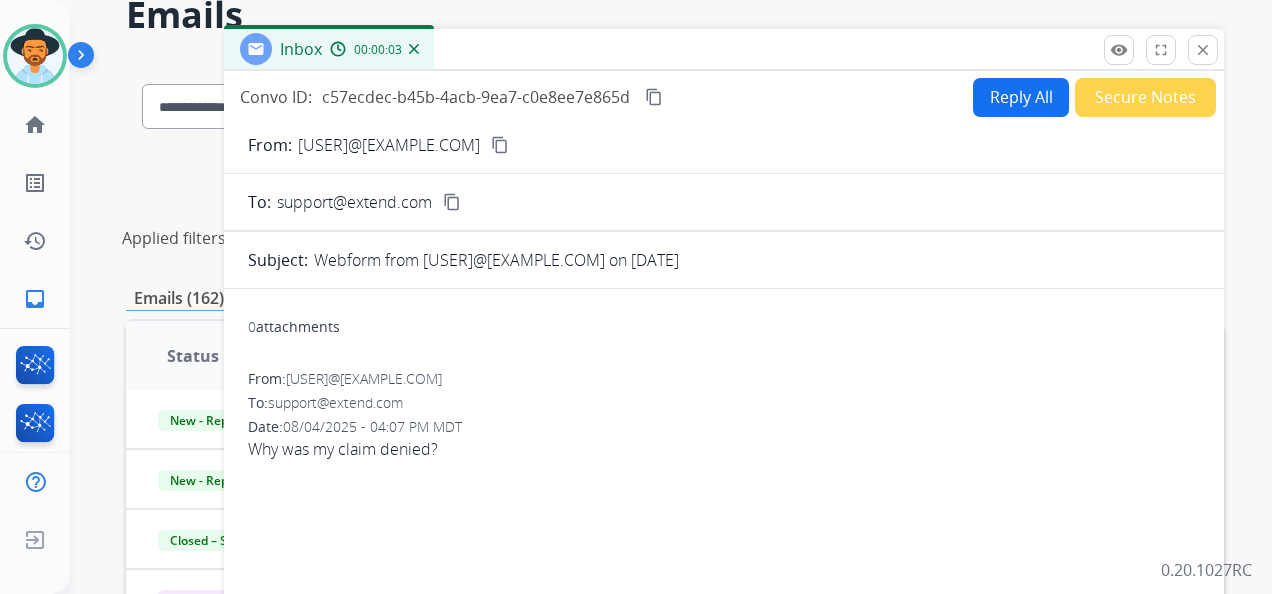 scroll, scrollTop: 92, scrollLeft: 0, axis: vertical 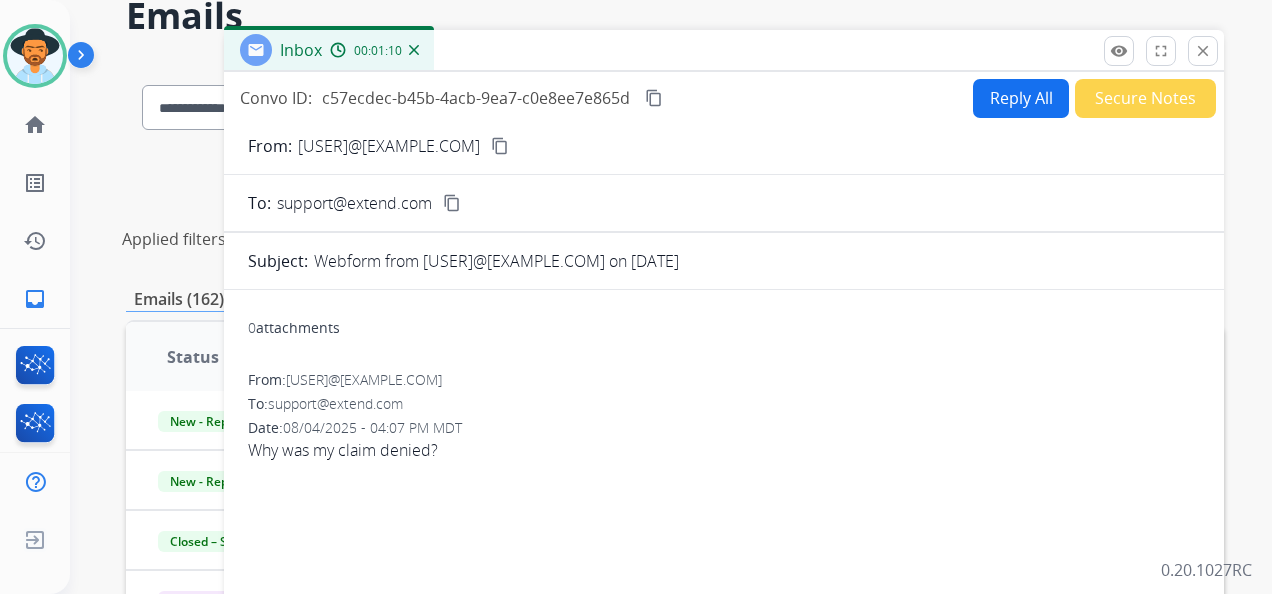 click on "content_copy" at bounding box center (500, 146) 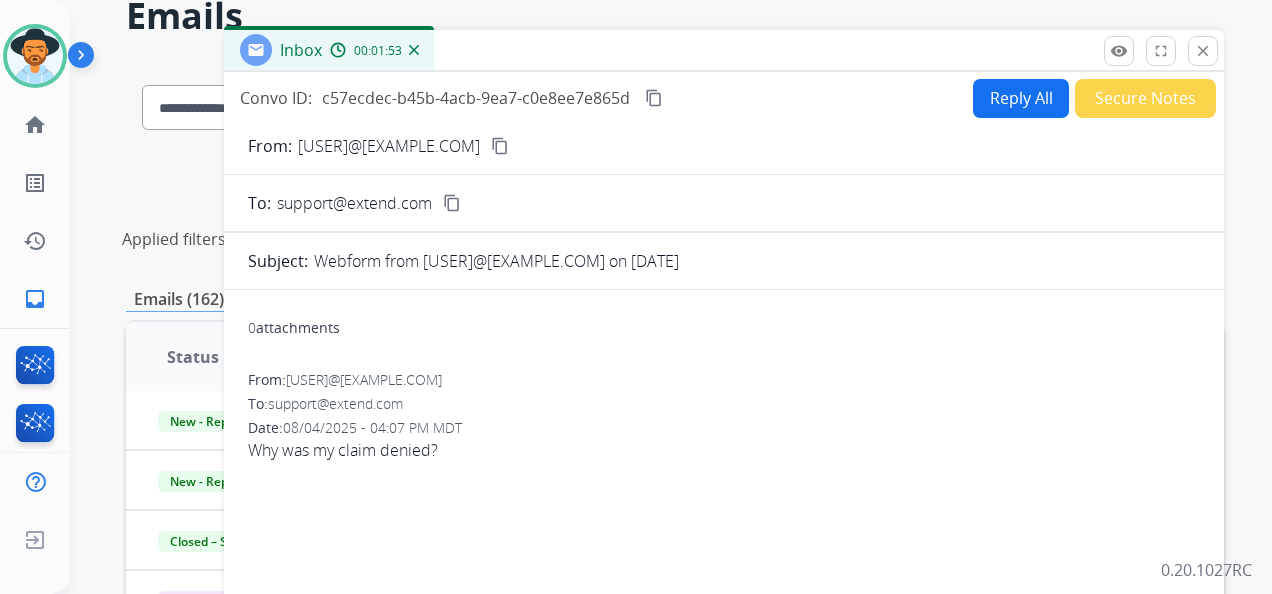click on "Reply All" at bounding box center [1021, 98] 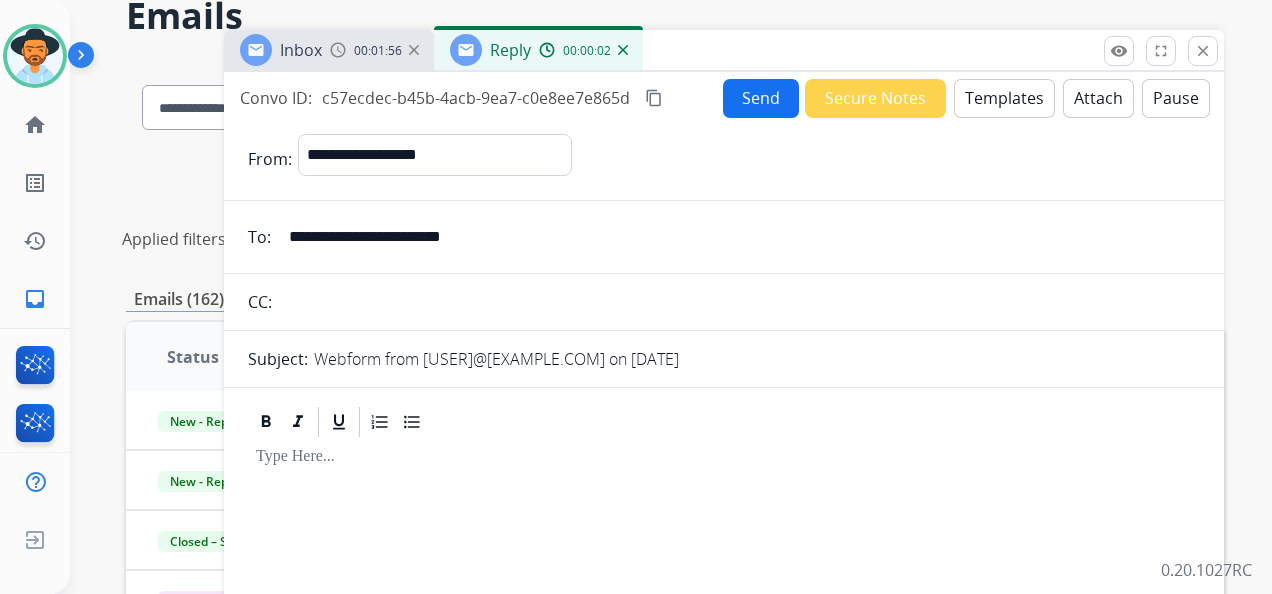 click on "Templates" at bounding box center [1004, 98] 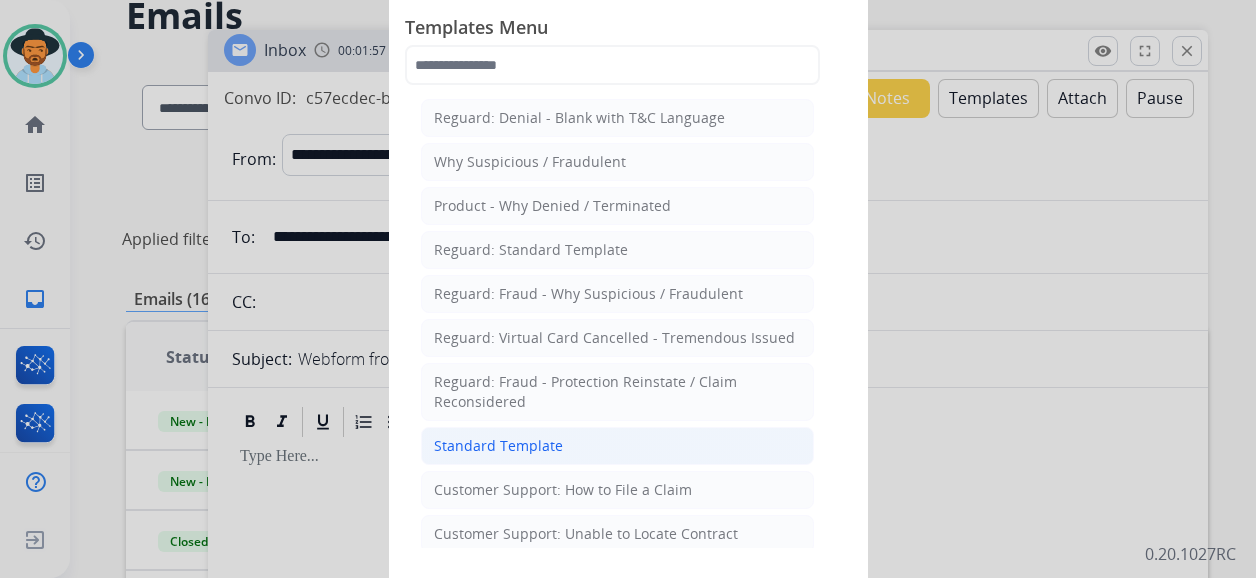 click on "Standard Template" 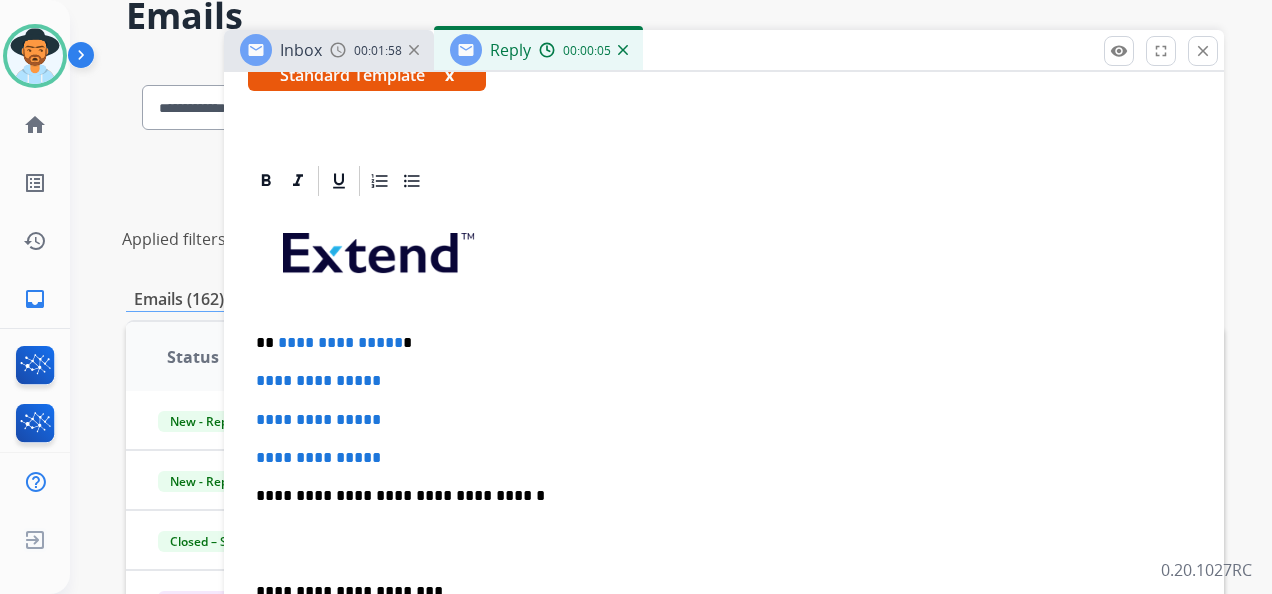 scroll, scrollTop: 400, scrollLeft: 0, axis: vertical 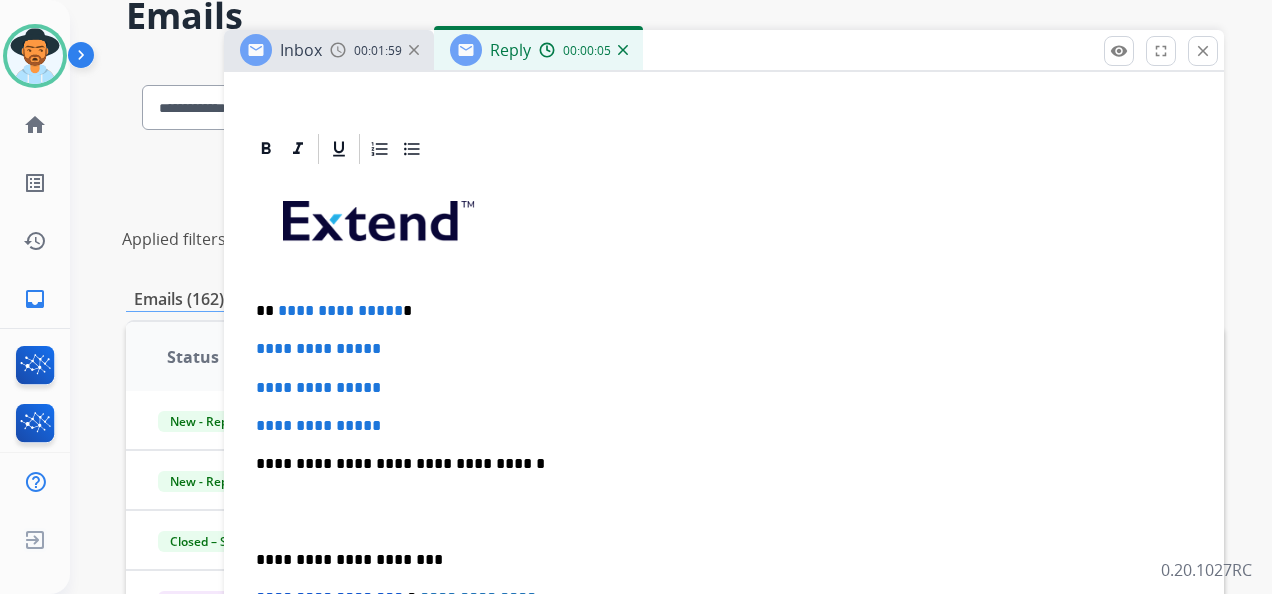click on "**********" at bounding box center [724, 511] 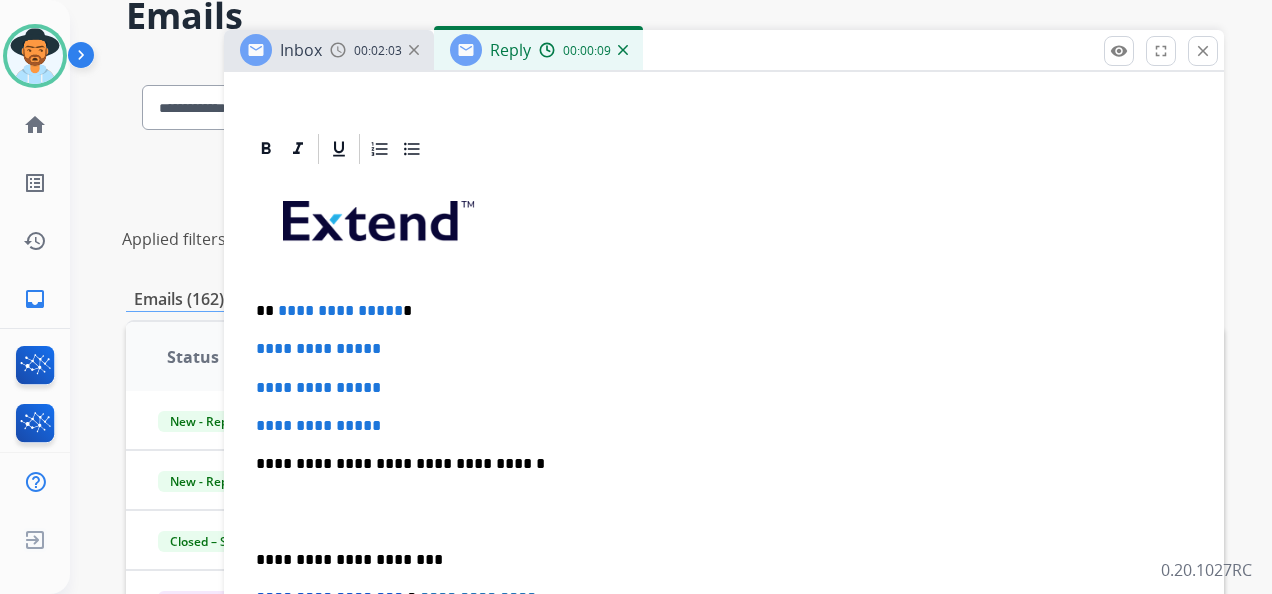 click on "**********" at bounding box center [724, 511] 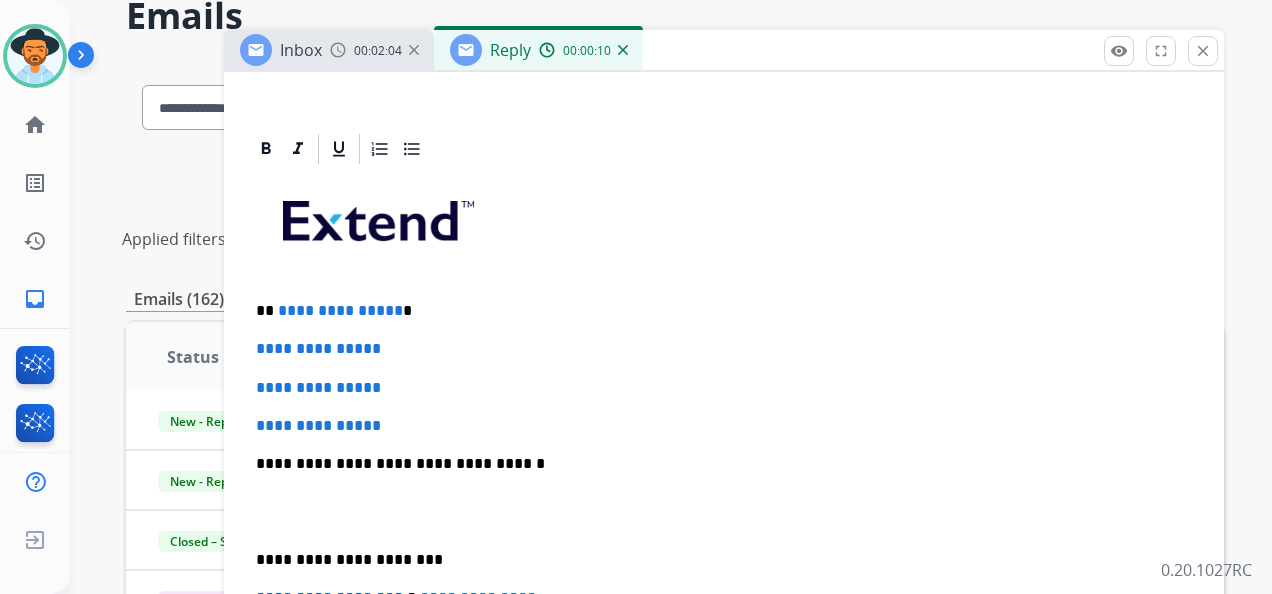 type 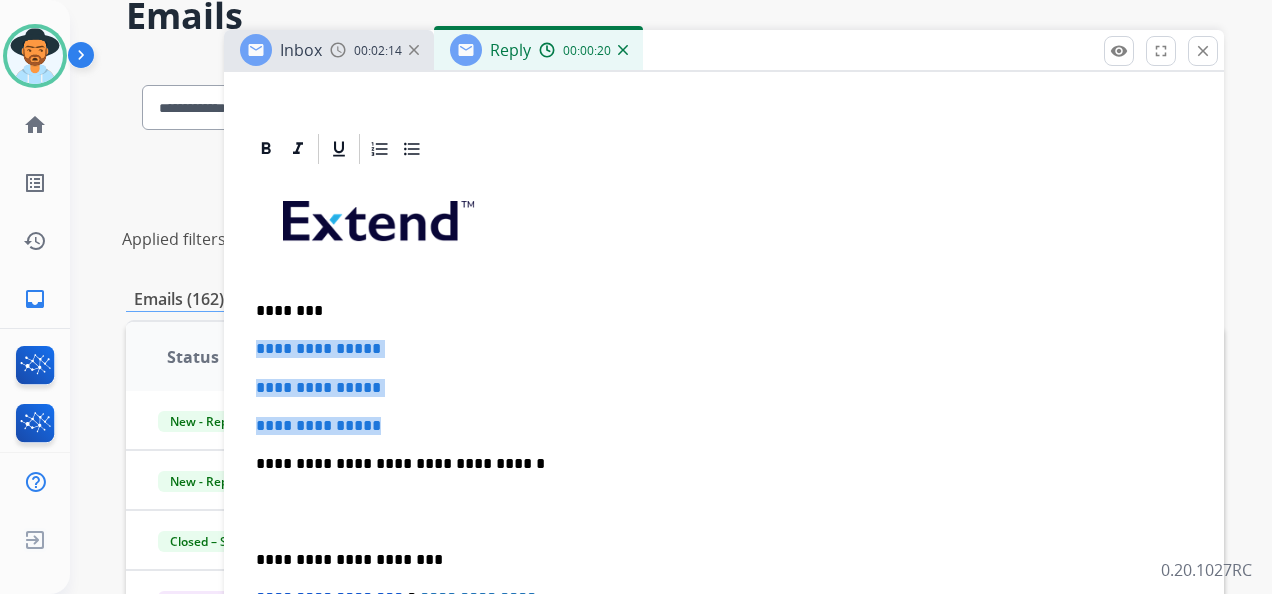 drag, startPoint x: 268, startPoint y: 343, endPoint x: 400, endPoint y: 414, distance: 149.88329 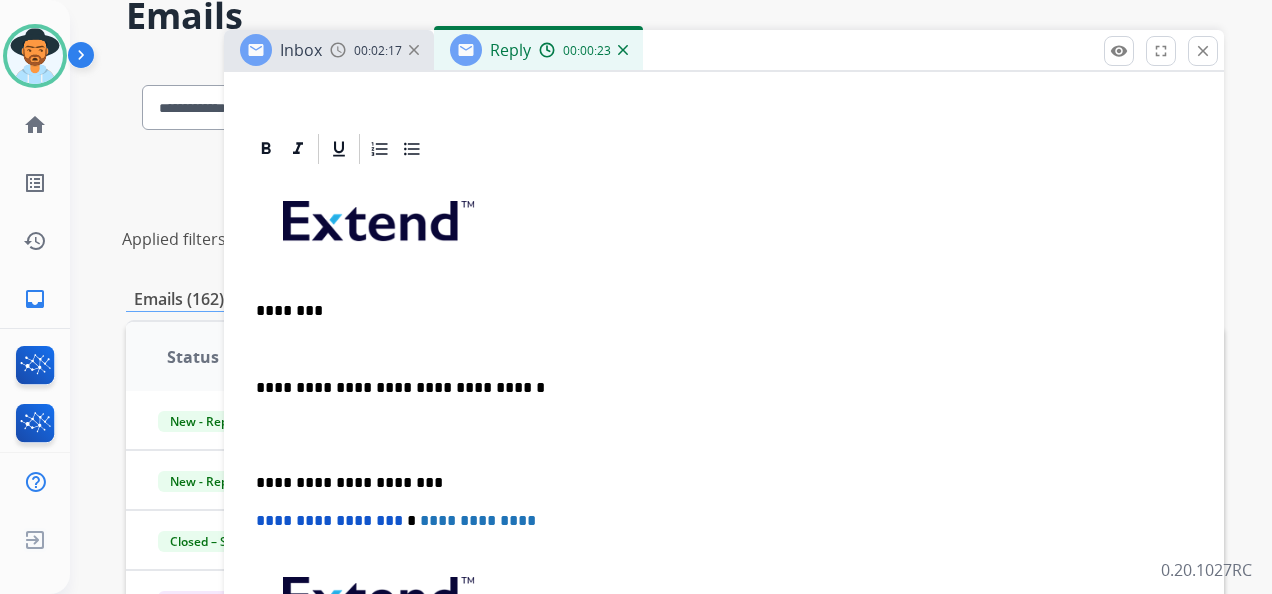 click on "********" at bounding box center [716, 311] 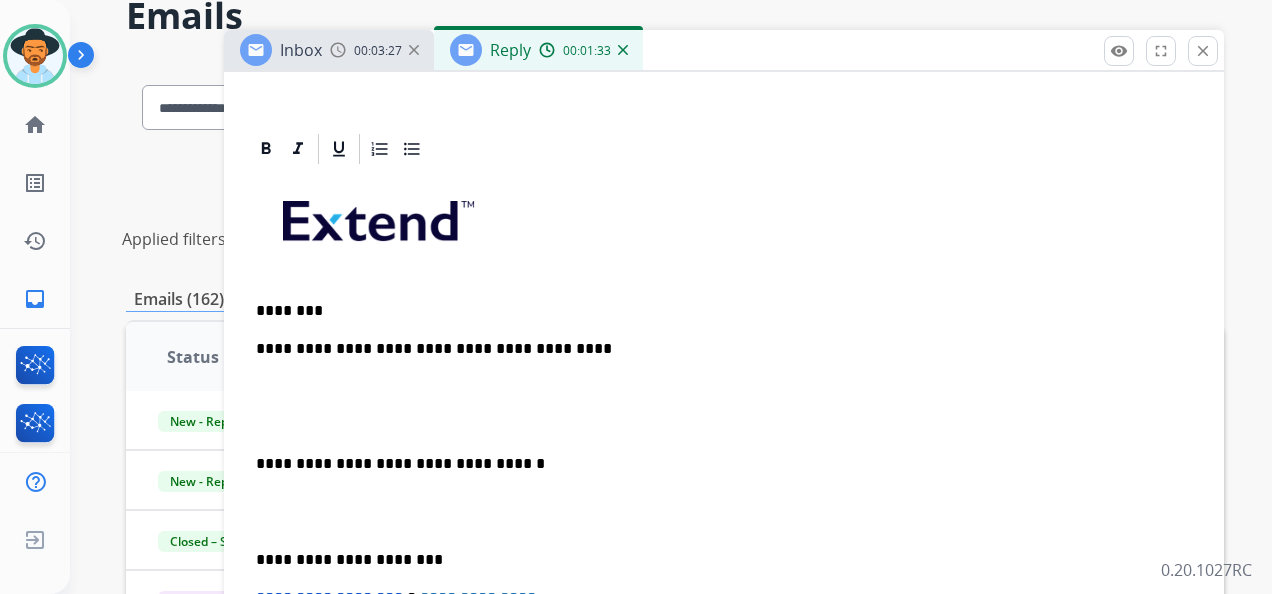 drag, startPoint x: 704, startPoint y: 14, endPoint x: 696, endPoint y: 23, distance: 12.0415945 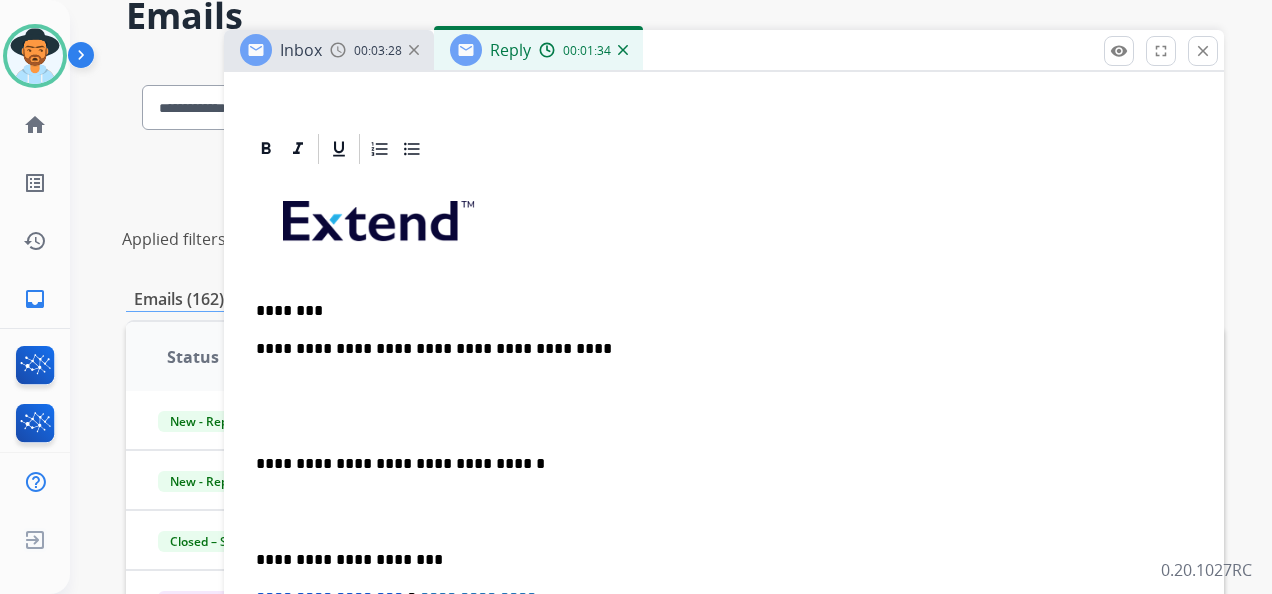 click on "**********" at bounding box center (716, 349) 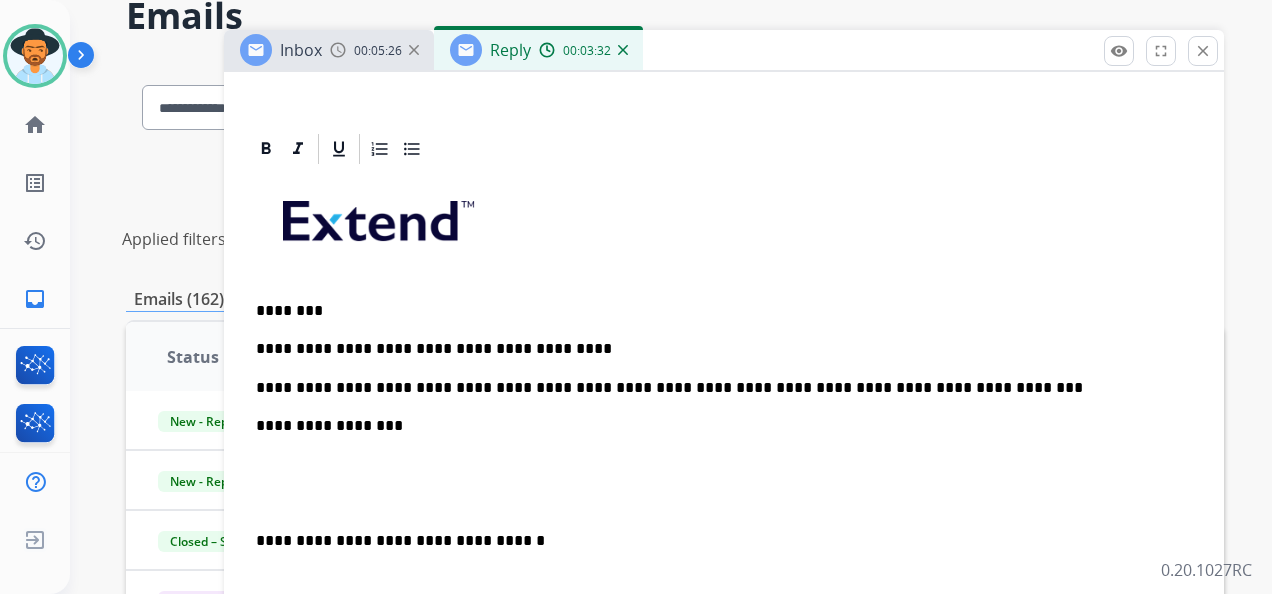 click on "Emails" at bounding box center [675, 16] 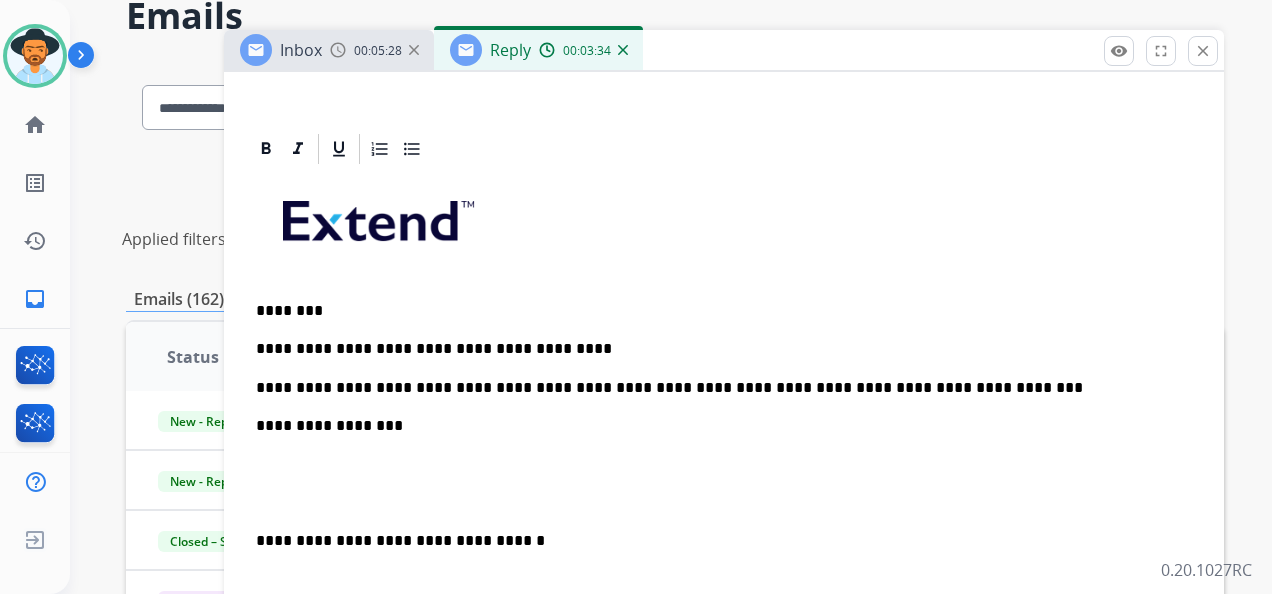 click on "**********" at bounding box center [716, 426] 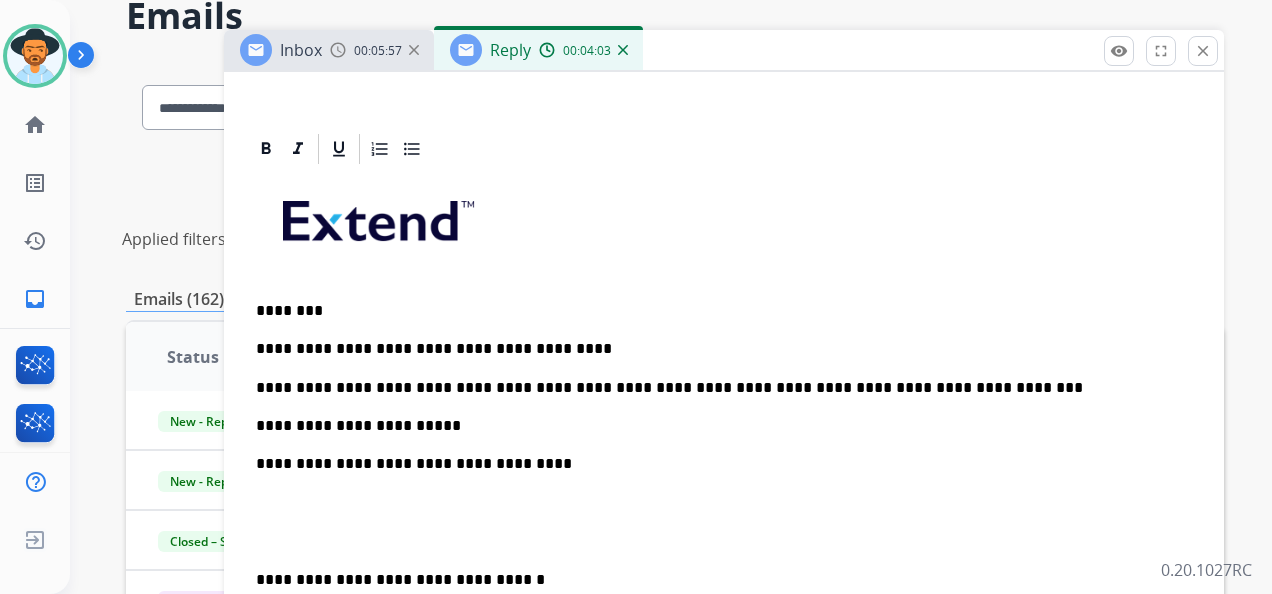 drag, startPoint x: 255, startPoint y: 574, endPoint x: 298, endPoint y: 582, distance: 43.737854 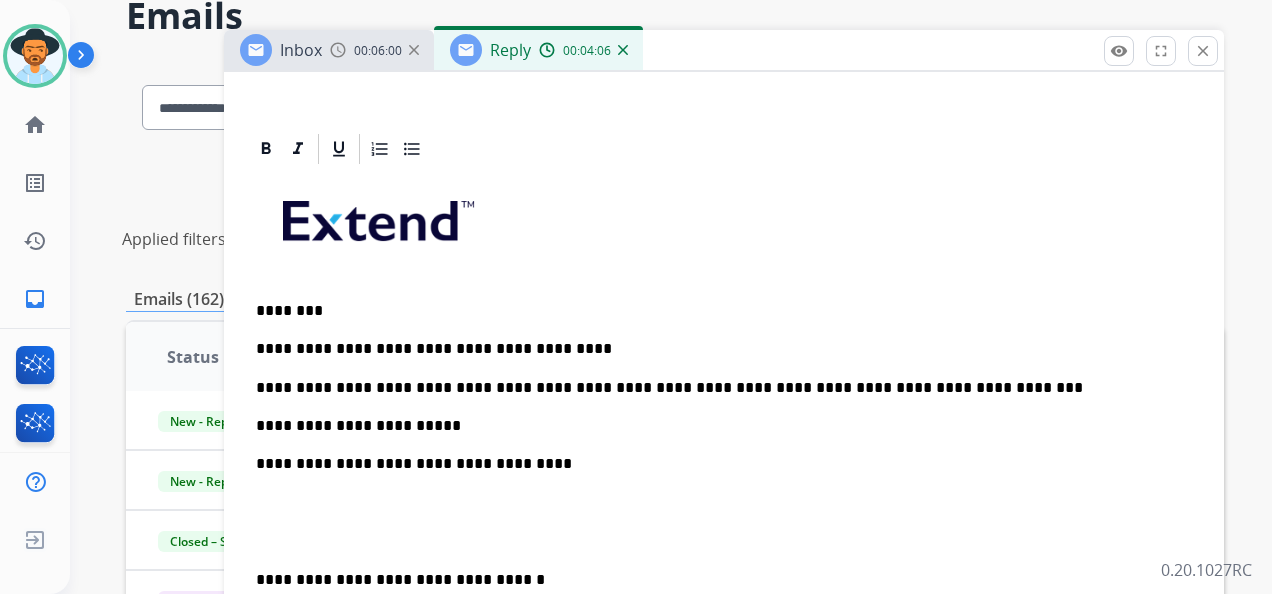 click on "**********" at bounding box center (724, 568) 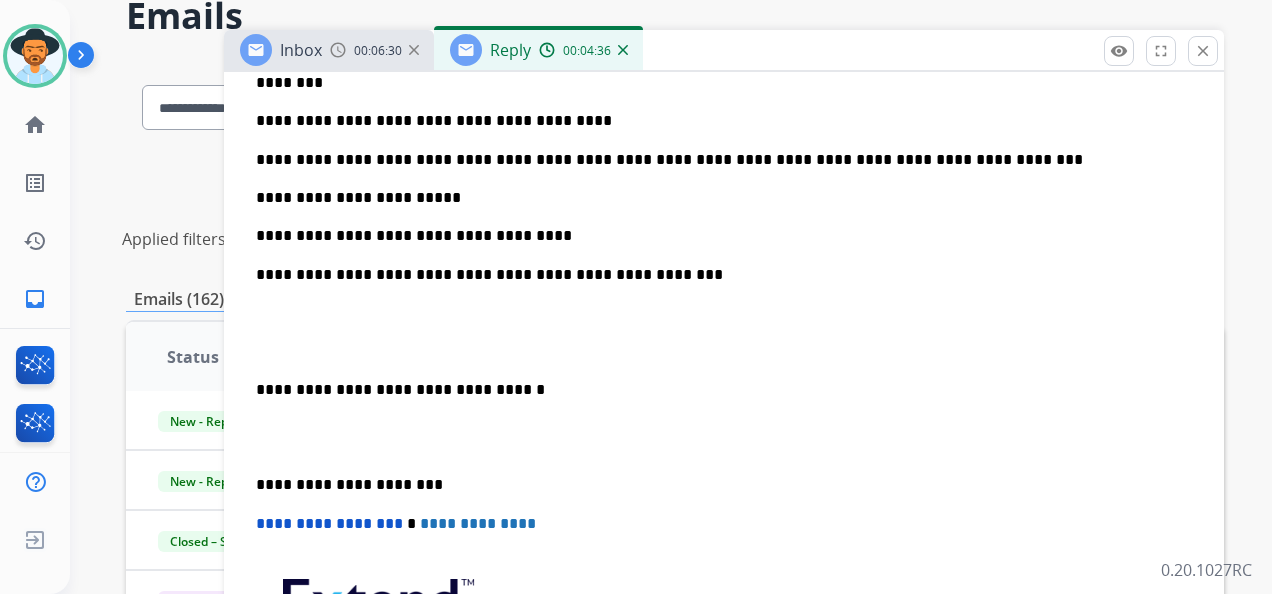 scroll, scrollTop: 668, scrollLeft: 0, axis: vertical 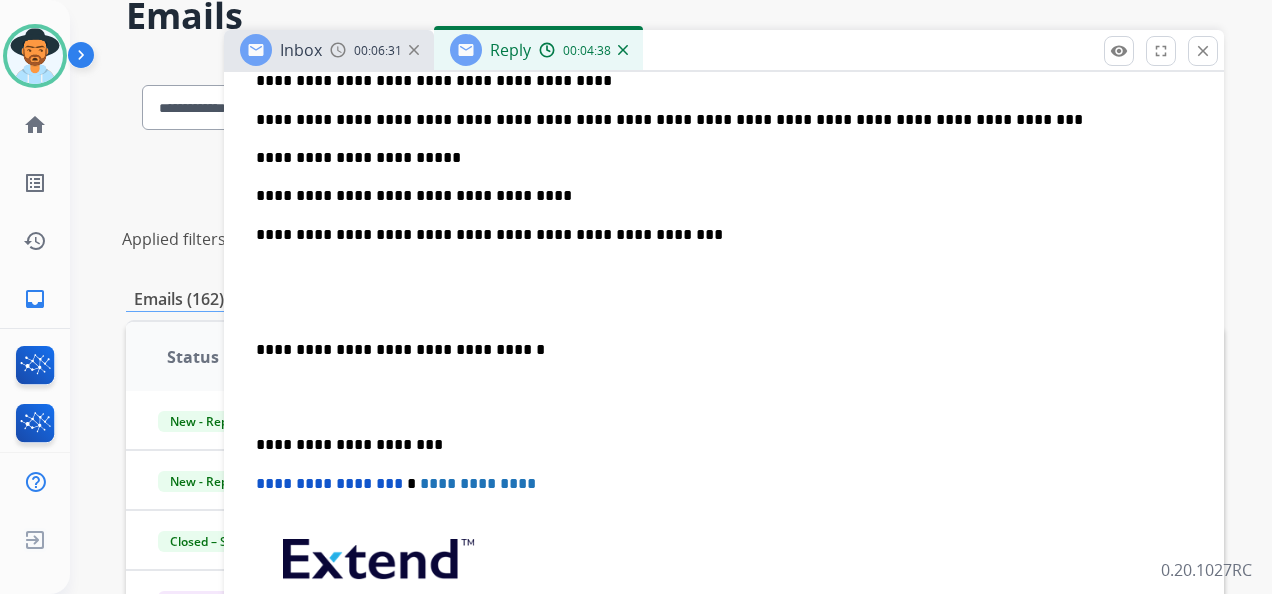 click on "**********" at bounding box center (724, 320) 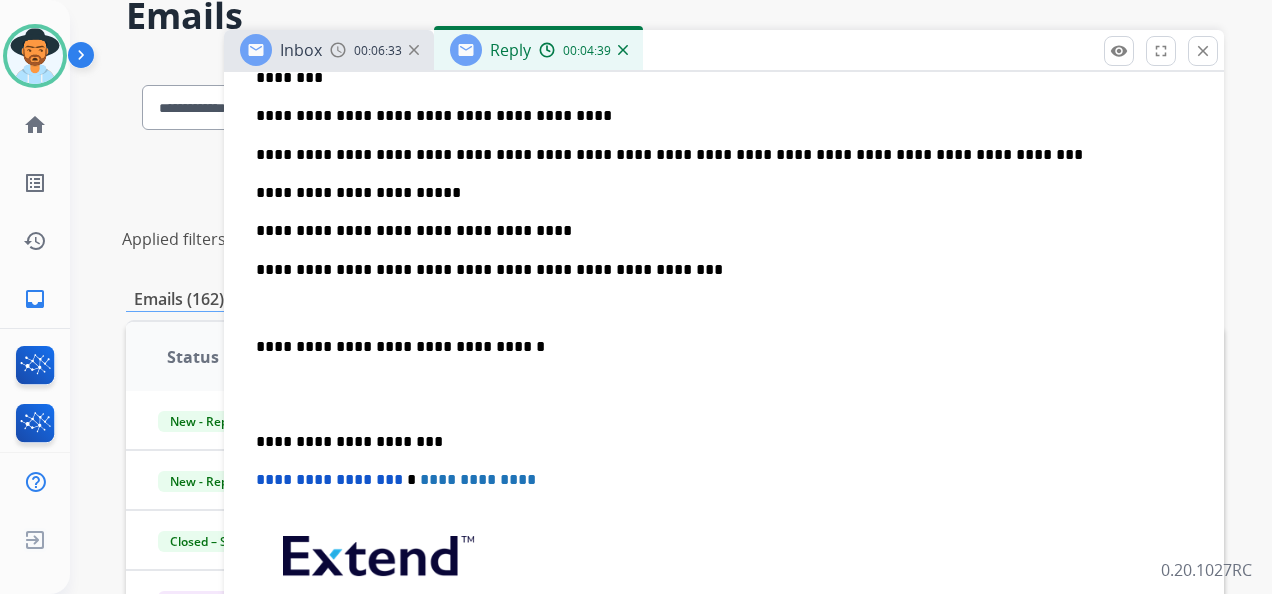scroll, scrollTop: 629, scrollLeft: 0, axis: vertical 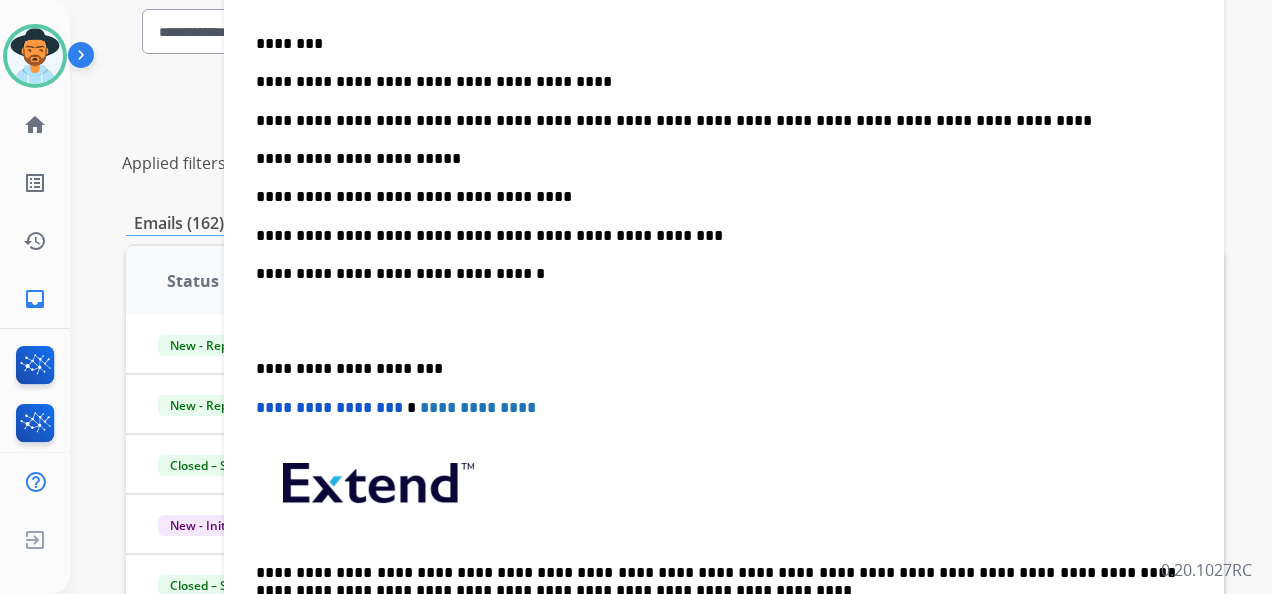 click on "**********" at bounding box center [716, 121] 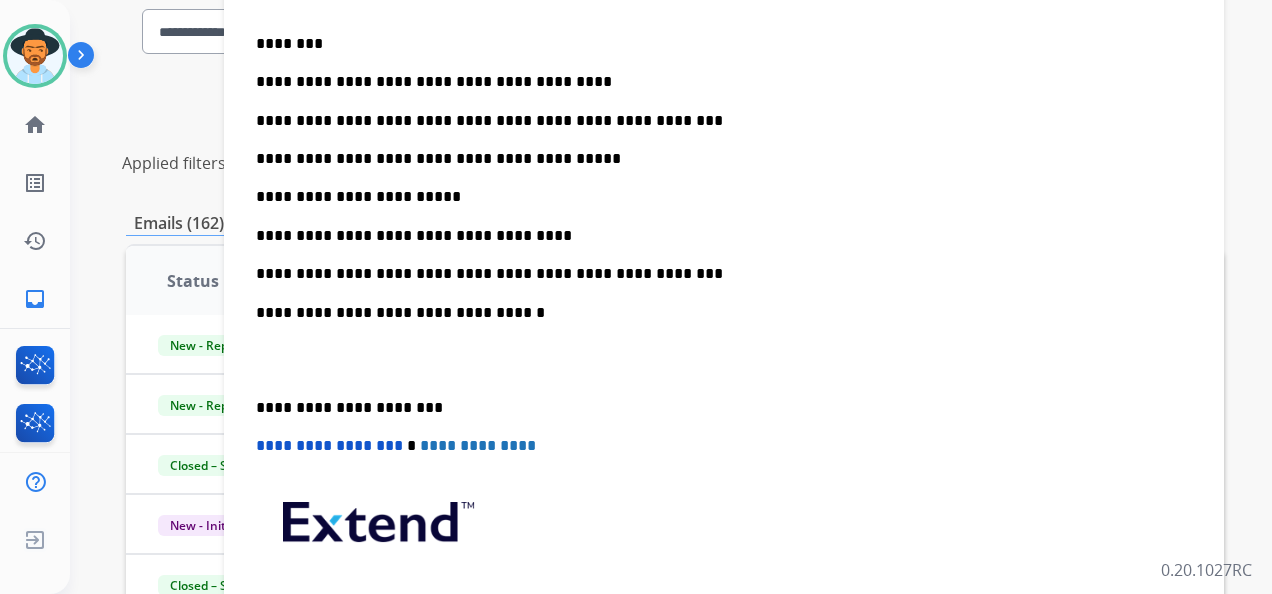 scroll, scrollTop: 629, scrollLeft: 0, axis: vertical 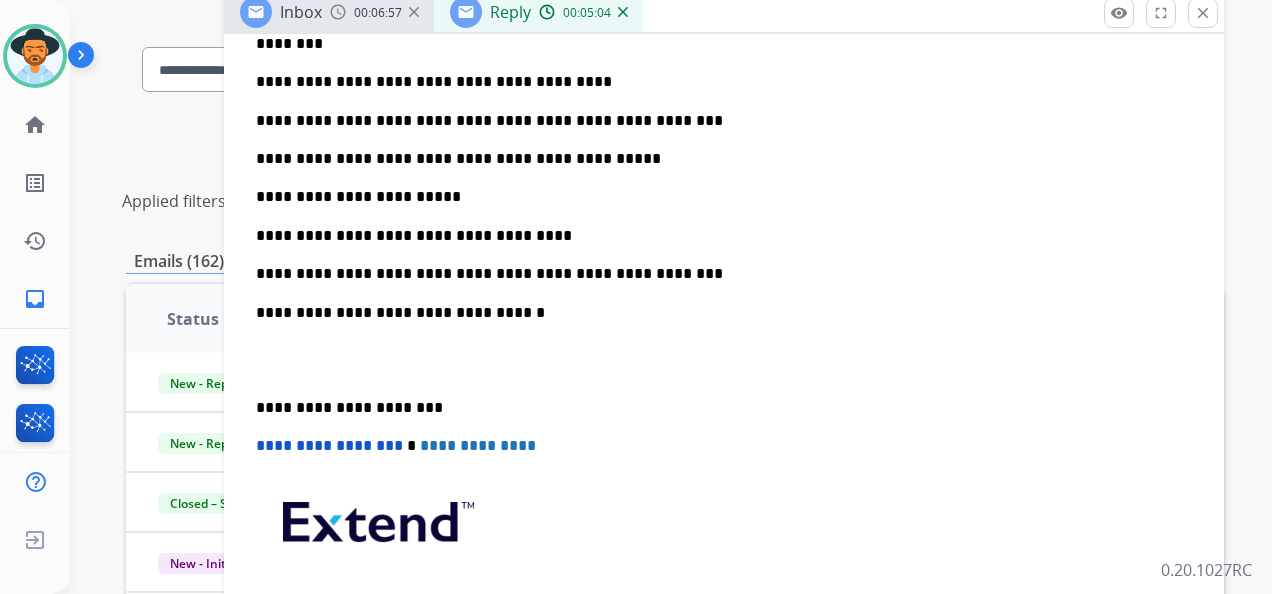 click on "**********" at bounding box center [716, 121] 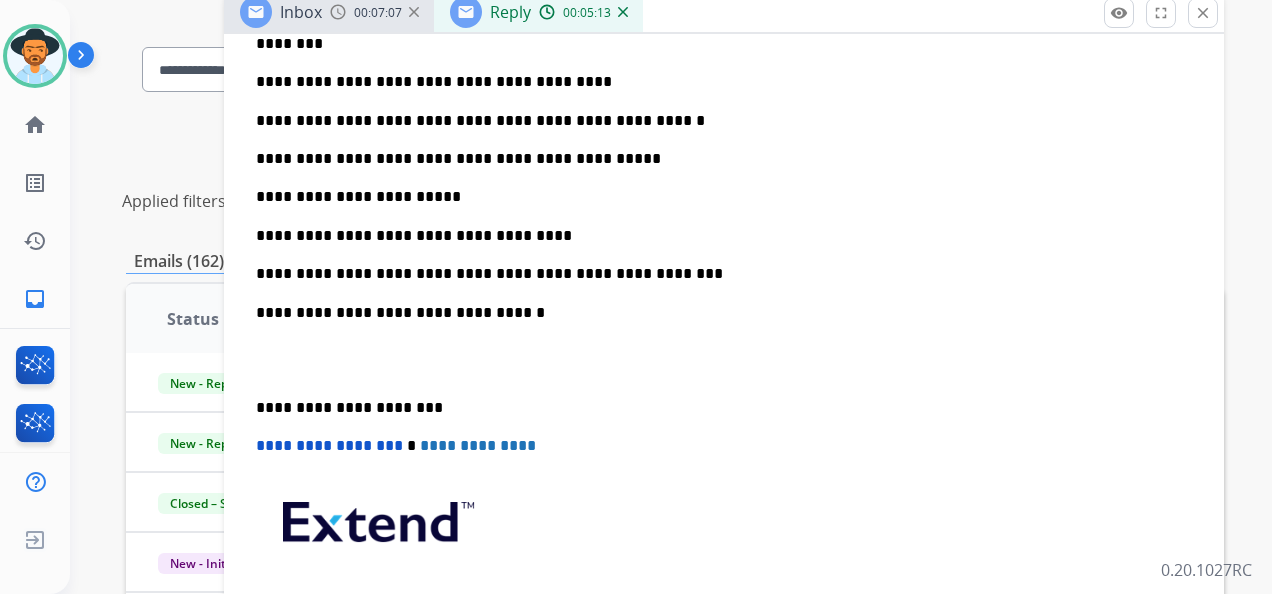 click on "**********" at bounding box center [716, 159] 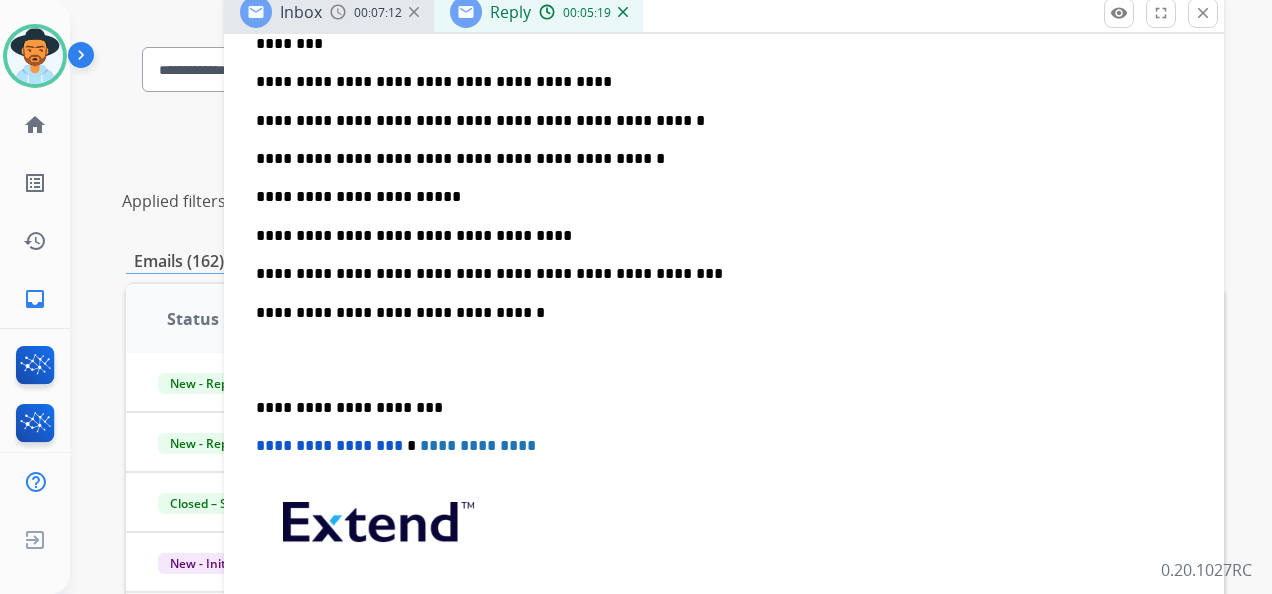 click on "**********" at bounding box center [716, 121] 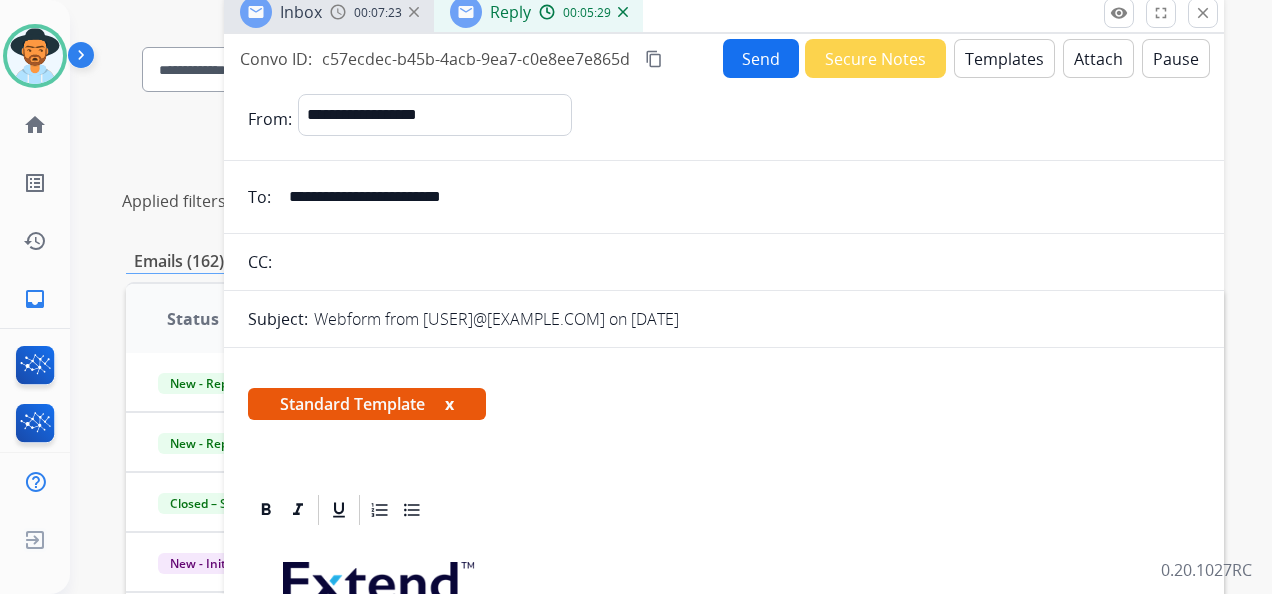 scroll, scrollTop: 0, scrollLeft: 0, axis: both 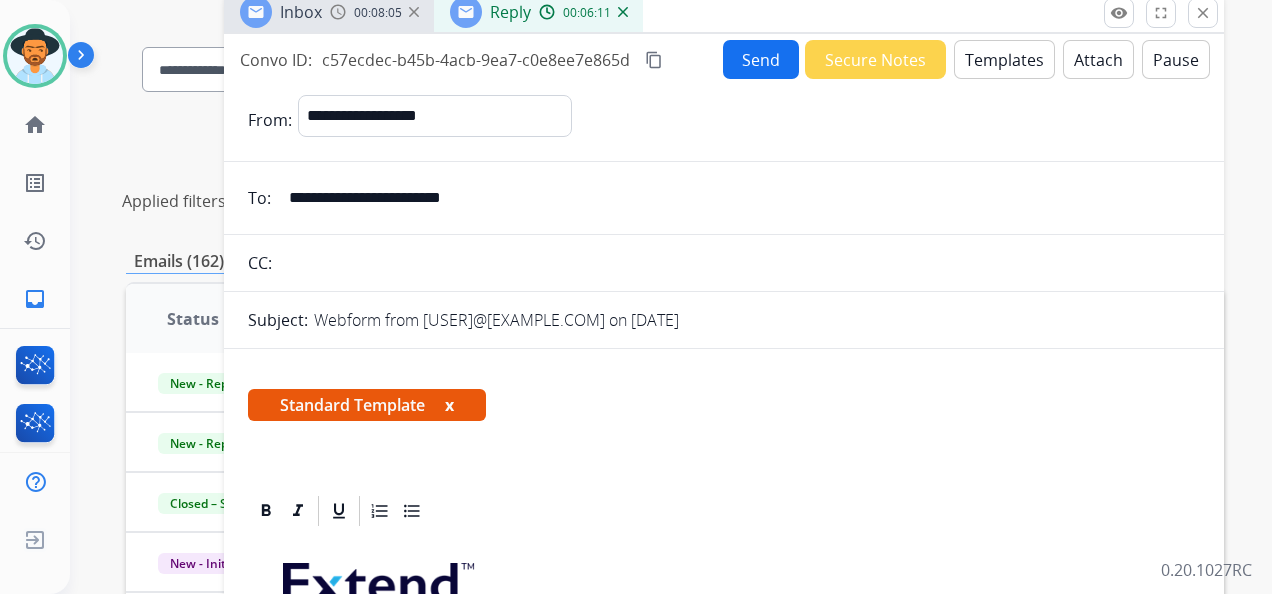 click on "Inbox [TIME] Reply [TIME]" at bounding box center [724, 13] 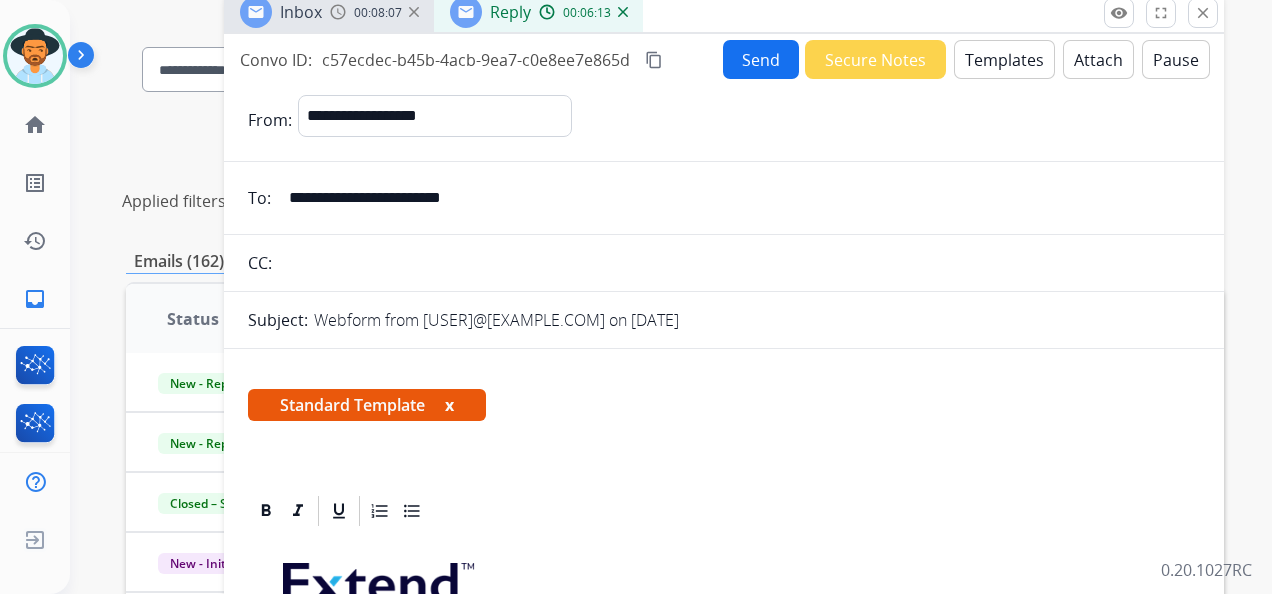 click on "content_copy" at bounding box center (654, 60) 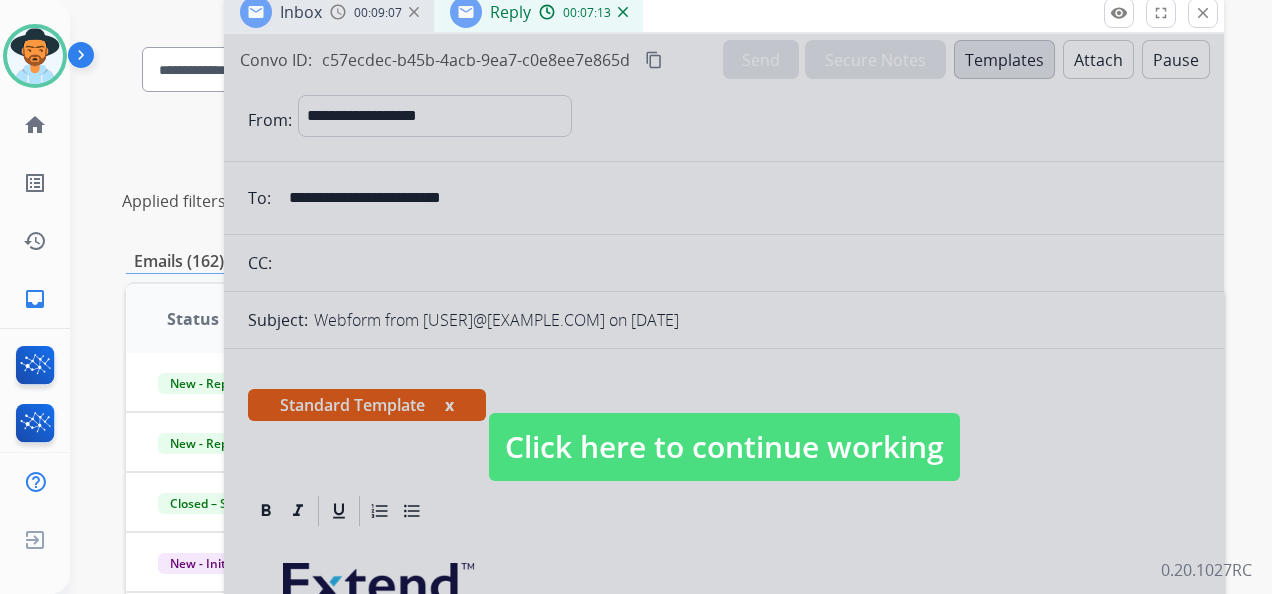 click on "**********" at bounding box center [675, 169] 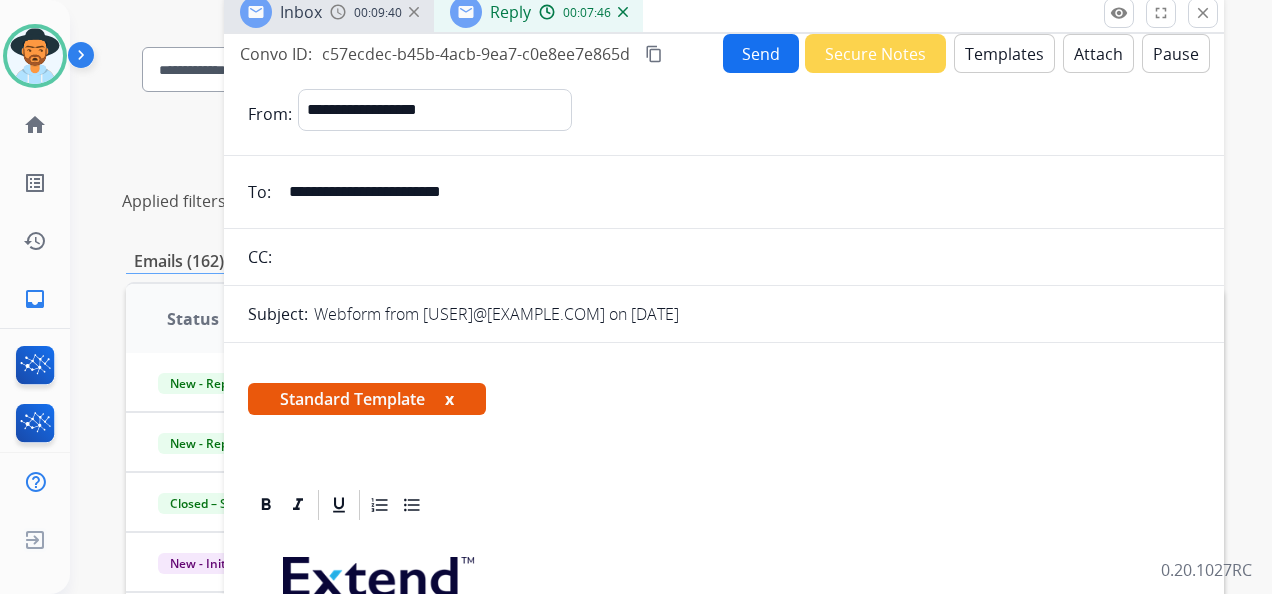 scroll, scrollTop: 0, scrollLeft: 0, axis: both 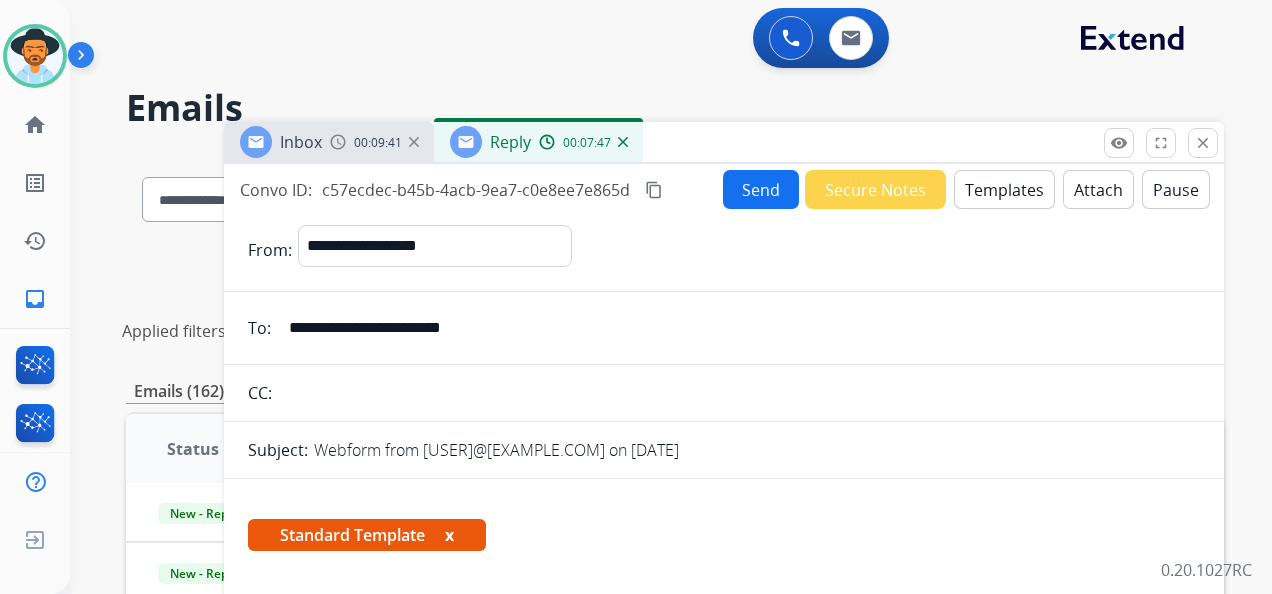 click on "Send" at bounding box center [761, 189] 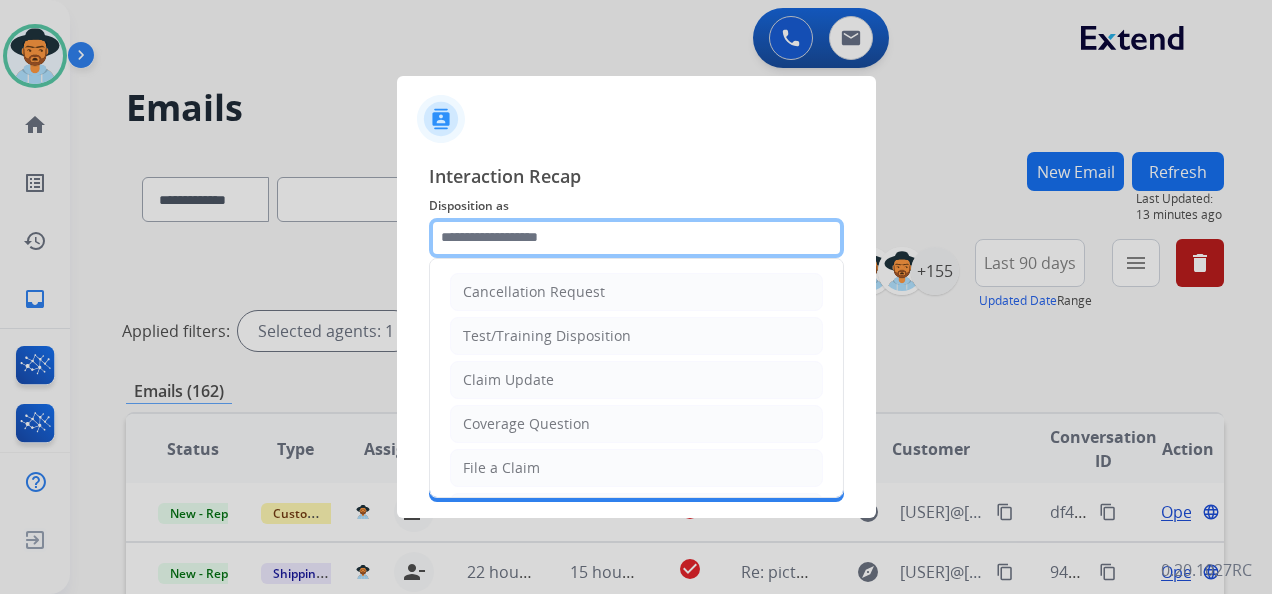 click 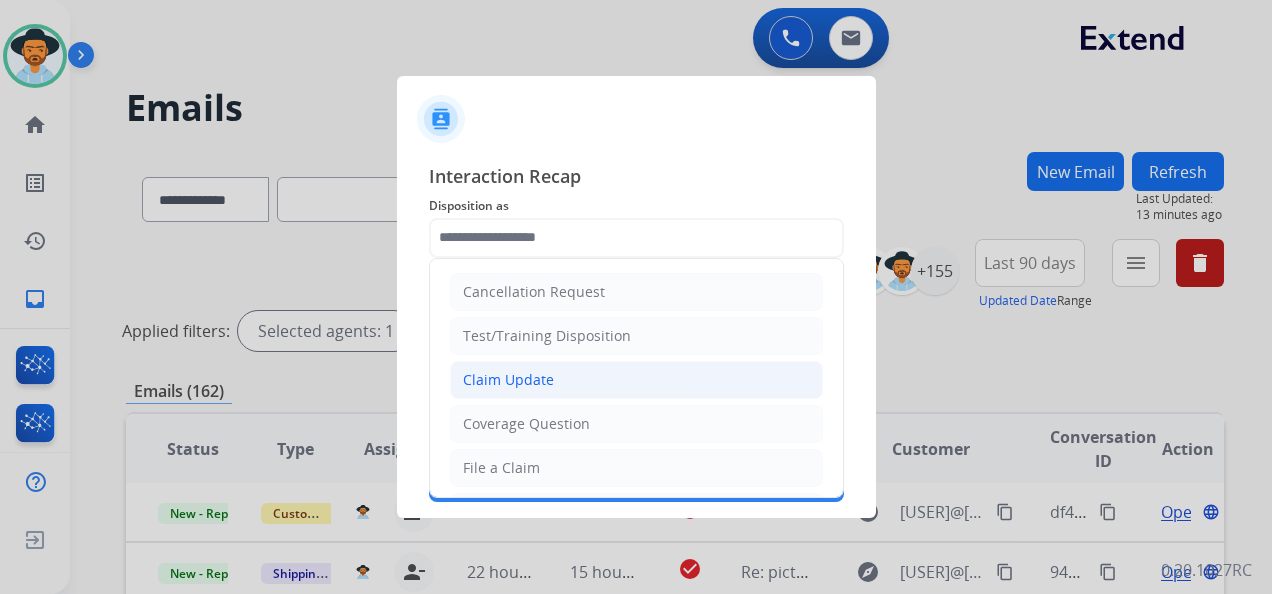 click on "Claim Update" 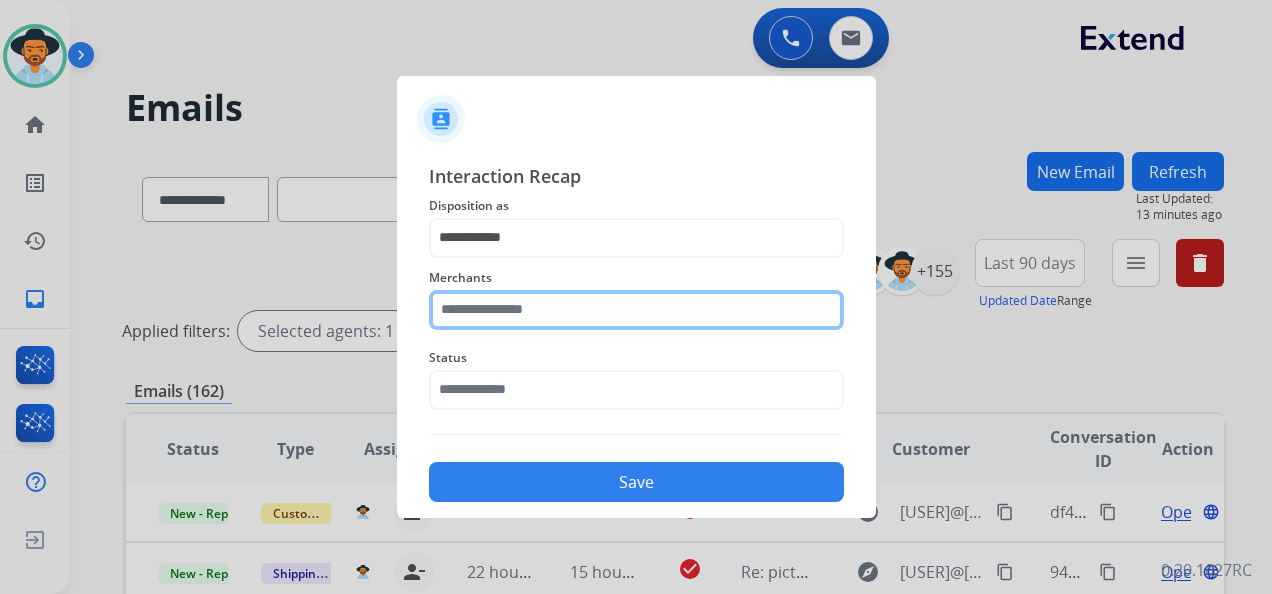 click 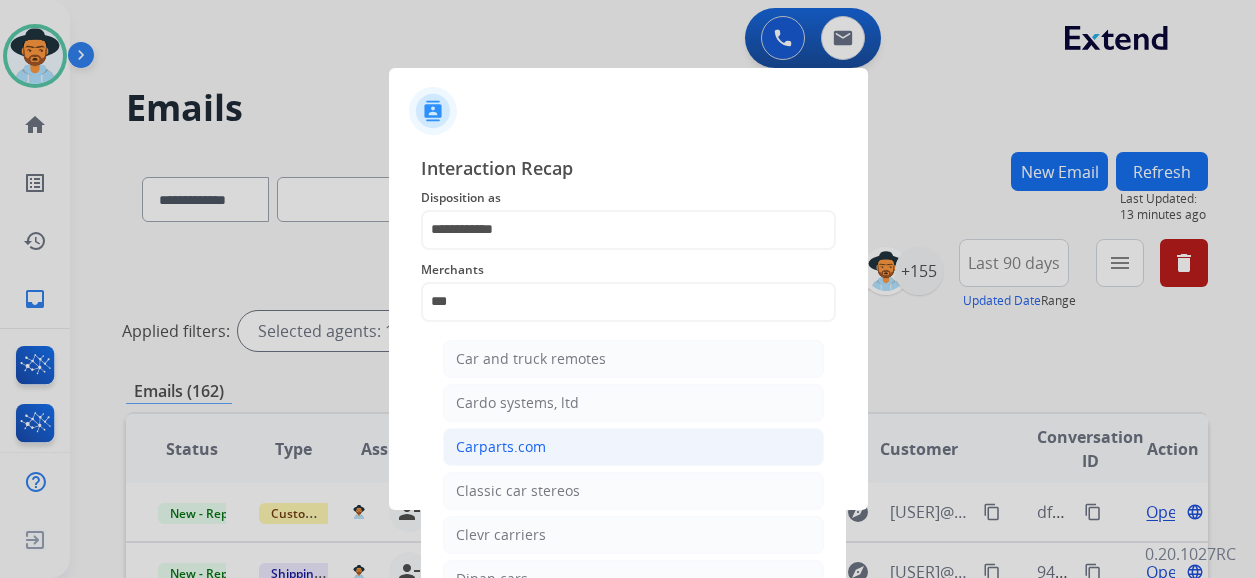 click on "Carparts.com" 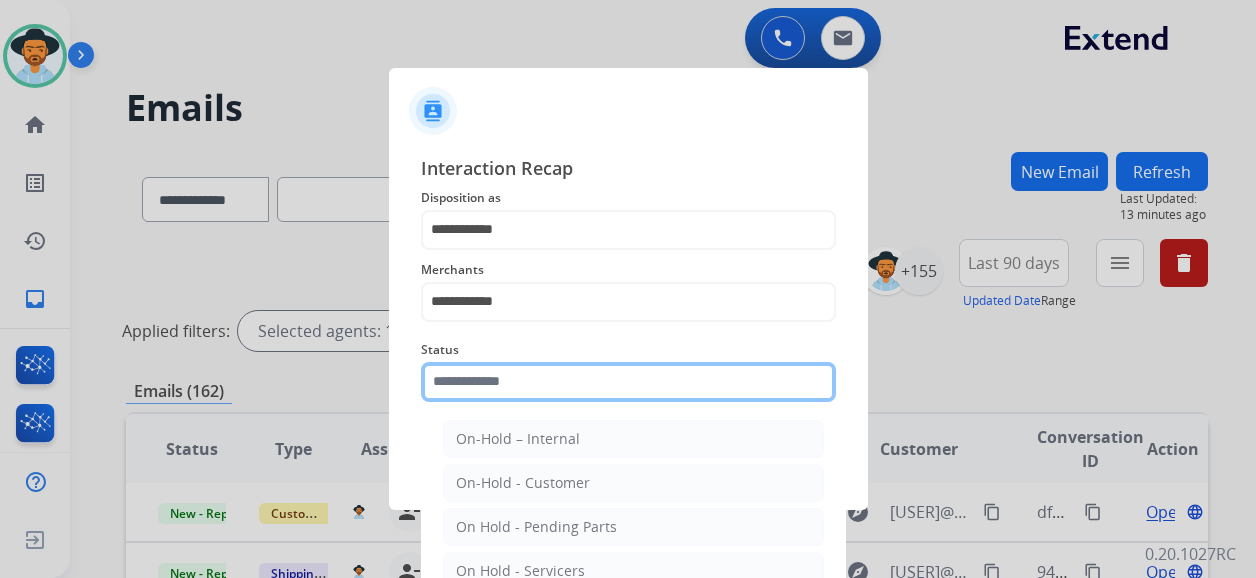 click 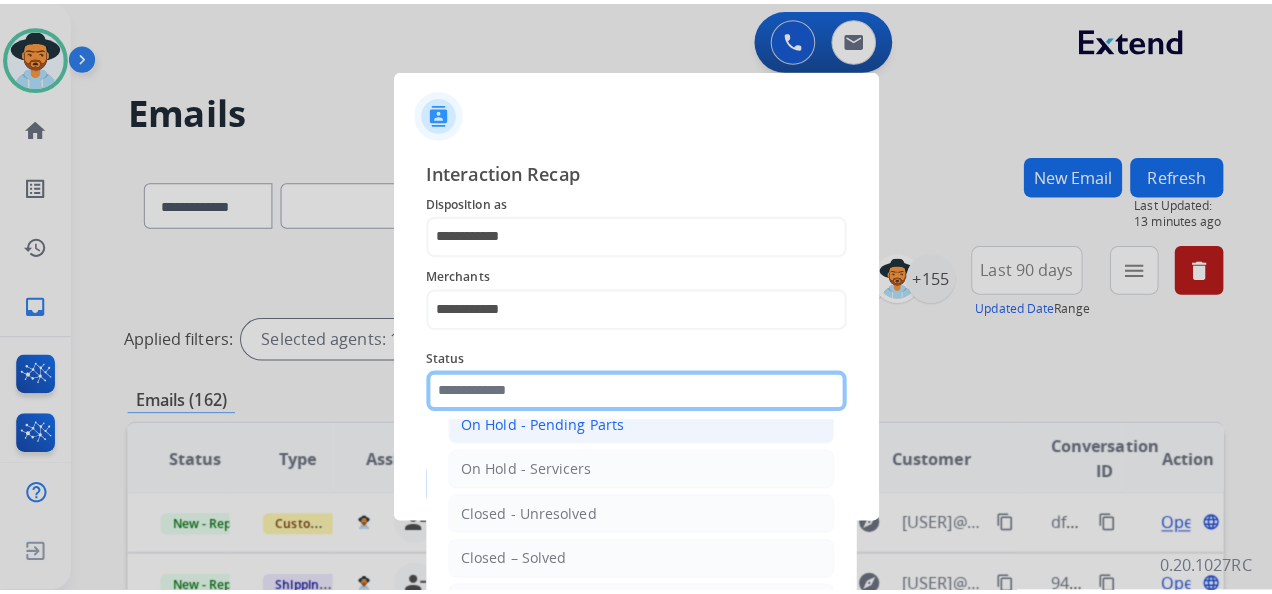 scroll, scrollTop: 114, scrollLeft: 0, axis: vertical 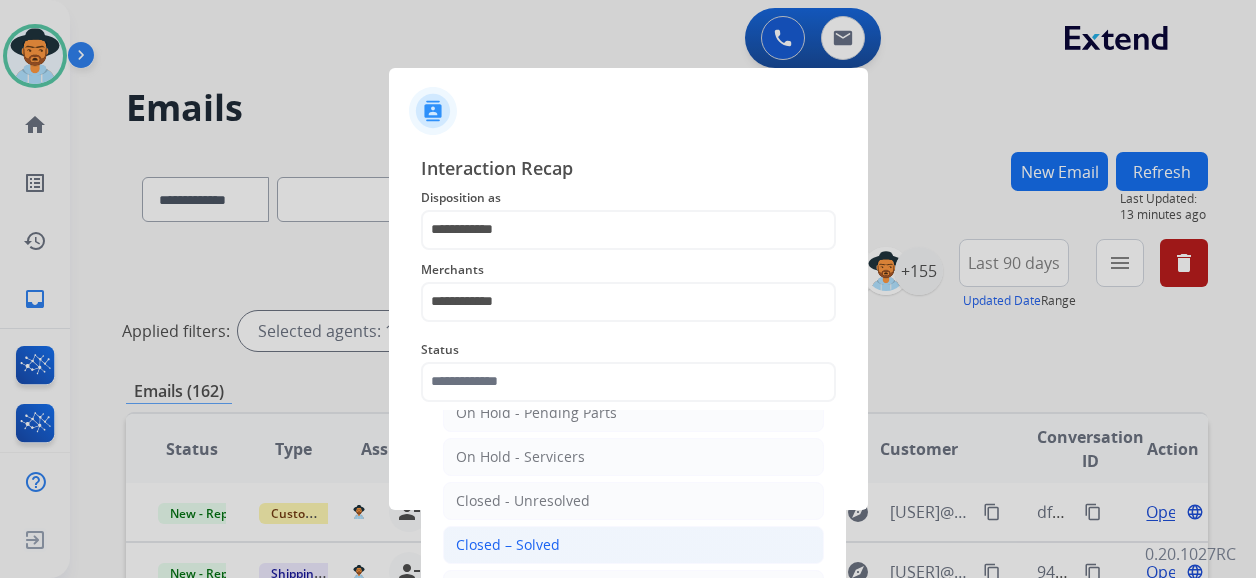 click on "Closed – Solved" 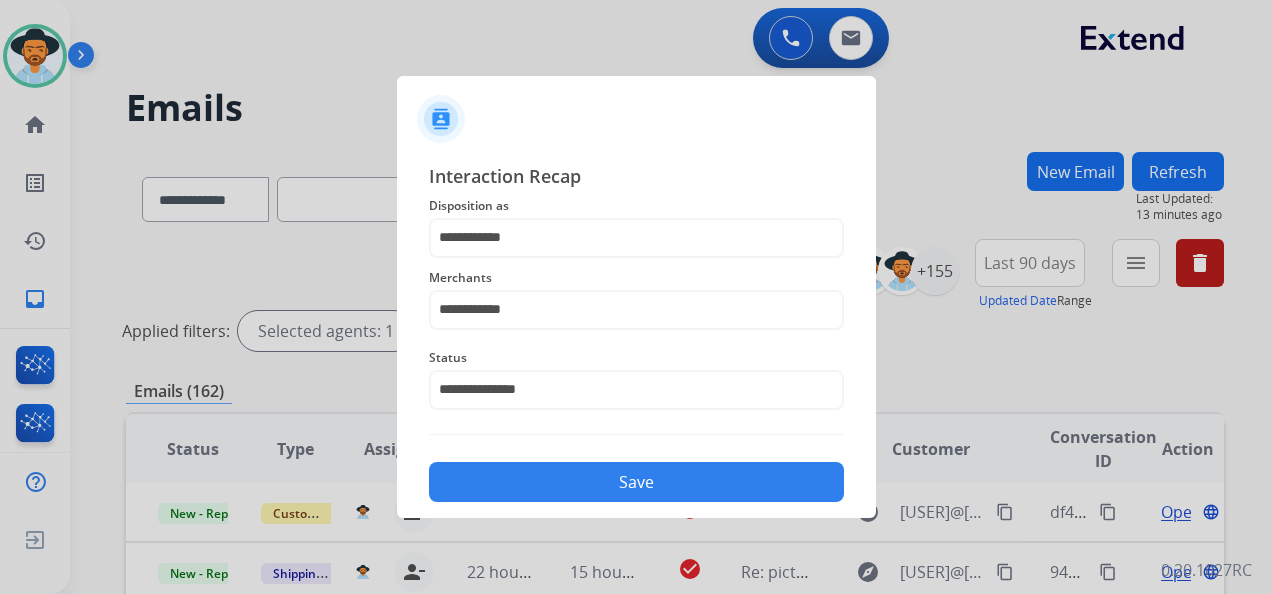 click on "Save" 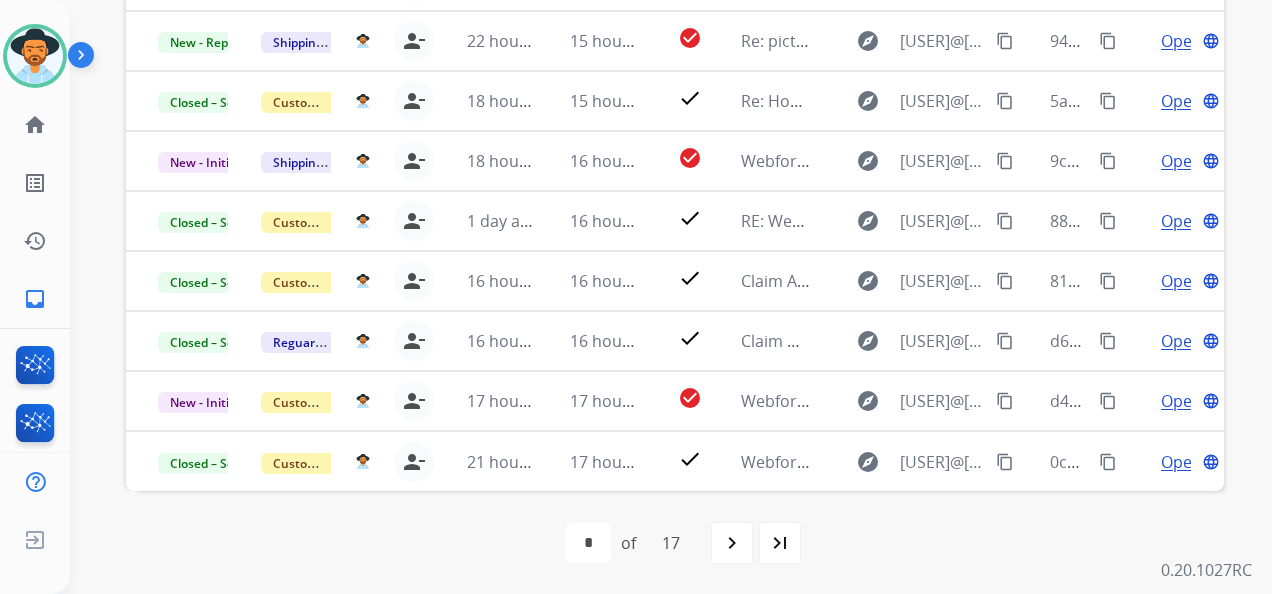scroll, scrollTop: 592, scrollLeft: 0, axis: vertical 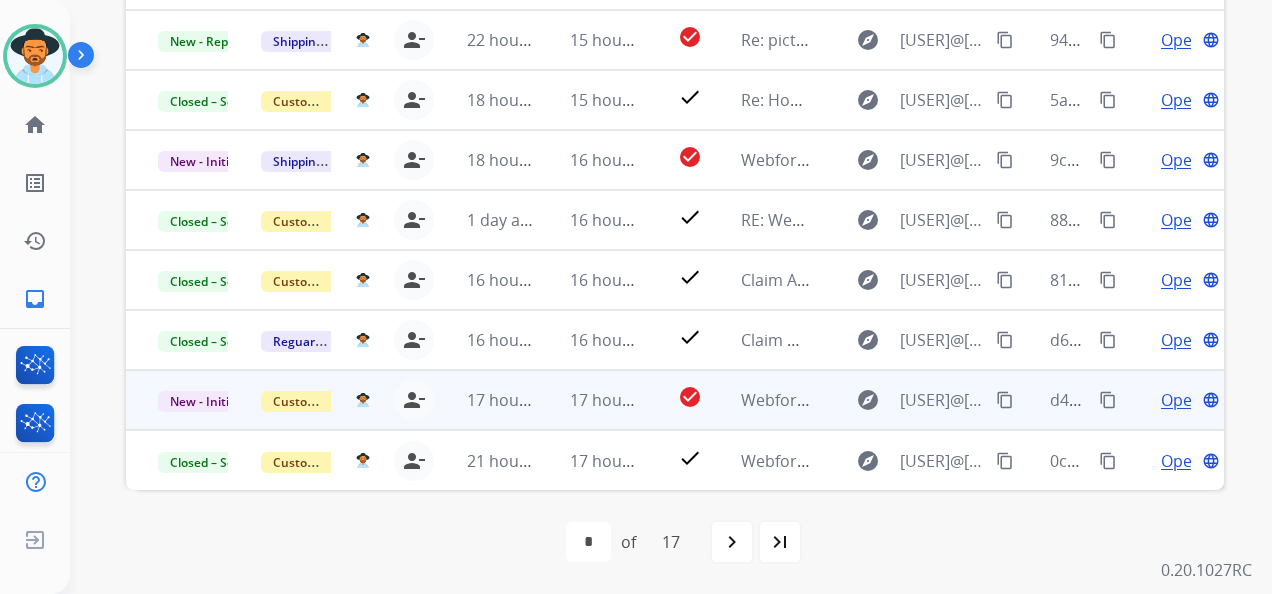 click on "Open" at bounding box center (1181, 400) 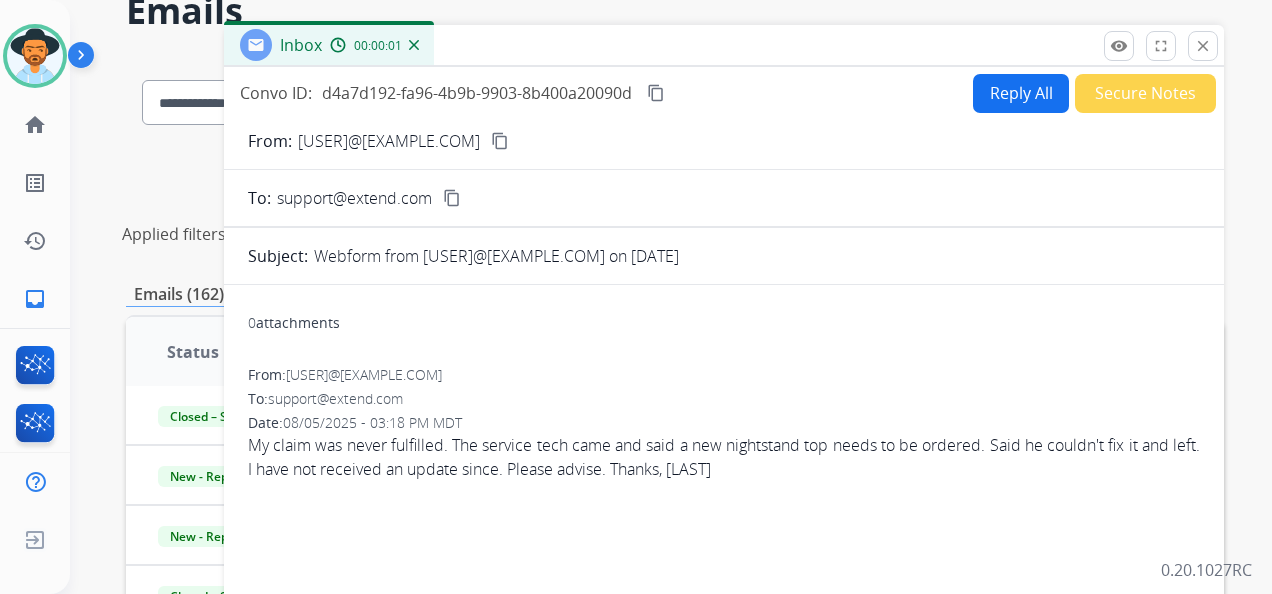 scroll, scrollTop: 92, scrollLeft: 0, axis: vertical 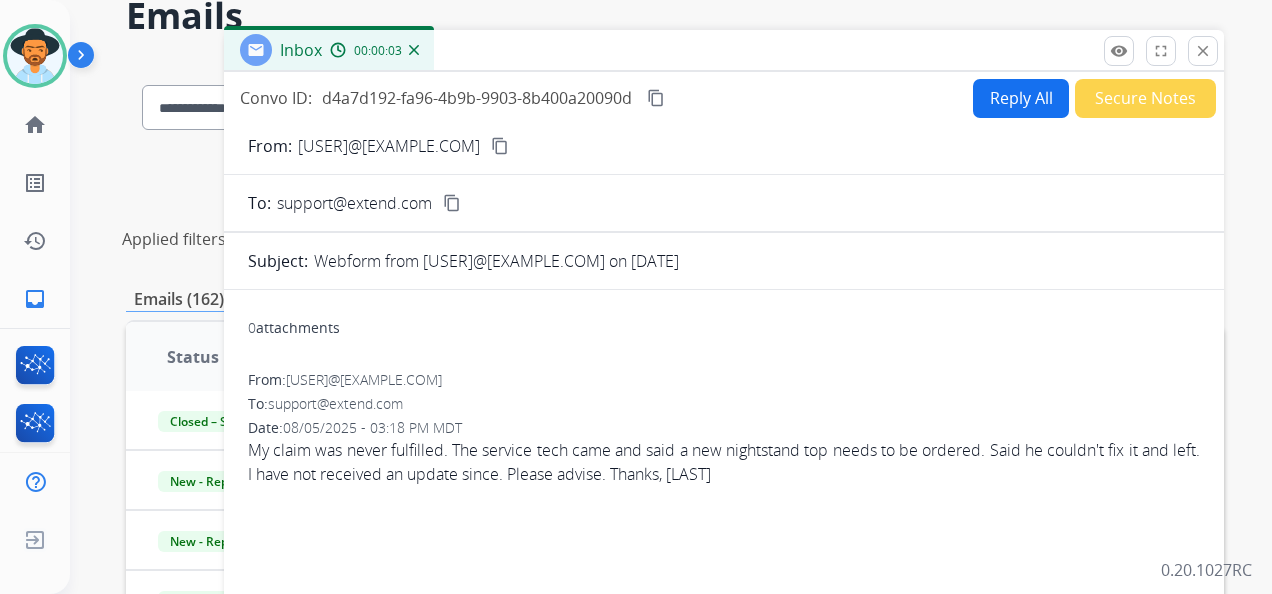 click on "content_copy" at bounding box center (500, 146) 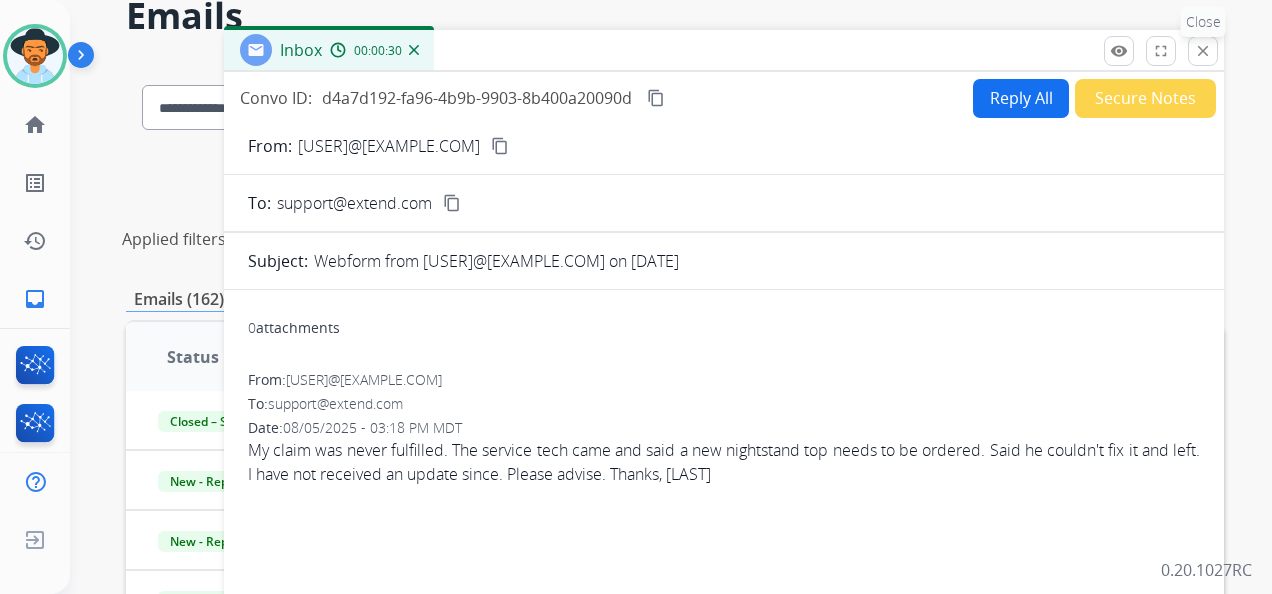 click on "close" at bounding box center [1203, 51] 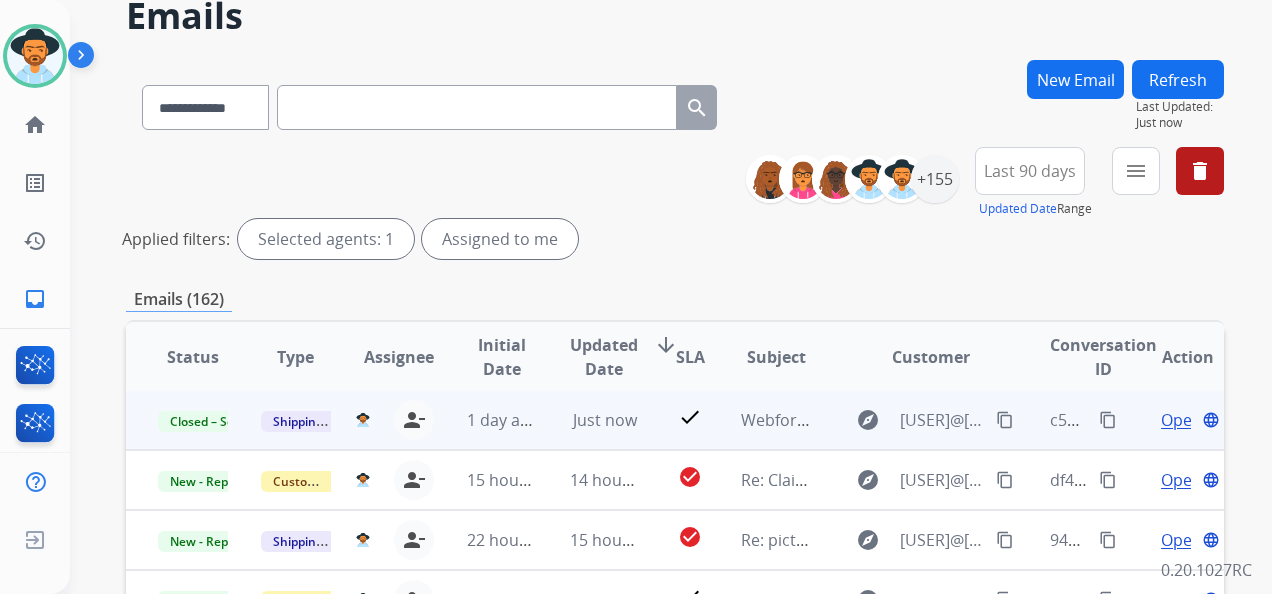 click on "Open" at bounding box center (1181, 420) 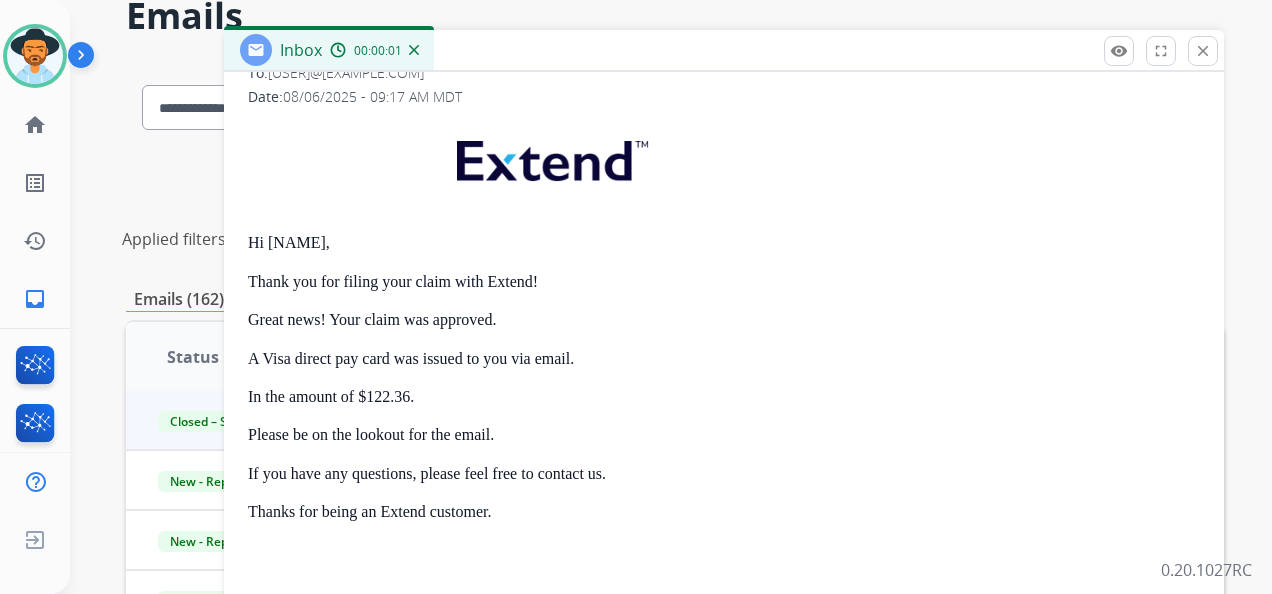 scroll, scrollTop: 400, scrollLeft: 0, axis: vertical 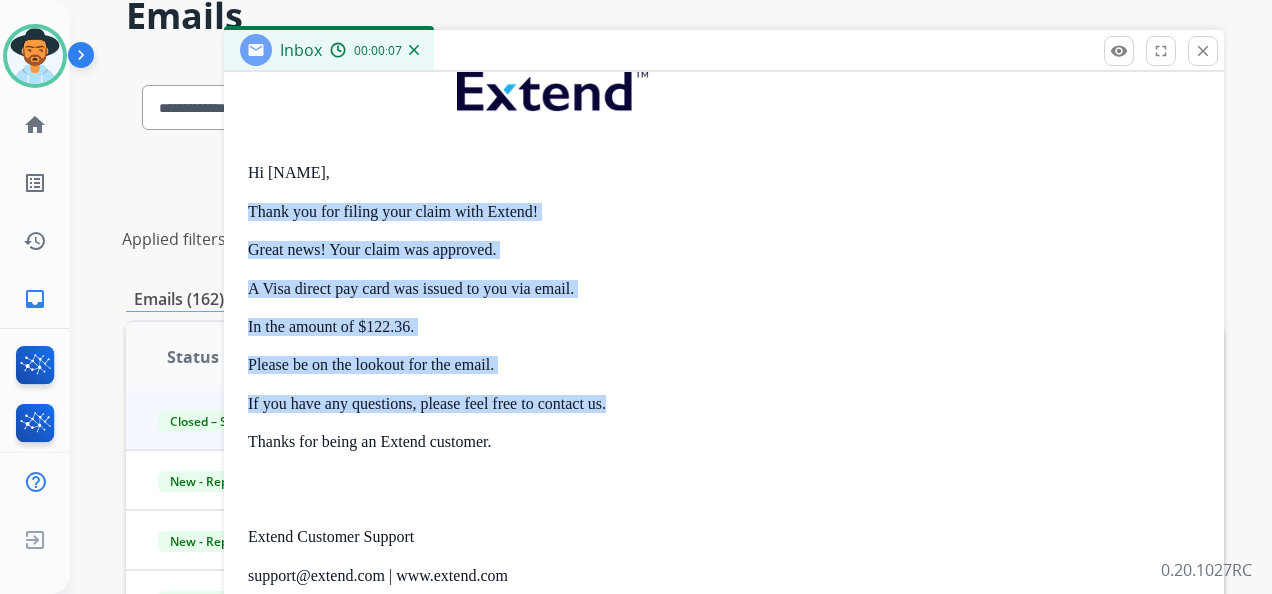 drag, startPoint x: 249, startPoint y: 200, endPoint x: 630, endPoint y: 402, distance: 431.2366 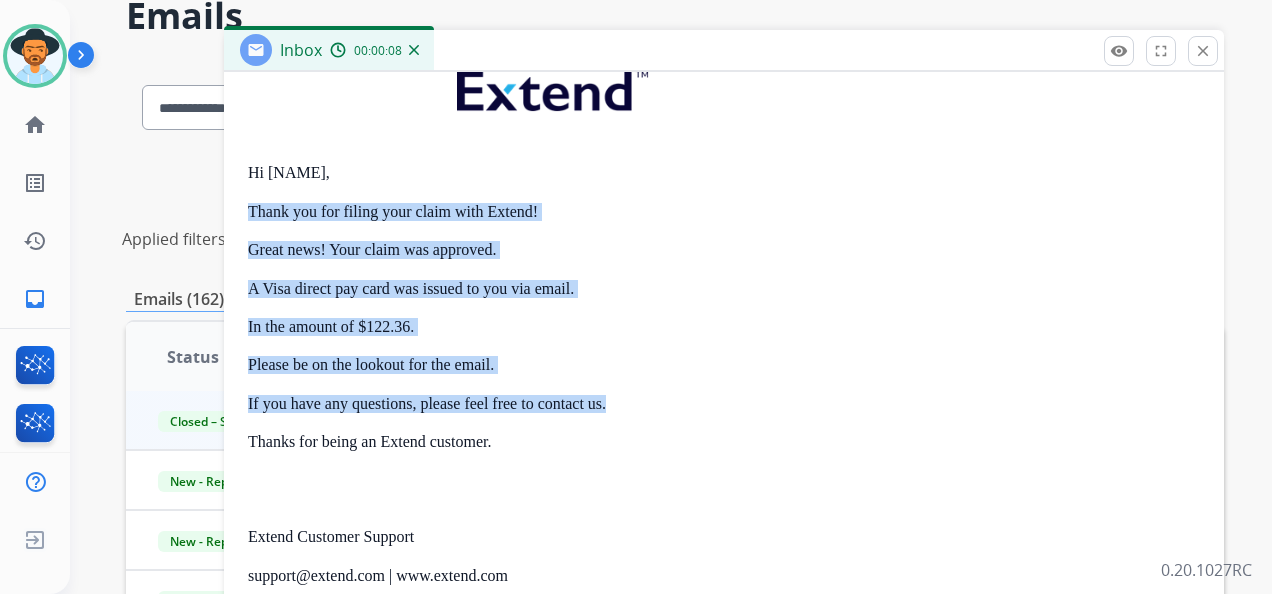 copy on "Thank you for filing your claim with Extend! Great news! Your claim was approved. A Visa direct pay card was issued to you via email. In the amount of $122.36. Please be on the lookout for the email. If you have any questions, please feel free to contact us." 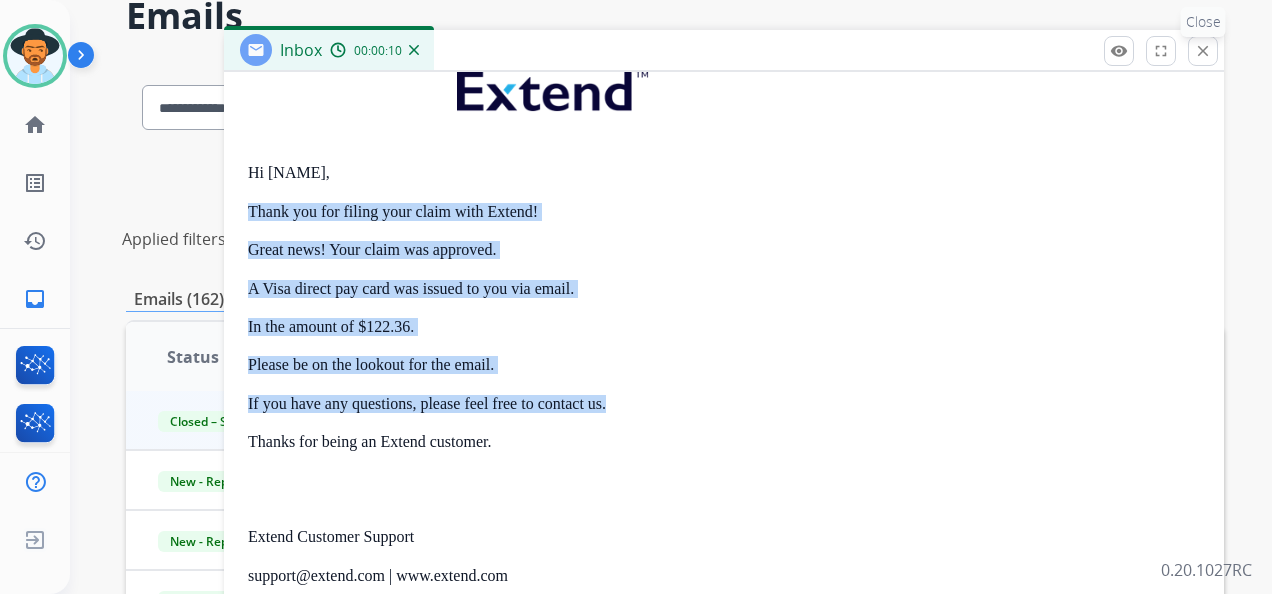 click on "close" at bounding box center [1203, 51] 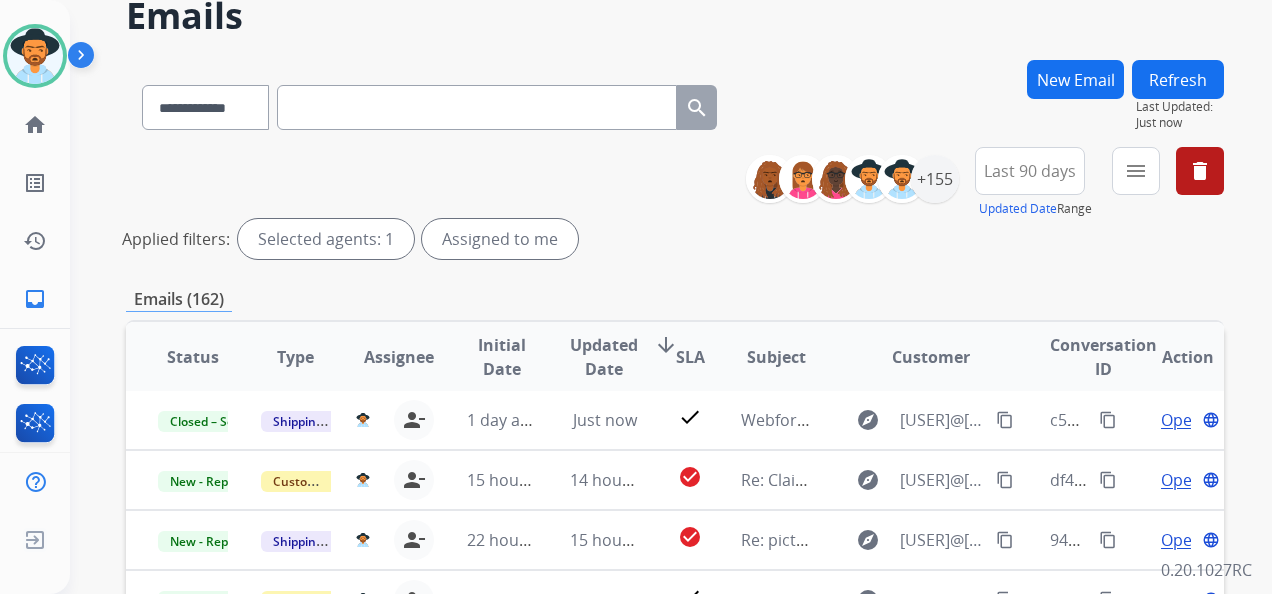click on "Emails" at bounding box center (675, 16) 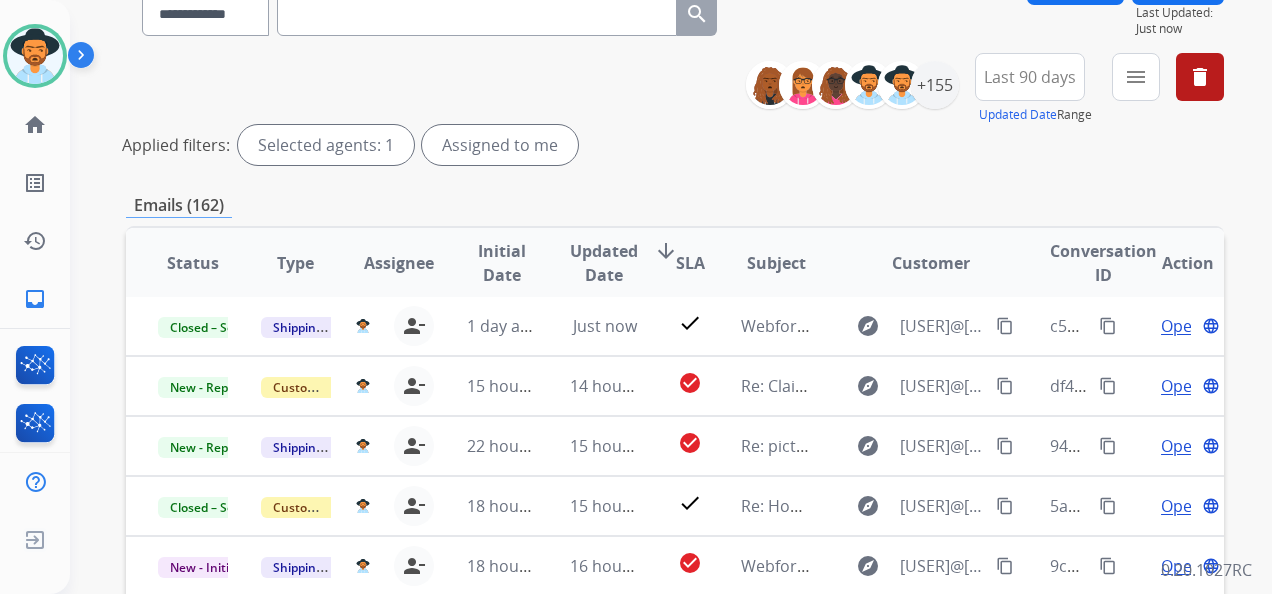 scroll, scrollTop: 492, scrollLeft: 0, axis: vertical 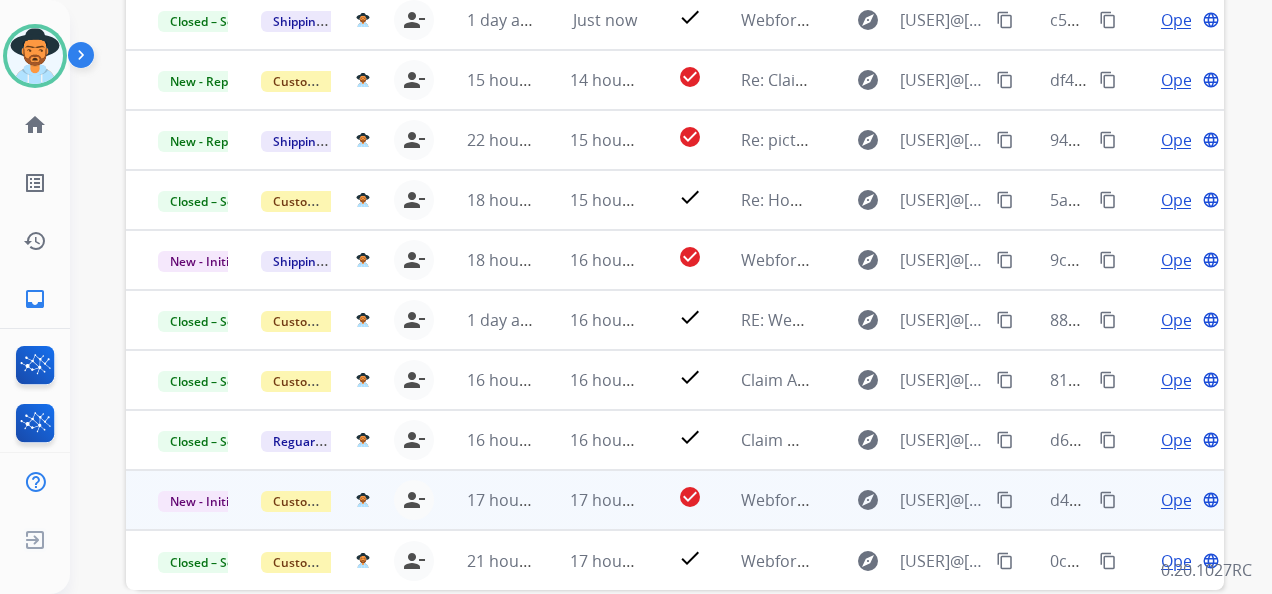 click on "Open" at bounding box center (1181, 500) 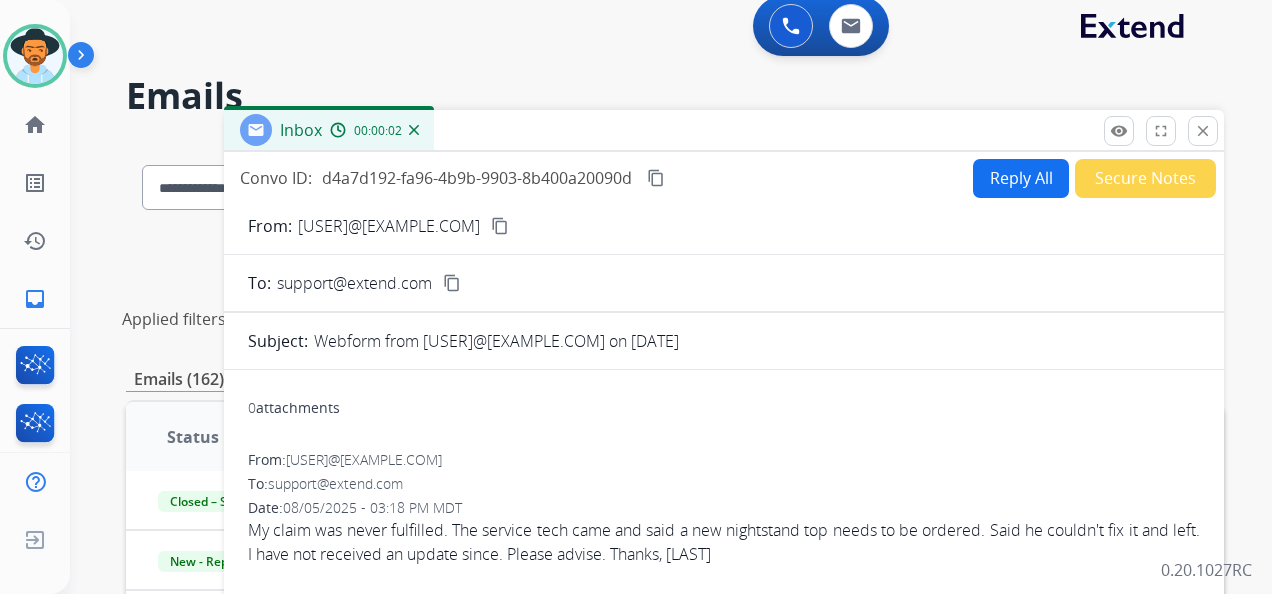 scroll, scrollTop: 0, scrollLeft: 0, axis: both 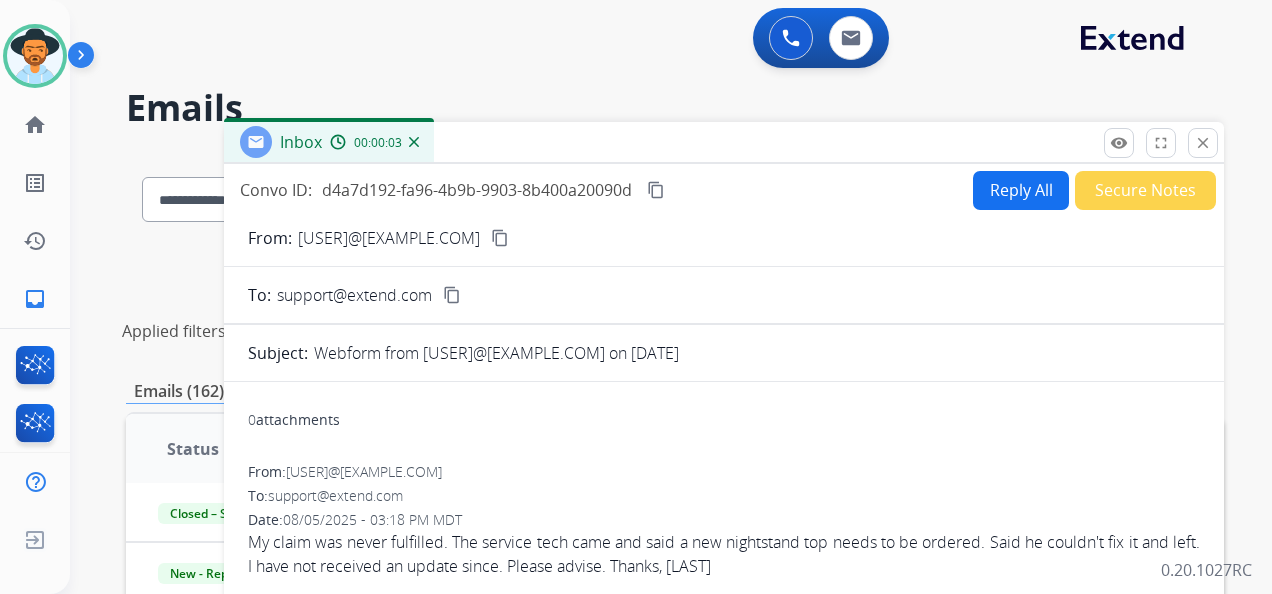click on "Reply All" at bounding box center [1021, 190] 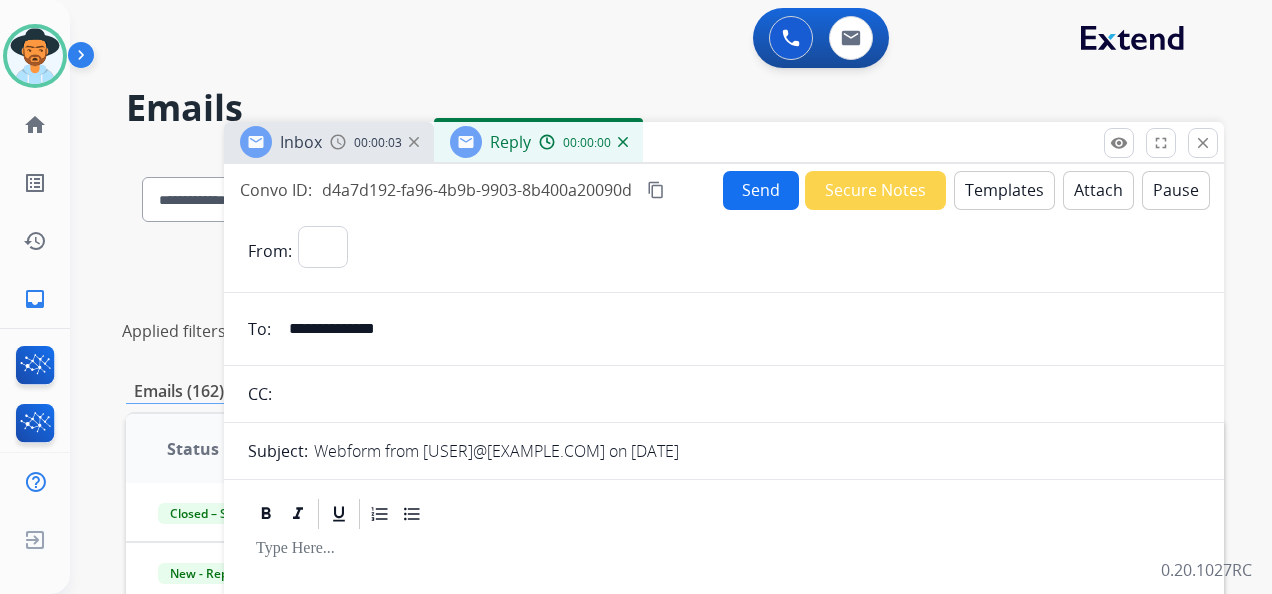 select on "**********" 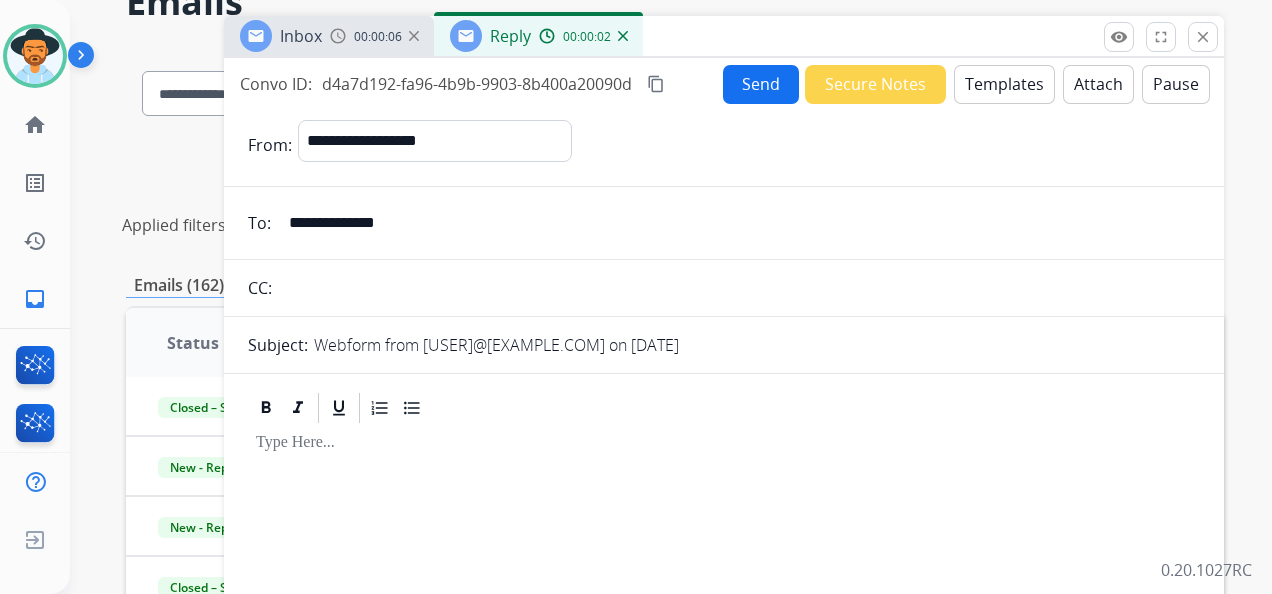 scroll, scrollTop: 0, scrollLeft: 0, axis: both 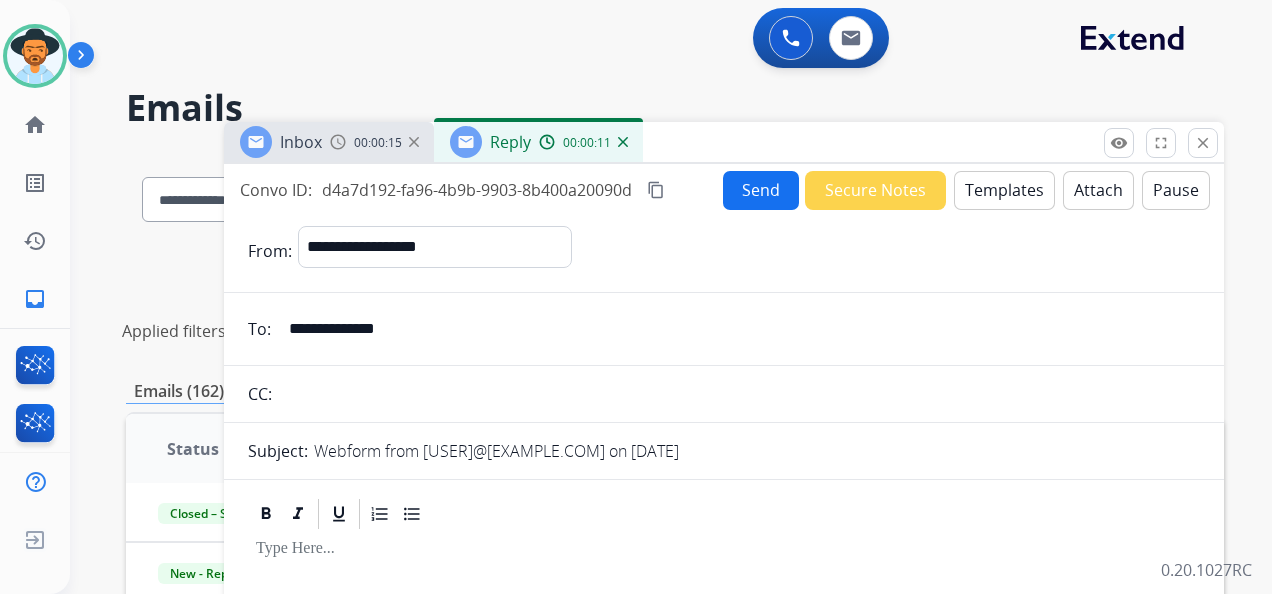 click on "Templates" at bounding box center [1004, 190] 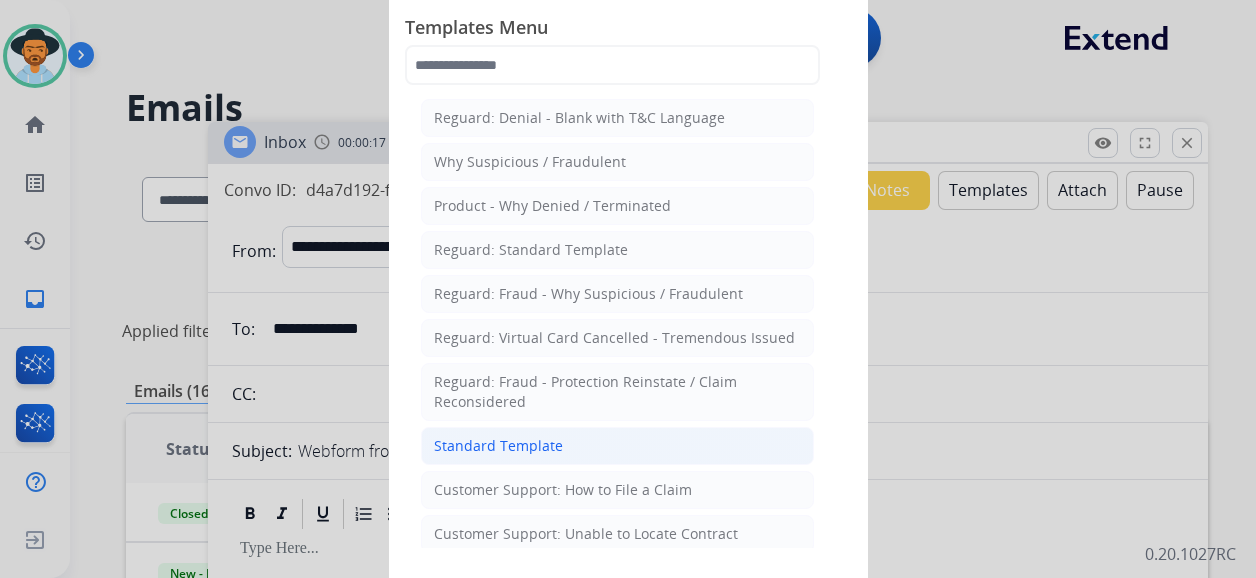 click on "Standard Template" 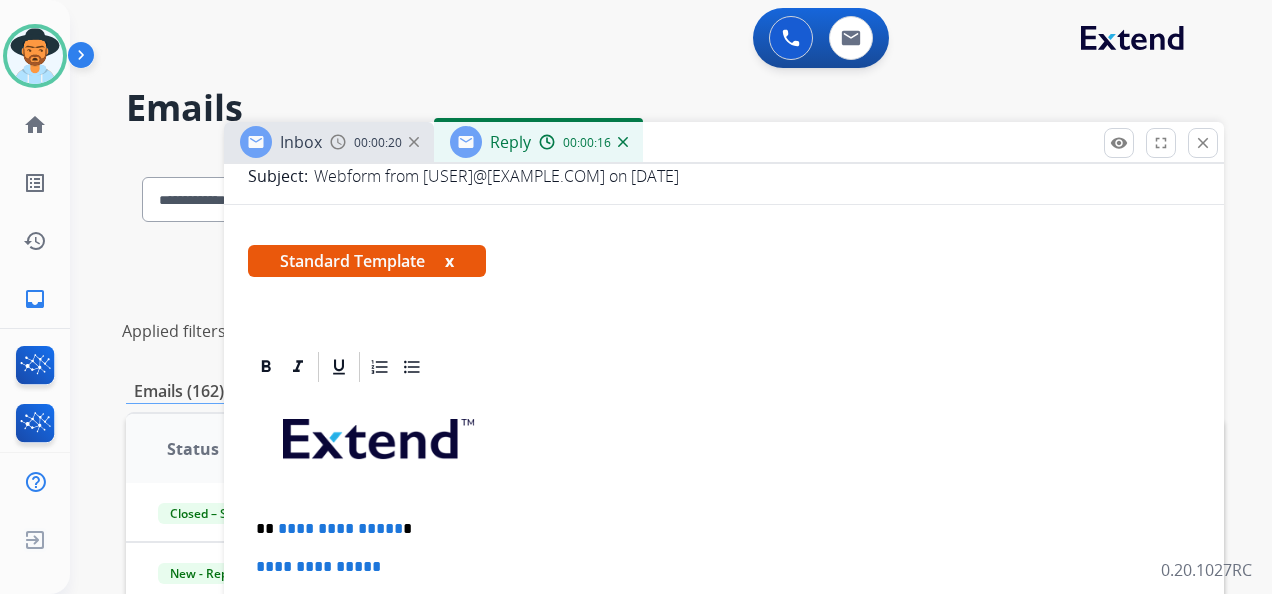scroll, scrollTop: 400, scrollLeft: 0, axis: vertical 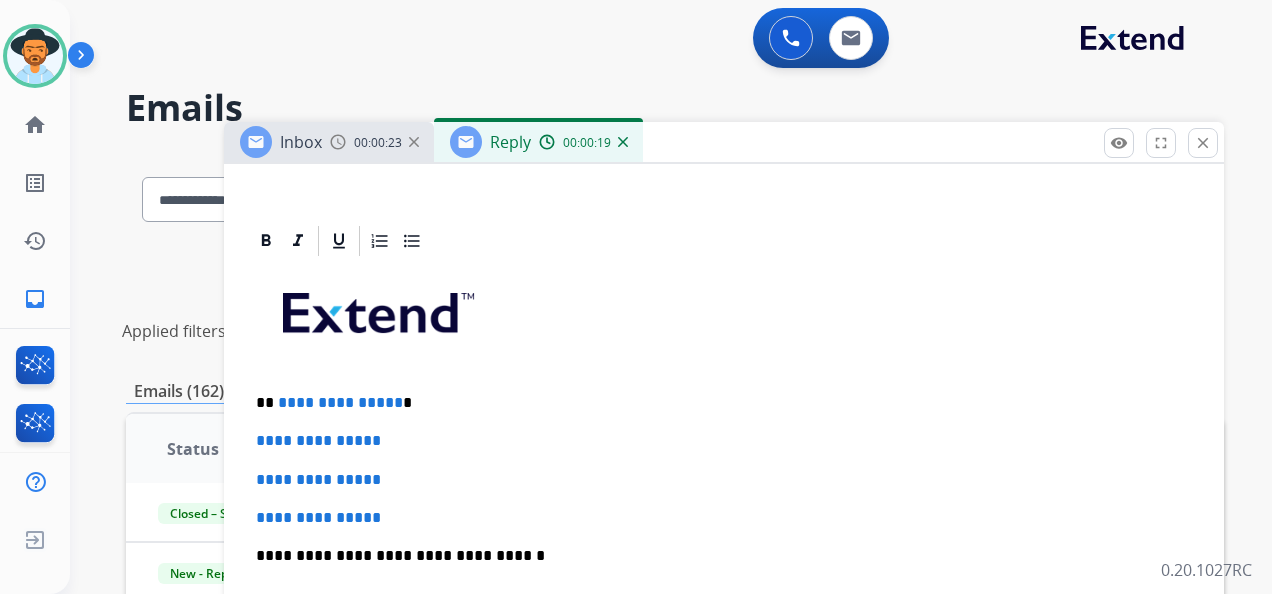 click on "**********" at bounding box center [716, 403] 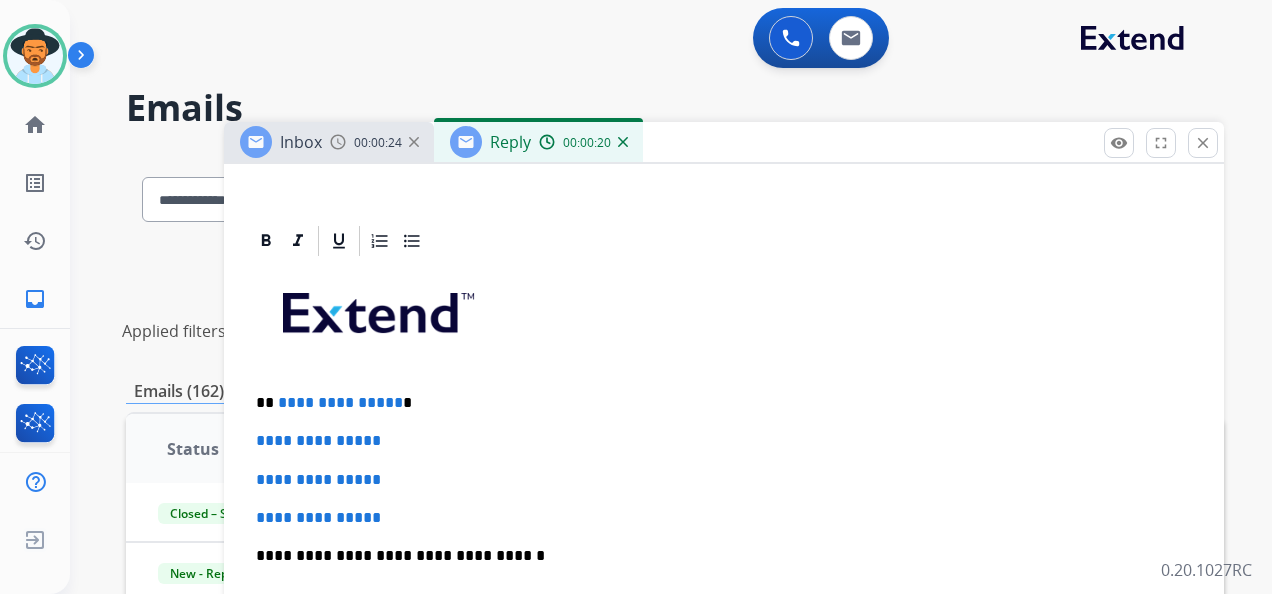 type 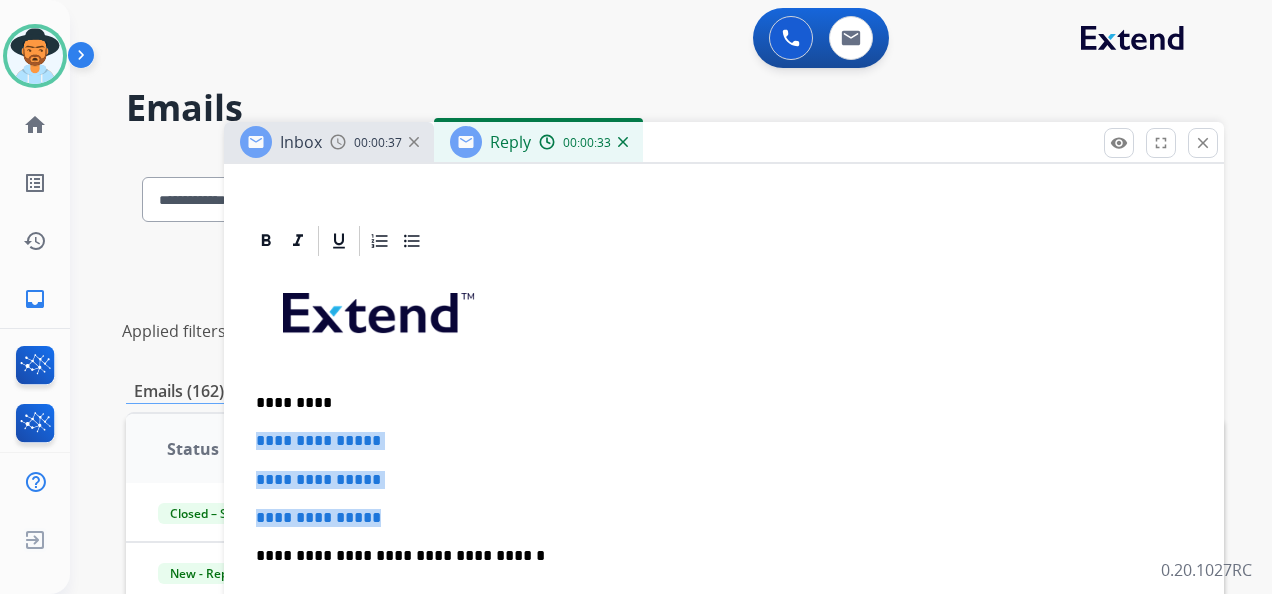drag, startPoint x: 255, startPoint y: 434, endPoint x: 407, endPoint y: 517, distance: 173.18488 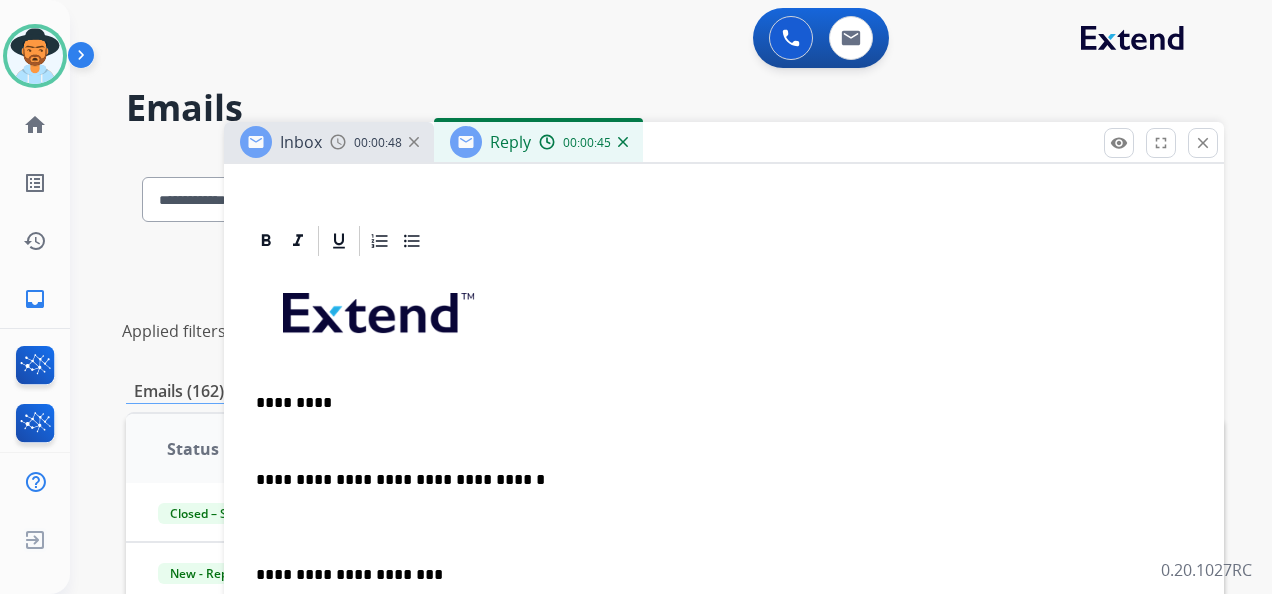 click on "0 Voice Interactions 1 Email Interactions" at bounding box center [659, 40] 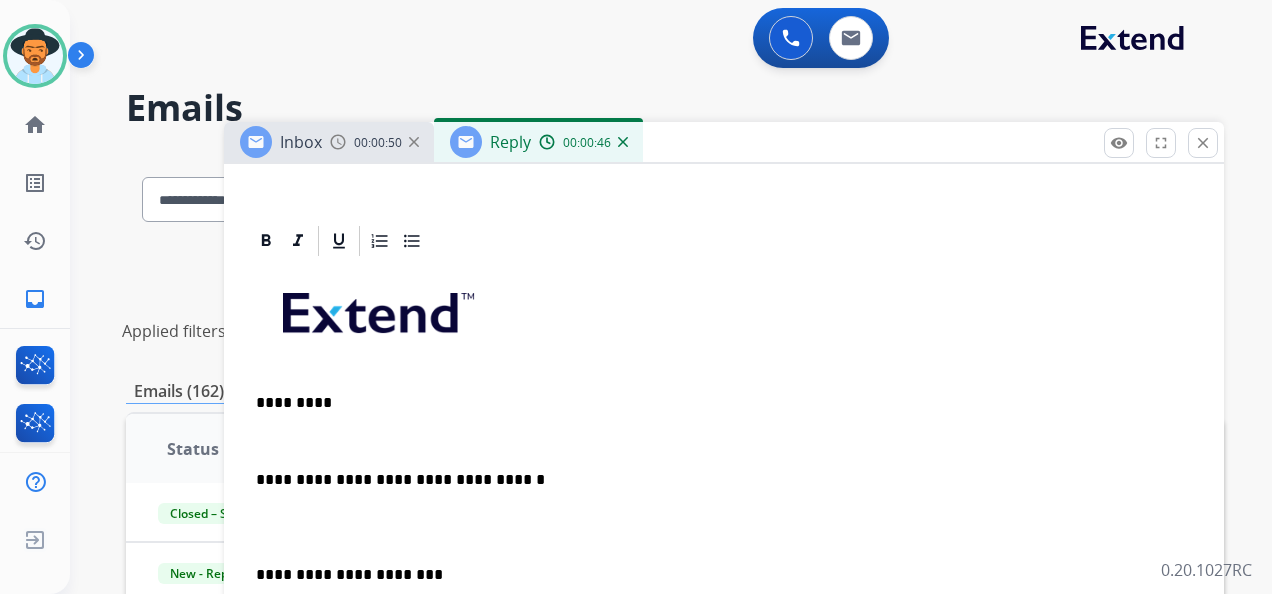 click on "**********" at bounding box center [724, 564] 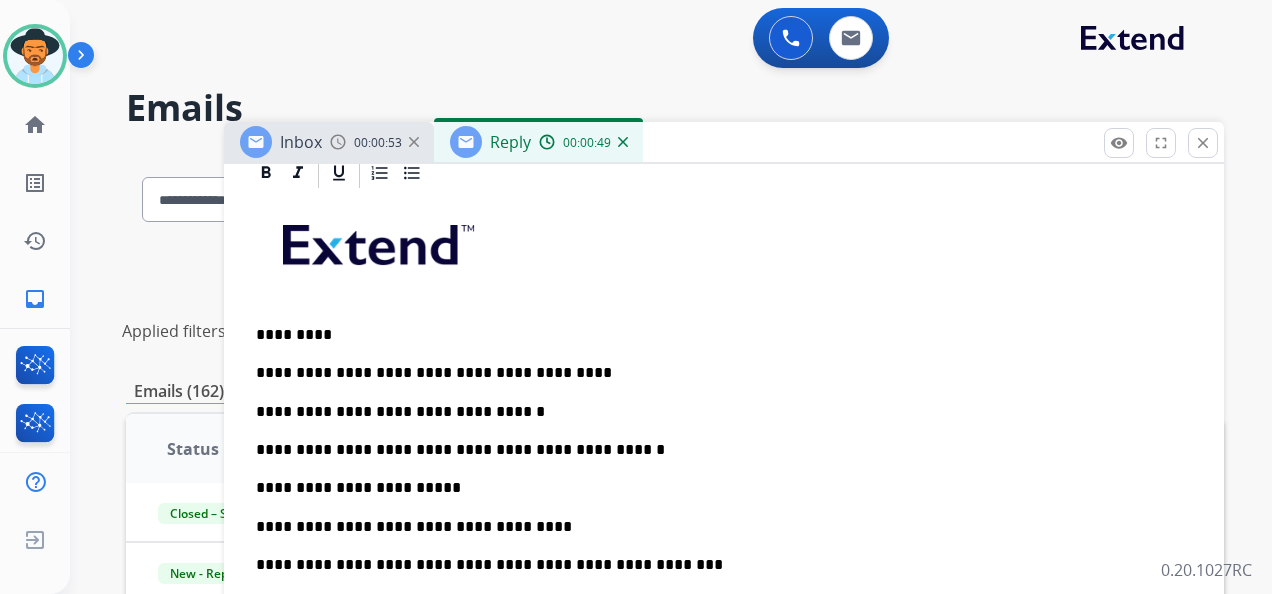 scroll, scrollTop: 500, scrollLeft: 0, axis: vertical 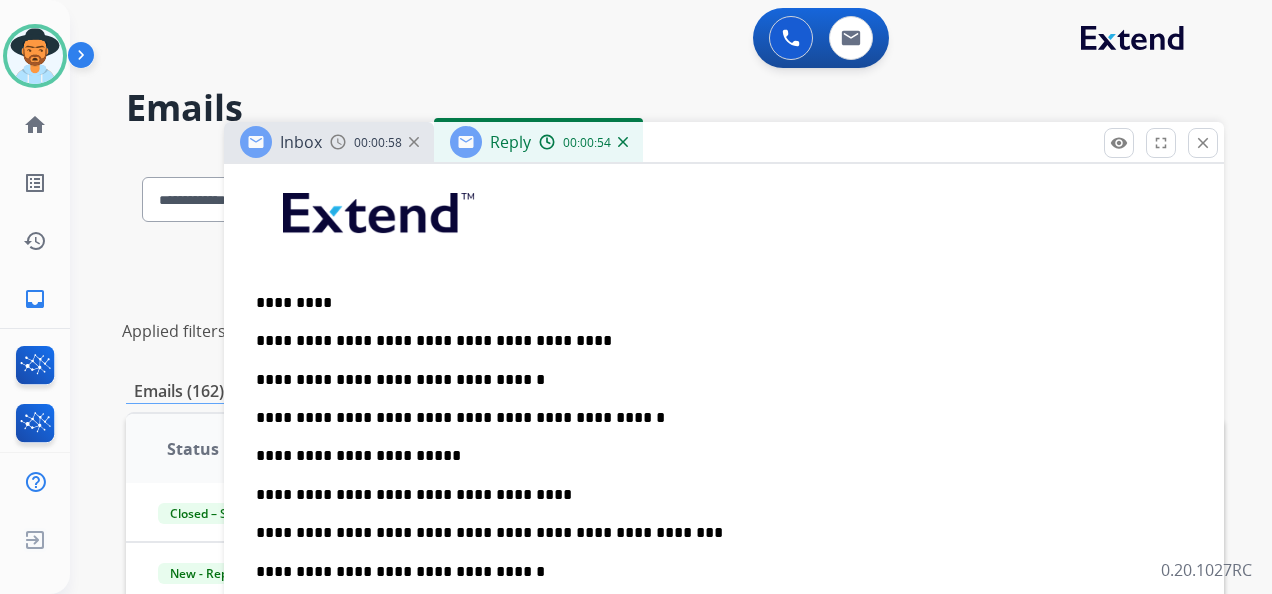drag, startPoint x: 339, startPoint y: 412, endPoint x: 404, endPoint y: 412, distance: 65 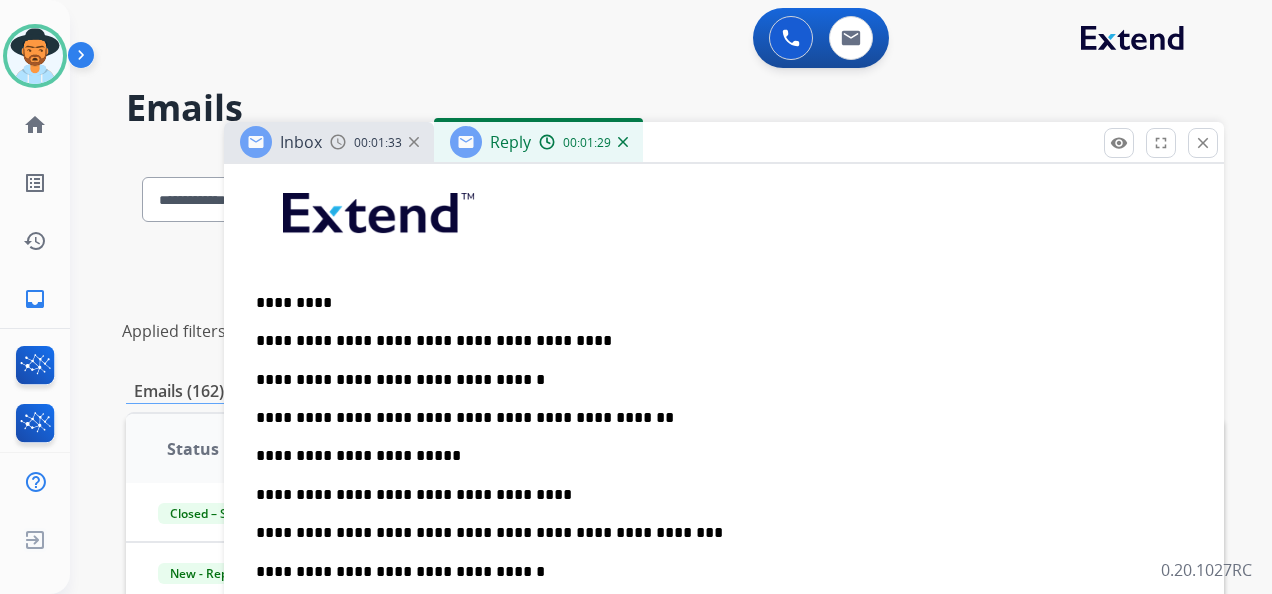 click on "**********" at bounding box center (716, 456) 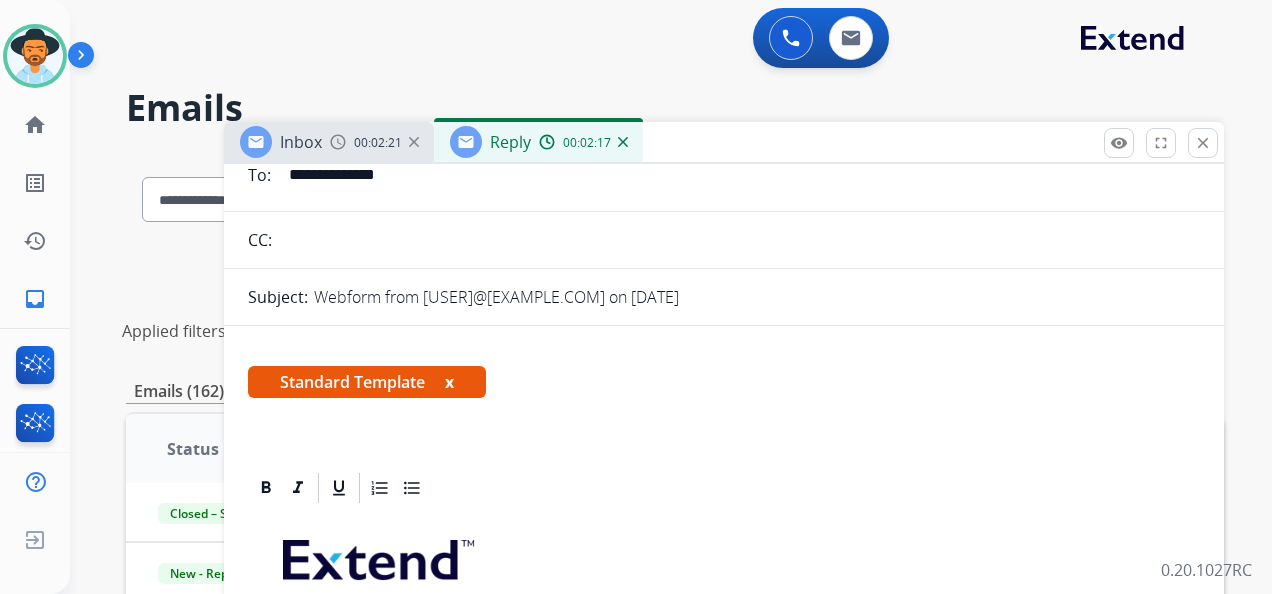 scroll, scrollTop: 53, scrollLeft: 0, axis: vertical 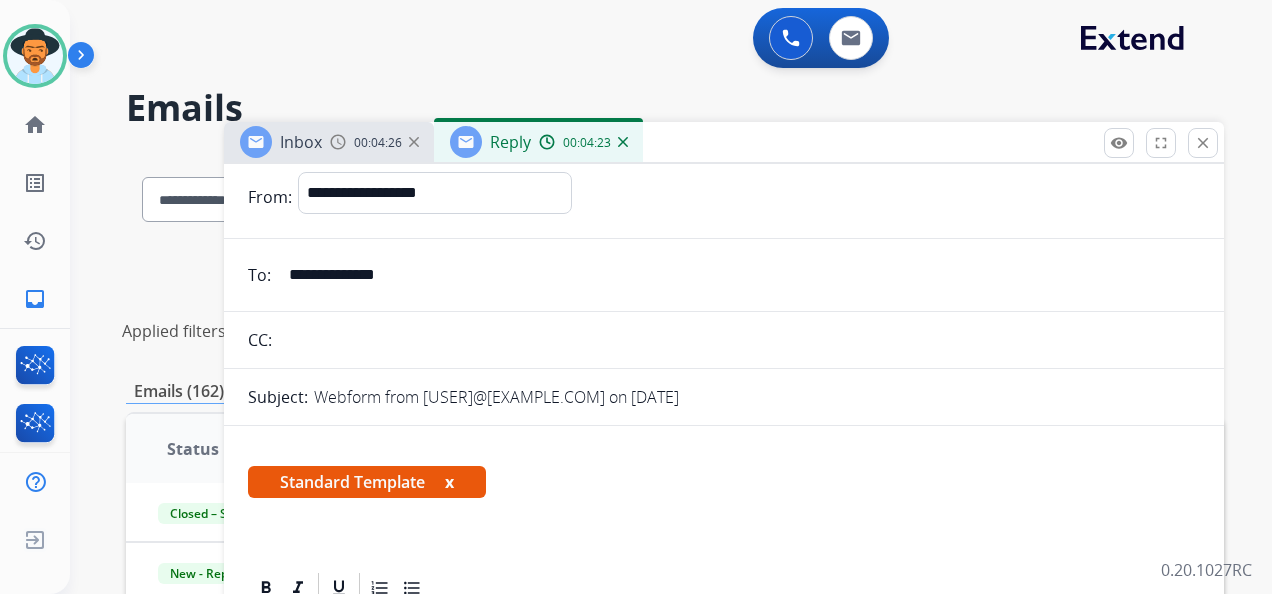 click on "0 Voice Interactions 1 Email Interactions" at bounding box center [659, 40] 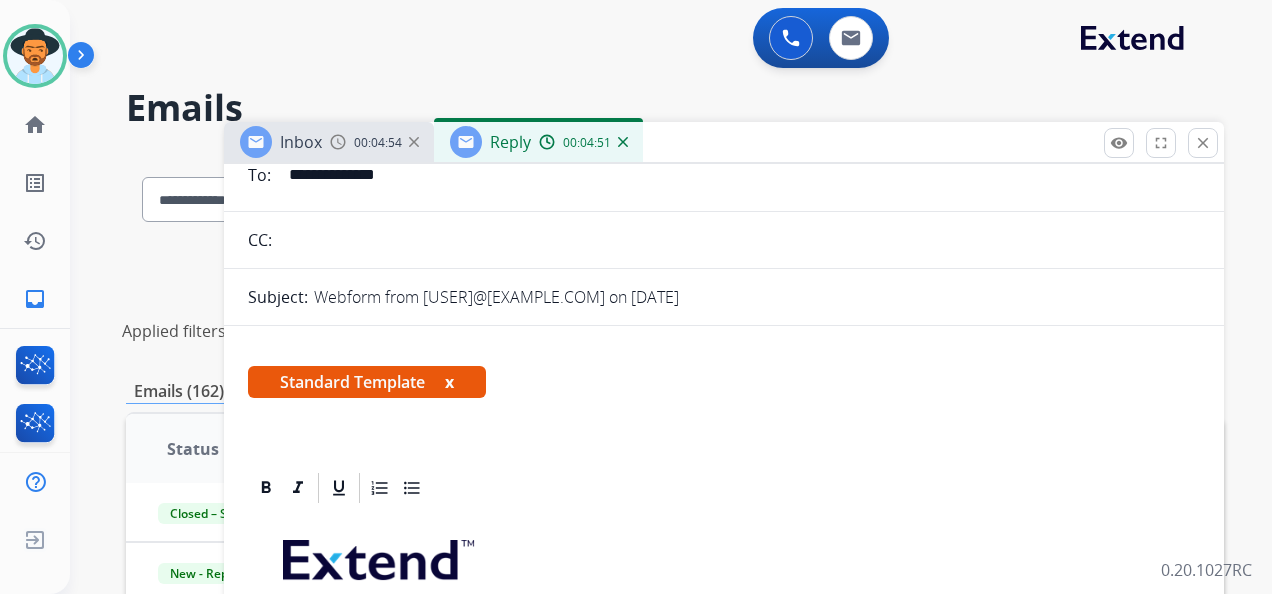 scroll, scrollTop: 0, scrollLeft: 0, axis: both 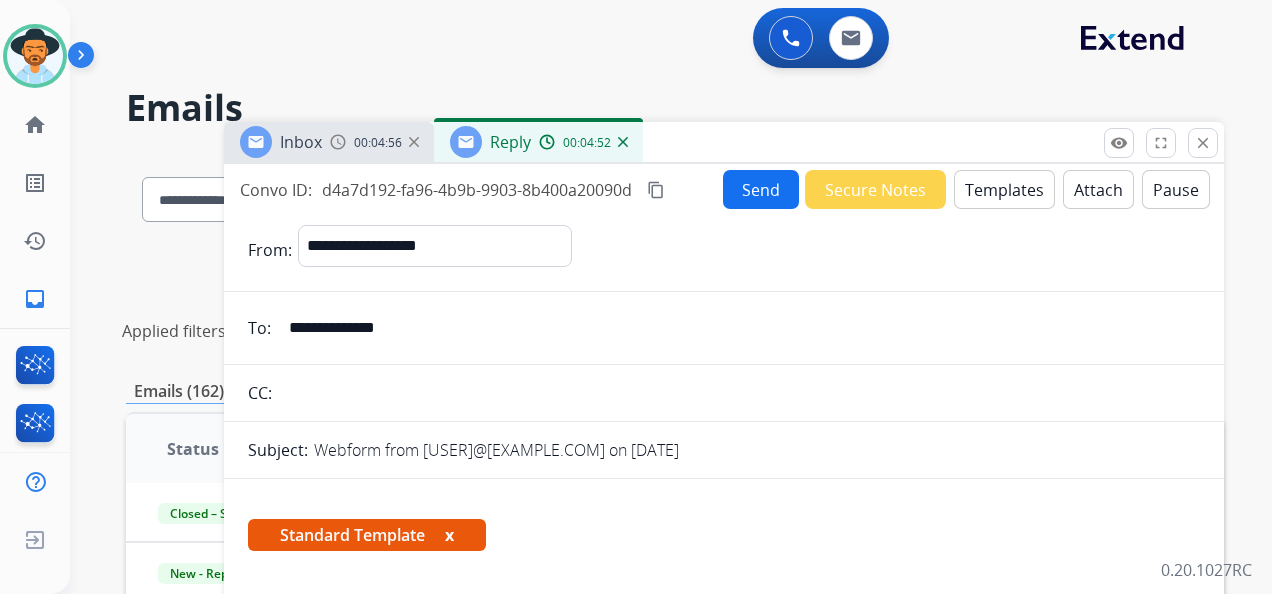 click on "content_copy" at bounding box center (656, 190) 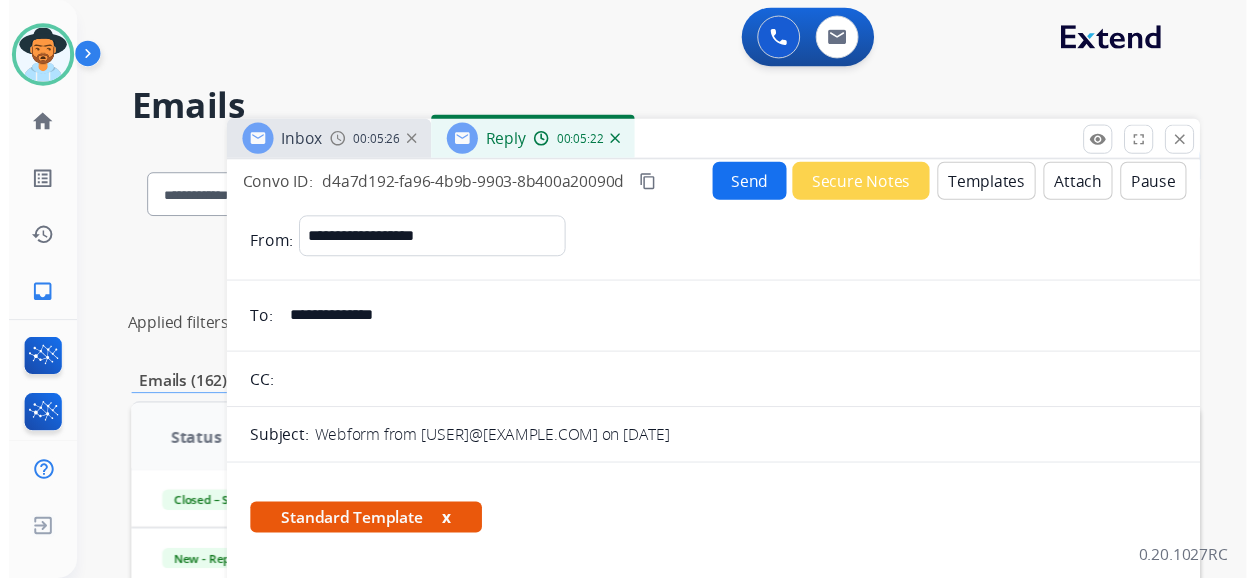 scroll, scrollTop: 0, scrollLeft: 0, axis: both 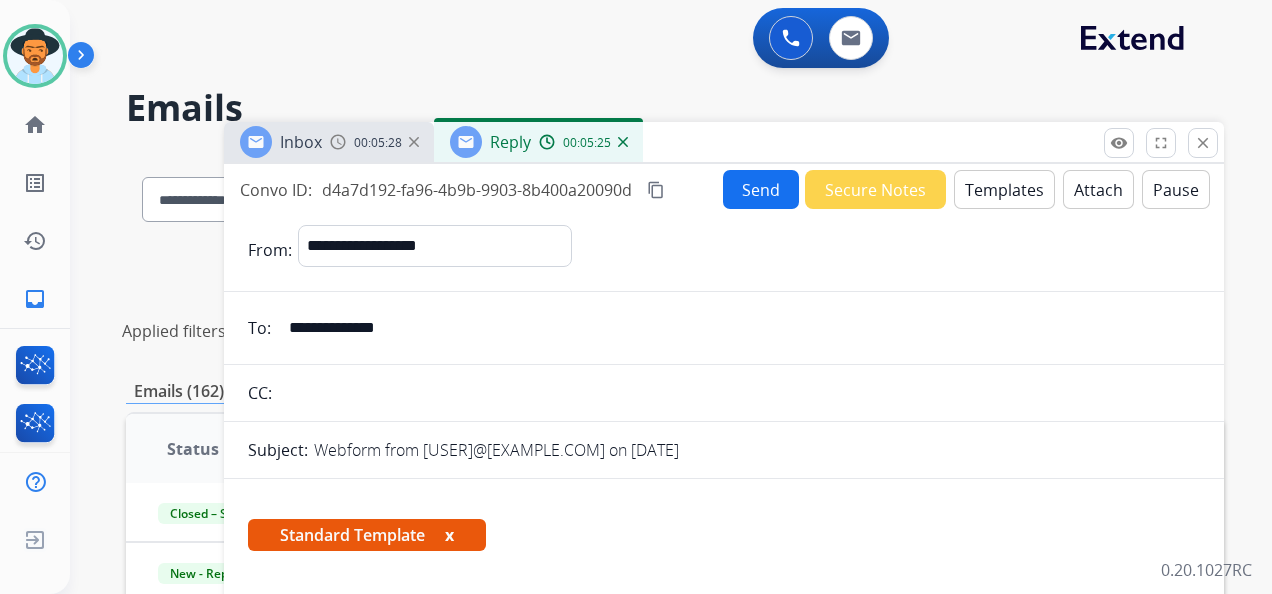 click on "Send" at bounding box center (761, 189) 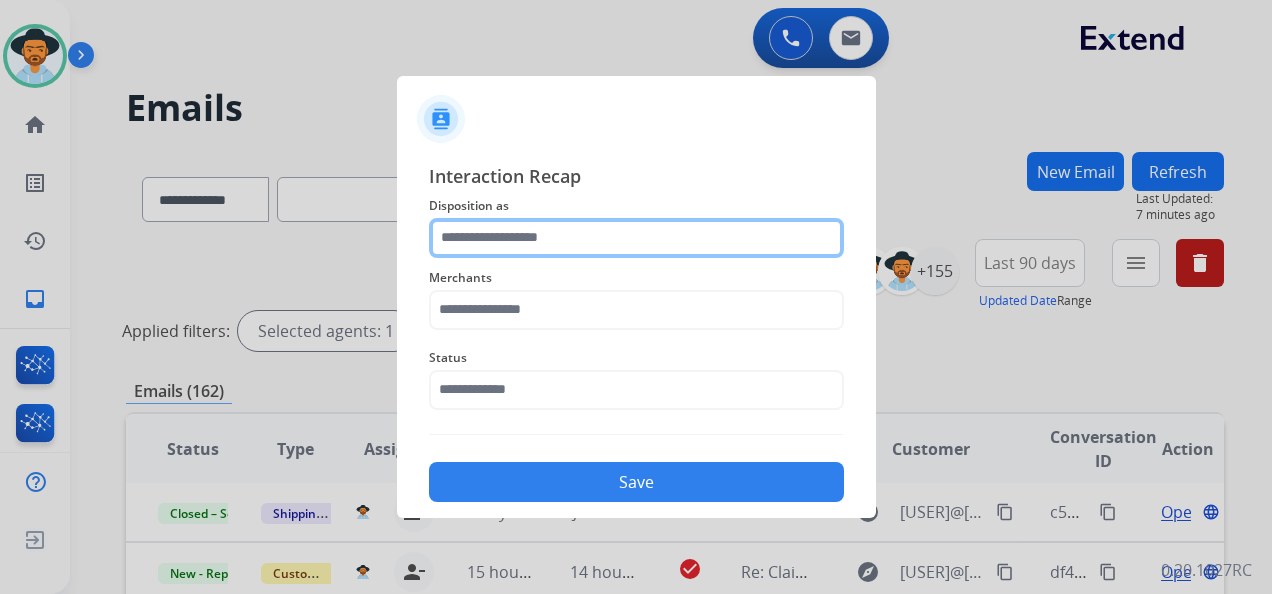 click 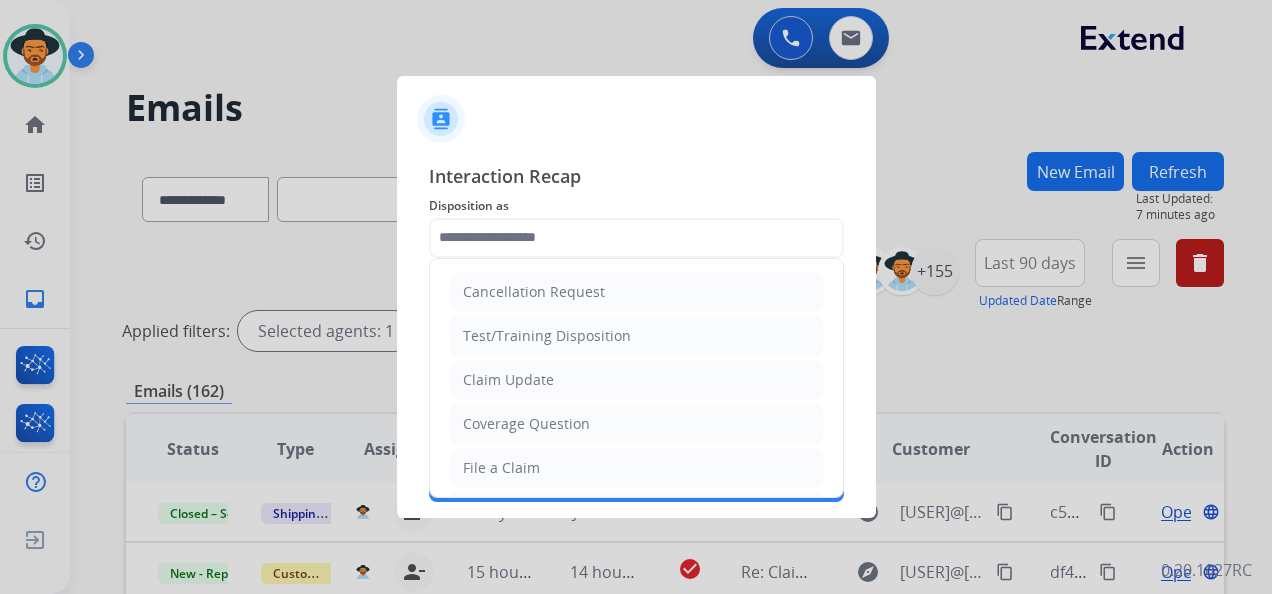 click on "Claim Update" 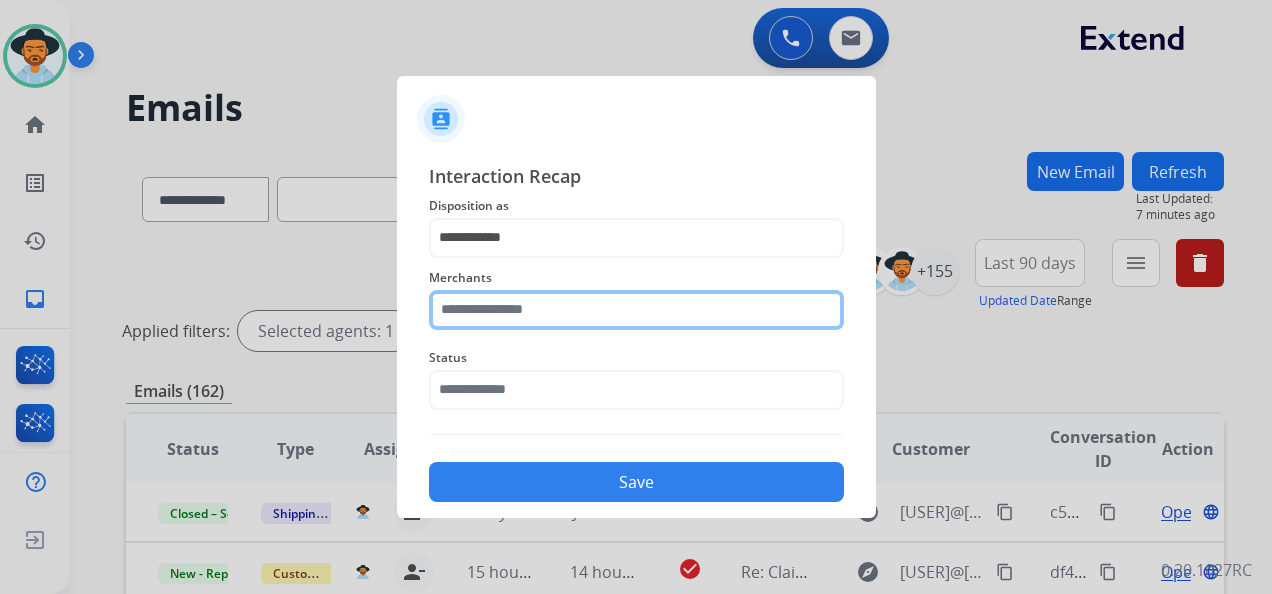 click 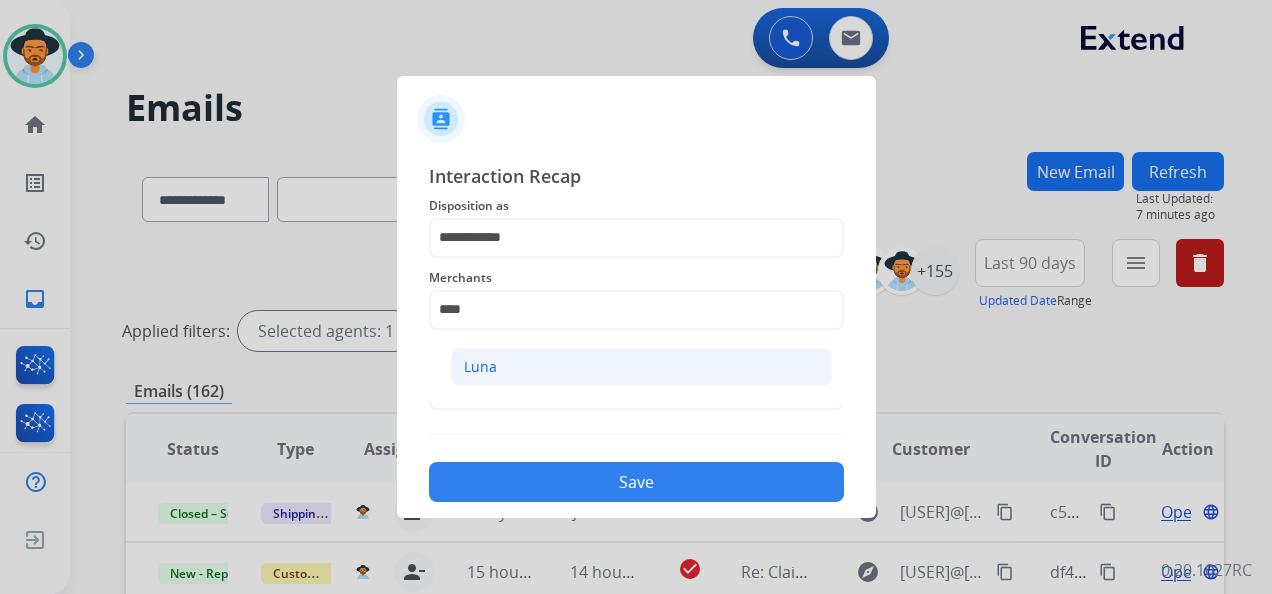click on "Luna" 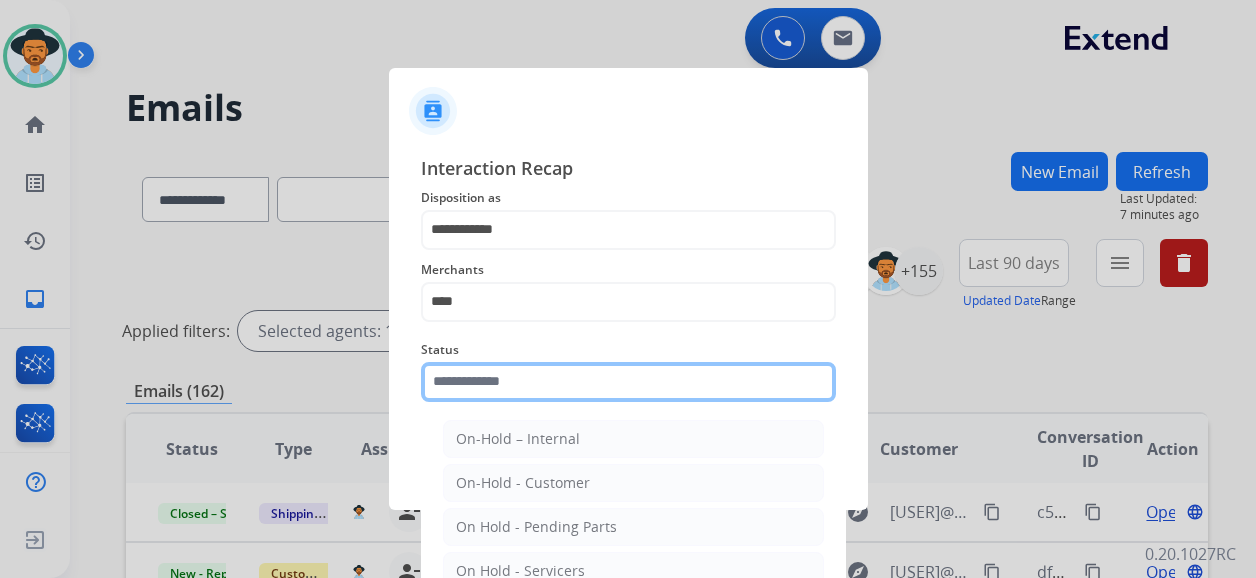 click 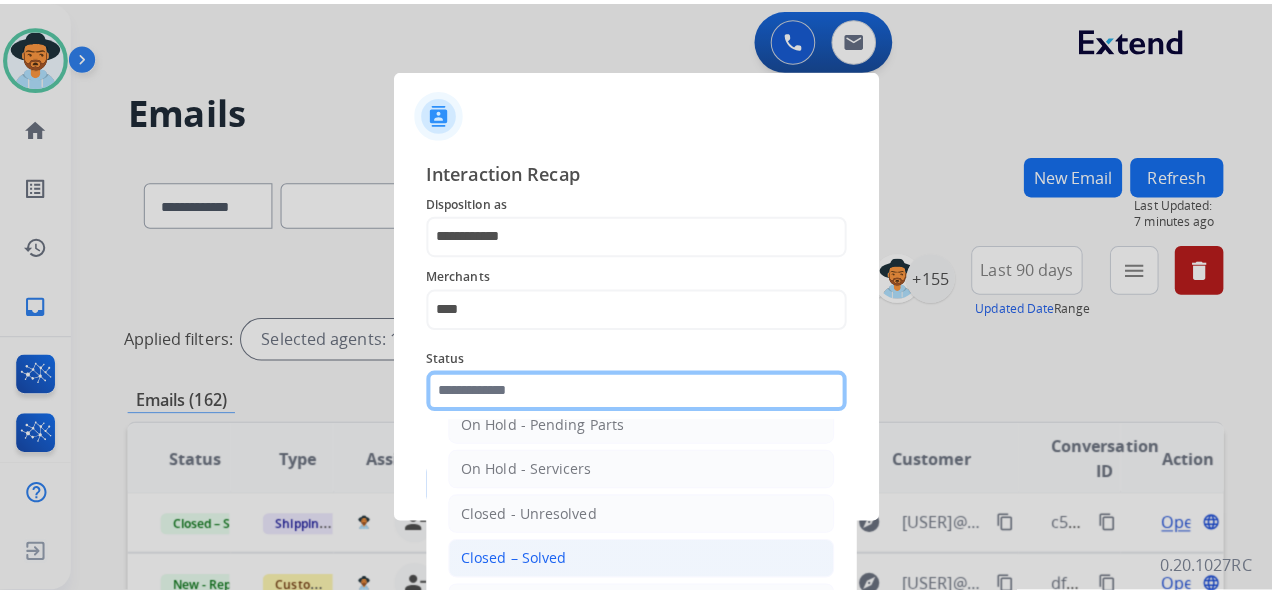 scroll, scrollTop: 114, scrollLeft: 0, axis: vertical 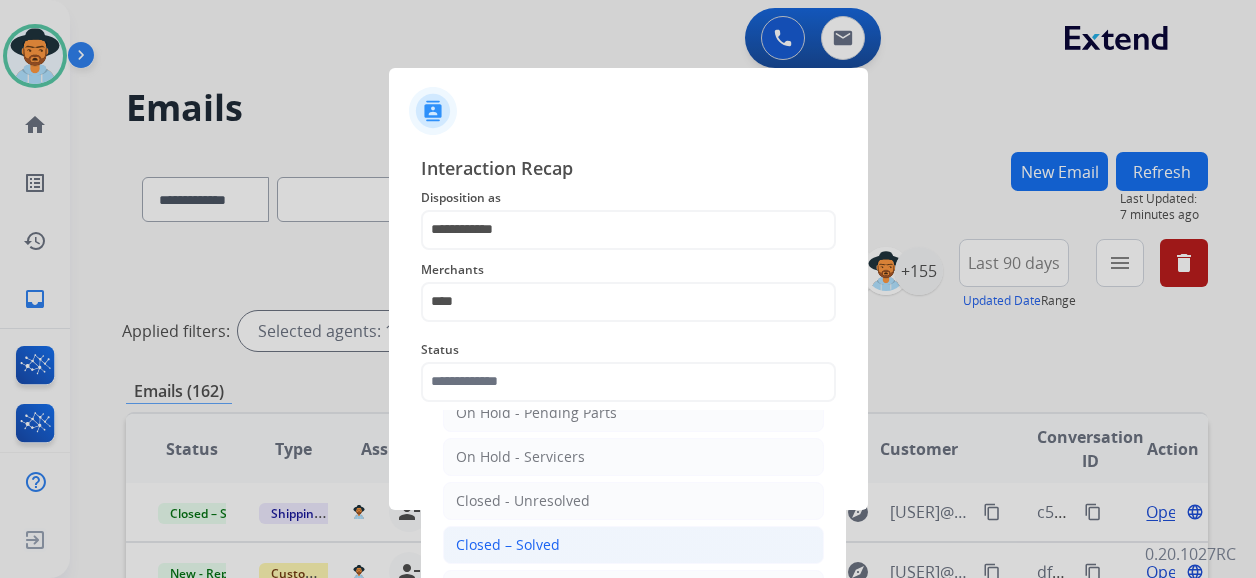 click on "Closed – Solved" 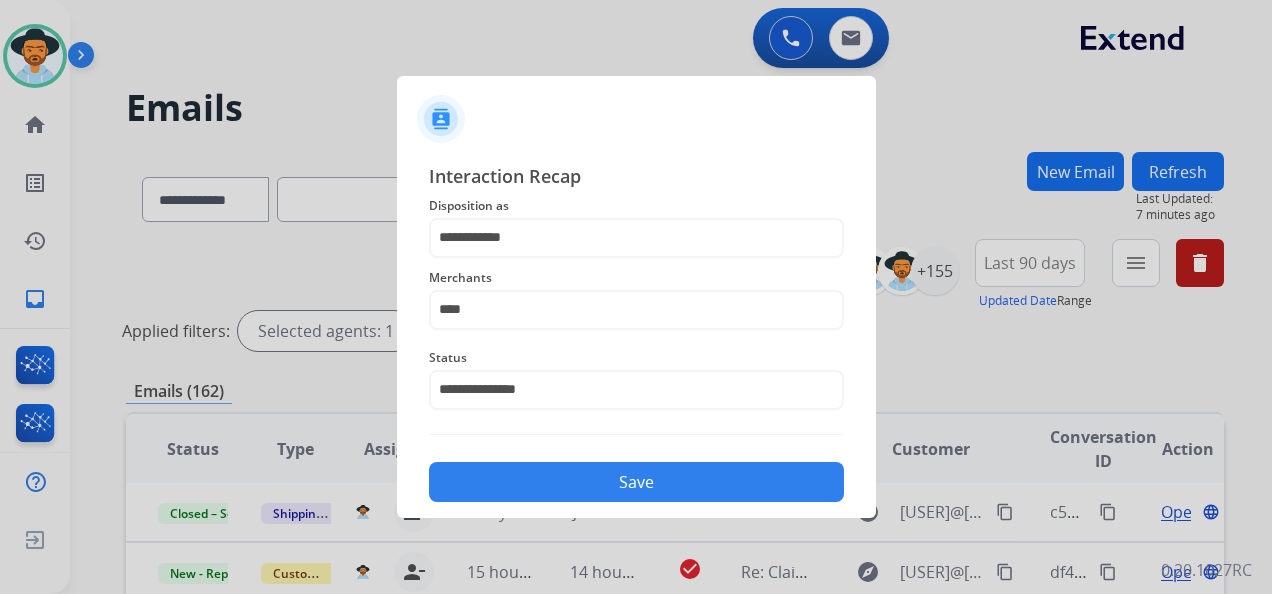 click on "Save" 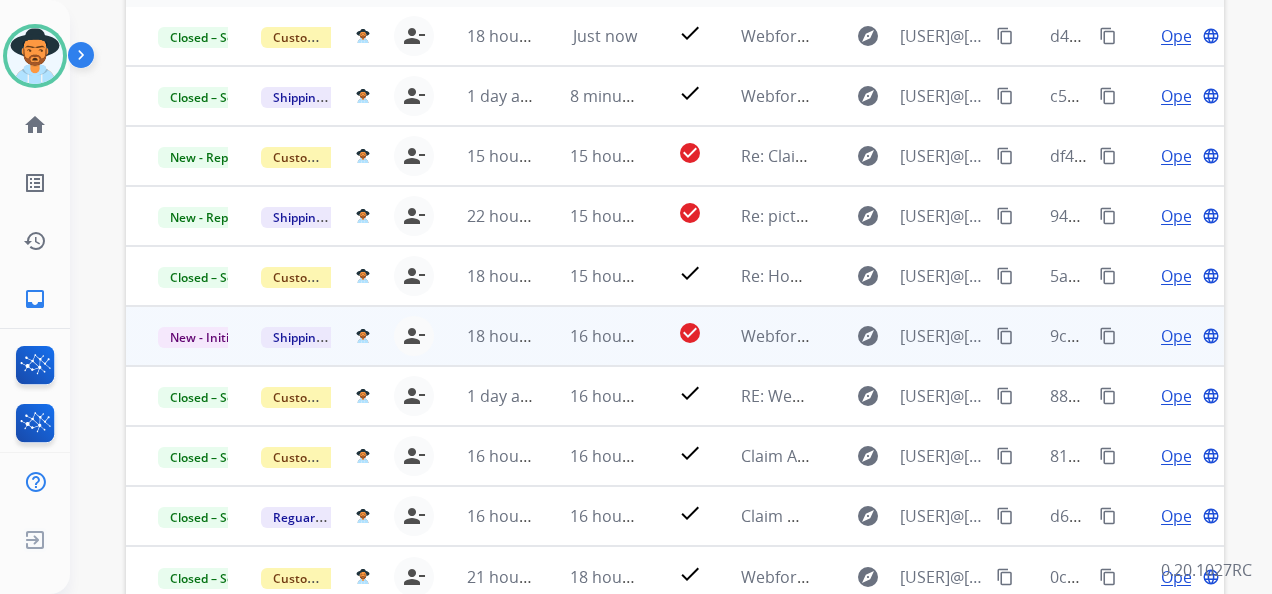 scroll, scrollTop: 592, scrollLeft: 0, axis: vertical 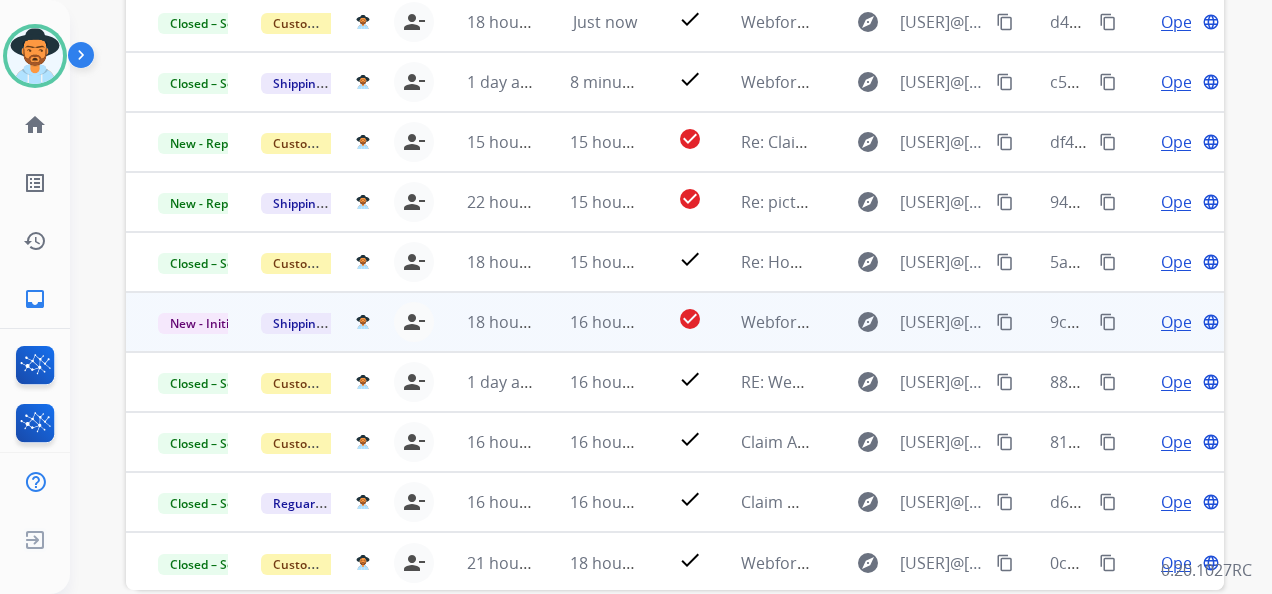 click on "Open" at bounding box center (1181, 322) 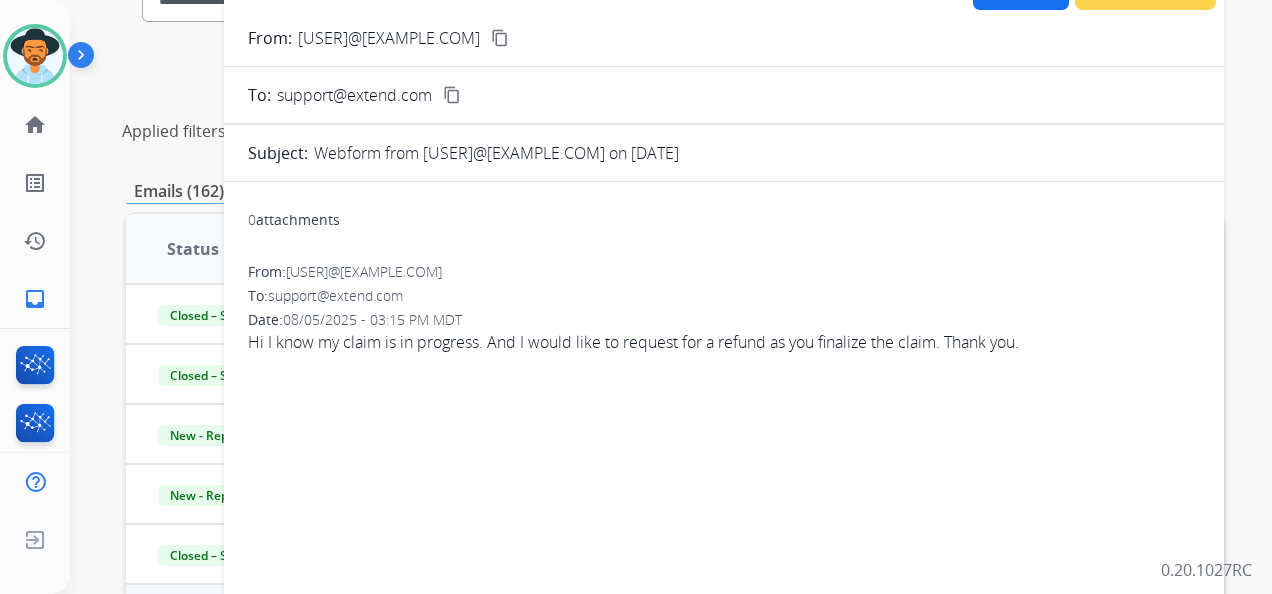 scroll, scrollTop: 100, scrollLeft: 0, axis: vertical 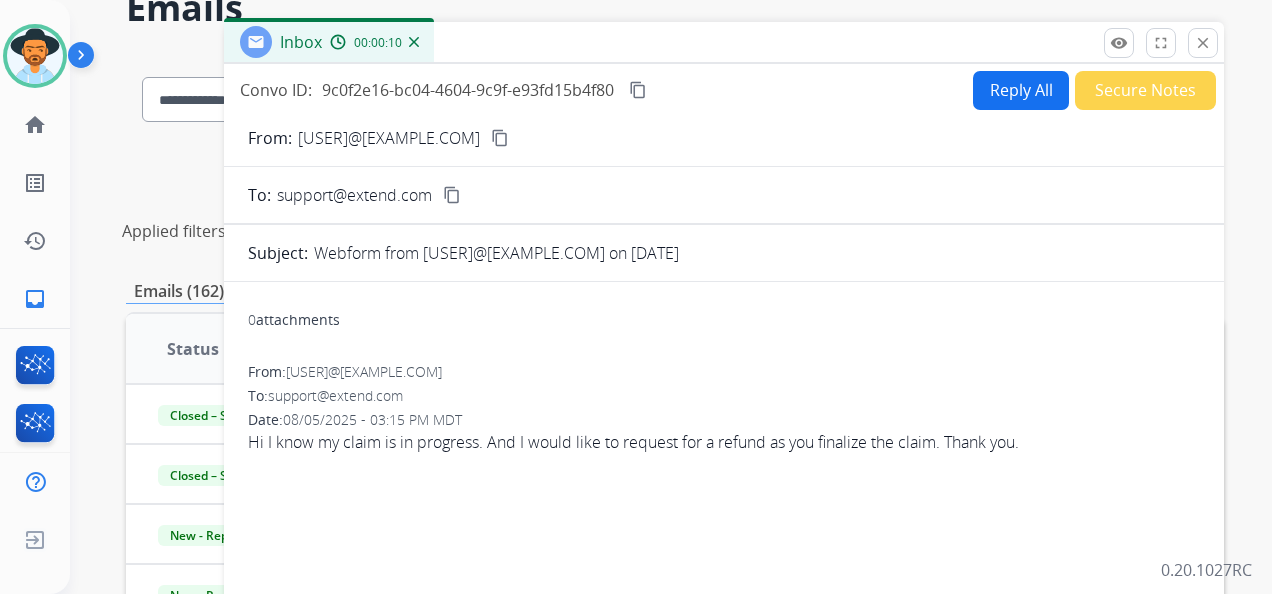 click on "content_copy" at bounding box center (500, 138) 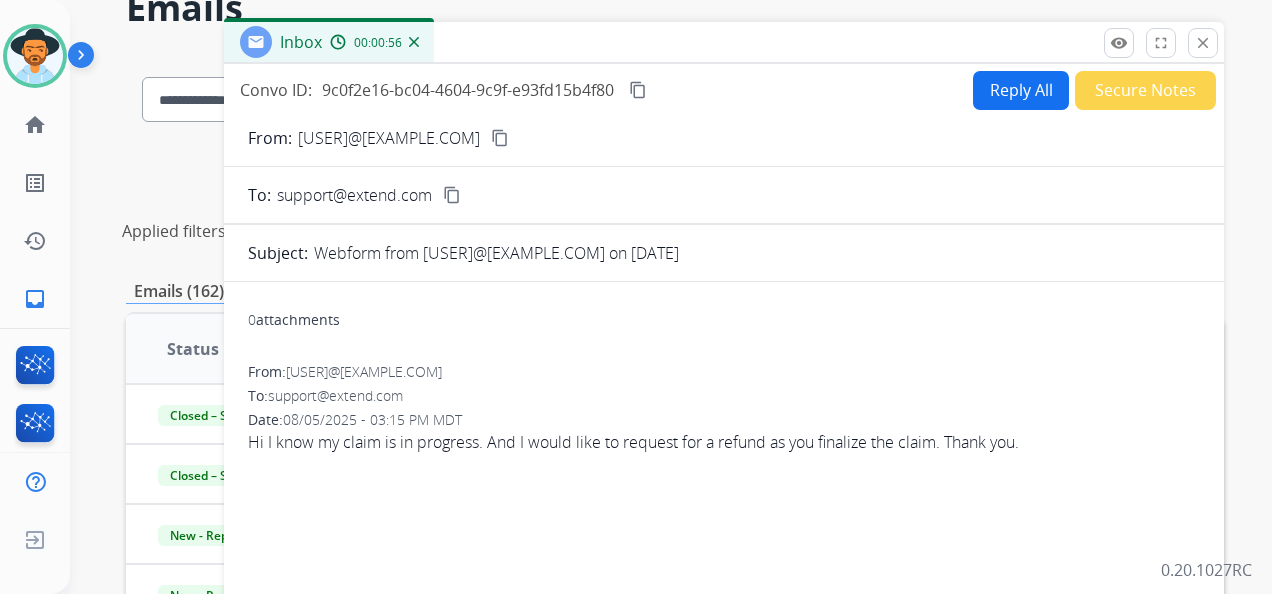 click on "content_copy" at bounding box center [638, 90] 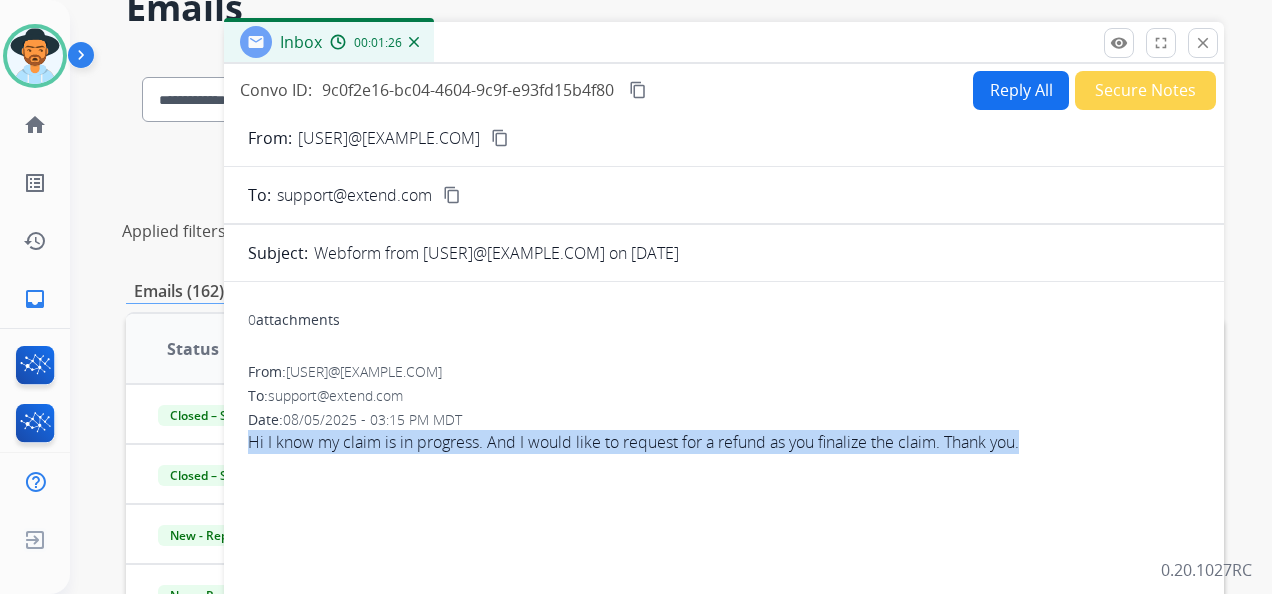 drag, startPoint x: 243, startPoint y: 439, endPoint x: 1034, endPoint y: 450, distance: 791.0765 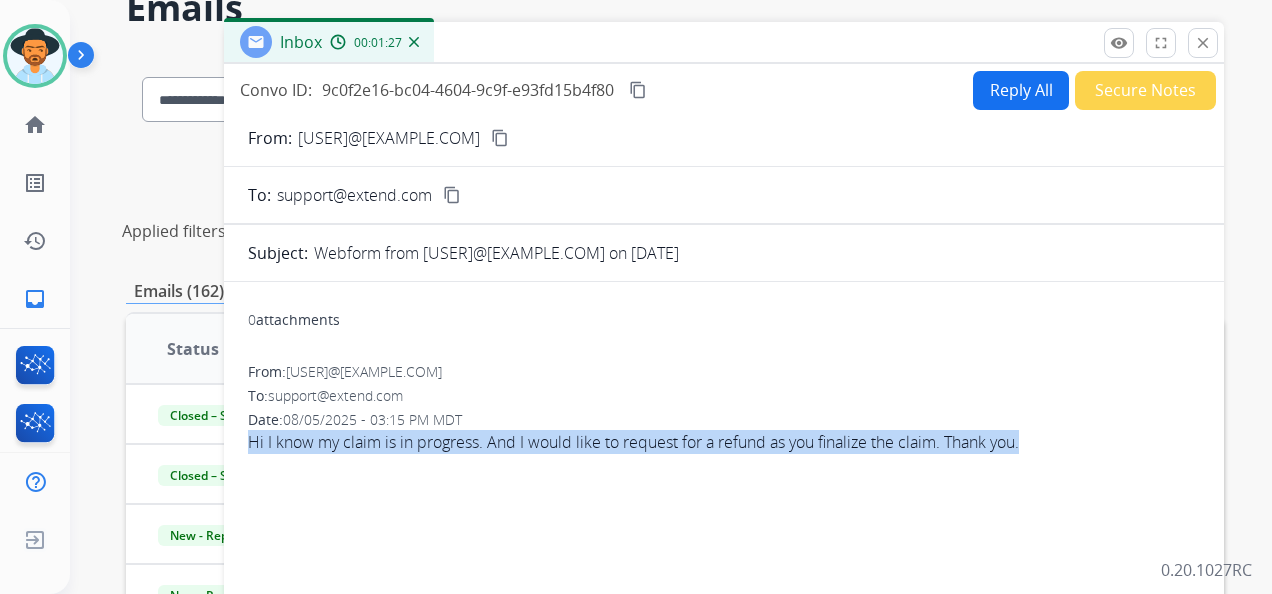 copy on "Hi I know my claim is in progress. And I would like to request for a refund as you finalize the claim. Thank you." 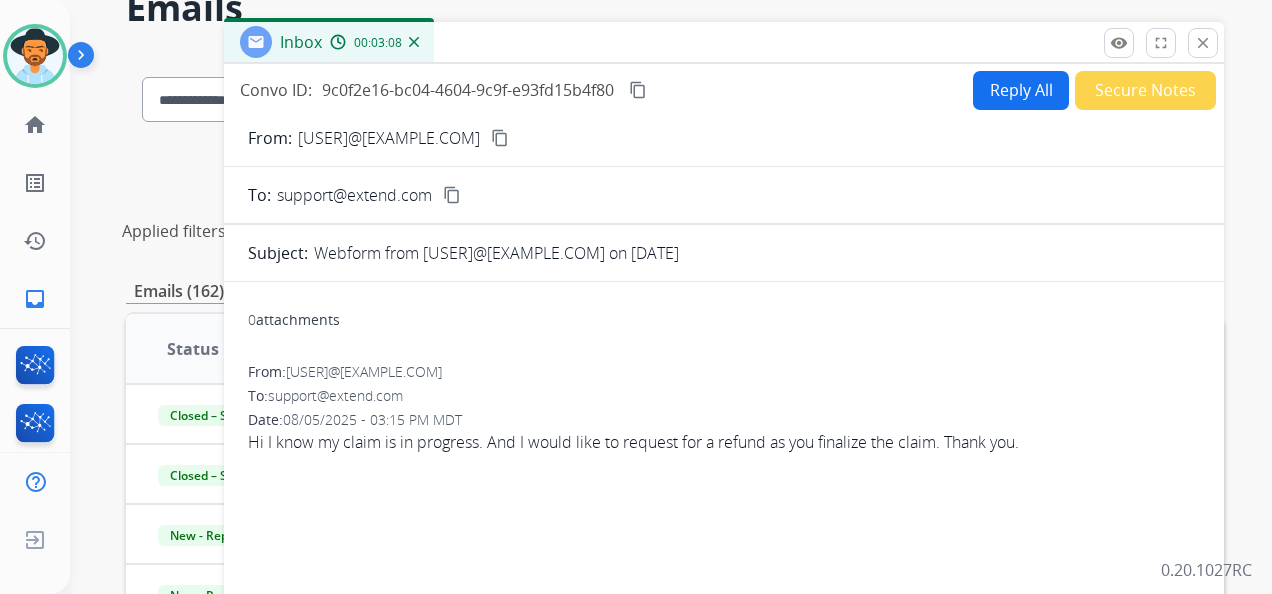 click on "Emails" at bounding box center (675, 8) 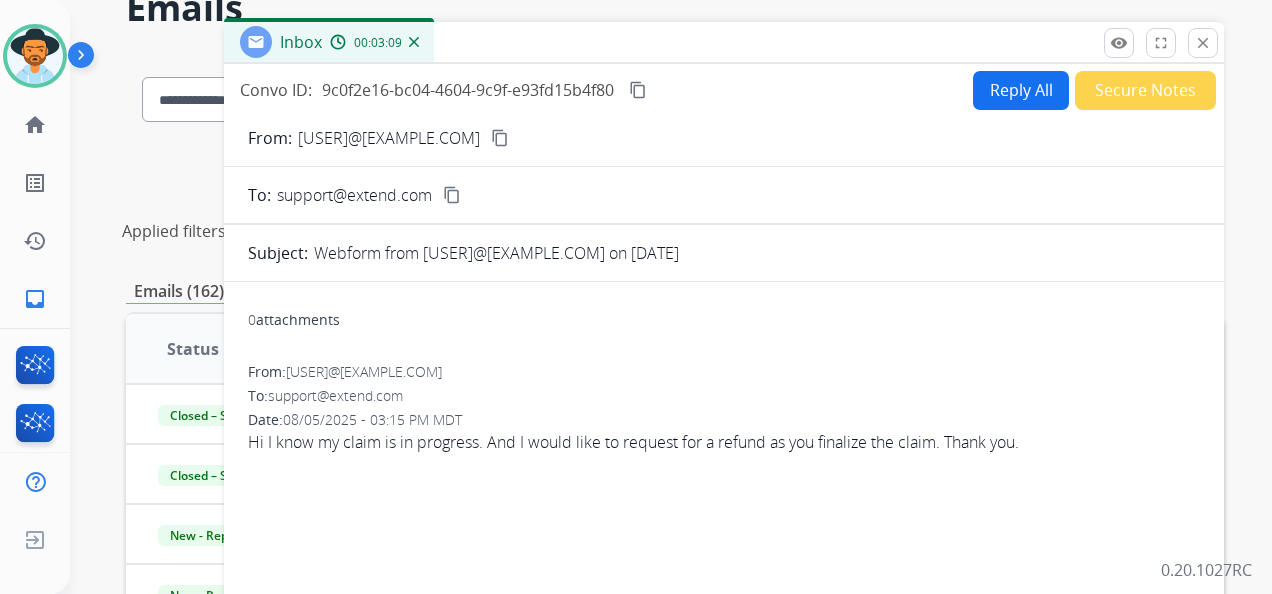 click on "Reply All" at bounding box center [1021, 90] 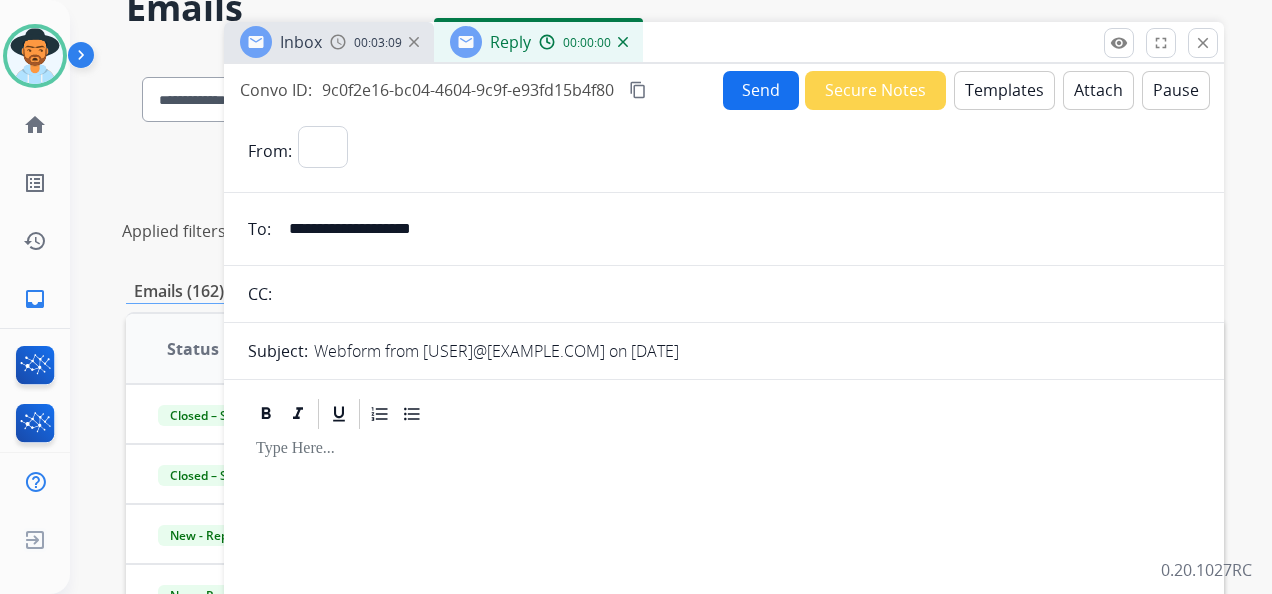select on "**********" 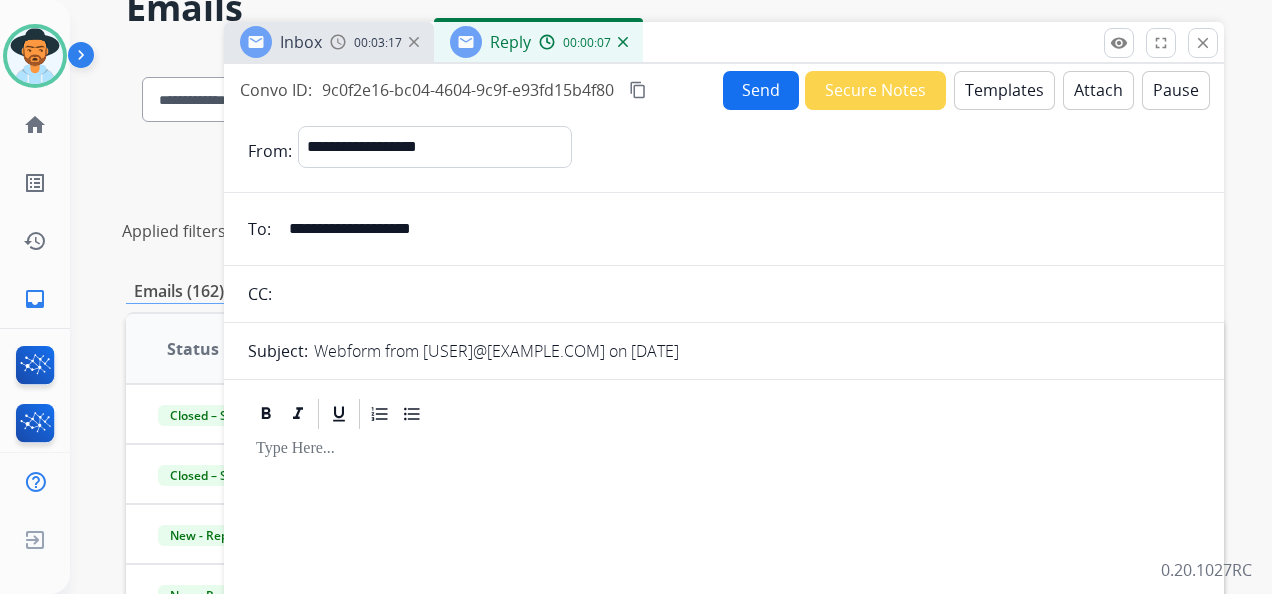 click on "Templates" at bounding box center (1004, 90) 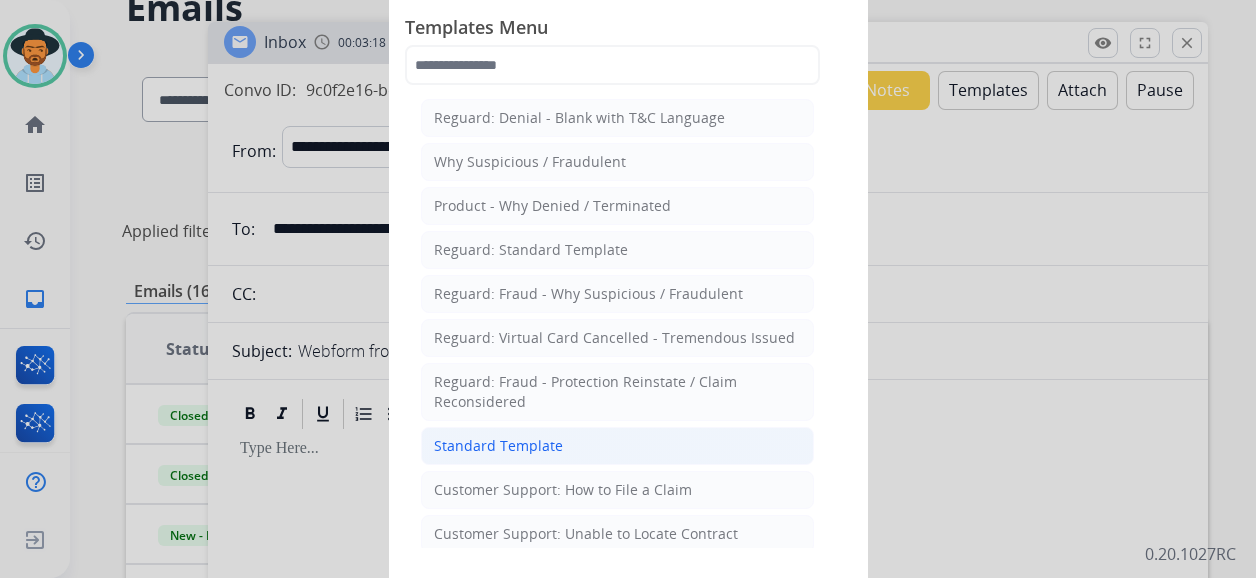 click on "Standard Template" 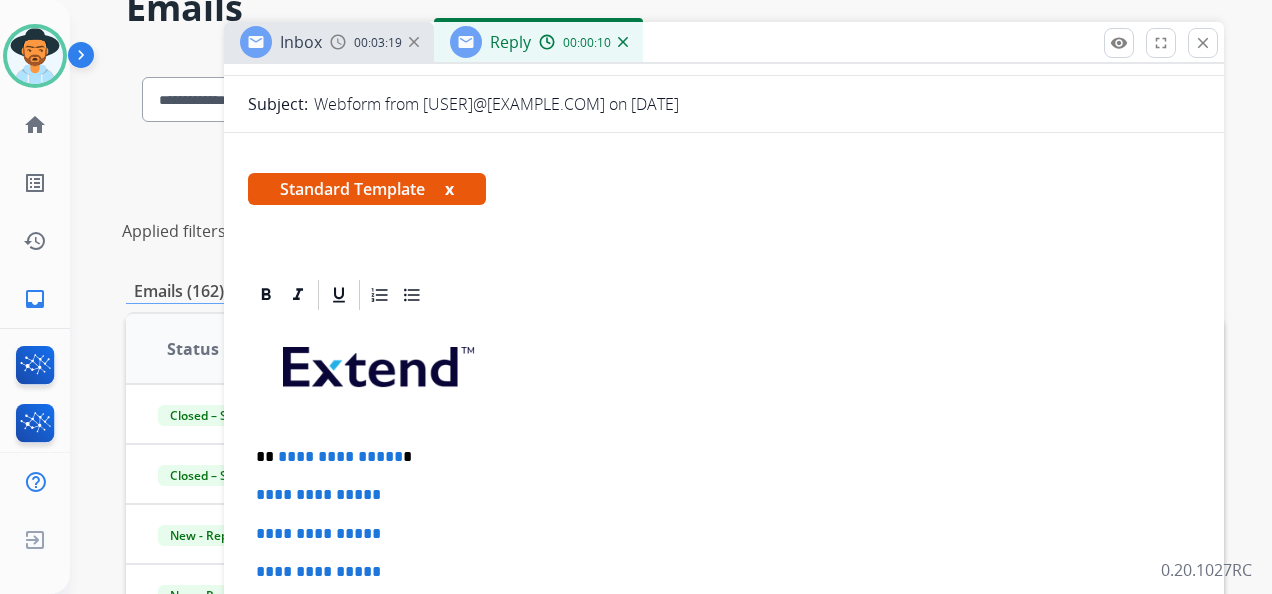 scroll, scrollTop: 300, scrollLeft: 0, axis: vertical 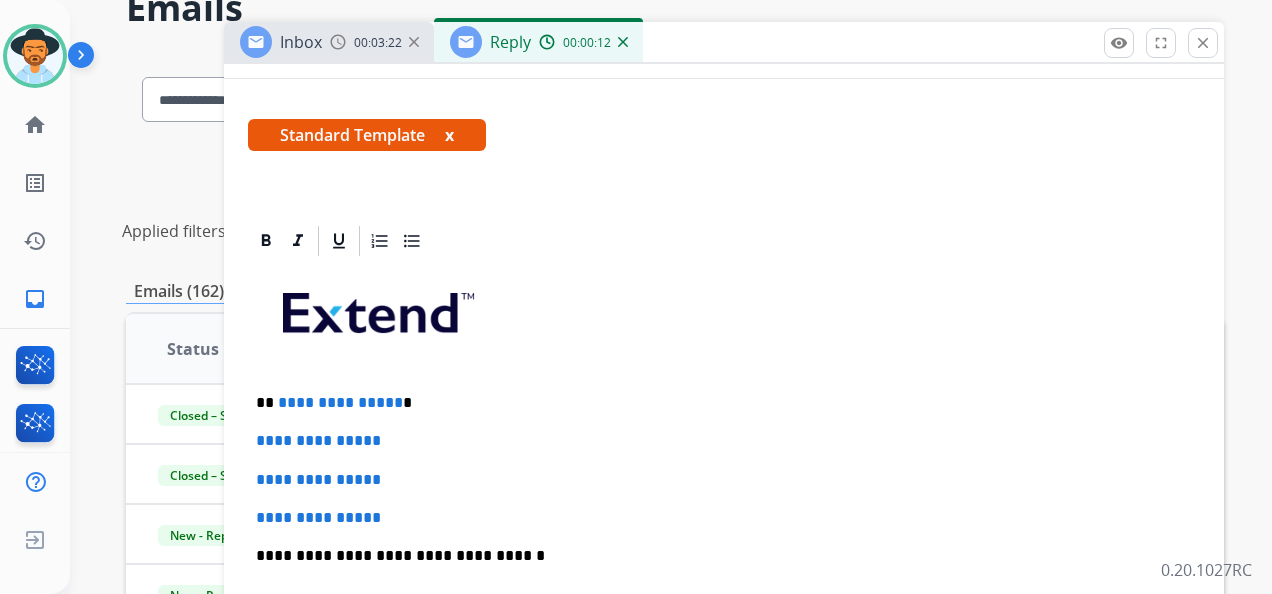 click on "**********" at bounding box center (716, 403) 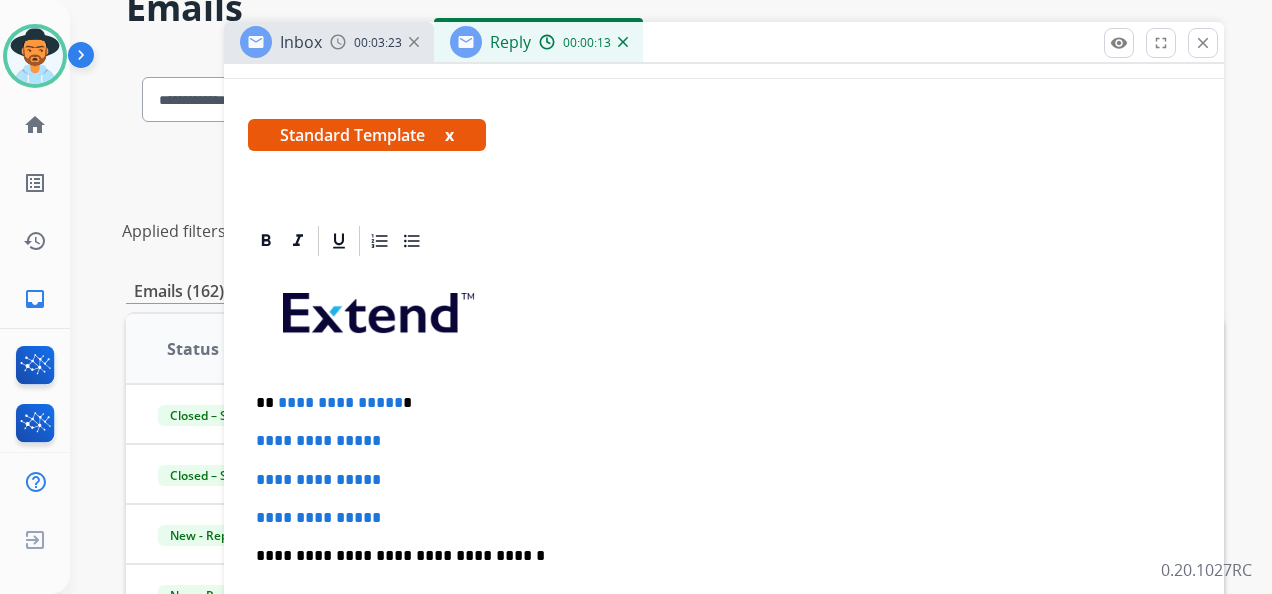 type 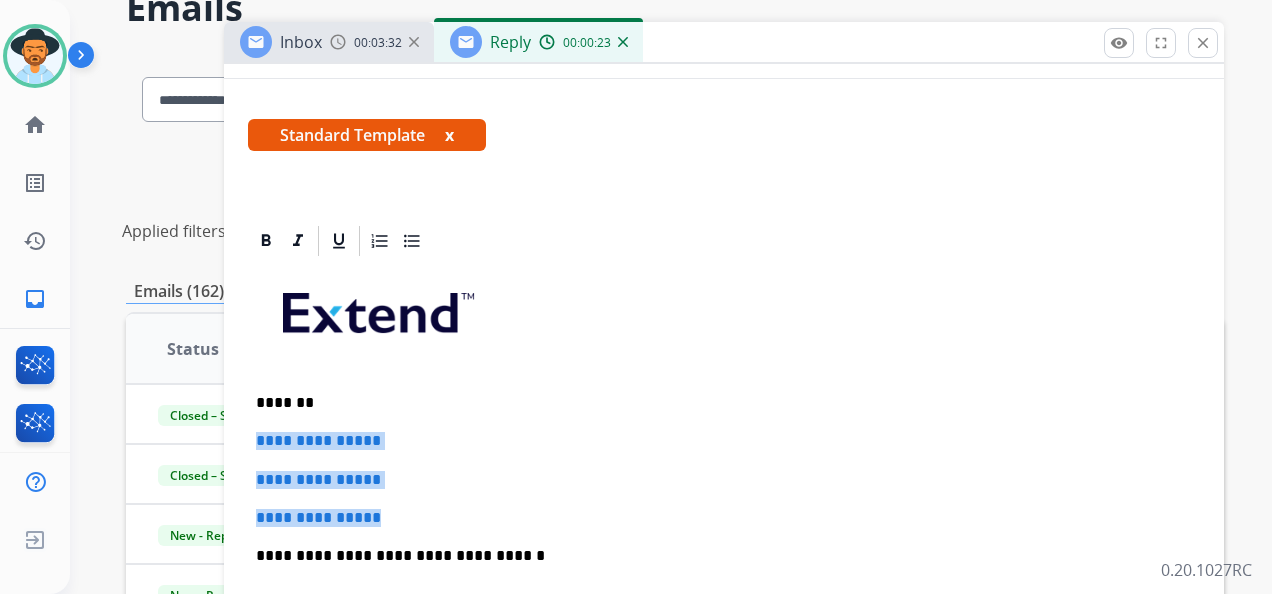 drag, startPoint x: 257, startPoint y: 432, endPoint x: 398, endPoint y: 518, distance: 165.1575 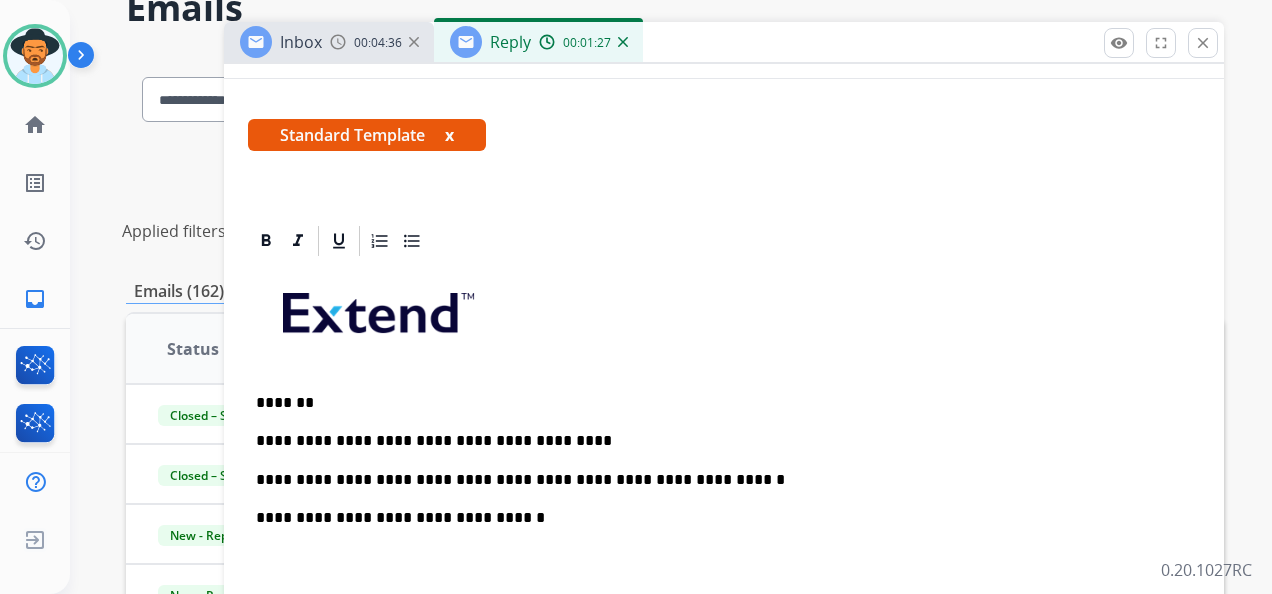 click on "**********" at bounding box center (724, 584) 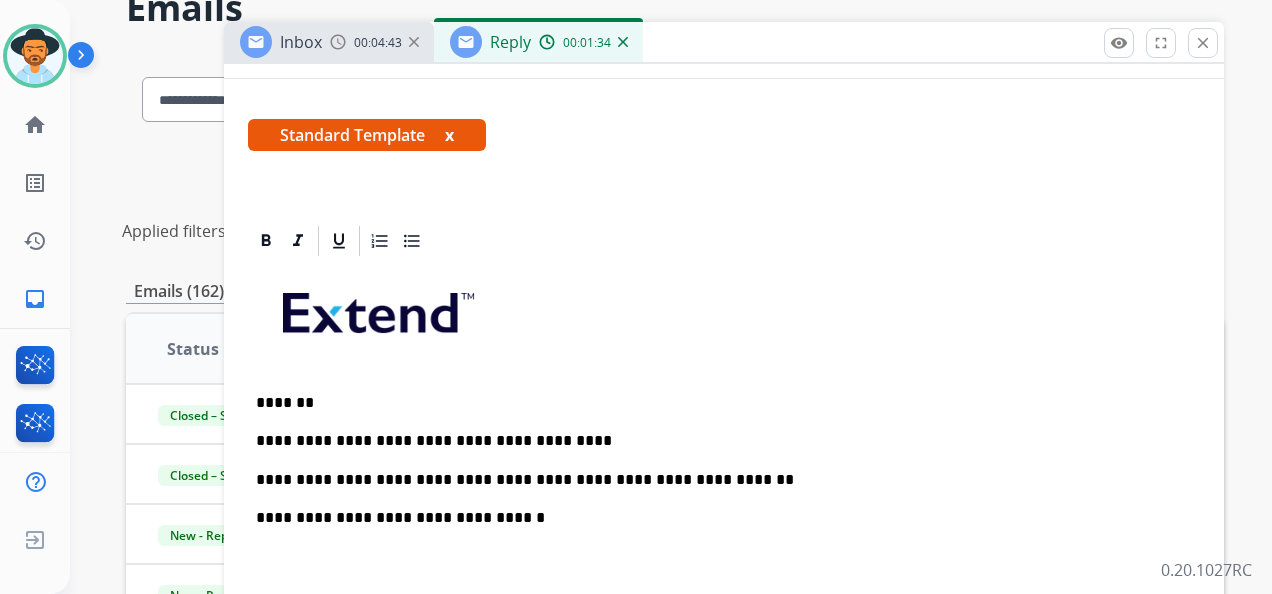 click on "**********" at bounding box center (716, 480) 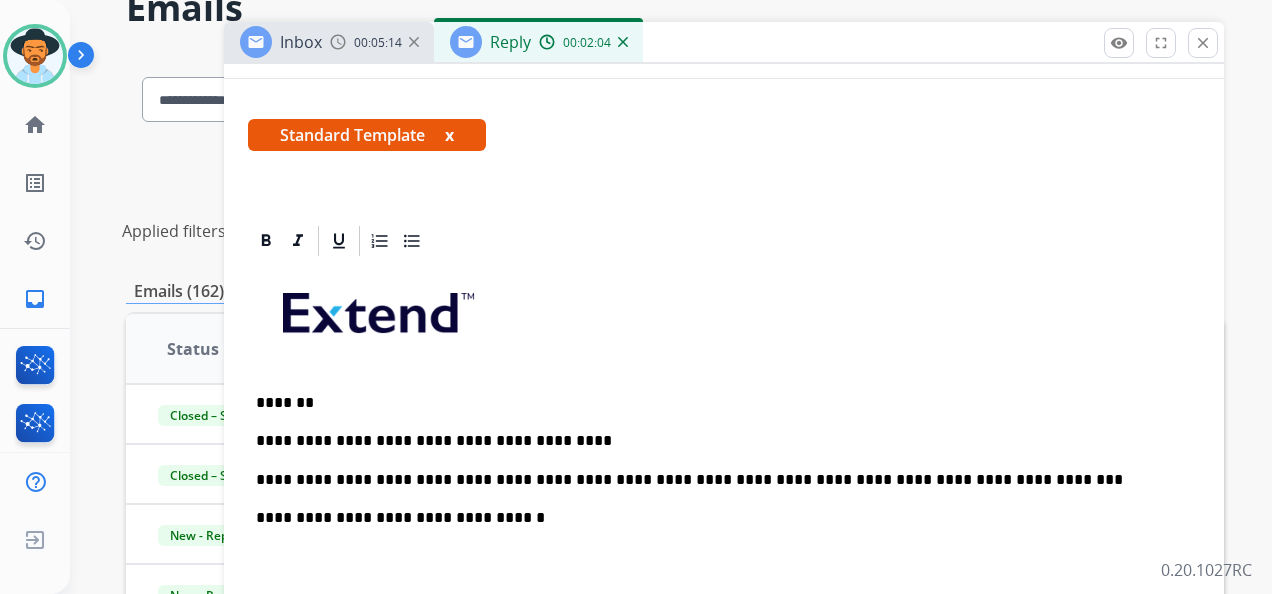 click on "**********" at bounding box center (716, 480) 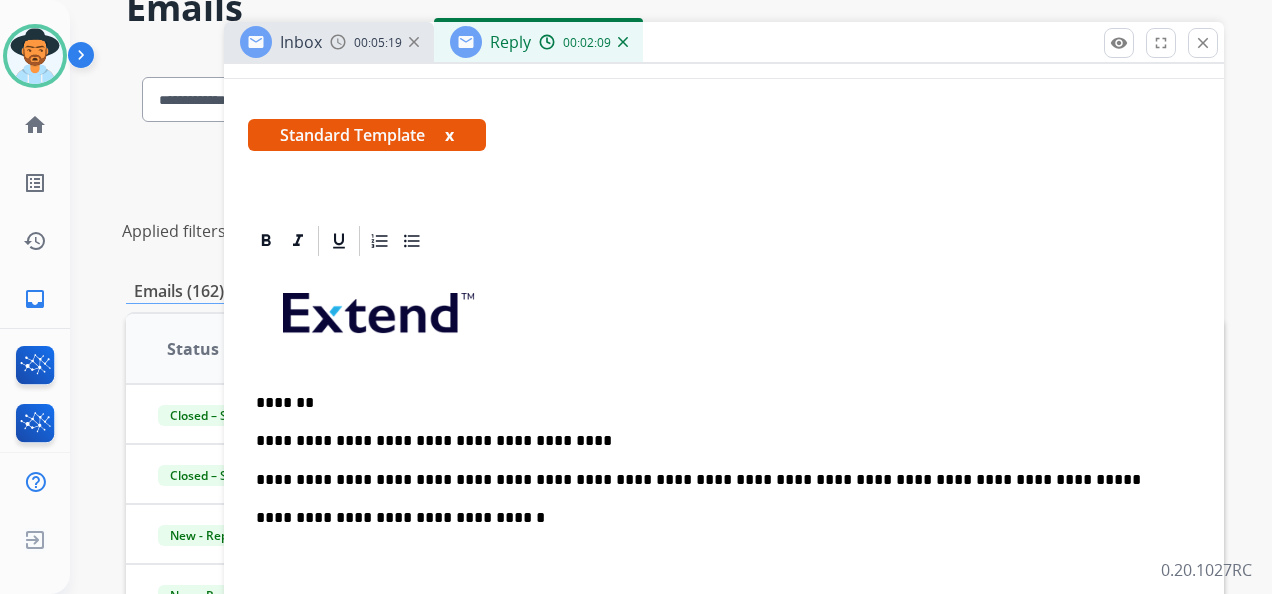 click on "**********" at bounding box center [716, 480] 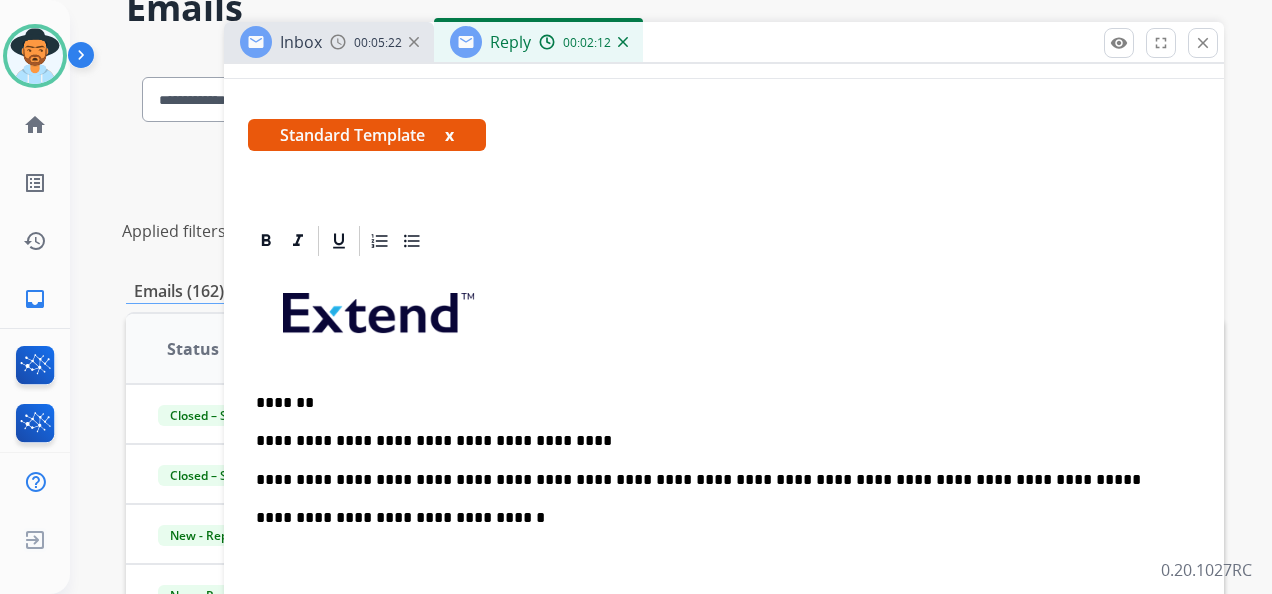 click on "**********" at bounding box center [716, 480] 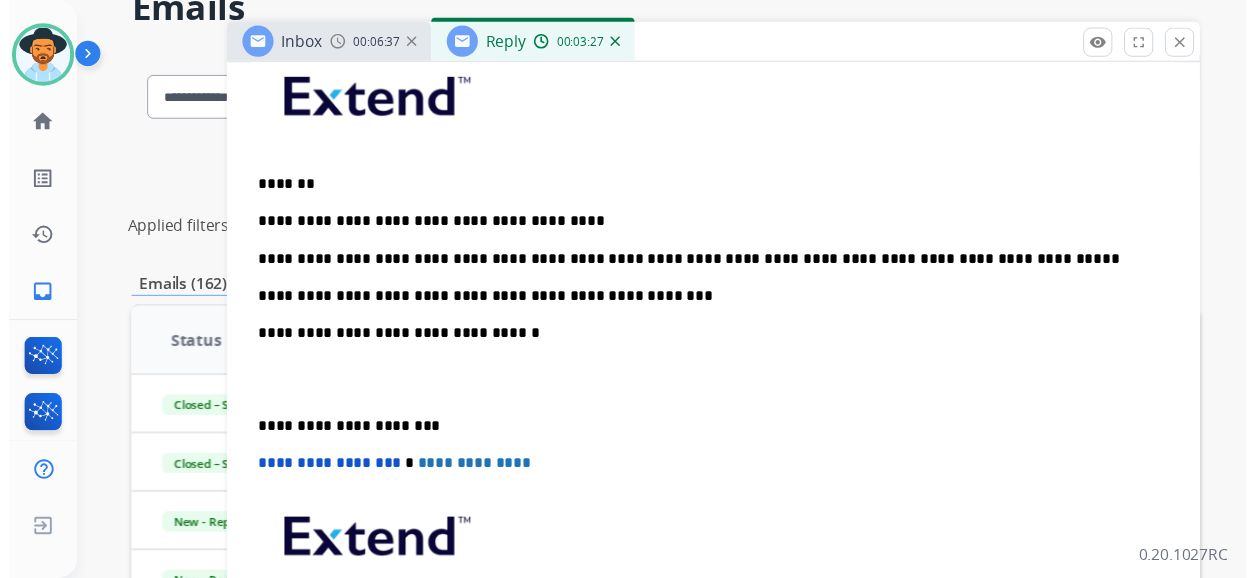 scroll, scrollTop: 0, scrollLeft: 0, axis: both 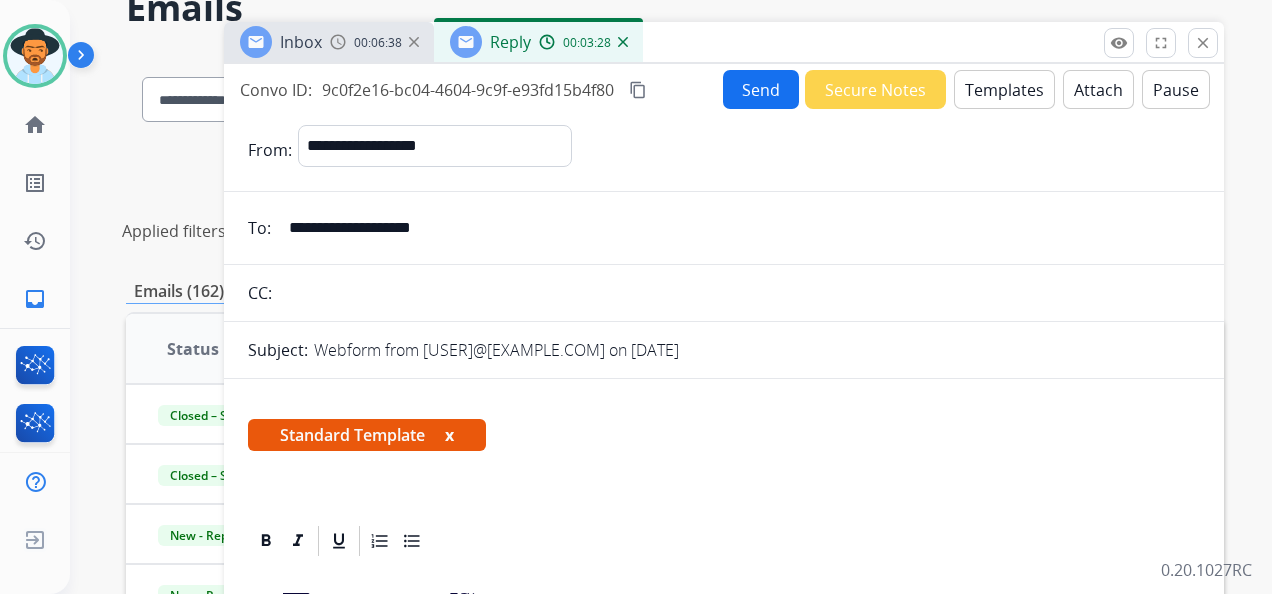 click on "Send" at bounding box center [761, 89] 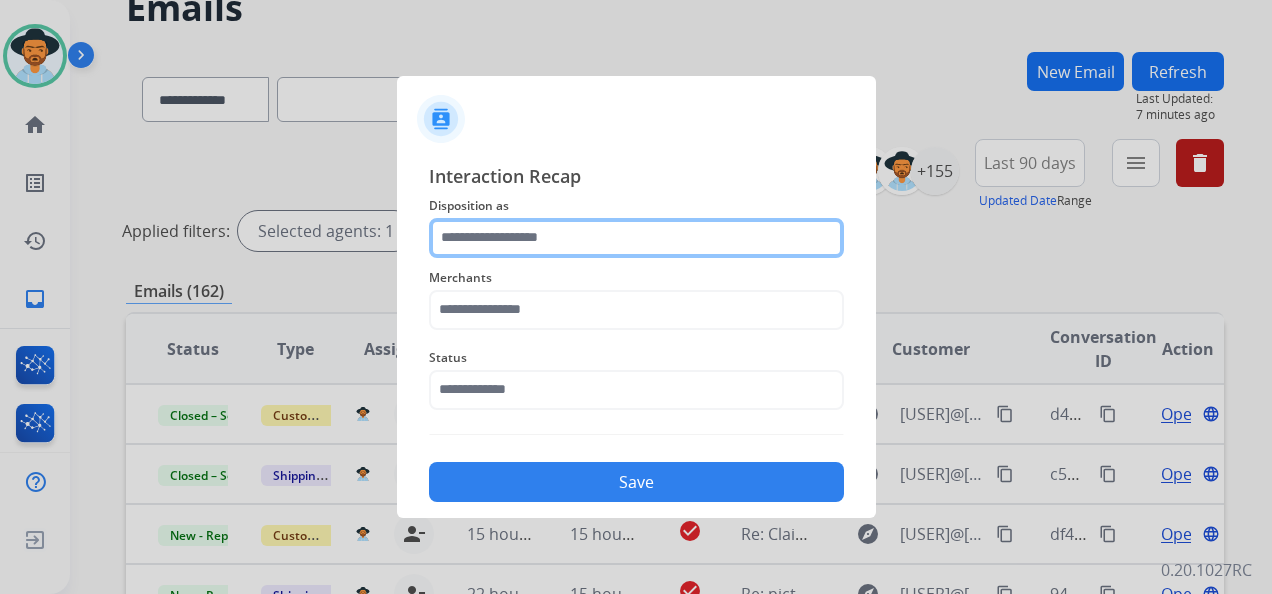 click 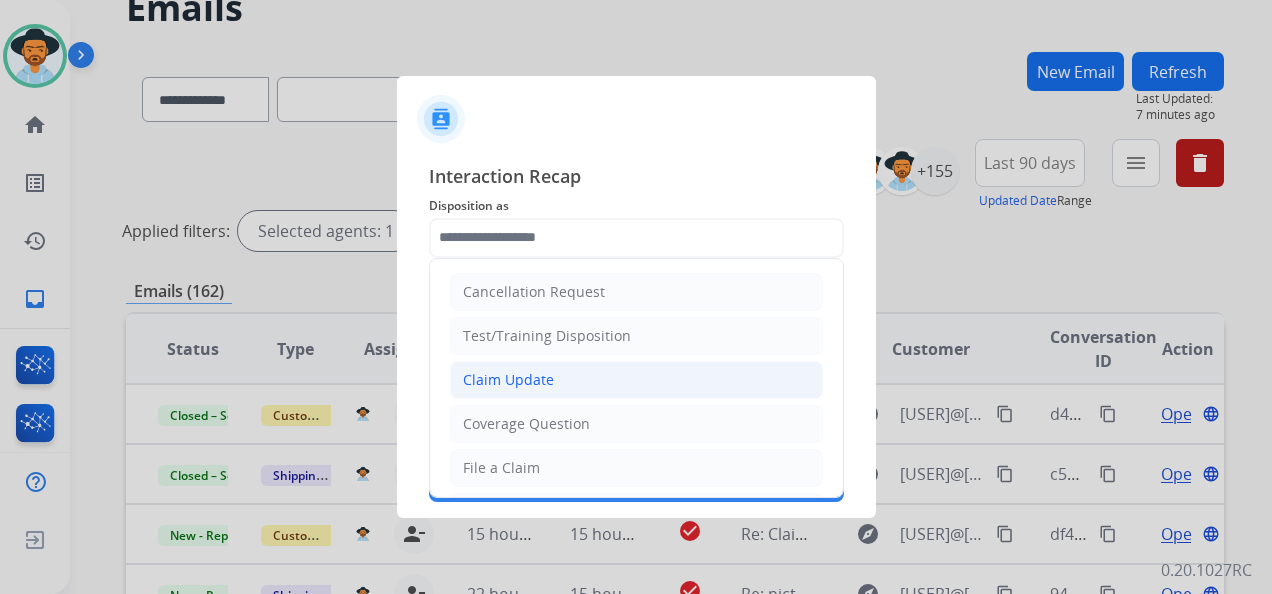 click on "Claim Update" 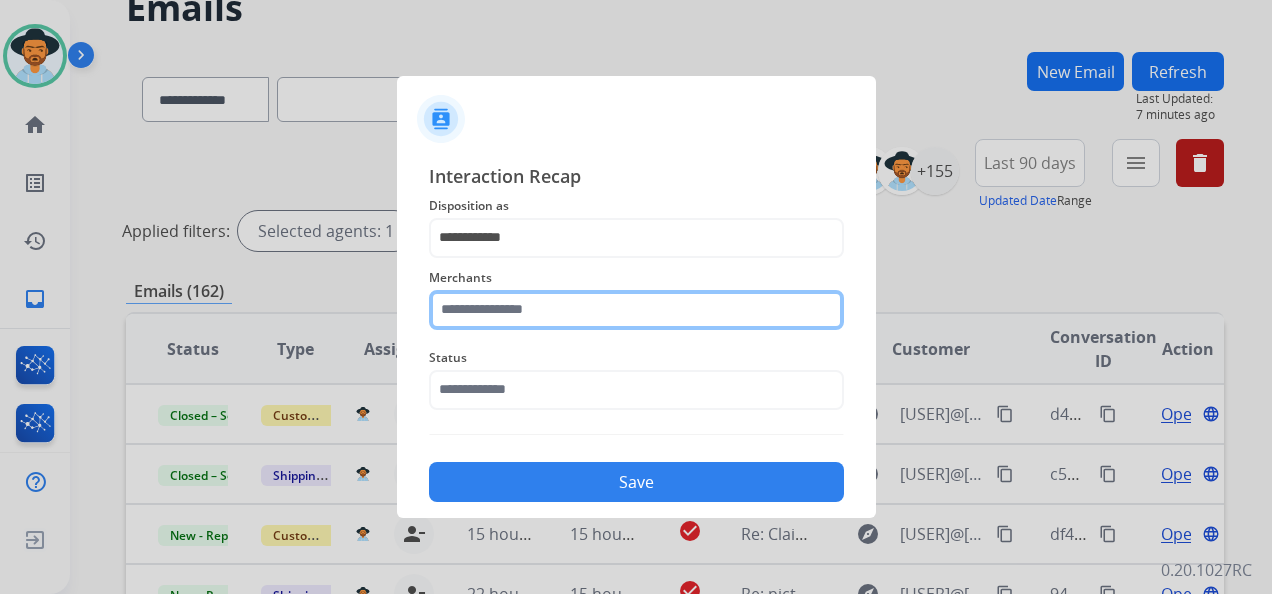 click 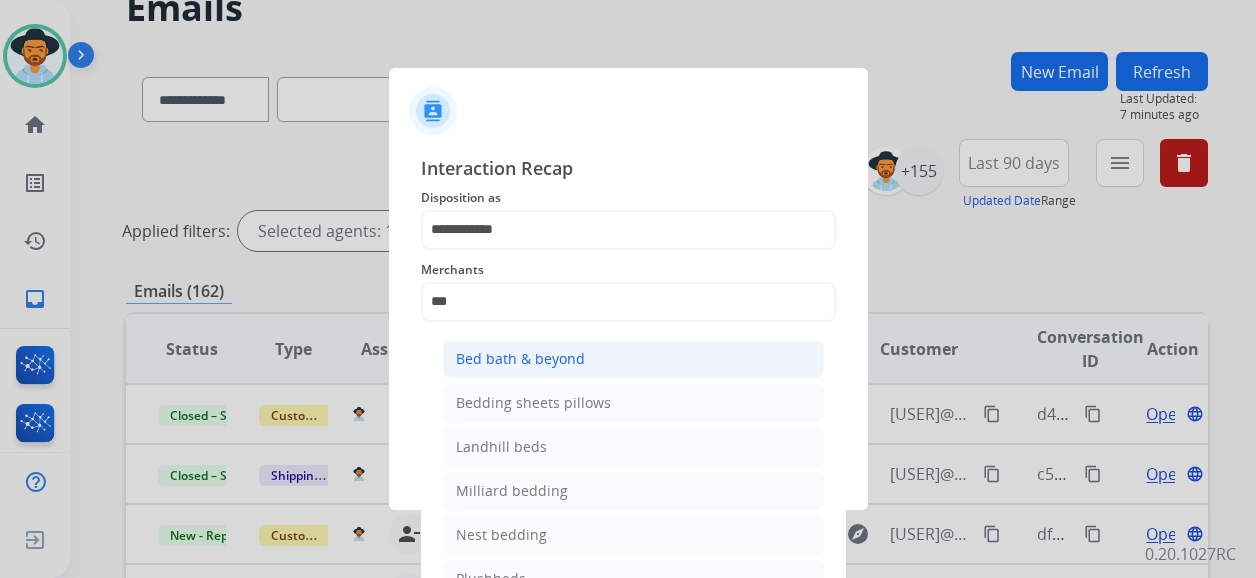 click on "Bed bath & beyond" 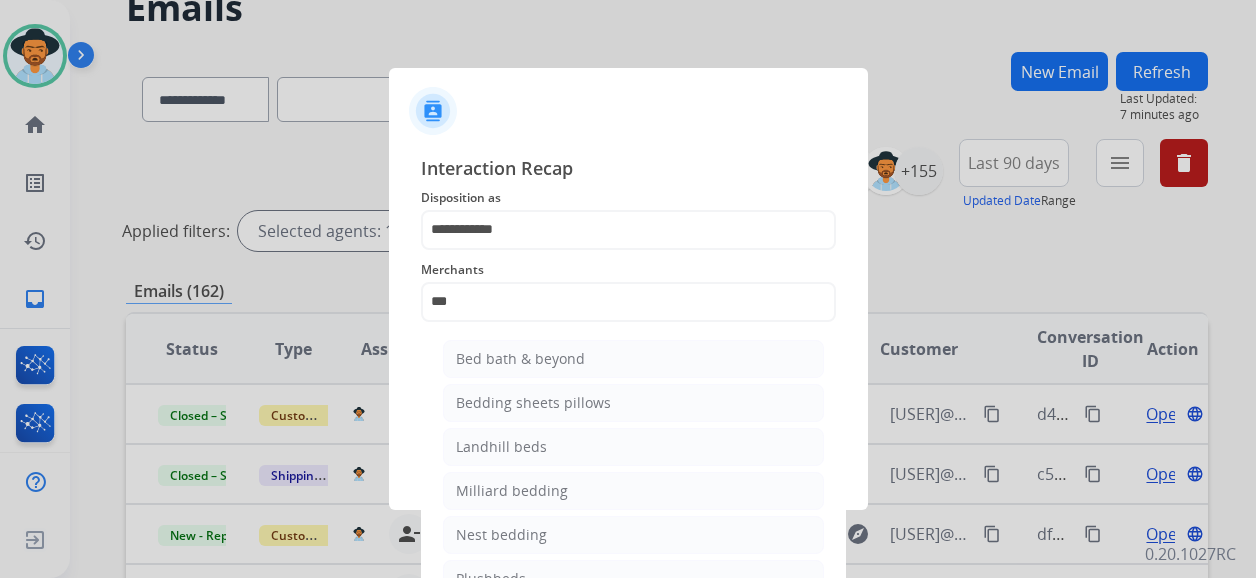 type on "**********" 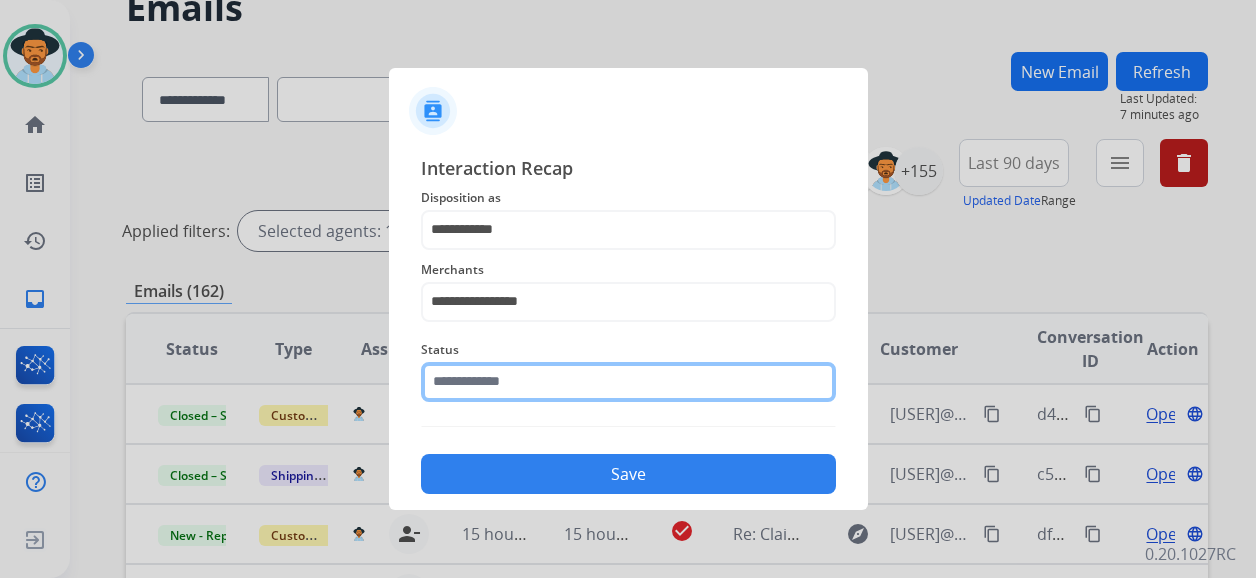click on "Status" 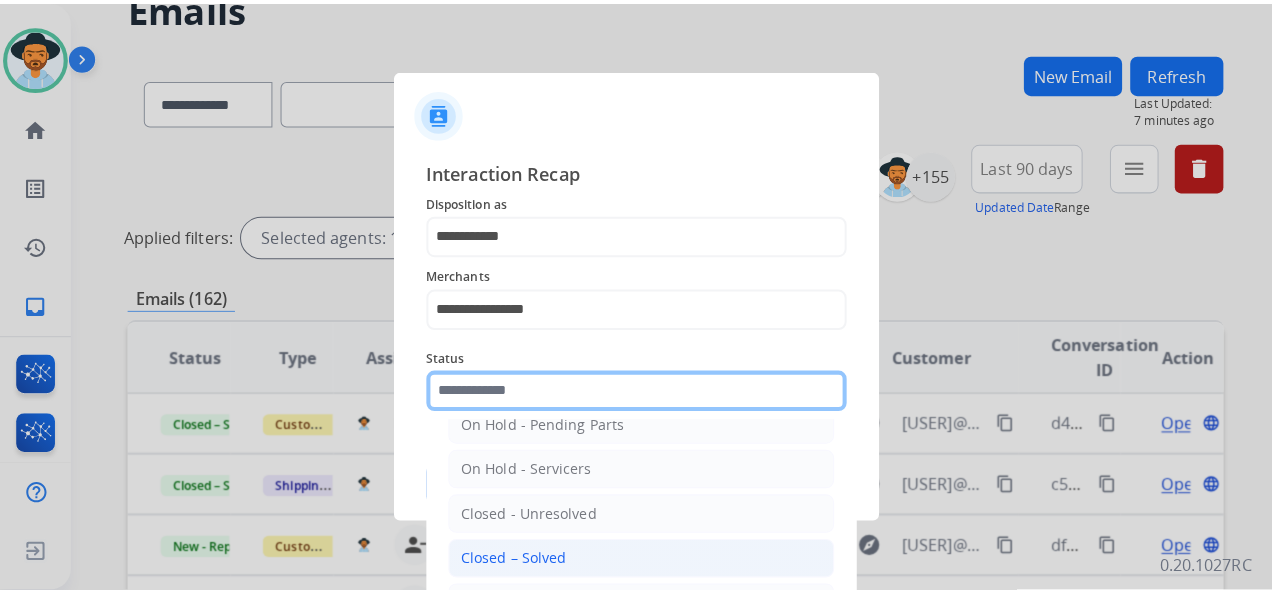 scroll, scrollTop: 114, scrollLeft: 0, axis: vertical 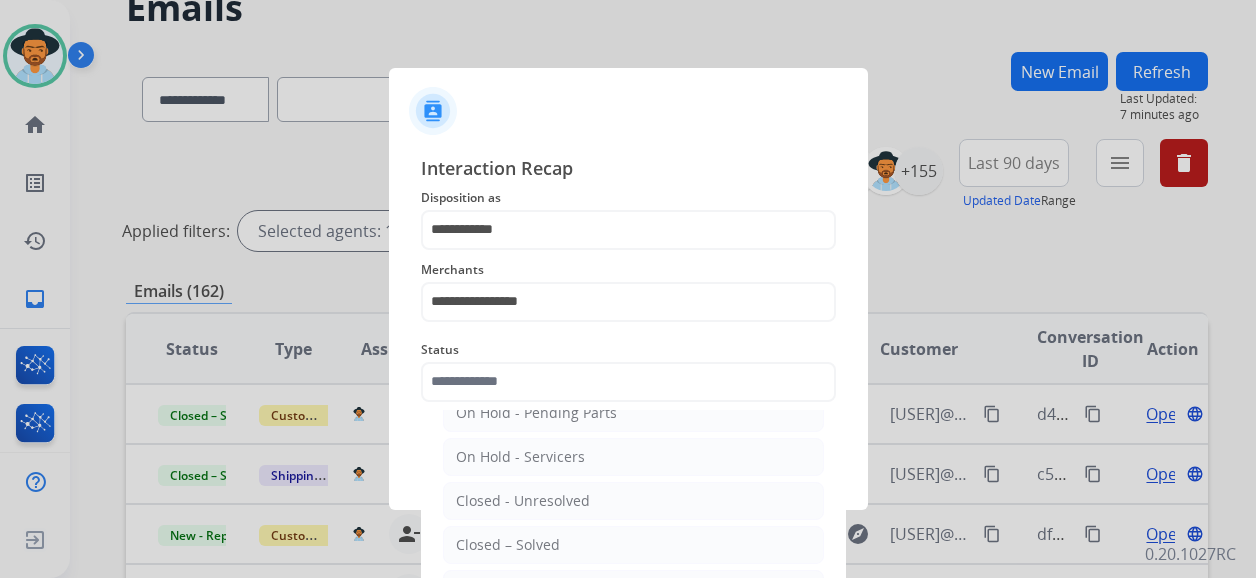 click on "Closed – Solved" 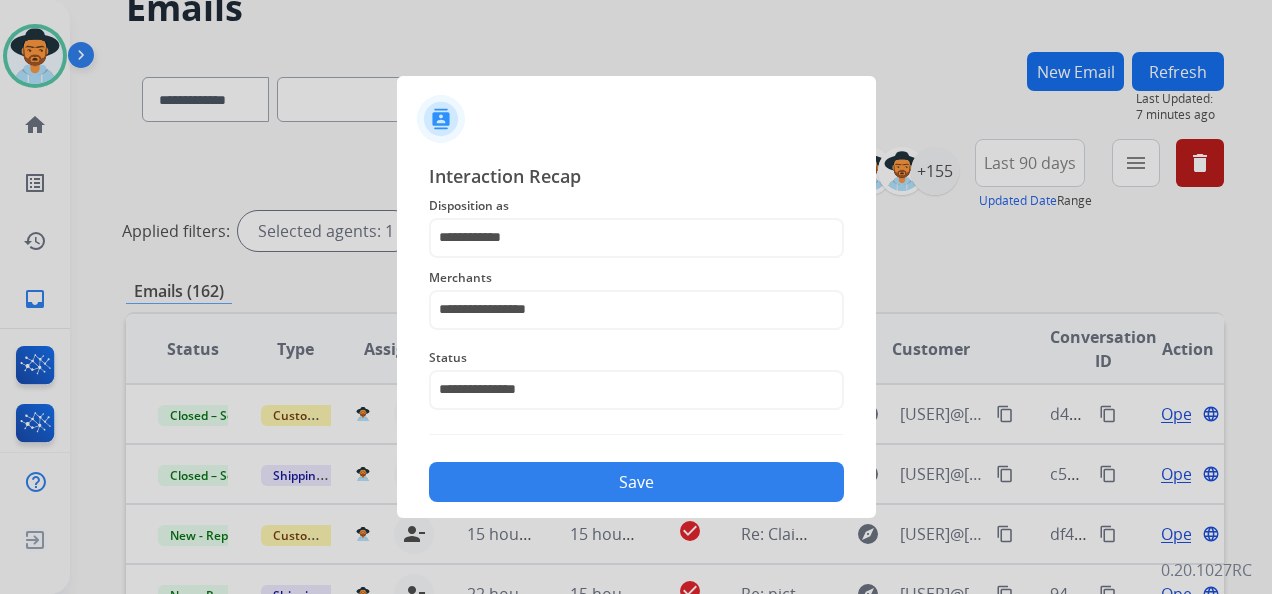 click on "Save" 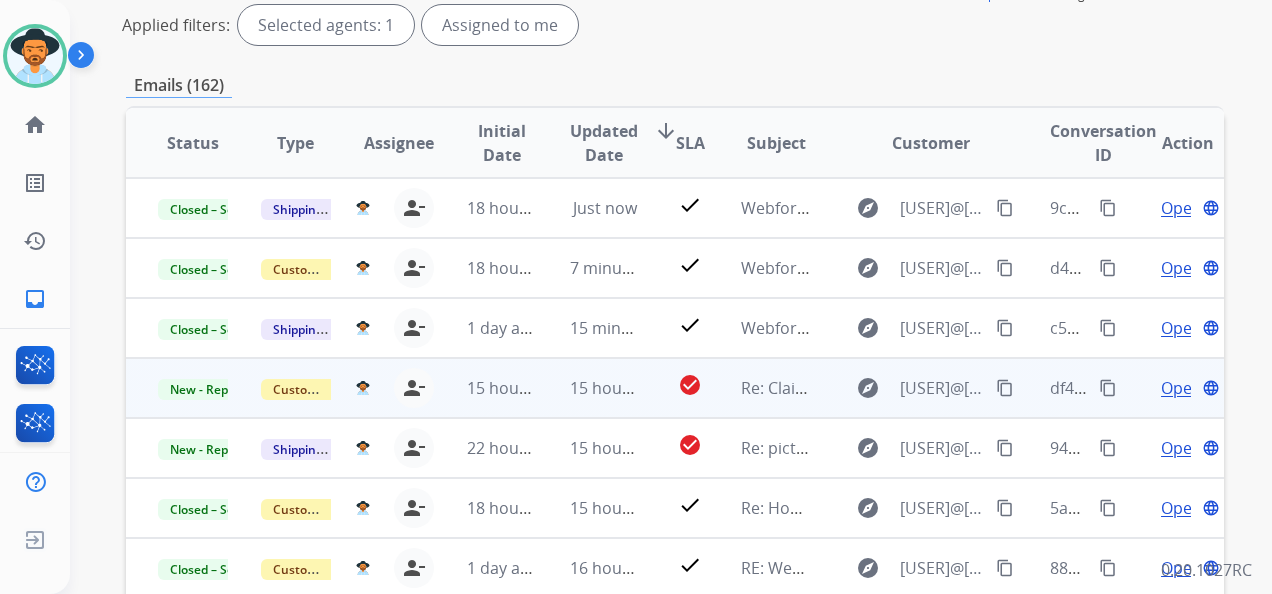 scroll, scrollTop: 400, scrollLeft: 0, axis: vertical 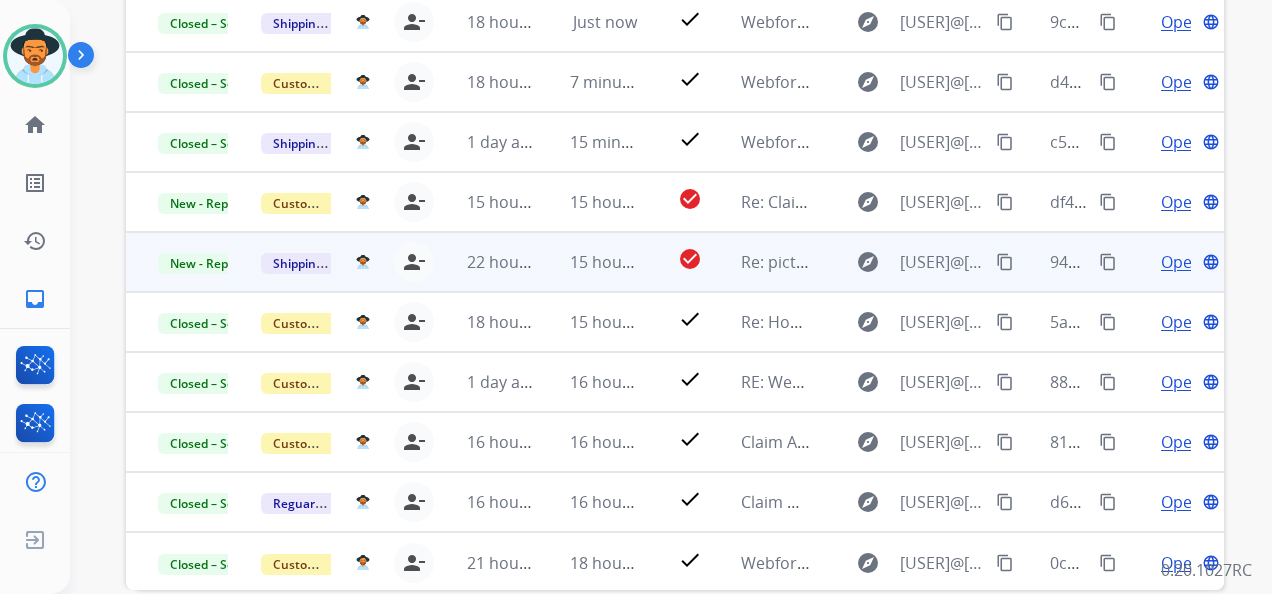click on "Open" at bounding box center [1181, 262] 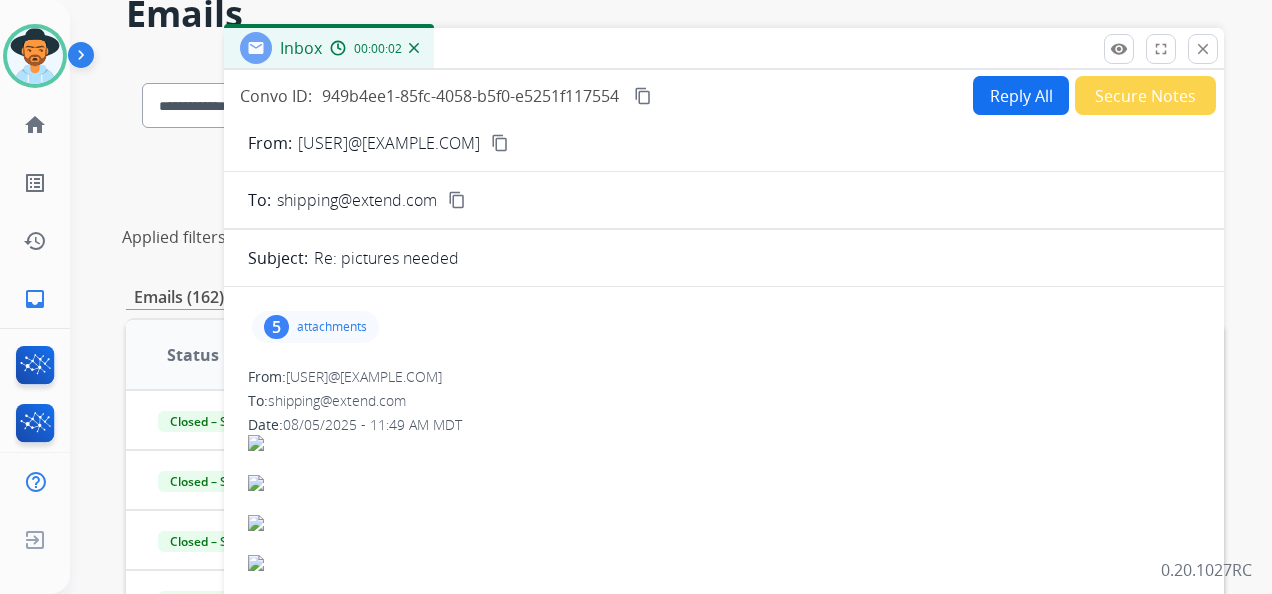scroll, scrollTop: 92, scrollLeft: 0, axis: vertical 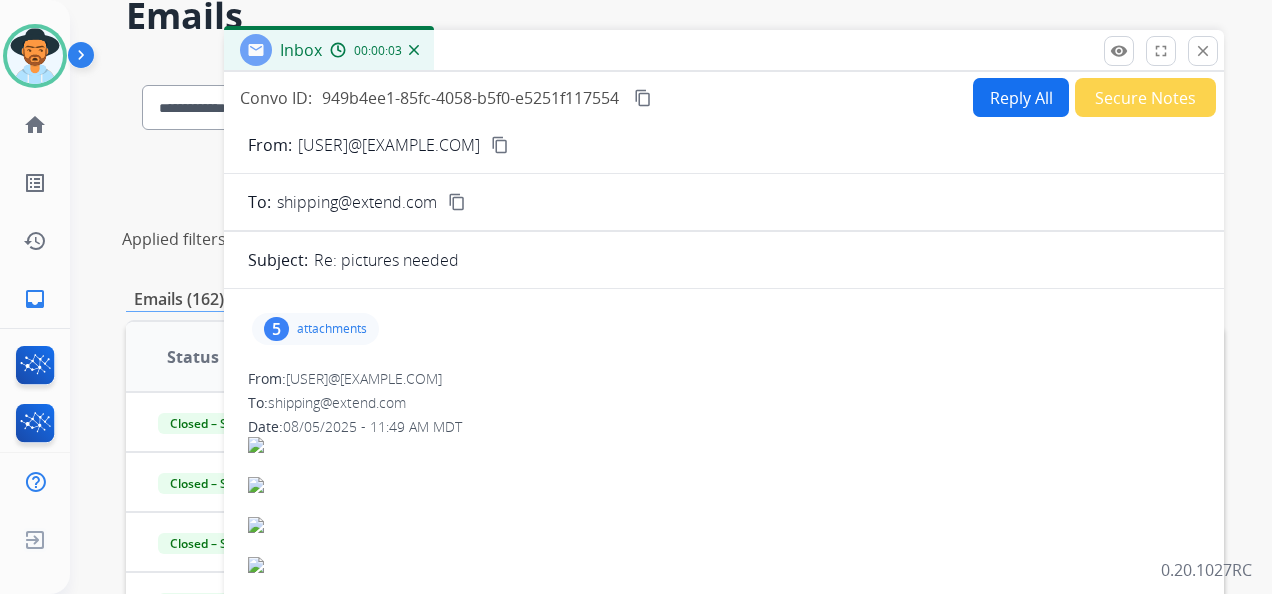 click on "attachments" at bounding box center [332, 329] 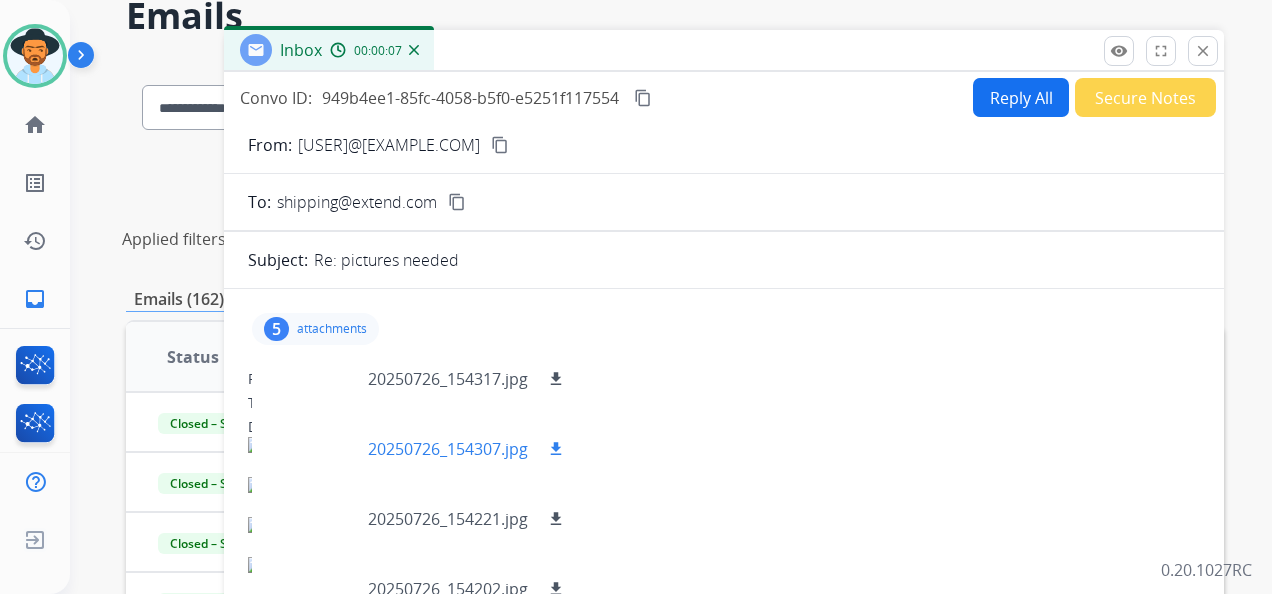 scroll, scrollTop: 100, scrollLeft: 0, axis: vertical 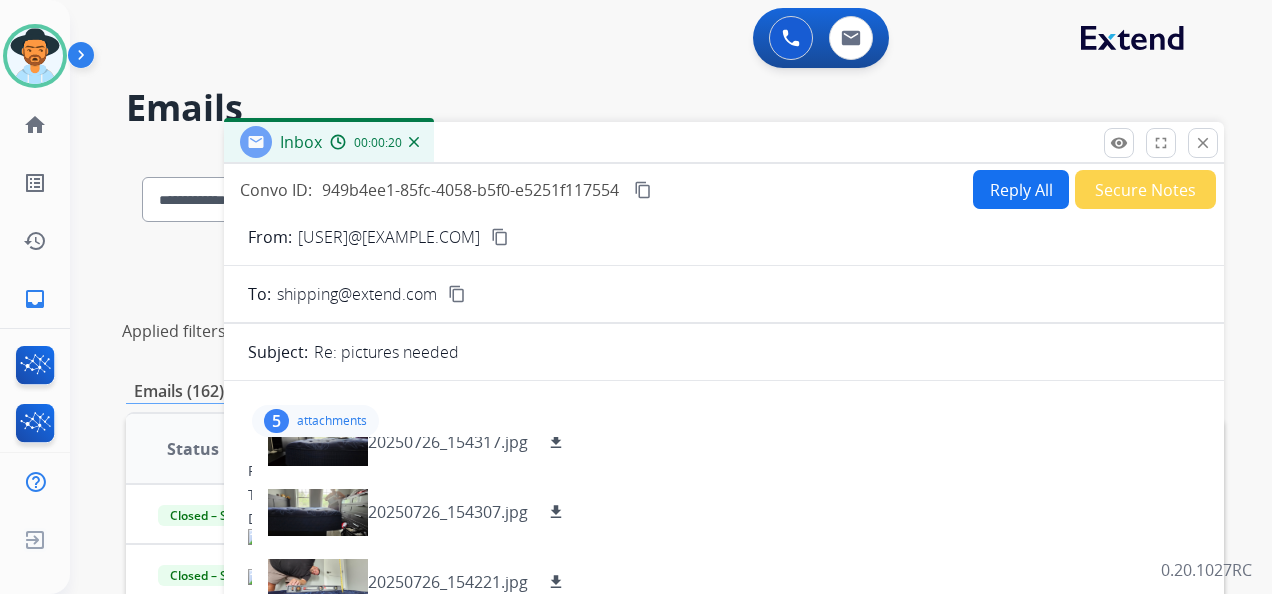 click on "content_copy" at bounding box center (500, 237) 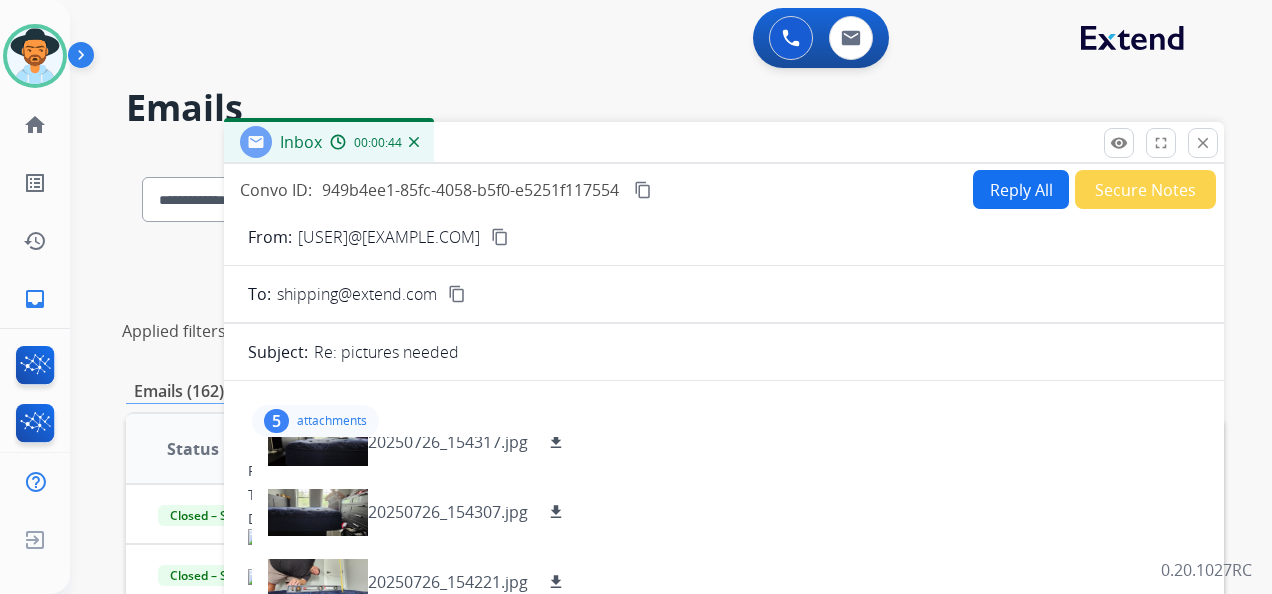 click on "Reply All" at bounding box center [1021, 189] 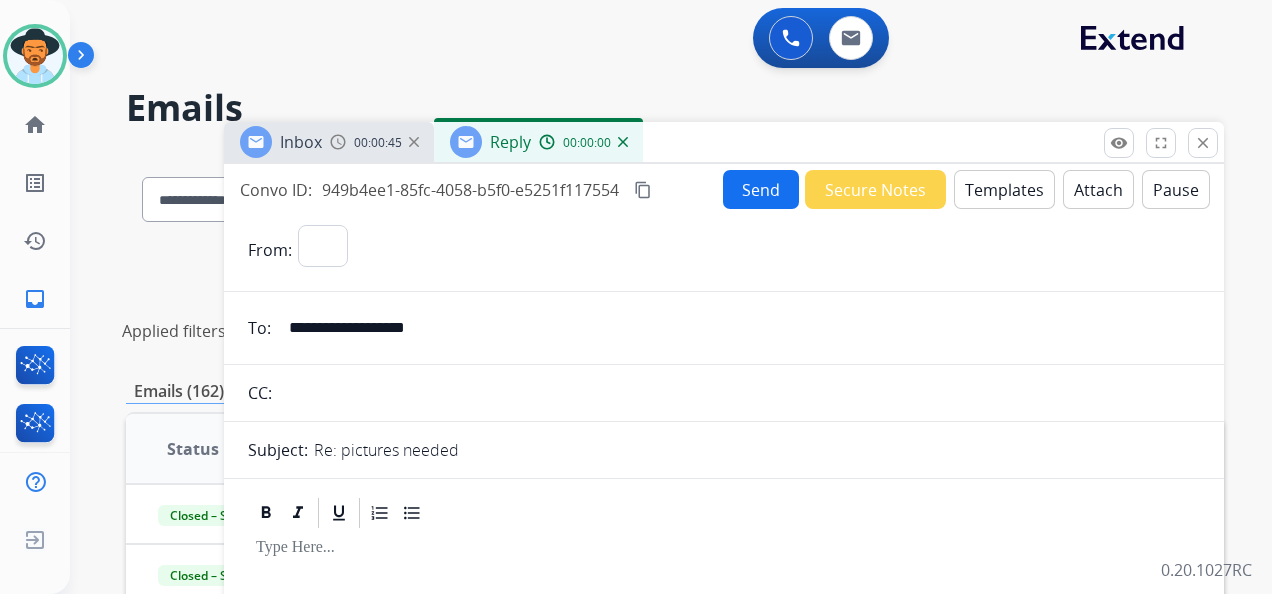 select on "**********" 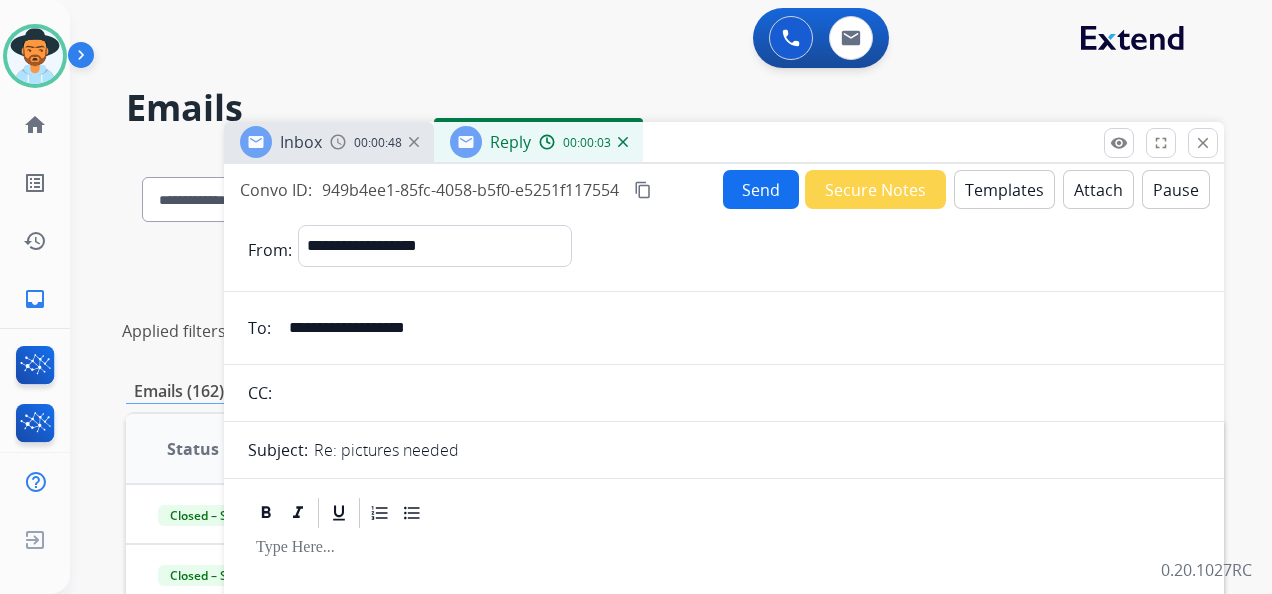 click on "Templates" at bounding box center (1004, 189) 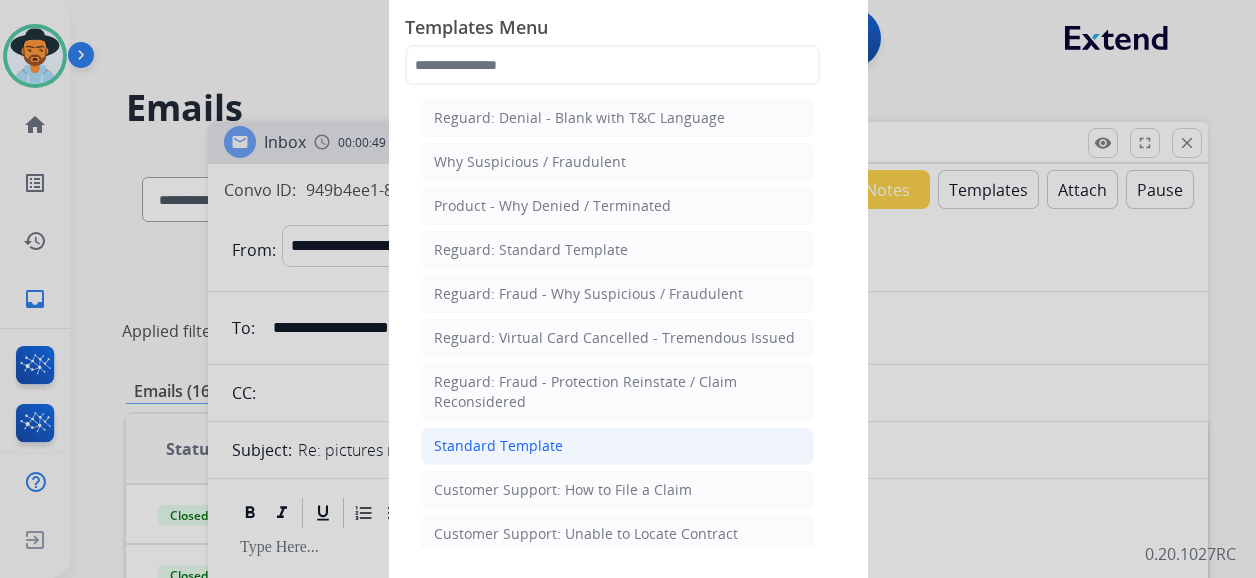 click on "Standard Template" 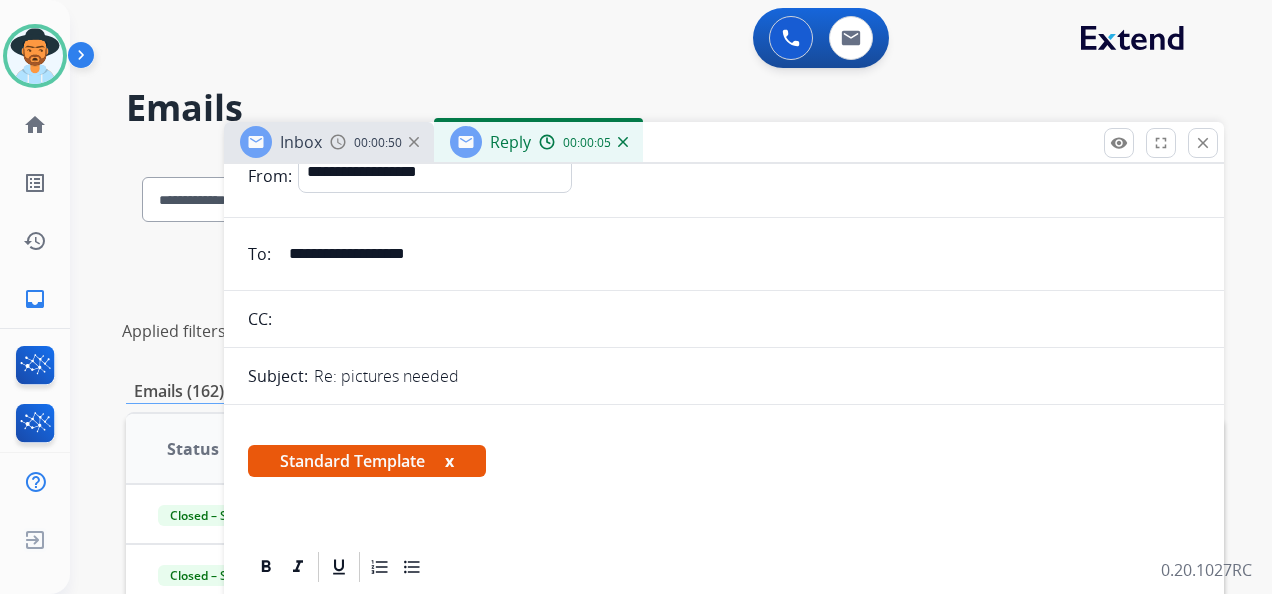 scroll, scrollTop: 400, scrollLeft: 0, axis: vertical 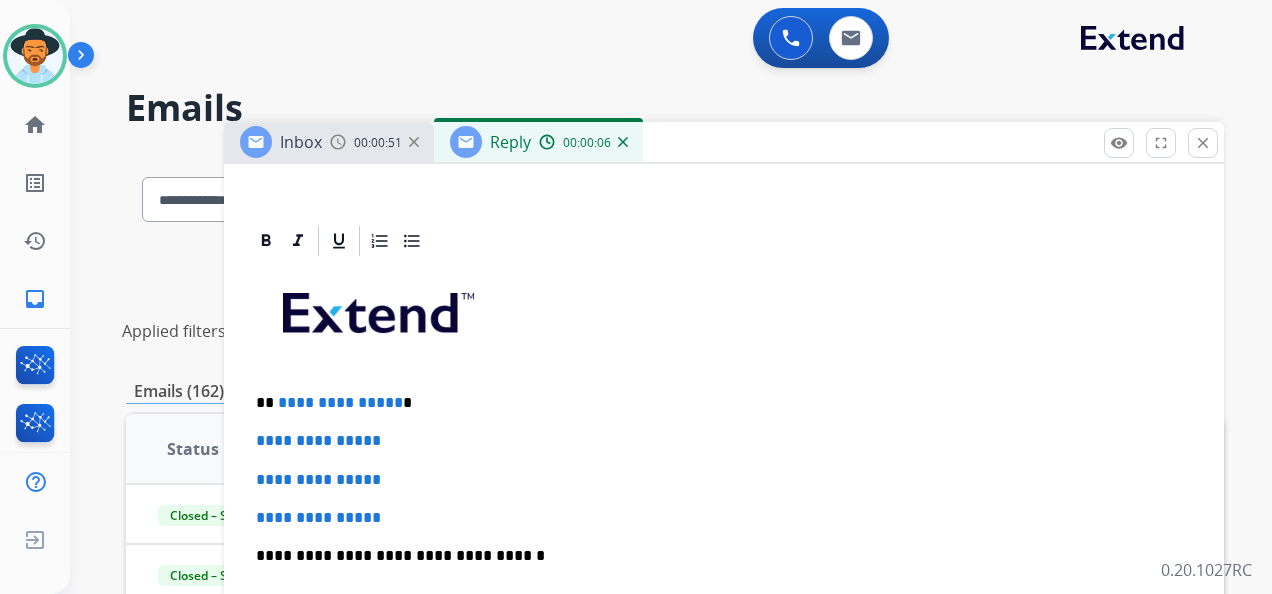 click on "**********" at bounding box center [716, 403] 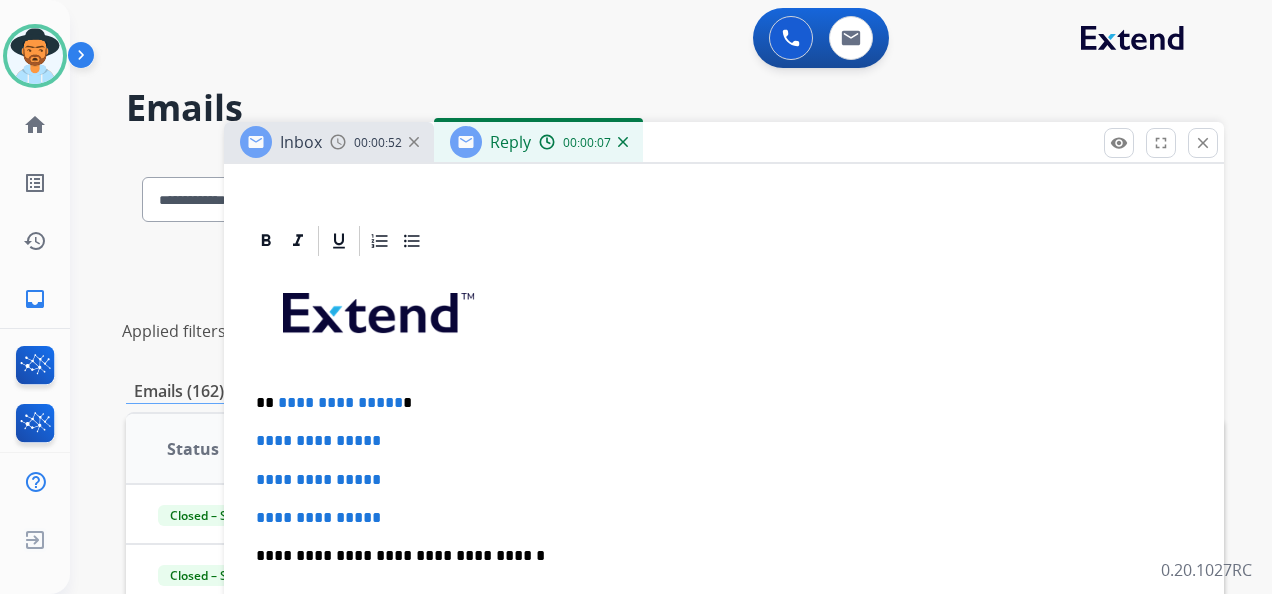 type 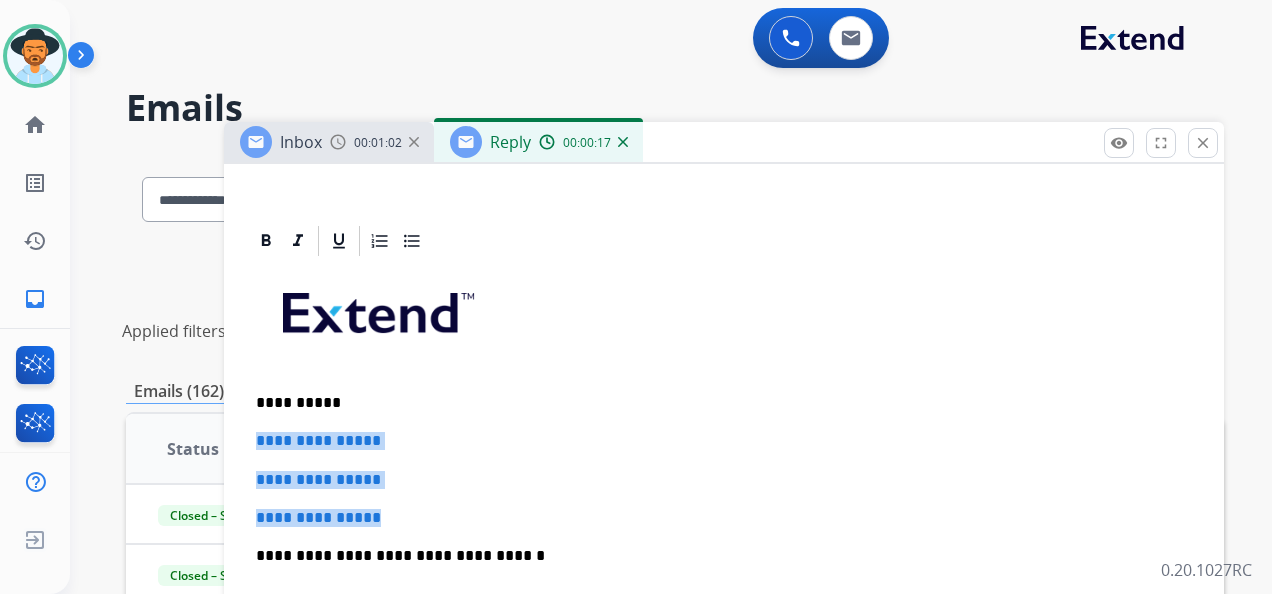 drag, startPoint x: 258, startPoint y: 440, endPoint x: 412, endPoint y: 514, distance: 170.85666 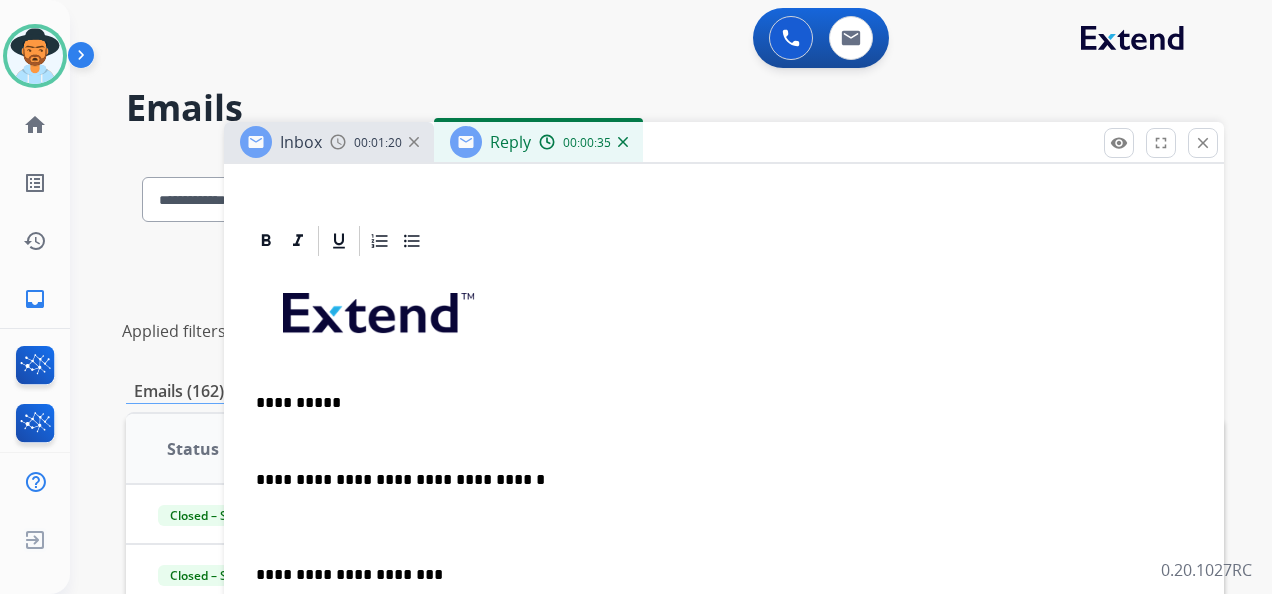 click on "0 Voice Interactions 1 Email Interactions" at bounding box center [659, 40] 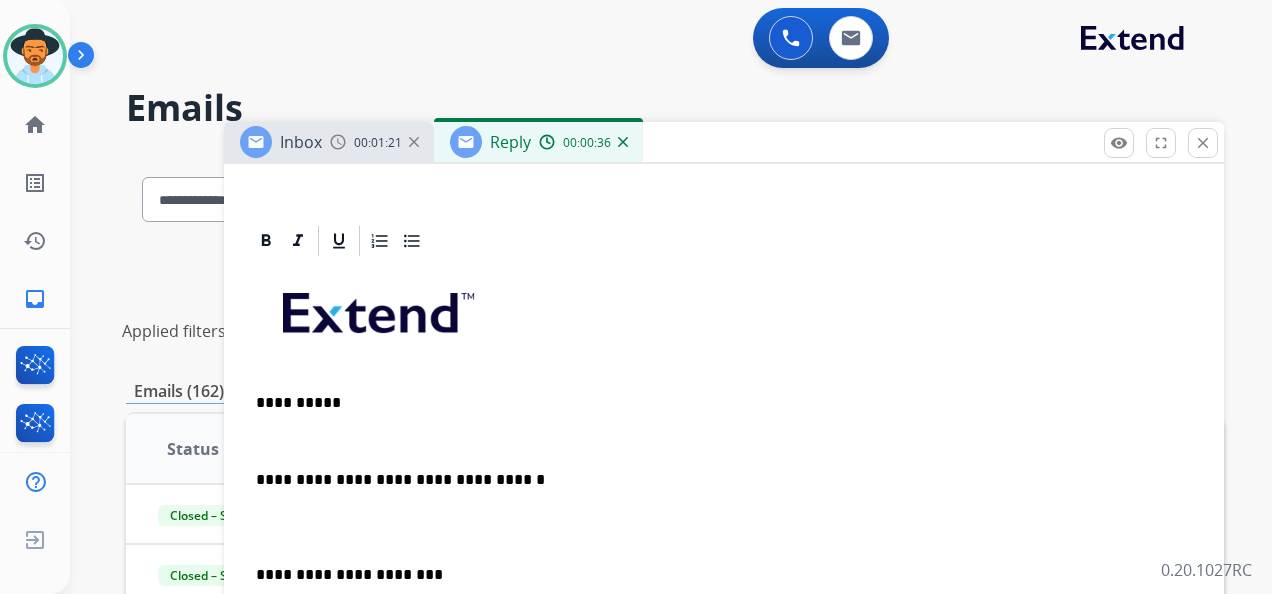 click on "**********" at bounding box center [724, 564] 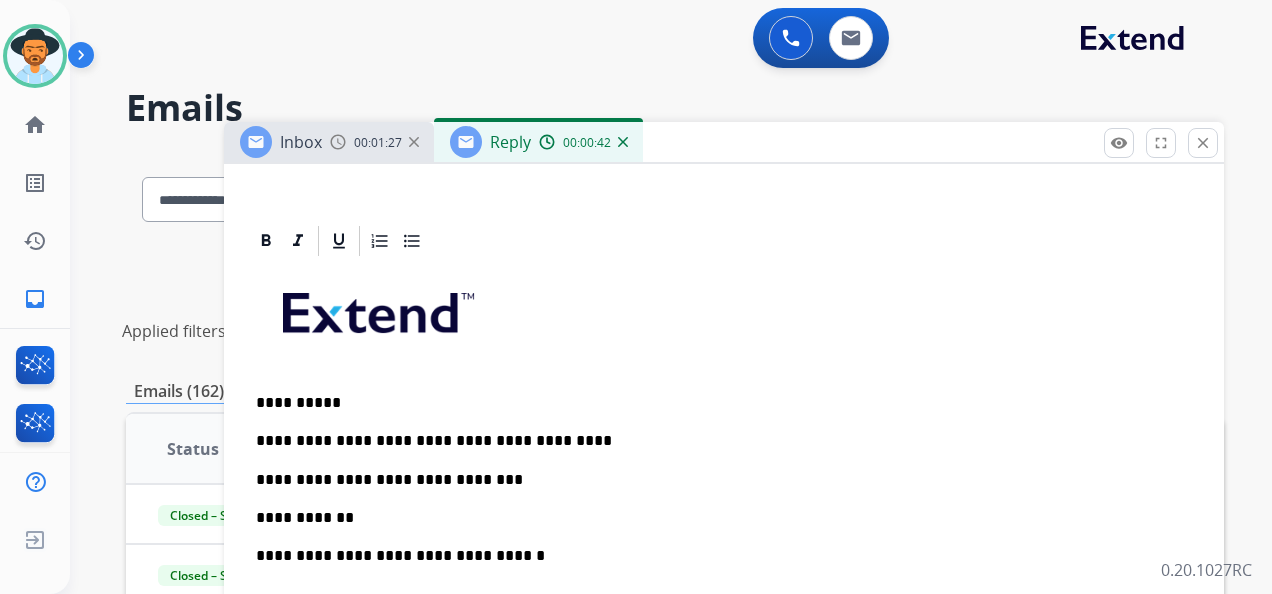 click on "**********" at bounding box center (724, 603) 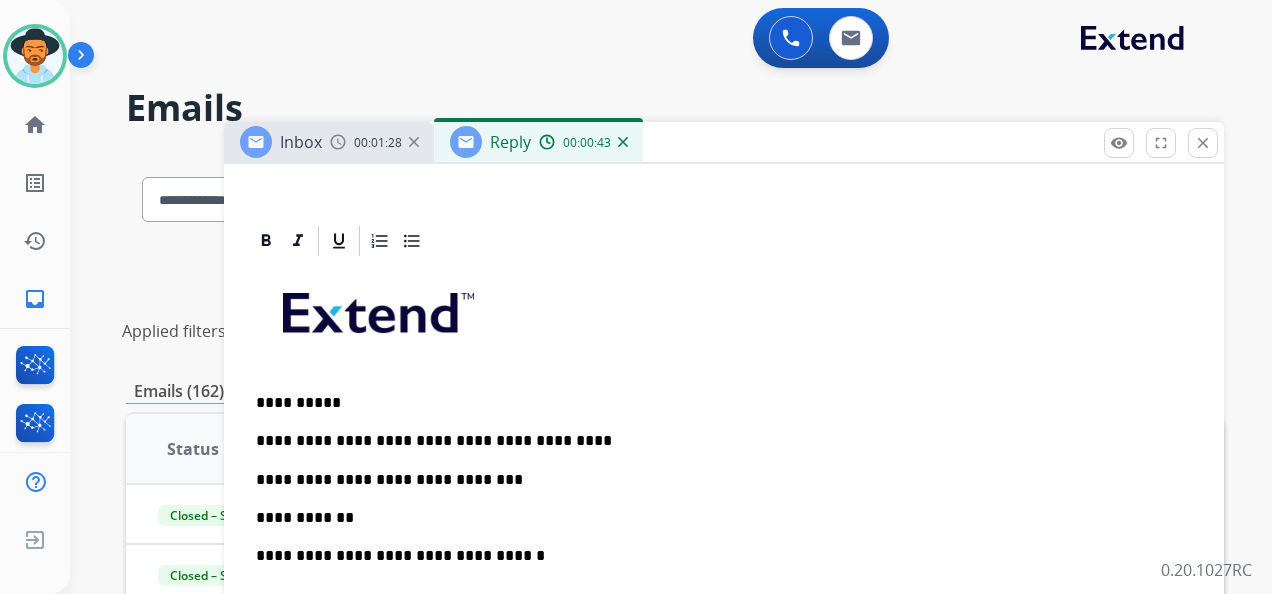 click on "**********" at bounding box center (716, 480) 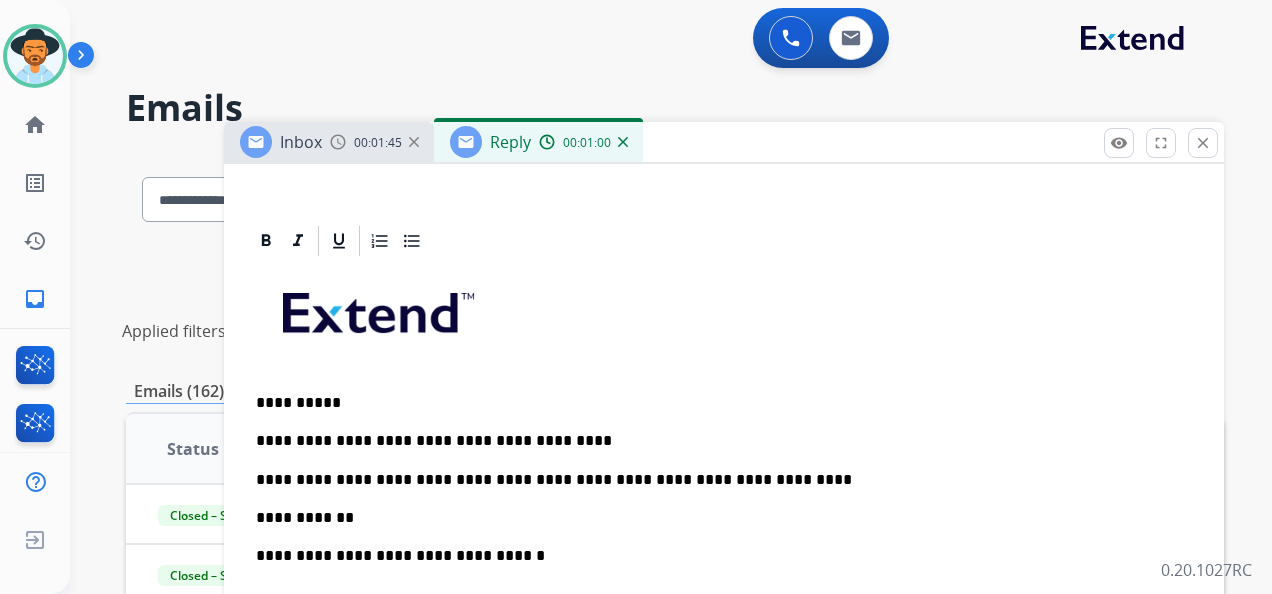 click on "**********" at bounding box center (716, 480) 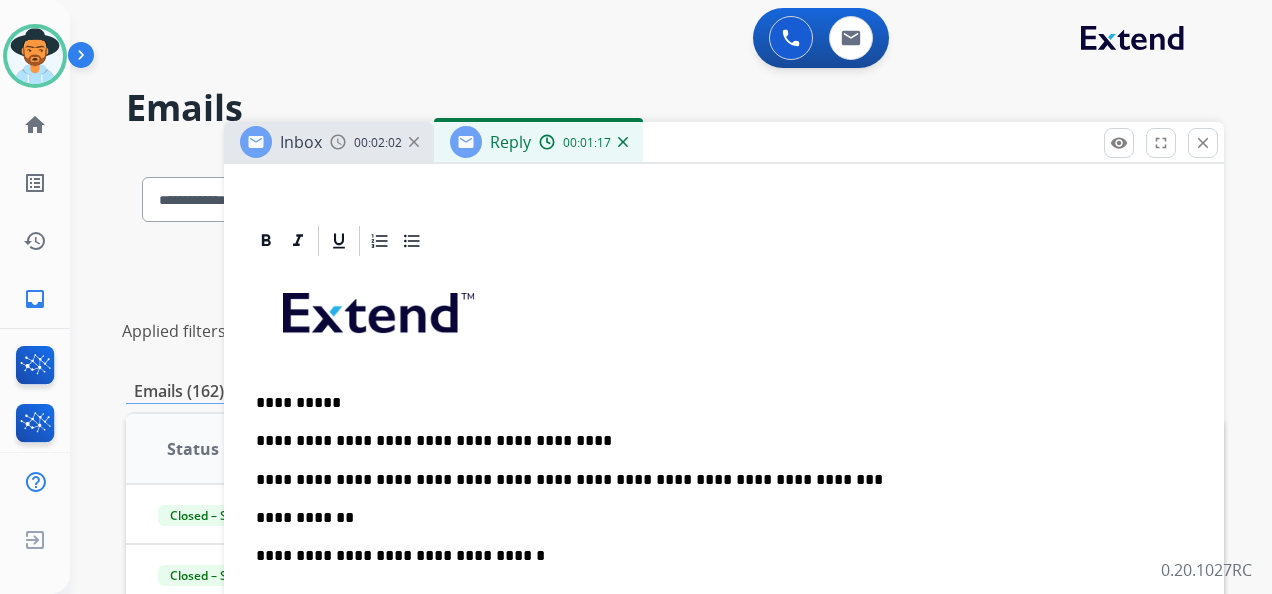 click on "**********" at bounding box center [716, 480] 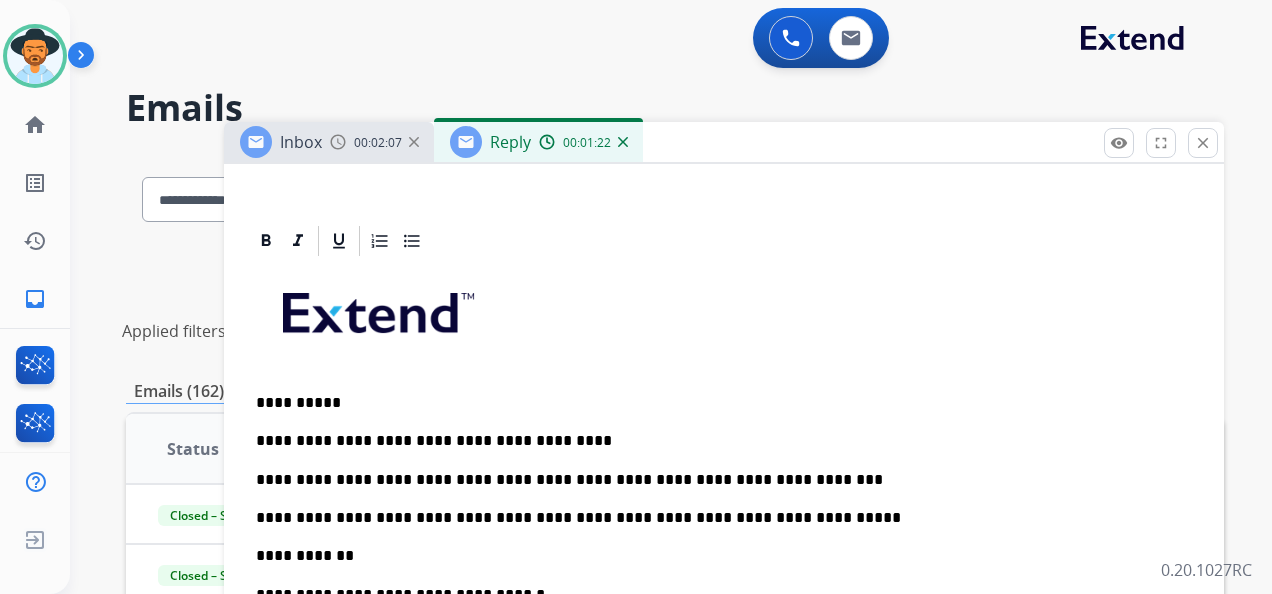 click on "**********" at bounding box center [716, 556] 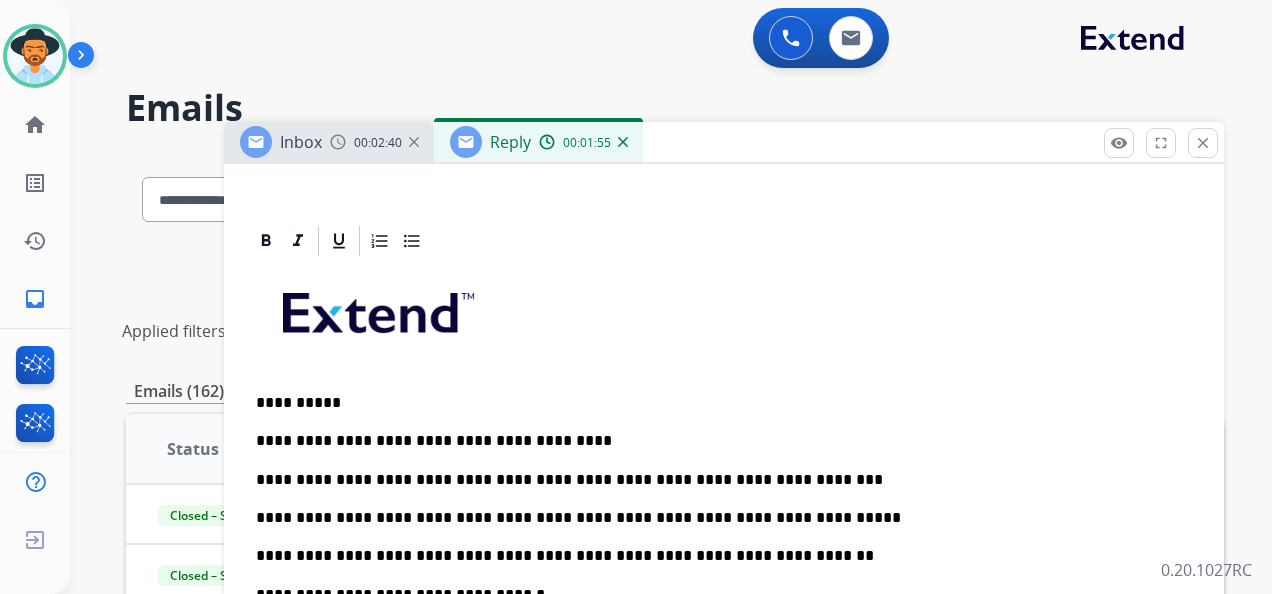 scroll, scrollTop: 0, scrollLeft: 0, axis: both 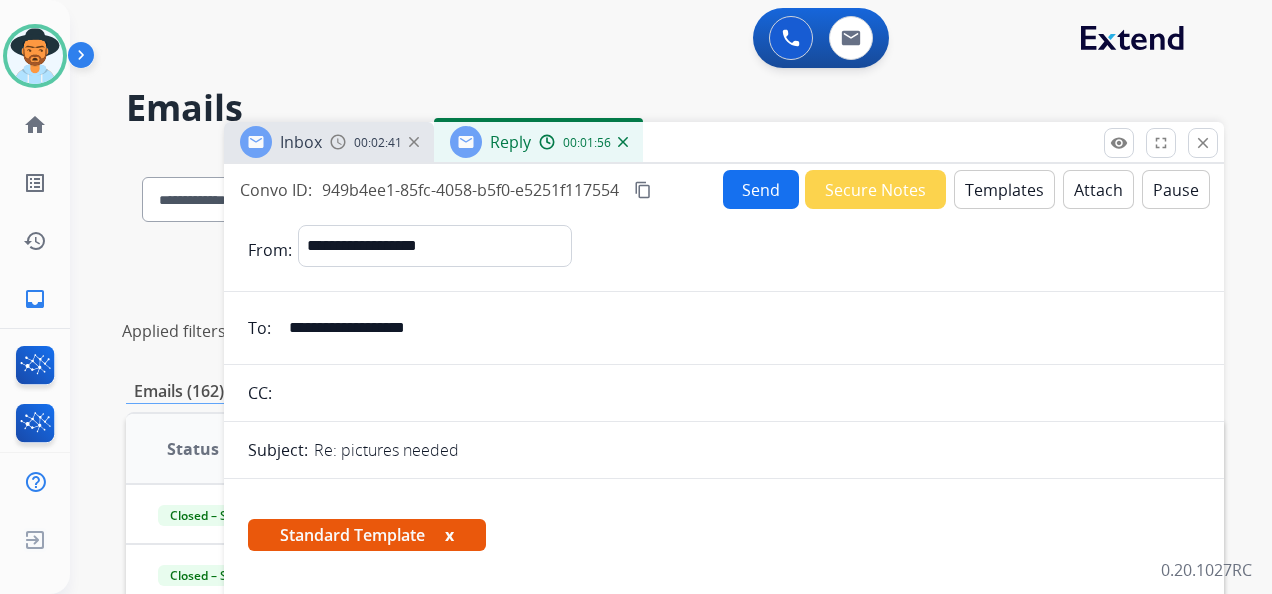 click on "Attach" at bounding box center (1098, 189) 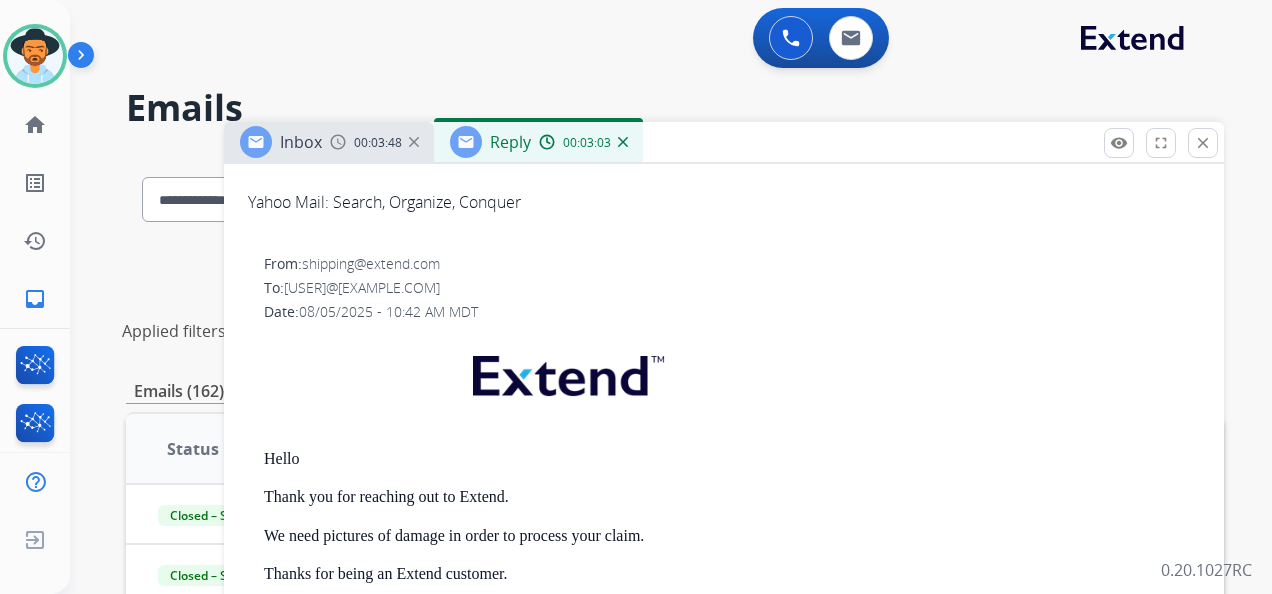 scroll, scrollTop: 1773, scrollLeft: 0, axis: vertical 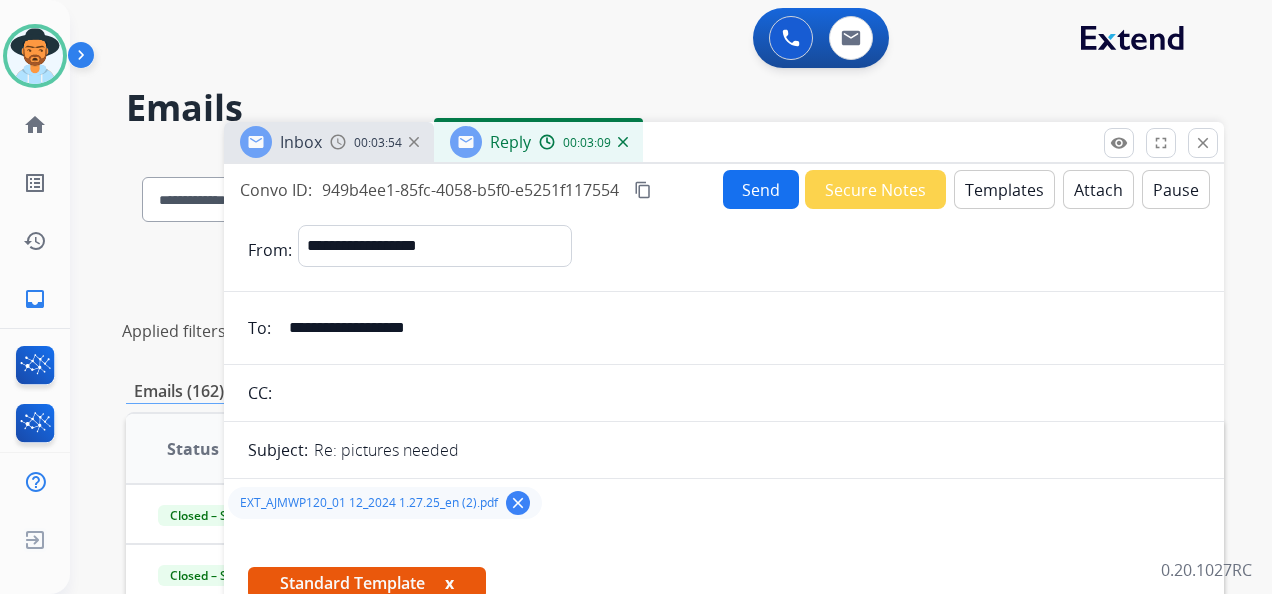 click on "Send" at bounding box center [761, 189] 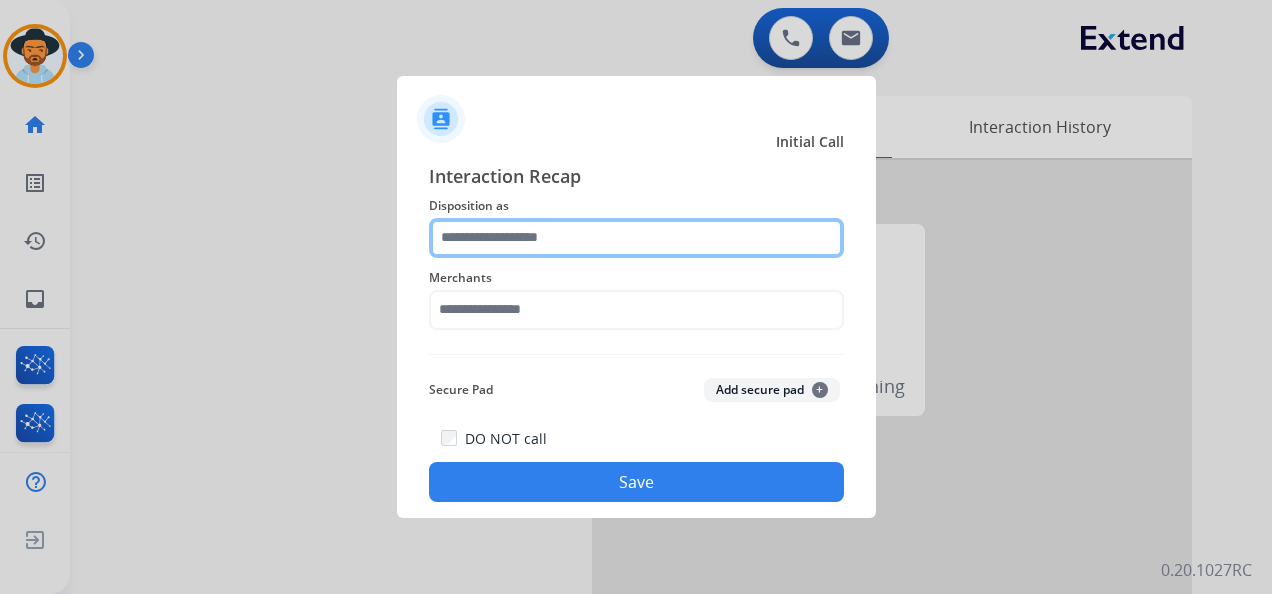 click 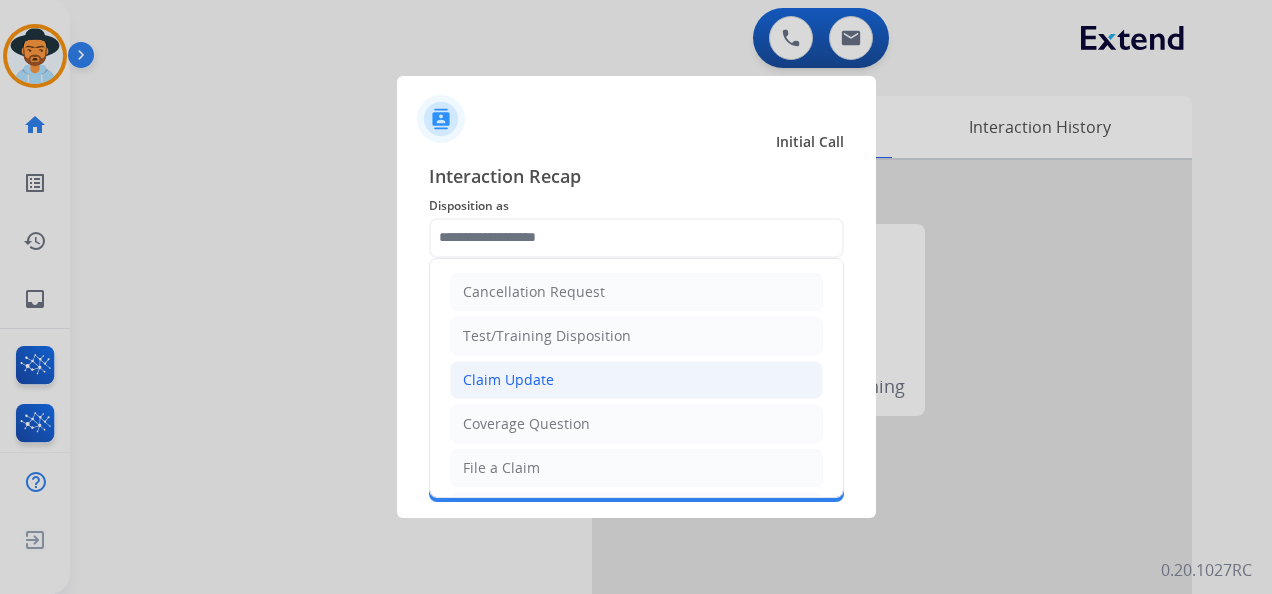 click on "Claim Update" 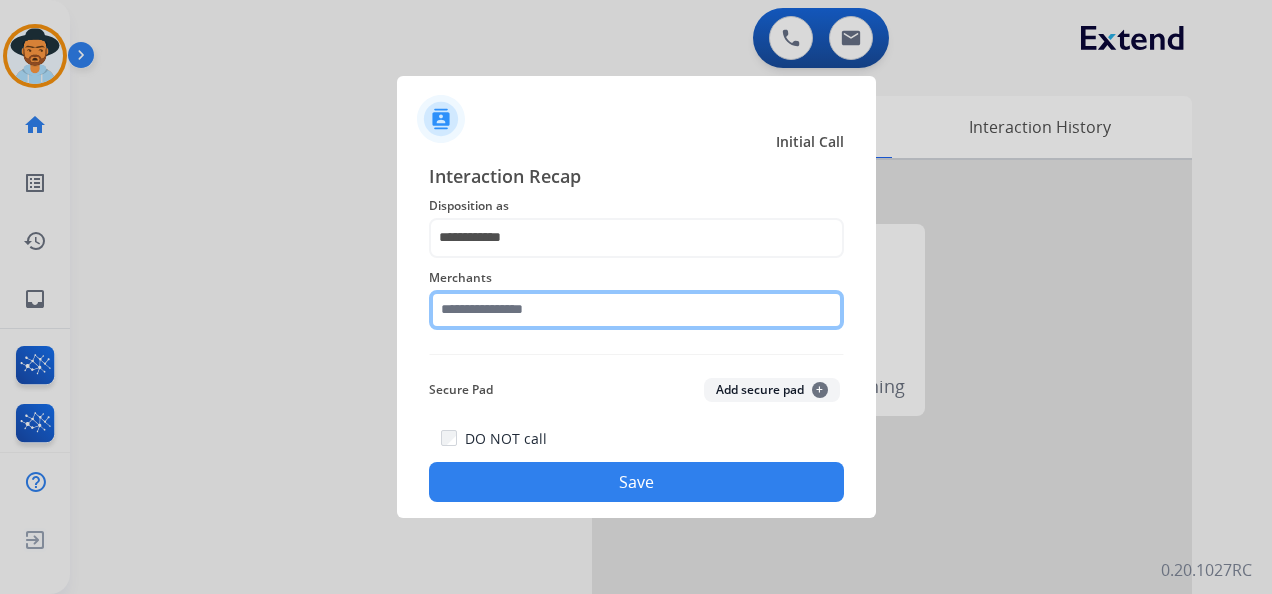 click 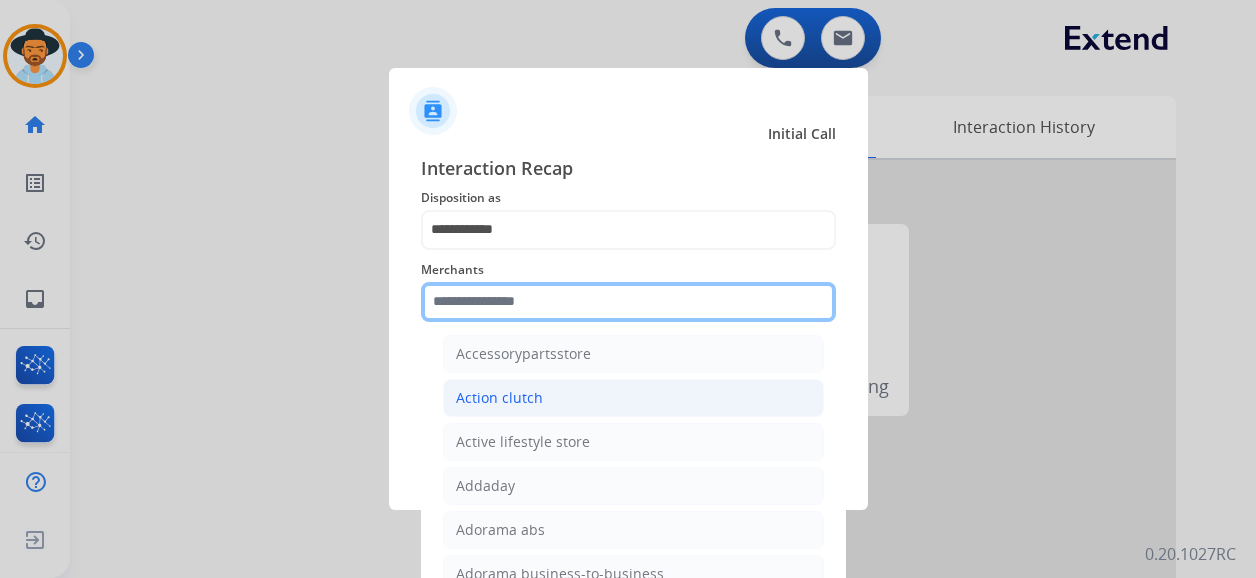 scroll, scrollTop: 500, scrollLeft: 0, axis: vertical 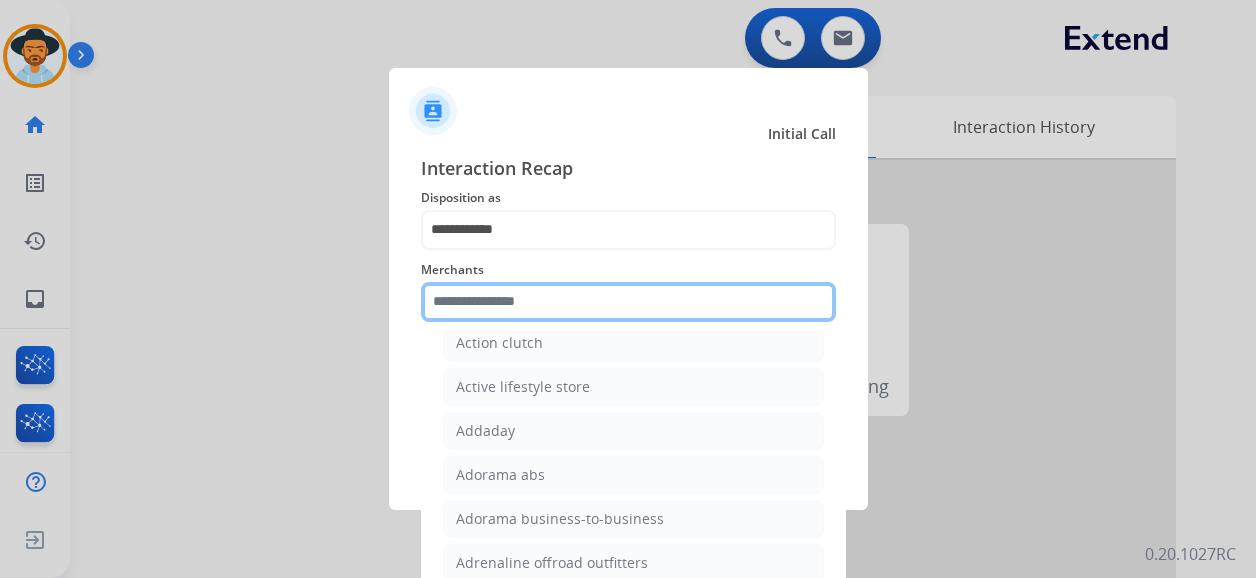 click 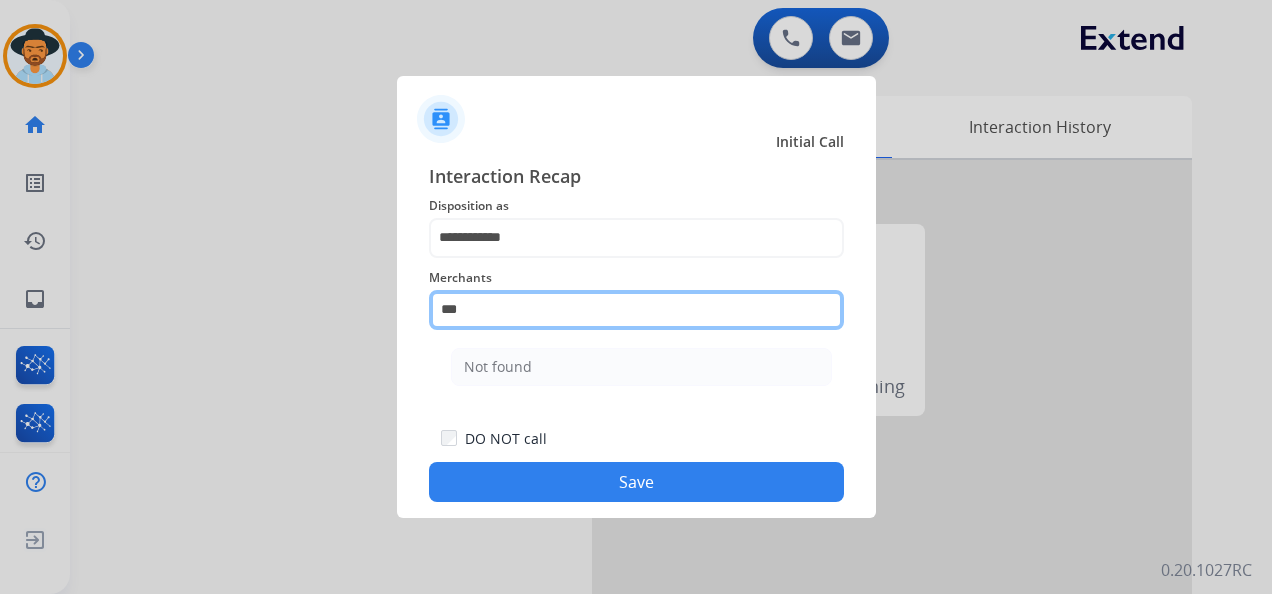 scroll, scrollTop: 0, scrollLeft: 0, axis: both 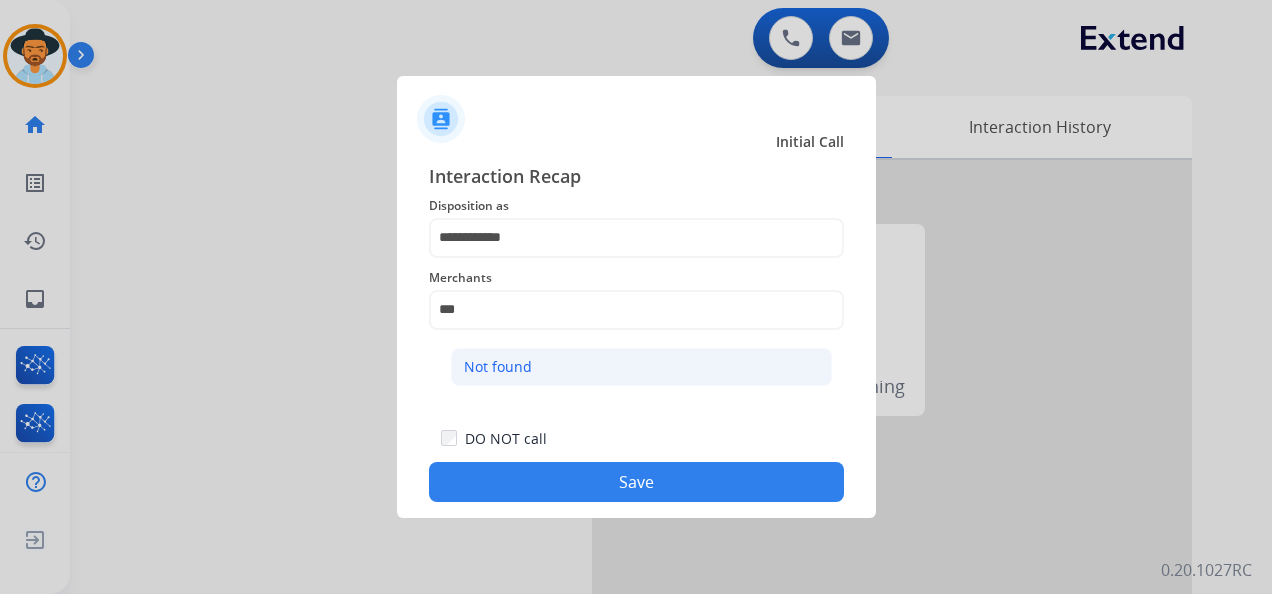 click on "Not found" 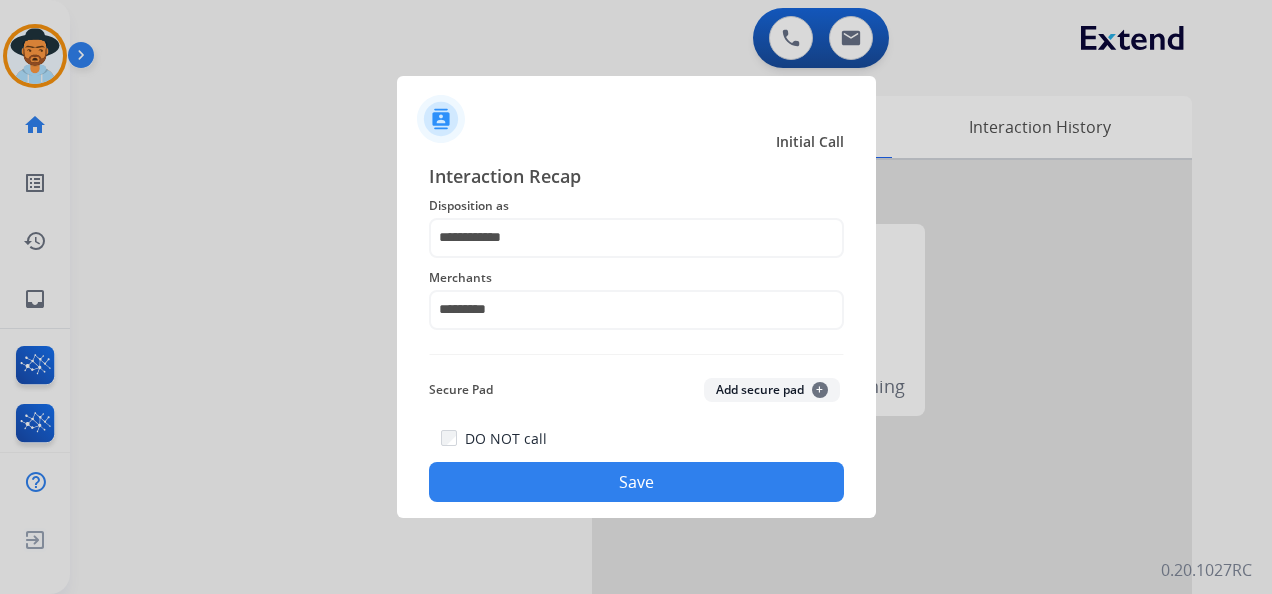 click on "Save" 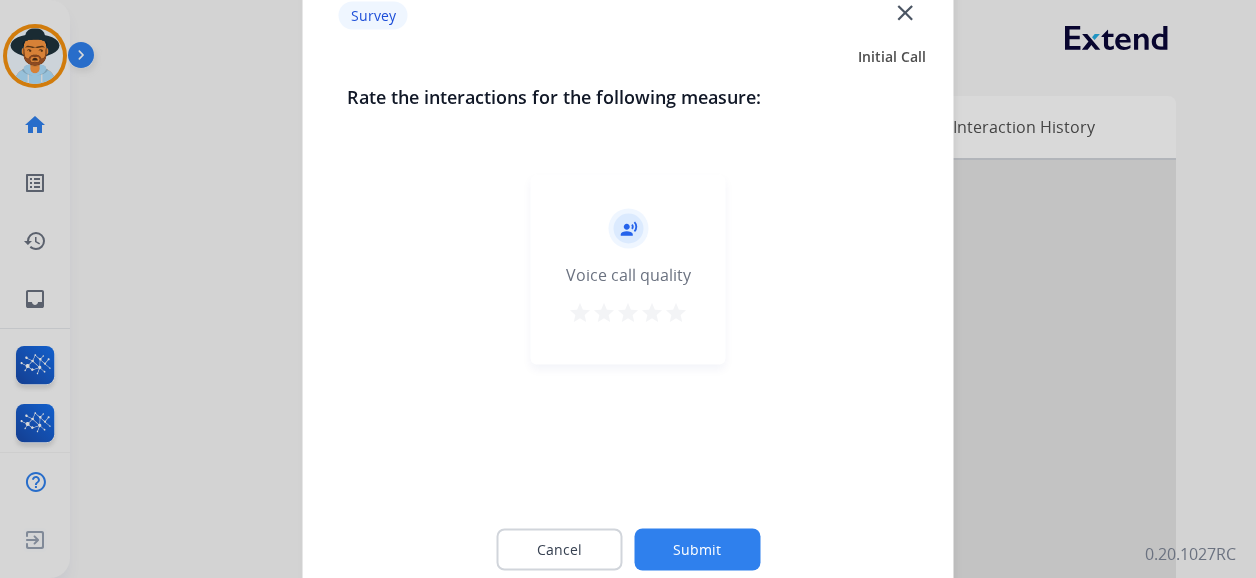 drag, startPoint x: 677, startPoint y: 312, endPoint x: 669, endPoint y: 352, distance: 40.792156 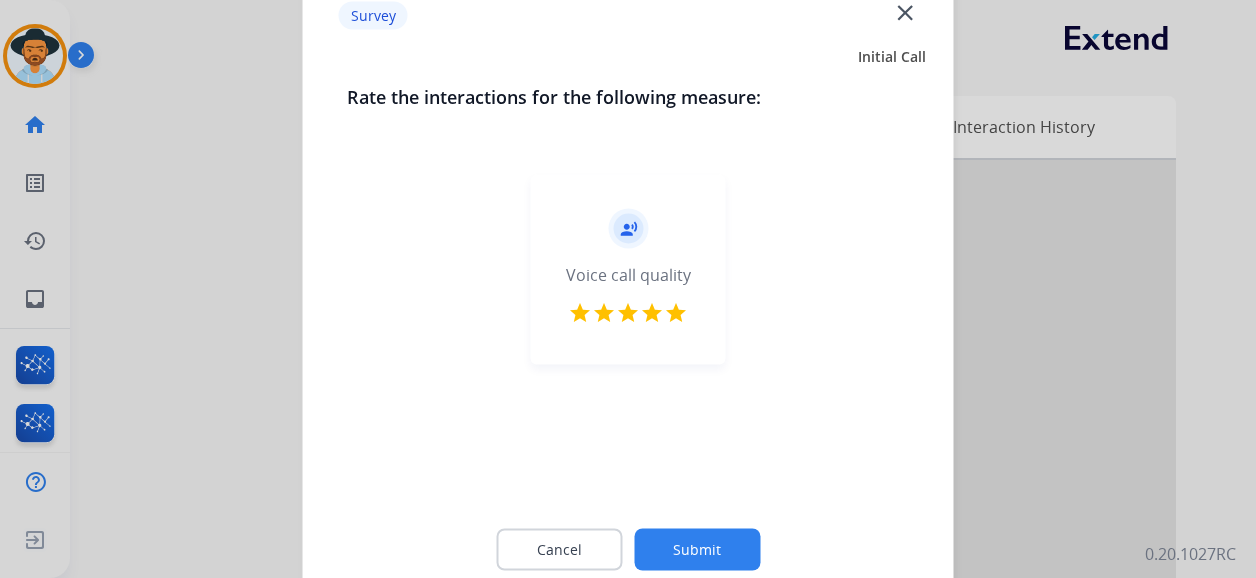 click on "Submit" 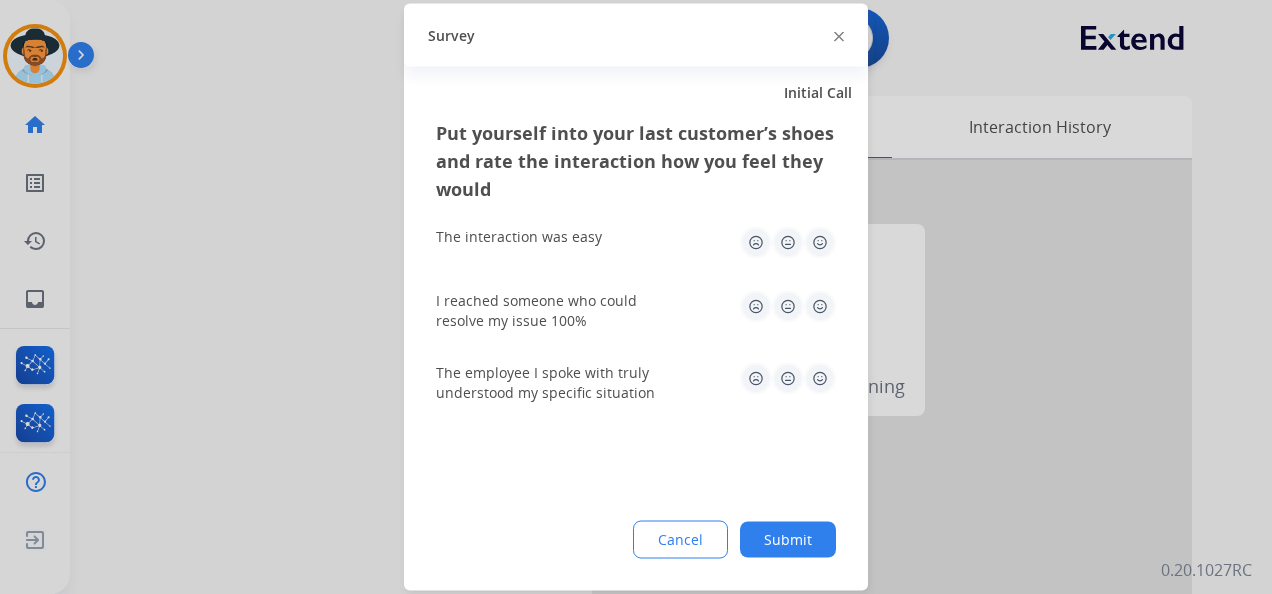 click 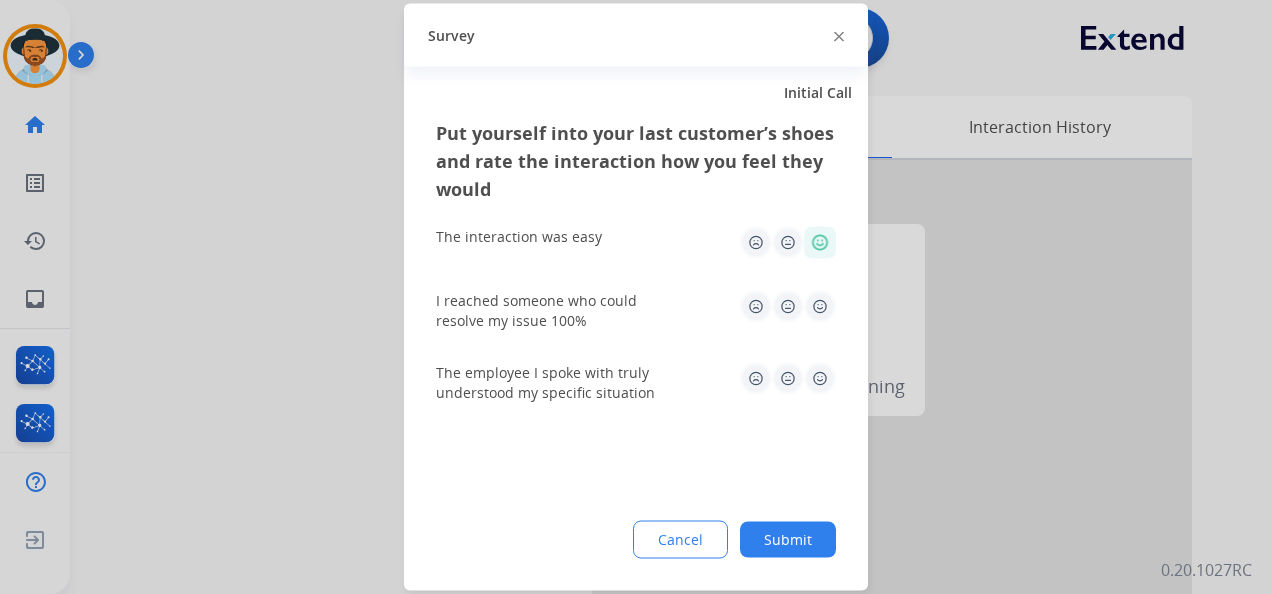 click 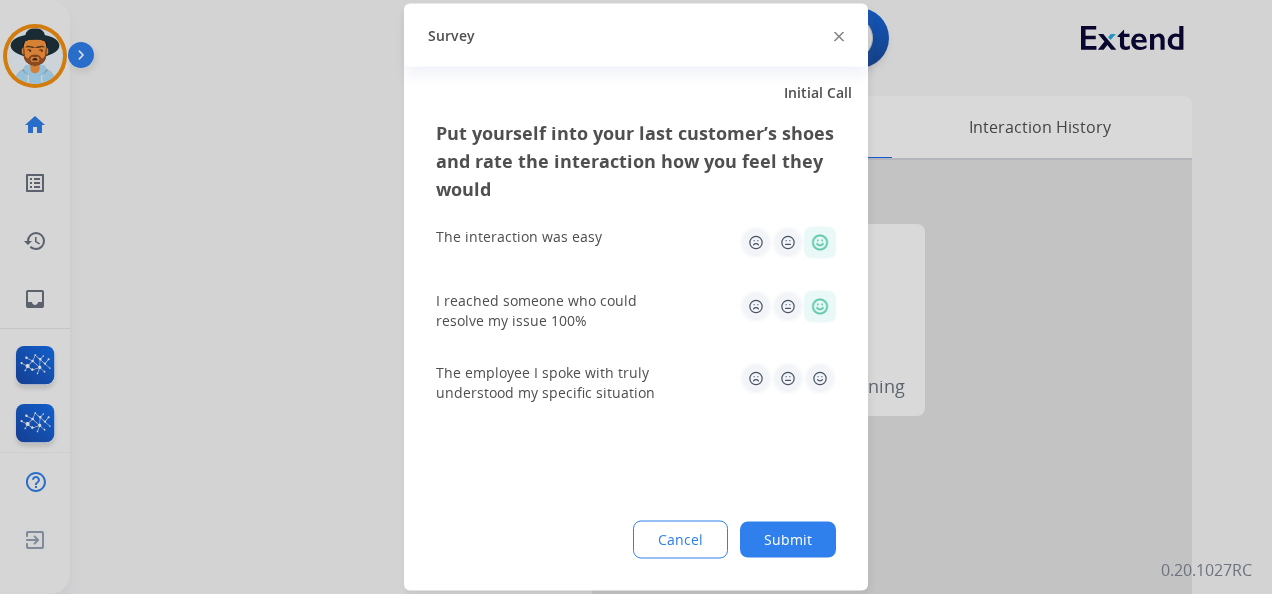 click 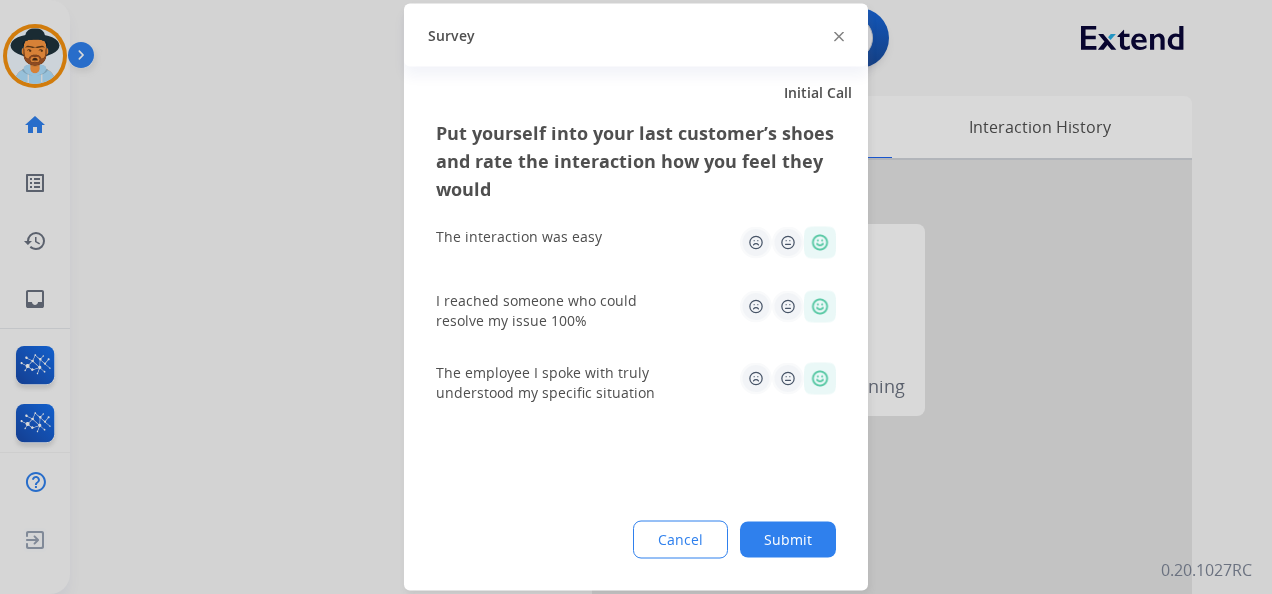 click on "Submit" 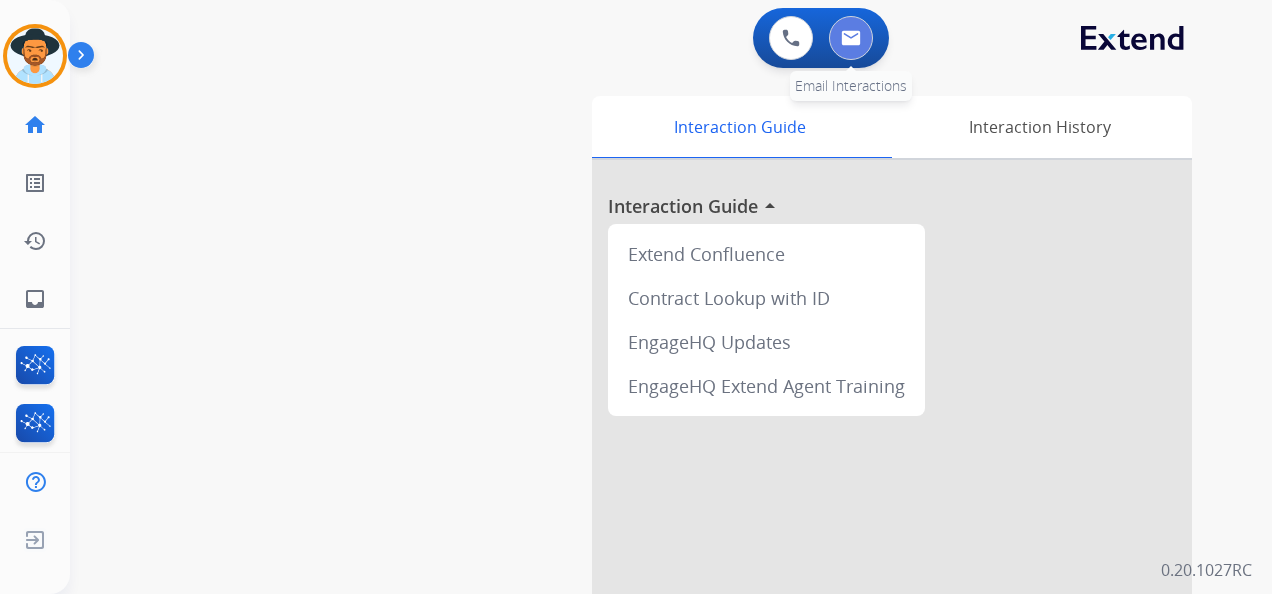 click at bounding box center [851, 38] 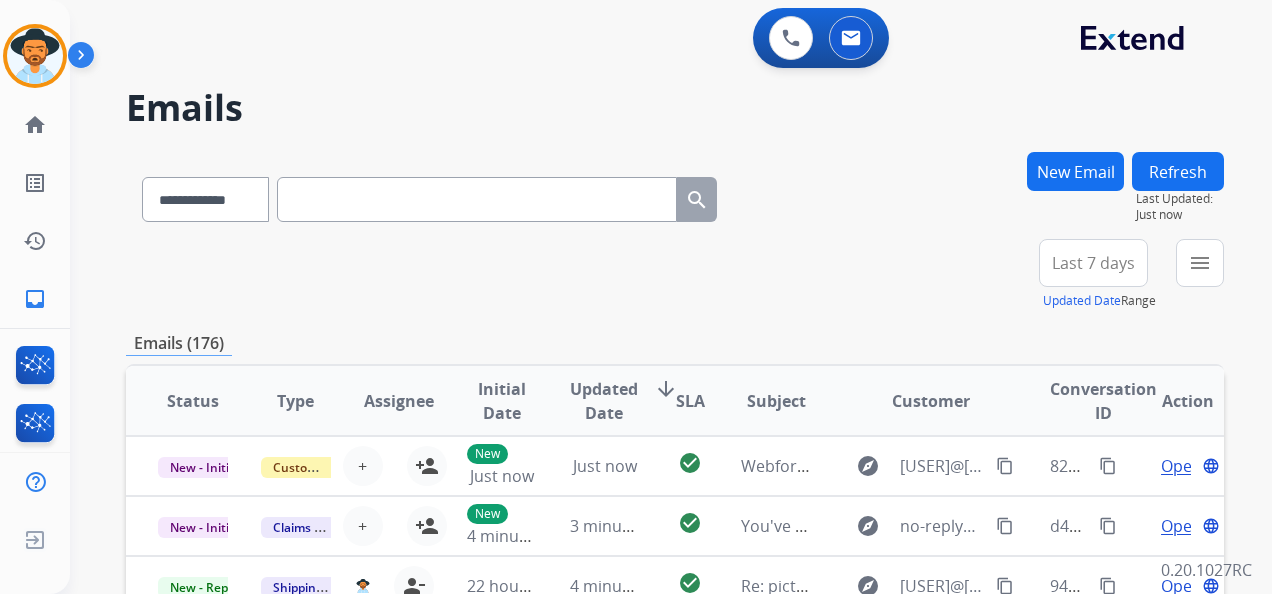 click on "Last 7 days" at bounding box center (1093, 263) 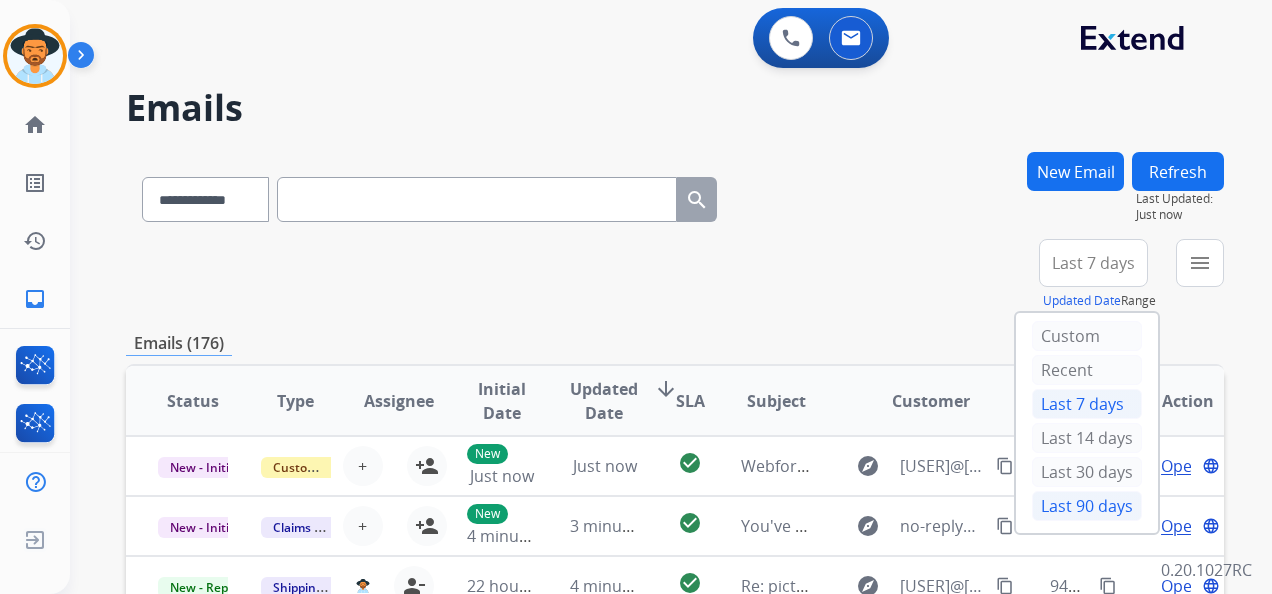 click on "Last 90 days" at bounding box center [1087, 506] 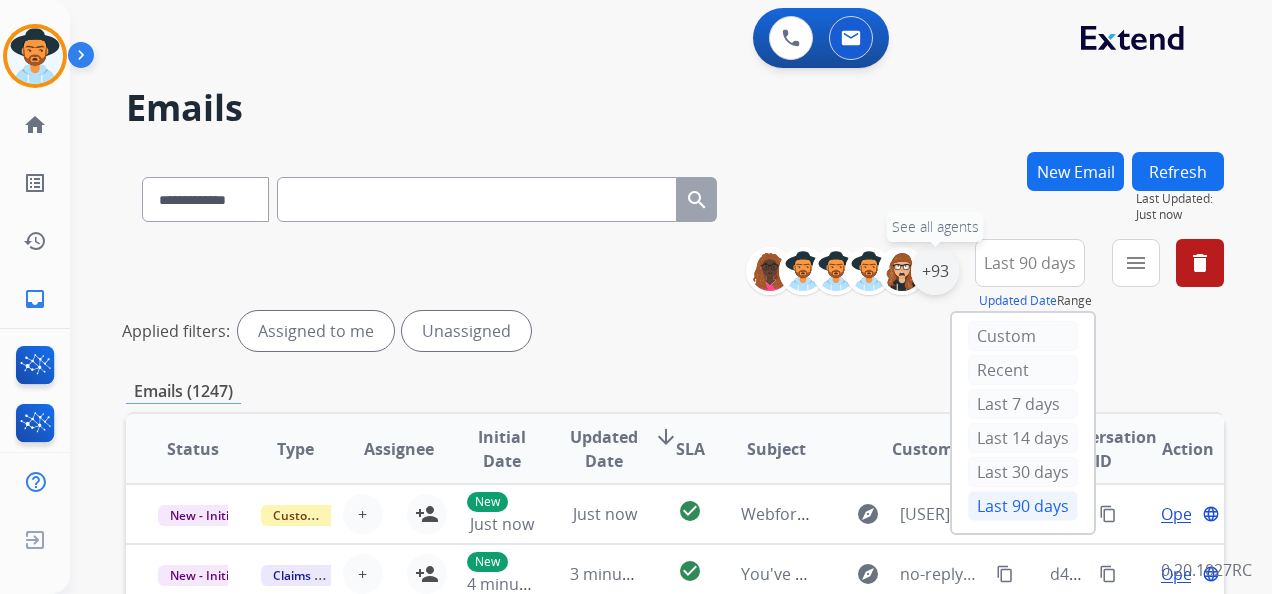 click on "+93" at bounding box center (935, 271) 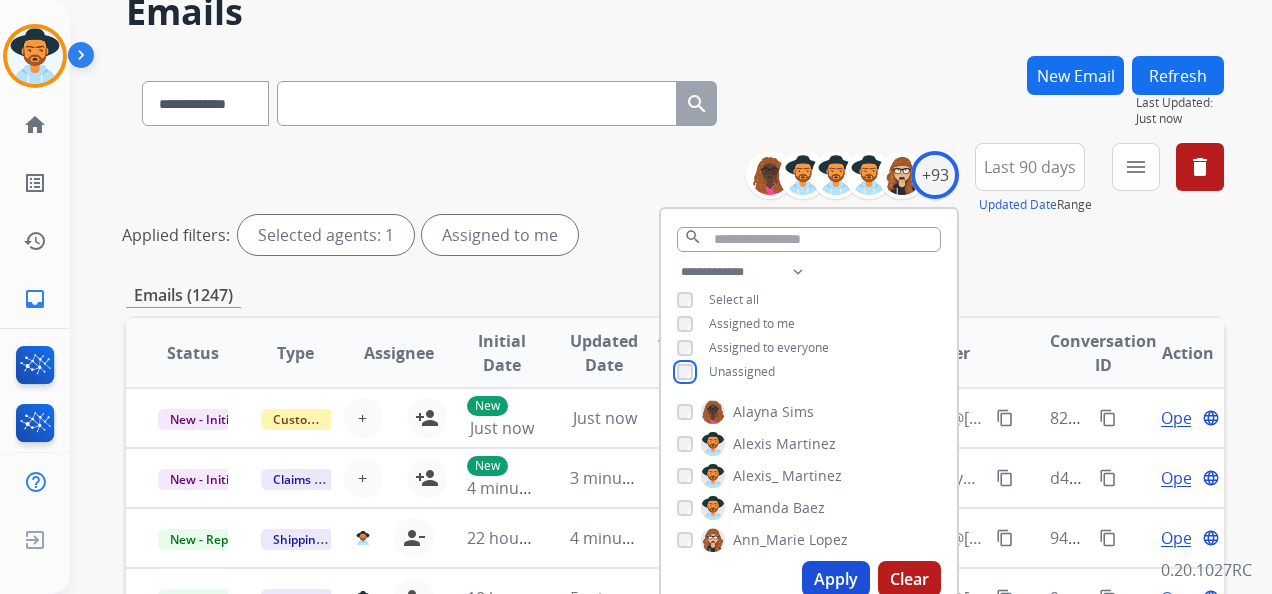 scroll, scrollTop: 200, scrollLeft: 0, axis: vertical 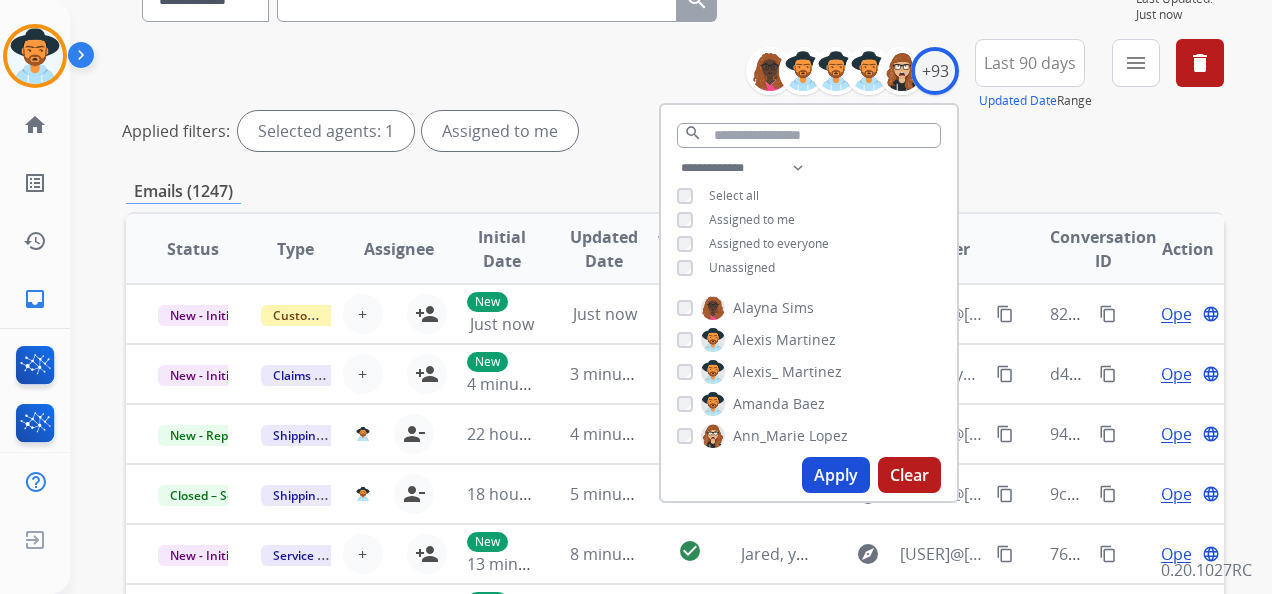 click on "Apply" at bounding box center (836, 475) 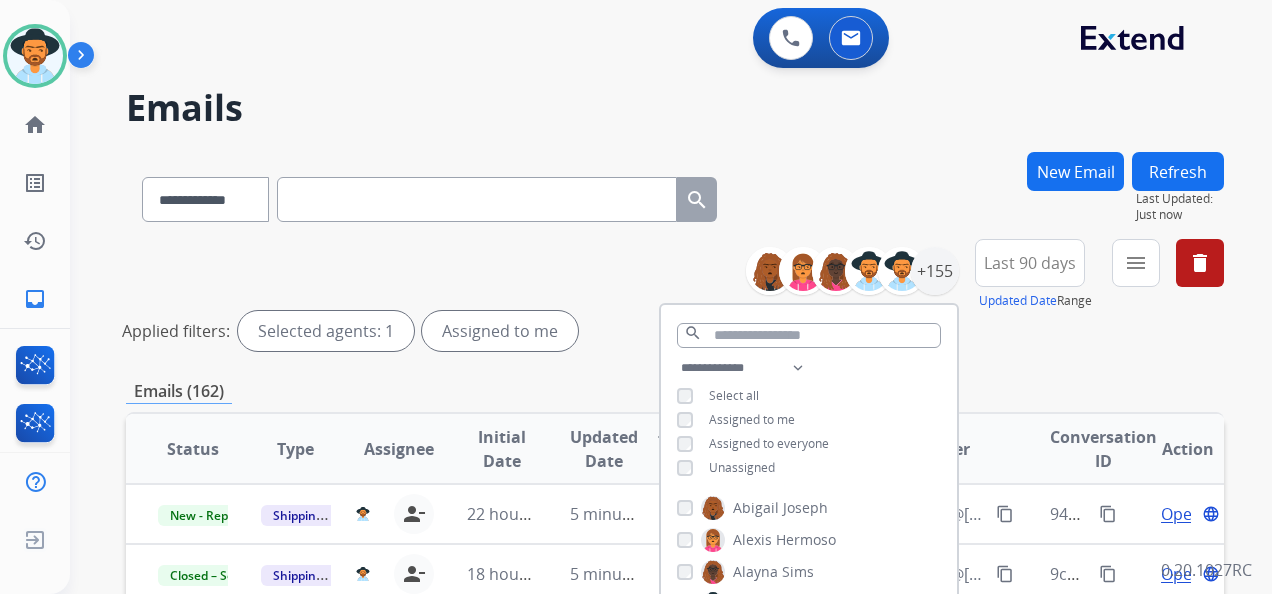 click on "**********" at bounding box center (675, 299) 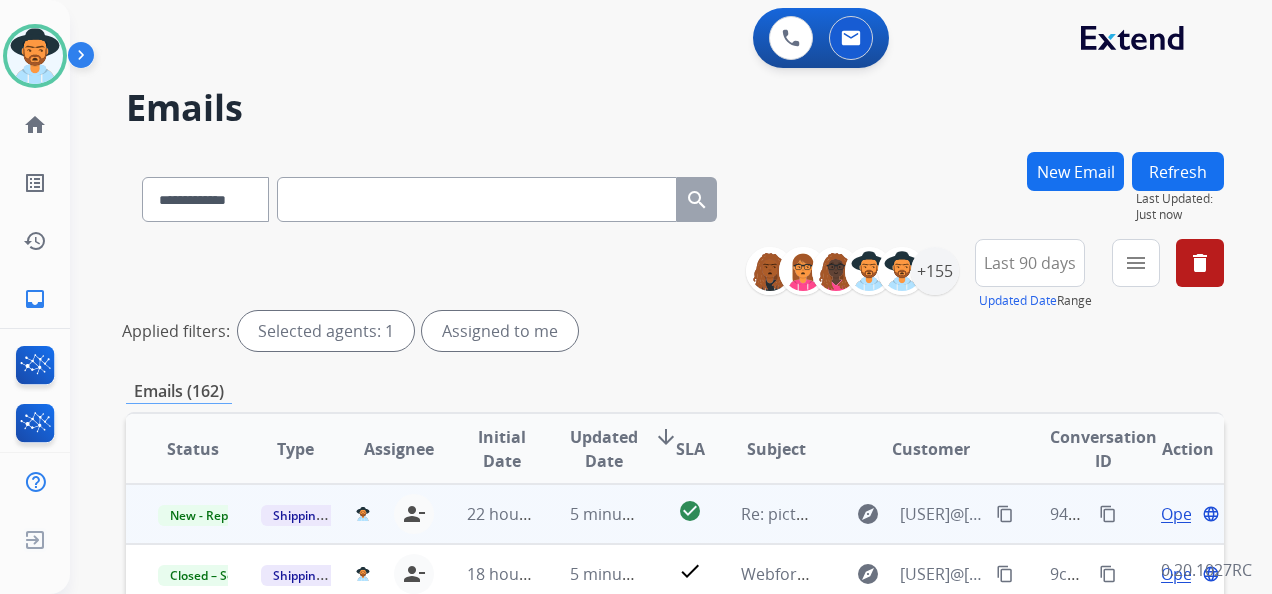 scroll, scrollTop: 2, scrollLeft: 0, axis: vertical 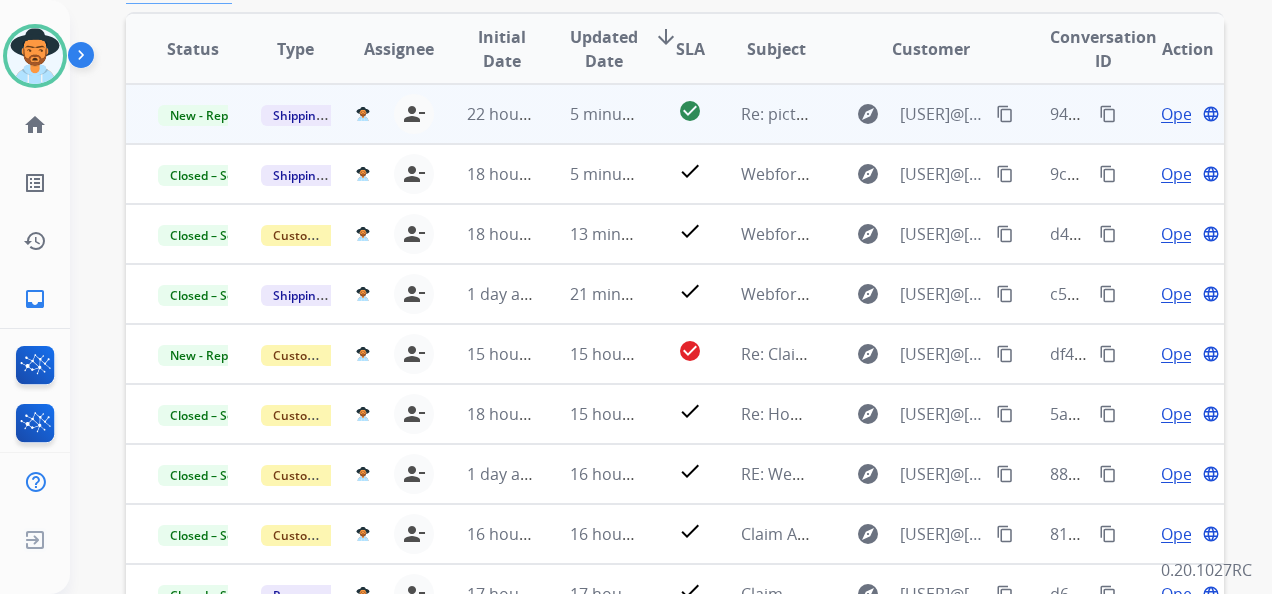 click on "Open" at bounding box center [1181, 114] 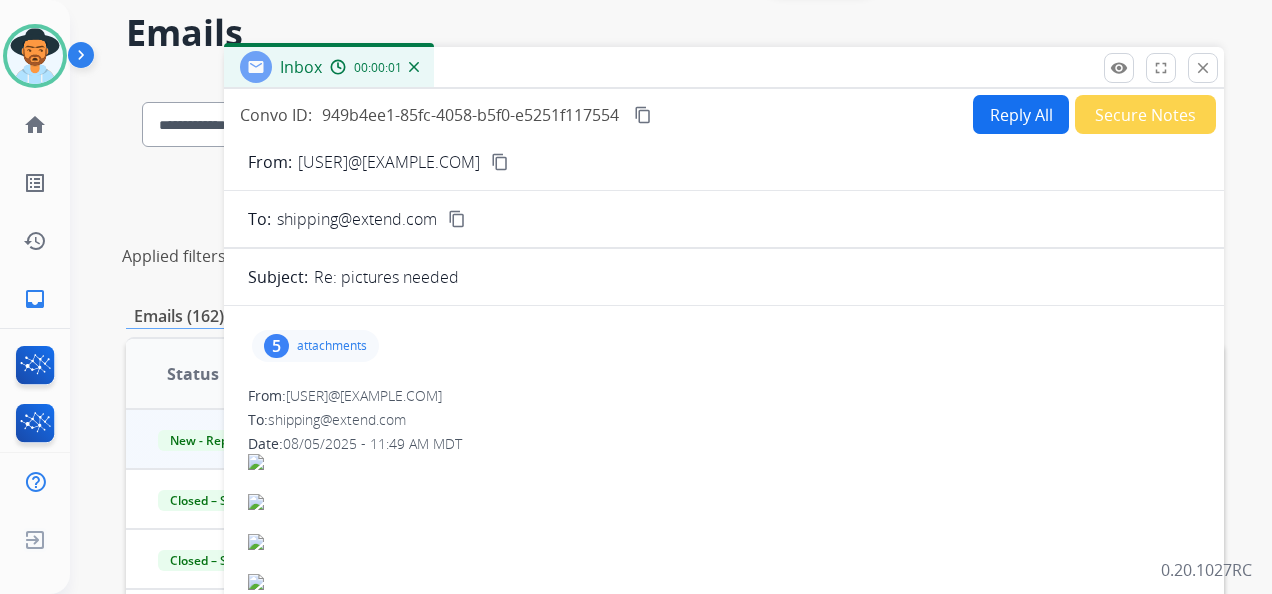 scroll, scrollTop: 0, scrollLeft: 0, axis: both 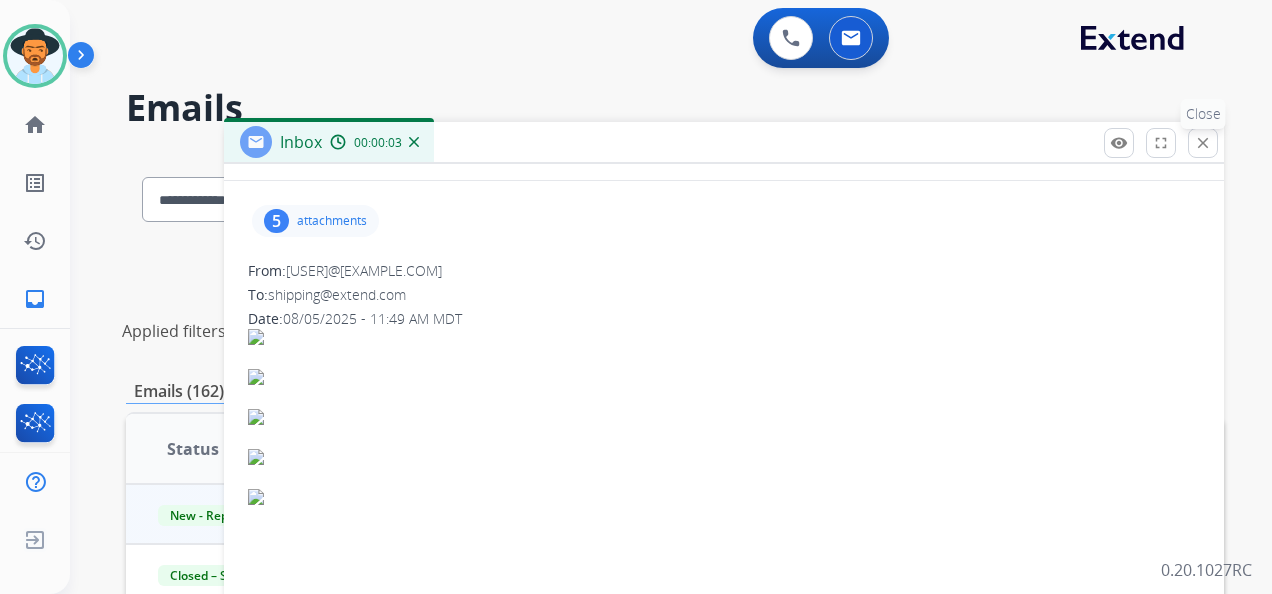 click on "close" at bounding box center [1203, 143] 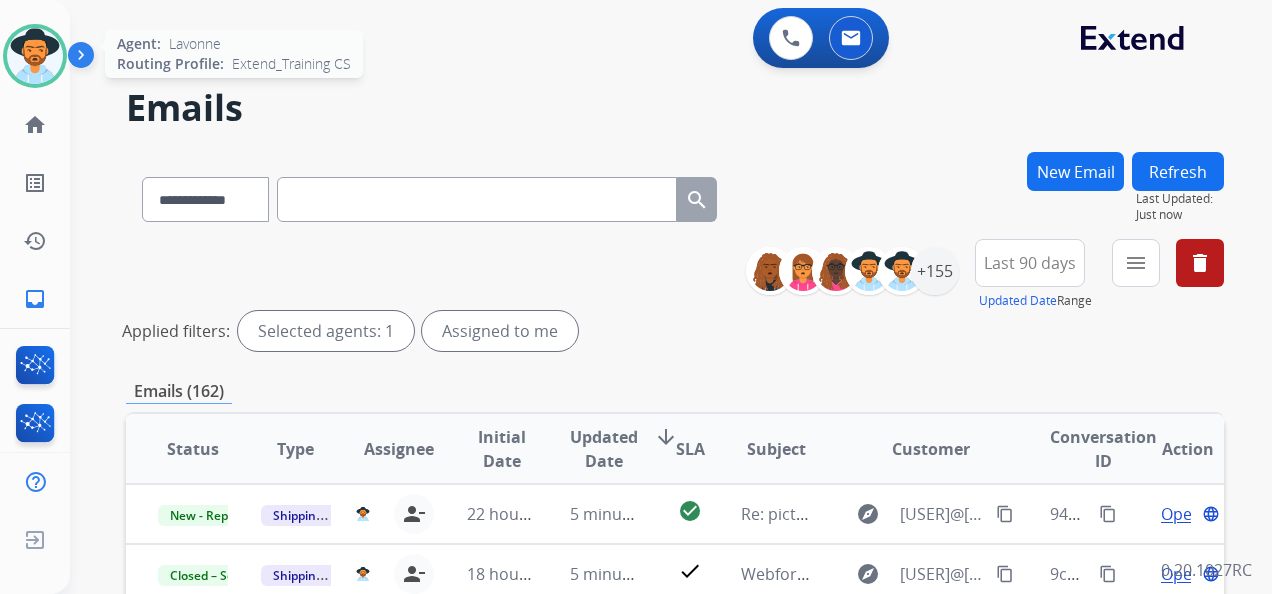 click at bounding box center (35, 56) 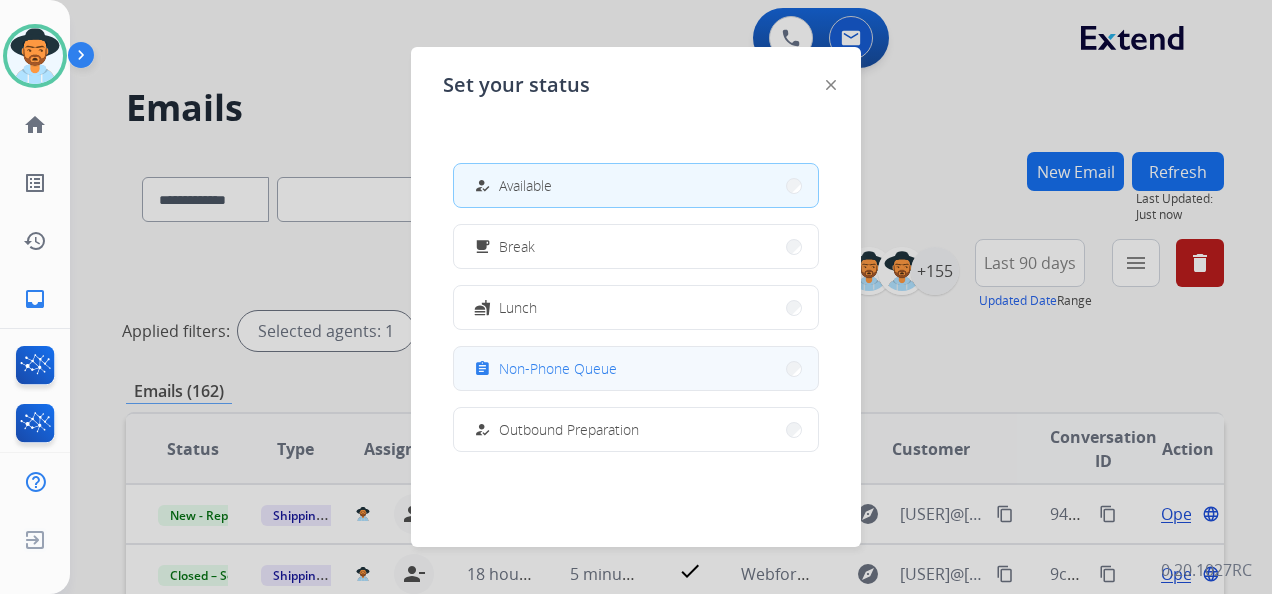 click on "Non-Phone Queue" at bounding box center (558, 368) 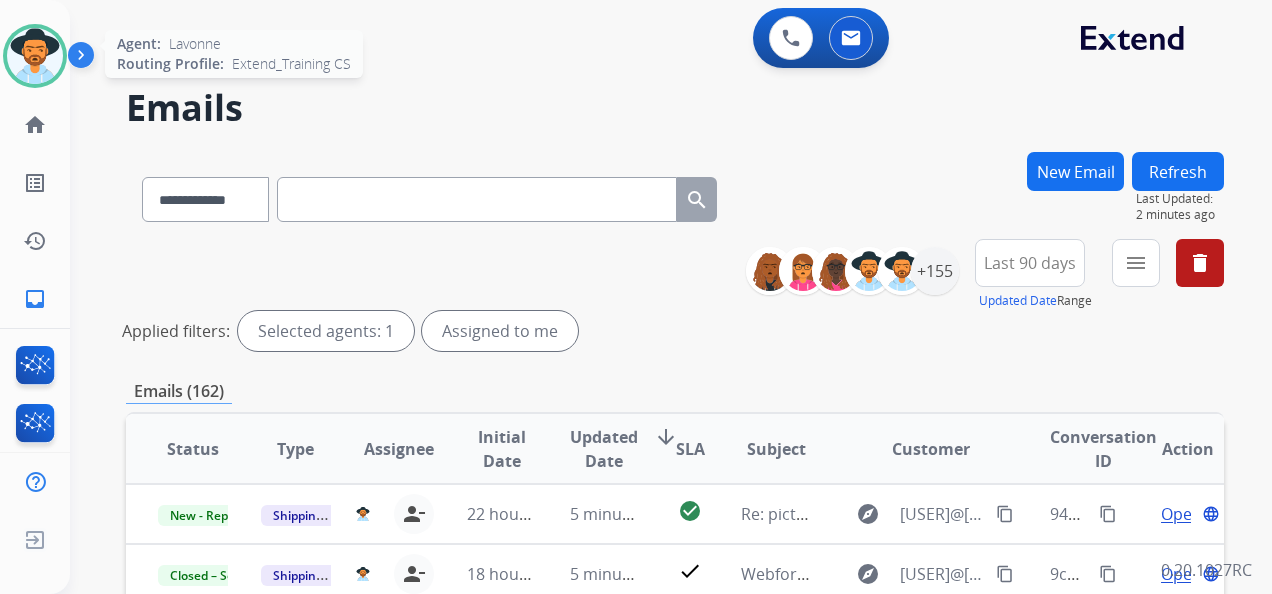 click at bounding box center (35, 56) 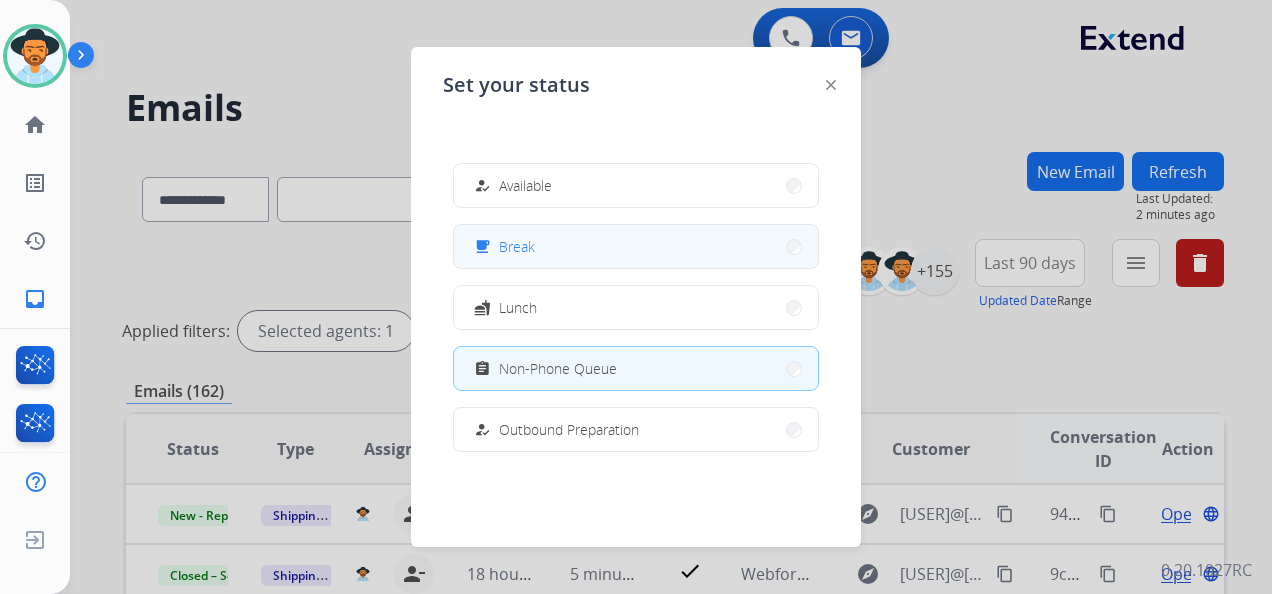 click on "free_breakfast Break" at bounding box center [636, 246] 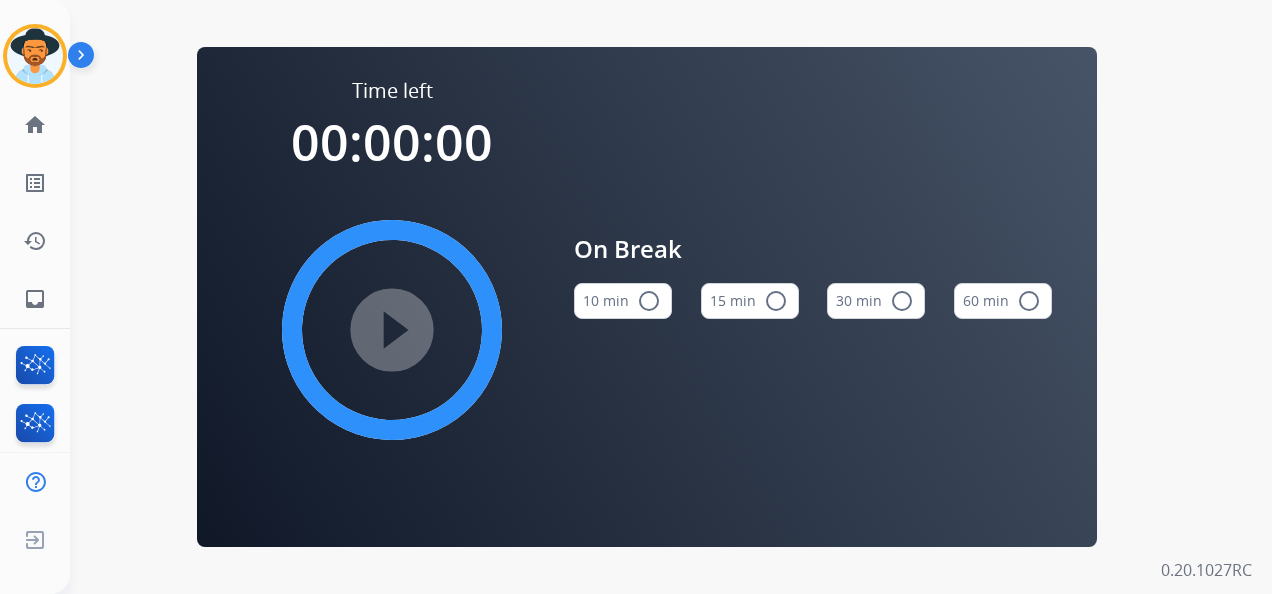 click on "15 min  radio_button_unchecked" at bounding box center (750, 301) 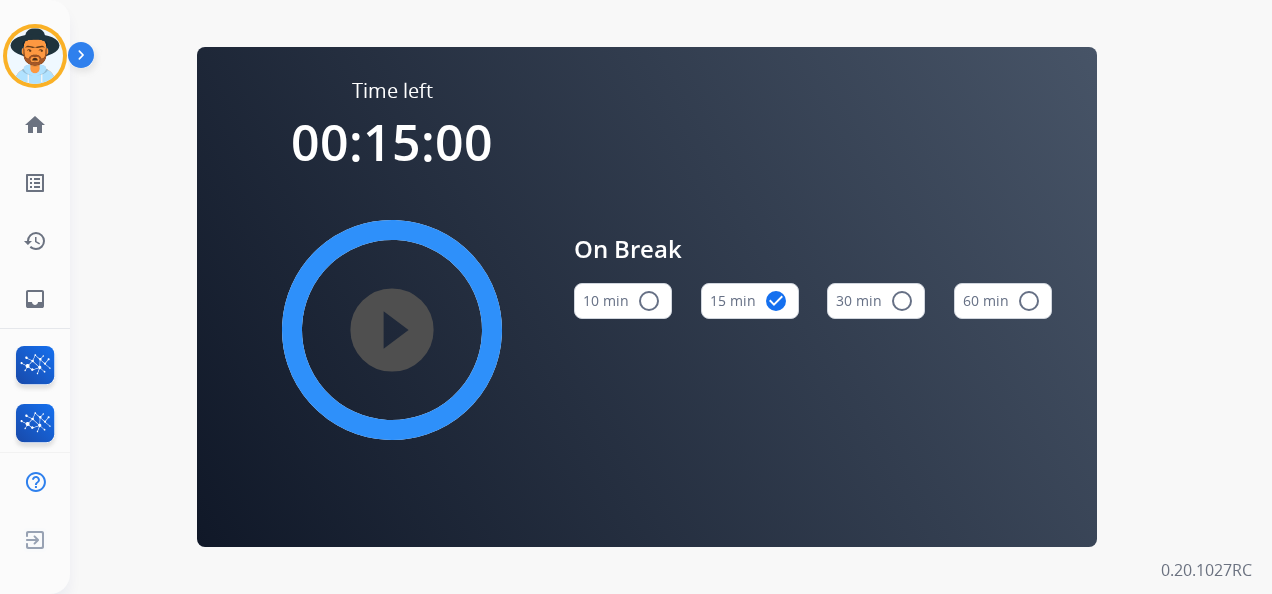 type 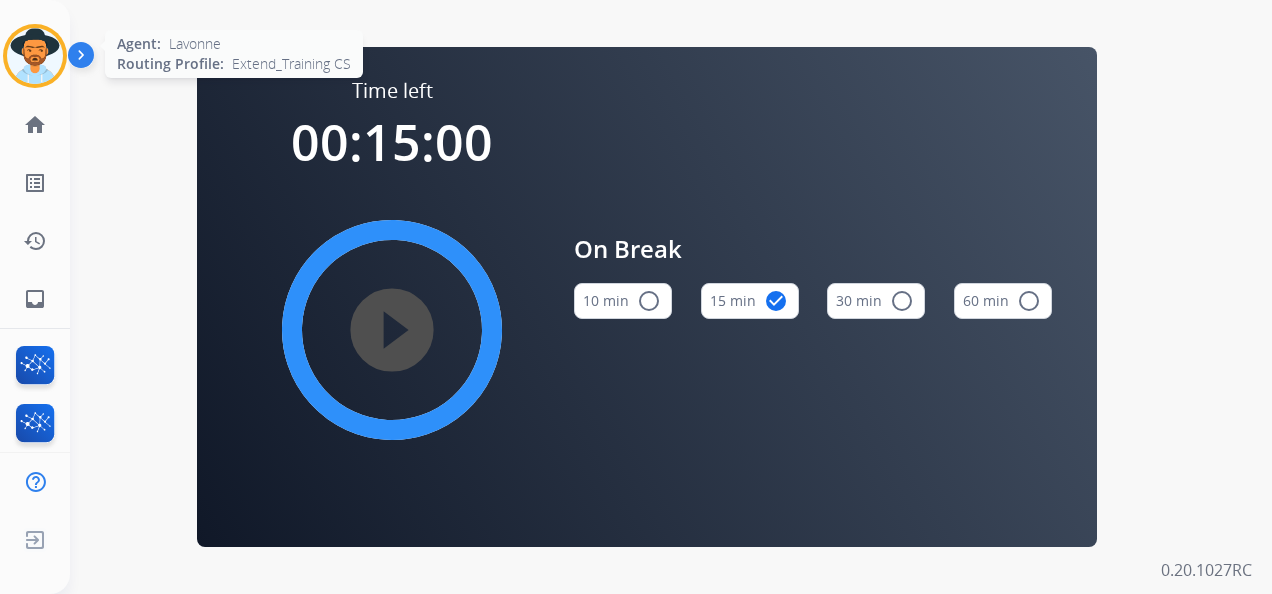click at bounding box center [35, 56] 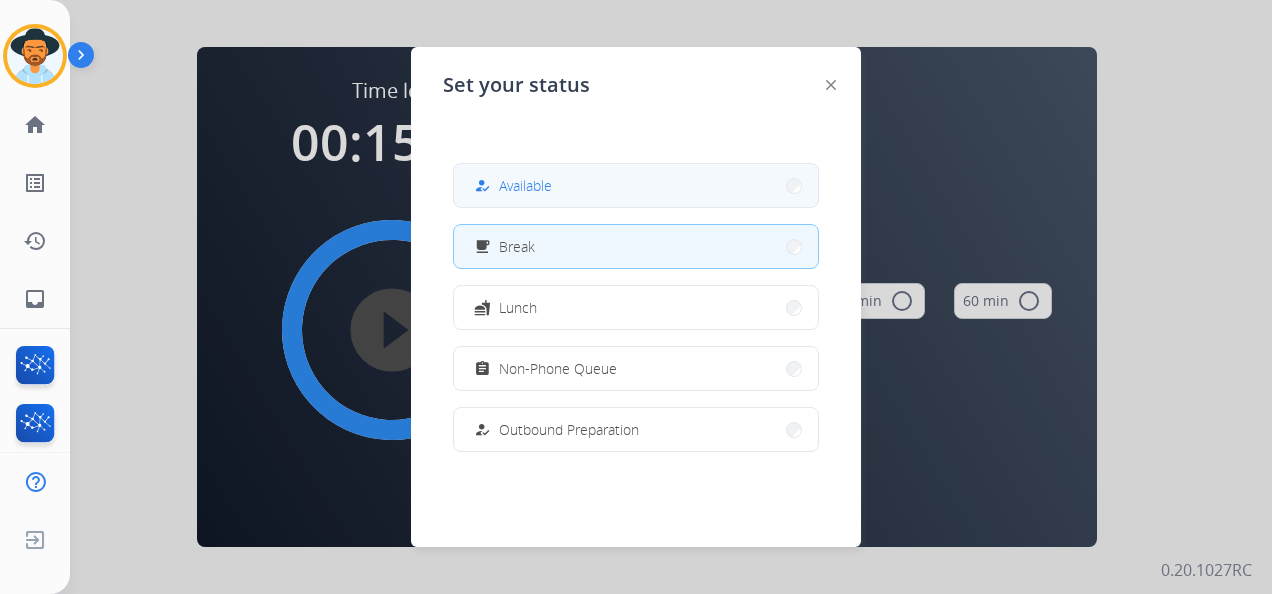 click on "how_to_reg Available" at bounding box center (636, 185) 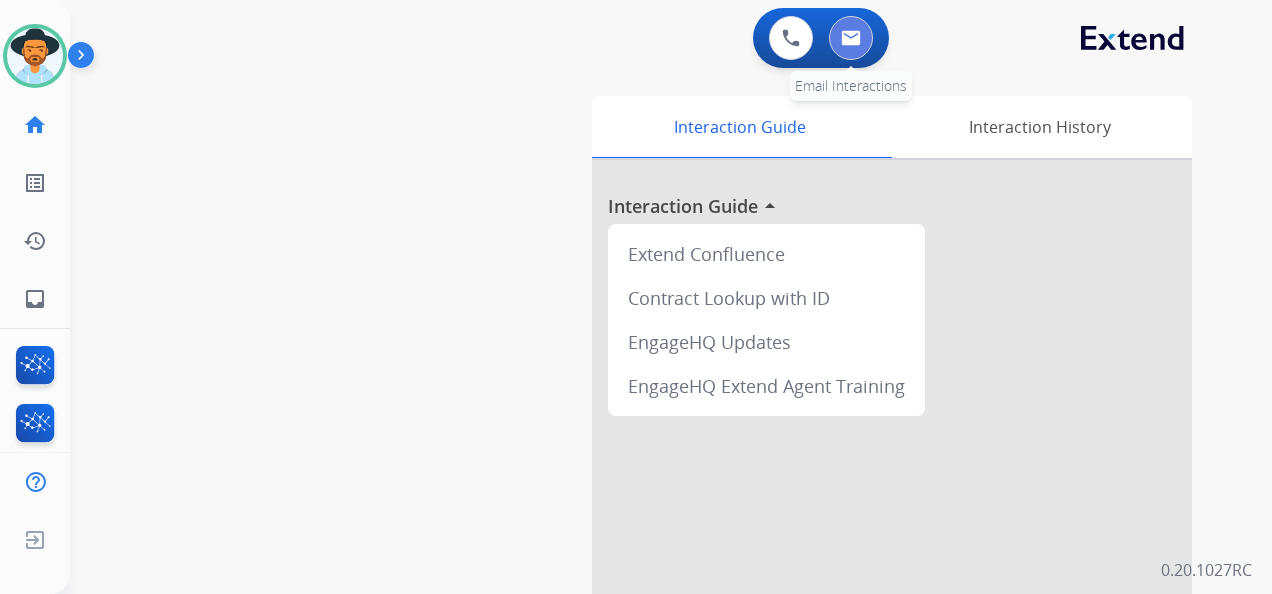 click at bounding box center [851, 38] 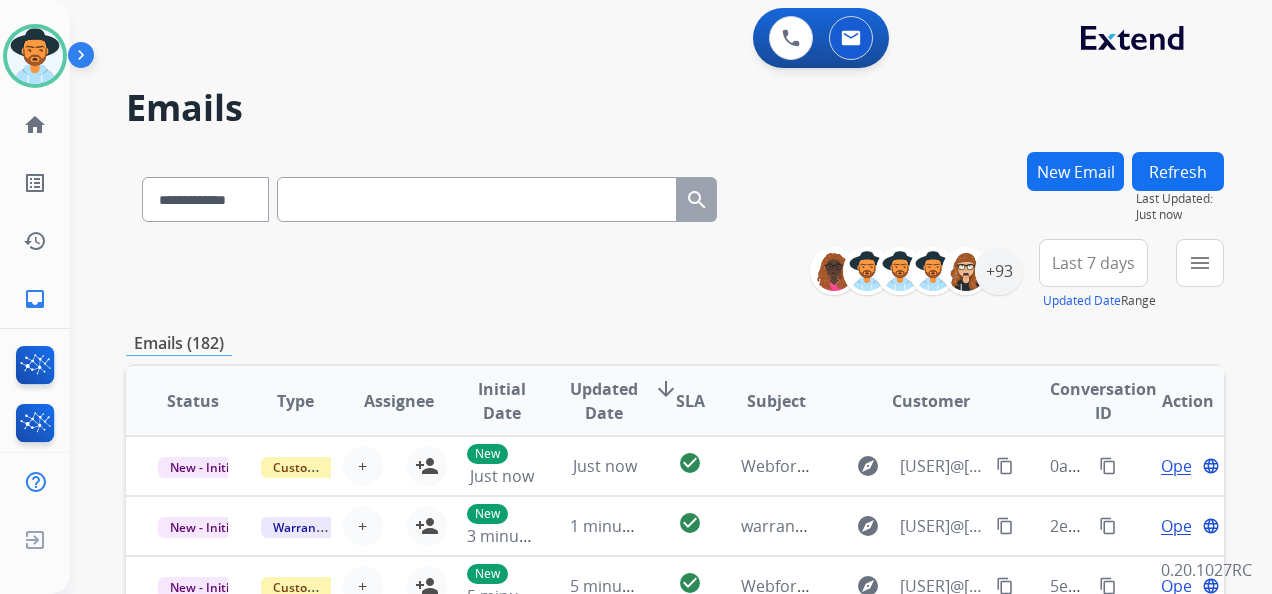click on "Last 7 days" at bounding box center [1093, 263] 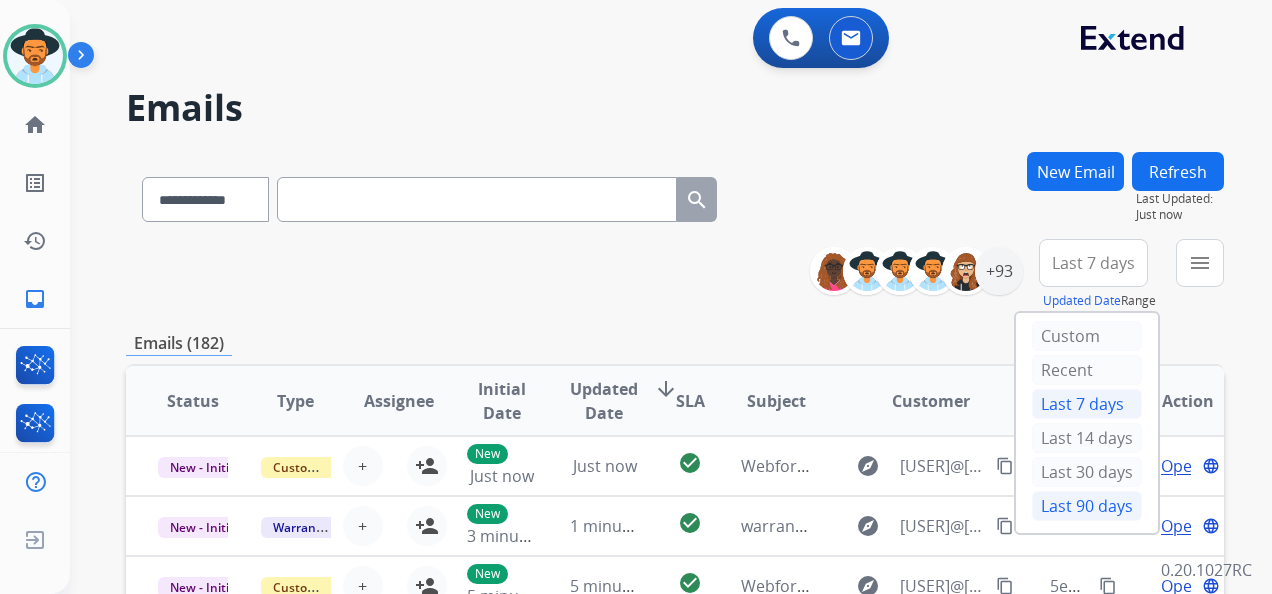 click on "Last 90 days" at bounding box center [1087, 506] 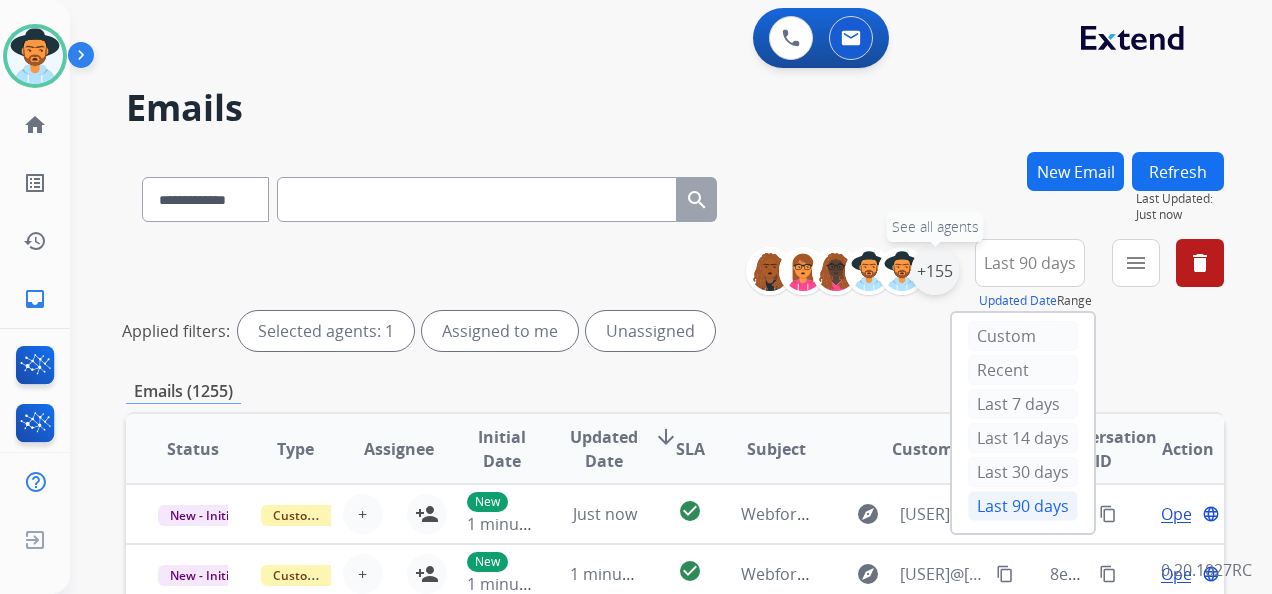 click on "+155" at bounding box center (935, 271) 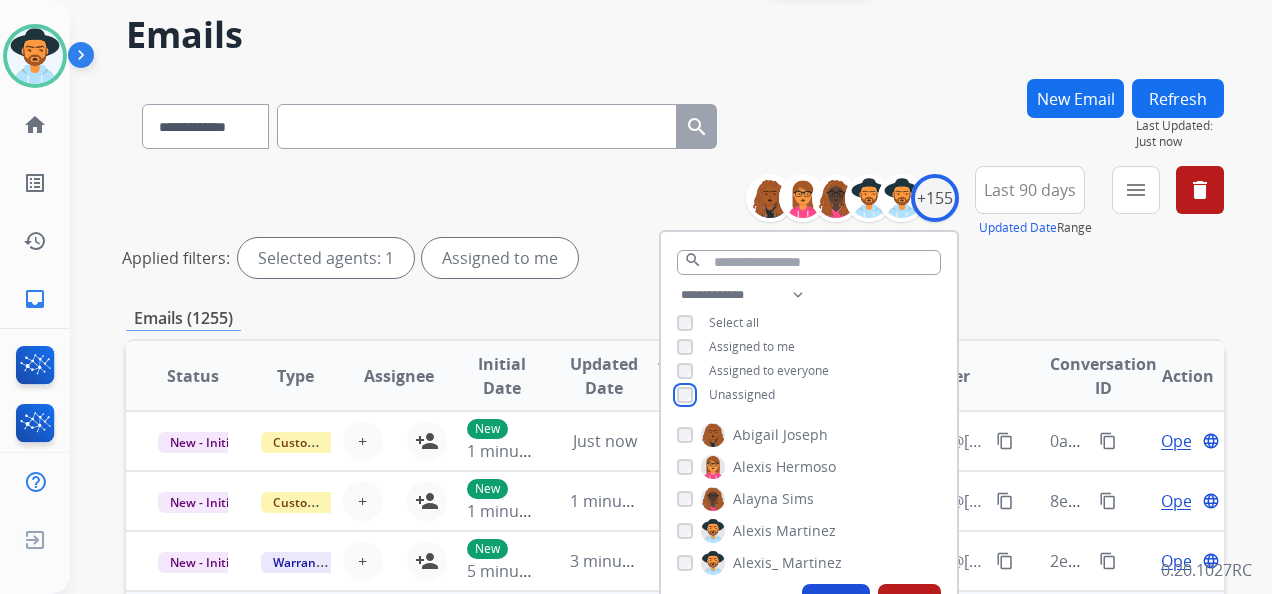 scroll, scrollTop: 300, scrollLeft: 0, axis: vertical 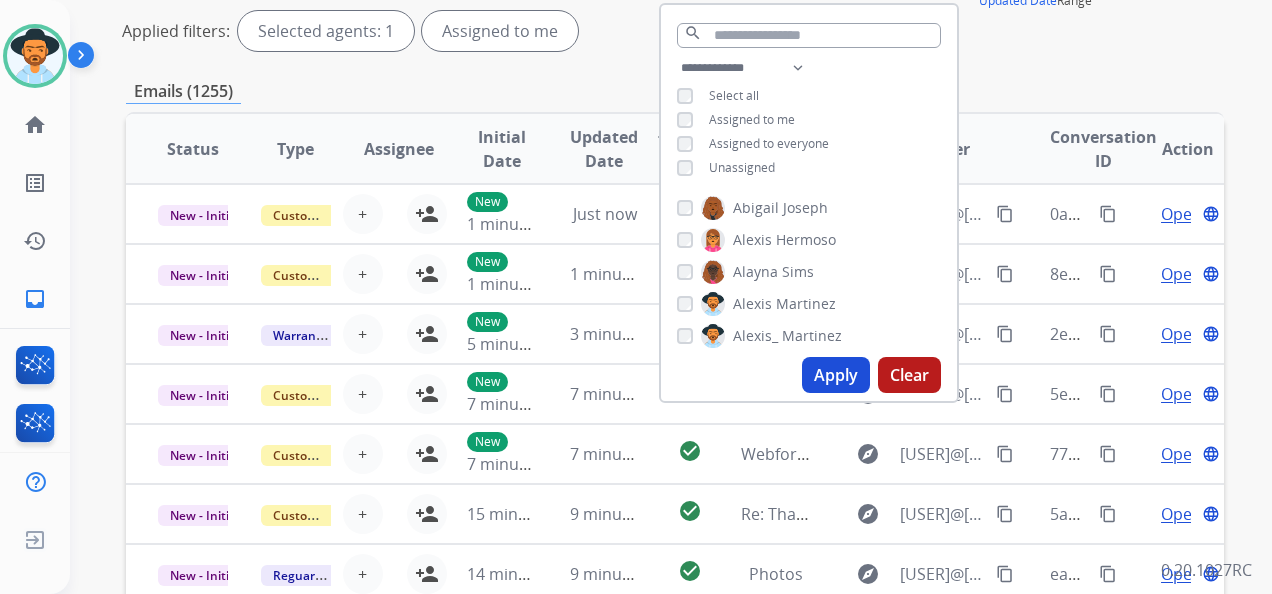 click on "Apply" at bounding box center [836, 375] 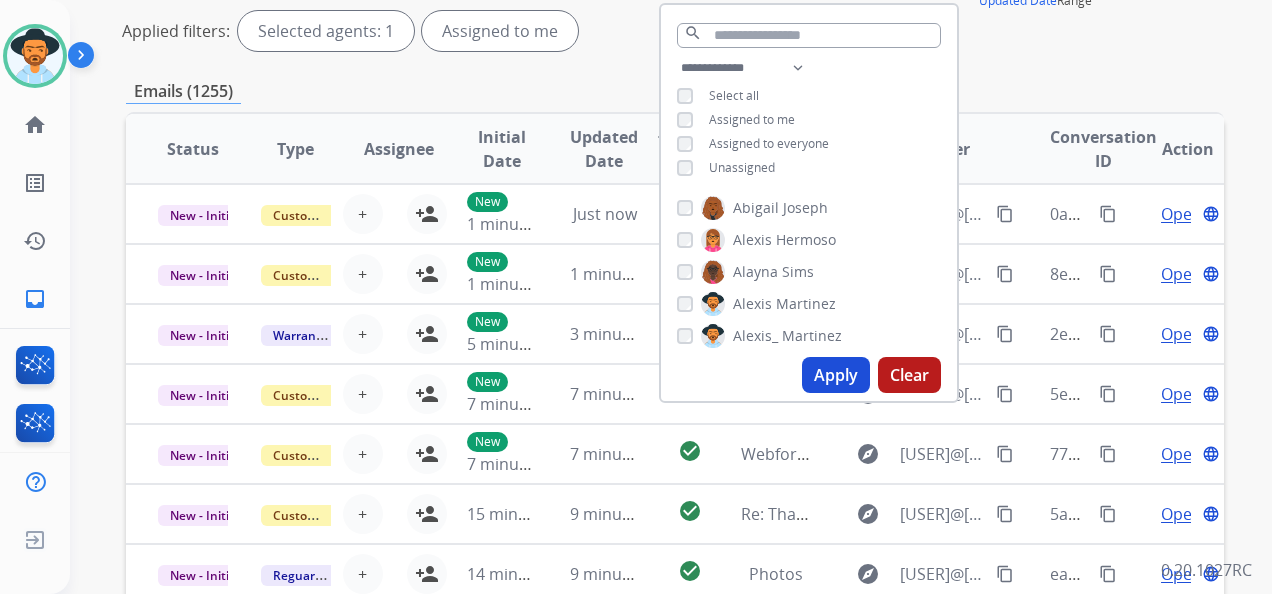 scroll, scrollTop: 0, scrollLeft: 0, axis: both 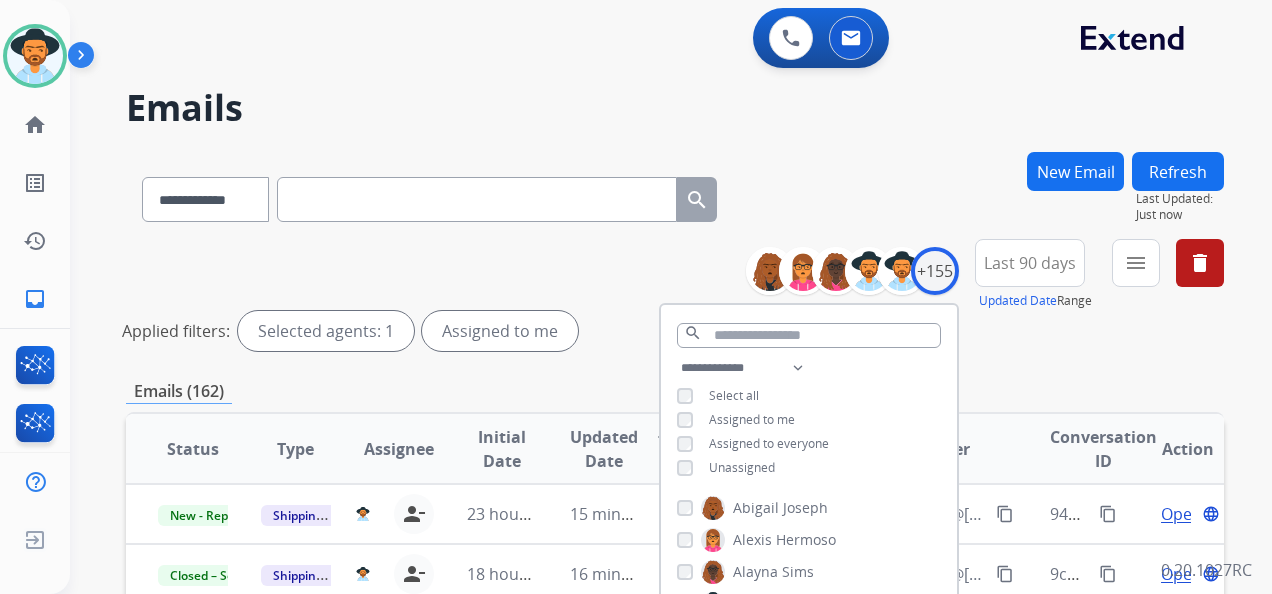click on "Applied filters:  Selected agents: 1  Assigned to me" at bounding box center [671, 331] 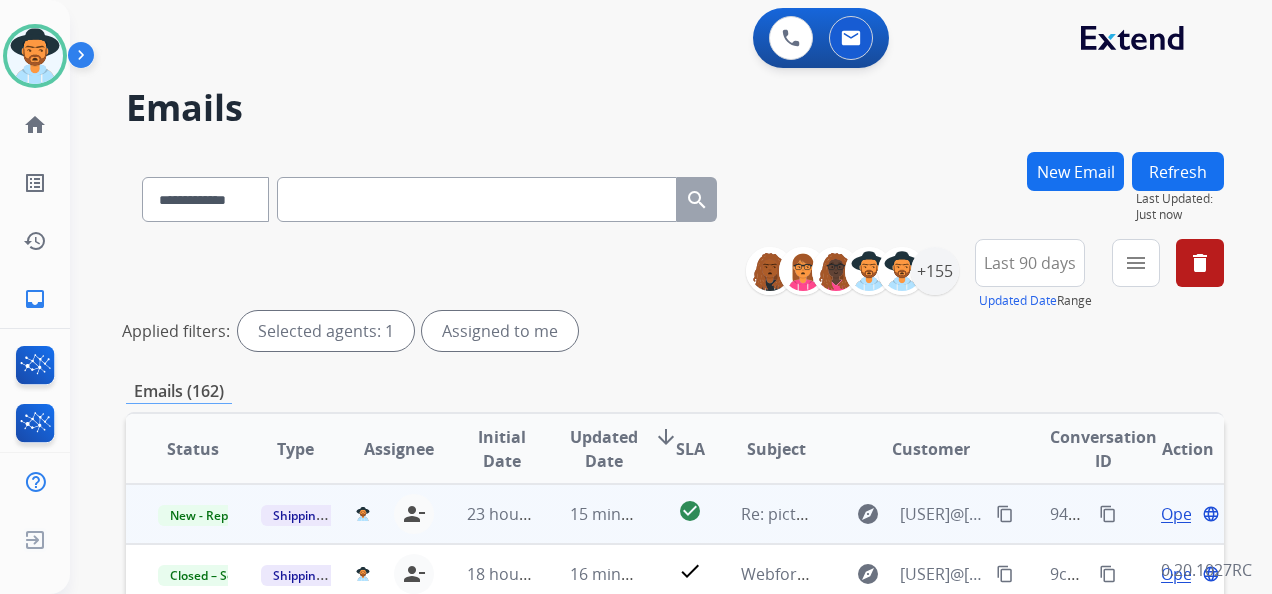 click on "Open" at bounding box center [1181, 514] 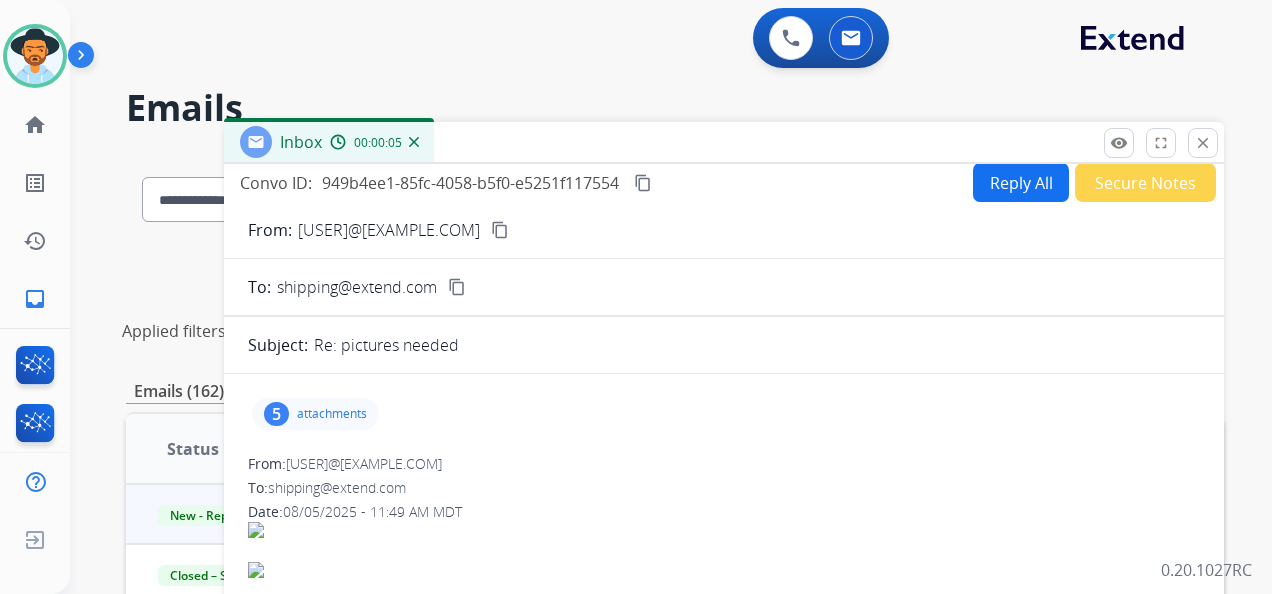 scroll, scrollTop: 0, scrollLeft: 0, axis: both 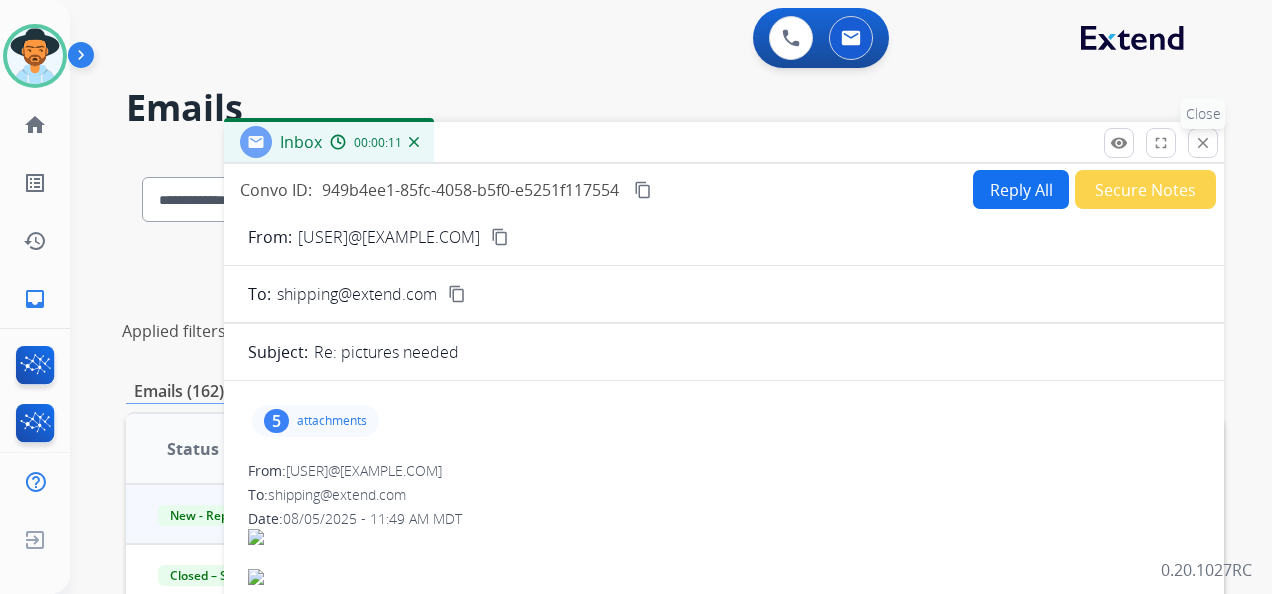 click on "close" at bounding box center [1203, 143] 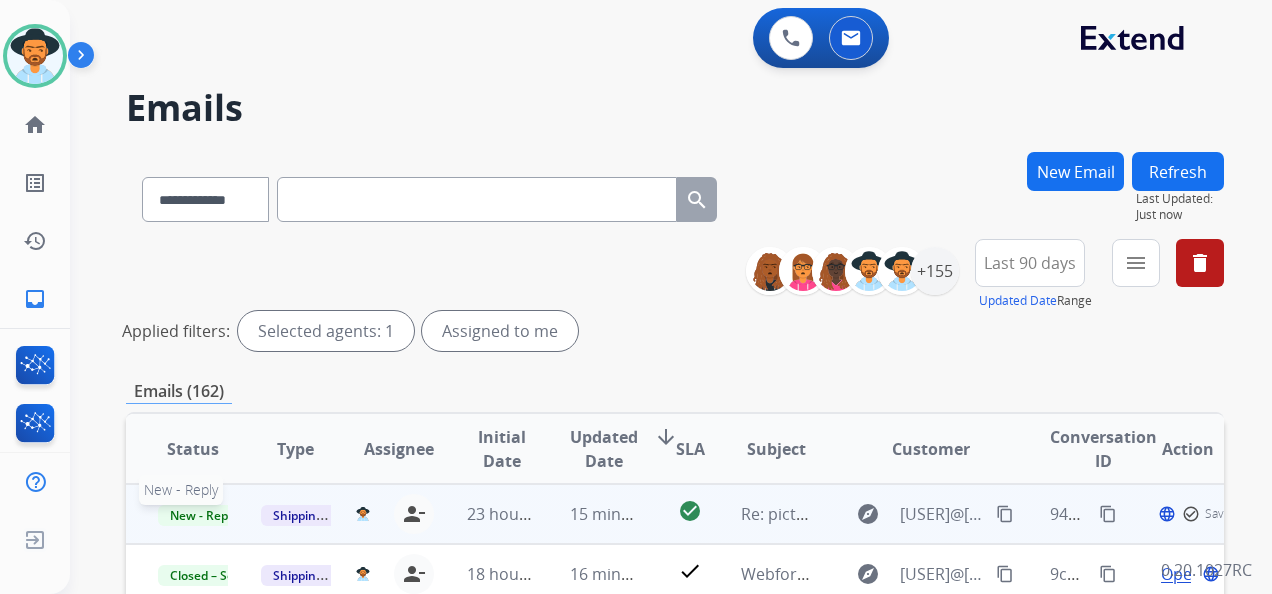 click on "New - Reply" at bounding box center (203, 515) 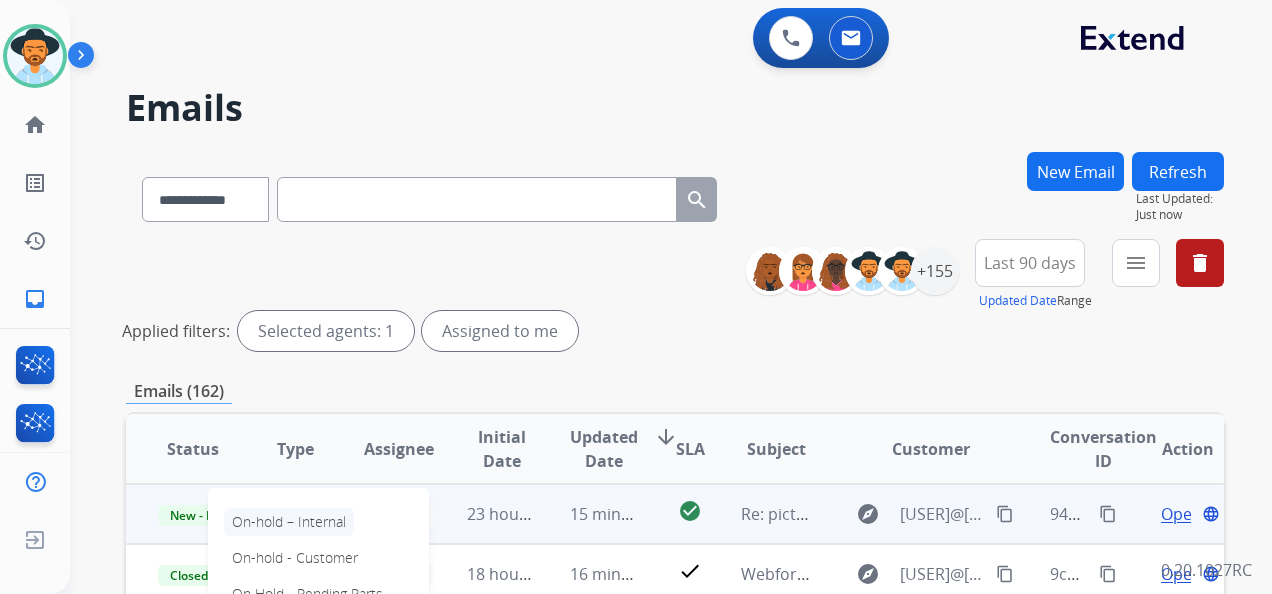 scroll, scrollTop: 2, scrollLeft: 0, axis: vertical 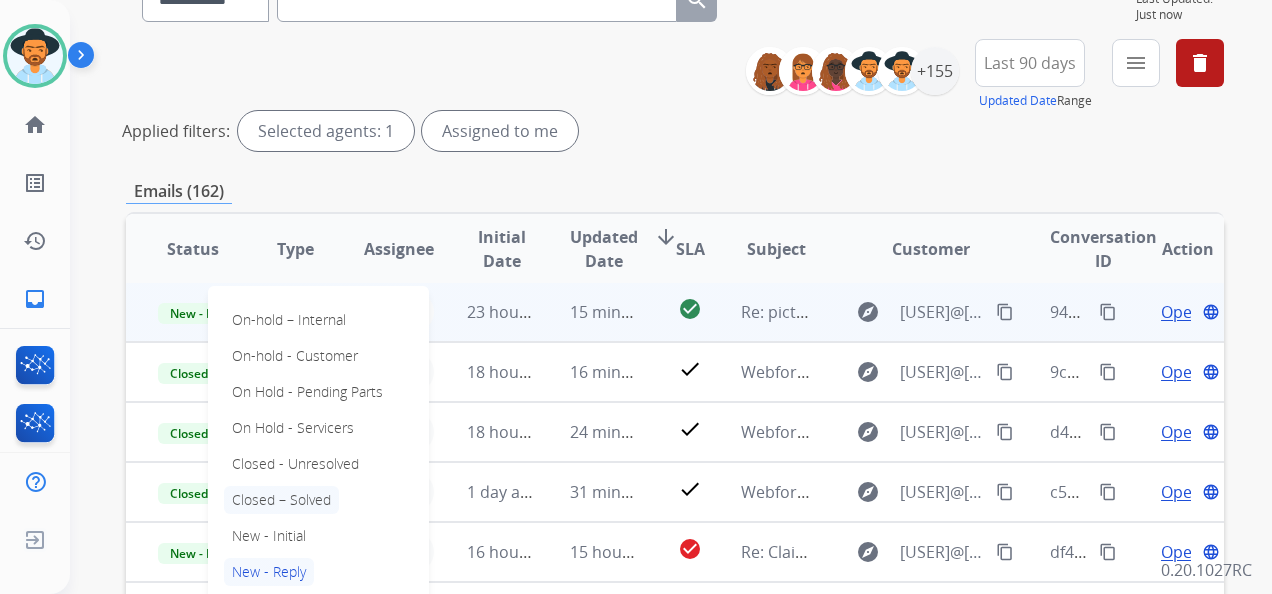 click on "Closed – Solved" at bounding box center (281, 500) 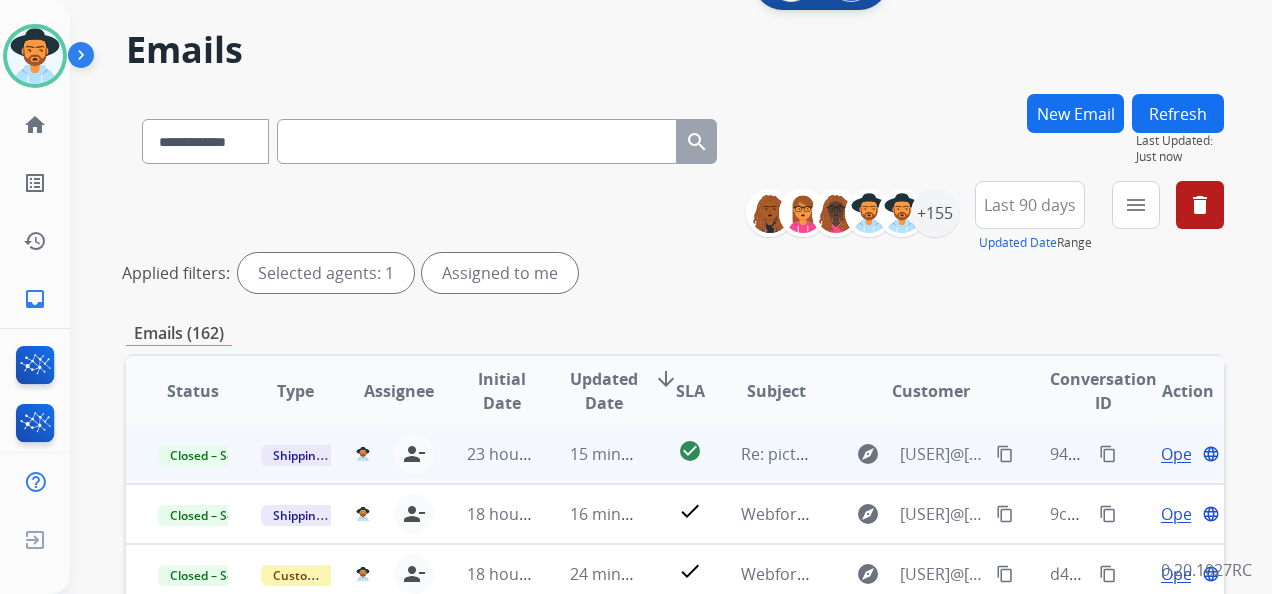 scroll, scrollTop: 0, scrollLeft: 0, axis: both 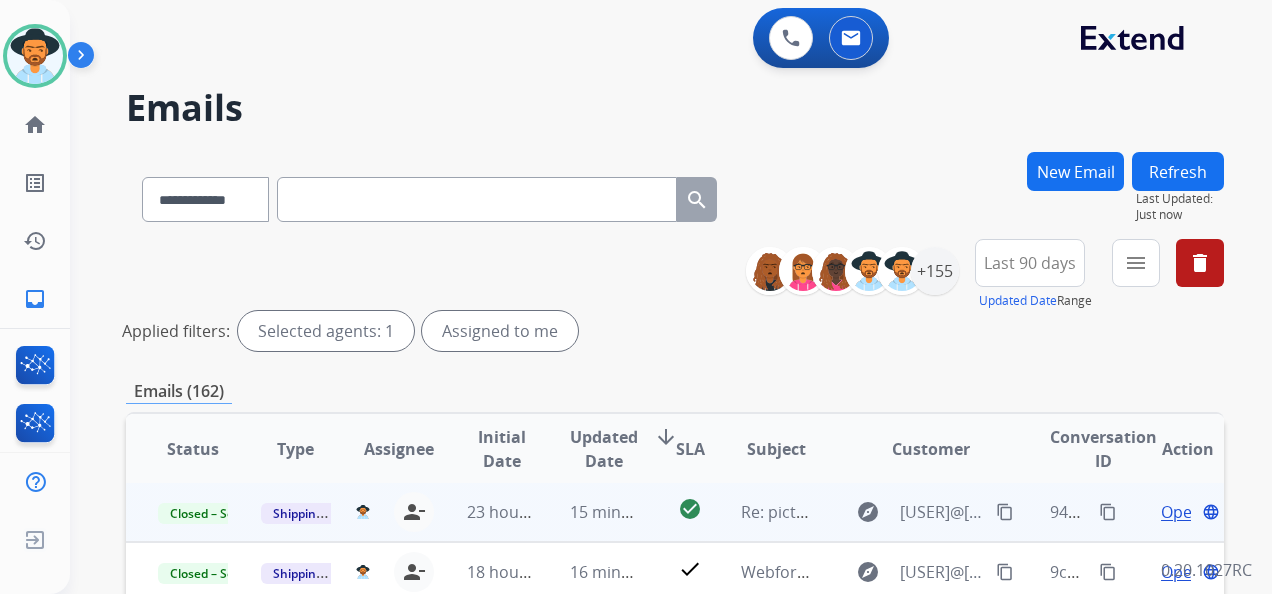 click on "New Email" at bounding box center [1075, 171] 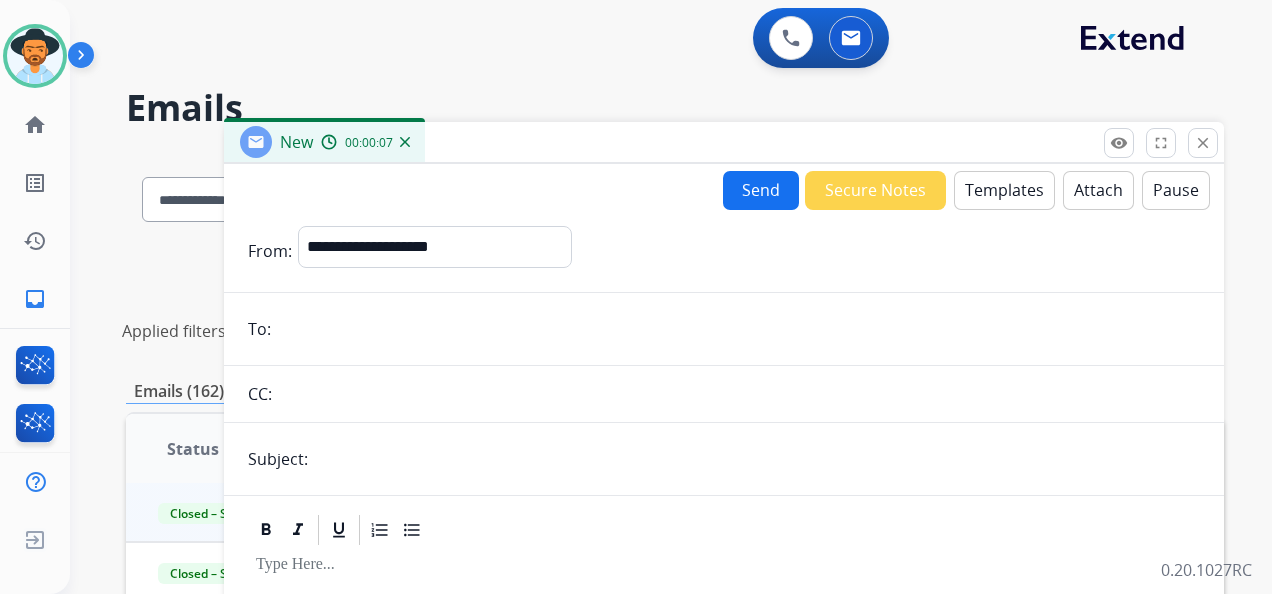 click on "**********" at bounding box center (724, 575) 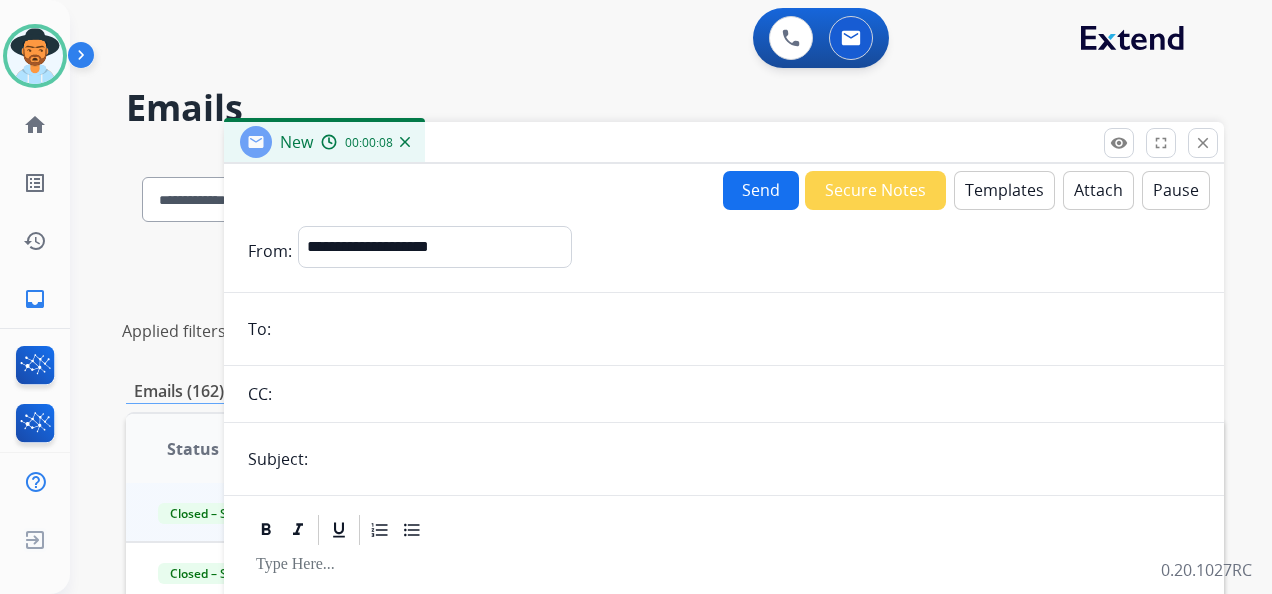 paste on "**********" 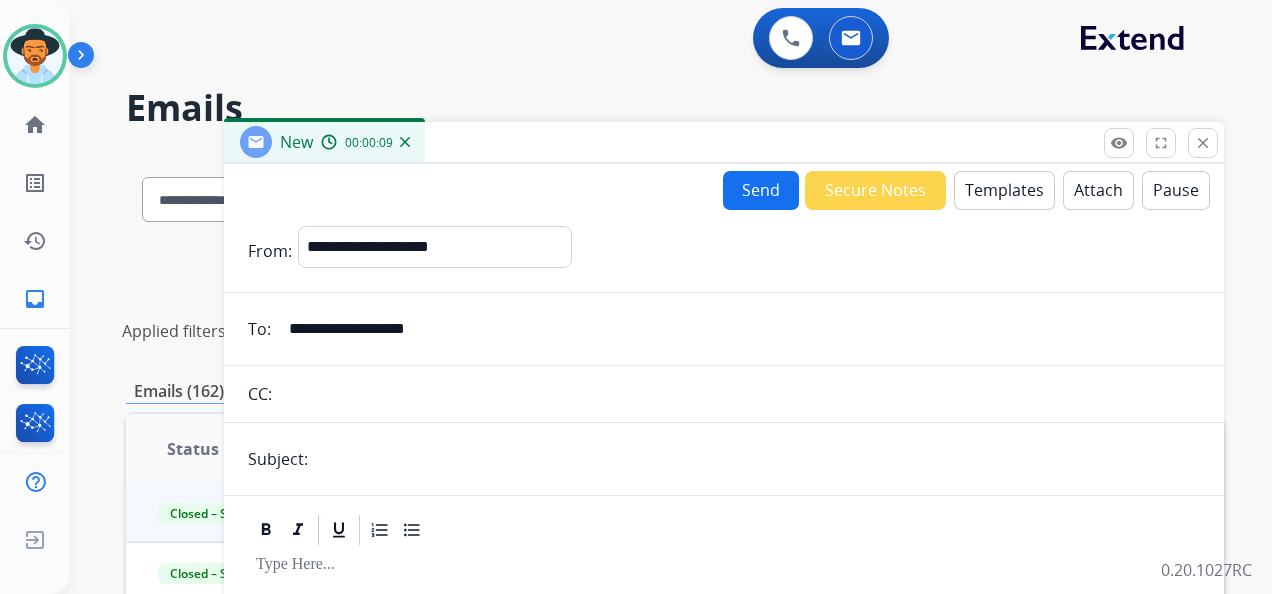 type on "**********" 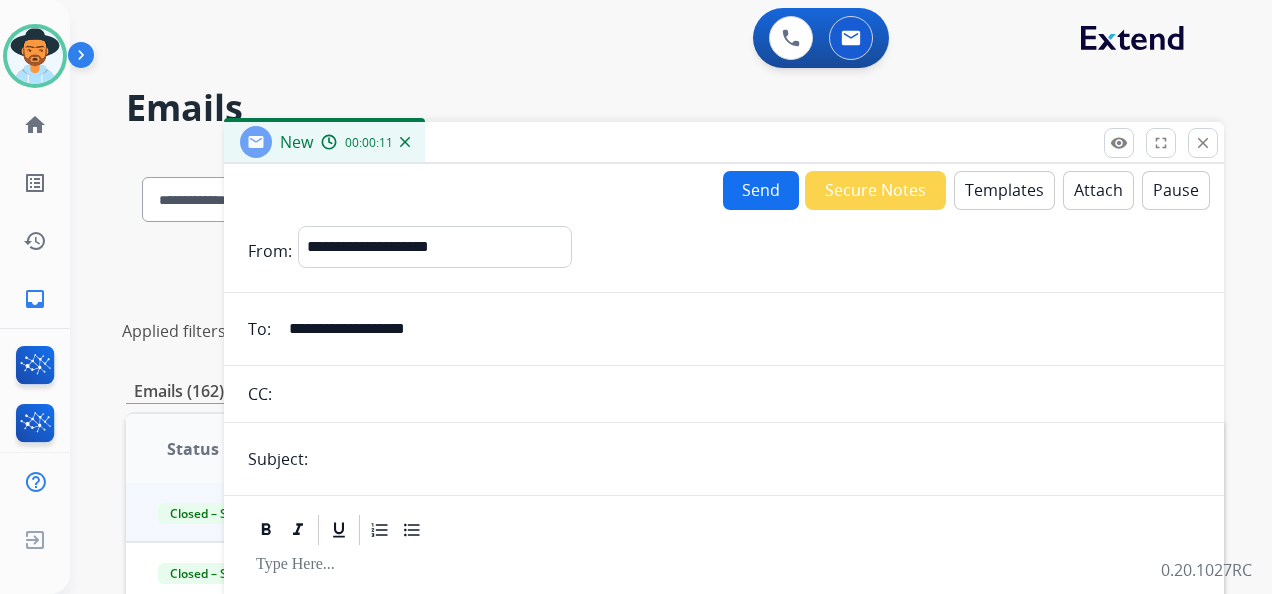 type on "**********" 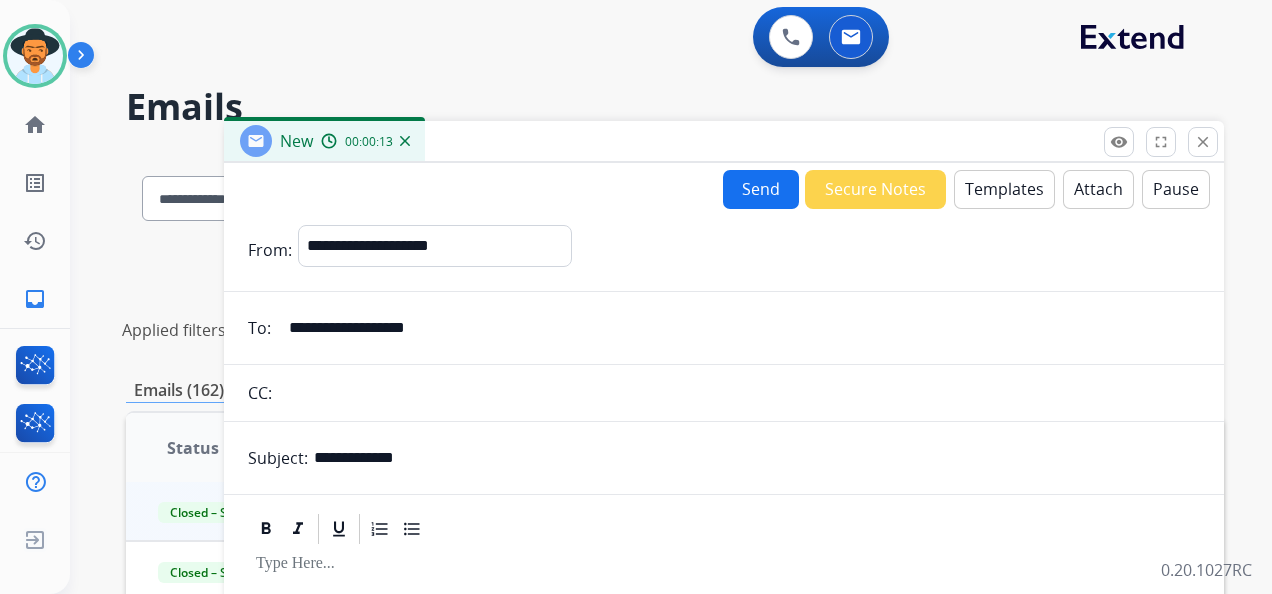 scroll, scrollTop: 0, scrollLeft: 0, axis: both 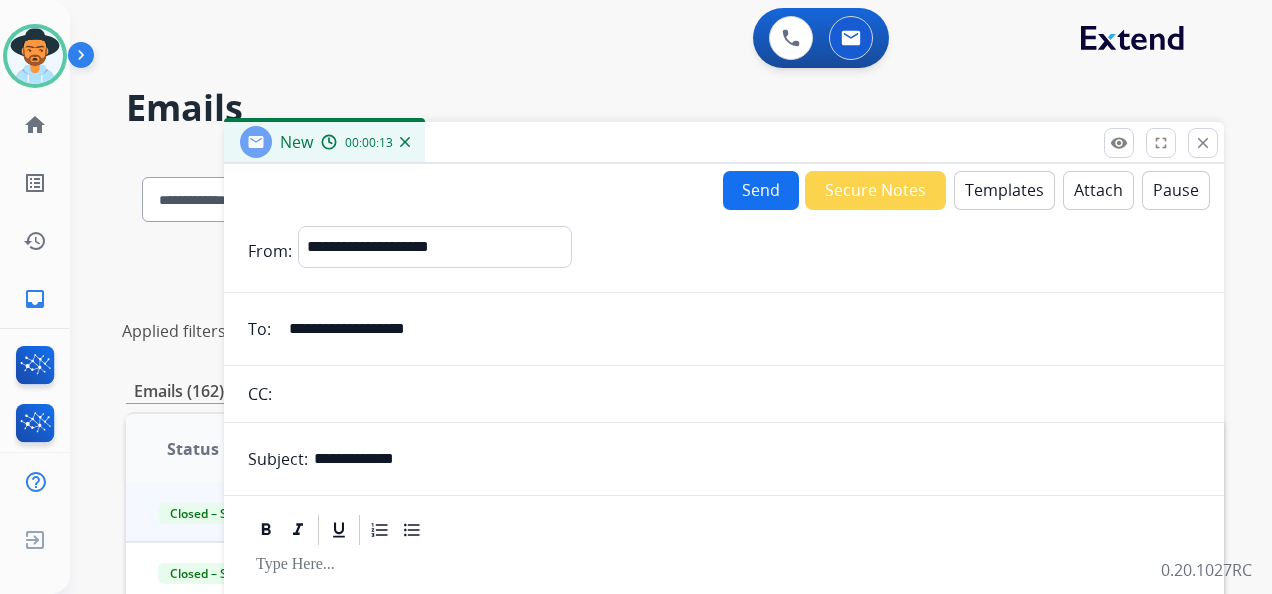 click on "Templates" at bounding box center [1004, 190] 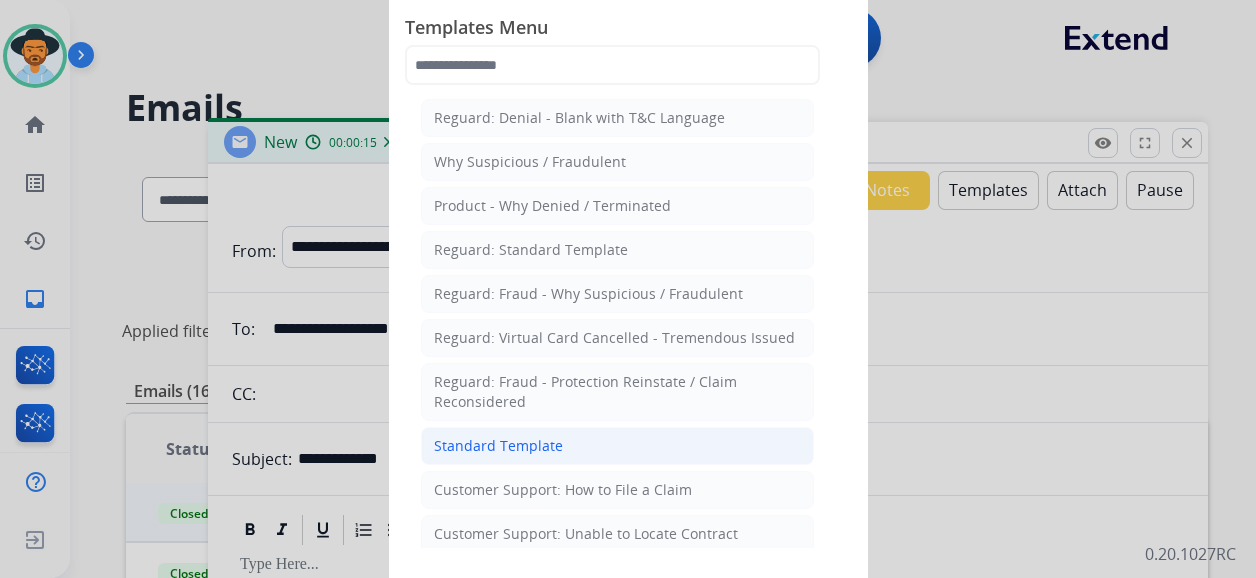 click on "Standard Template" 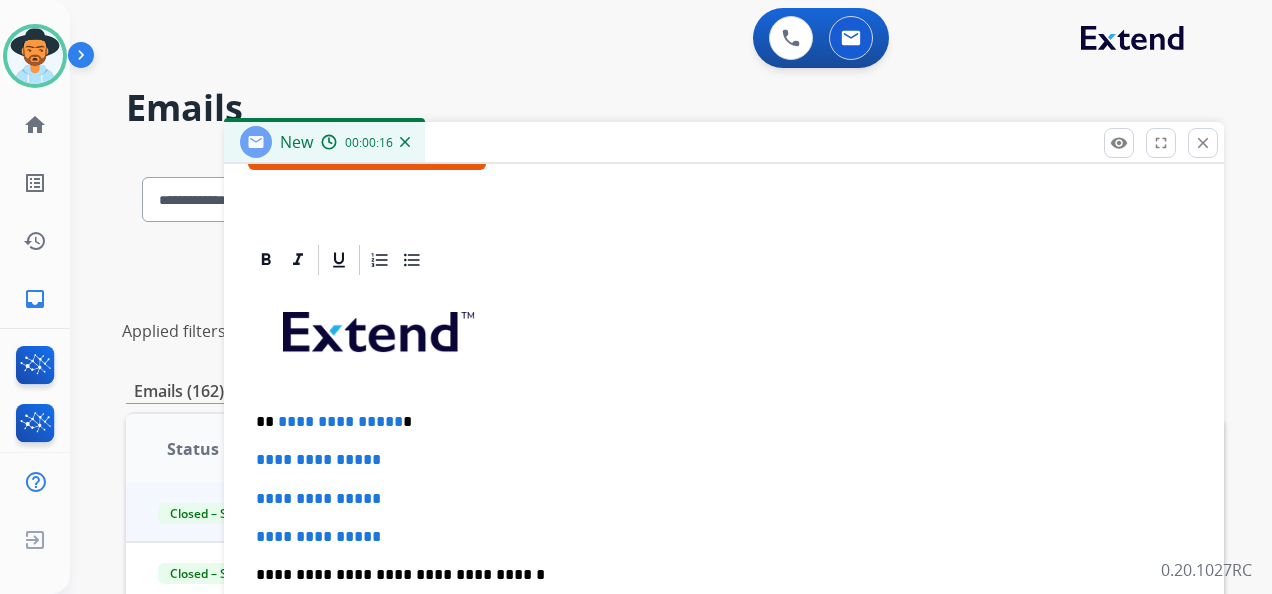 scroll, scrollTop: 400, scrollLeft: 0, axis: vertical 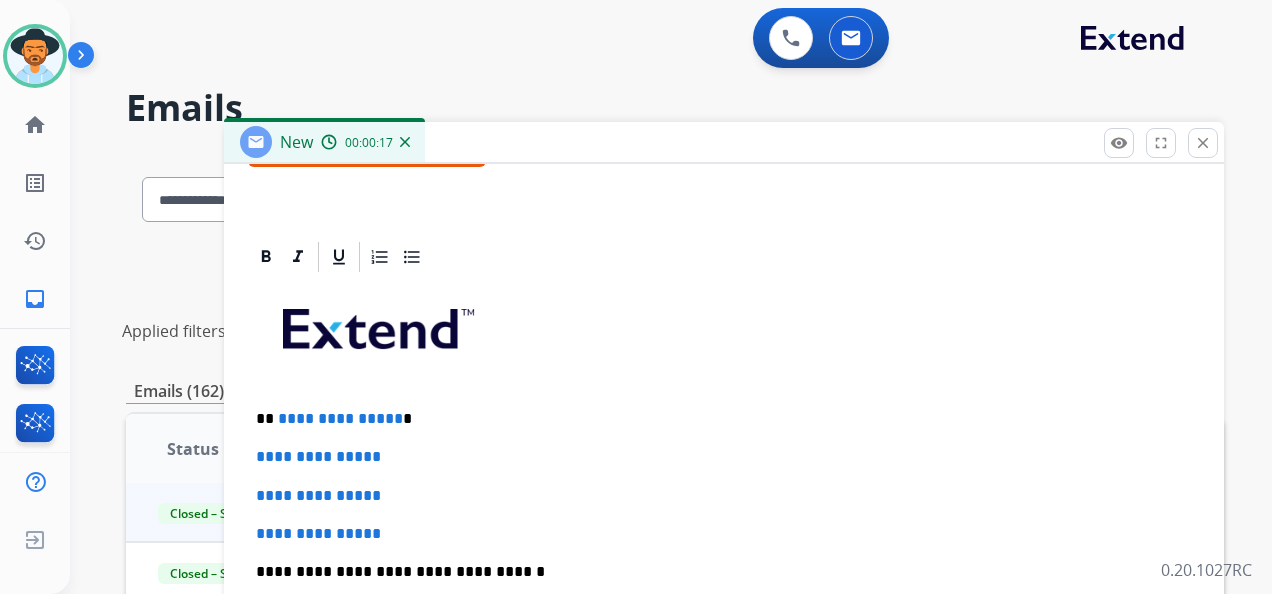 click on "**********" at bounding box center [716, 419] 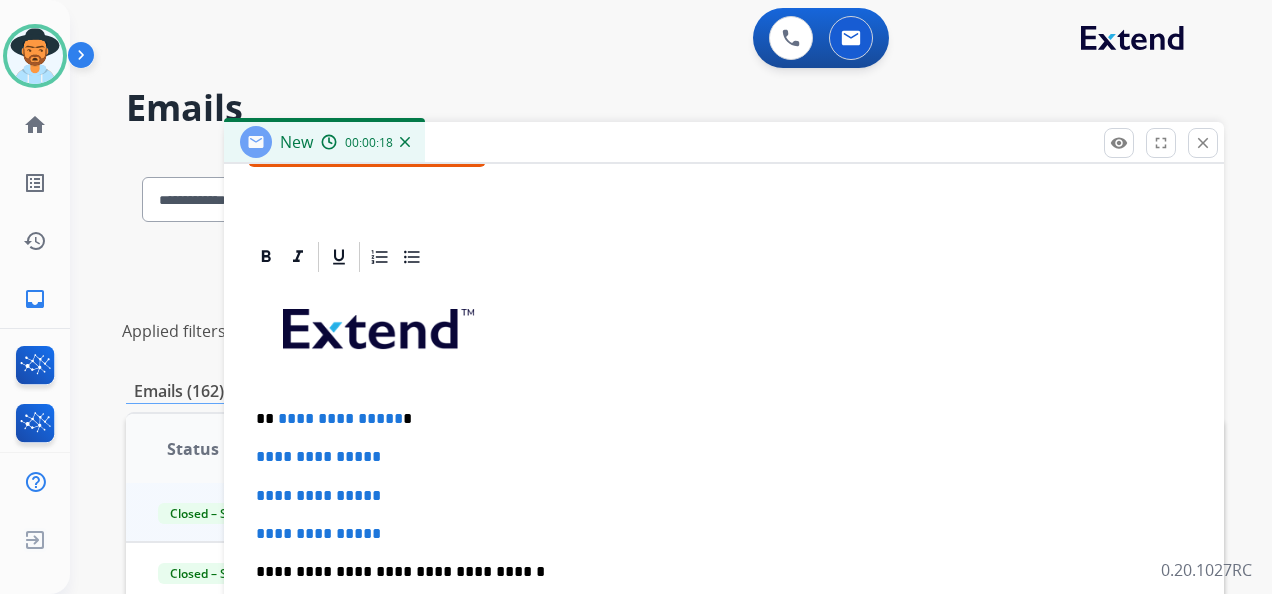 type 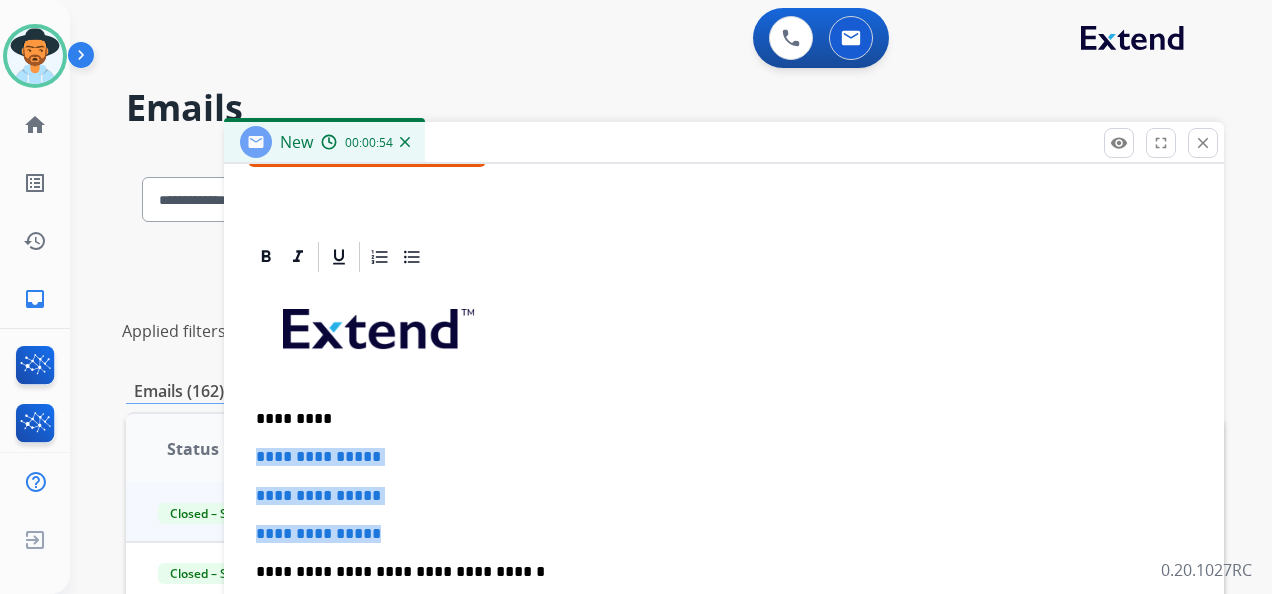 drag, startPoint x: 252, startPoint y: 450, endPoint x: 413, endPoint y: 521, distance: 175.96022 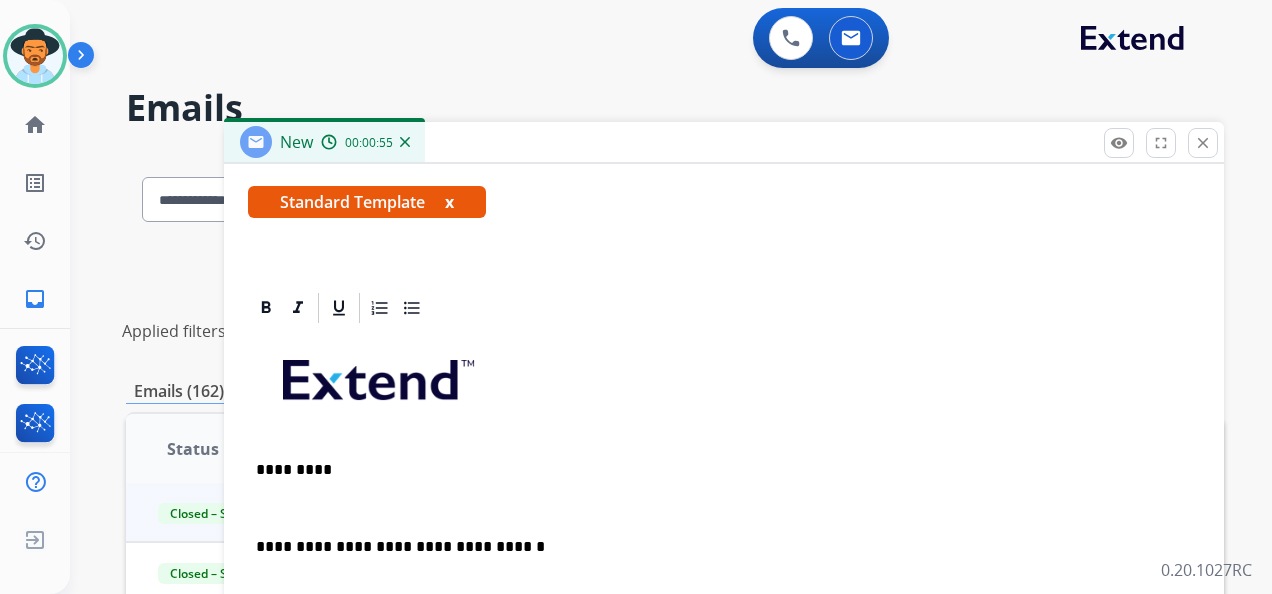 scroll, scrollTop: 345, scrollLeft: 0, axis: vertical 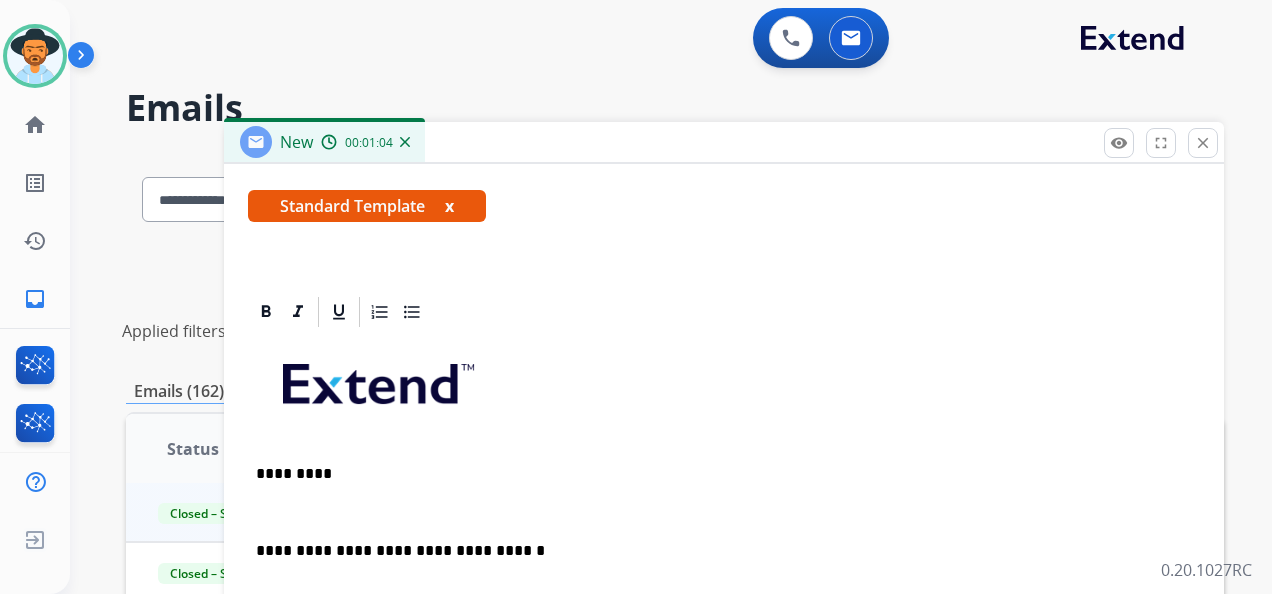 click on "0 Voice Interactions  0  Email Interactions" at bounding box center [659, 40] 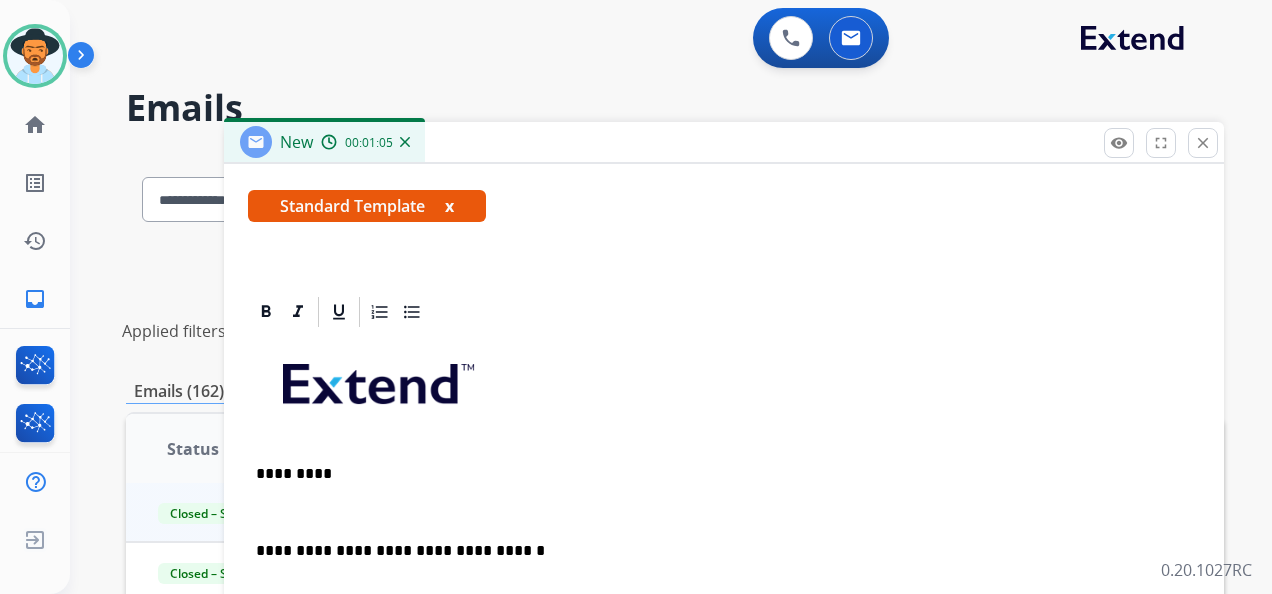 click on "*********" at bounding box center (716, 474) 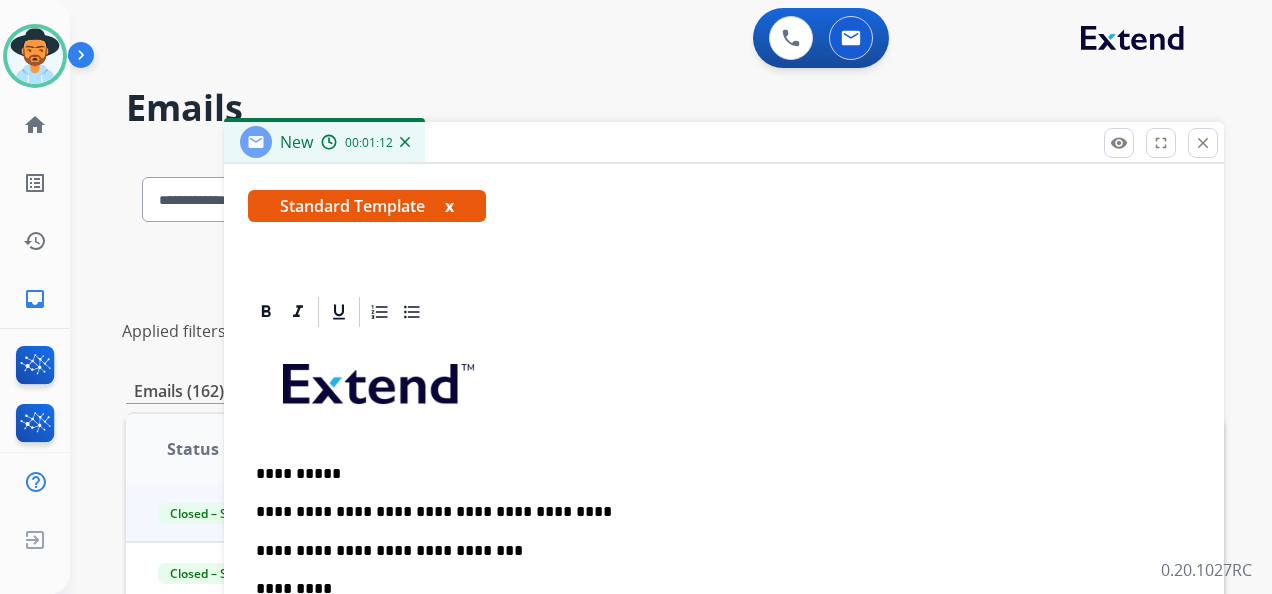 click on "**********" at bounding box center (716, 551) 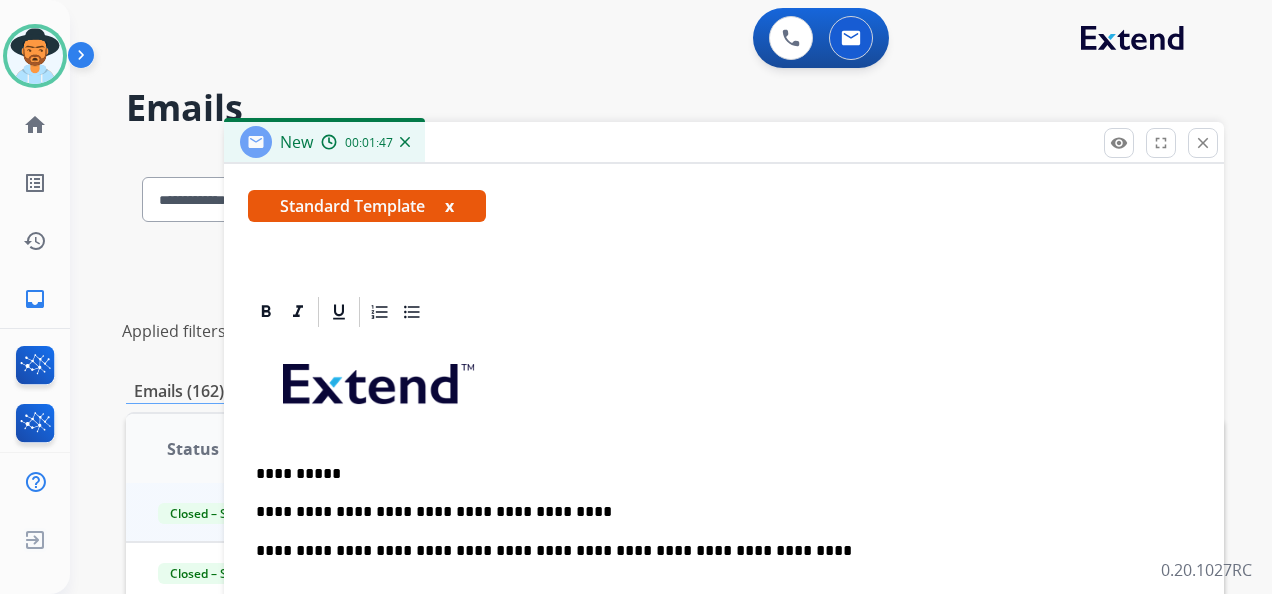click on "**********" at bounding box center (716, 551) 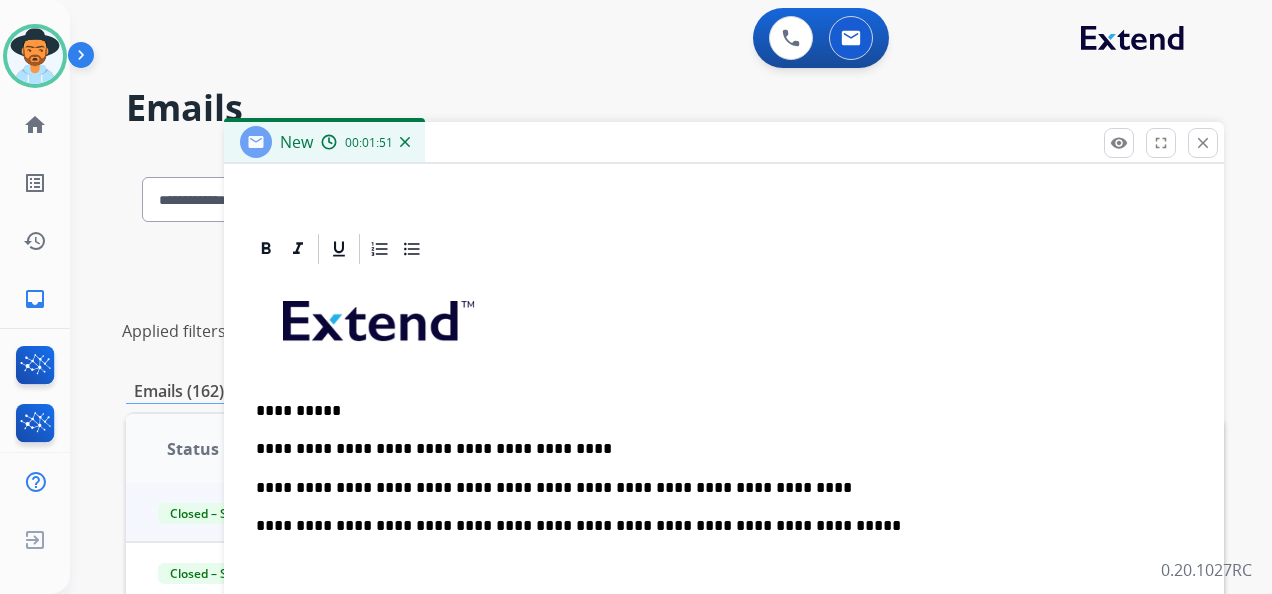 scroll, scrollTop: 537, scrollLeft: 0, axis: vertical 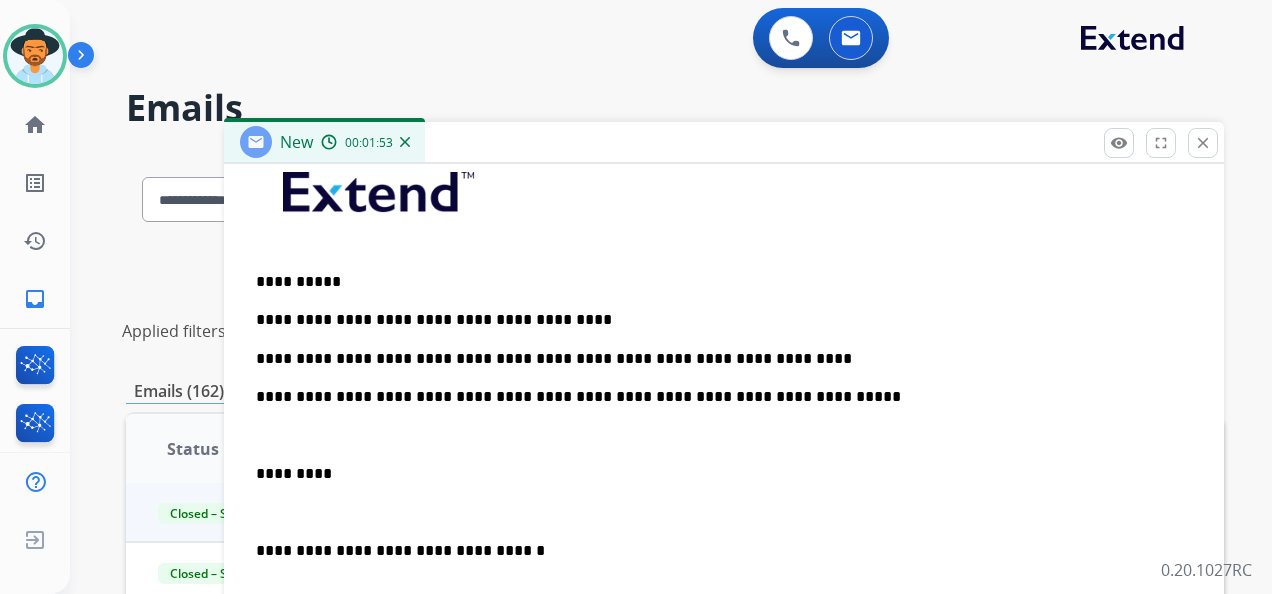 drag, startPoint x: 253, startPoint y: 471, endPoint x: 342, endPoint y: 491, distance: 91.21951 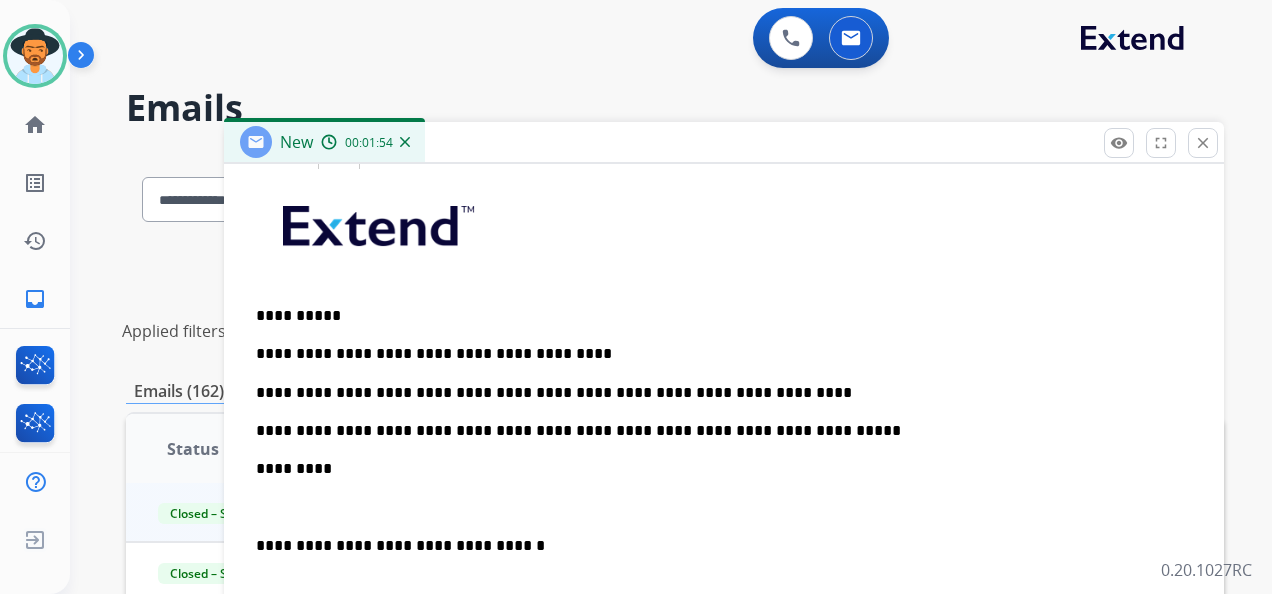 scroll, scrollTop: 499, scrollLeft: 0, axis: vertical 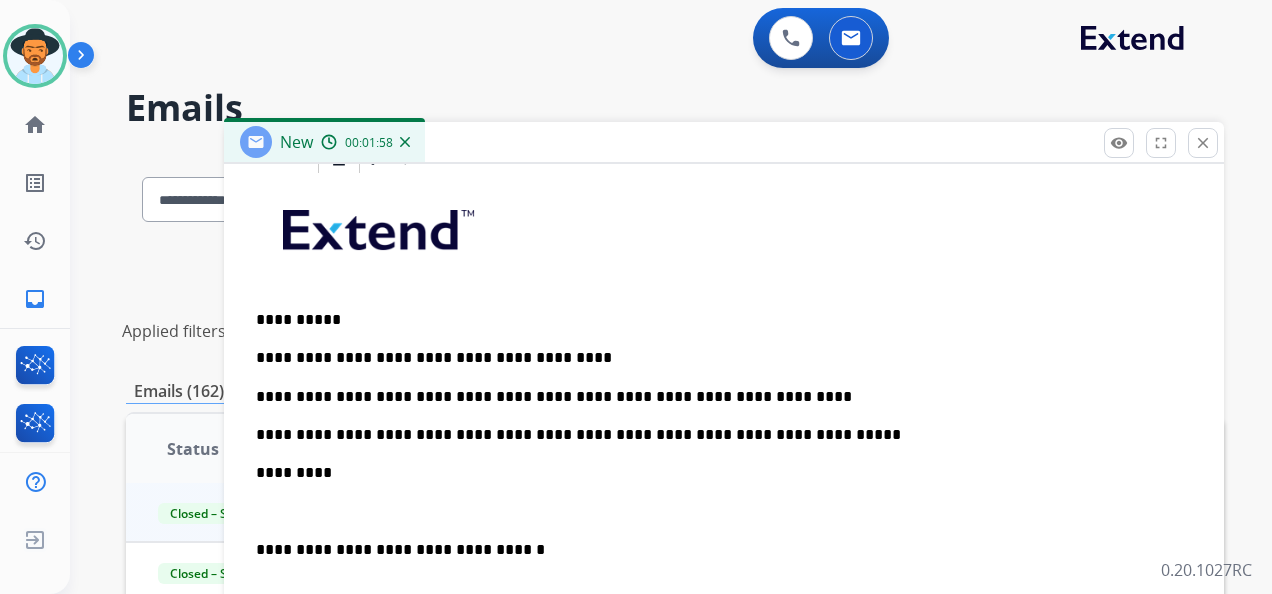 drag, startPoint x: 261, startPoint y: 429, endPoint x: 303, endPoint y: 462, distance: 53.413483 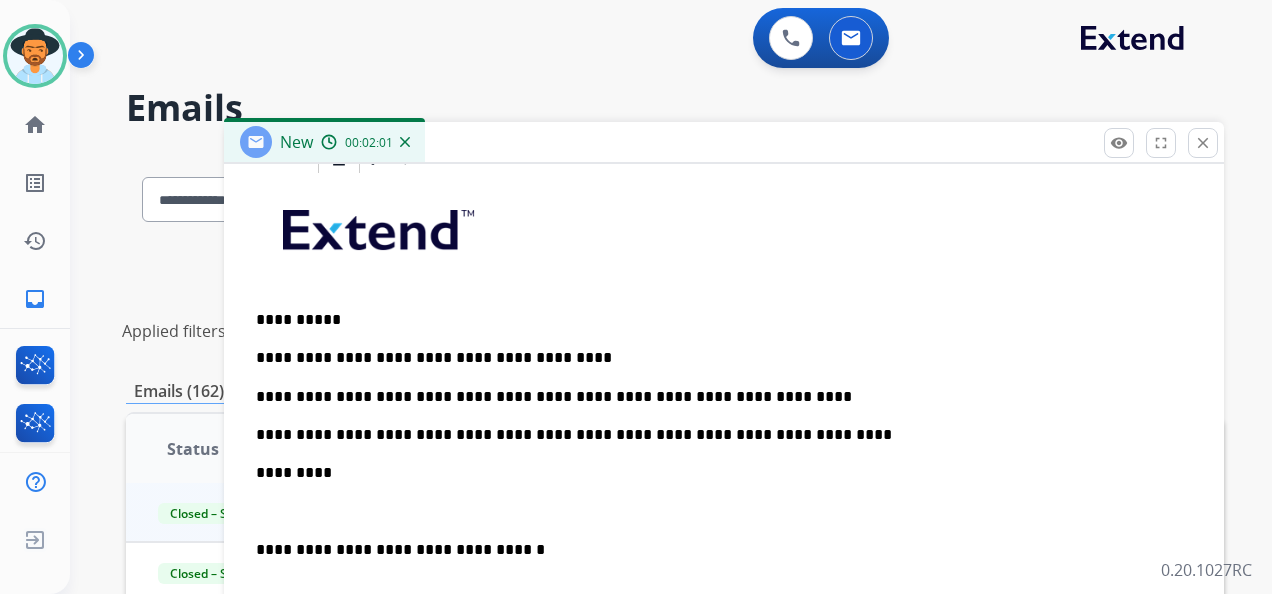 click on "*********" at bounding box center [716, 473] 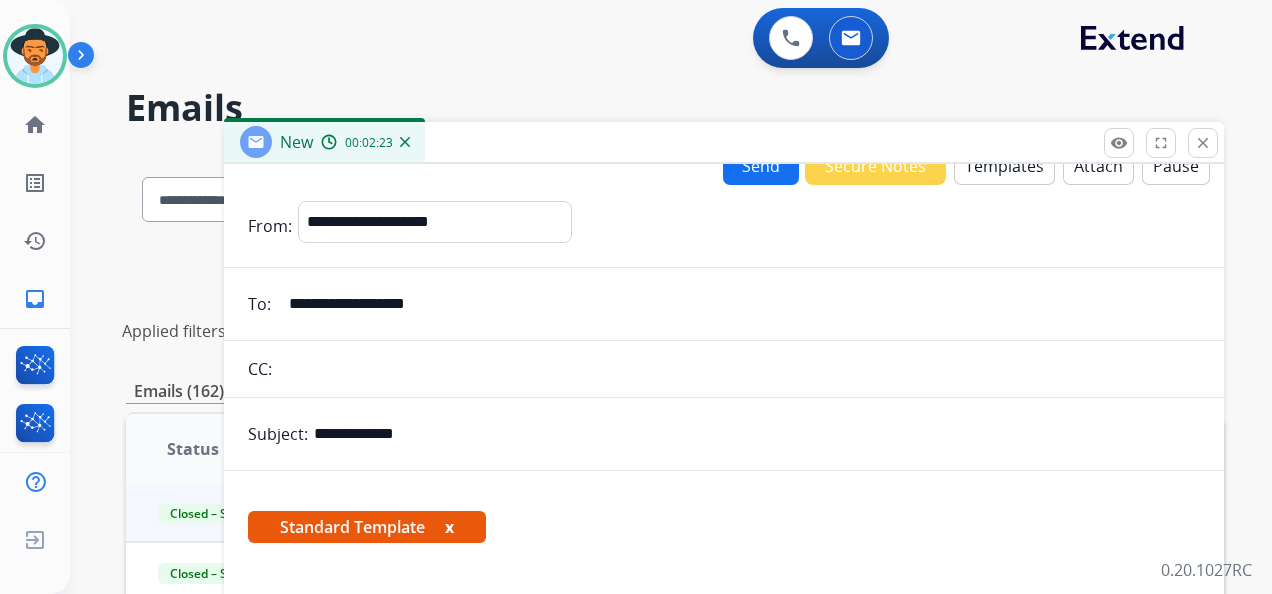 scroll, scrollTop: 0, scrollLeft: 0, axis: both 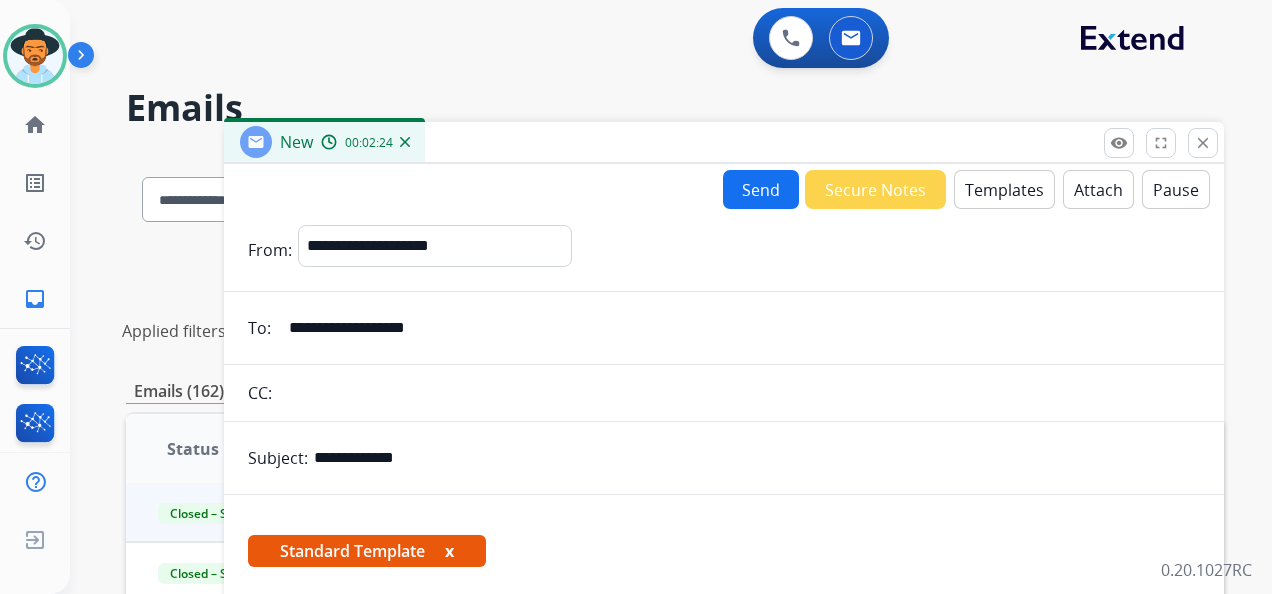 click on "Attach" at bounding box center (1098, 189) 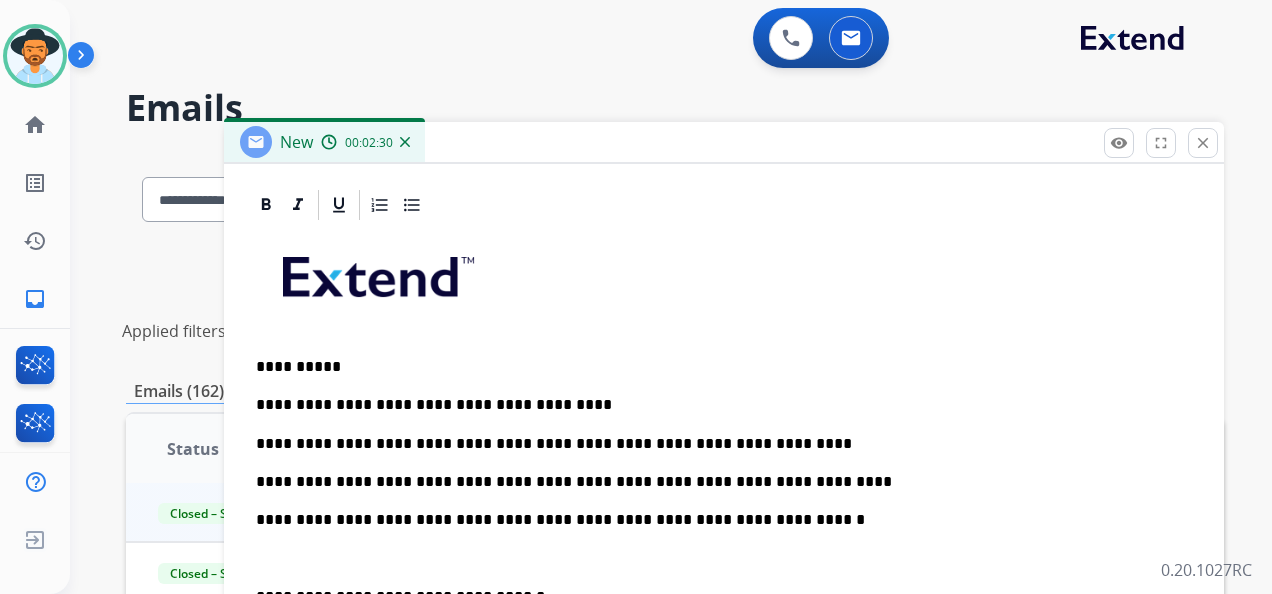 scroll, scrollTop: 547, scrollLeft: 0, axis: vertical 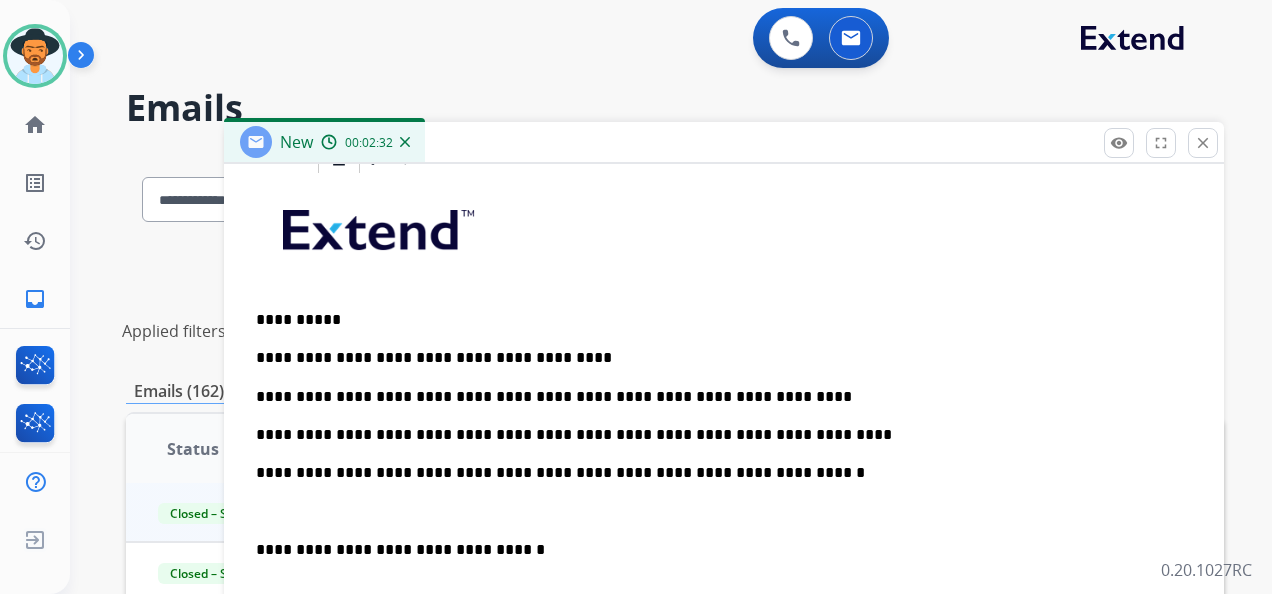 click on "**********" at bounding box center (724, 558) 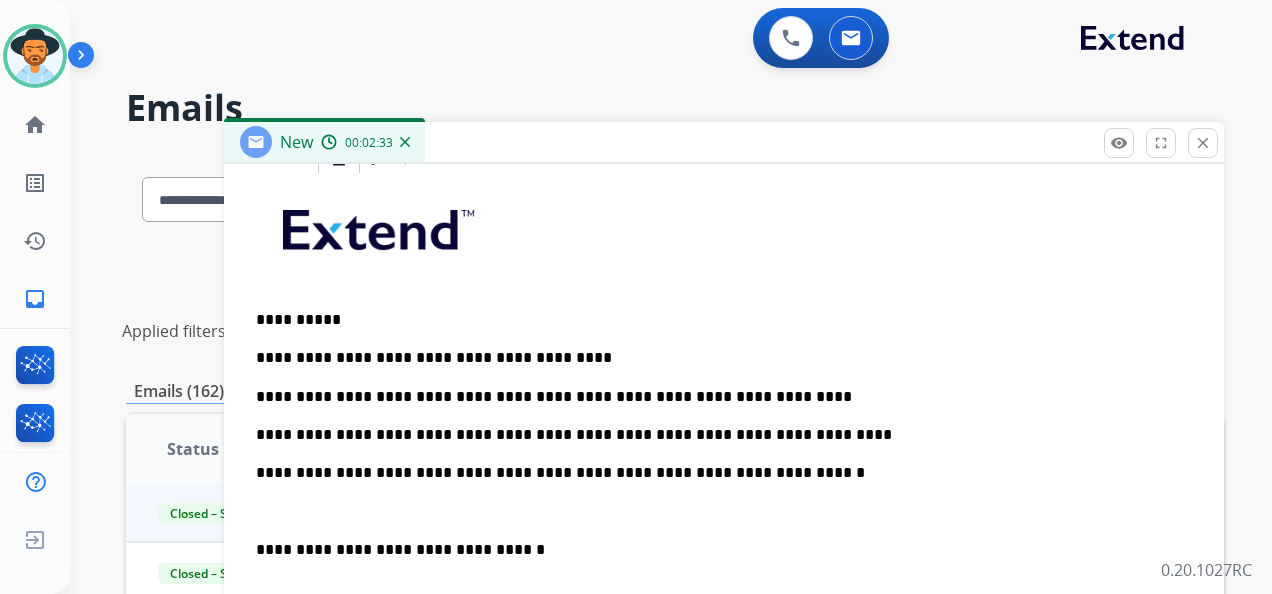 scroll, scrollTop: 508, scrollLeft: 0, axis: vertical 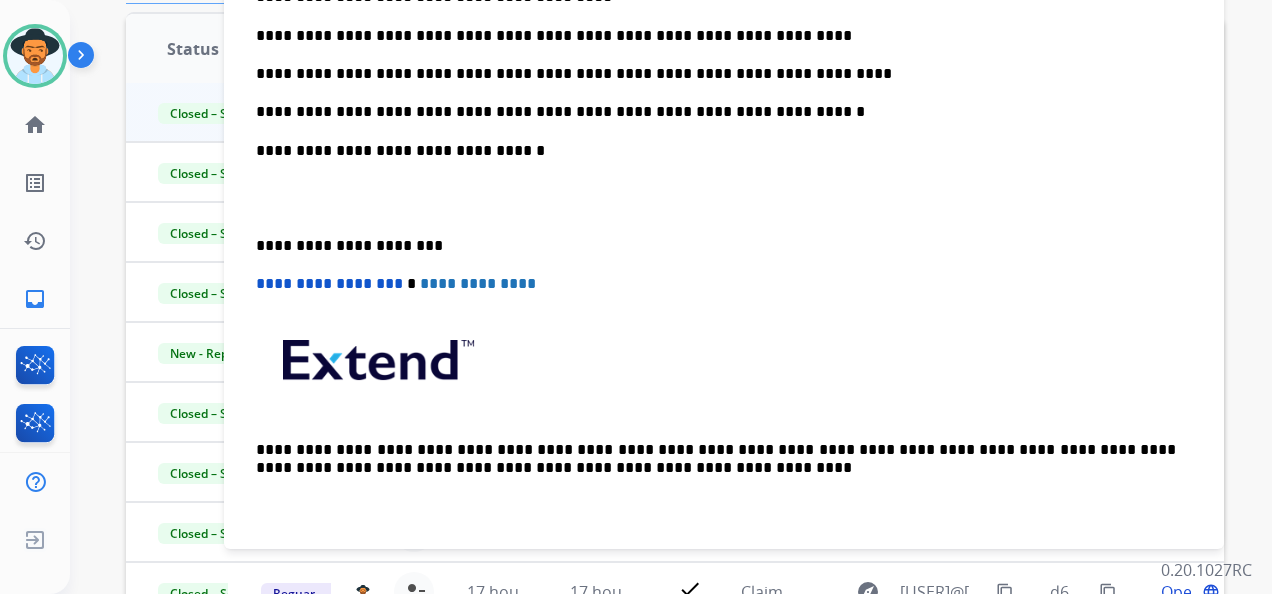 drag, startPoint x: 244, startPoint y: 231, endPoint x: 257, endPoint y: 246, distance: 19.849434 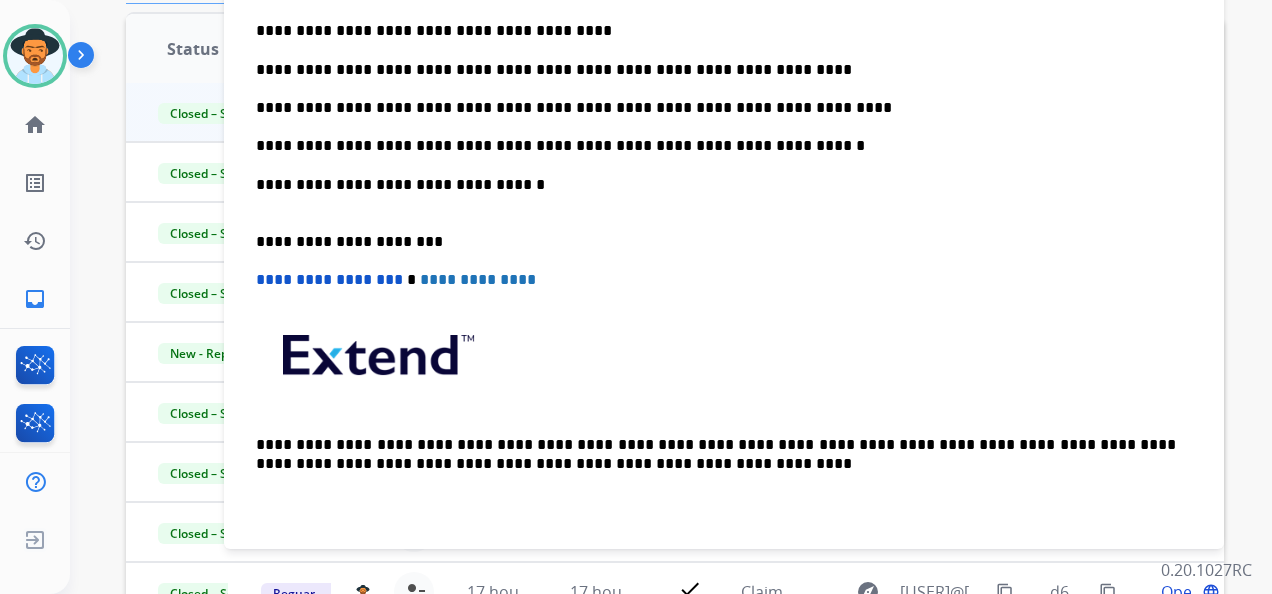 scroll, scrollTop: 470, scrollLeft: 0, axis: vertical 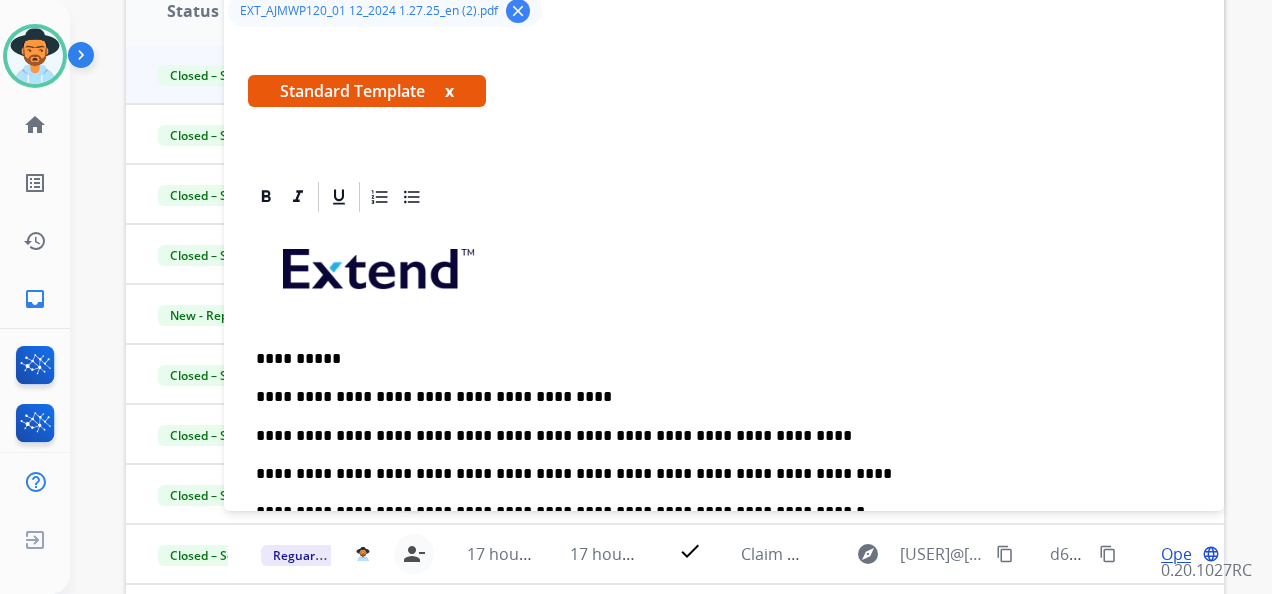click on "**********" at bounding box center [716, 397] 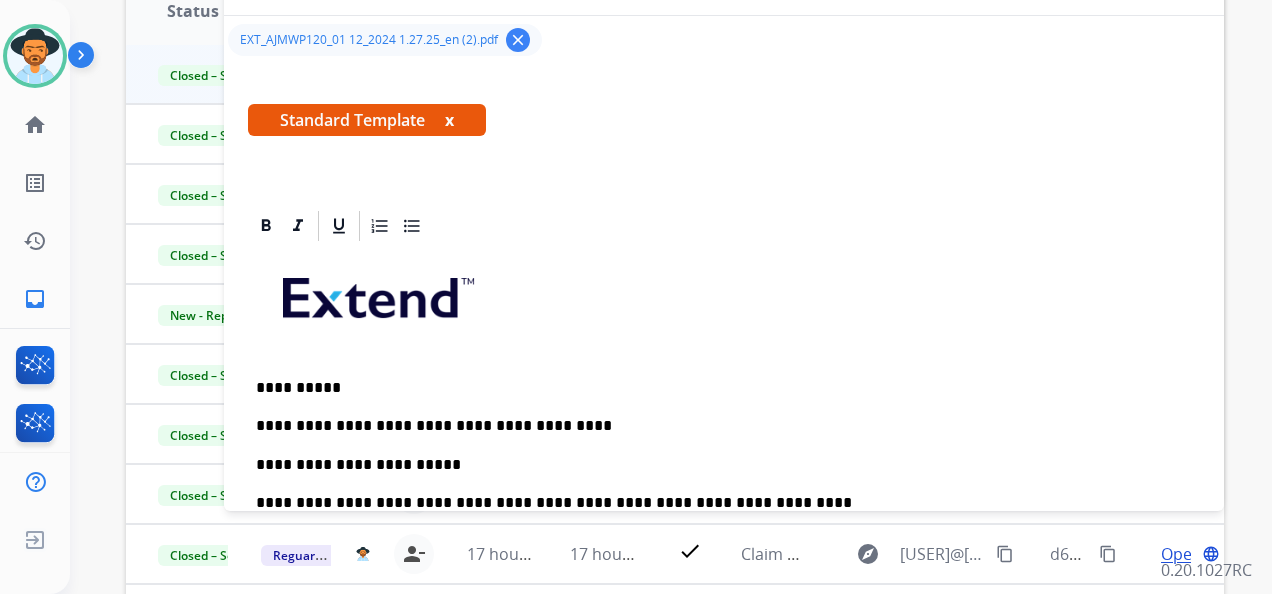 scroll, scrollTop: 0, scrollLeft: 0, axis: both 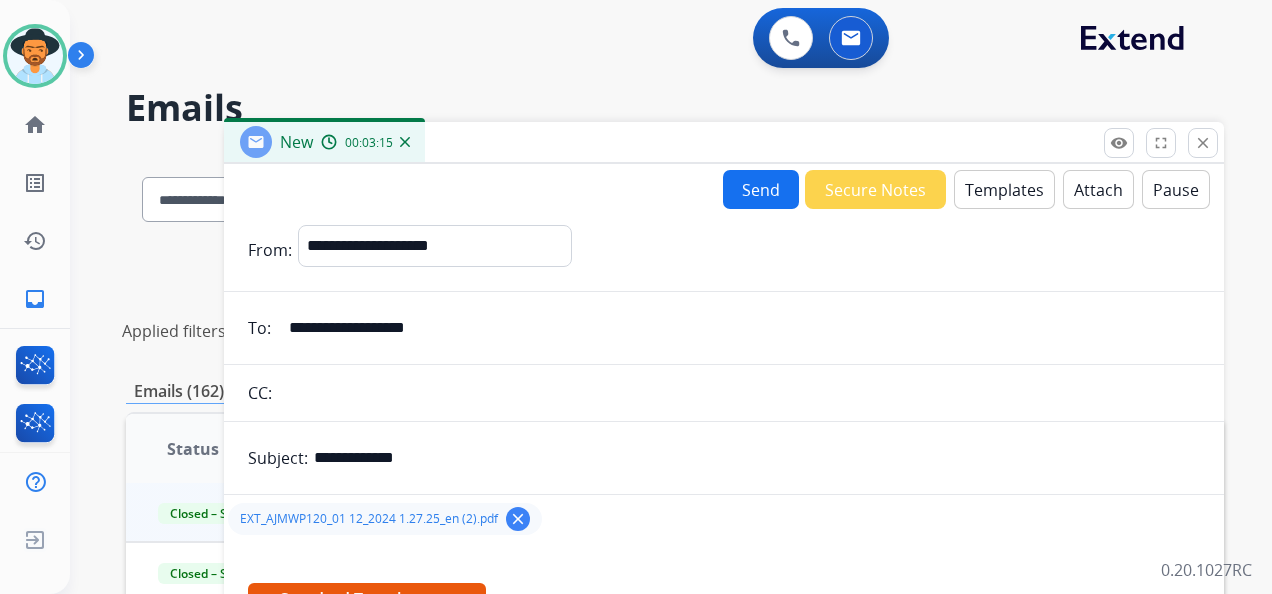 click on "Send" at bounding box center [761, 189] 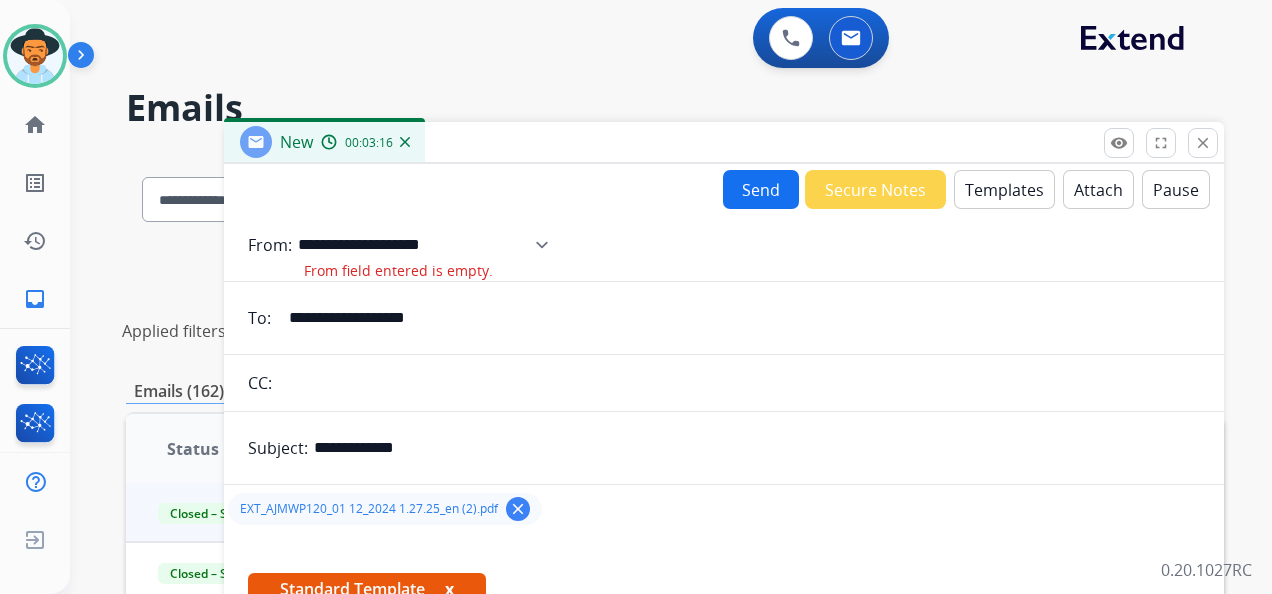 click on "**********" at bounding box center (430, 245) 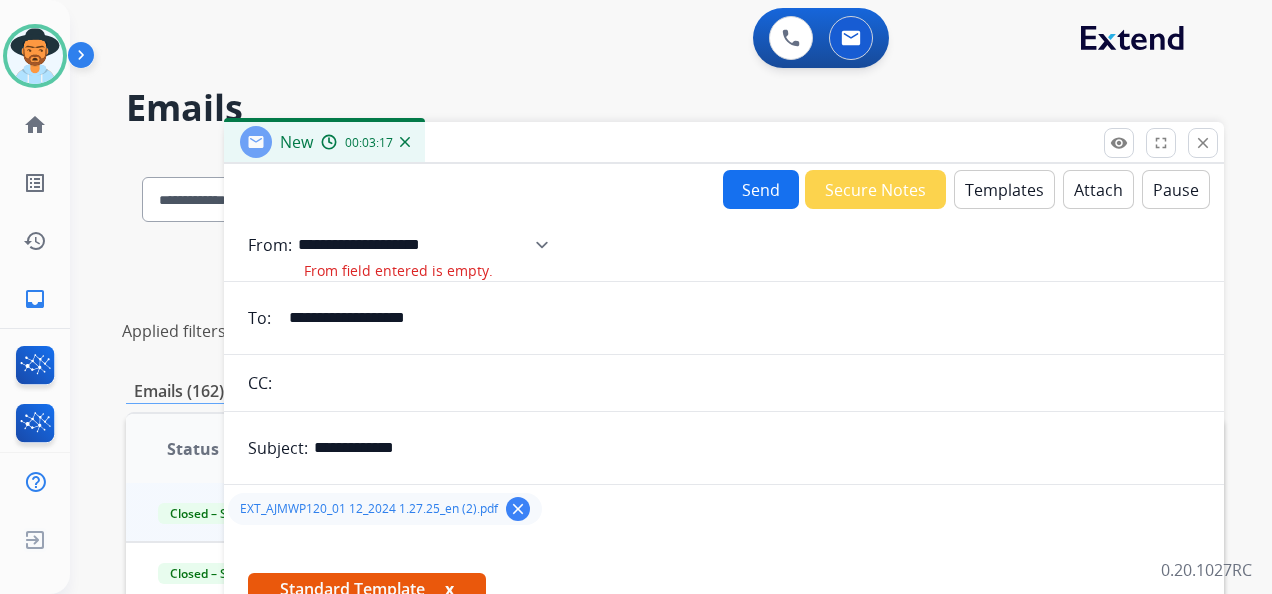 select on "**********" 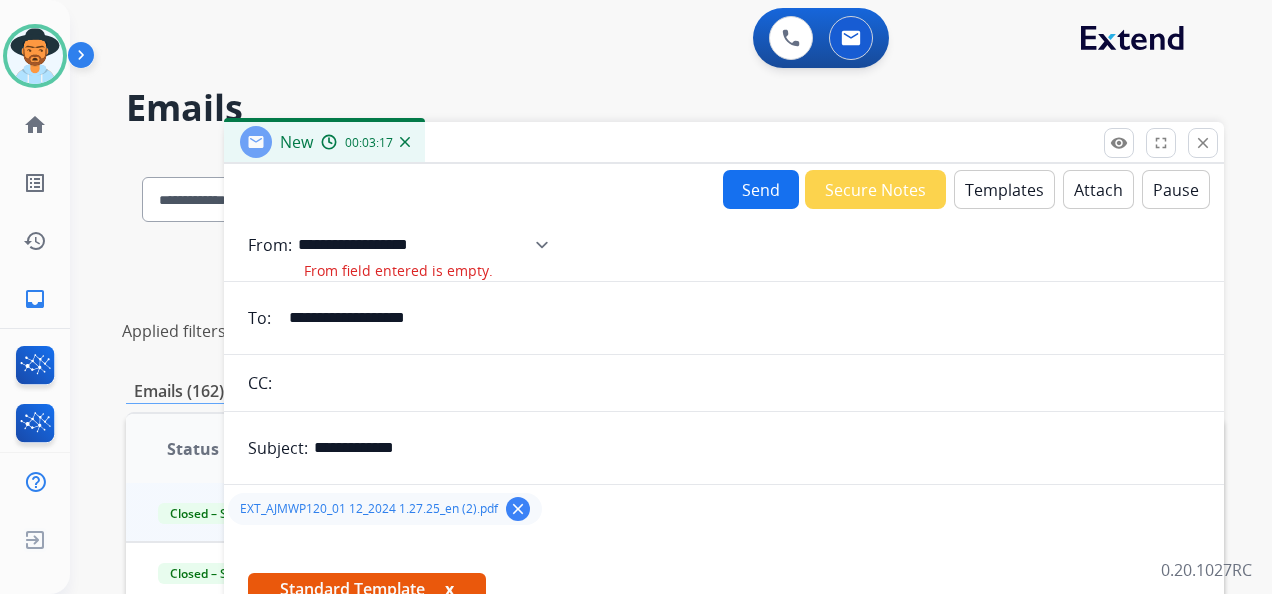 click on "**********" at bounding box center (430, 245) 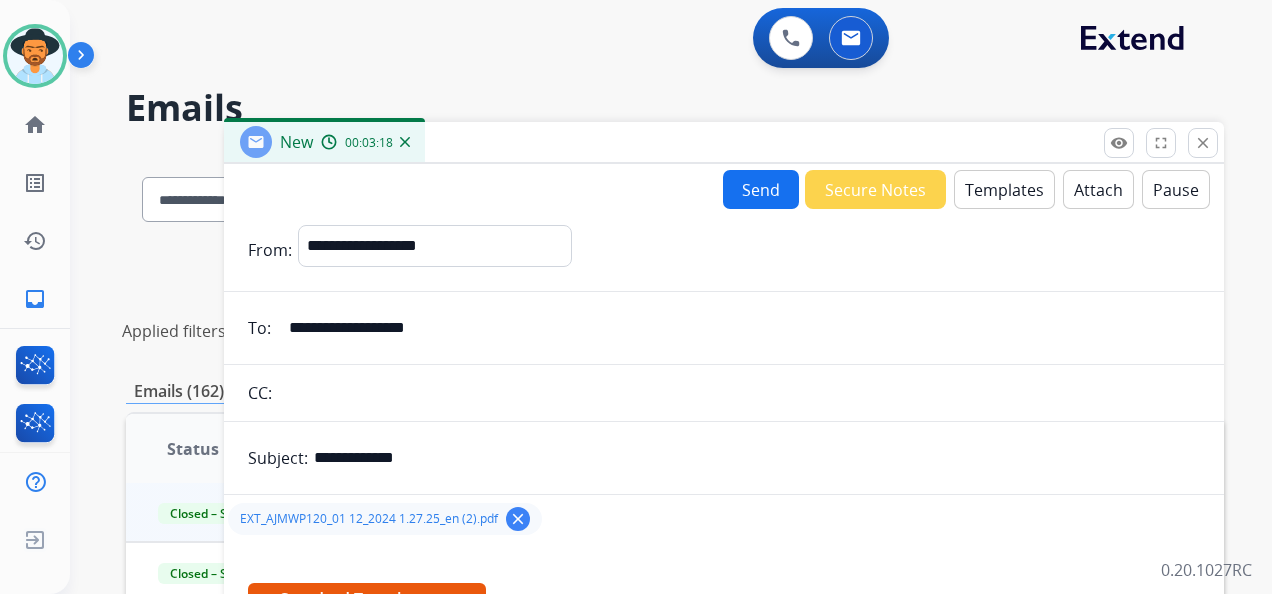 click on "Send" at bounding box center (761, 189) 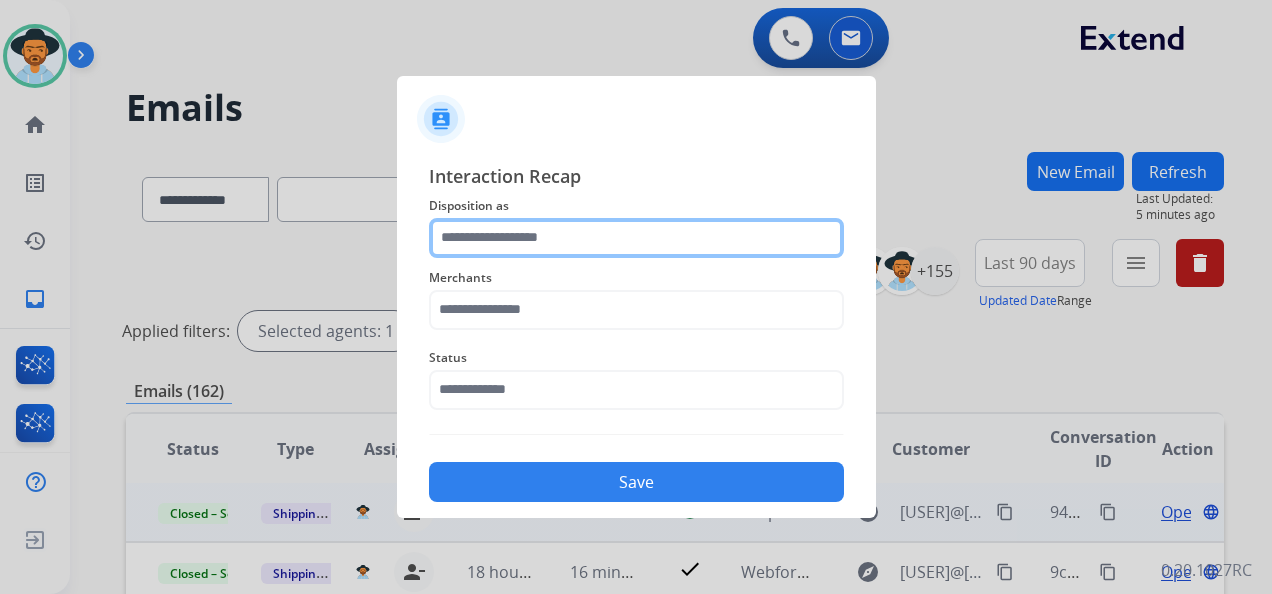 click 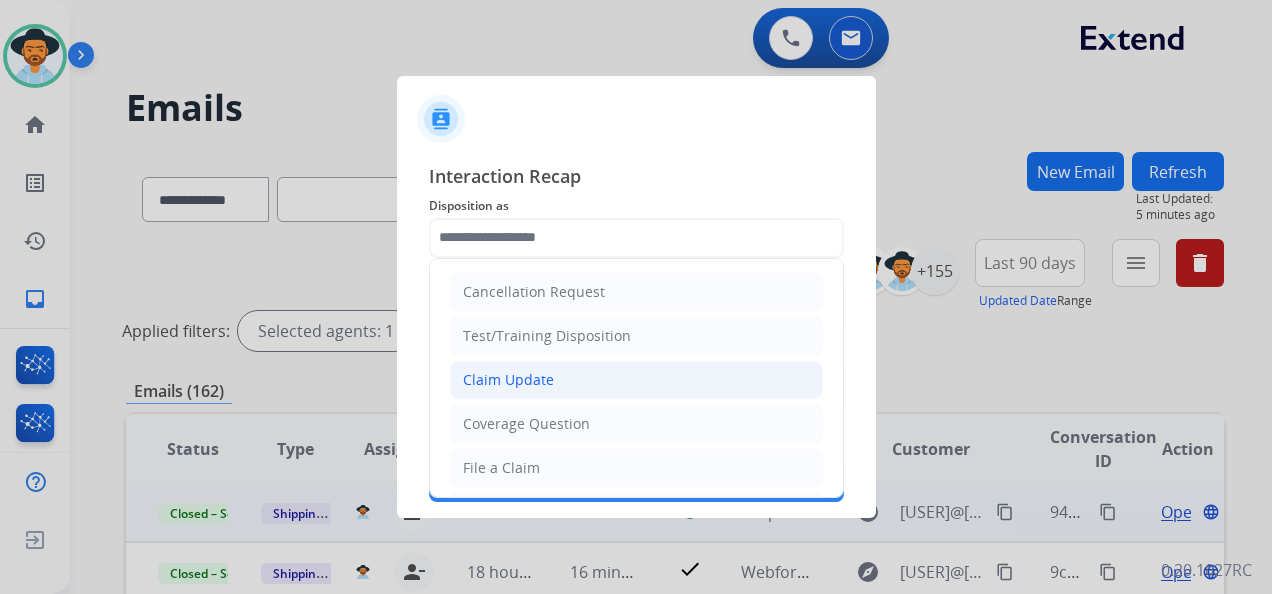 click on "Claim Update" 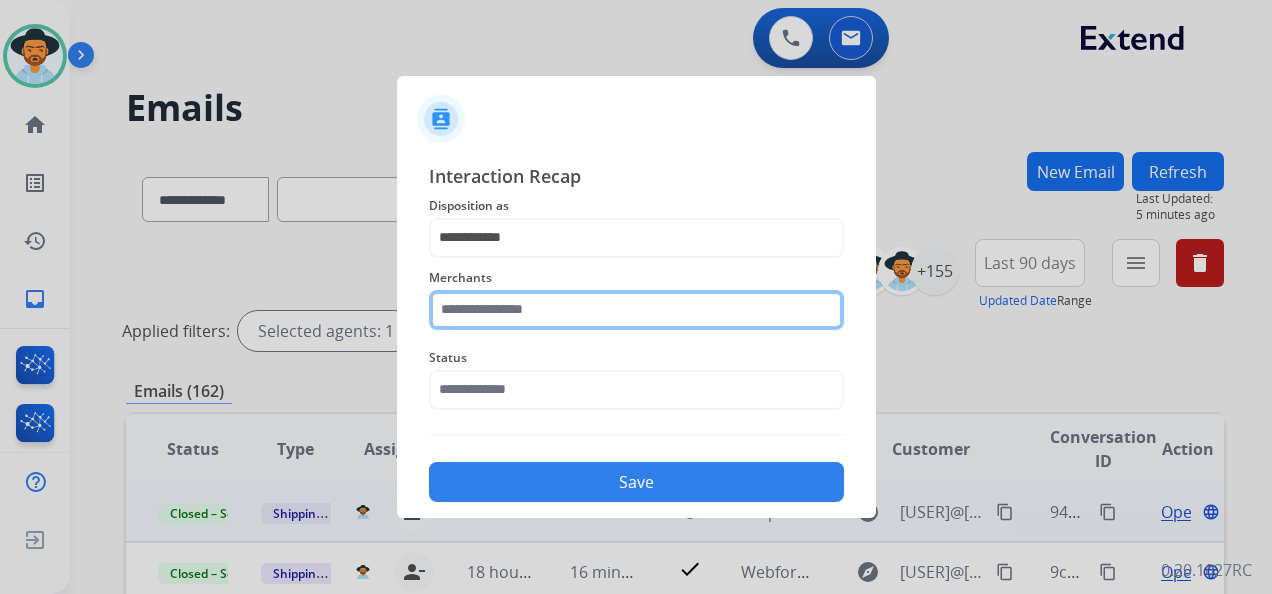 click 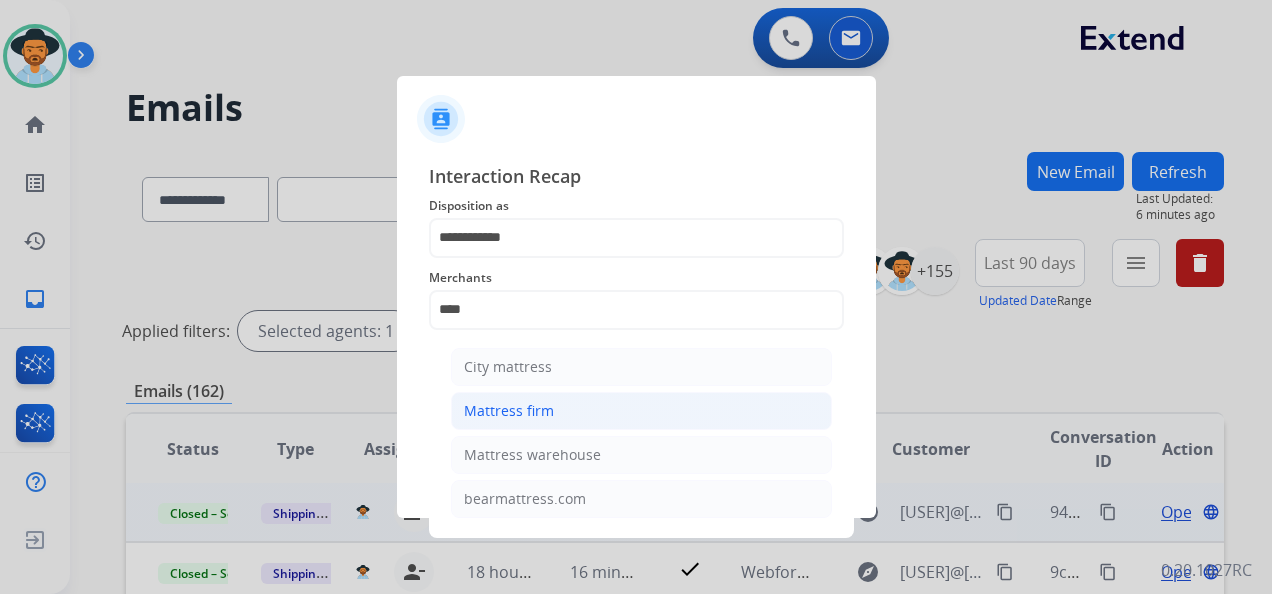 click on "Mattress firm" 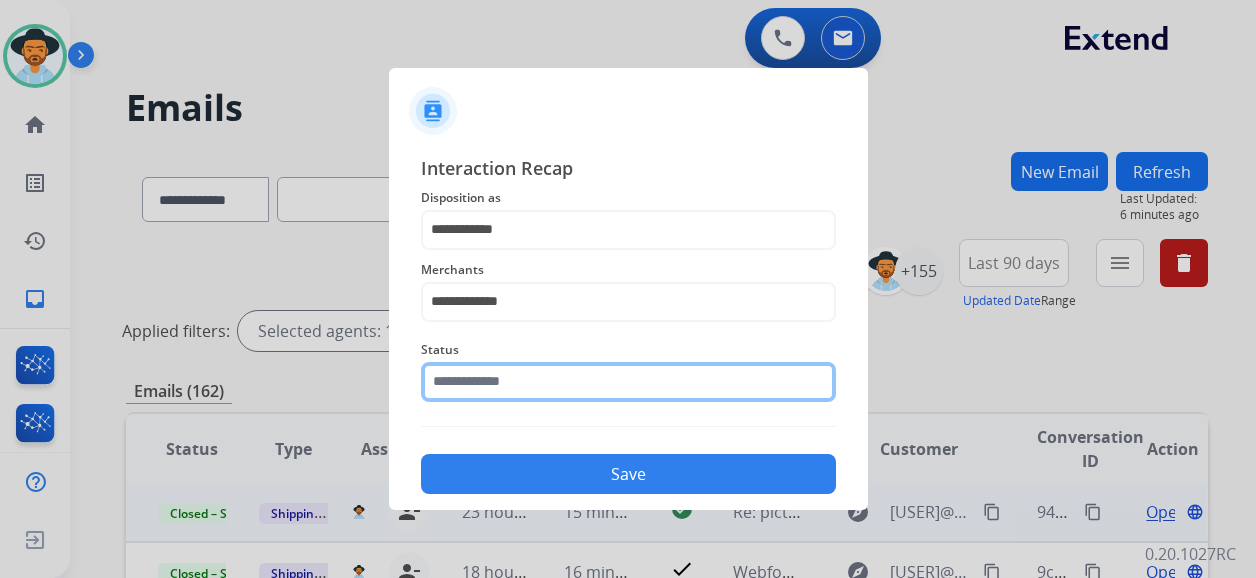click 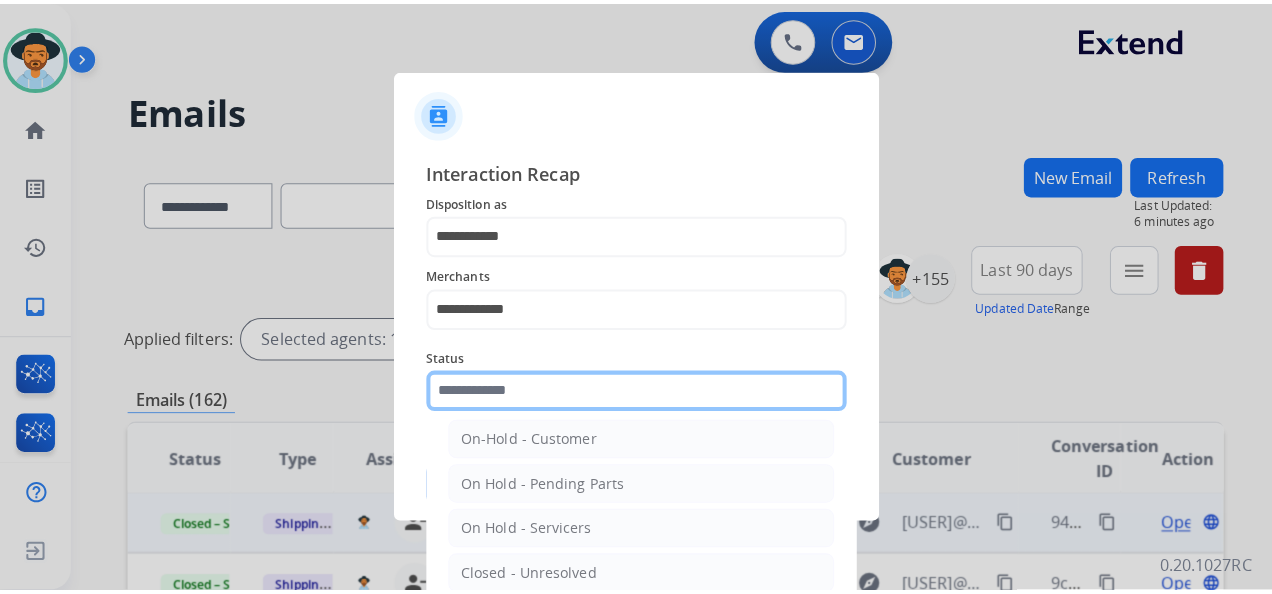 scroll, scrollTop: 114, scrollLeft: 0, axis: vertical 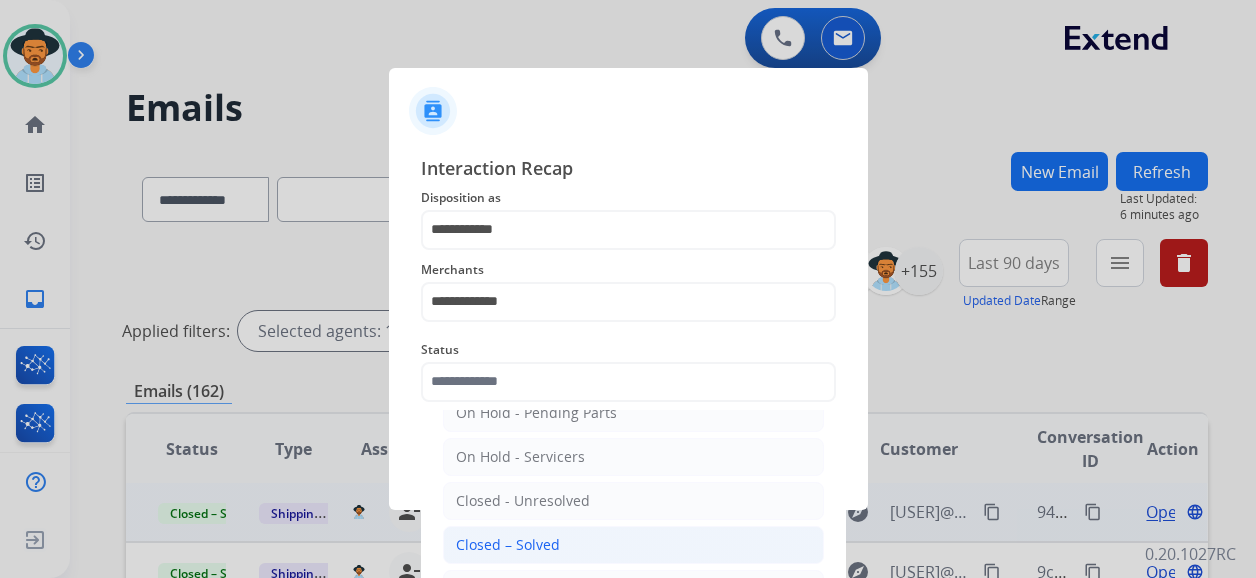 click on "Closed – Solved" 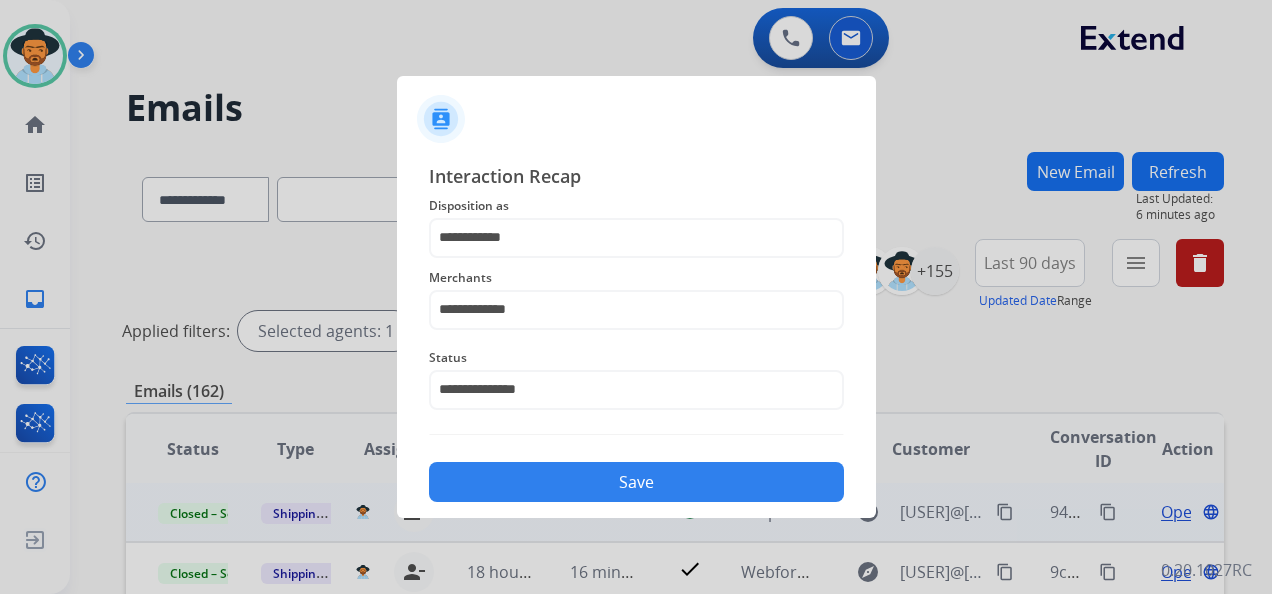 click on "Save" 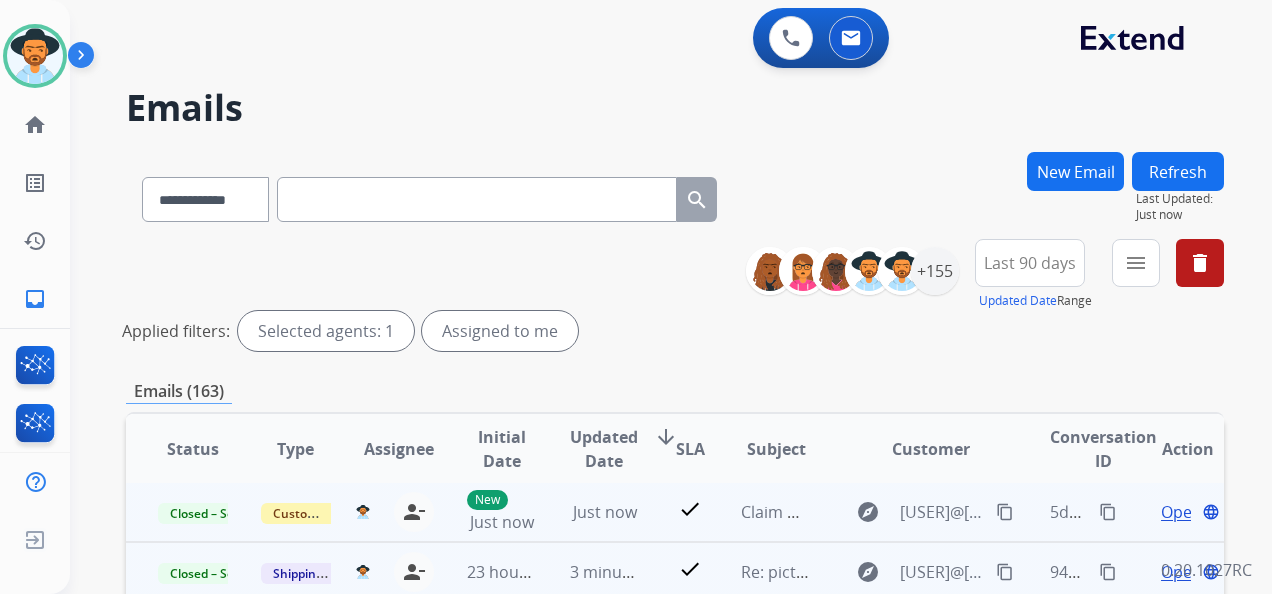 click on "content_copy" at bounding box center (1108, 512) 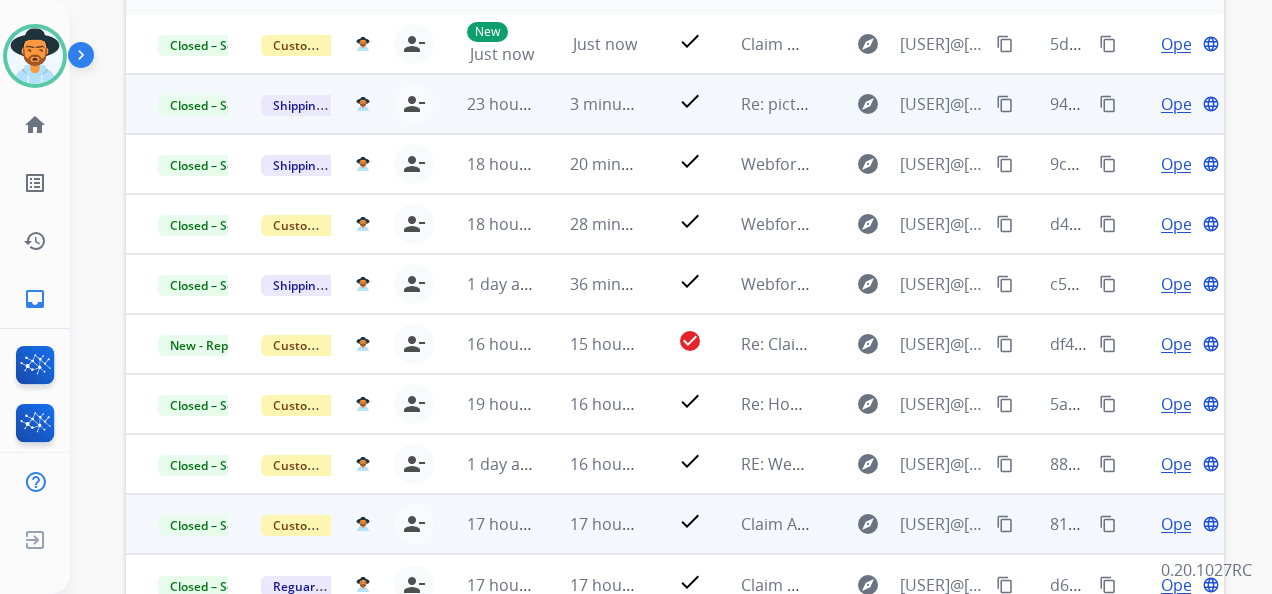 scroll, scrollTop: 500, scrollLeft: 0, axis: vertical 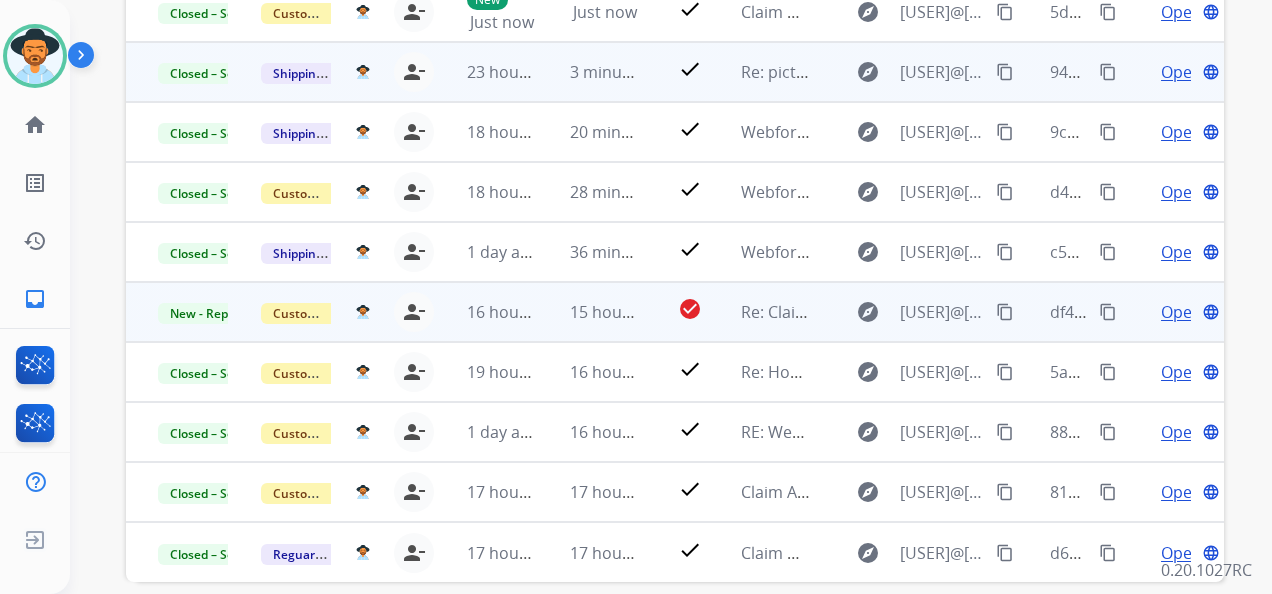 click on "Open" at bounding box center (1181, 312) 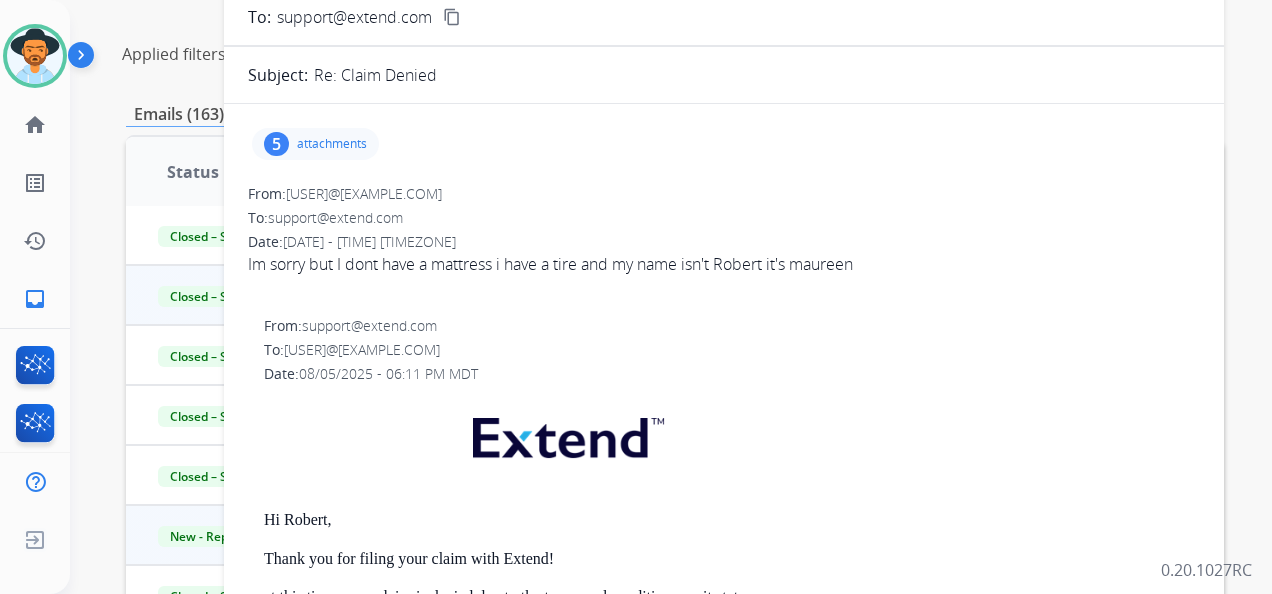 scroll, scrollTop: 200, scrollLeft: 0, axis: vertical 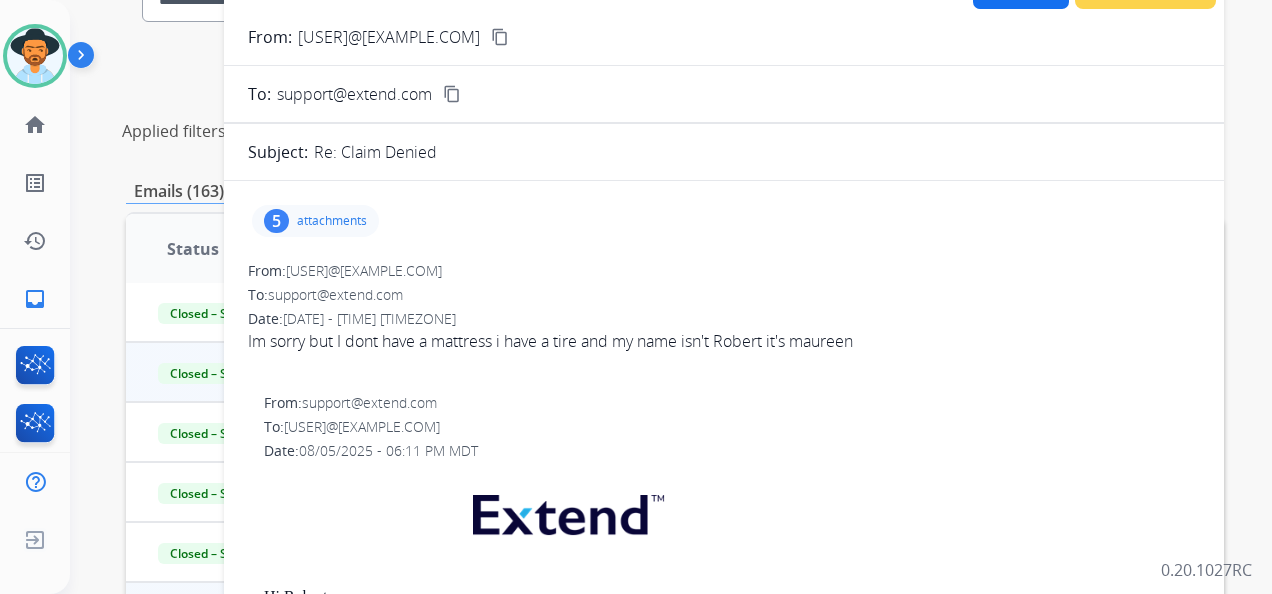 click on "attachments" at bounding box center (332, 221) 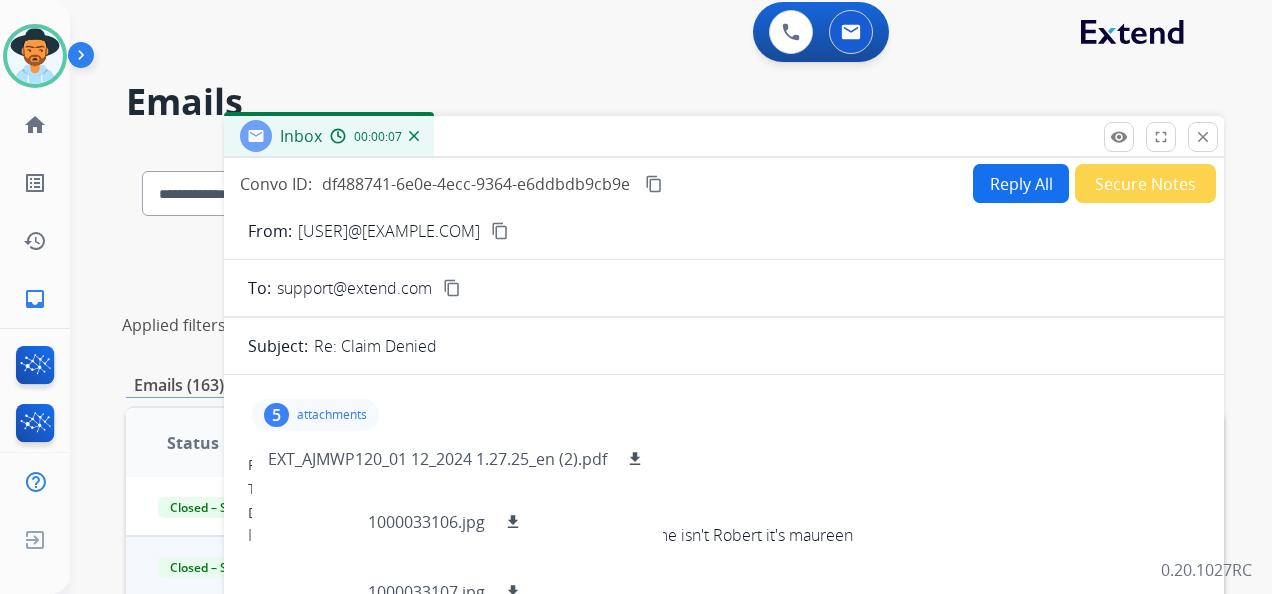 scroll, scrollTop: 0, scrollLeft: 0, axis: both 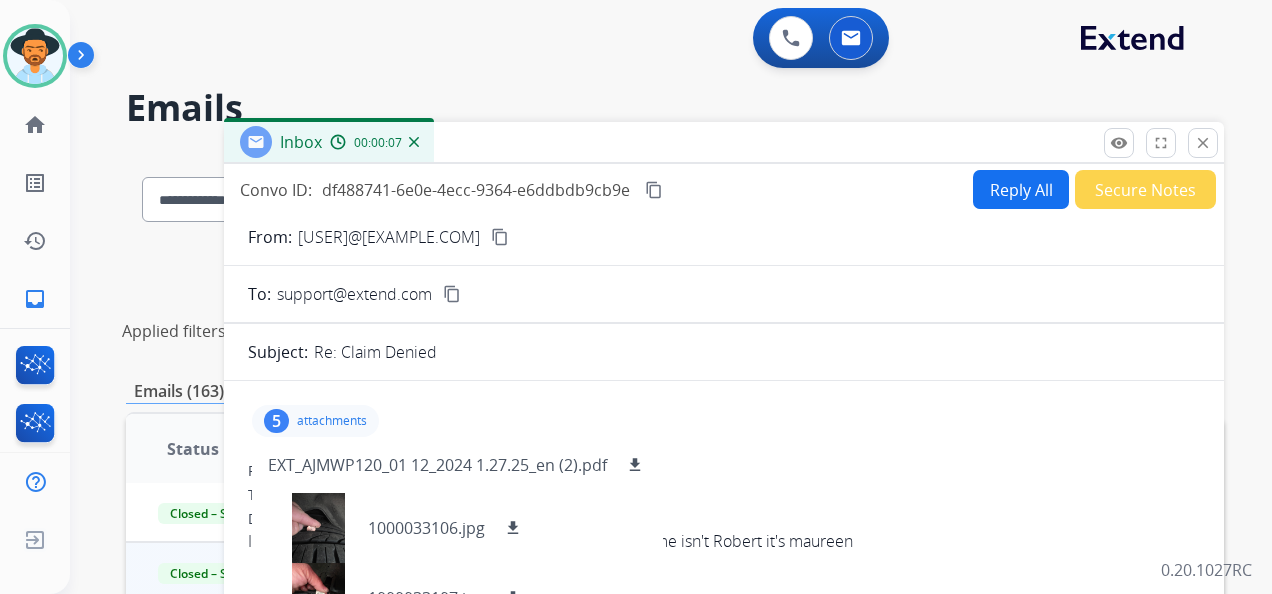 click on "From: [USER]@[EXAMPLE.COM] content_copy" at bounding box center (724, 237) 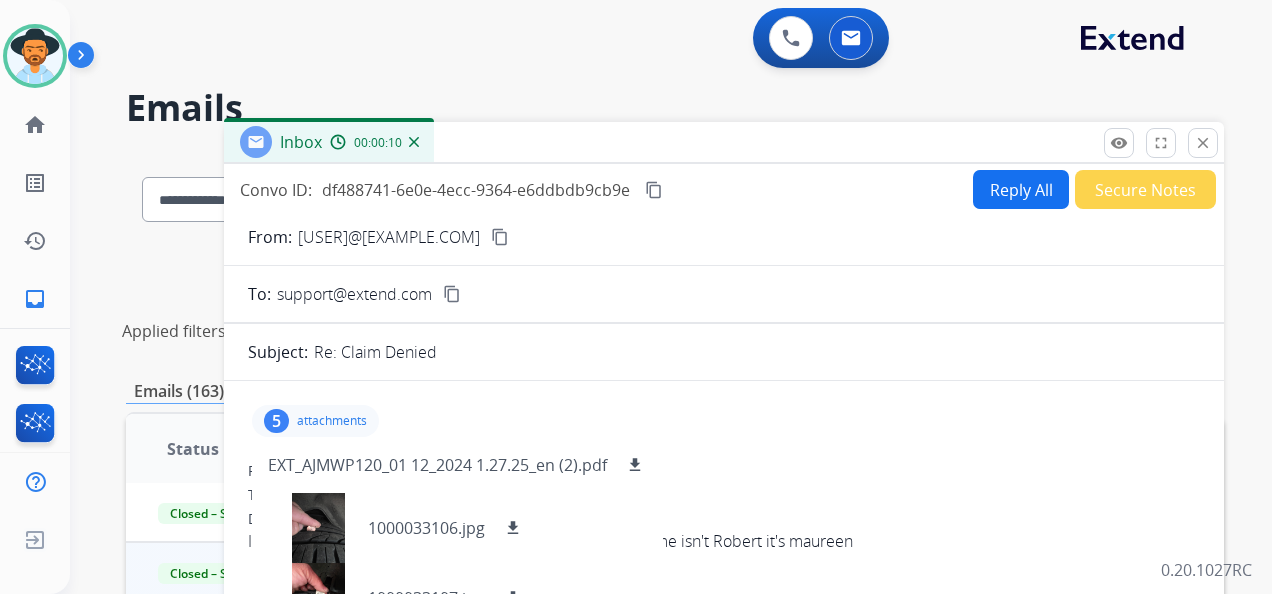 click on "content_copy" at bounding box center [500, 237] 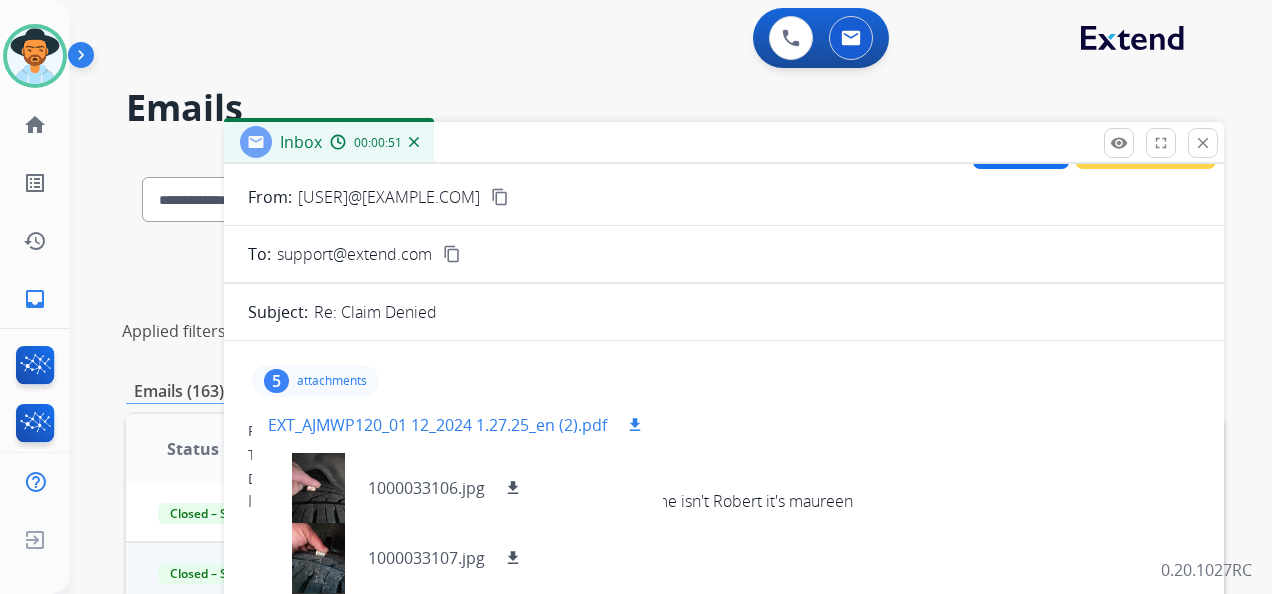 scroll, scrollTop: 0, scrollLeft: 0, axis: both 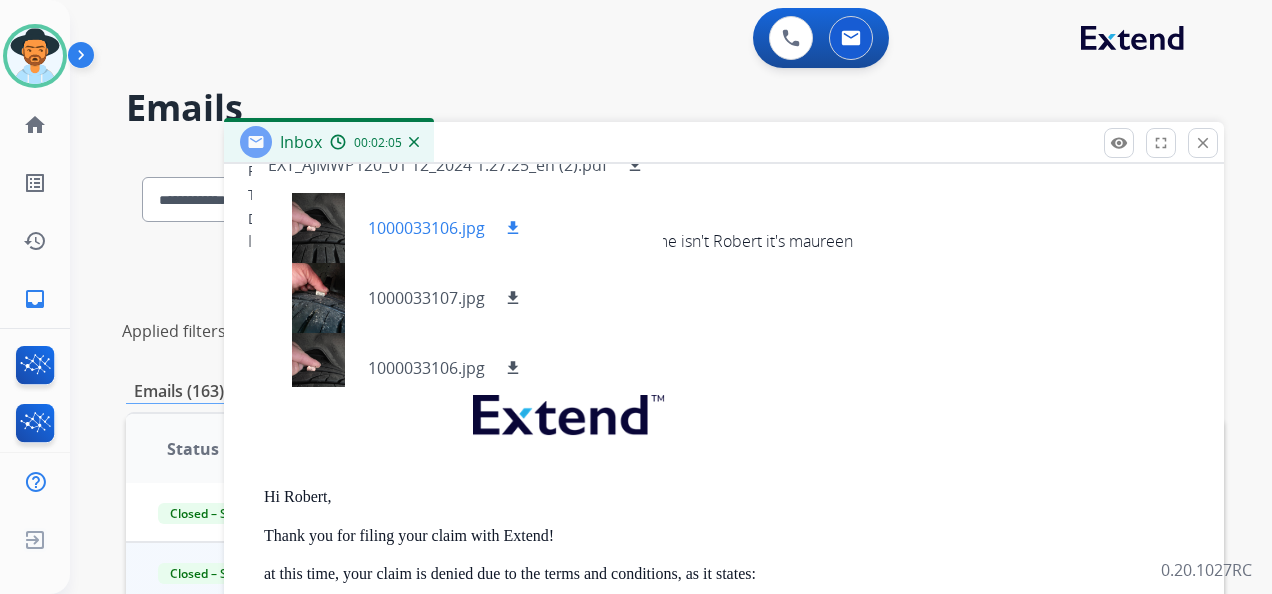 click at bounding box center (318, 228) 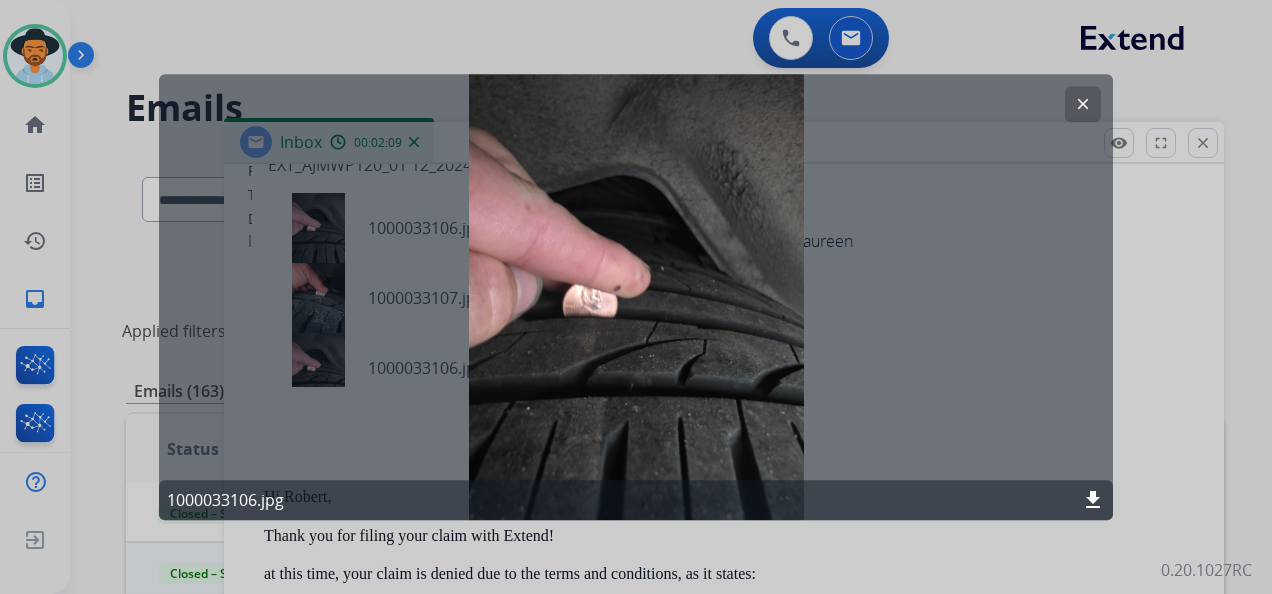 click on "clear" 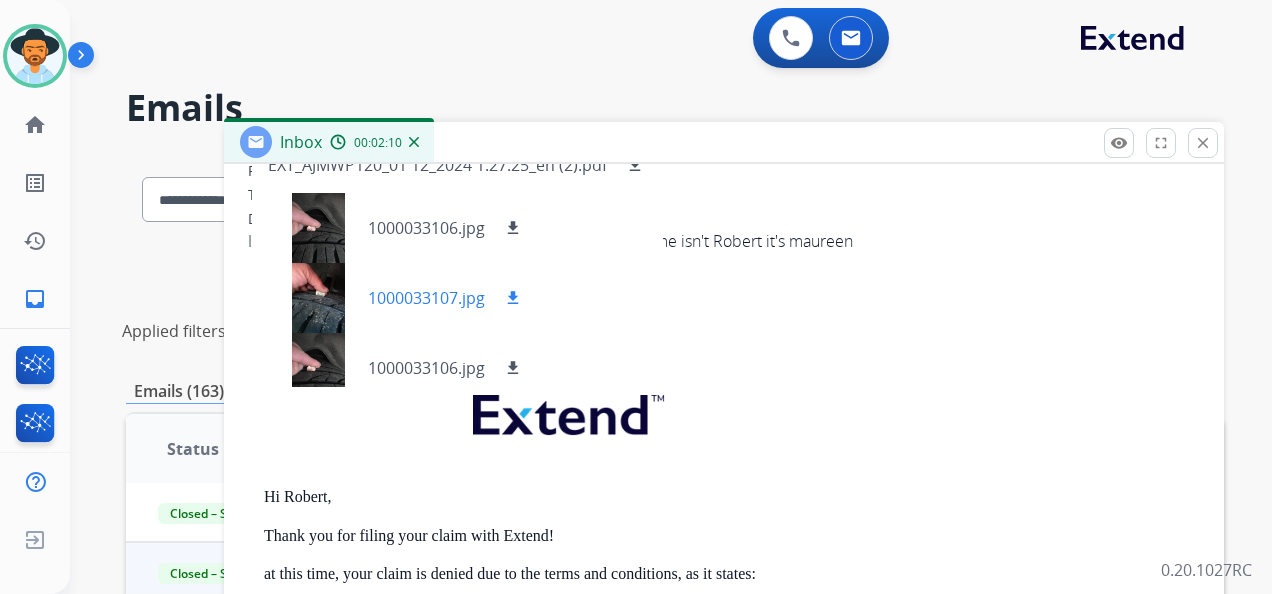 click at bounding box center [318, 298] 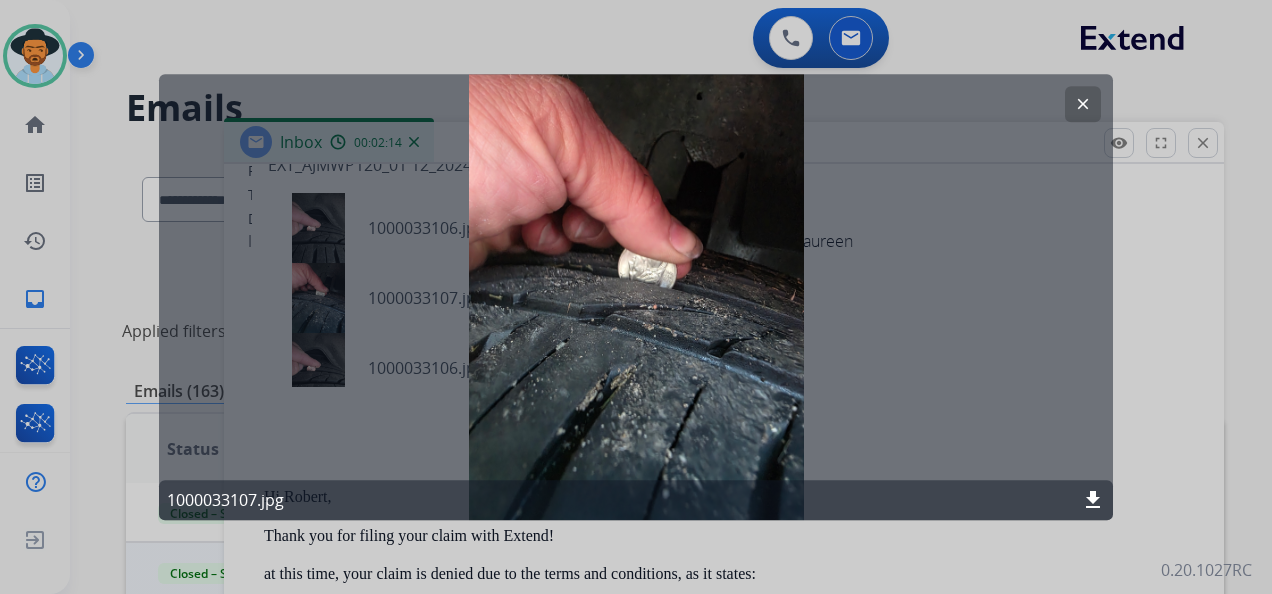 click on "clear" 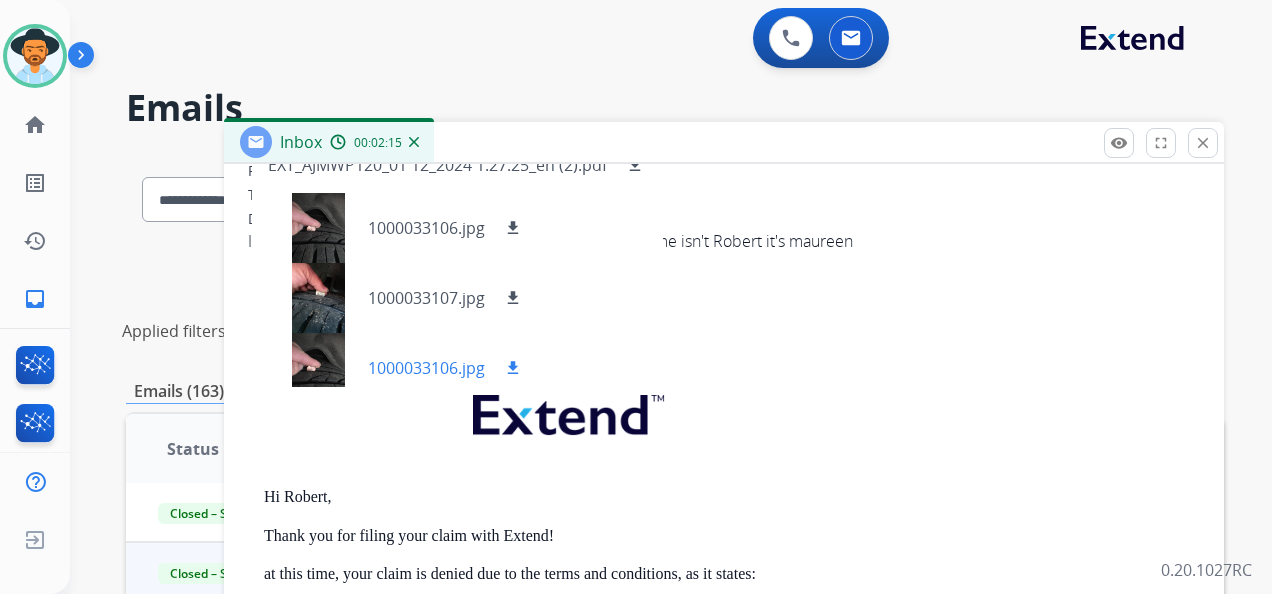 click at bounding box center (318, 368) 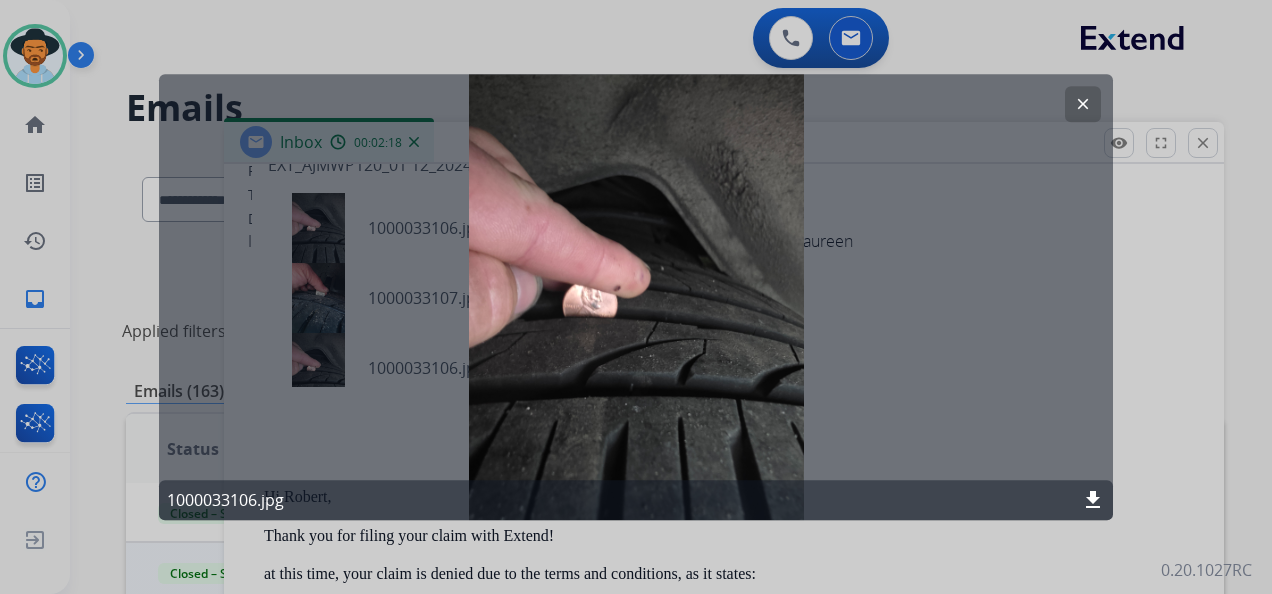 click on "clear" 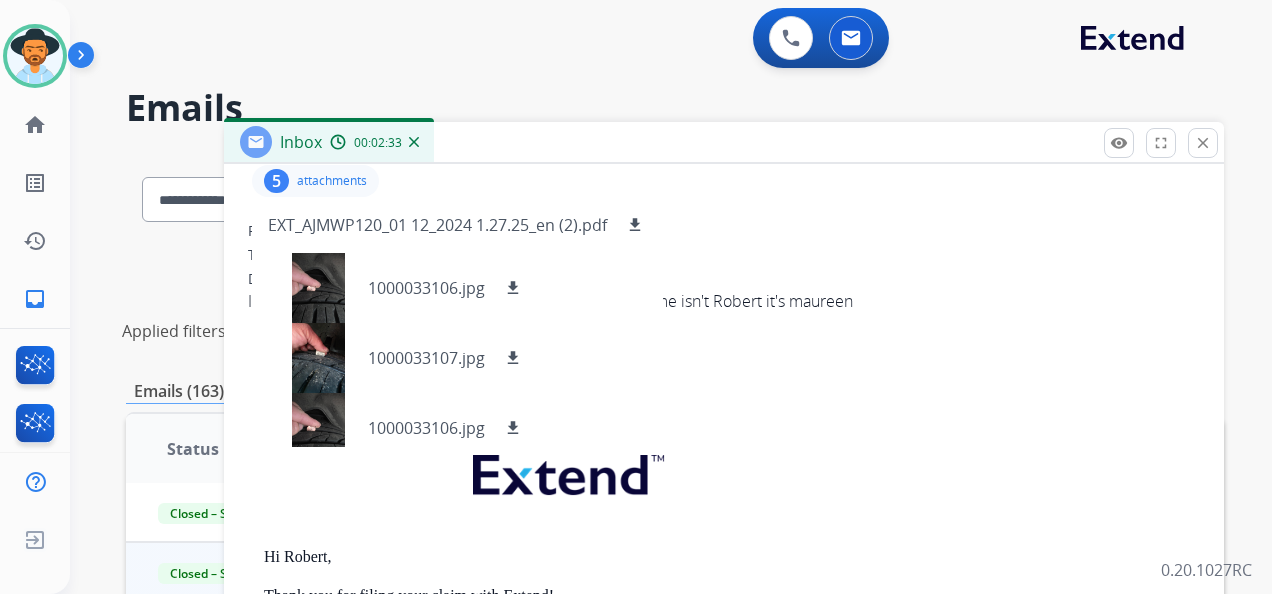 scroll, scrollTop: 0, scrollLeft: 0, axis: both 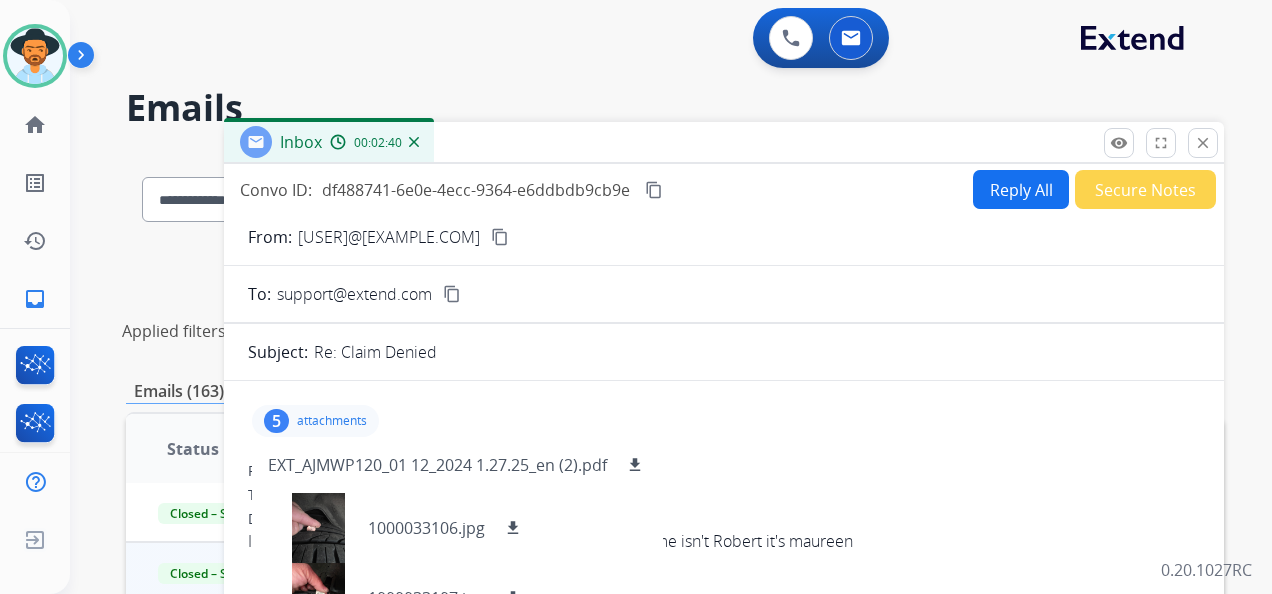 click on "Reply All" at bounding box center [1021, 189] 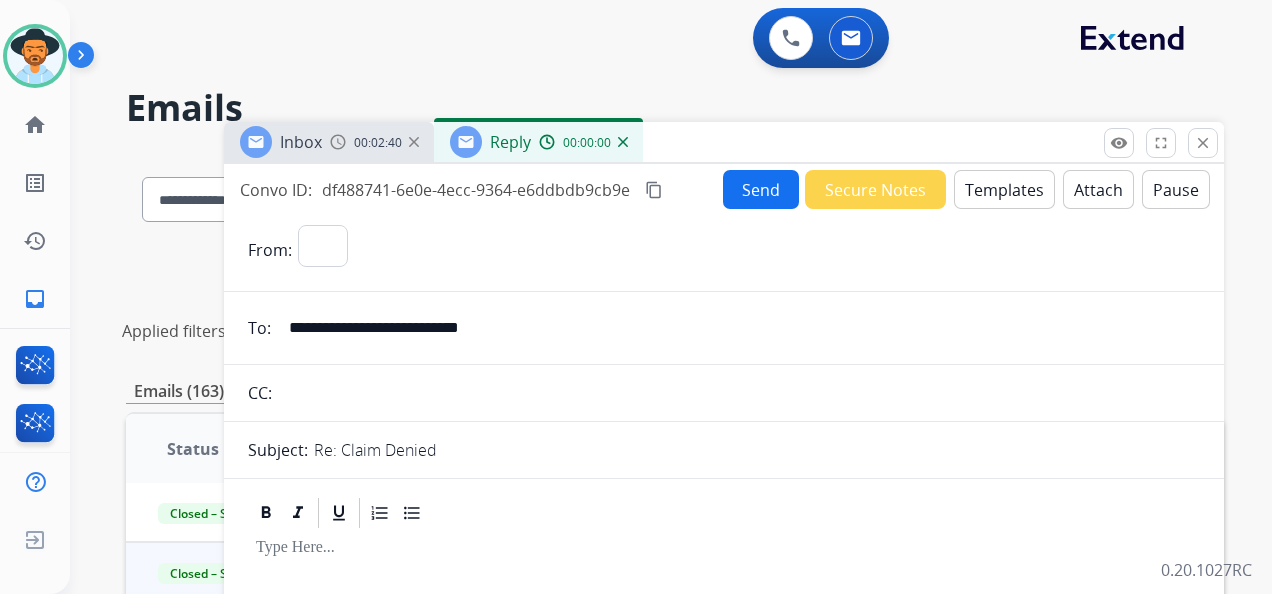 select on "**********" 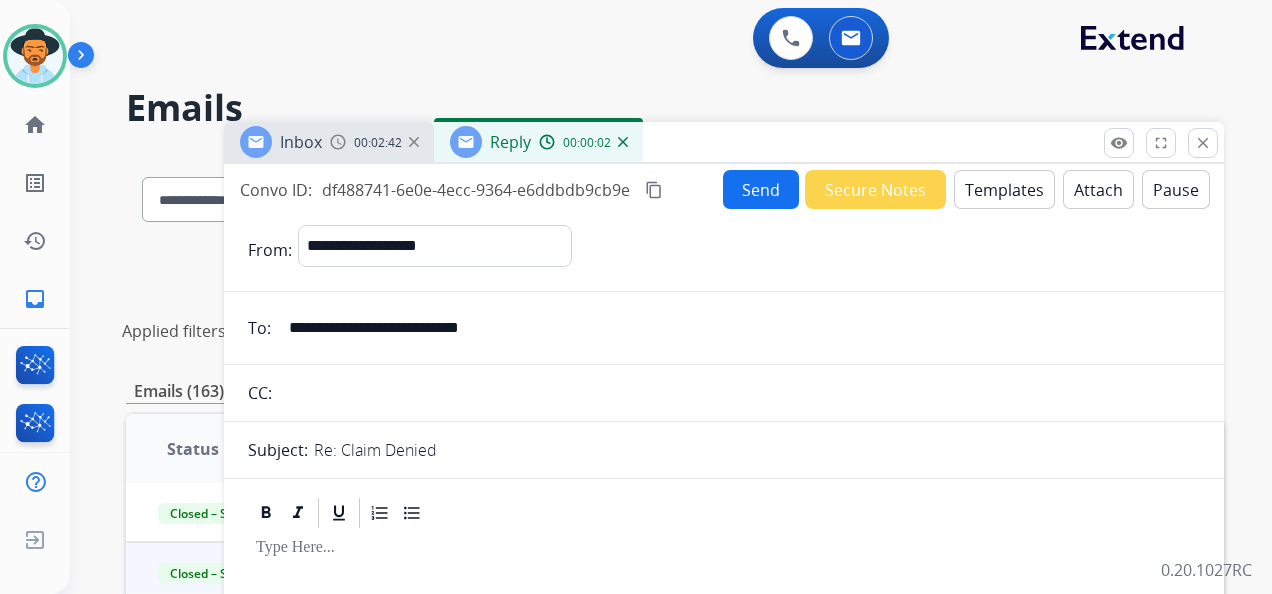 click on "Templates" at bounding box center [1004, 189] 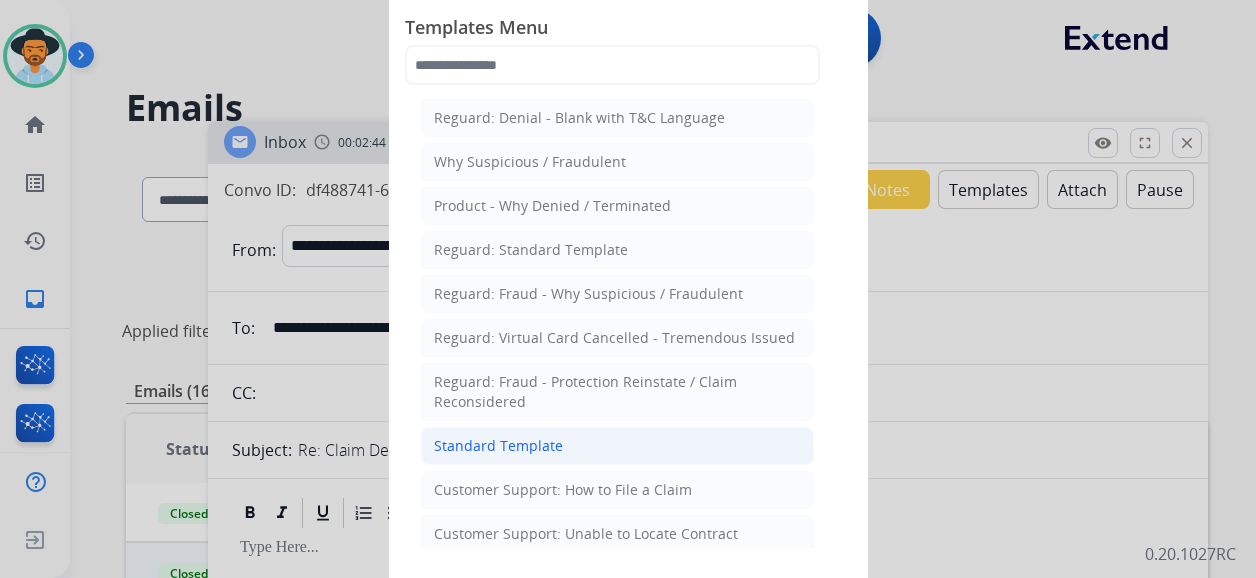 click on "Standard Template" 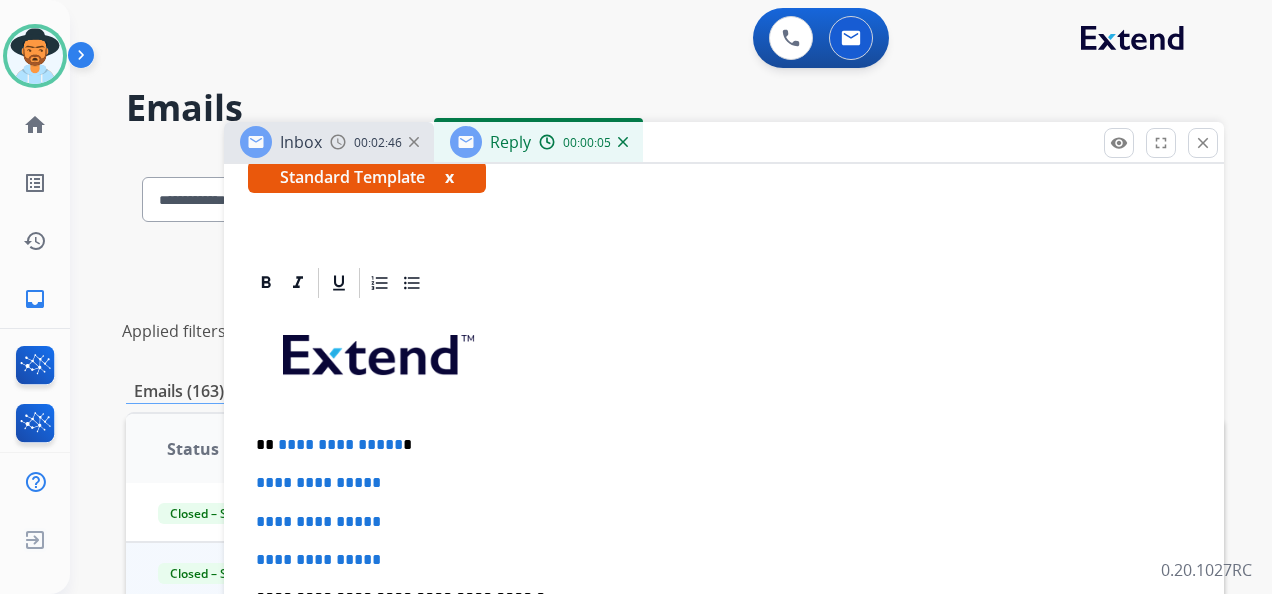 scroll, scrollTop: 400, scrollLeft: 0, axis: vertical 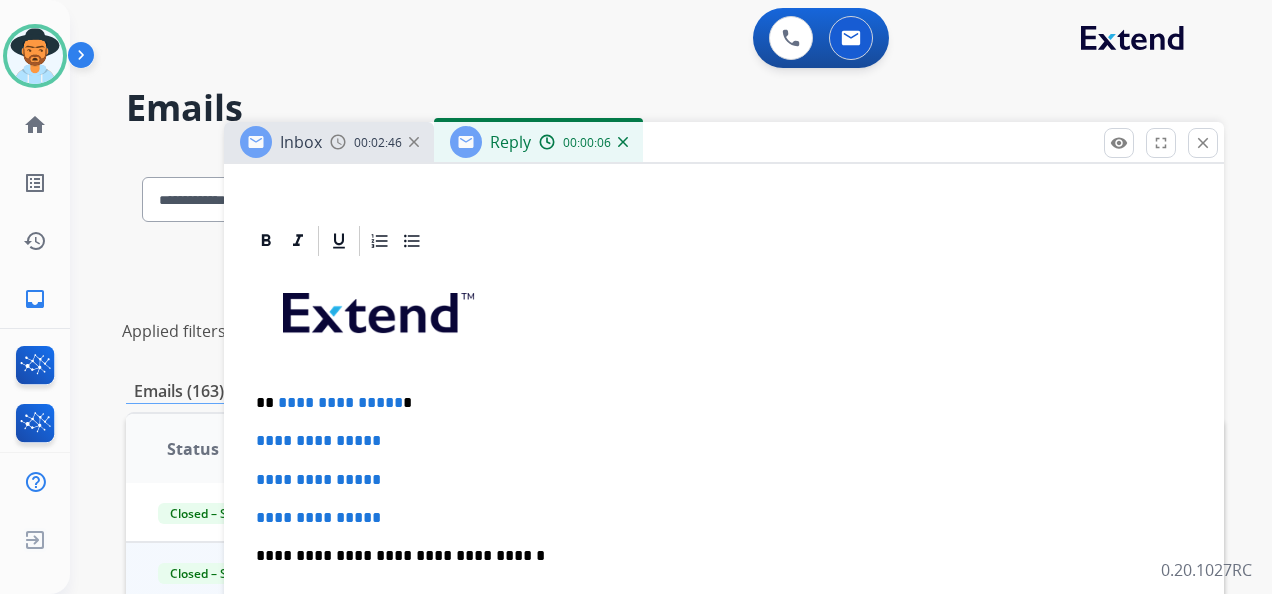click on "**********" at bounding box center [716, 403] 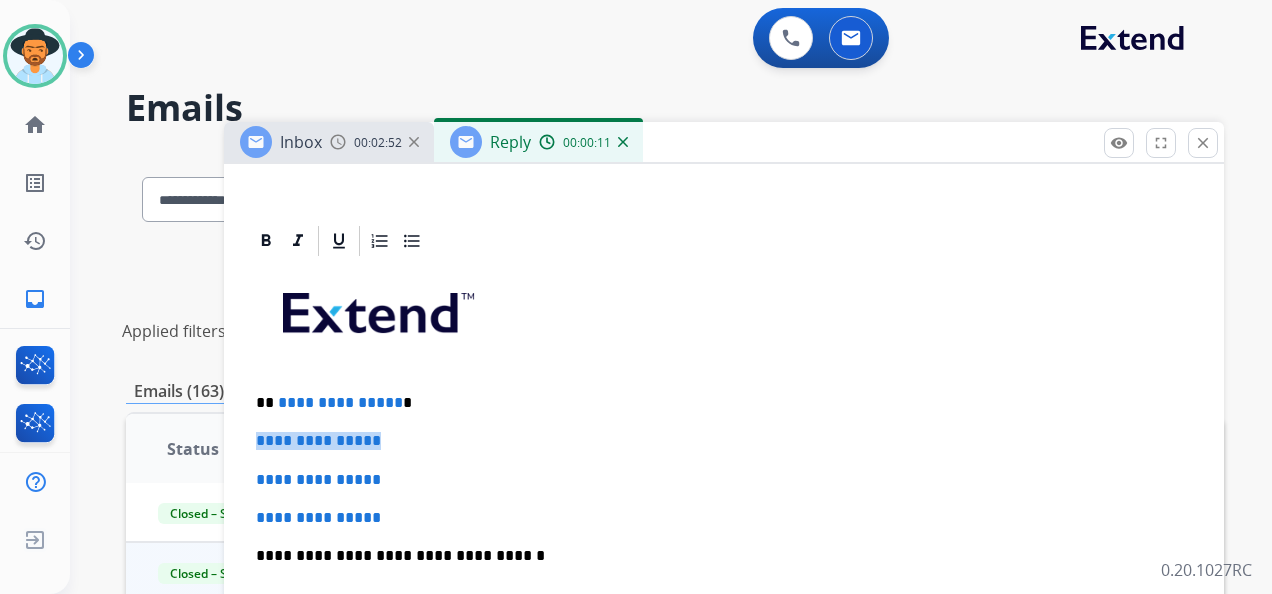 click on "**********" at bounding box center [716, 403] 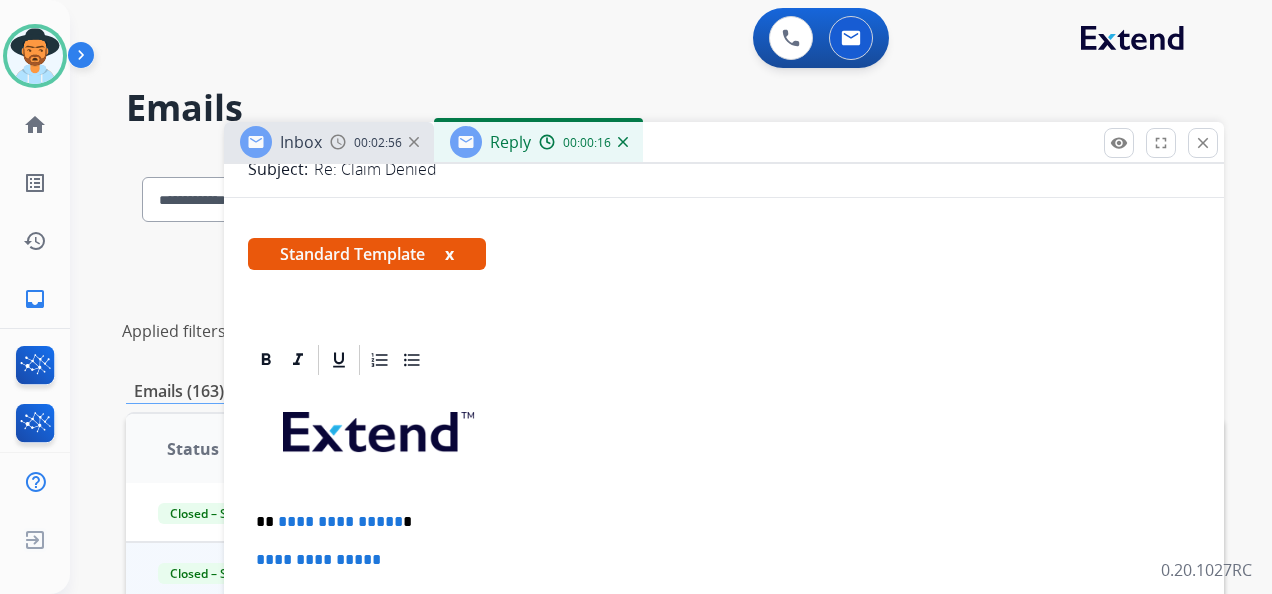 scroll, scrollTop: 300, scrollLeft: 0, axis: vertical 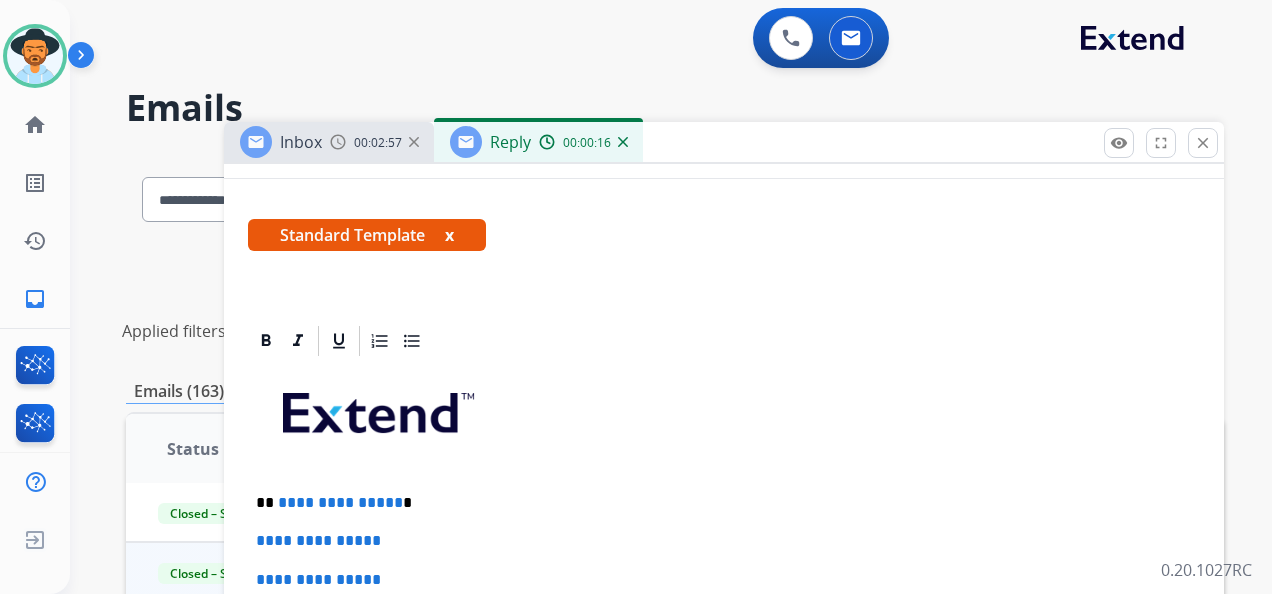 click on "**********" at bounding box center [716, 503] 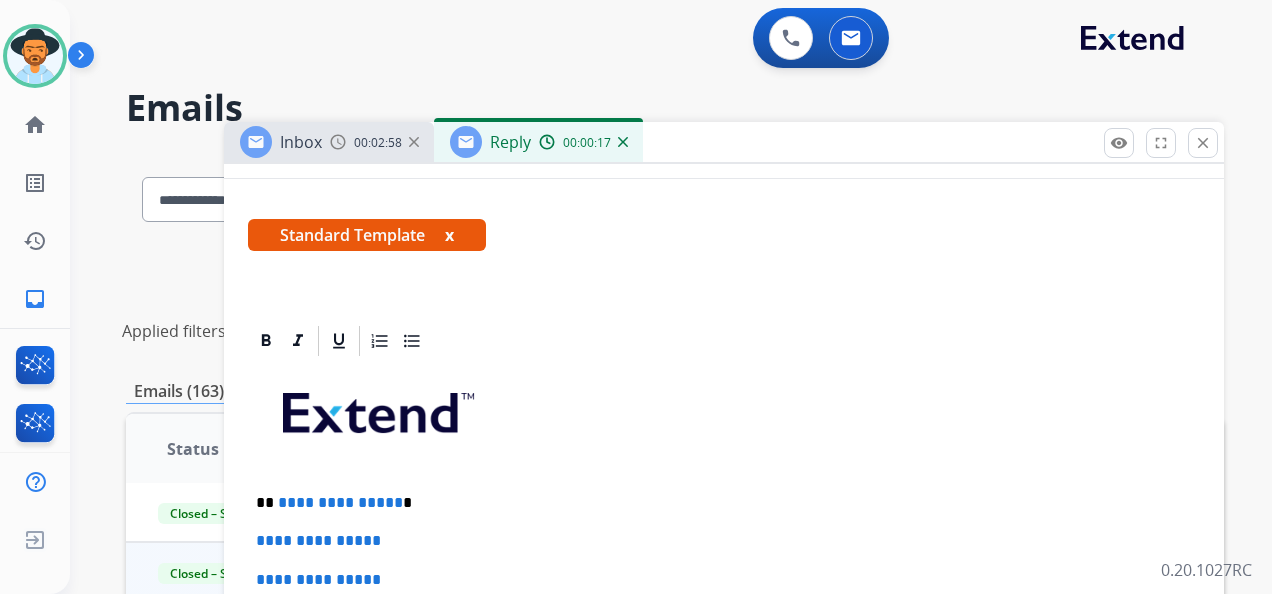 type 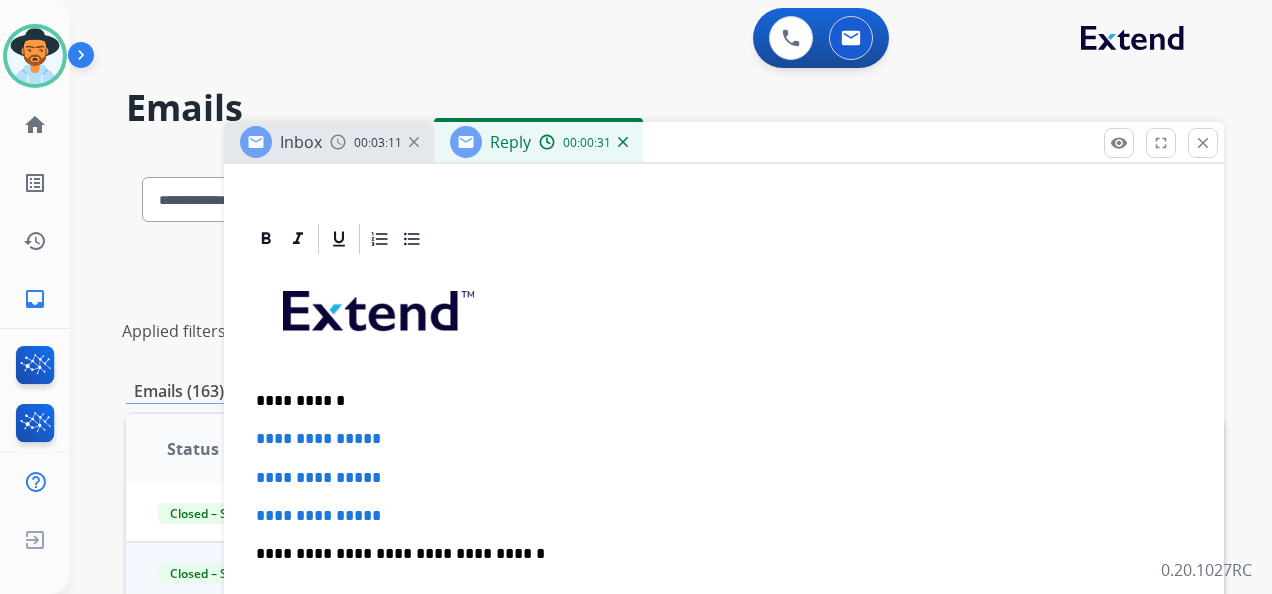 scroll, scrollTop: 600, scrollLeft: 0, axis: vertical 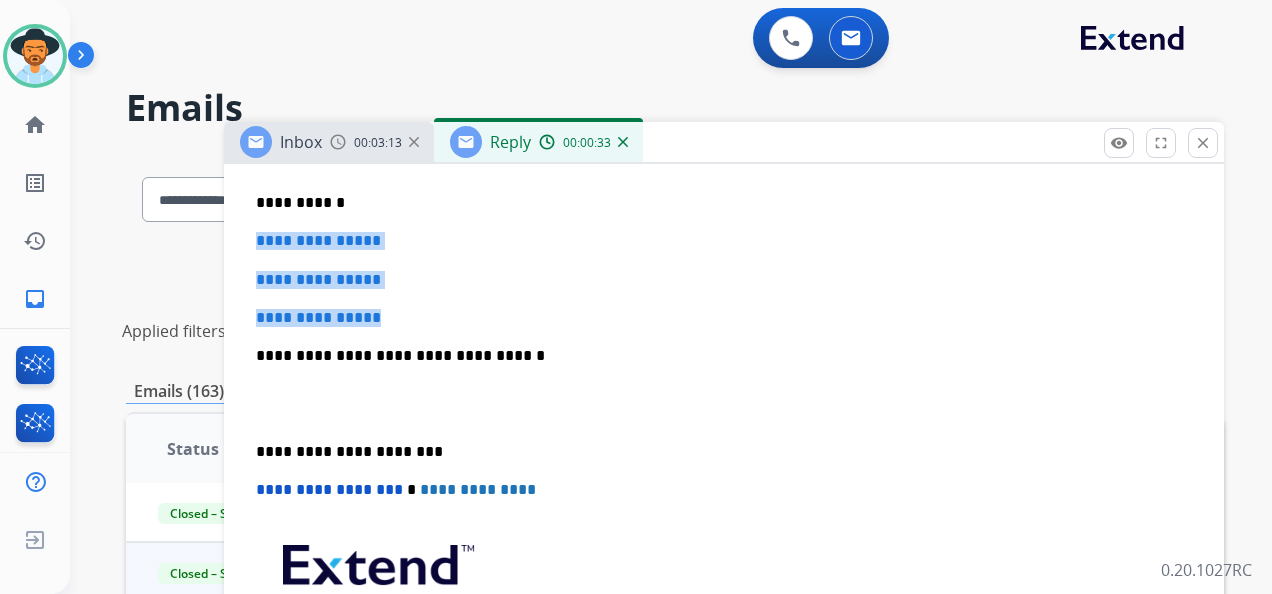 drag, startPoint x: 256, startPoint y: 231, endPoint x: 403, endPoint y: 311, distance: 167.3589 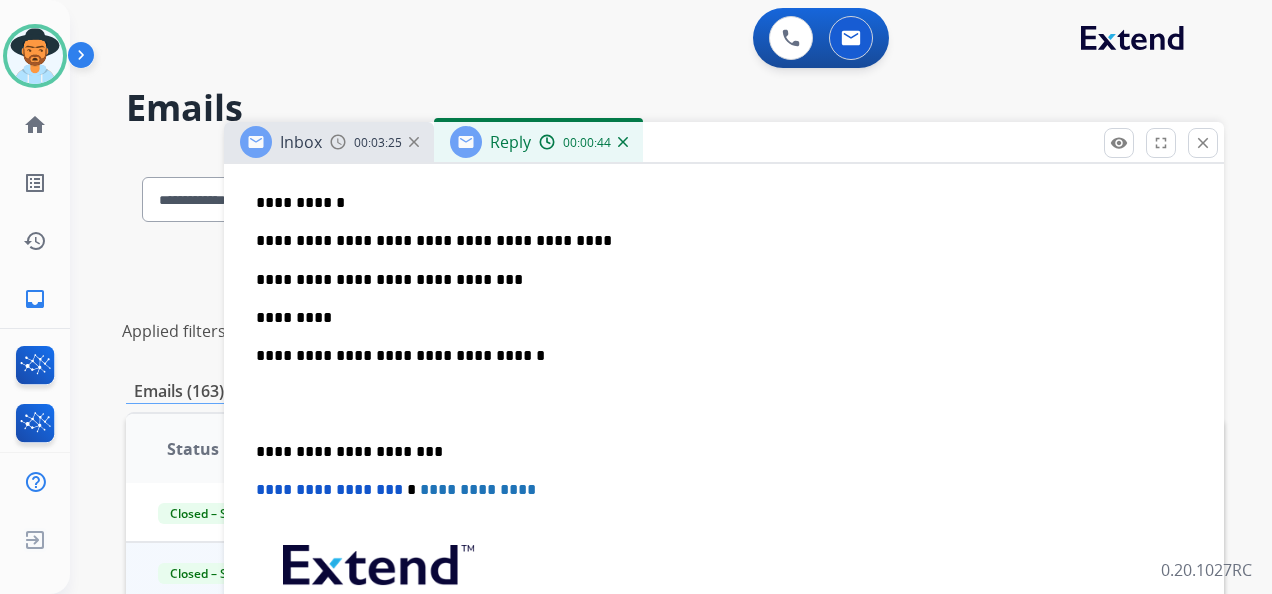 drag, startPoint x: 464, startPoint y: 271, endPoint x: 471, endPoint y: 281, distance: 12.206555 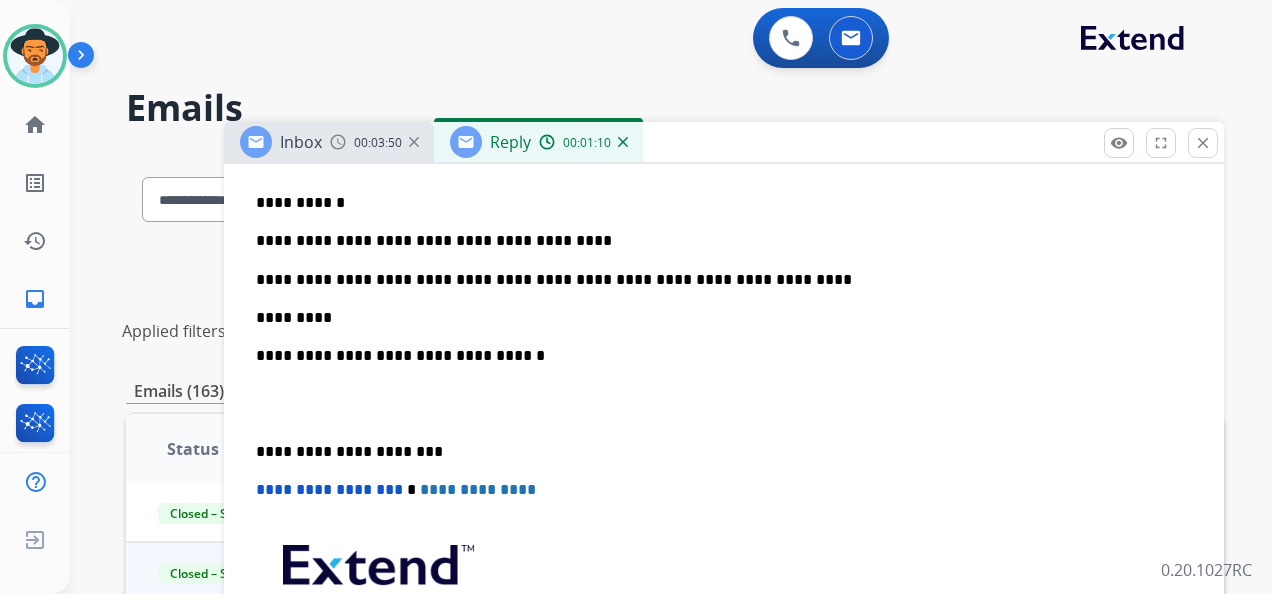 click on "**********" at bounding box center (716, 280) 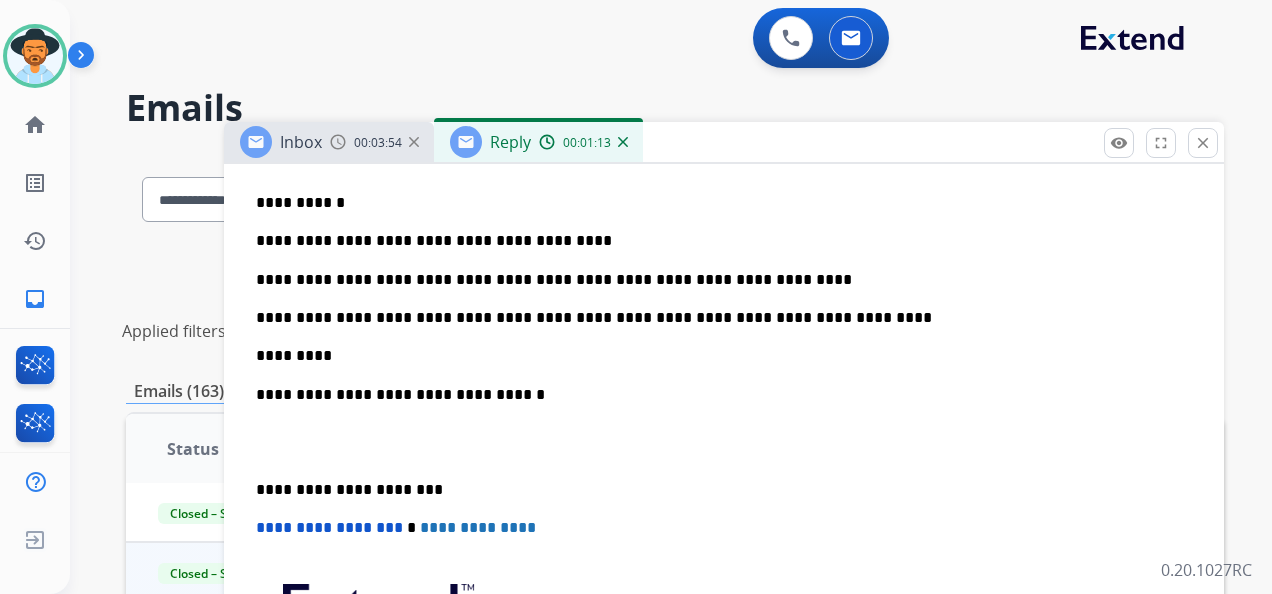 click on "*********" at bounding box center (716, 356) 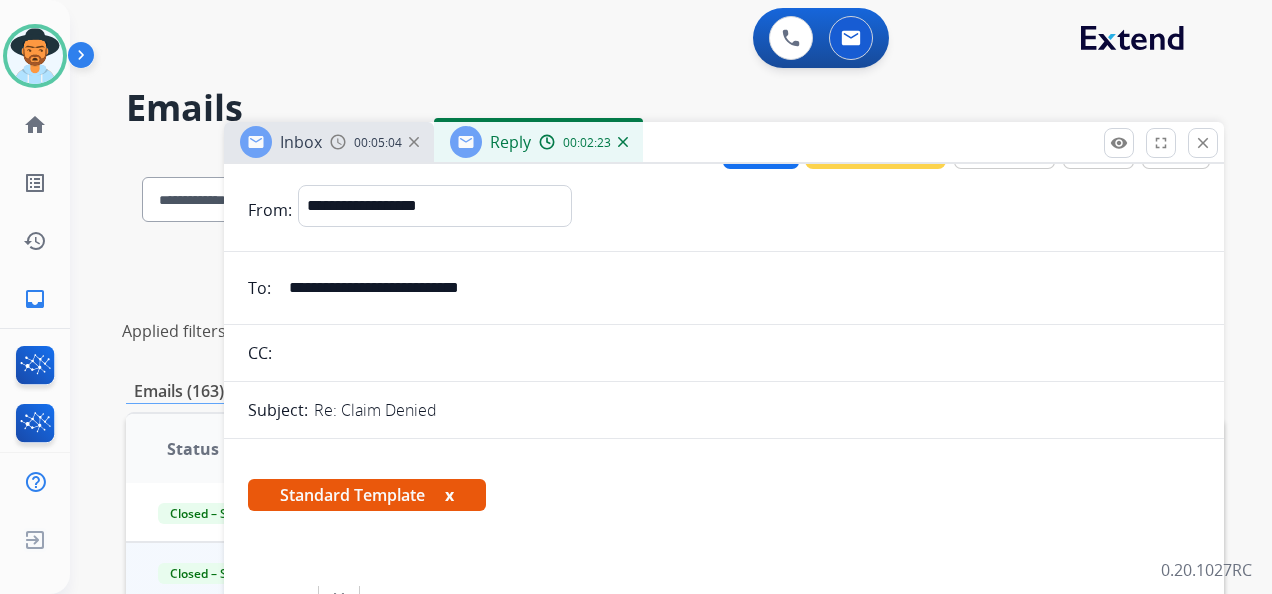 scroll, scrollTop: 0, scrollLeft: 0, axis: both 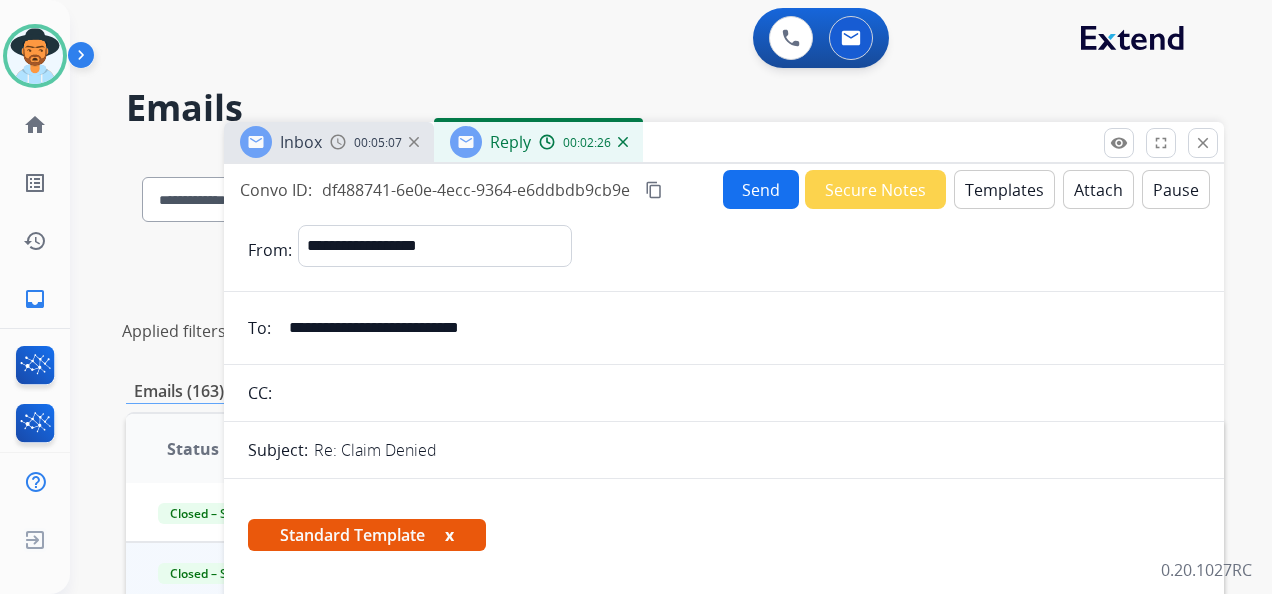 click on "Attach" at bounding box center [1098, 189] 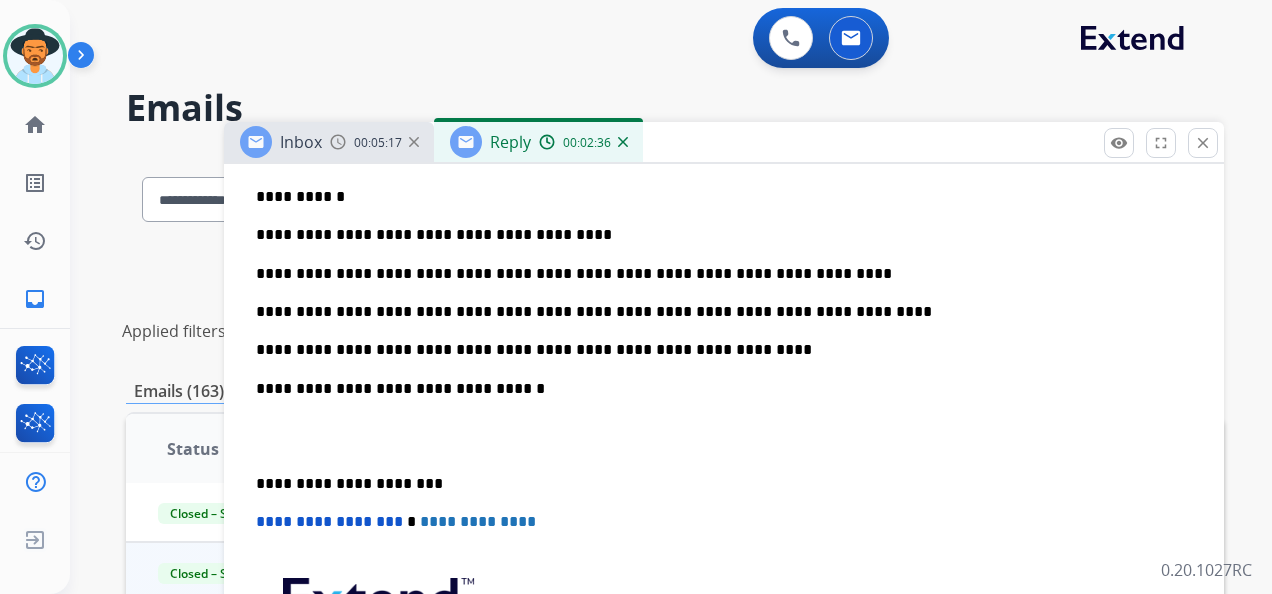 scroll, scrollTop: 700, scrollLeft: 0, axis: vertical 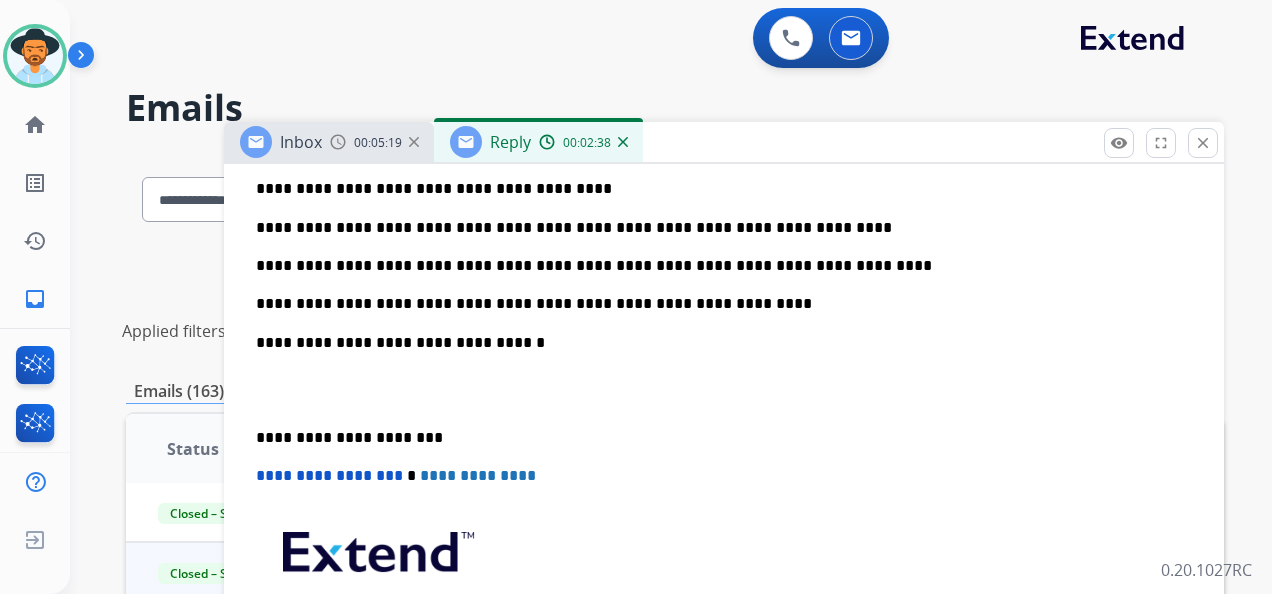 click on "**********" at bounding box center [724, 370] 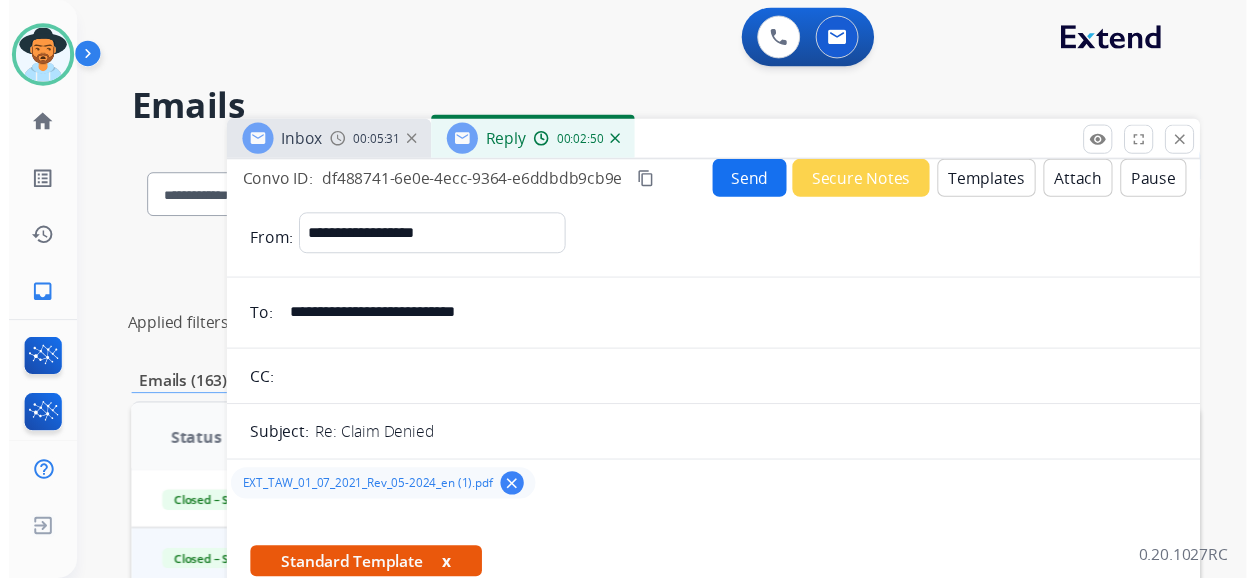 scroll, scrollTop: 0, scrollLeft: 0, axis: both 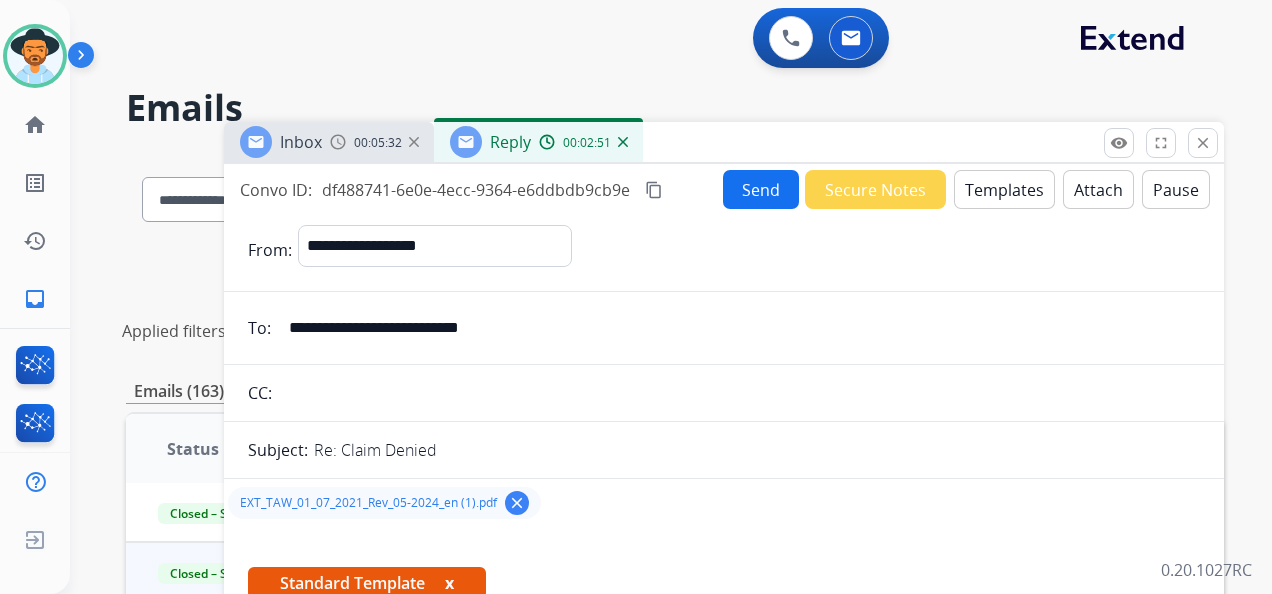 click on "Send" at bounding box center (761, 189) 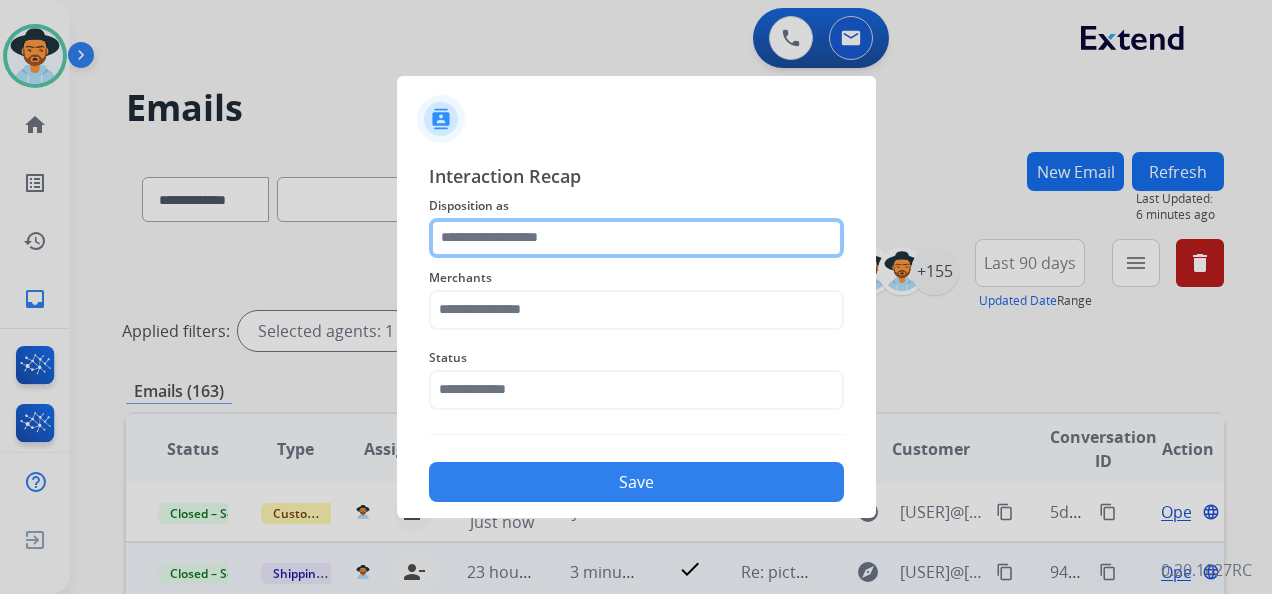 click 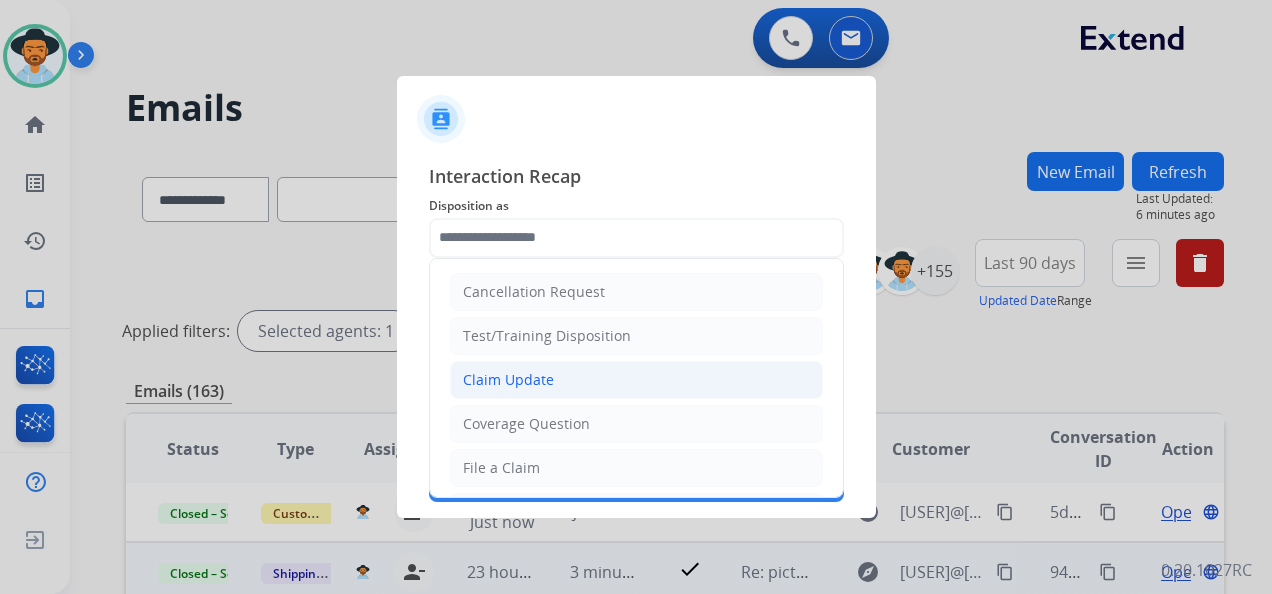 click on "Claim Update" 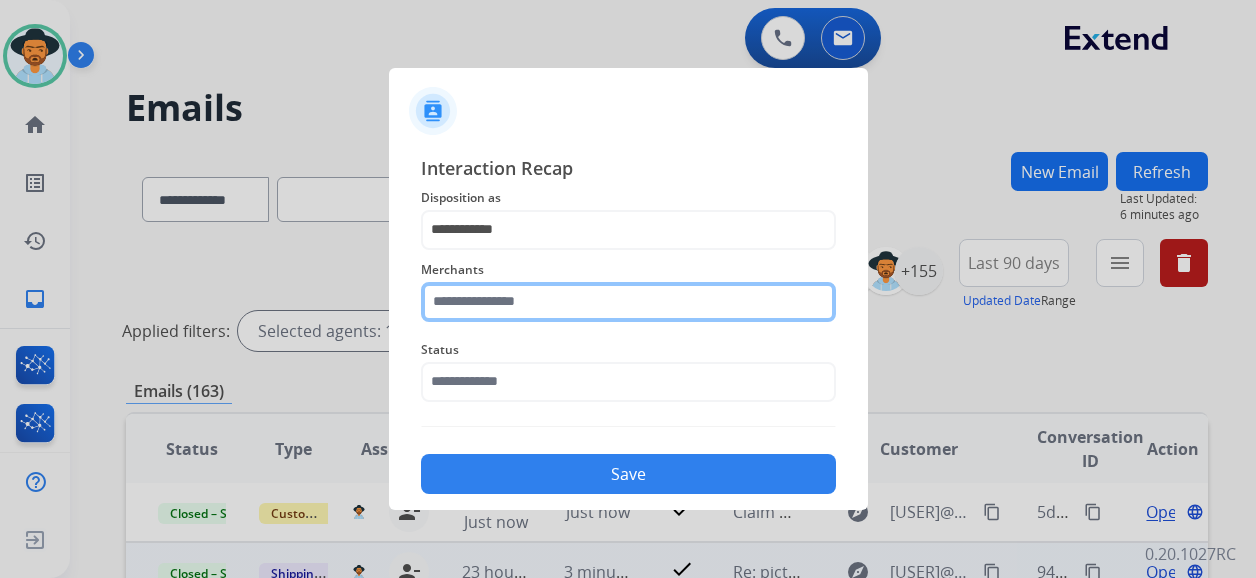 click 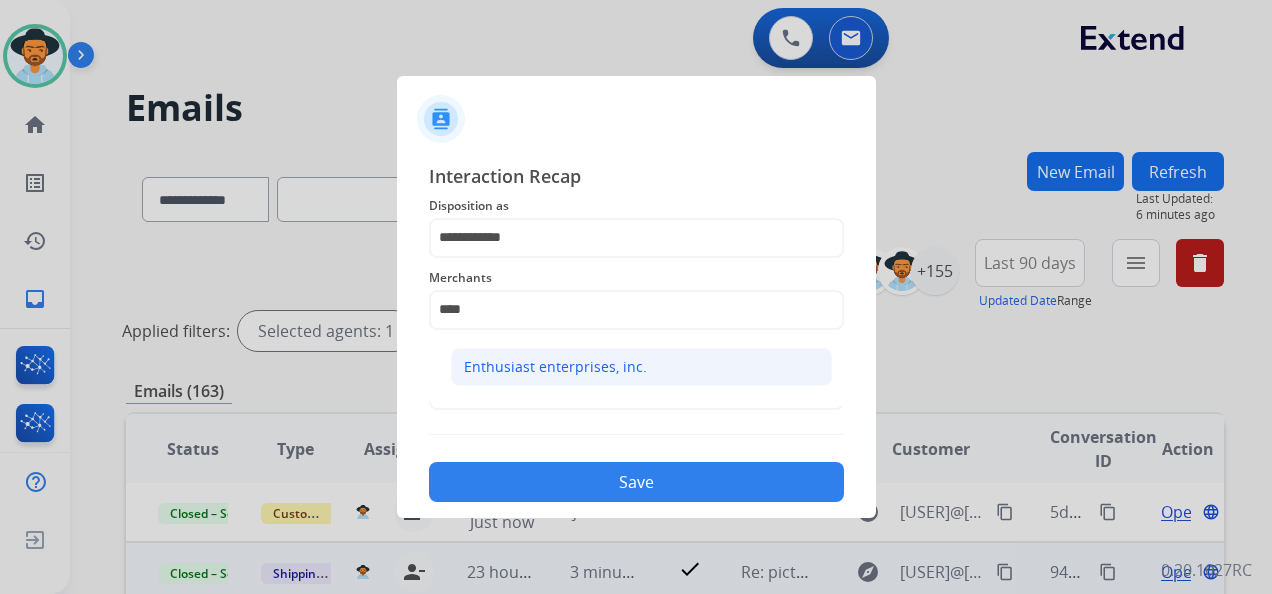 click on "Enthusiast enterprises, inc." 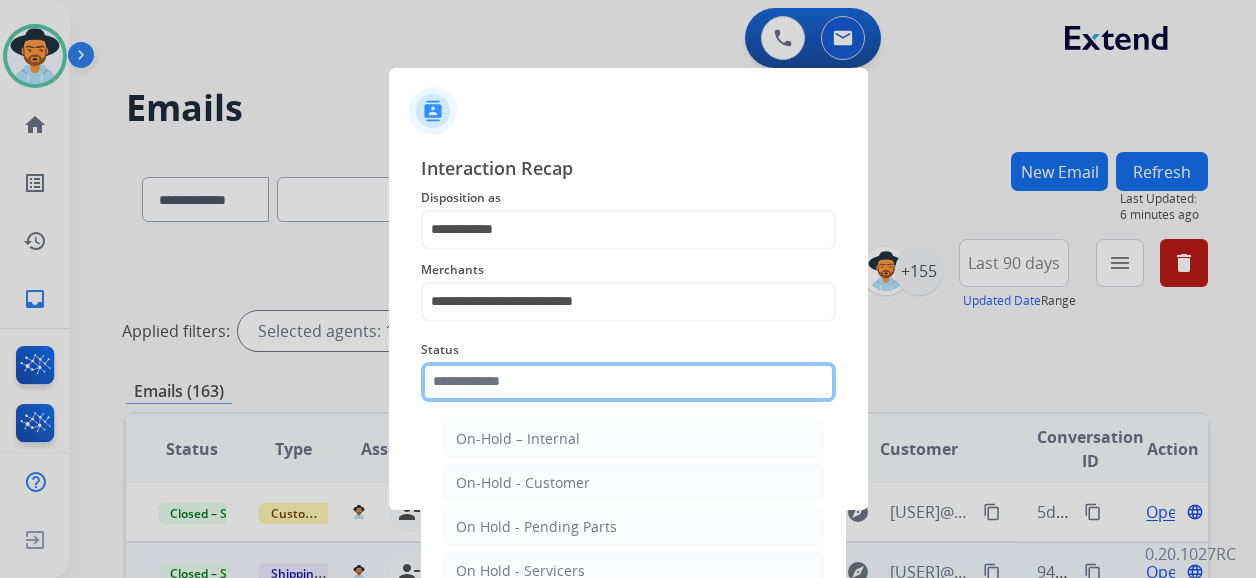 click 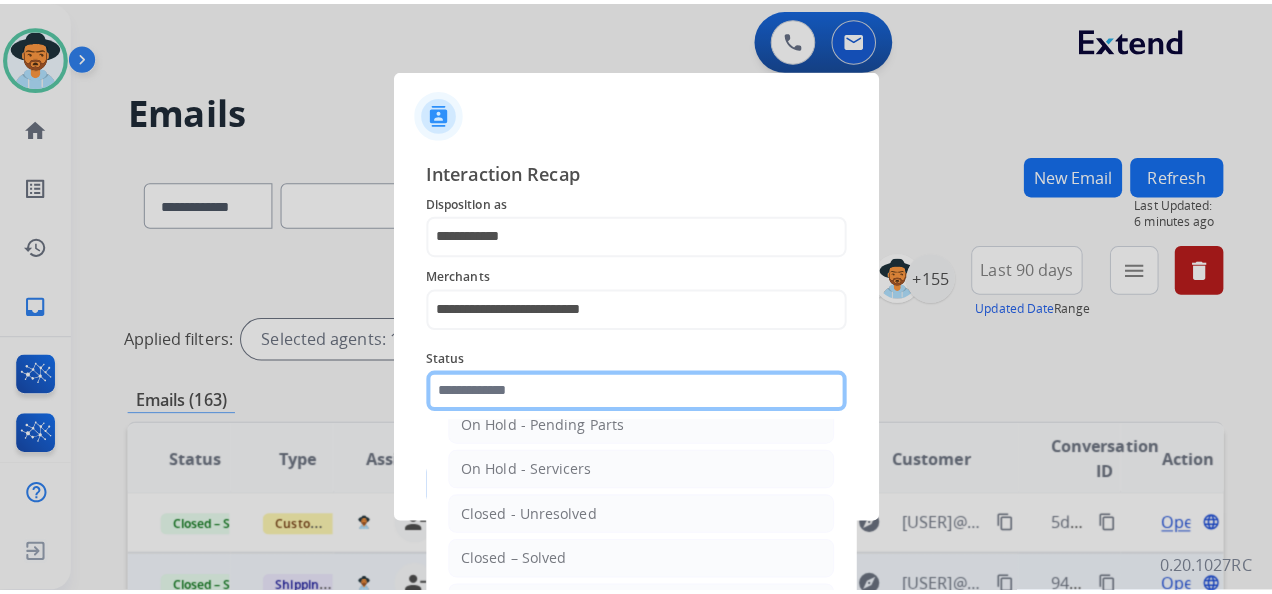 scroll, scrollTop: 114, scrollLeft: 0, axis: vertical 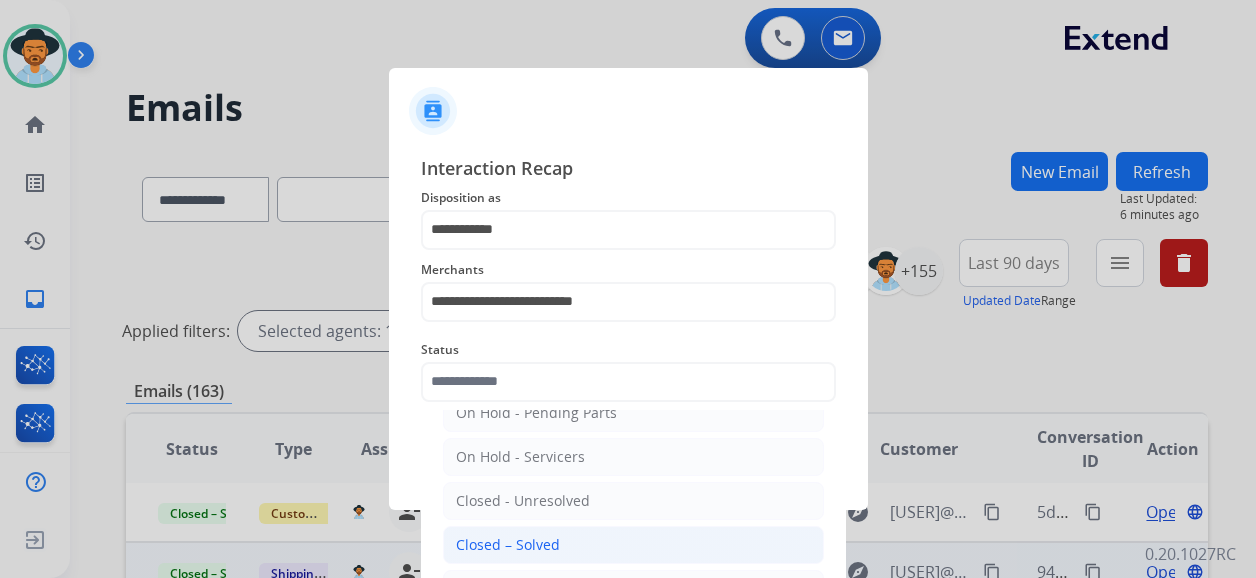 click on "Closed – Solved" 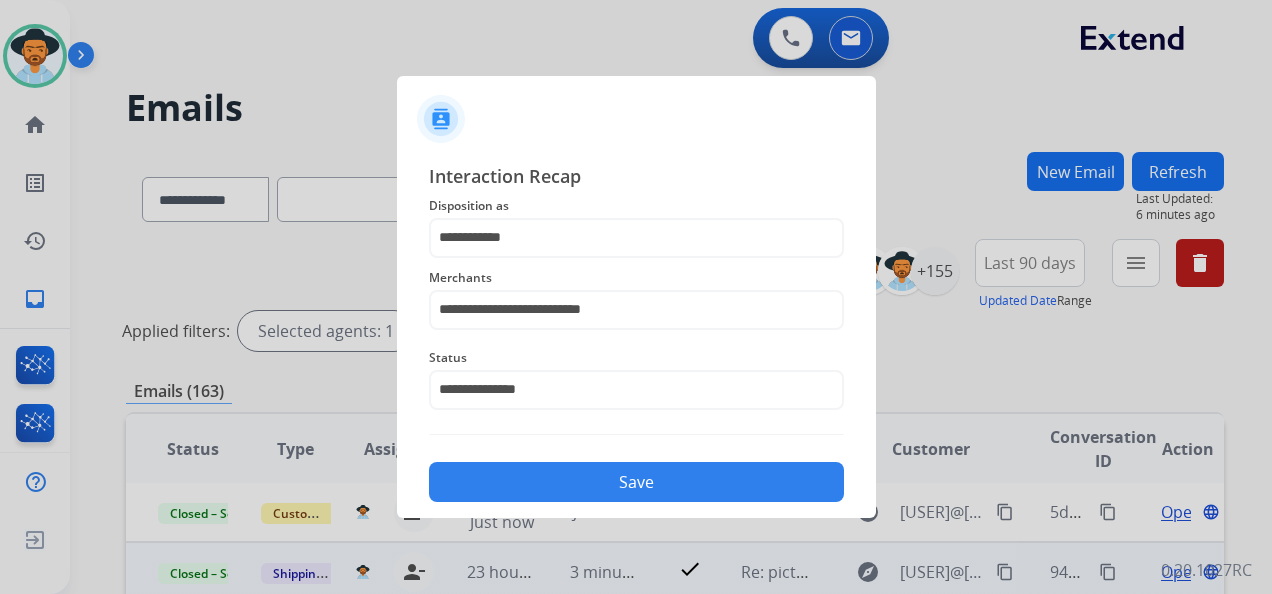 click on "Save" 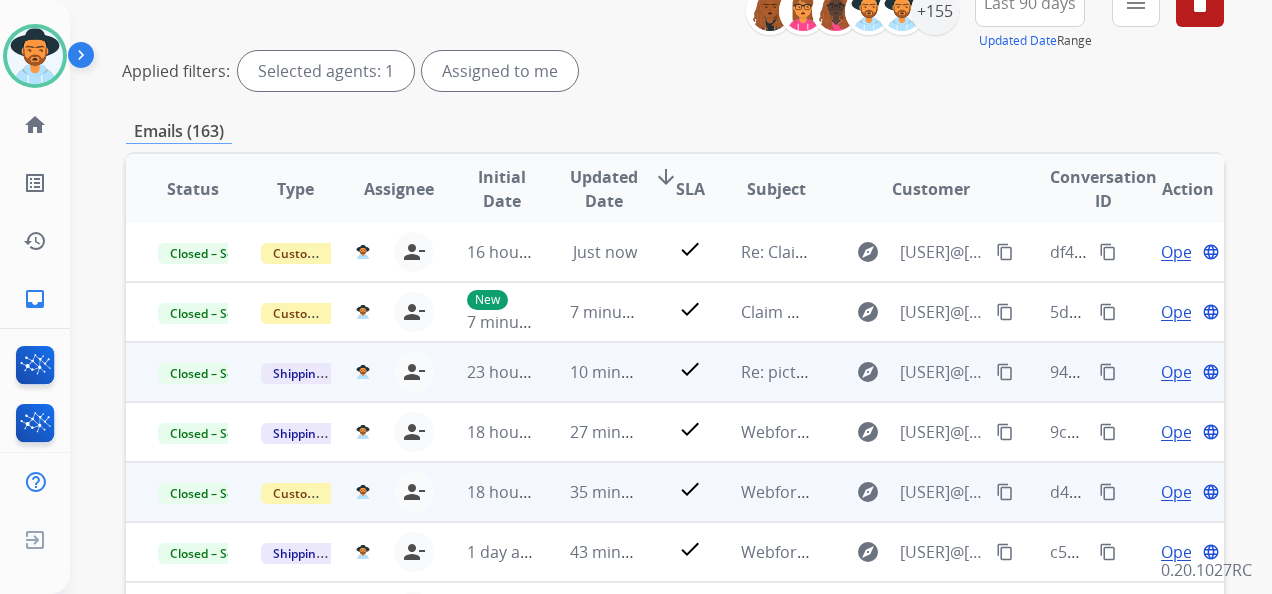 scroll, scrollTop: 300, scrollLeft: 0, axis: vertical 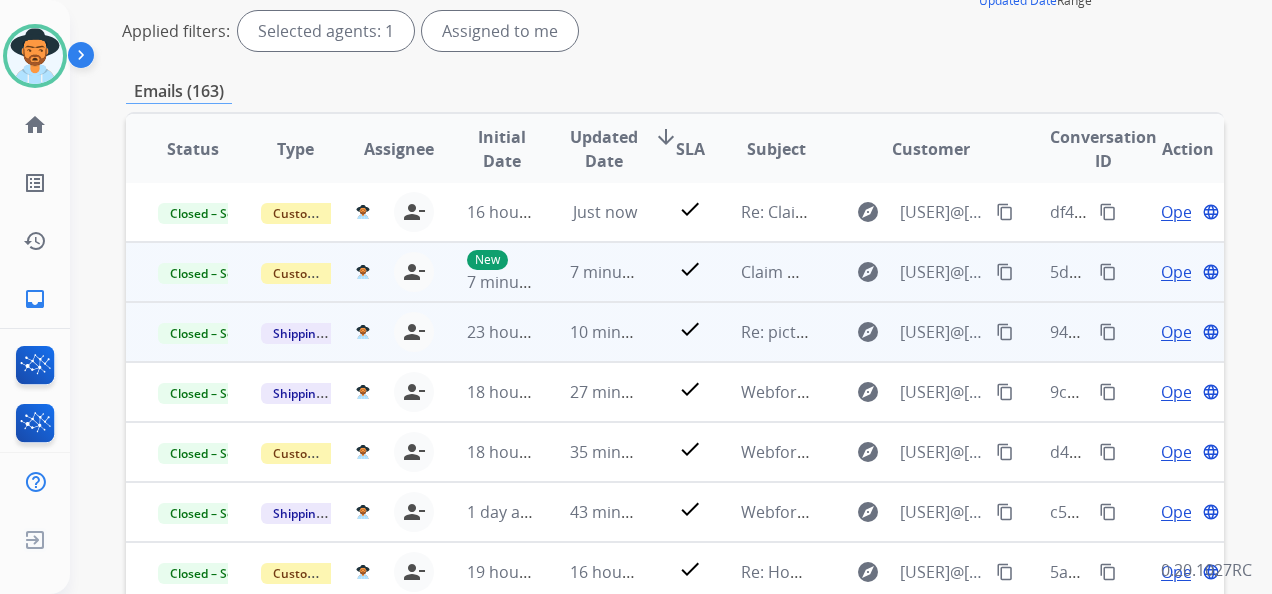 click on "Open" at bounding box center (1181, 272) 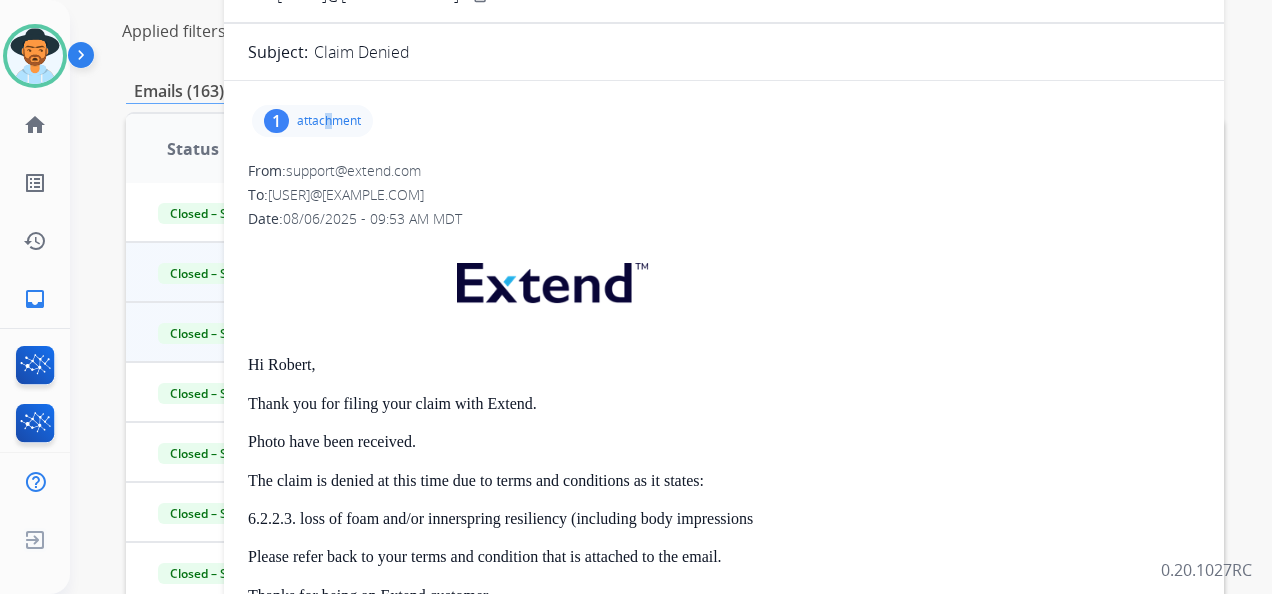 click on "attachment" at bounding box center (329, 121) 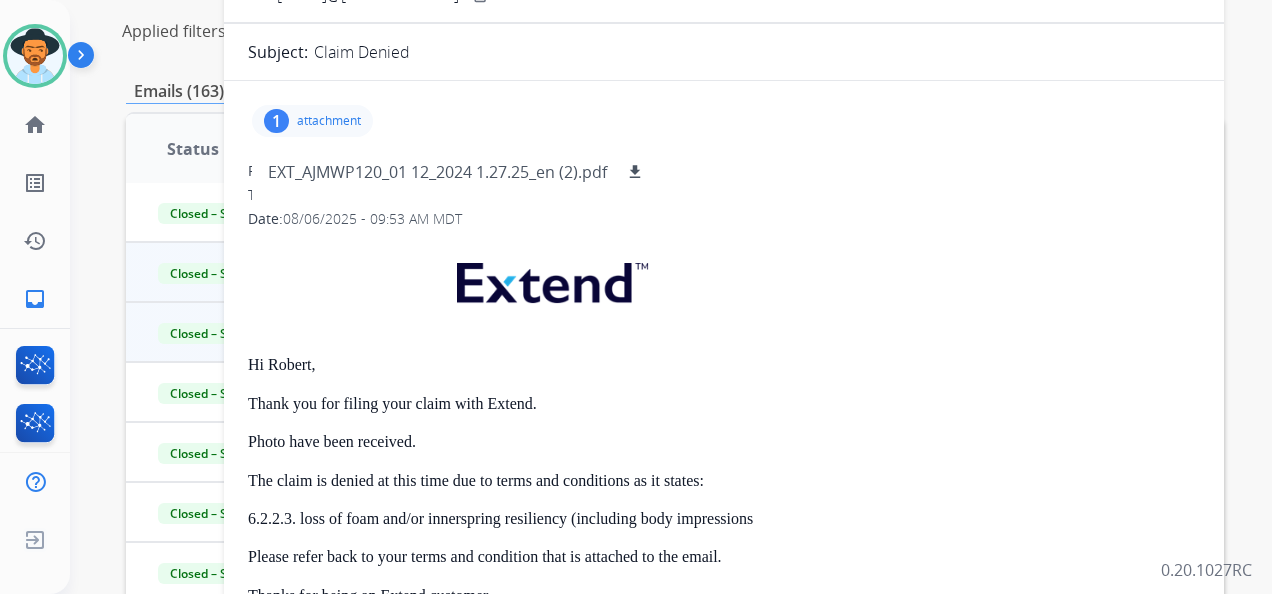 click on "Date: [DATE] - [TIME] [TIMEZONE]" at bounding box center [724, 219] 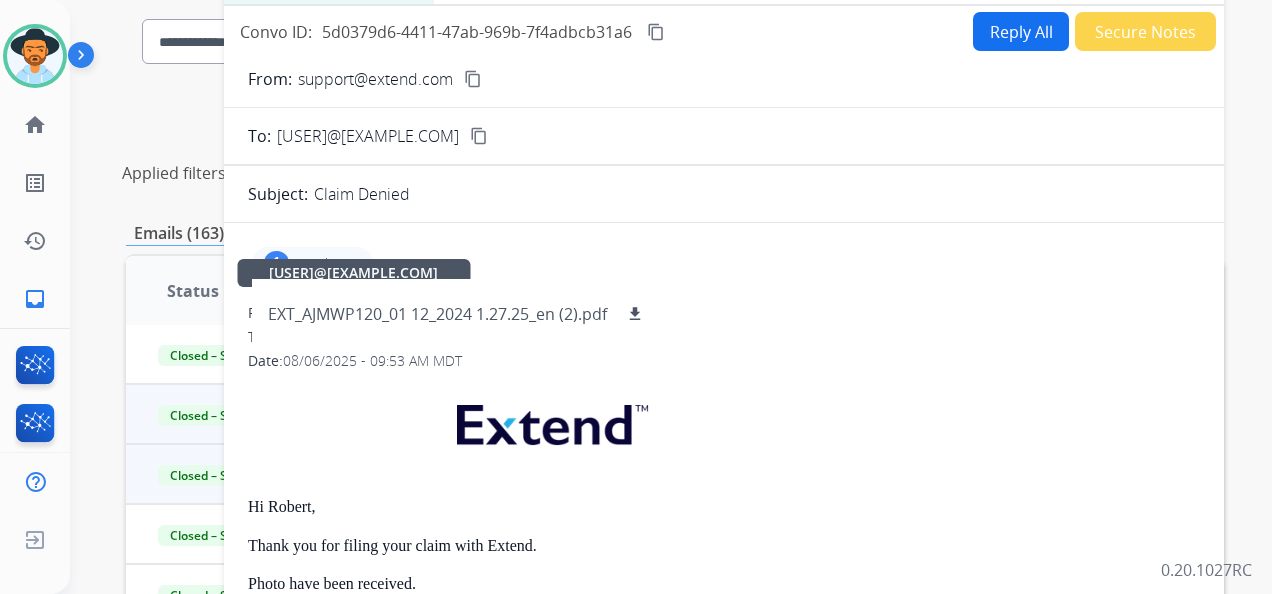 scroll, scrollTop: 0, scrollLeft: 0, axis: both 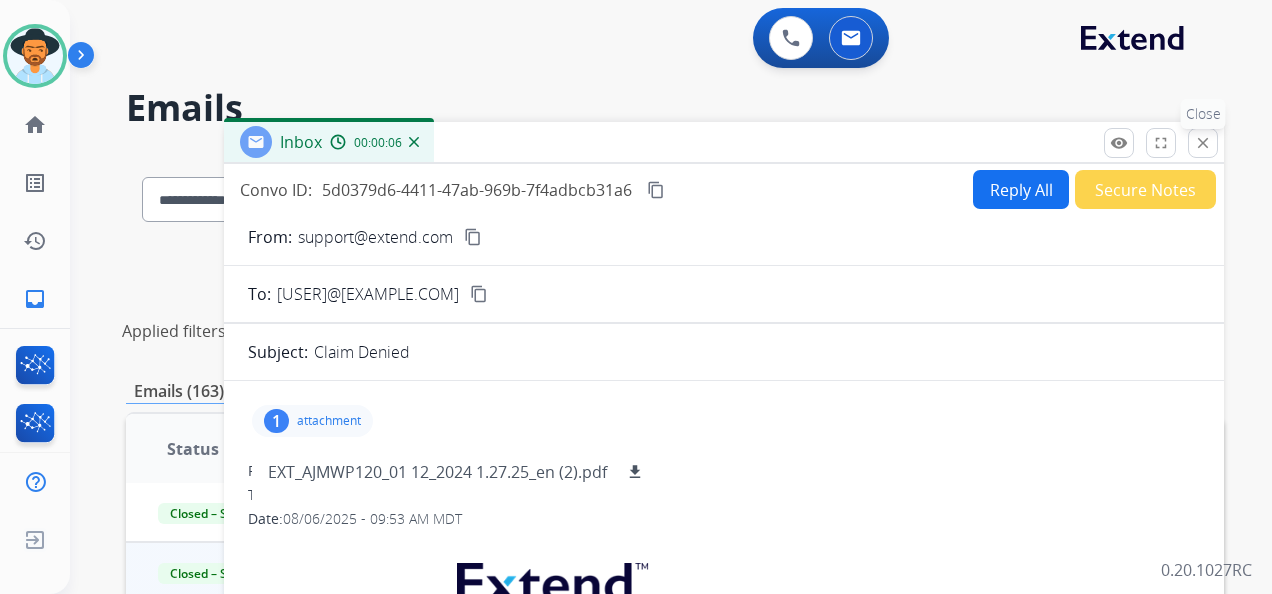 click on "close" at bounding box center [1203, 143] 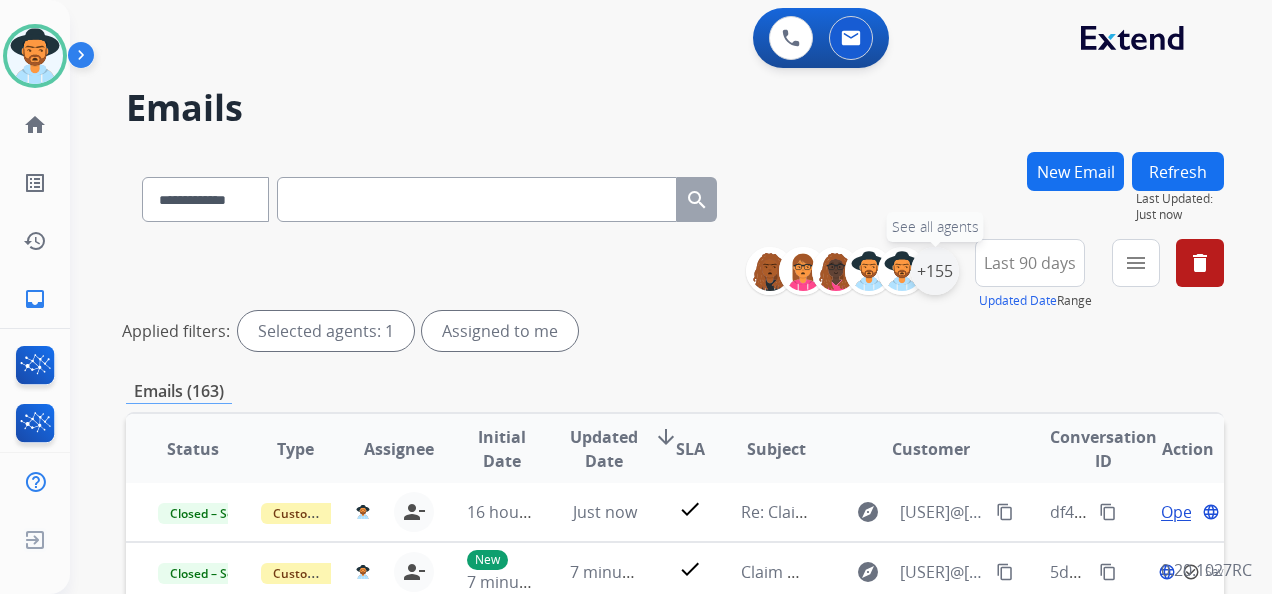 click on "+155" at bounding box center [935, 271] 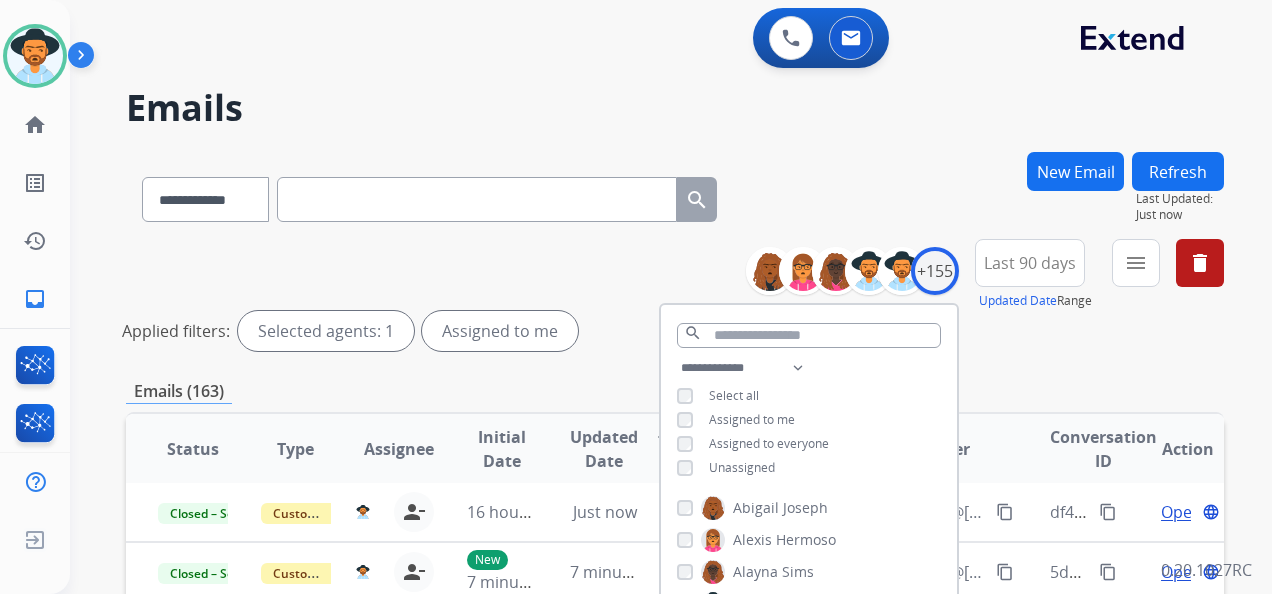 click on "Applied filters:  Selected agents: 1  Assigned to me" at bounding box center (671, 331) 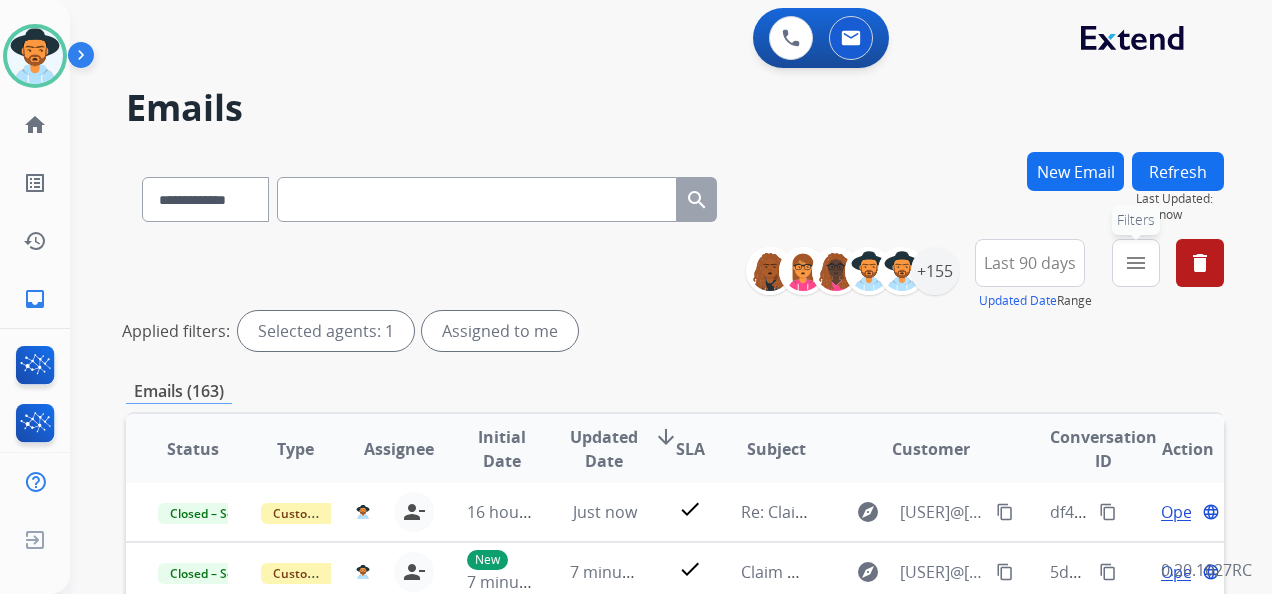 click on "menu" at bounding box center [1136, 263] 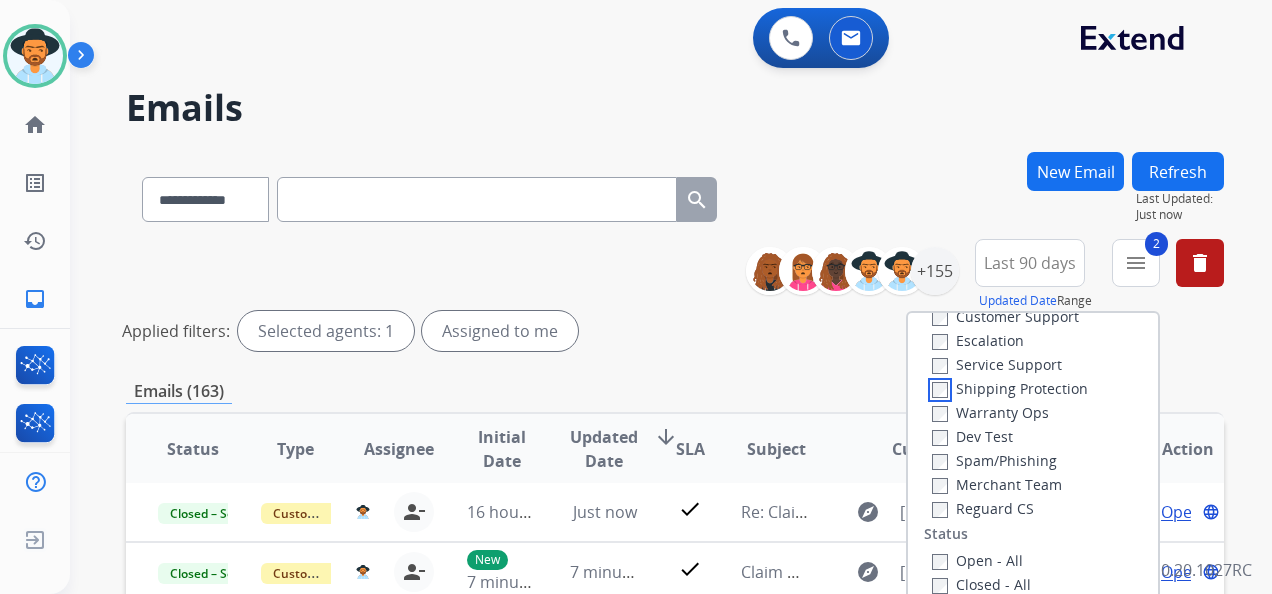 scroll, scrollTop: 100, scrollLeft: 0, axis: vertical 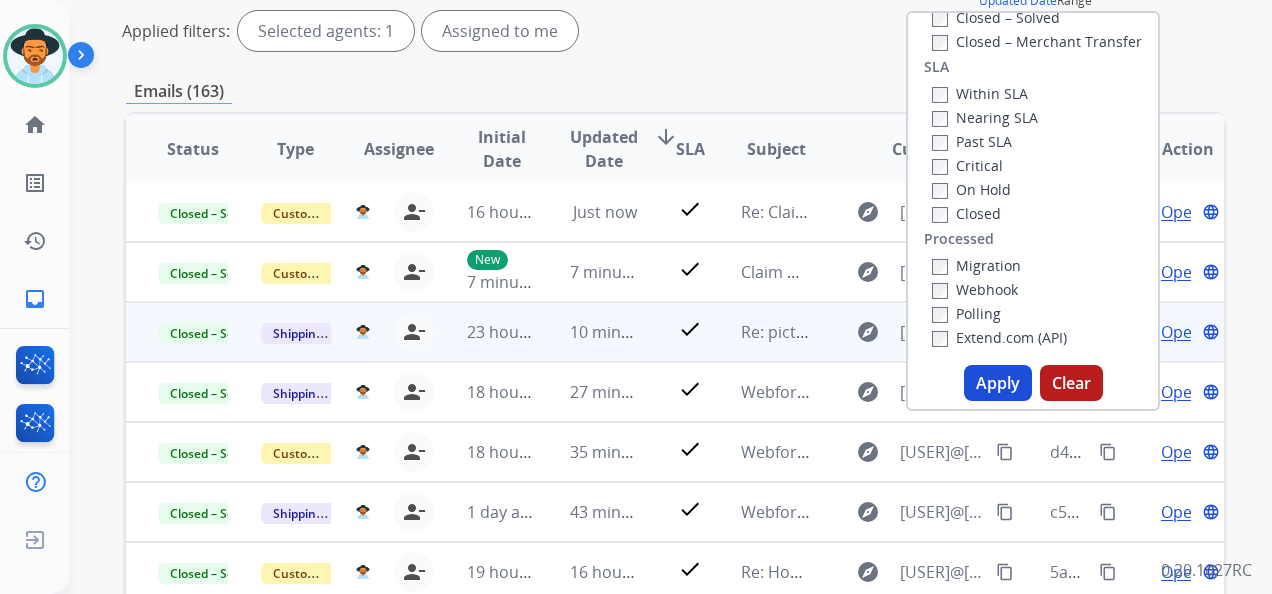 drag, startPoint x: 985, startPoint y: 376, endPoint x: 972, endPoint y: 346, distance: 32.695564 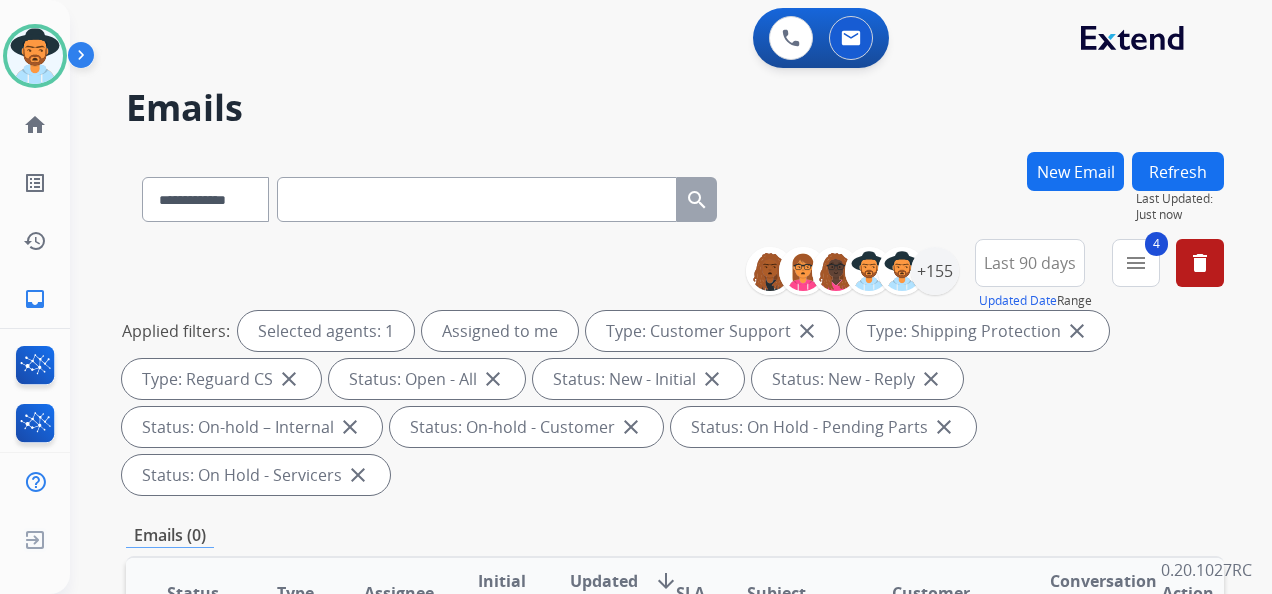 scroll, scrollTop: 0, scrollLeft: 0, axis: both 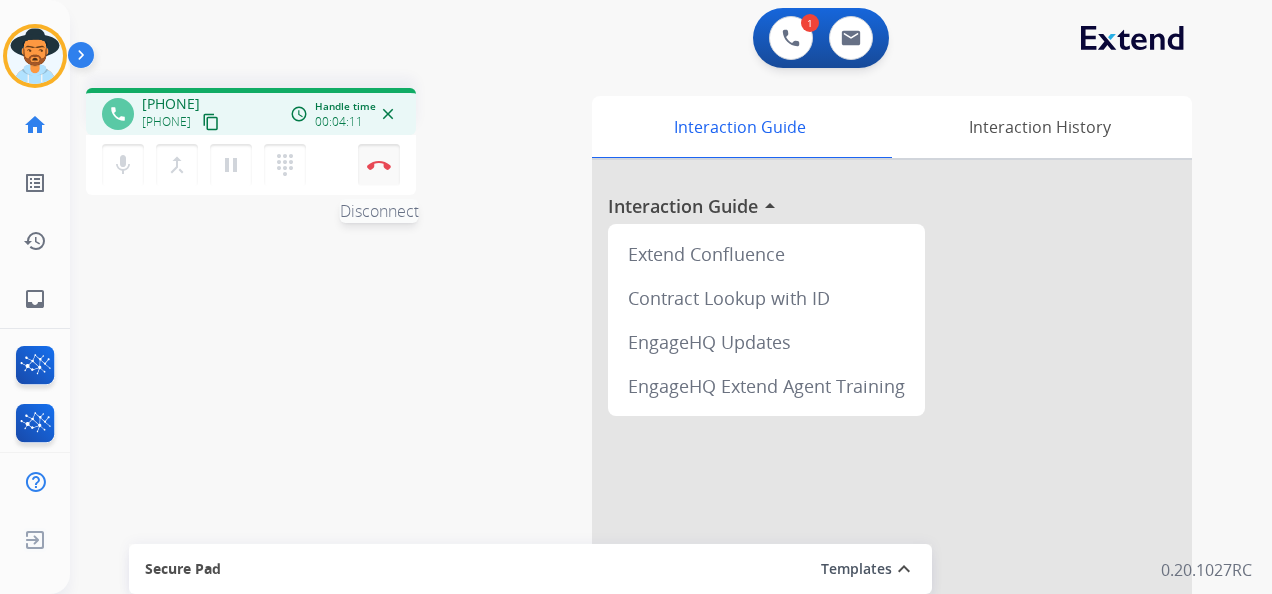 click at bounding box center [379, 165] 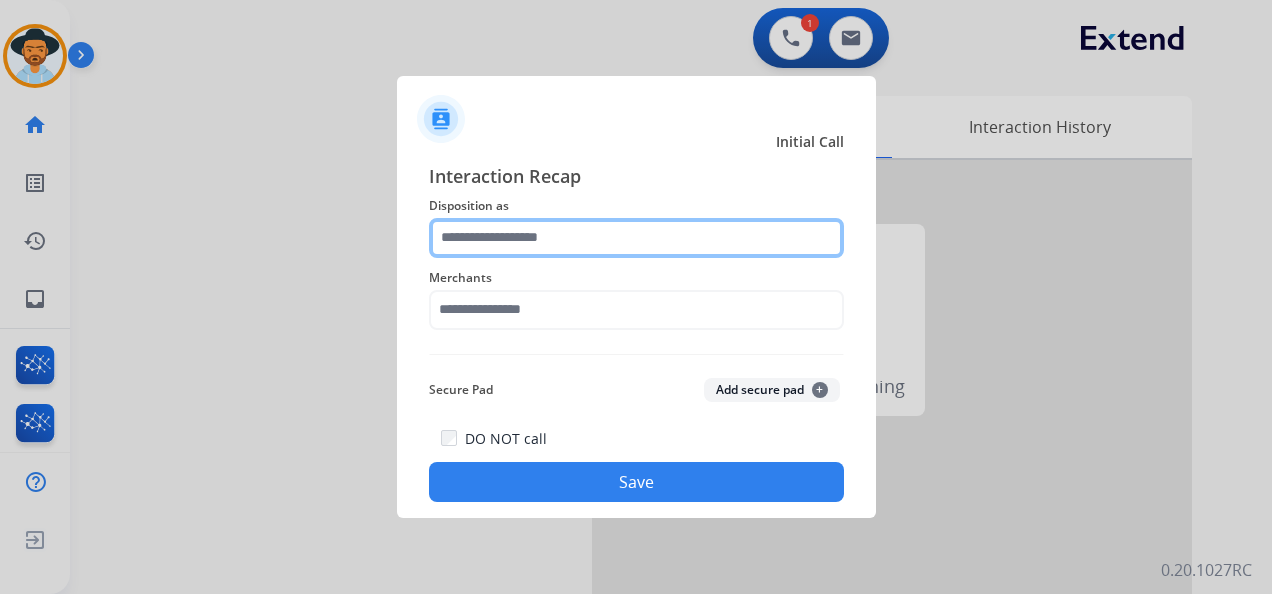 click 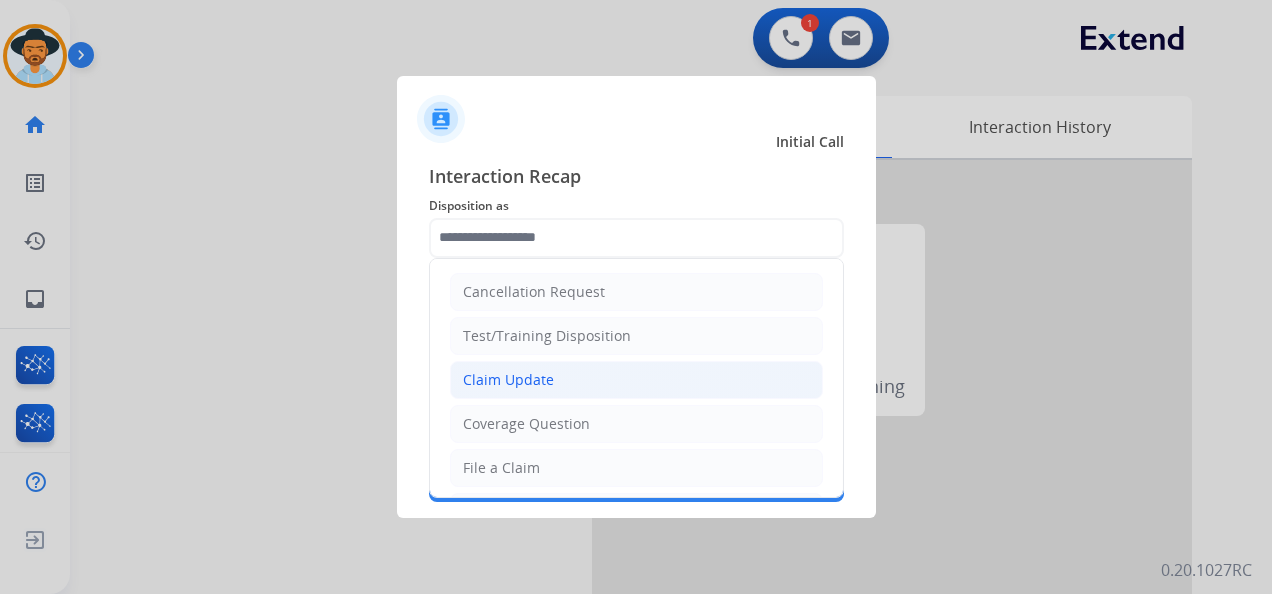 click on "Claim Update" 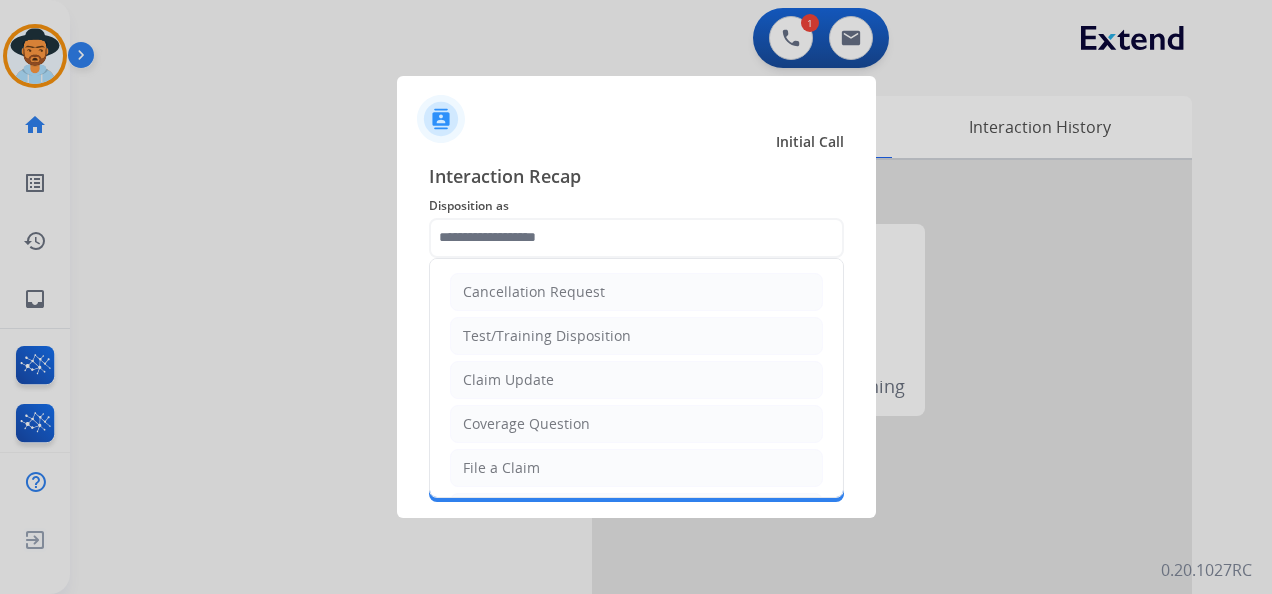 type on "**********" 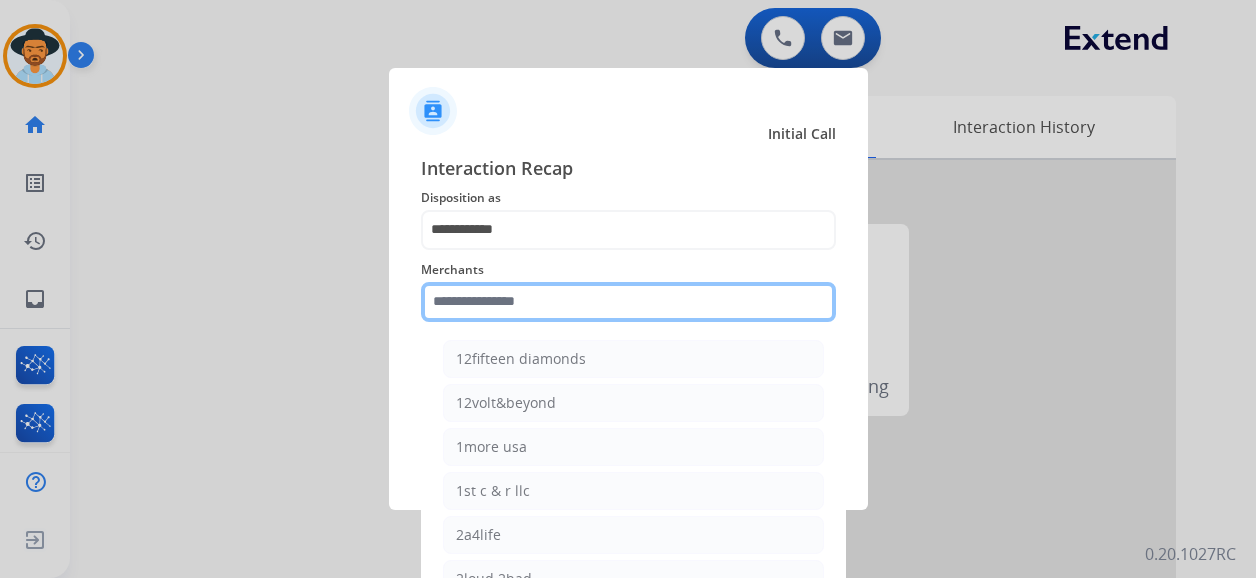 click 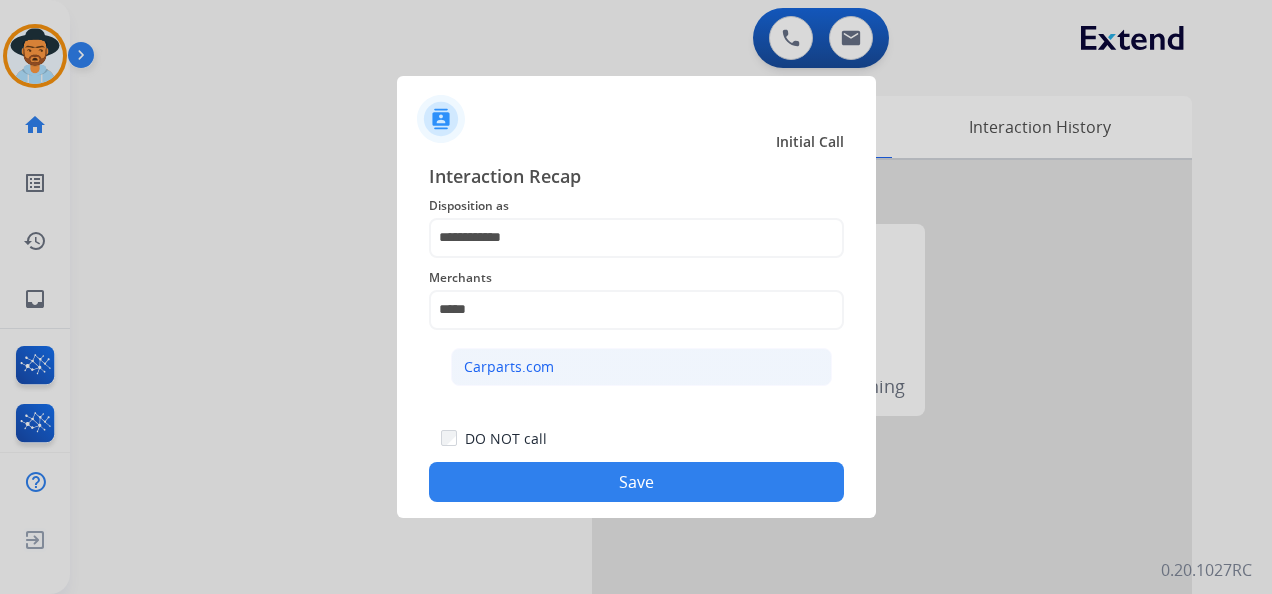 click on "Carparts.com" 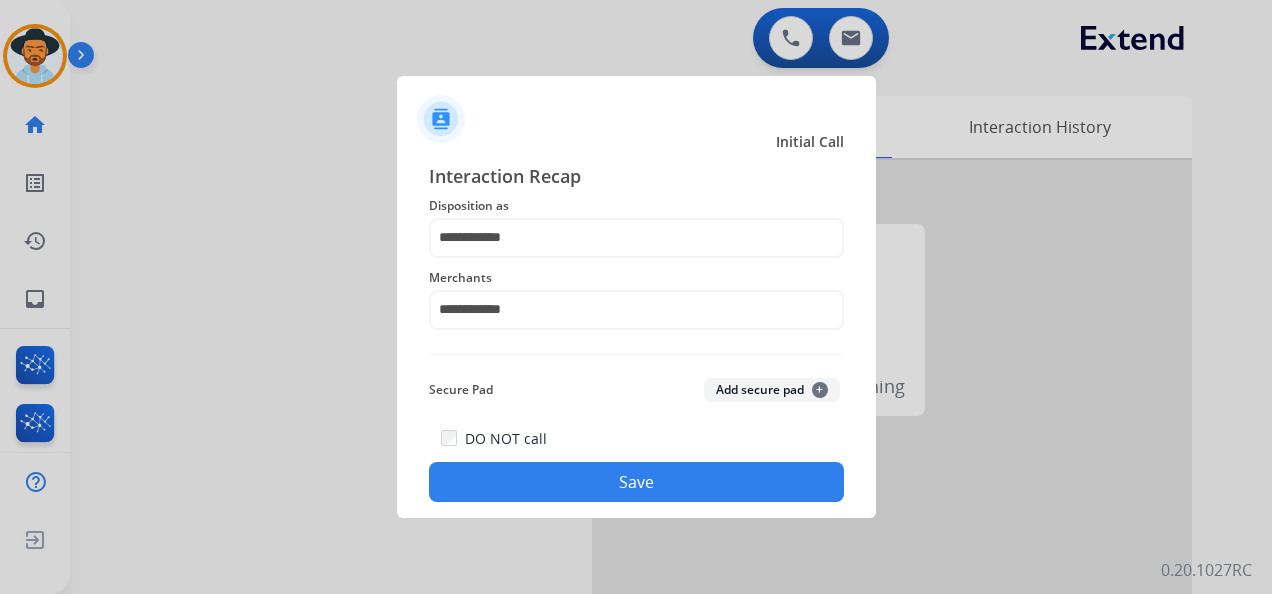 click on "Save" 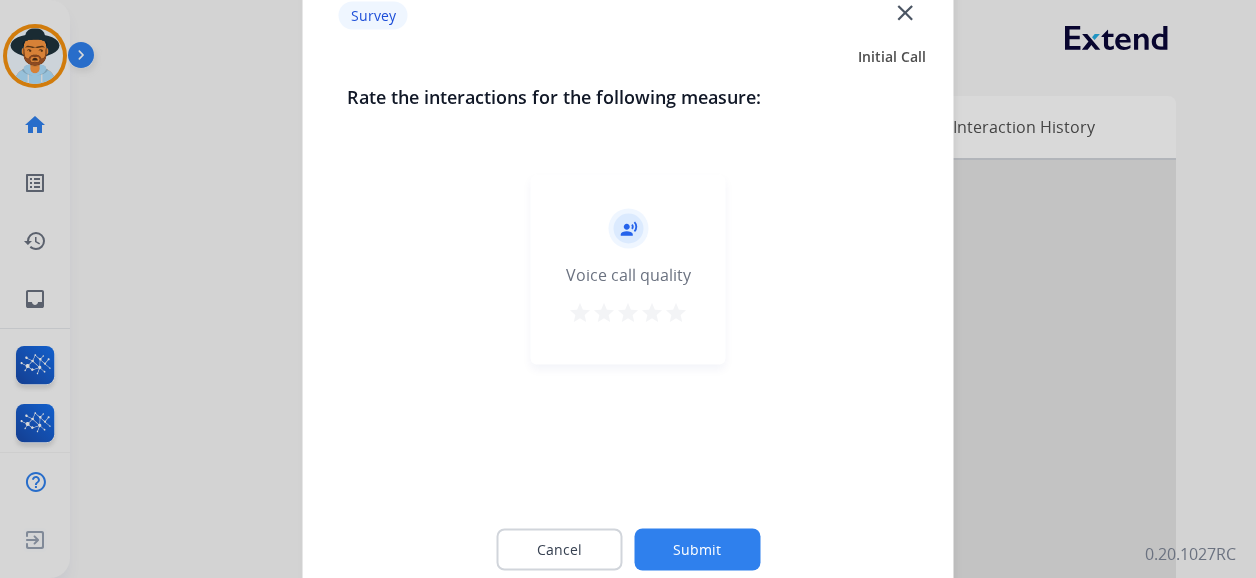 click on "star" at bounding box center (676, 313) 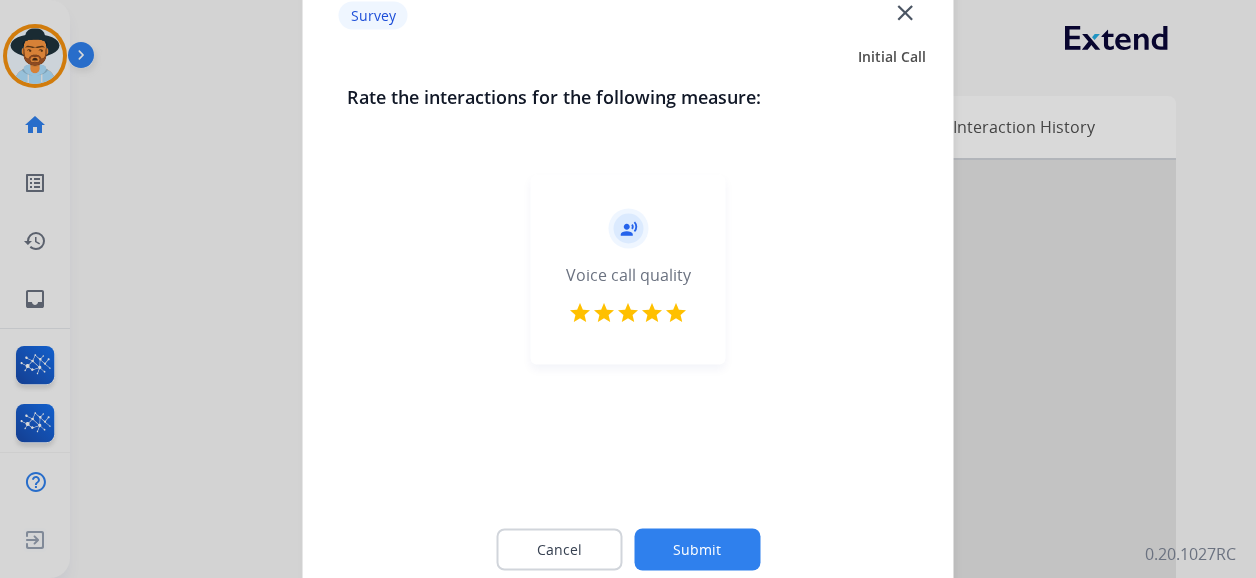 click on "Submit" 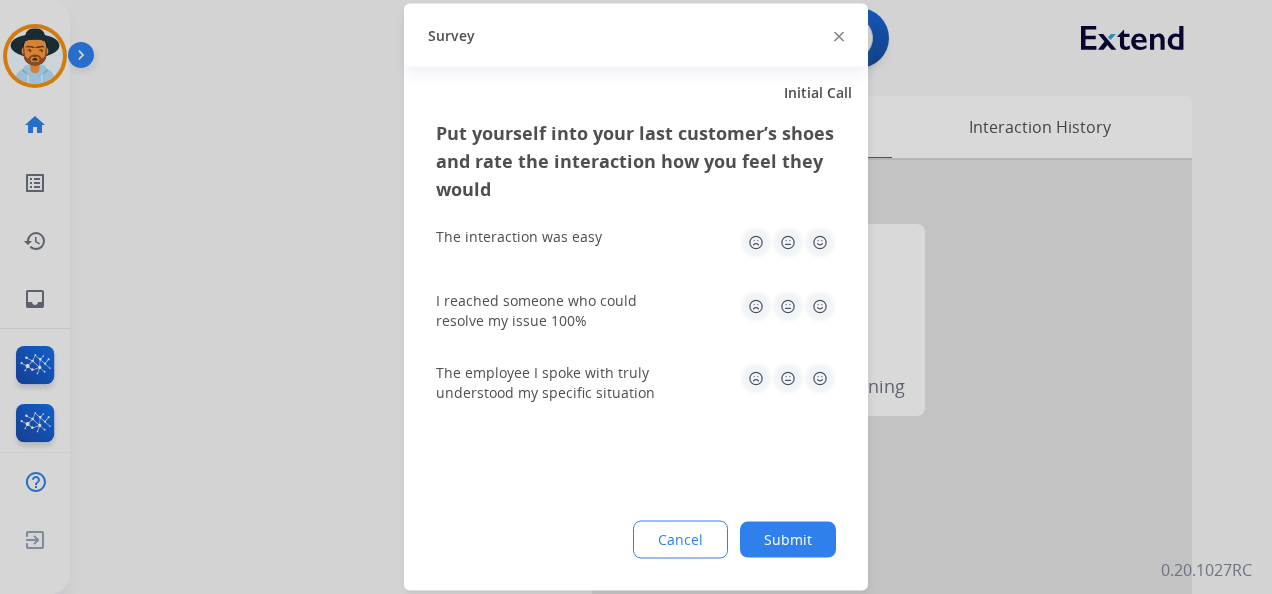 drag, startPoint x: 821, startPoint y: 245, endPoint x: 816, endPoint y: 290, distance: 45.276924 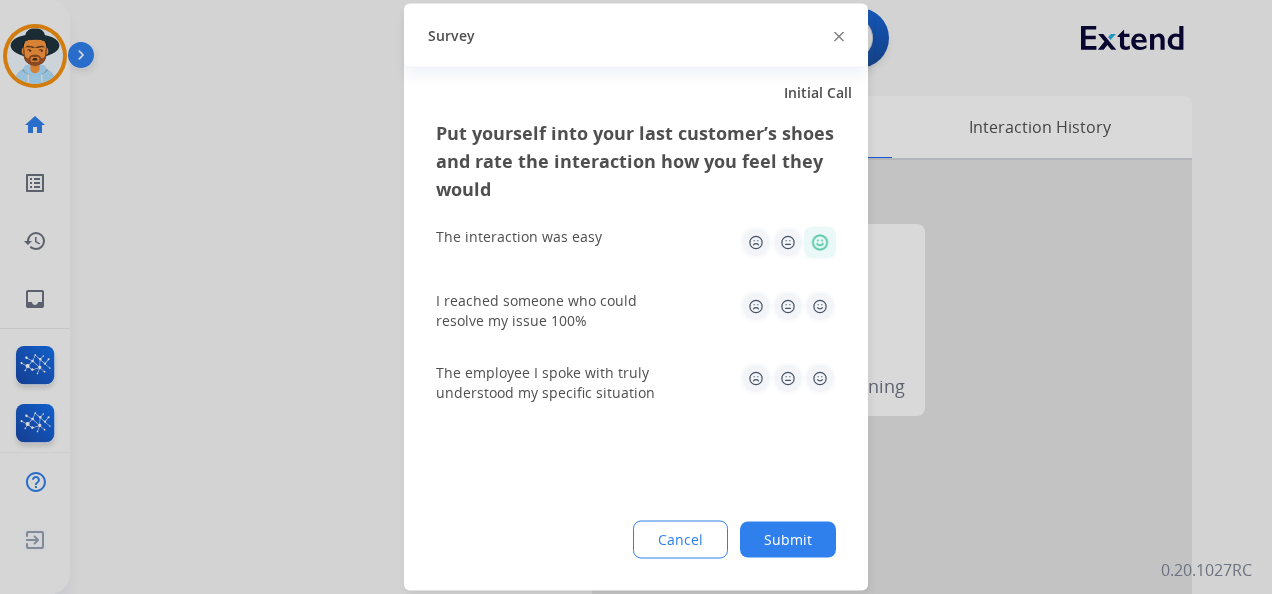 click 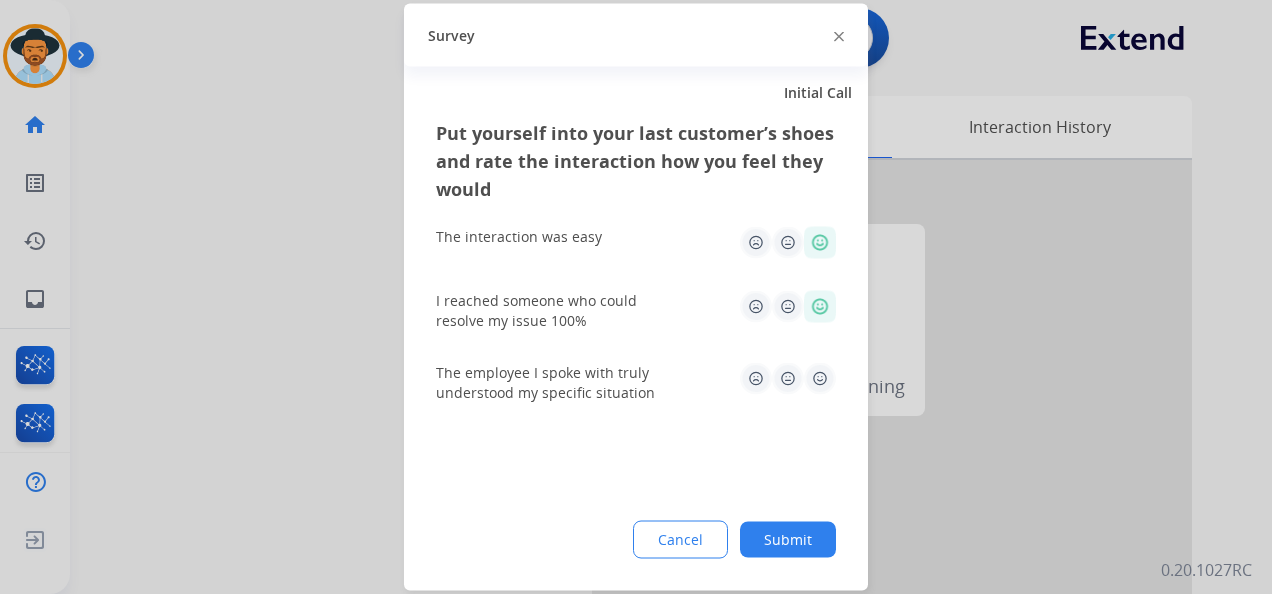 click 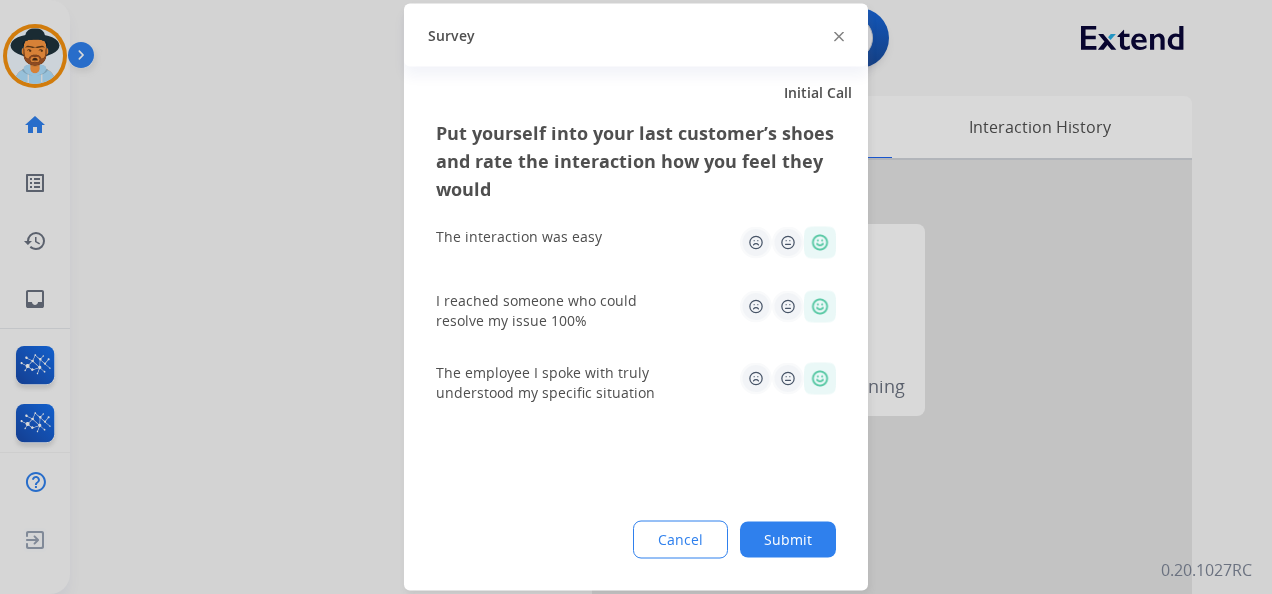click on "Submit" 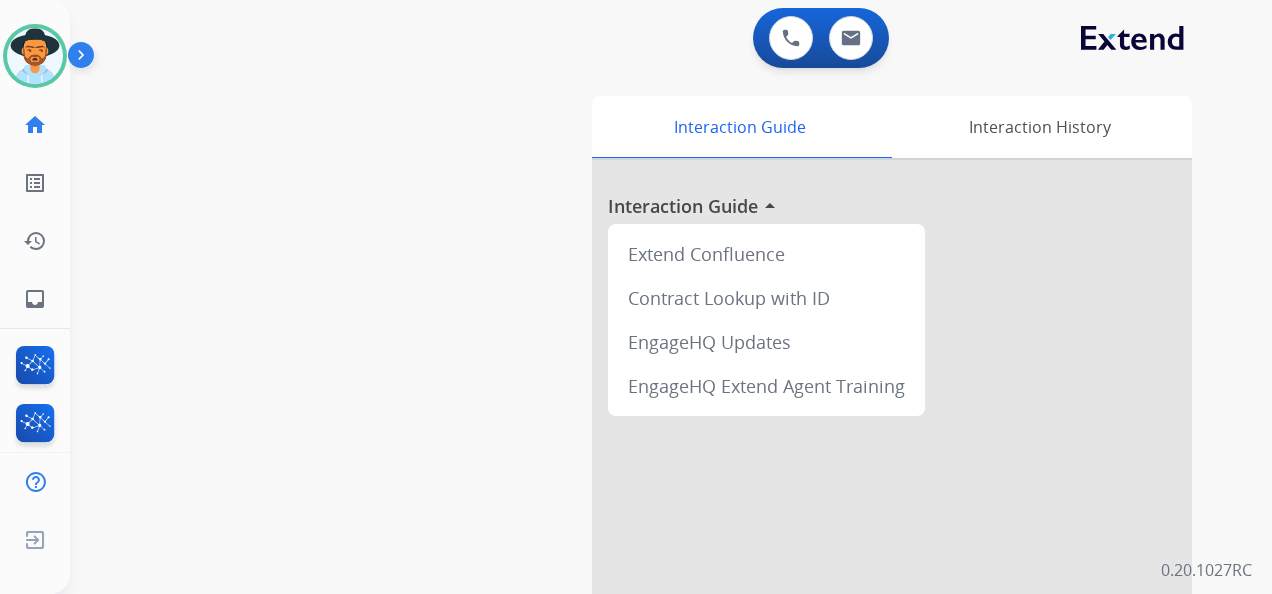click on "0 Voice Interactions  0  Email Interactions" at bounding box center [647, 36] 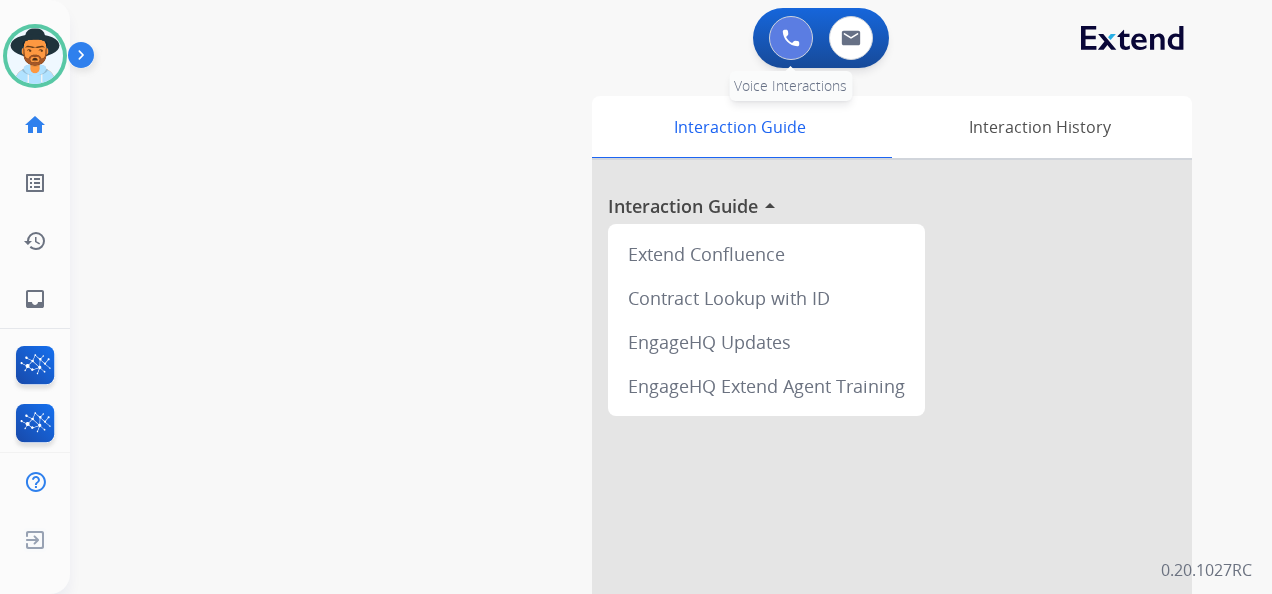 click at bounding box center [791, 38] 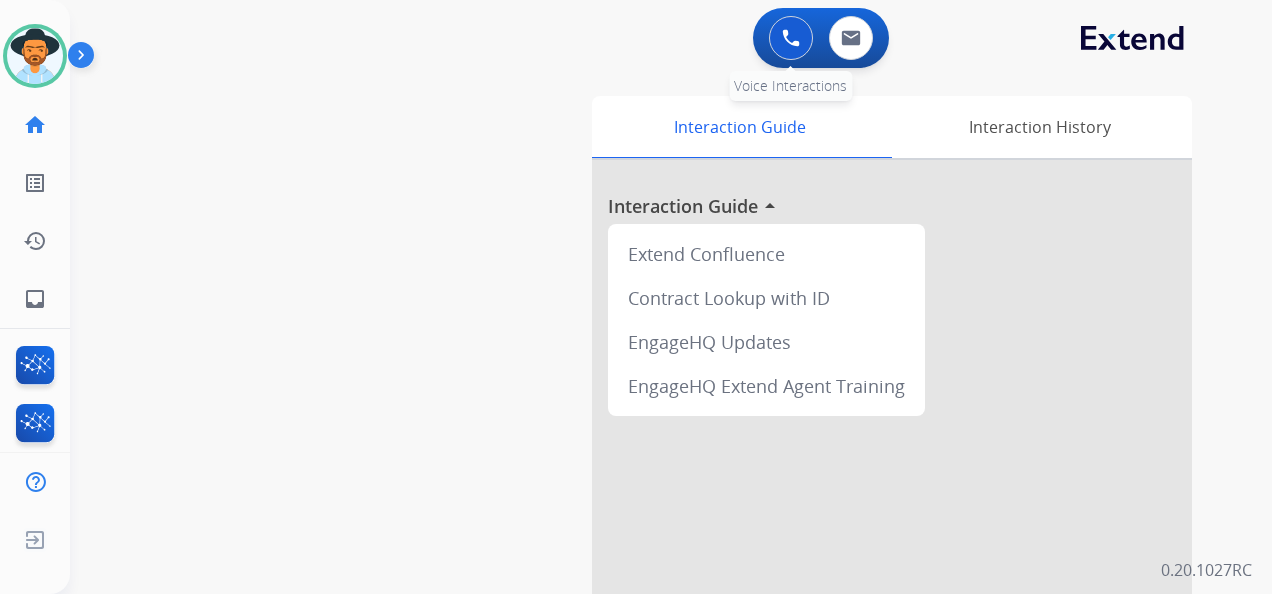 click at bounding box center [791, 38] 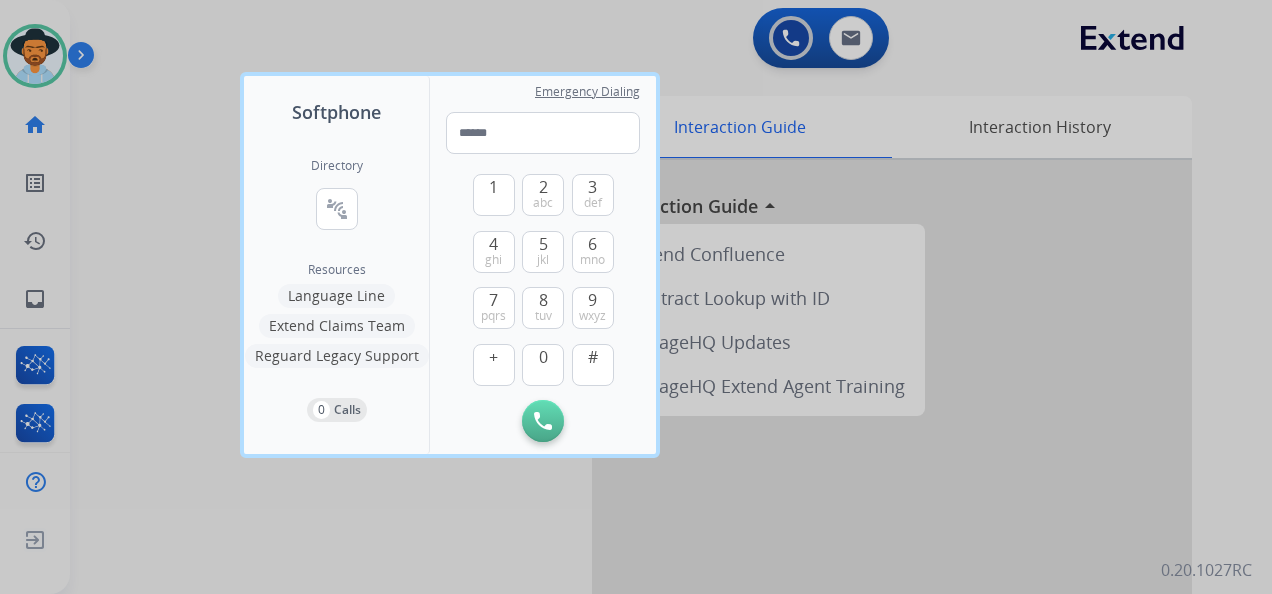 click at bounding box center (636, 297) 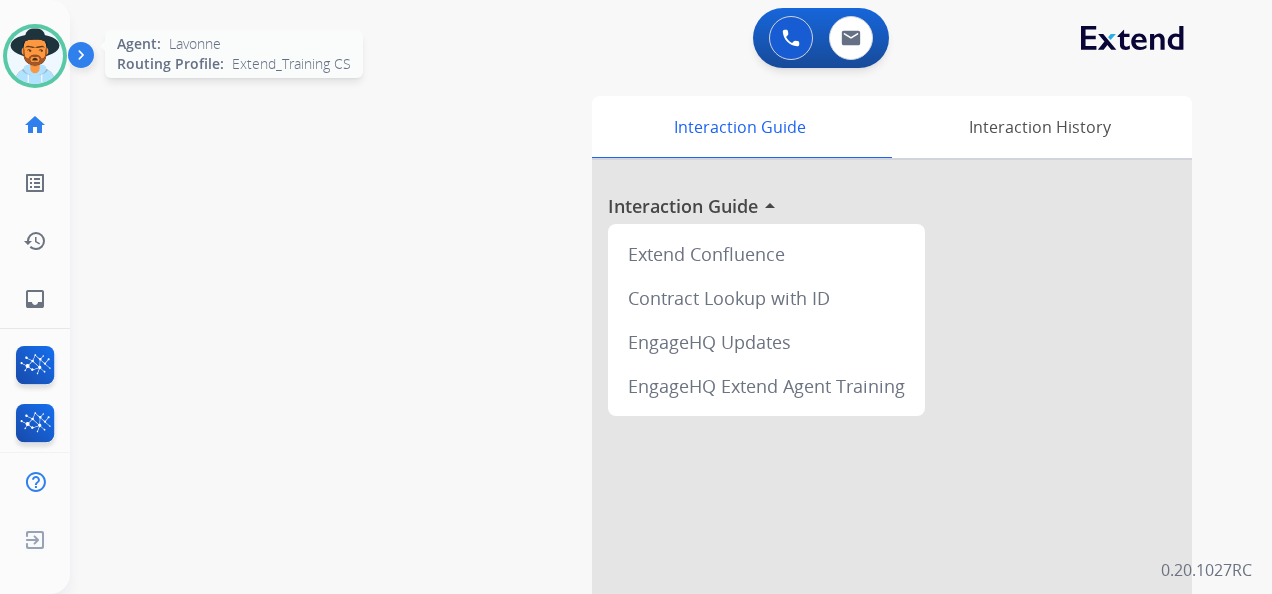 click at bounding box center (35, 56) 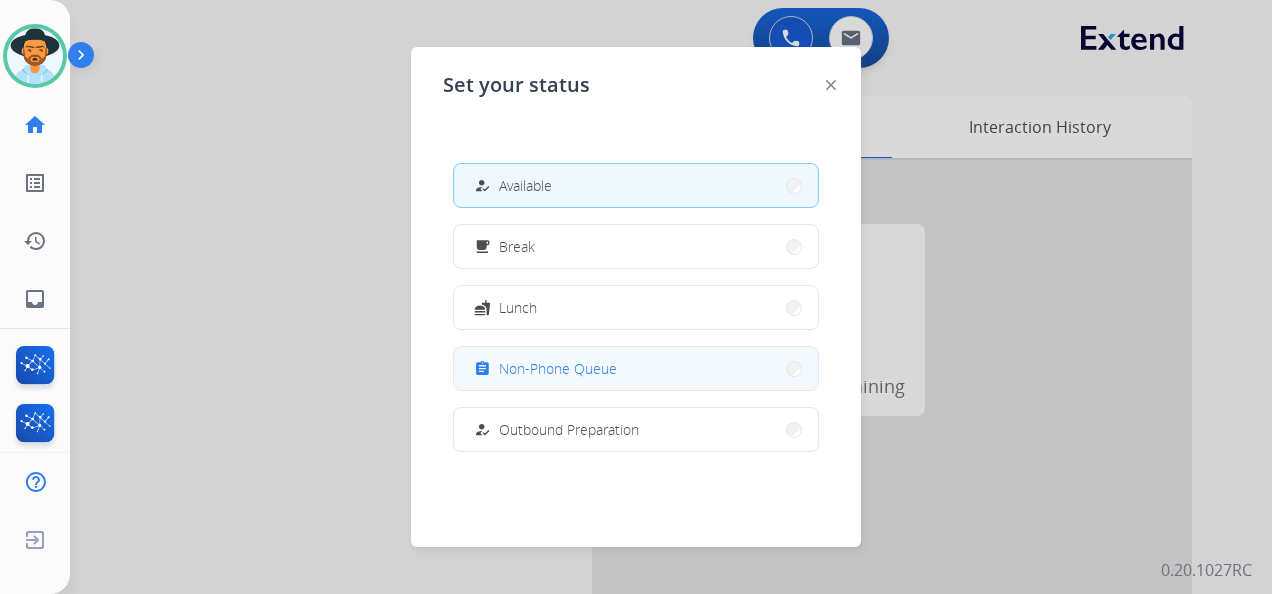 click on "Non-Phone Queue" at bounding box center (558, 368) 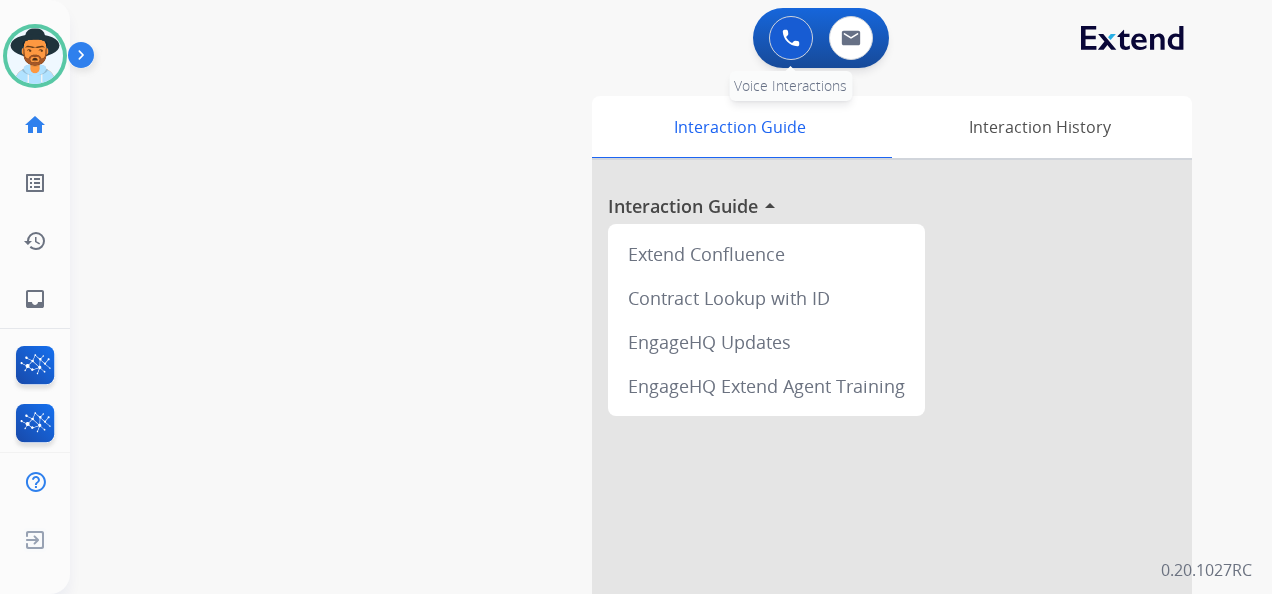 click at bounding box center [791, 38] 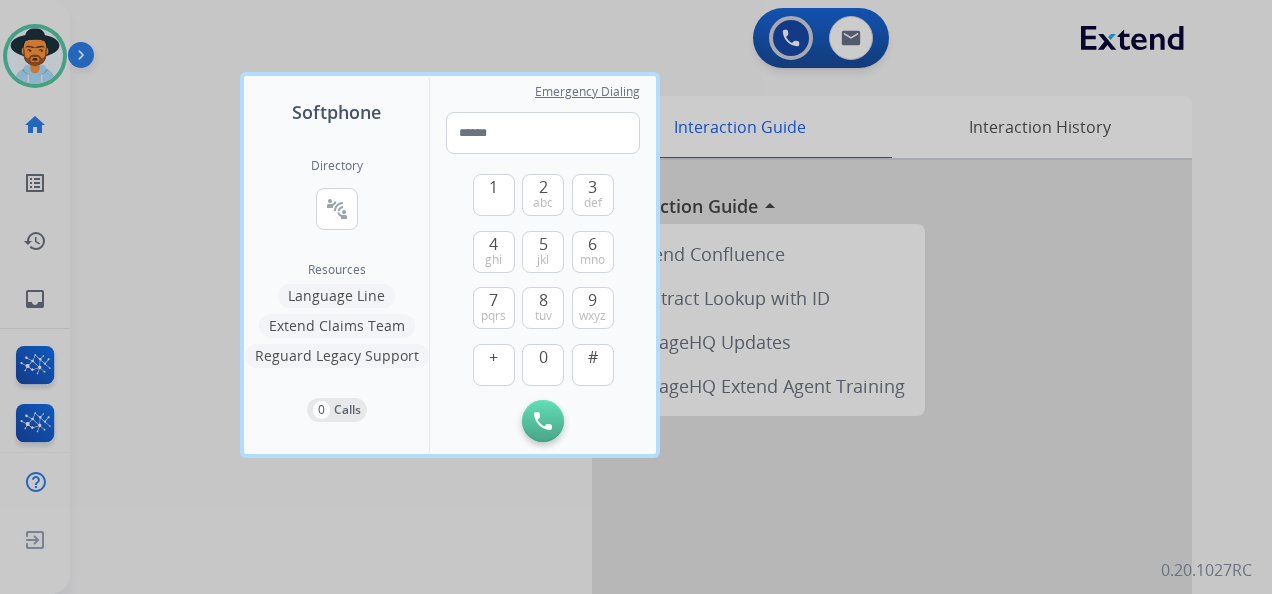 click on "Softphone Directory connect_without_contact Resource Directory Resources Language Line Extend Claims Team Reguard Legacy Support 0 Calls Emergency Dialing 1 2 abc 3 def 4 ghi 5 jkl 6 mno 7 pqrs 8 tuv 9 wxyz + 0 # Initiate Call Outbound call Quit Outbound call Quit Schedule interaction + Add to my list Customer Date Duration ****** ****** ****** ****** ****** ****** Availability Morning Mid Day Afternoon Customer information Default Phone Default Email Add new + Cancel Schedule Lavonne Non-Phone Queue Edit Avatar Agent: Lavonne Routing Profile: Extend_Training CS home Home Home list_alt Outbound Leads Outbound Leads history Interaction Log Interaction Log inbox Emails Emails FocalPoints Interaction Analytics Help Center Help Center Log out Log out 0 Voice Interactions 0 Email Interactions swap_horiz Break voice bridge close_fullscreen Connect 3-Way Call merge_type Separate 3-Way Call Interaction Guide Interaction History Interaction Guide arrow_drop_up Extend Confluence" at bounding box center [636, 297] 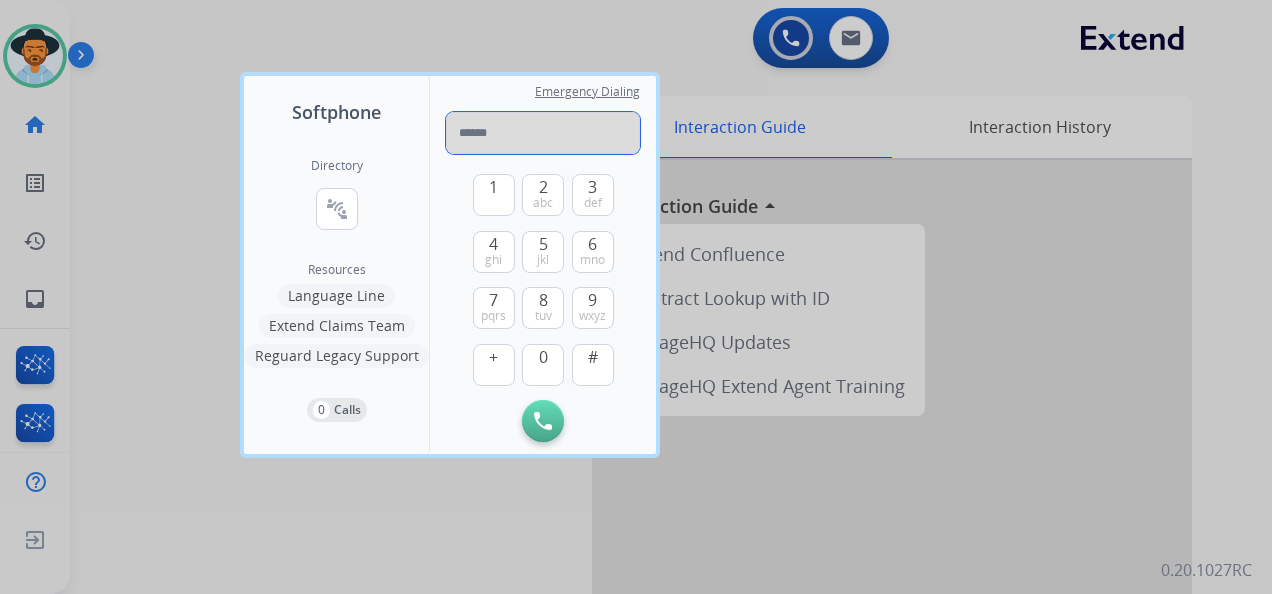 click at bounding box center (543, 133) 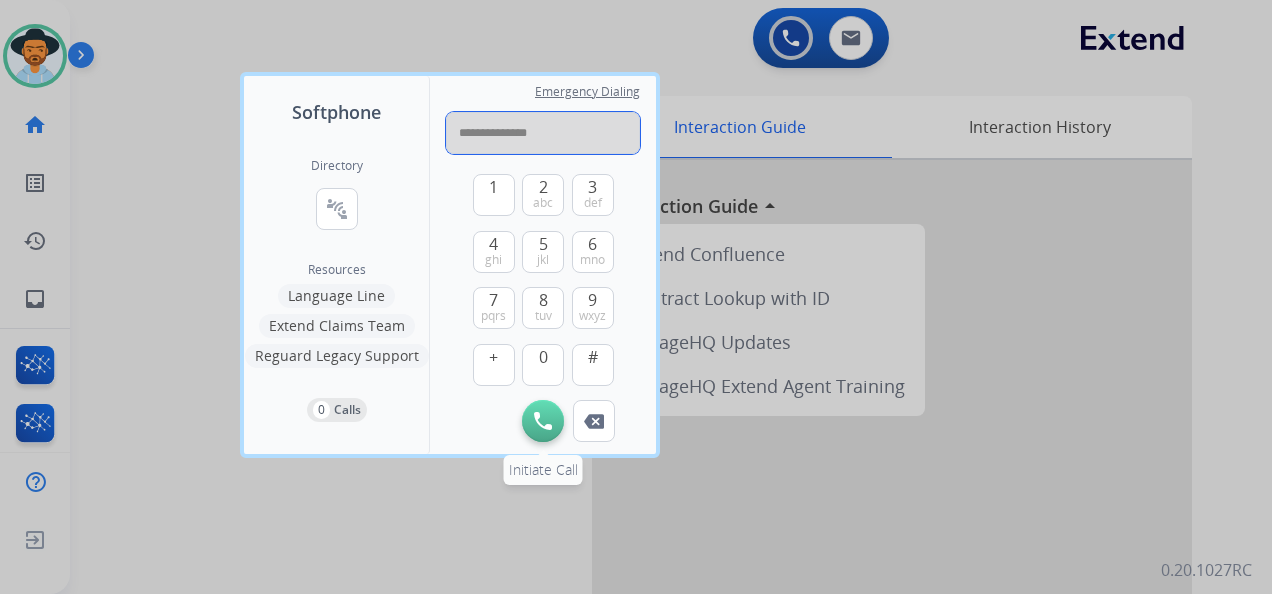 type on "**********" 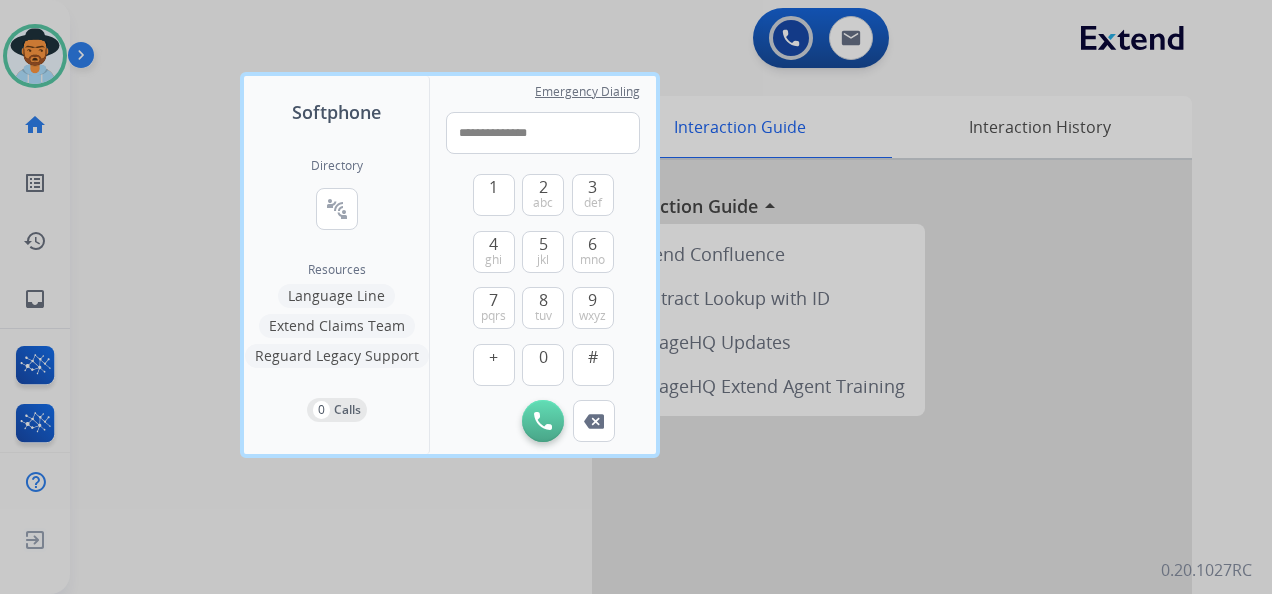 click at bounding box center (543, 421) 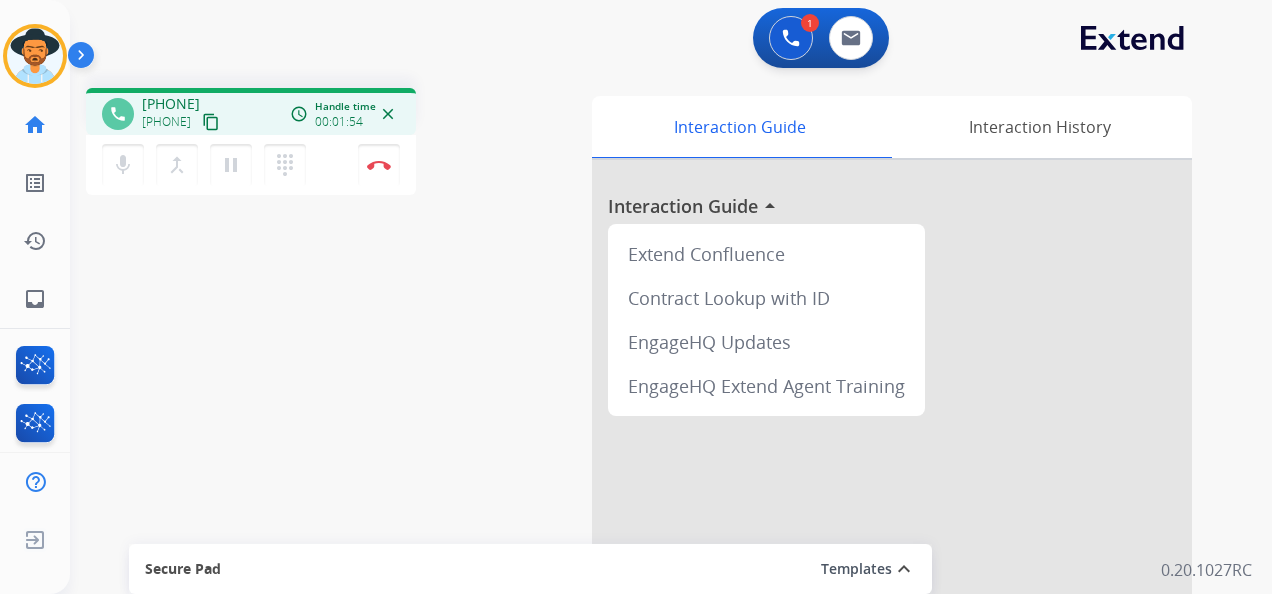 click on "1 Voice Interactions  0  Email Interactions" at bounding box center (659, 40) 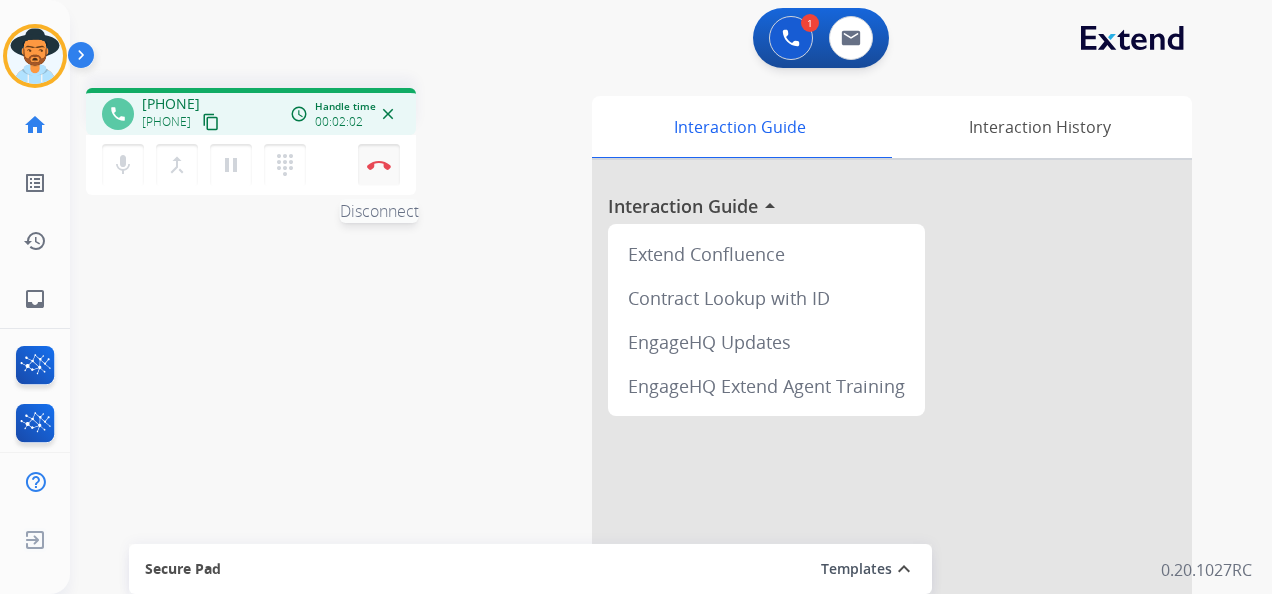 click on "Disconnect" at bounding box center [379, 165] 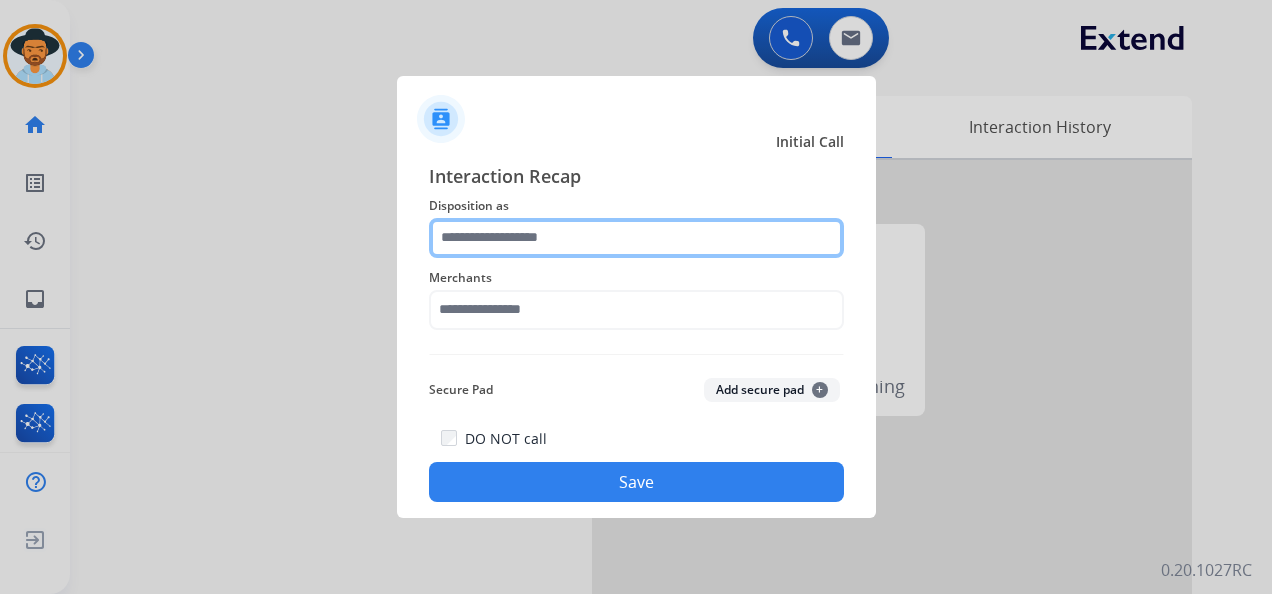 click 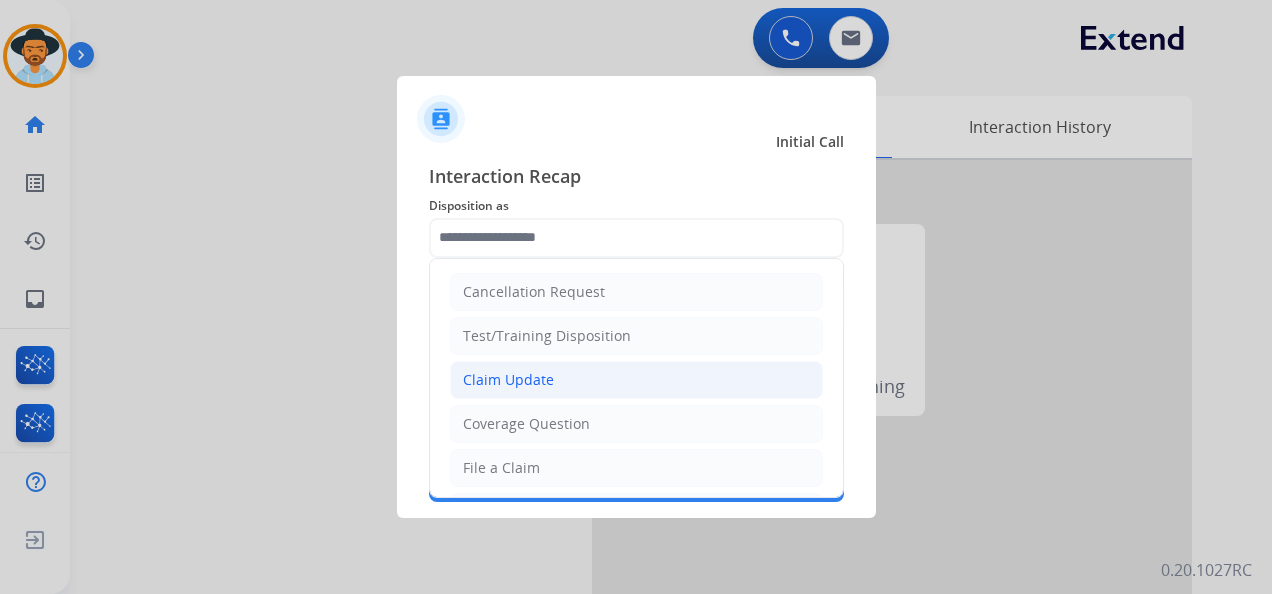 click on "Claim Update" 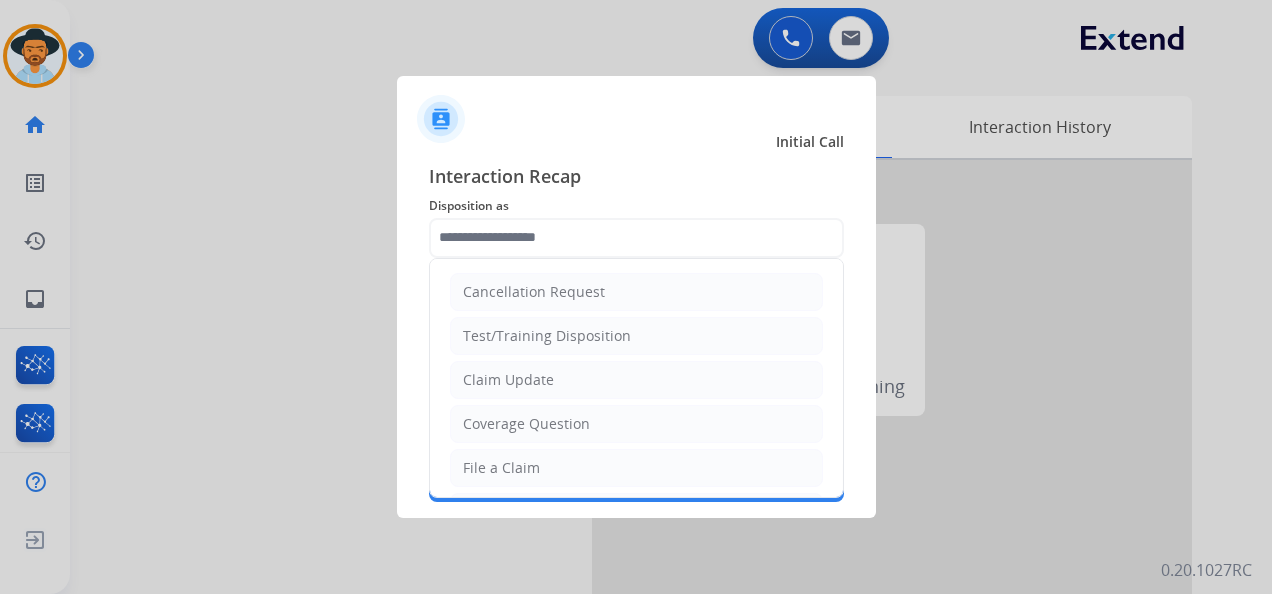 type on "**********" 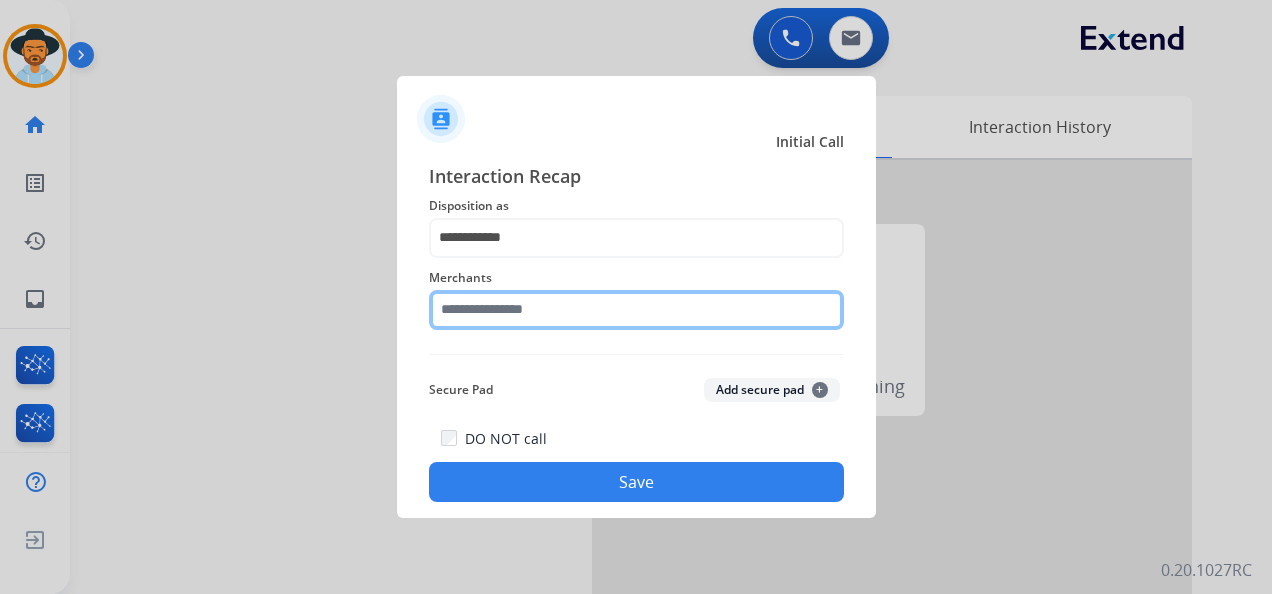 click 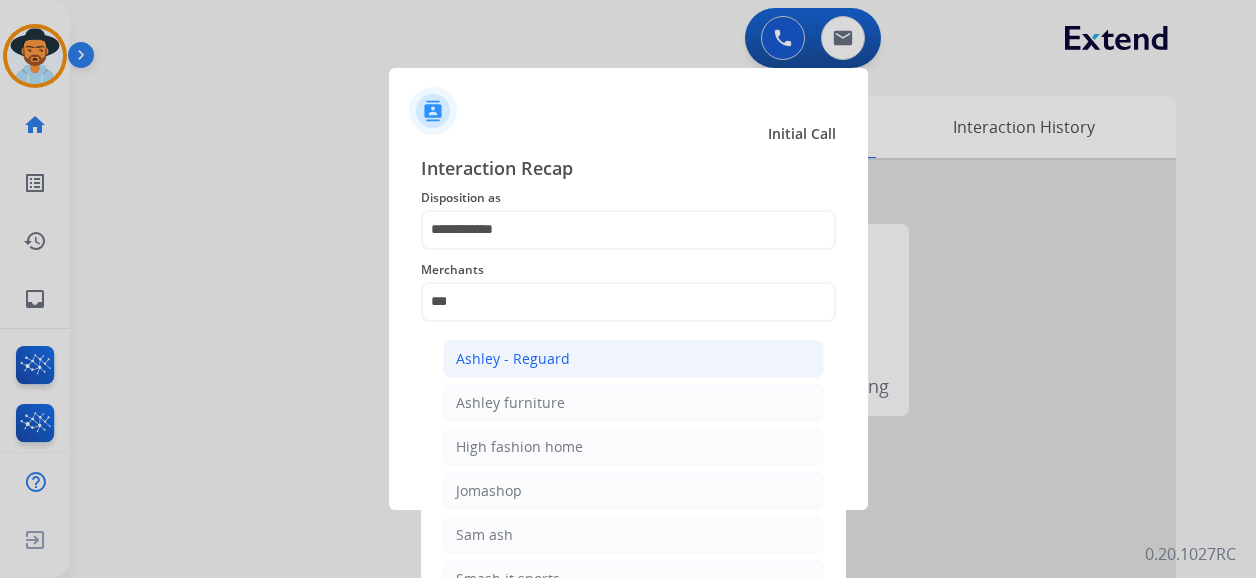 click on "Ashley - Reguard" 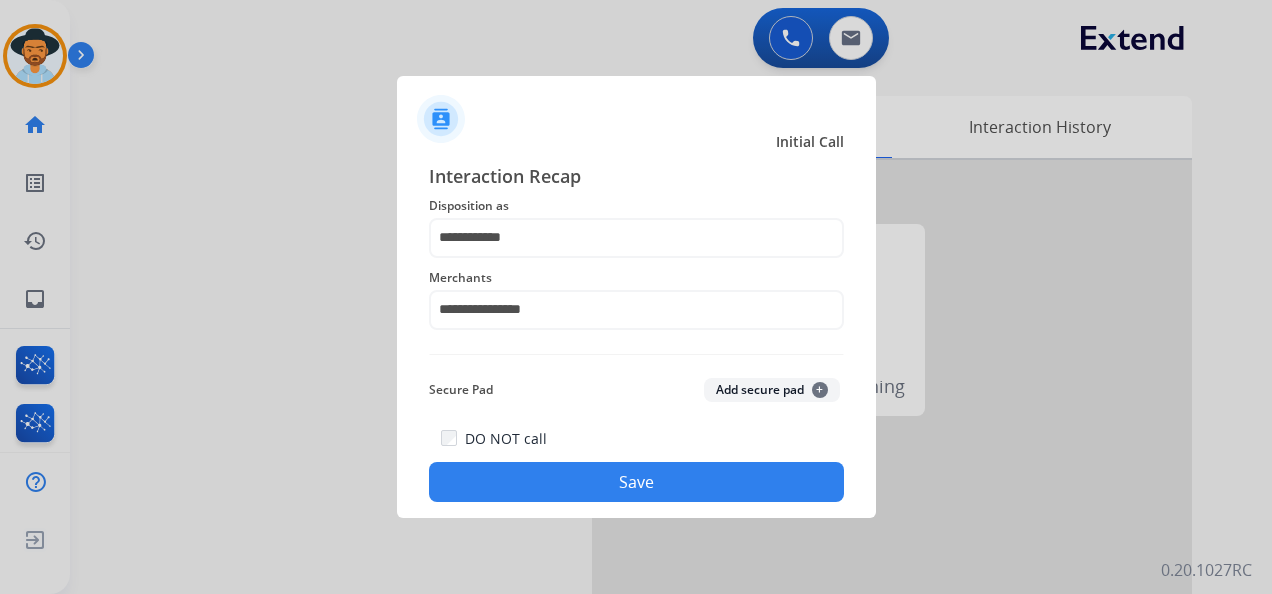click on "Save" 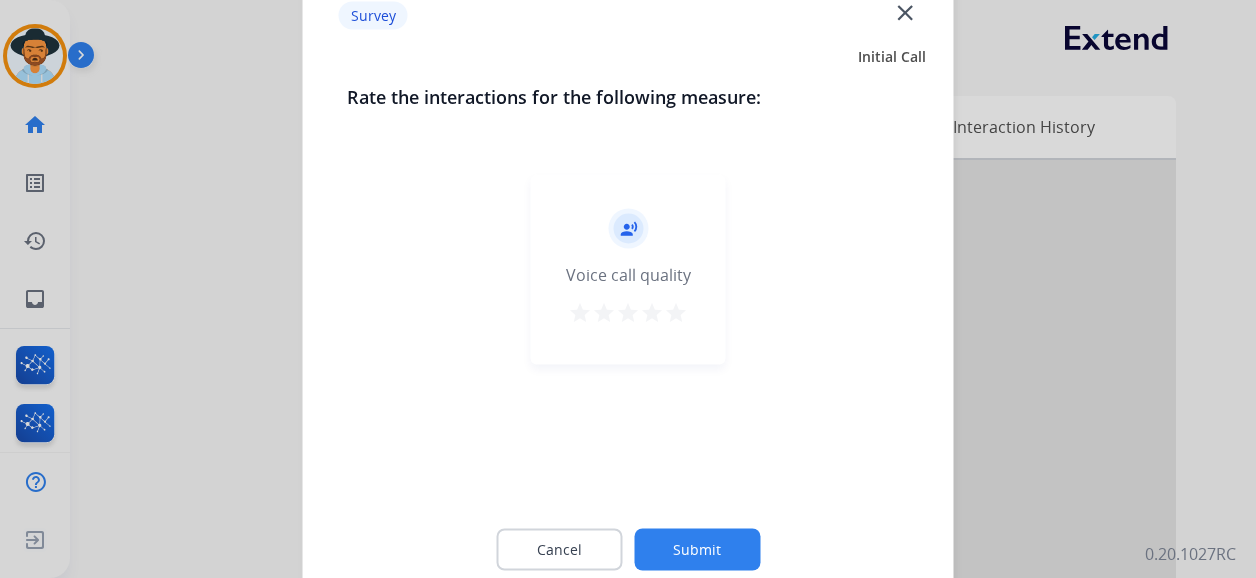 click on "star" at bounding box center [676, 313] 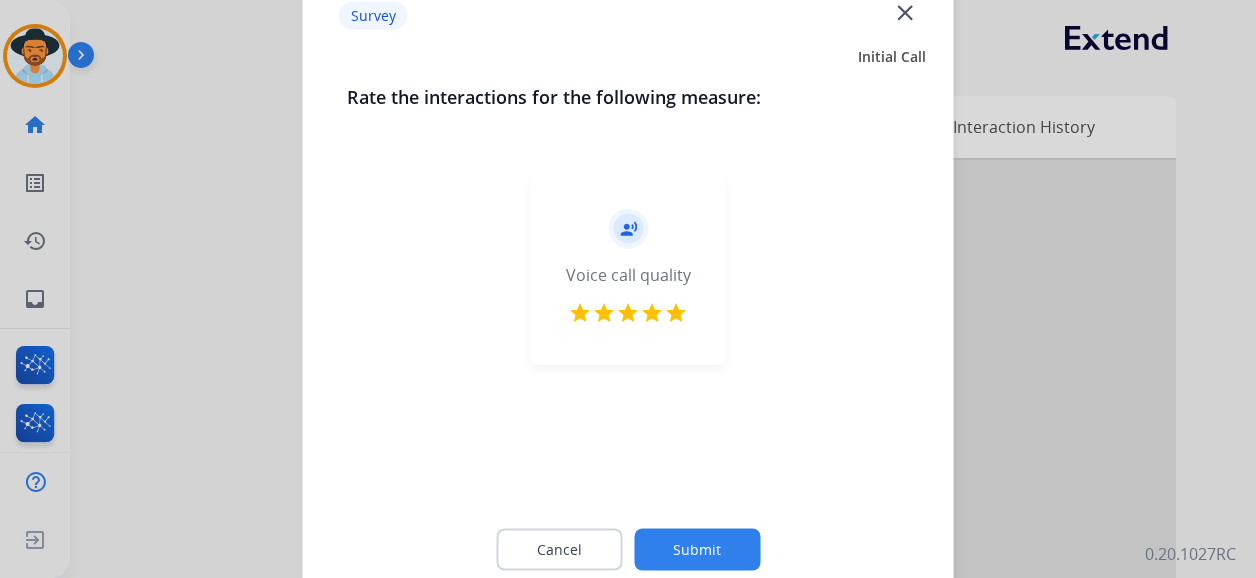 click on "Submit" 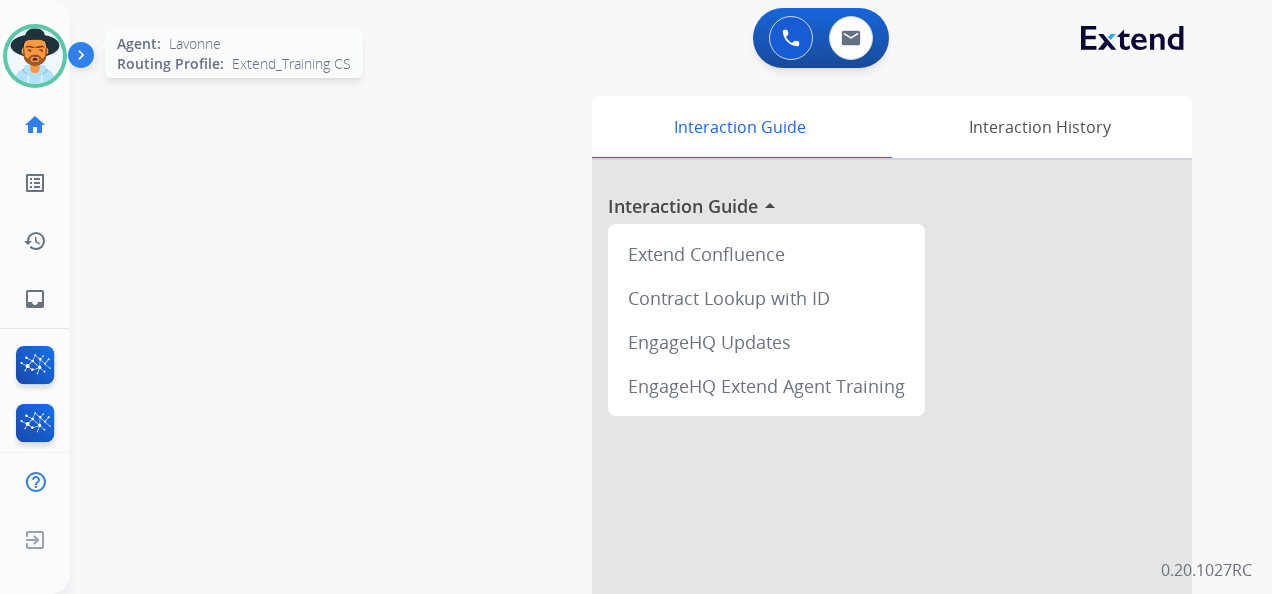 click at bounding box center [35, 56] 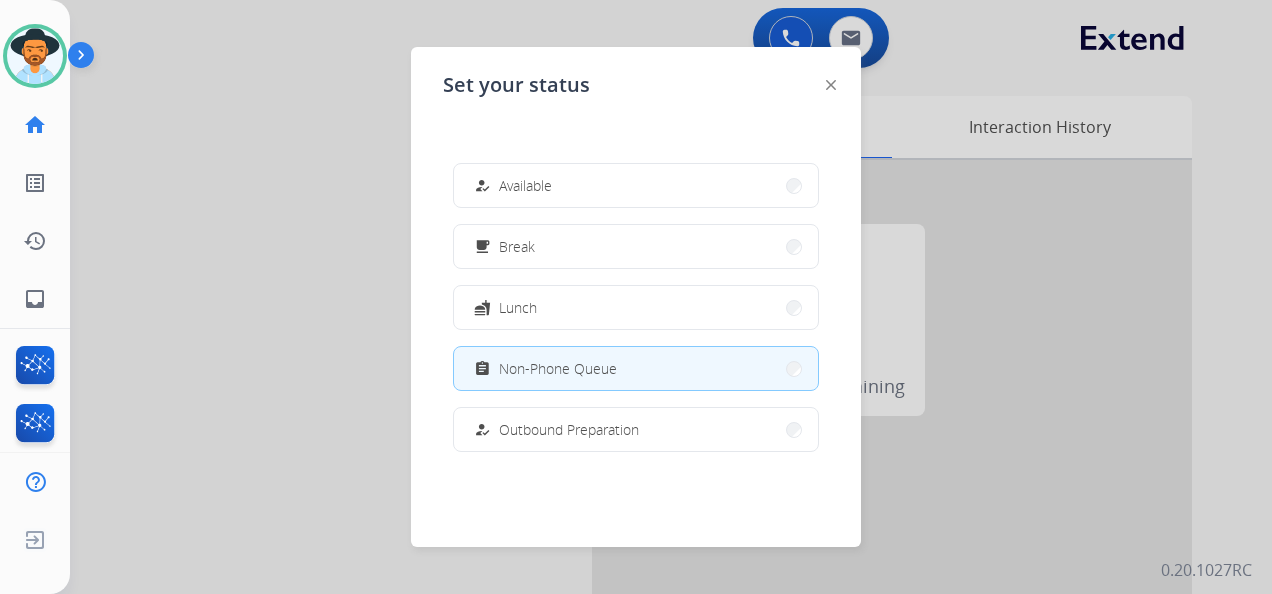 click on "Available" at bounding box center [525, 185] 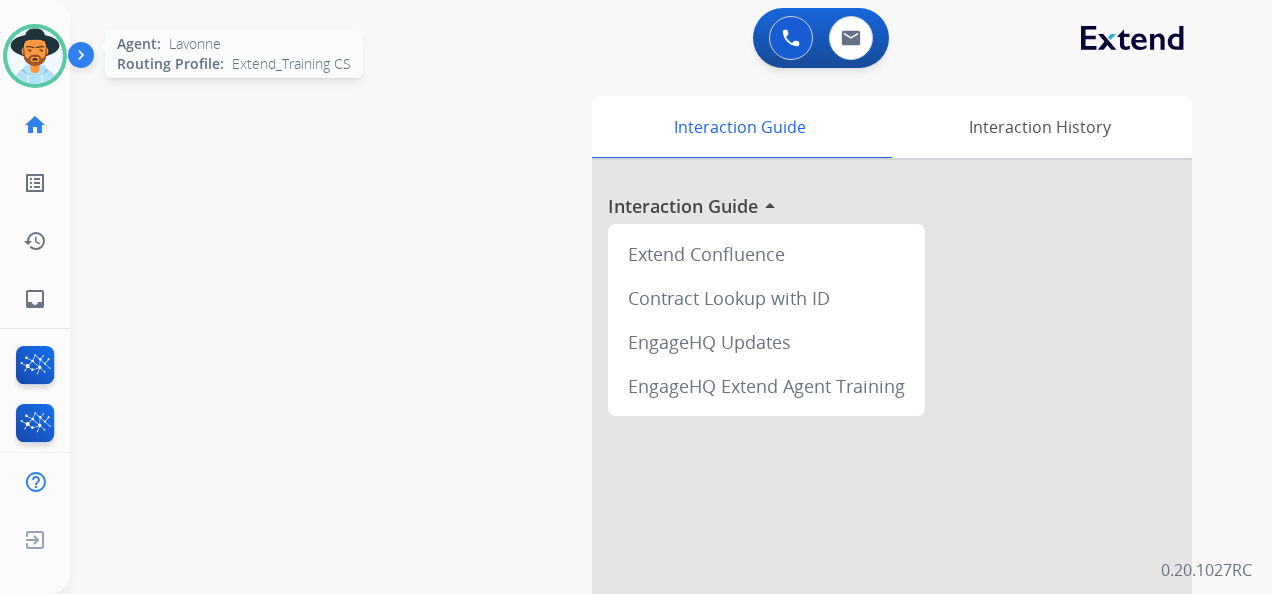 drag, startPoint x: 50, startPoint y: 53, endPoint x: 60, endPoint y: 62, distance: 13.453624 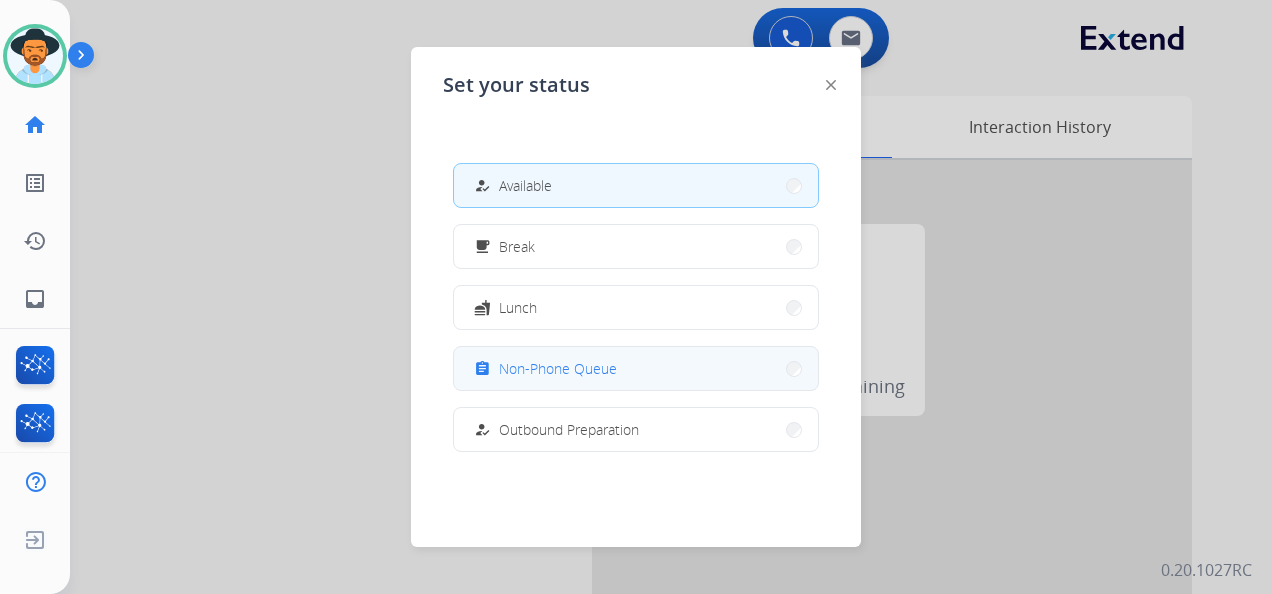 click on "Non-Phone Queue" at bounding box center [558, 368] 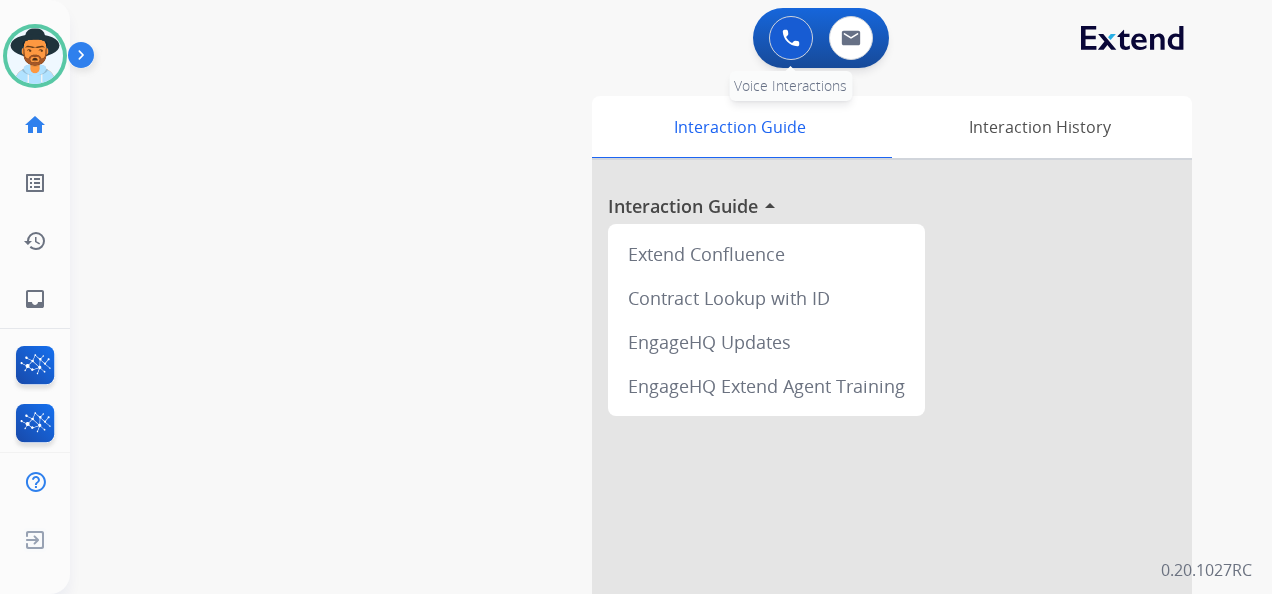 click at bounding box center [791, 38] 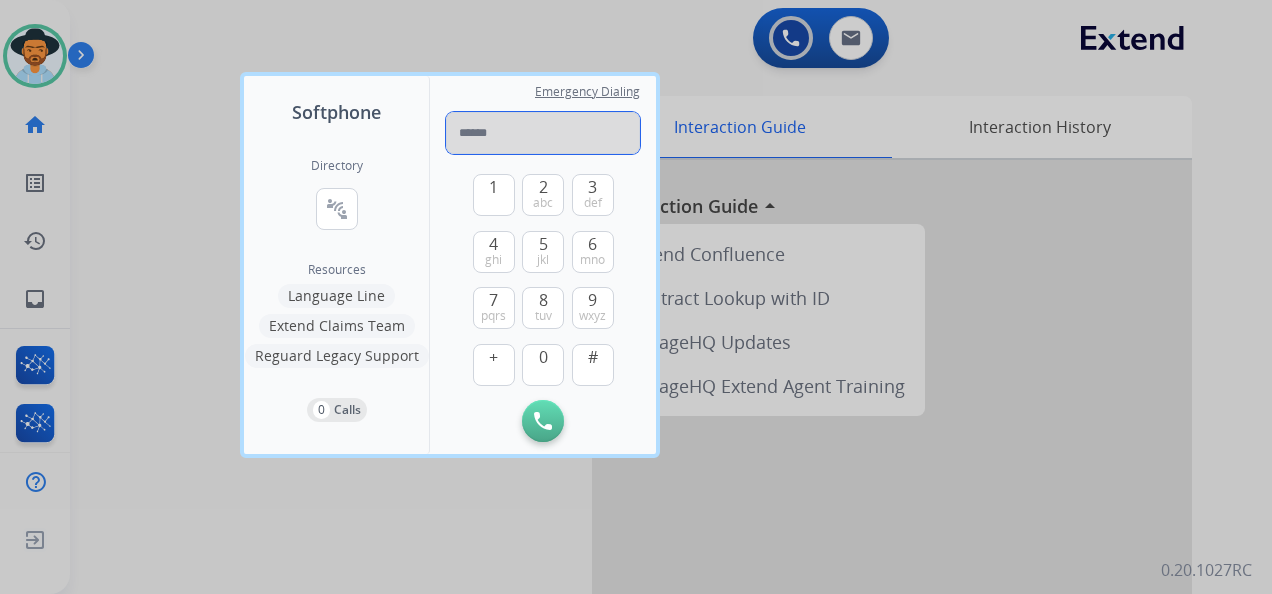 click at bounding box center [543, 133] 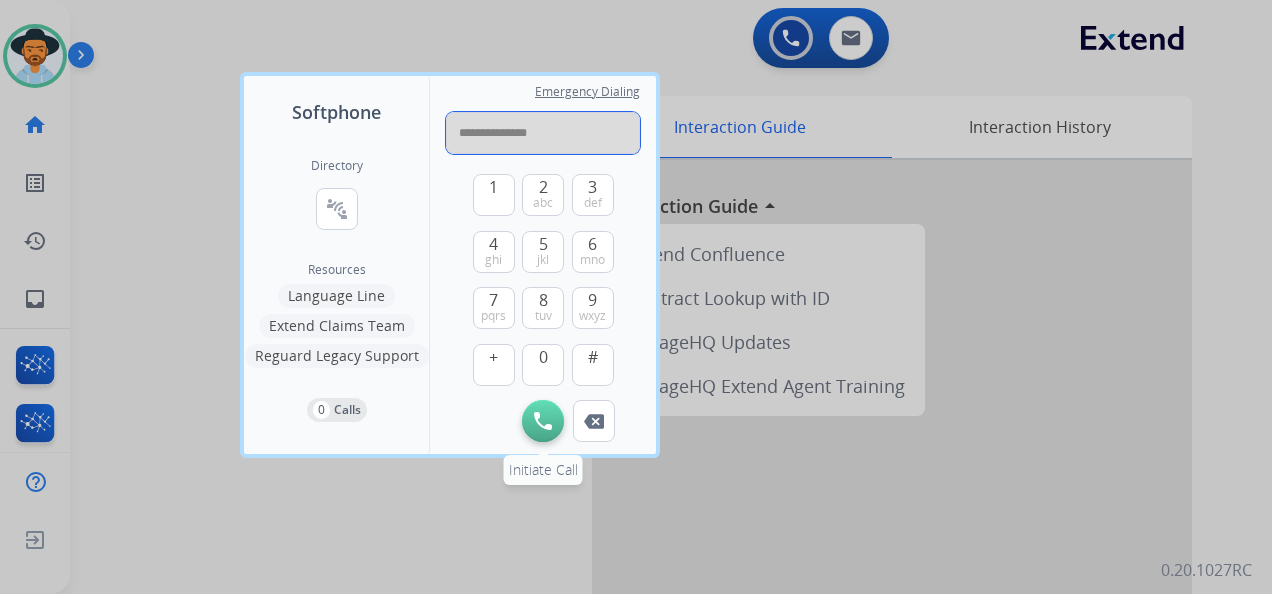 type on "**********" 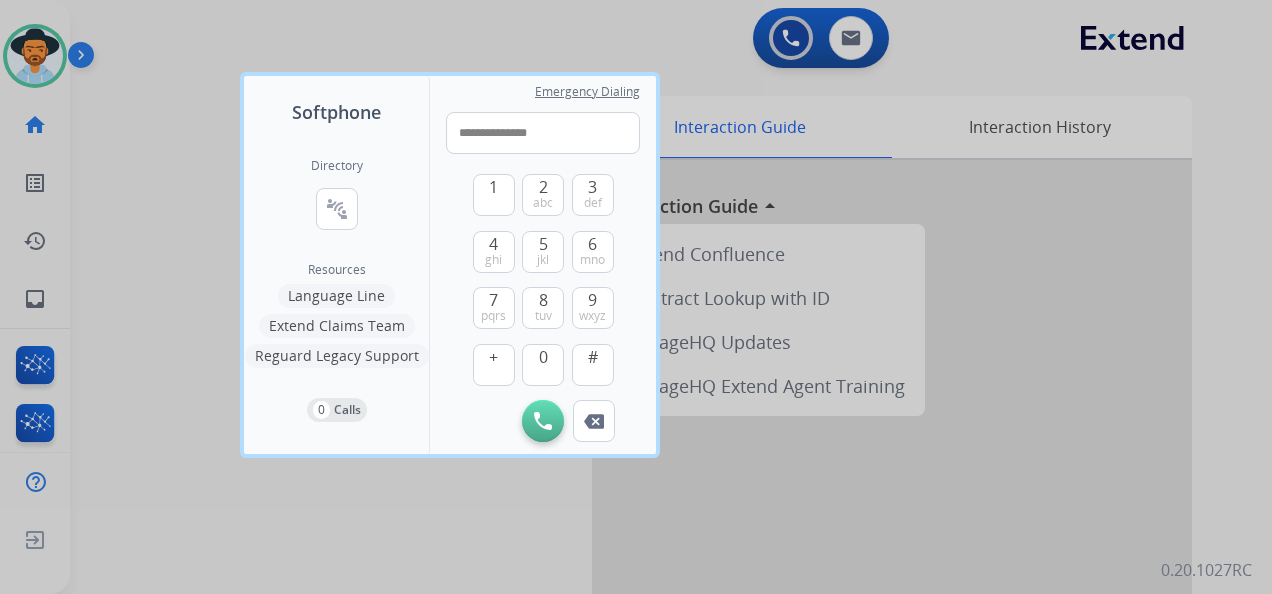 click at bounding box center (543, 421) 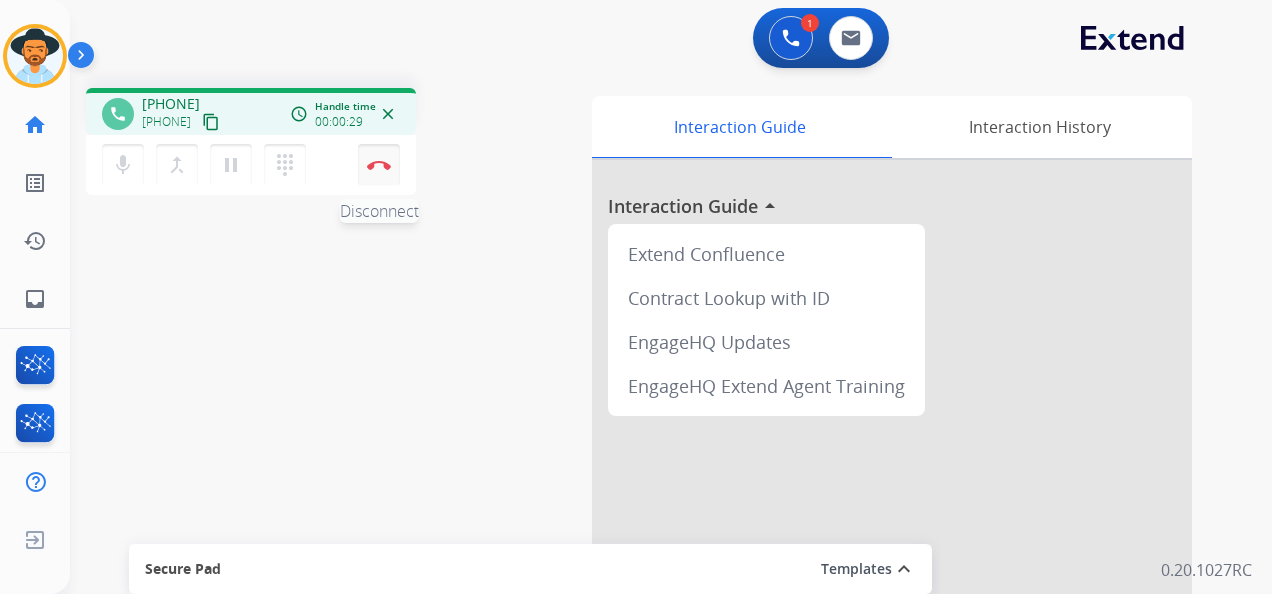 click on "Disconnect" at bounding box center [379, 165] 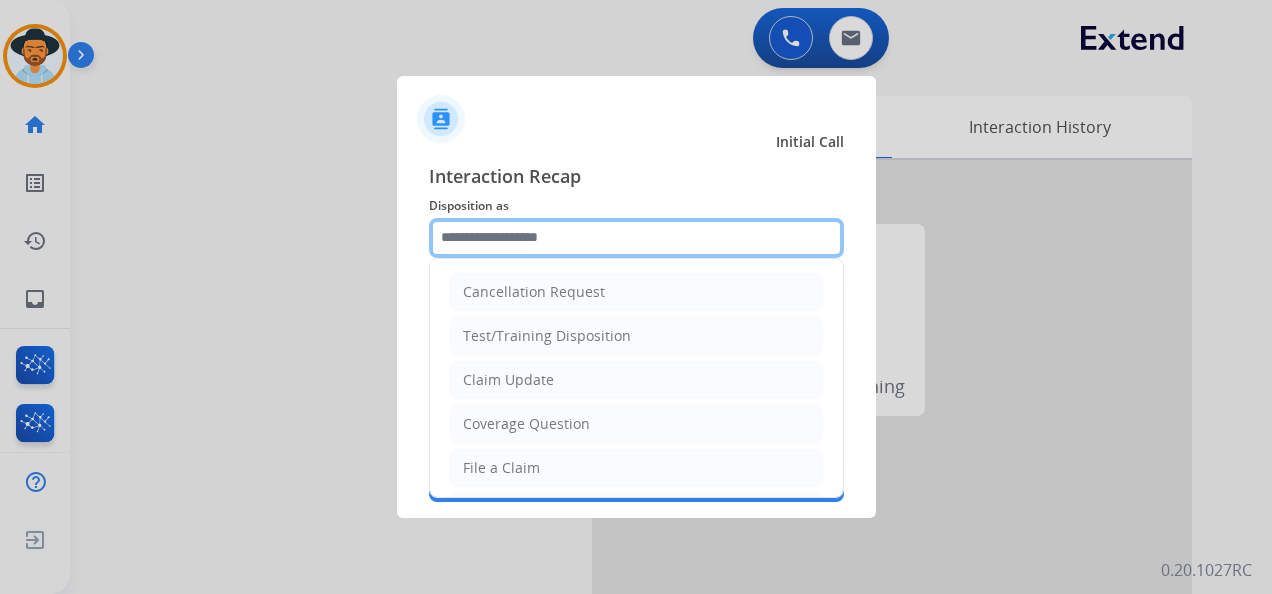 click 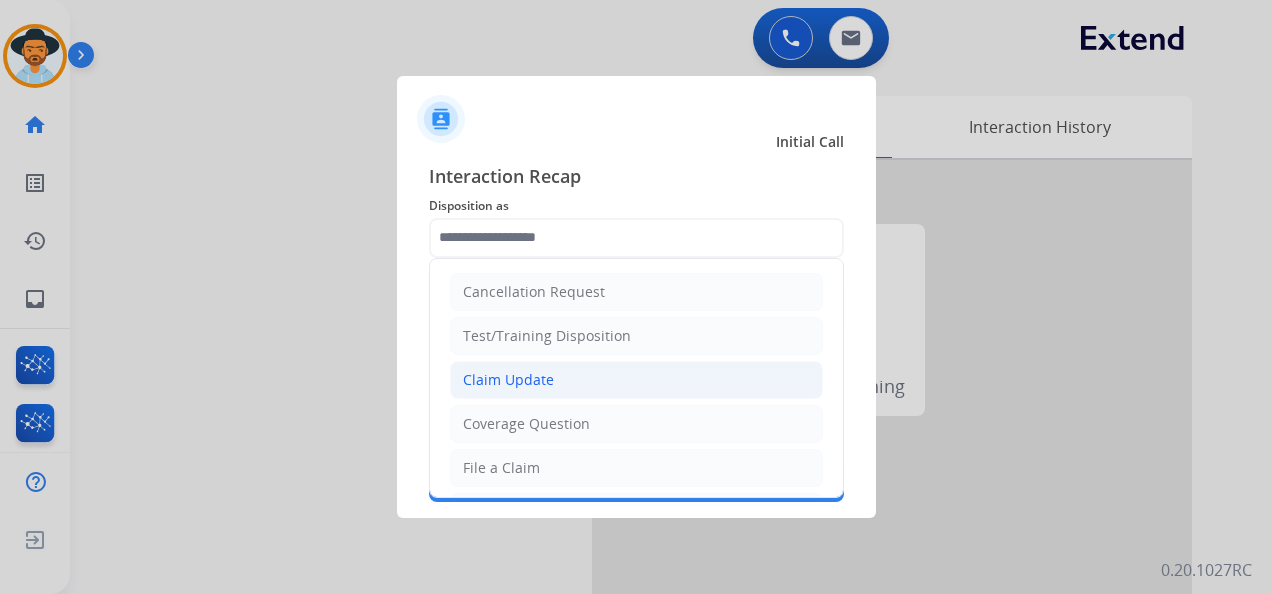click on "Claim Update" 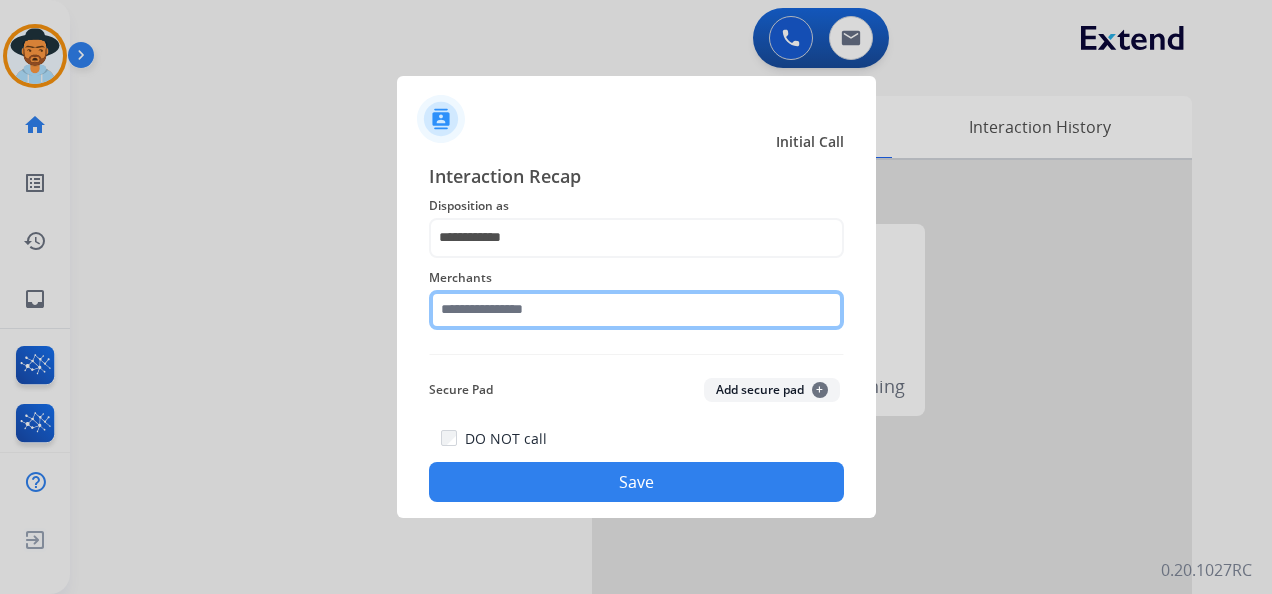 click 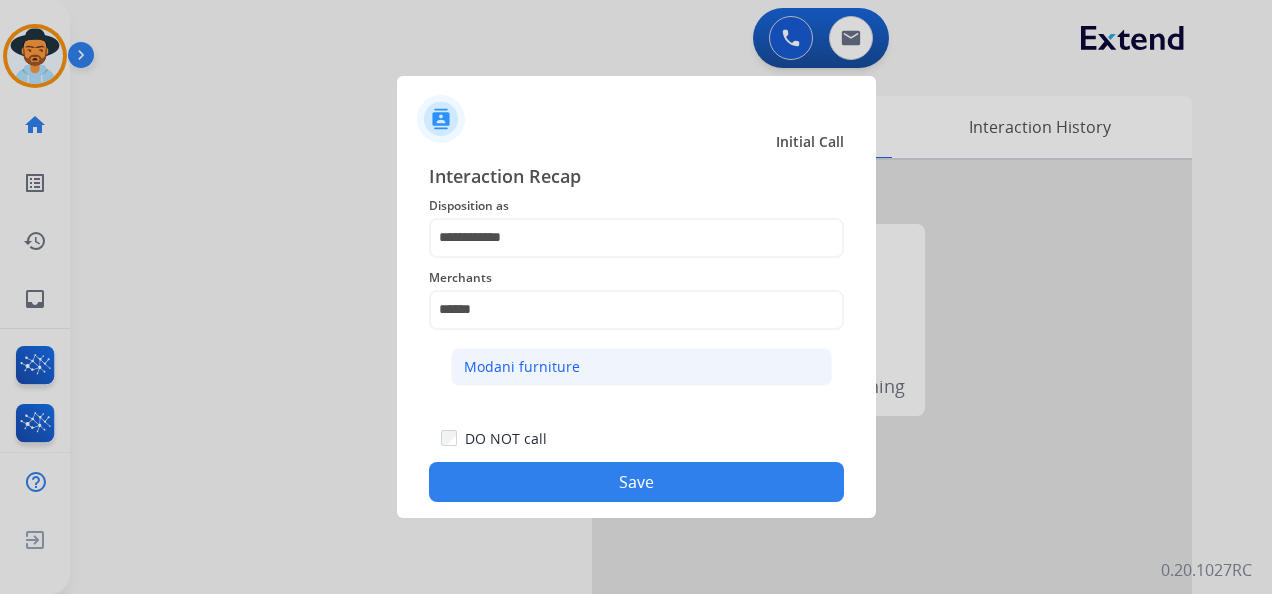 click on "Modani furniture" 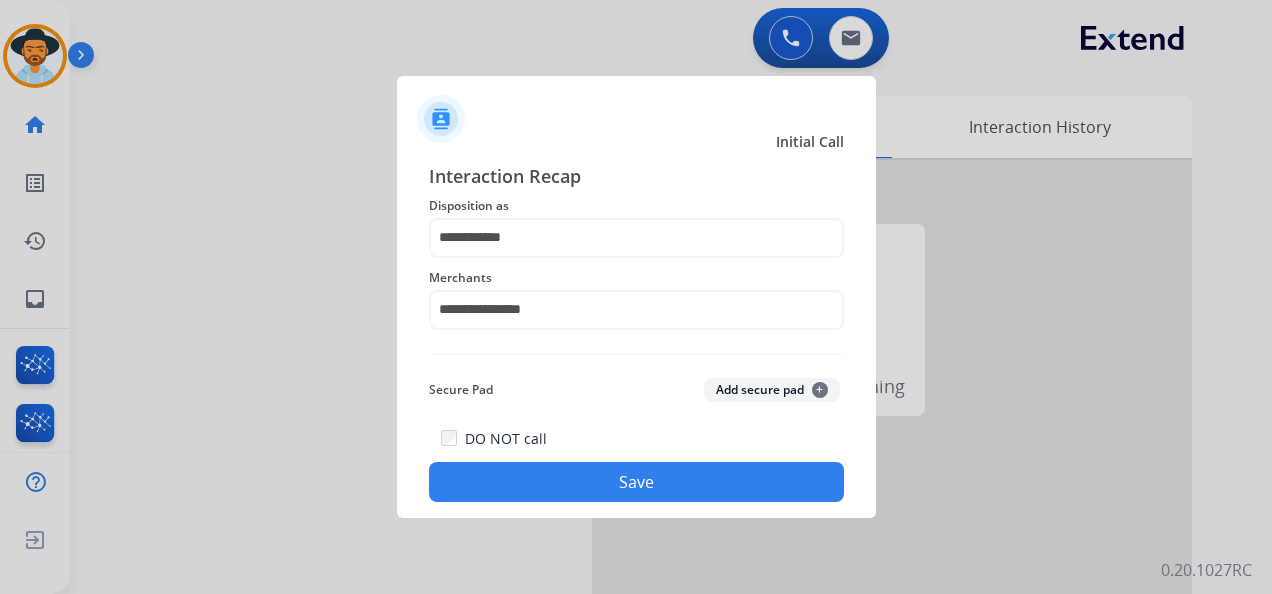 click on "Save" 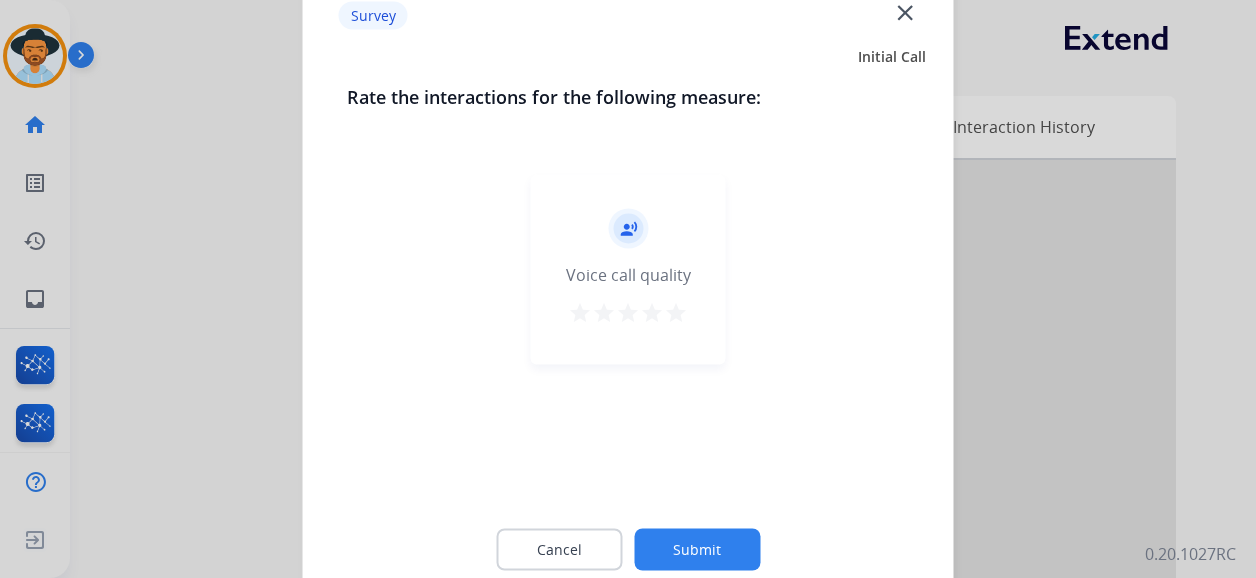 click on "star" at bounding box center (676, 313) 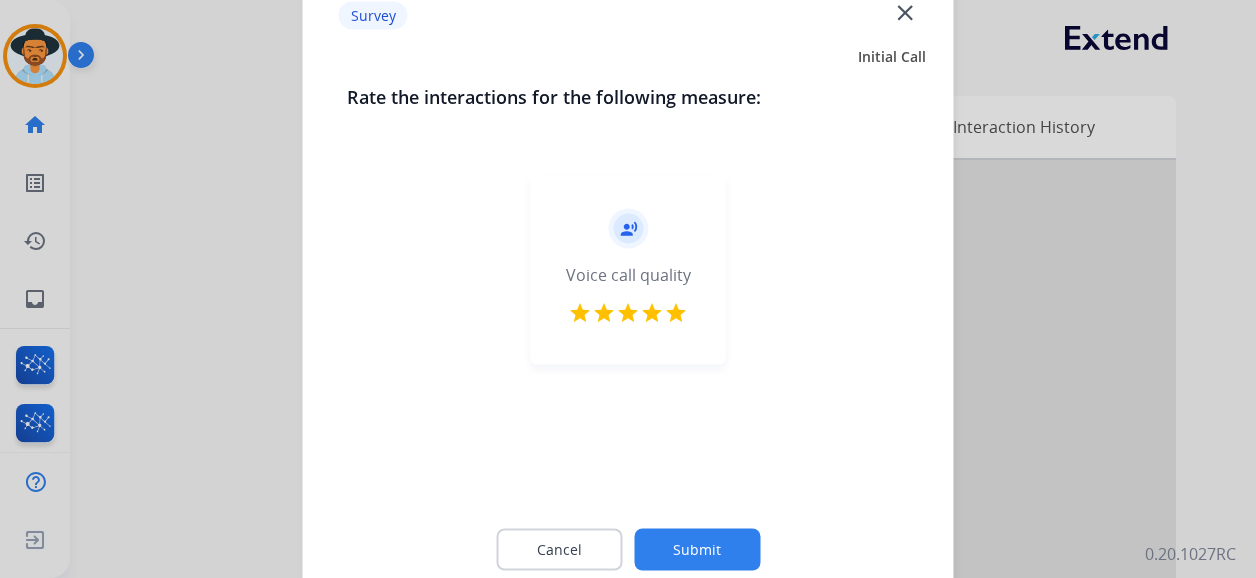 click on "Submit" 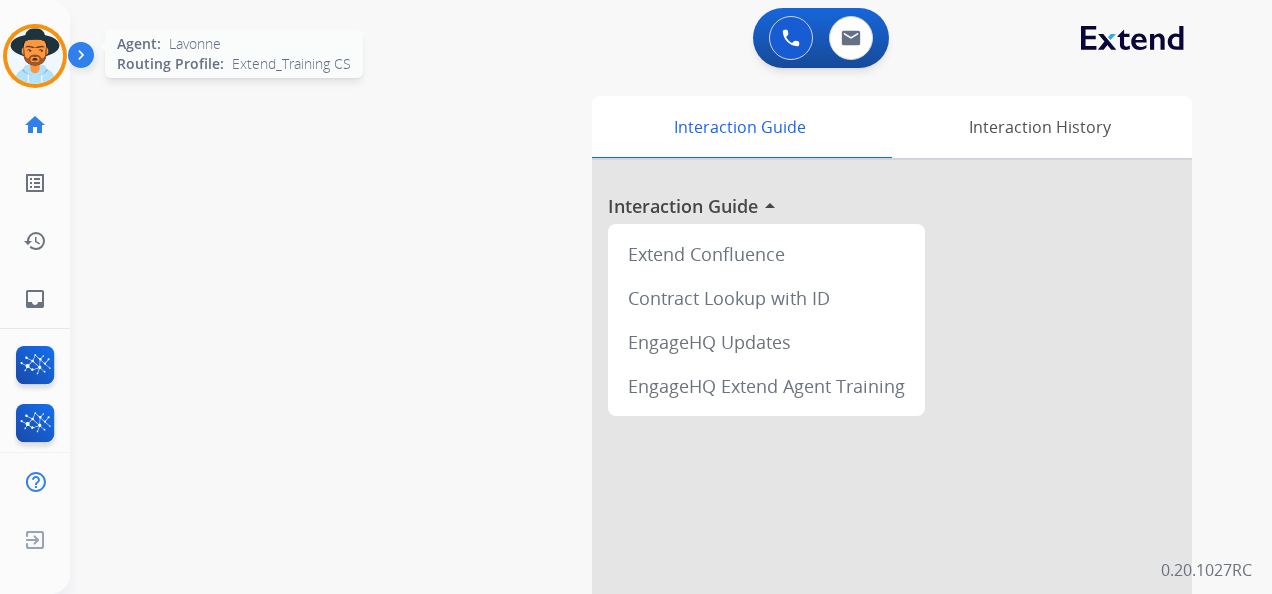 click at bounding box center [35, 56] 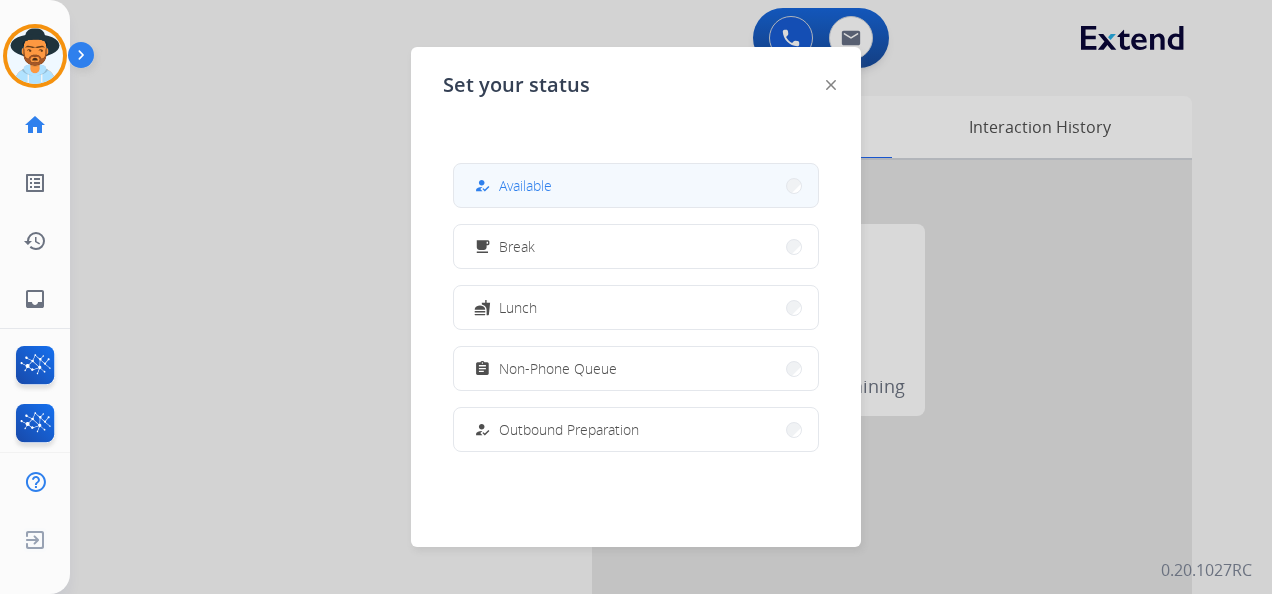 click on "how_to_reg Available" at bounding box center [636, 185] 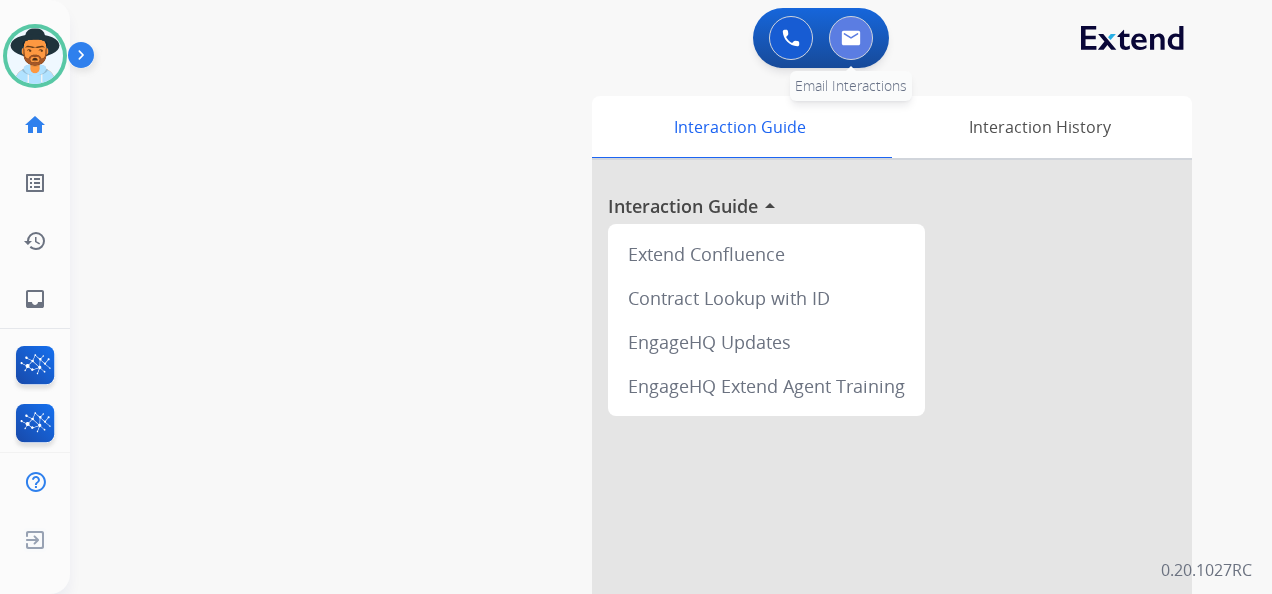click at bounding box center (851, 38) 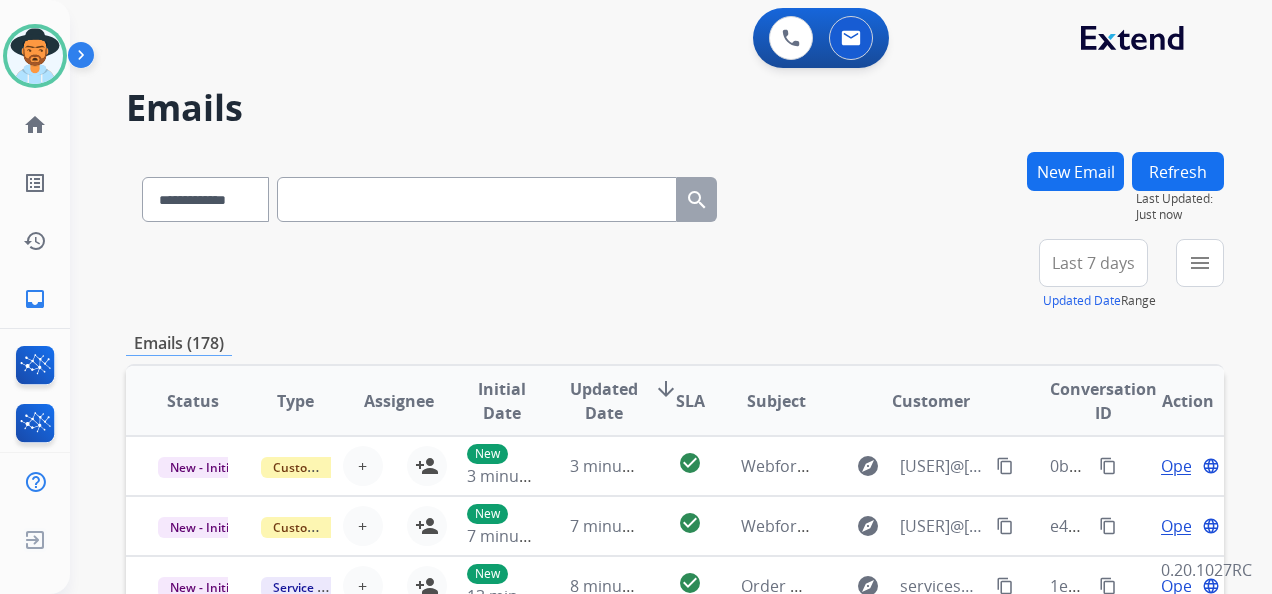 click on "Last 7 days" at bounding box center (1093, 263) 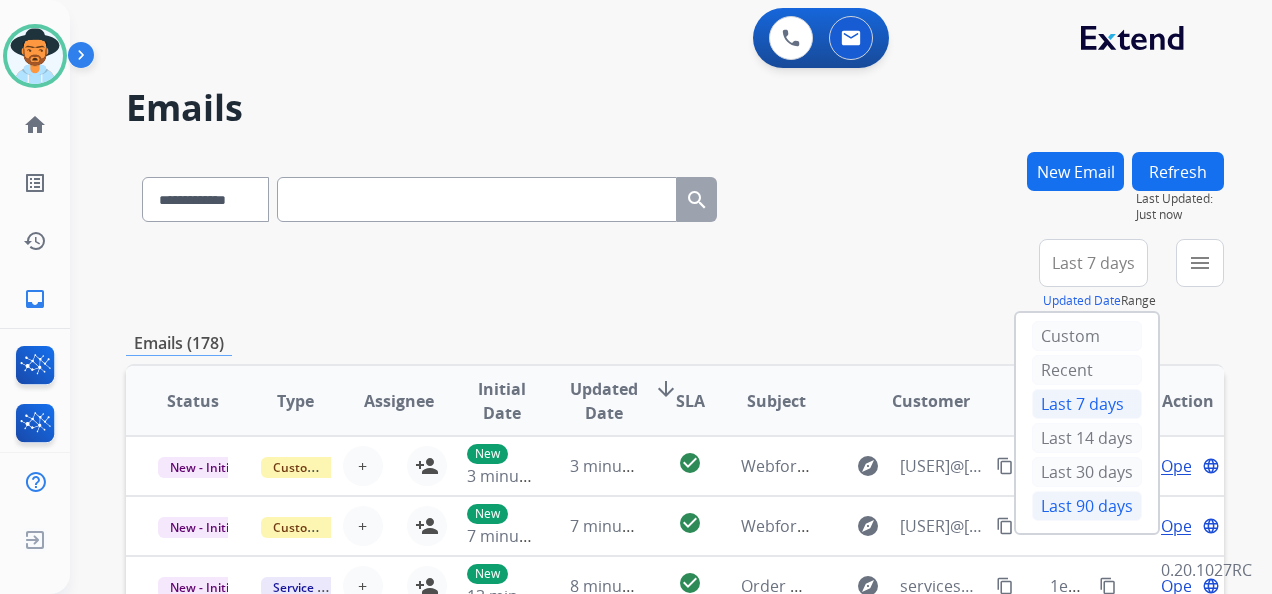click on "Last 90 days" at bounding box center [1087, 506] 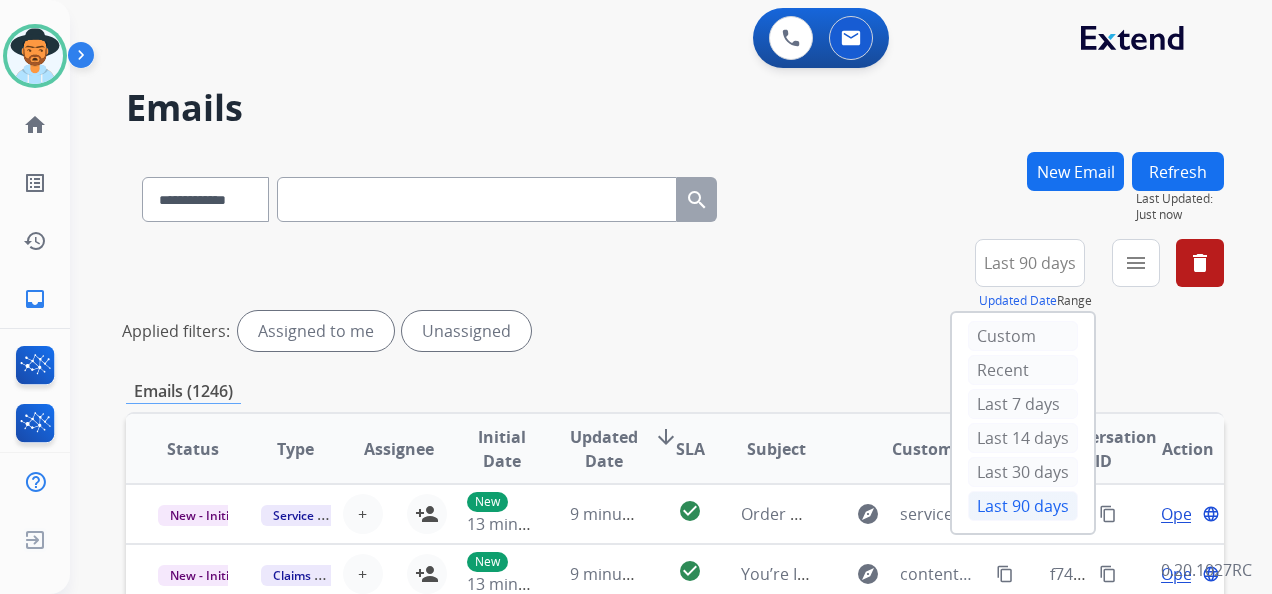 click on "Emails (1246)" at bounding box center [675, 391] 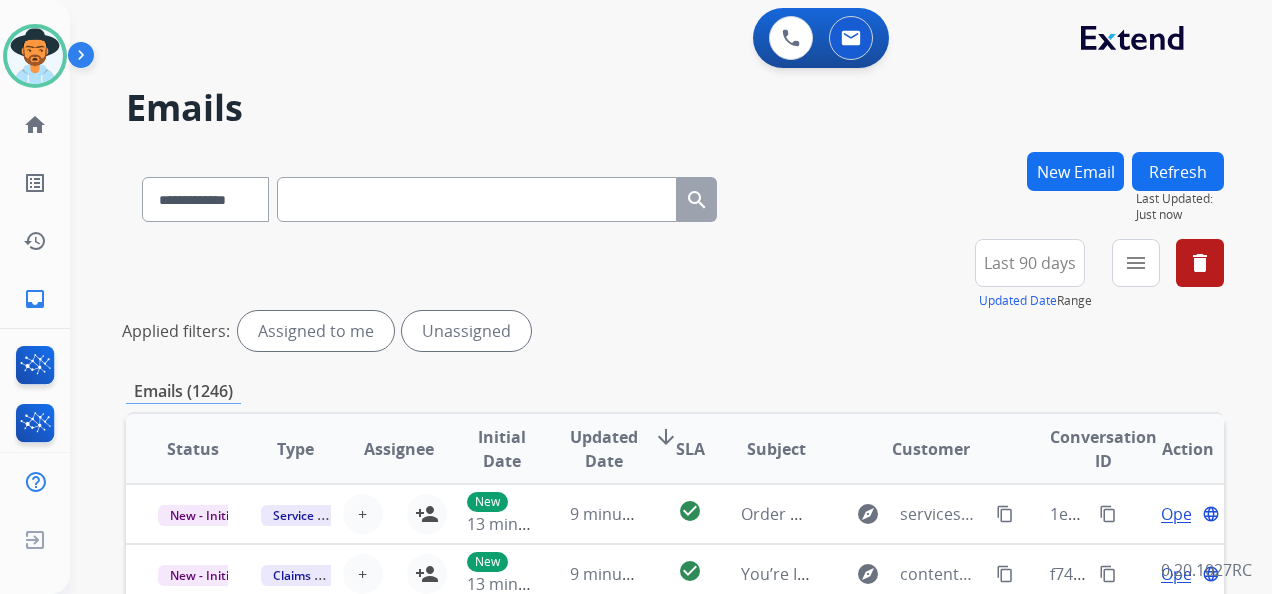 click on "Last 90 days" at bounding box center (1030, 263) 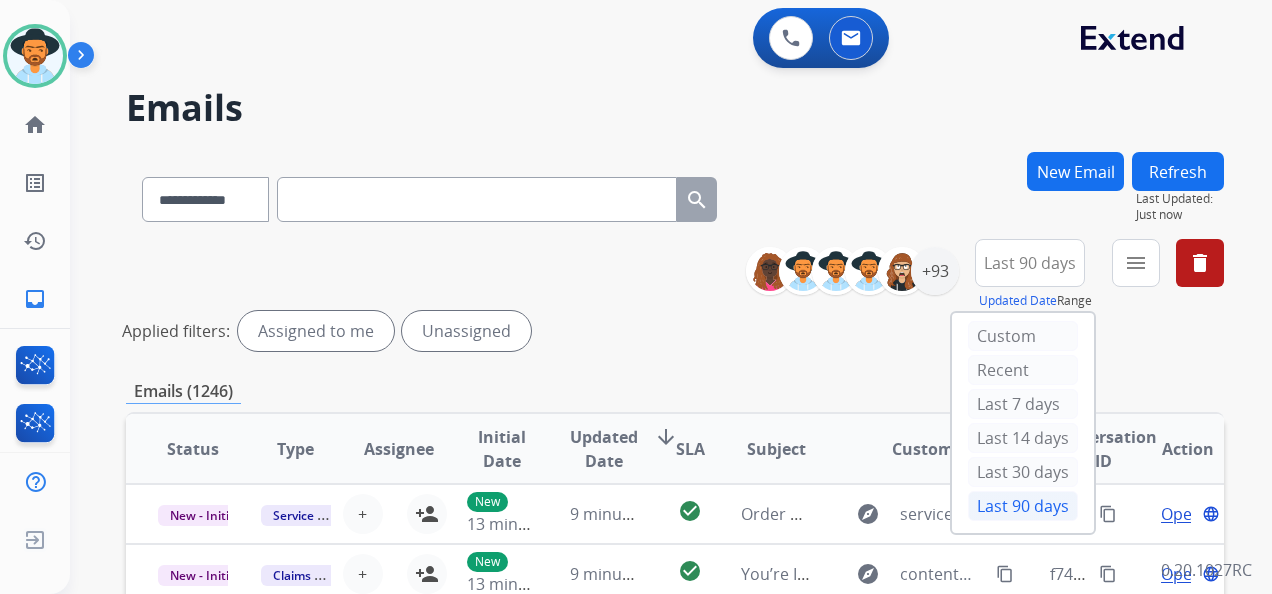 click on "**********" at bounding box center (675, 195) 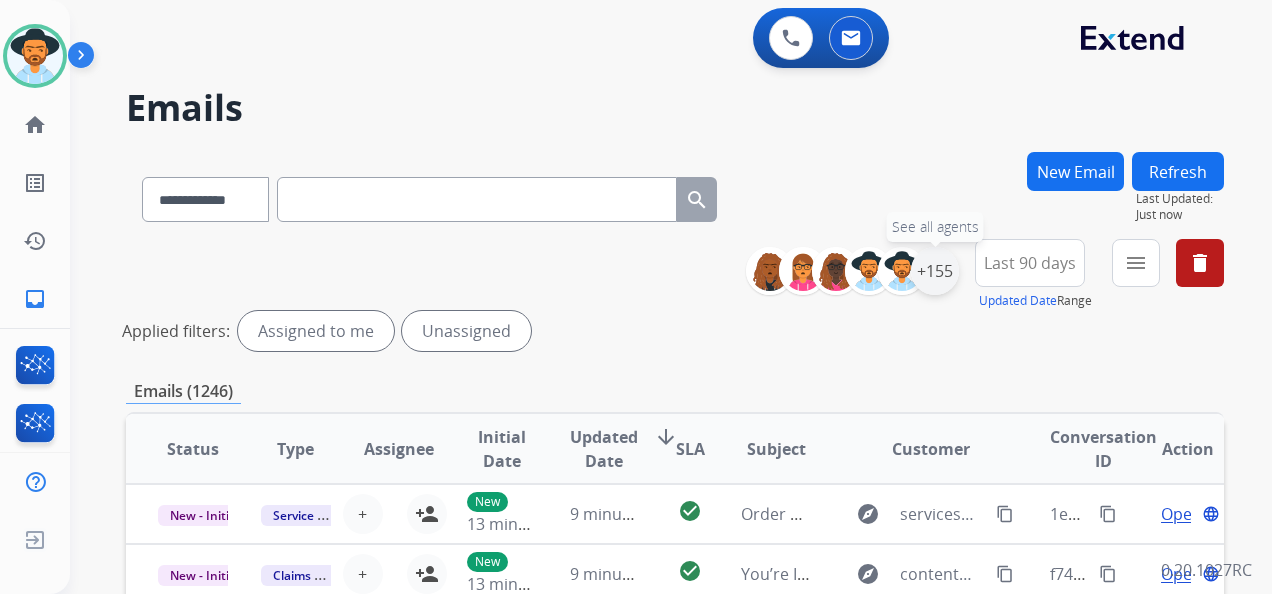 click on "+155" at bounding box center (935, 271) 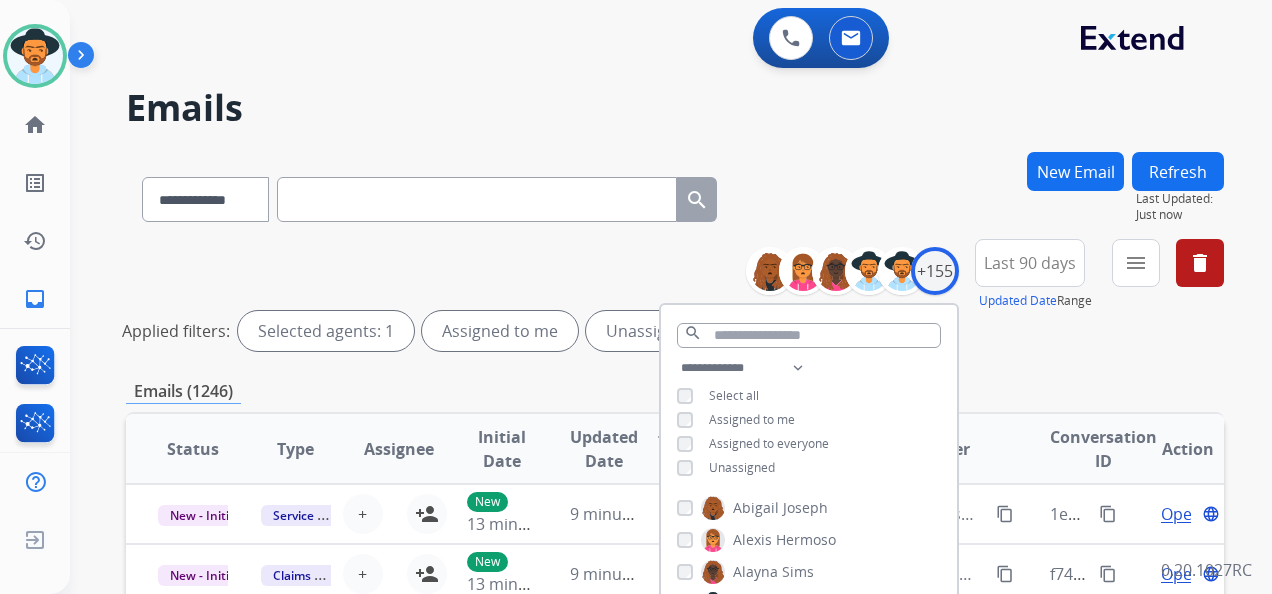 click on "**********" at bounding box center [809, 420] 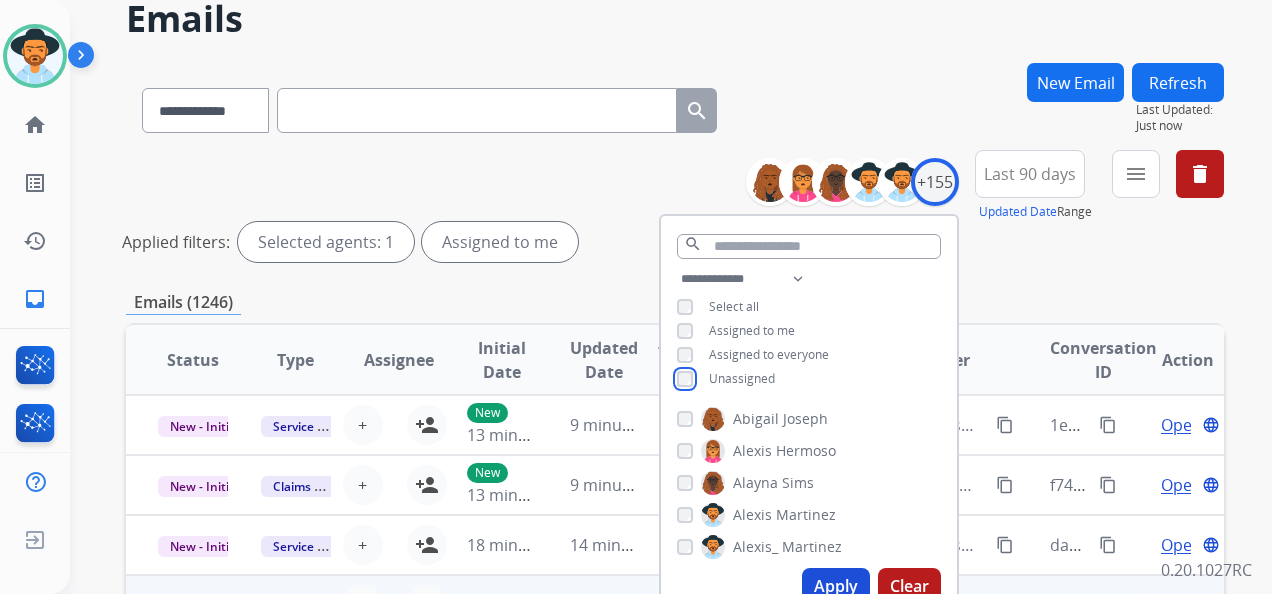 scroll, scrollTop: 300, scrollLeft: 0, axis: vertical 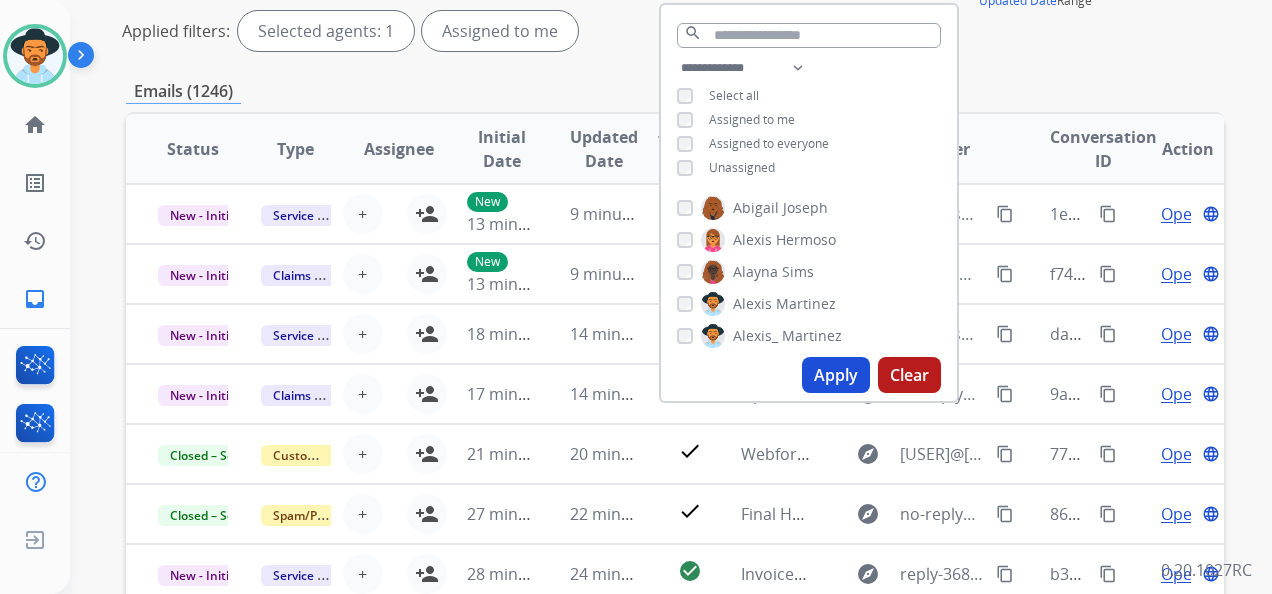 drag, startPoint x: 832, startPoint y: 382, endPoint x: 834, endPoint y: 369, distance: 13.152946 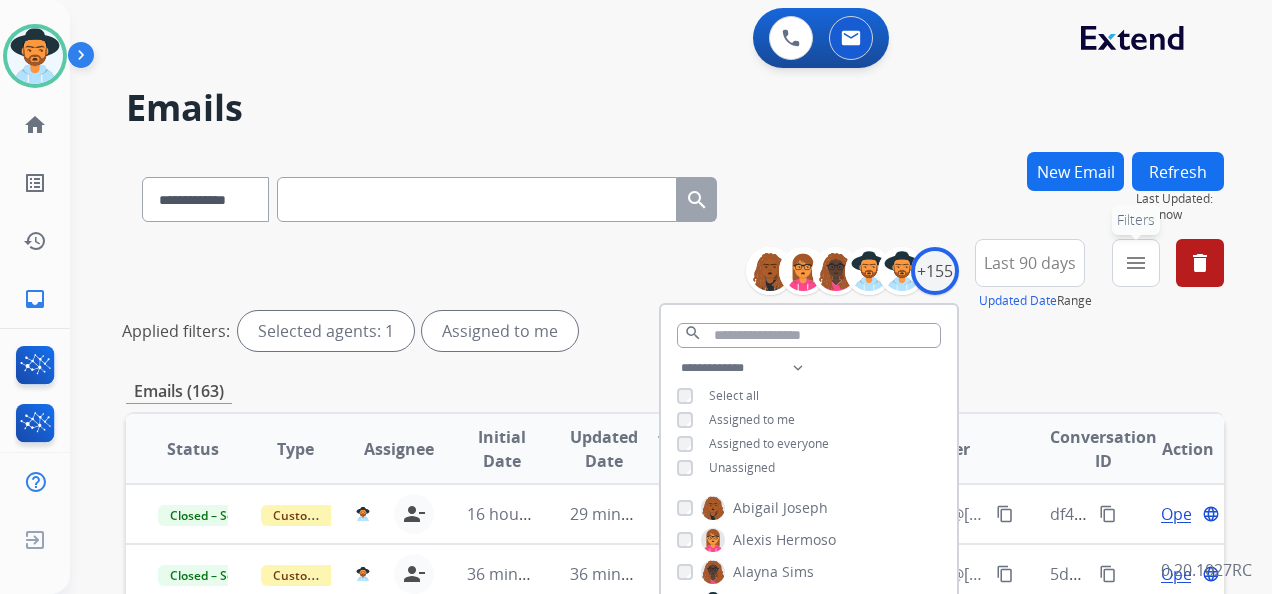 click on "menu" at bounding box center [1136, 263] 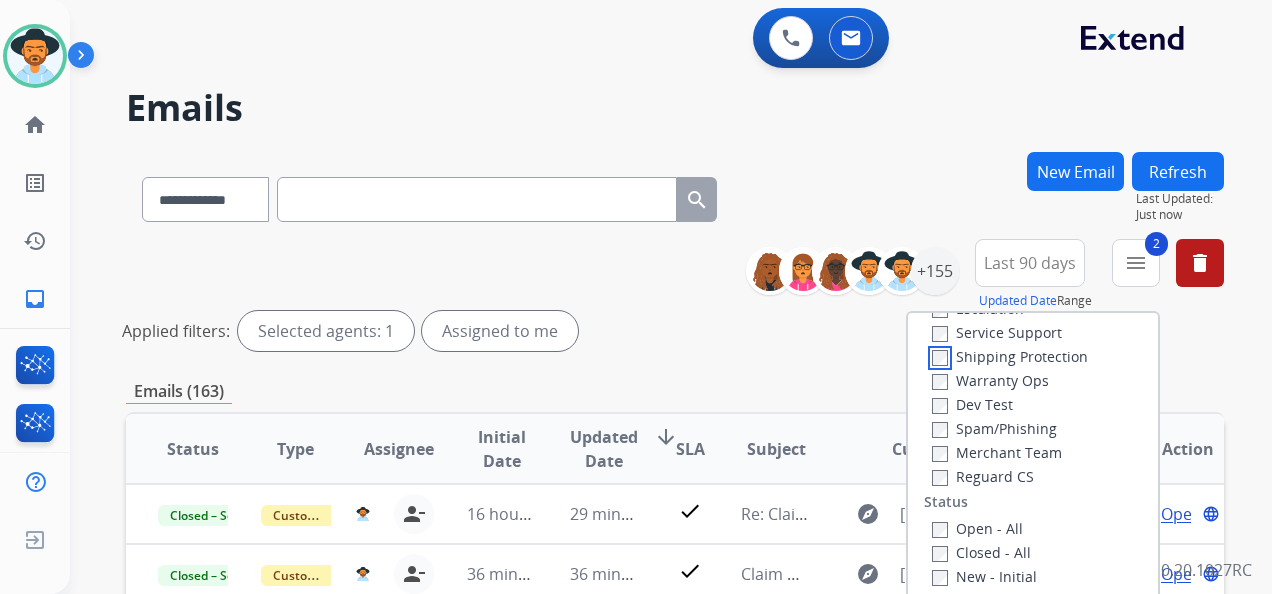 scroll, scrollTop: 200, scrollLeft: 0, axis: vertical 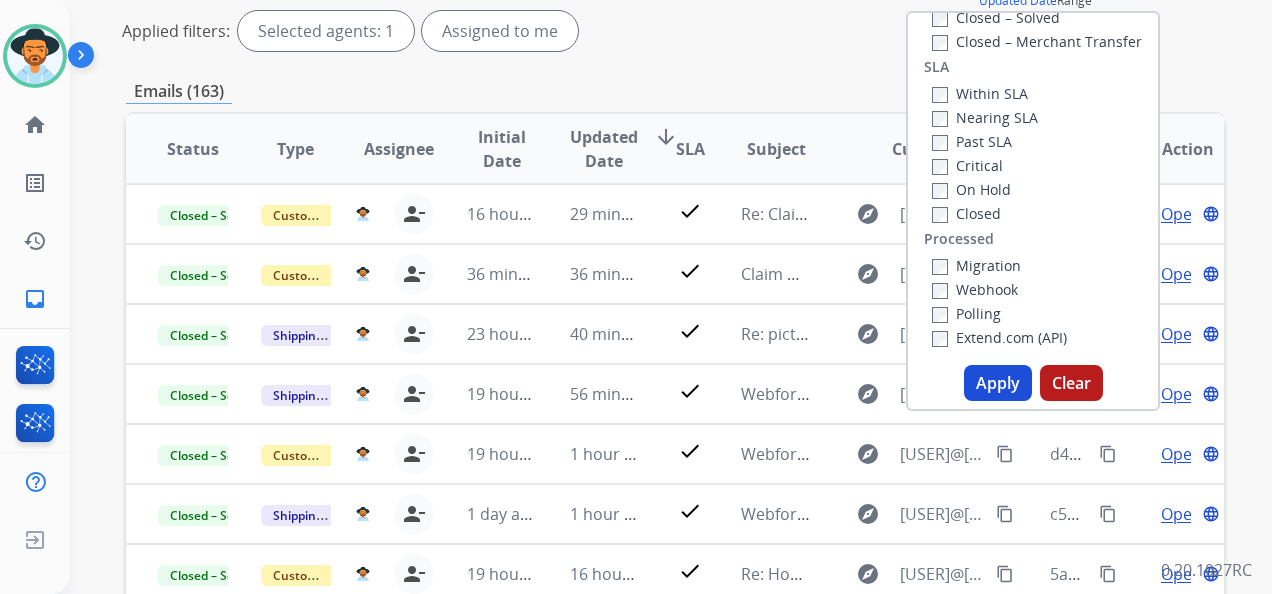click on "Apply" at bounding box center (998, 383) 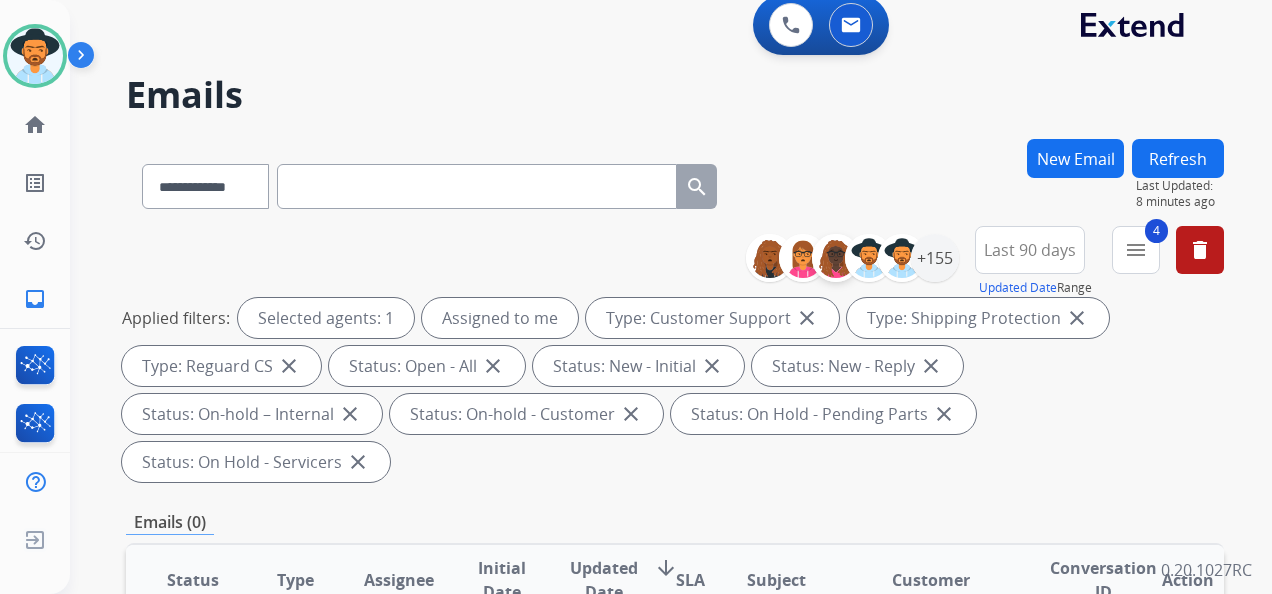 scroll, scrollTop: 0, scrollLeft: 0, axis: both 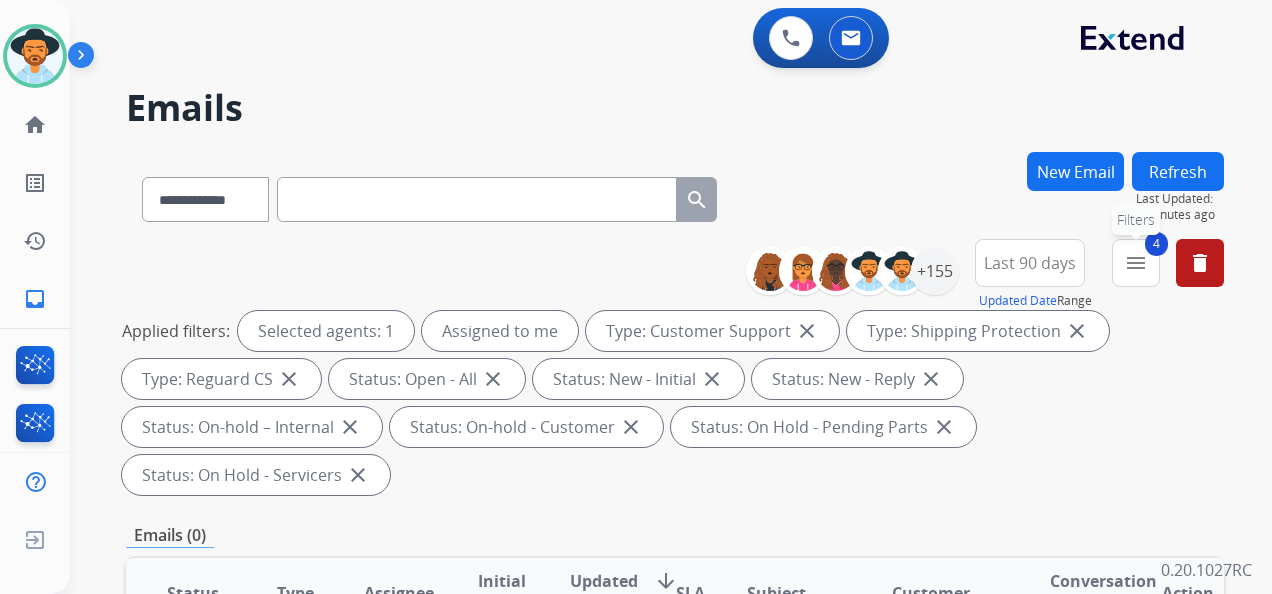 click on "menu" at bounding box center (1136, 263) 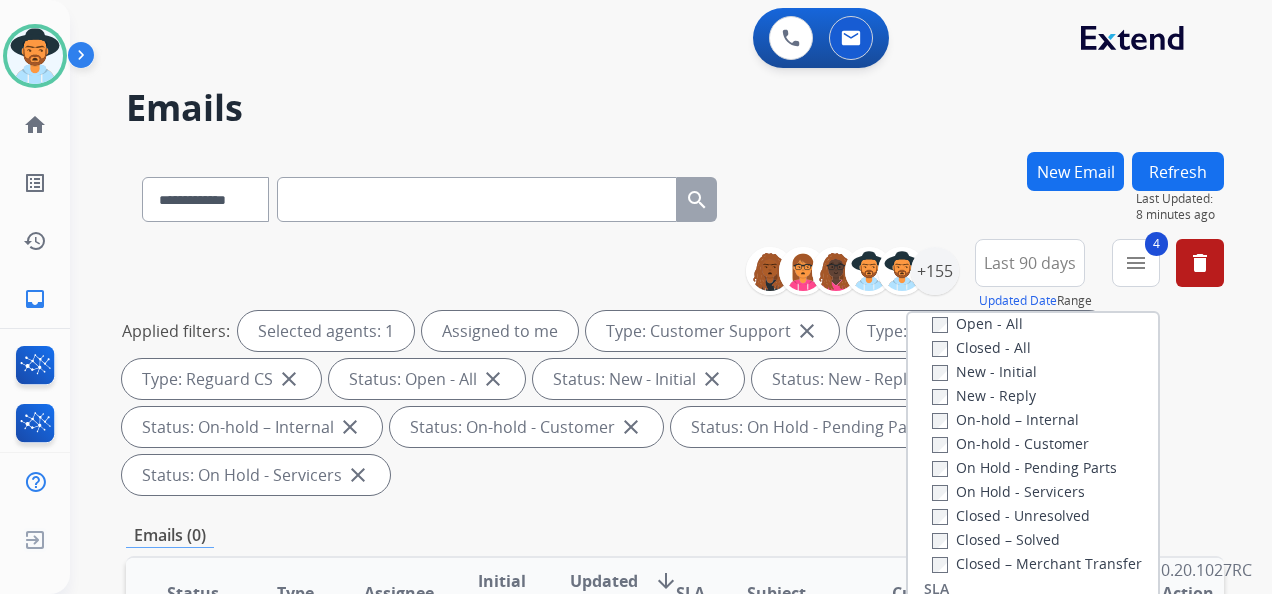 scroll, scrollTop: 228, scrollLeft: 0, axis: vertical 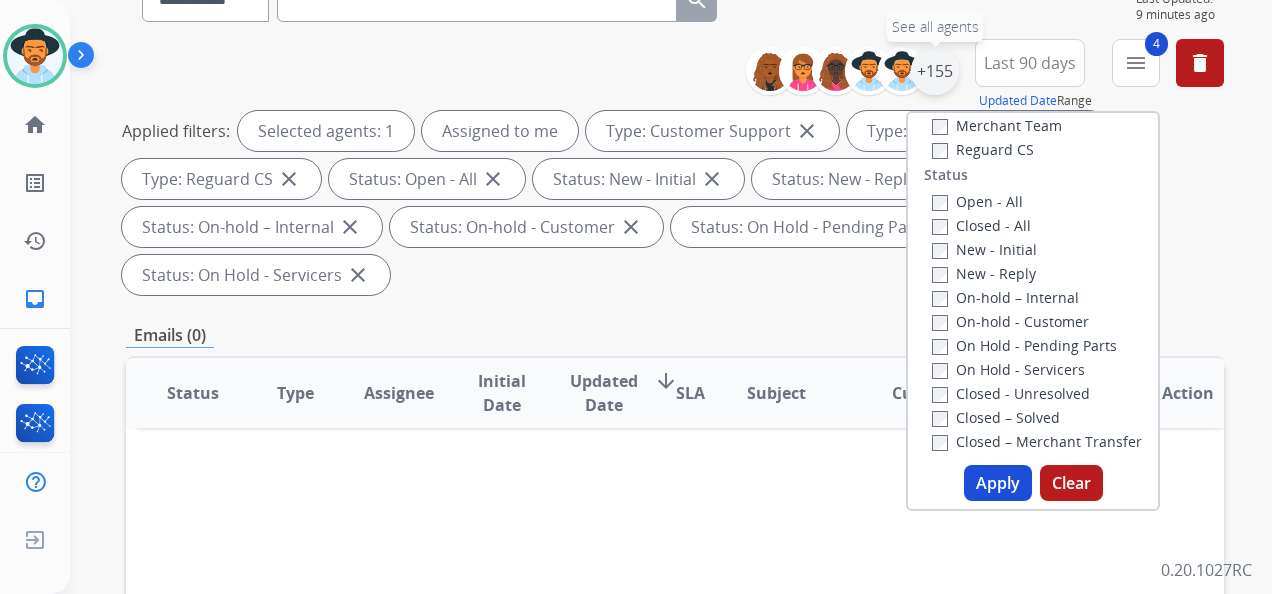 click on "+155" at bounding box center (935, 71) 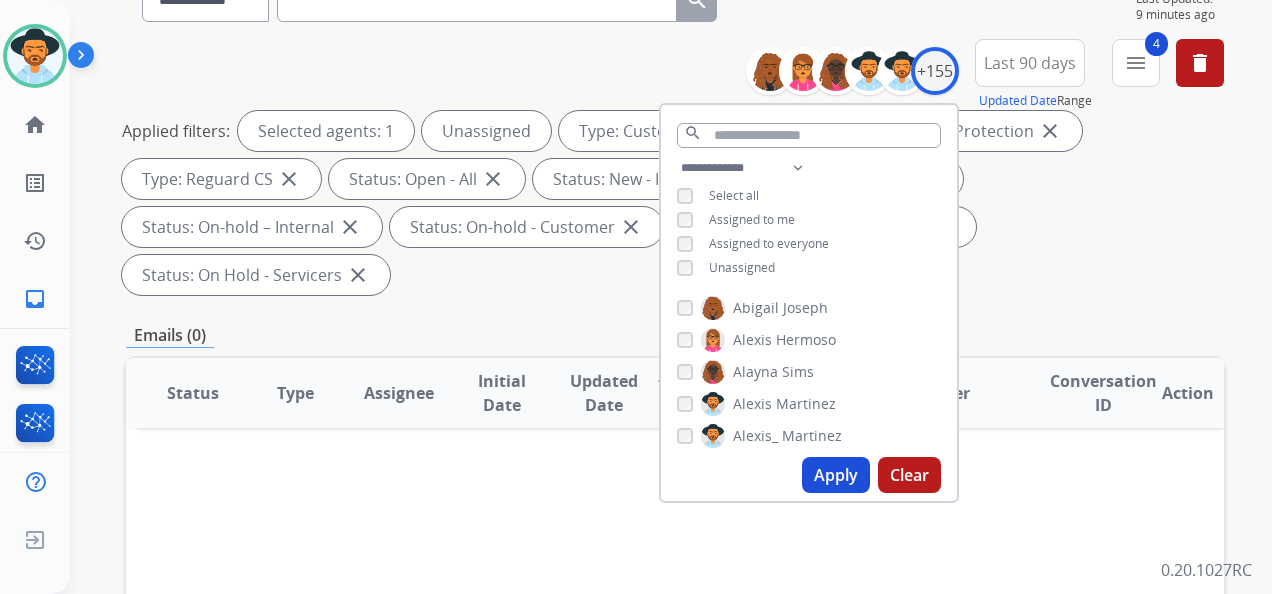 click on "Apply" at bounding box center (836, 475) 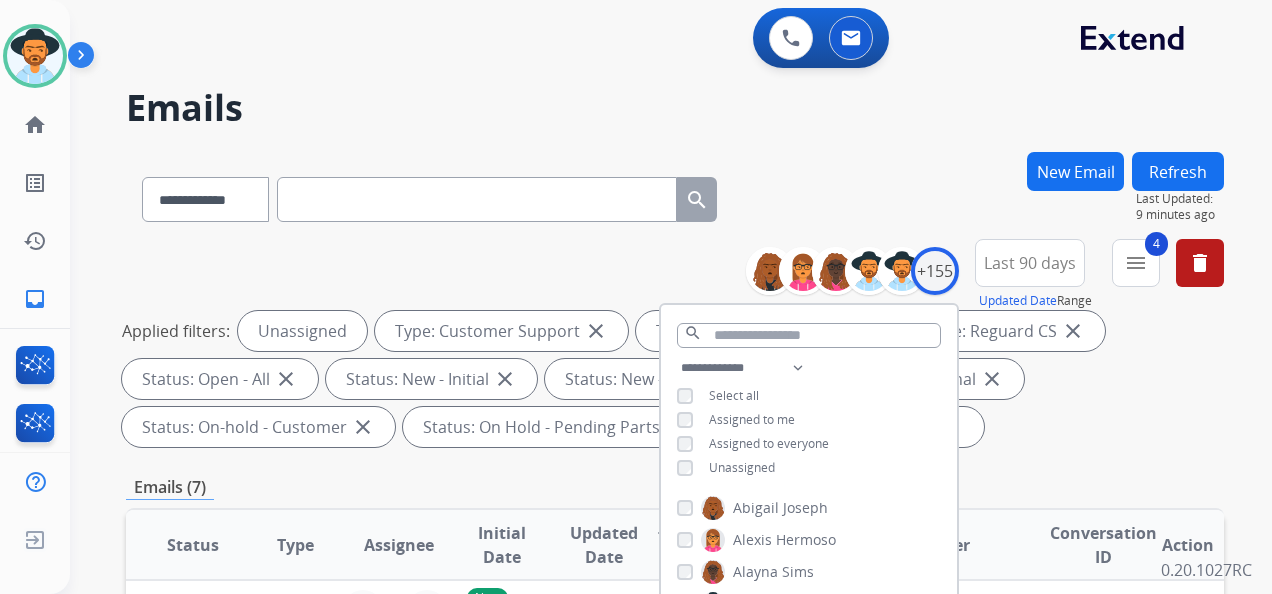 click on "**********" at bounding box center [675, 347] 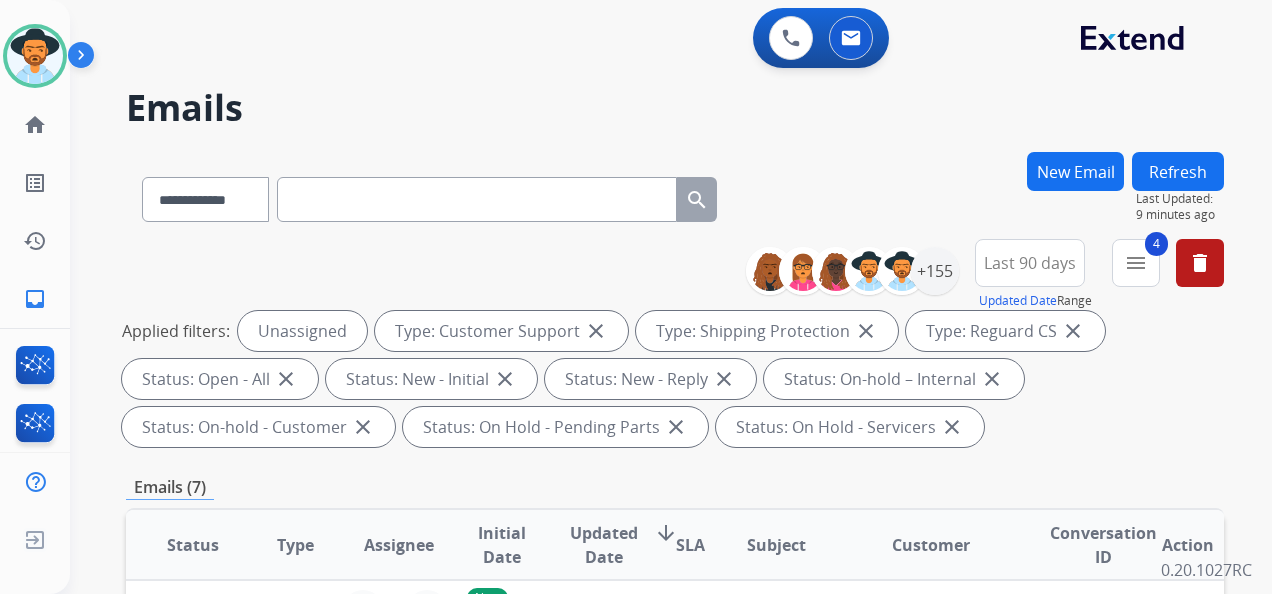 drag, startPoint x: 681, startPoint y: 543, endPoint x: 504, endPoint y: 97, distance: 479.8385 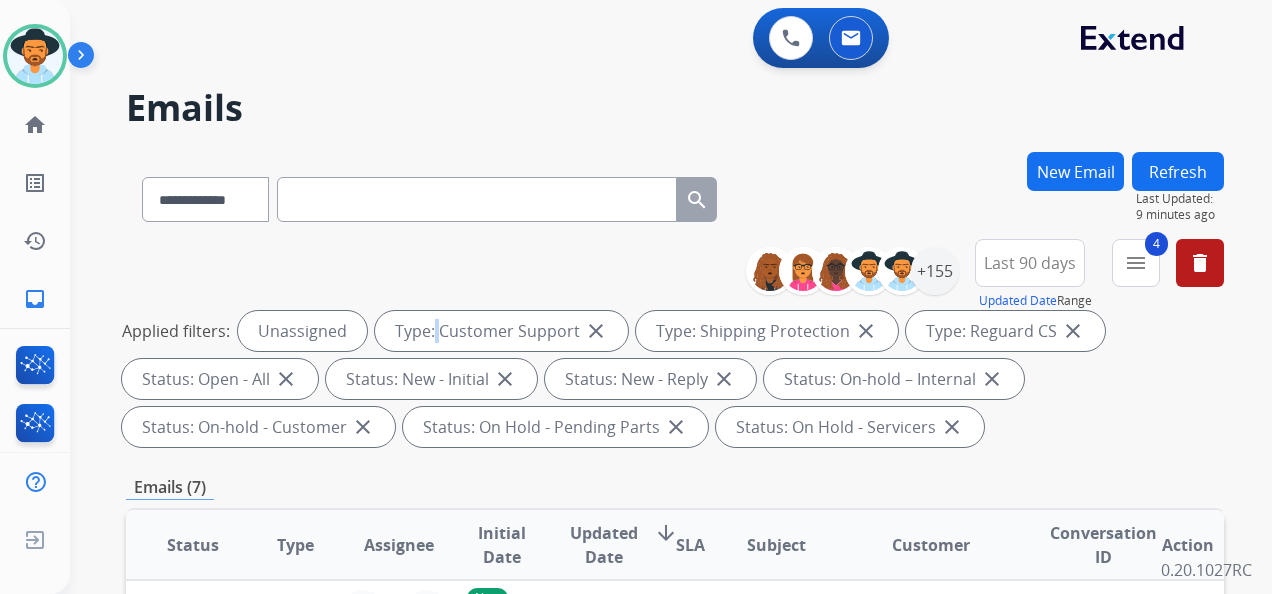drag, startPoint x: 504, startPoint y: 97, endPoint x: 430, endPoint y: 241, distance: 161.9012 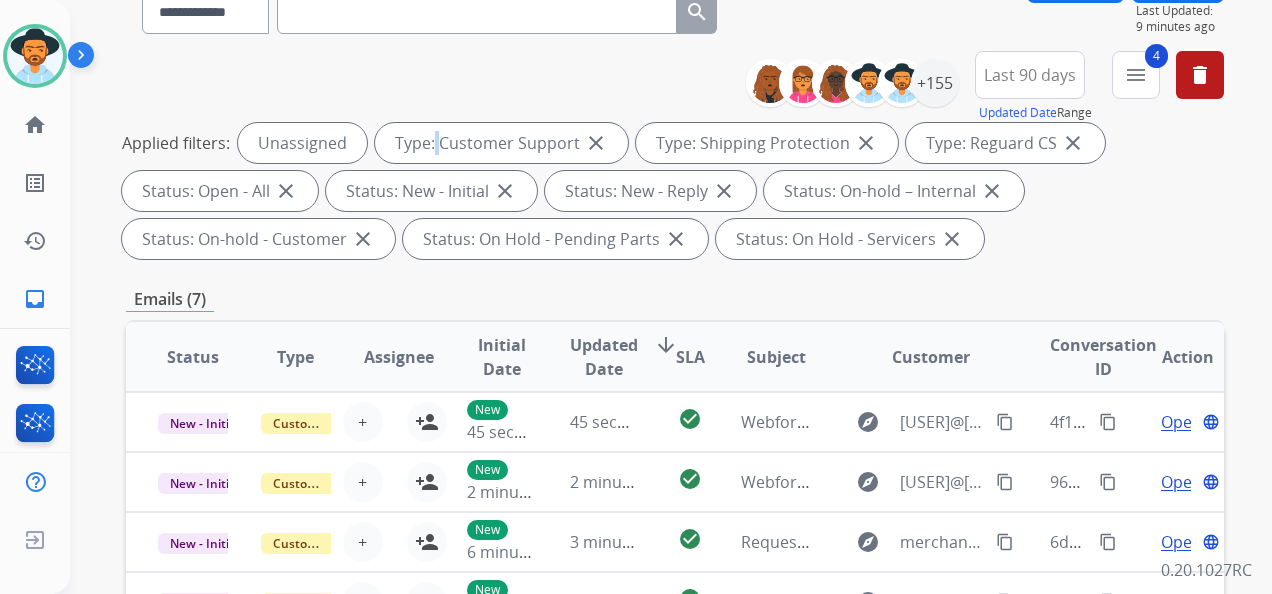 scroll, scrollTop: 188, scrollLeft: 0, axis: vertical 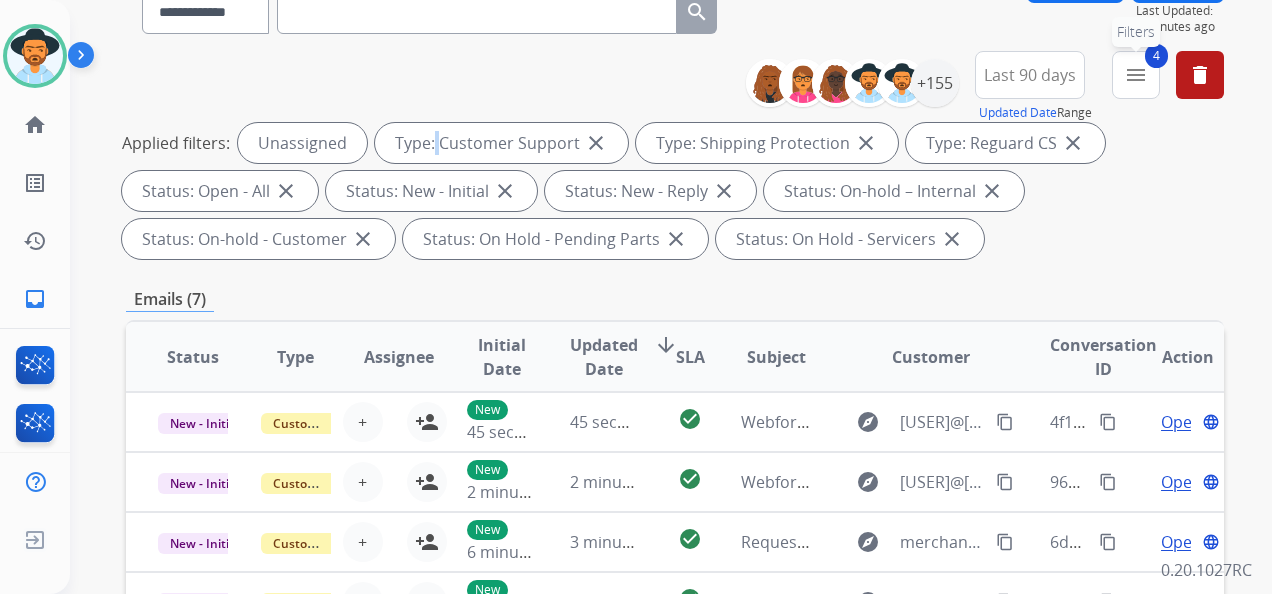 click on "4 menu  Filters" at bounding box center [1136, 75] 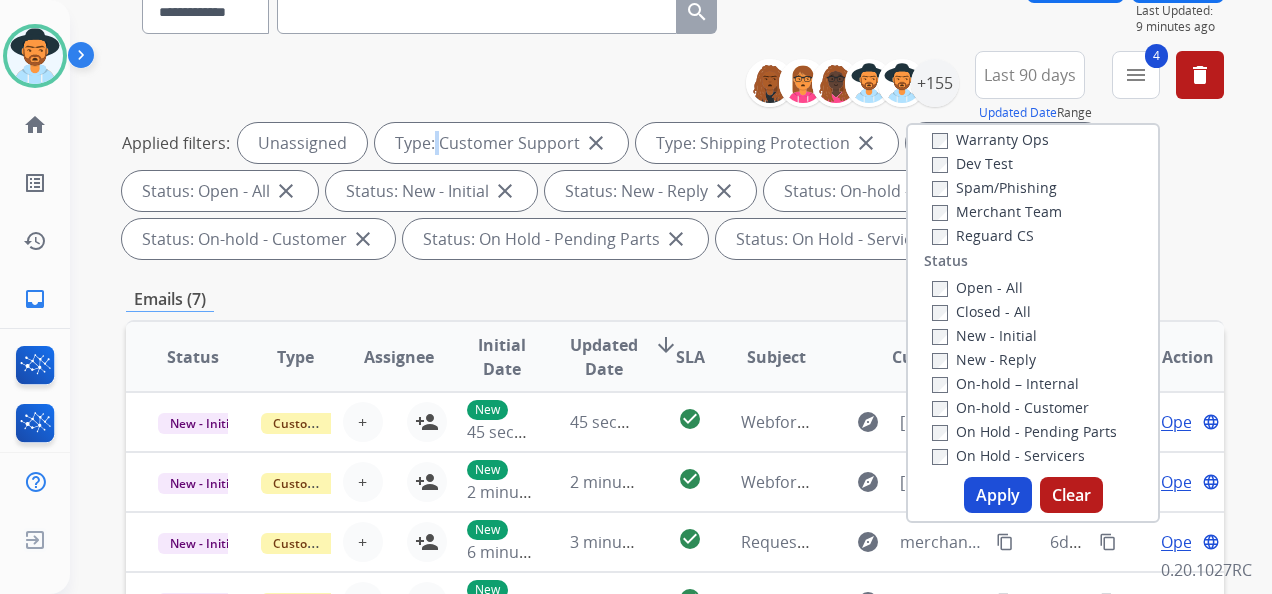 scroll, scrollTop: 28, scrollLeft: 0, axis: vertical 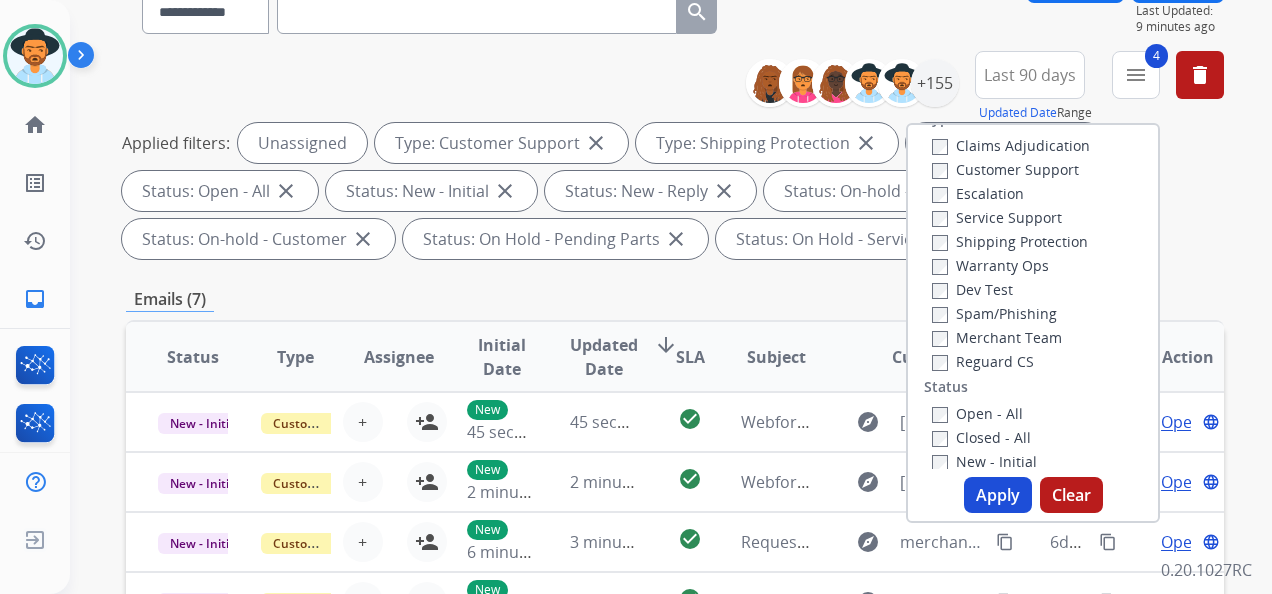 click on "**********" at bounding box center [671, 297] 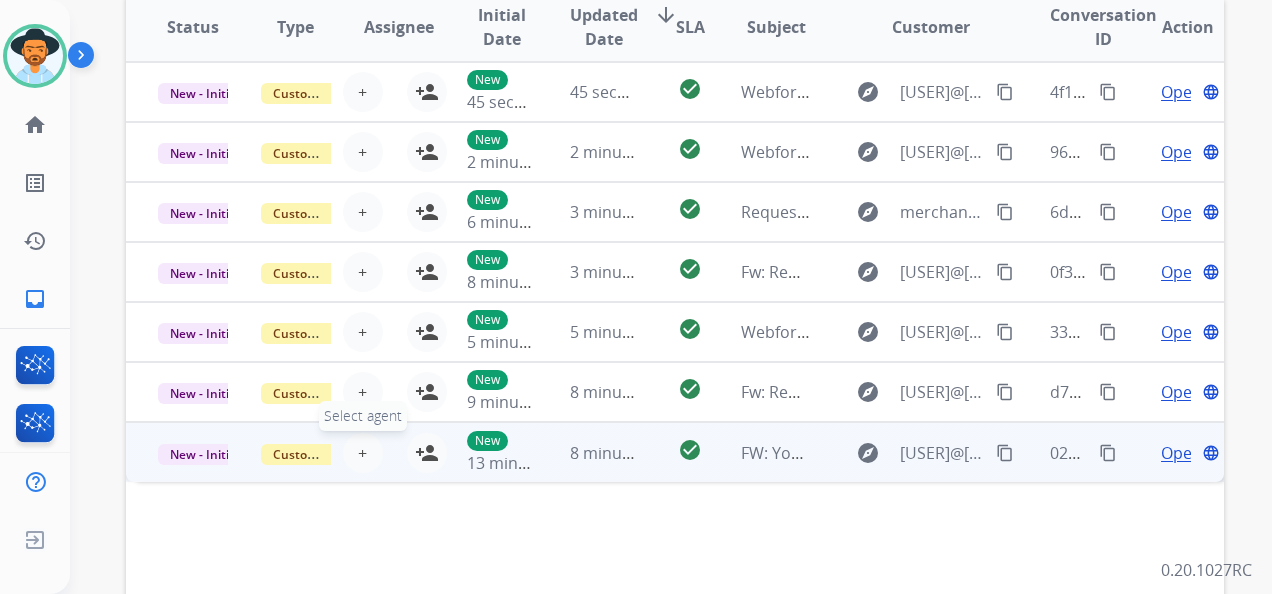 scroll, scrollTop: 488, scrollLeft: 0, axis: vertical 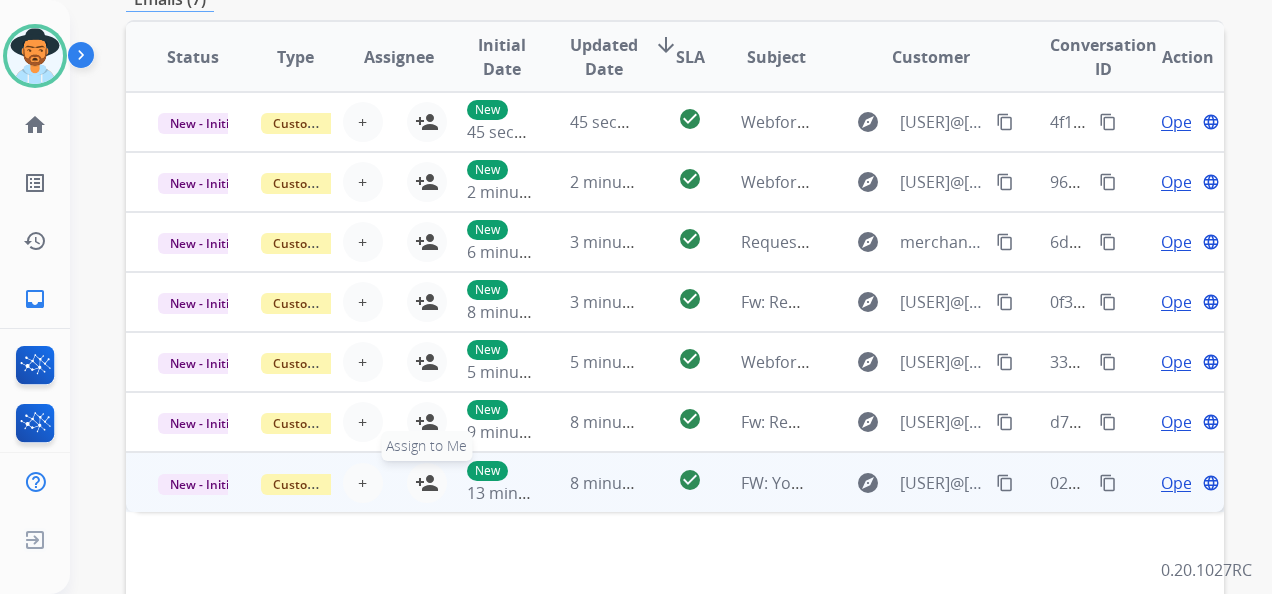 click on "person_add" at bounding box center (427, 483) 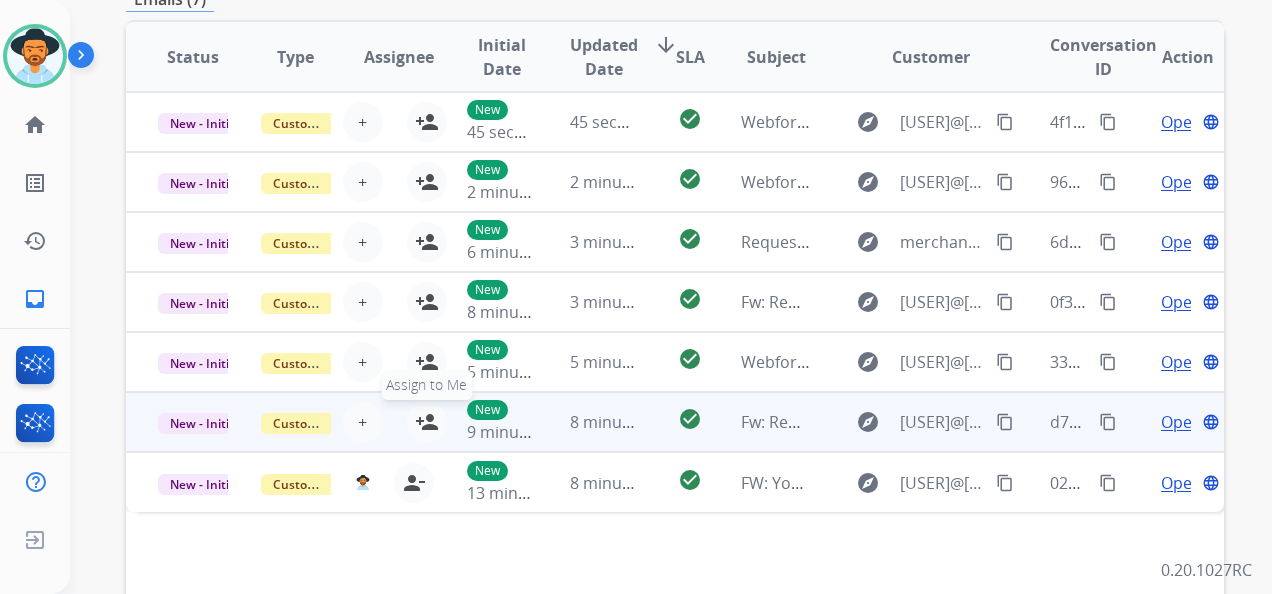 click on "person_add" at bounding box center (427, 422) 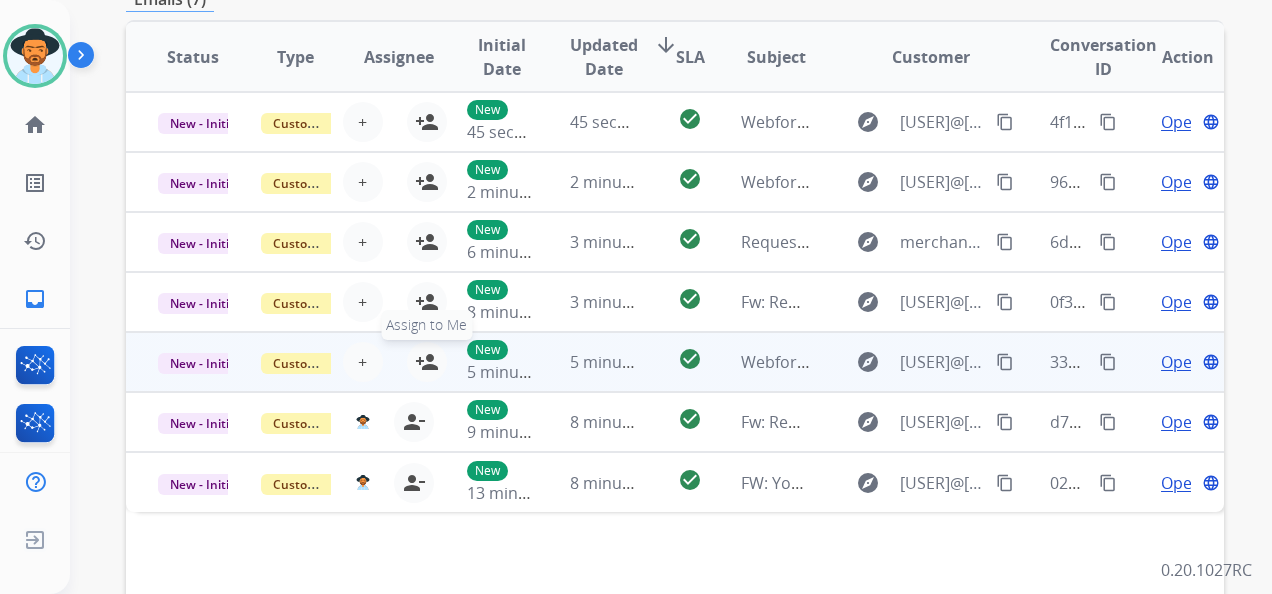 click on "person_add" at bounding box center (427, 362) 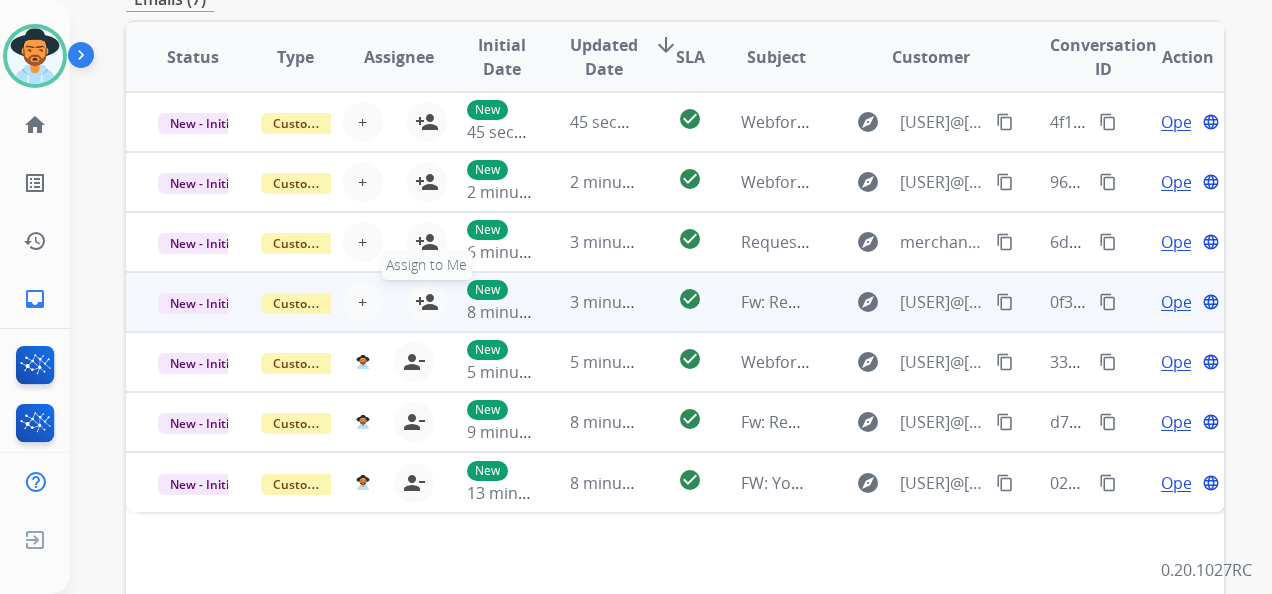 click on "person_add" at bounding box center (427, 302) 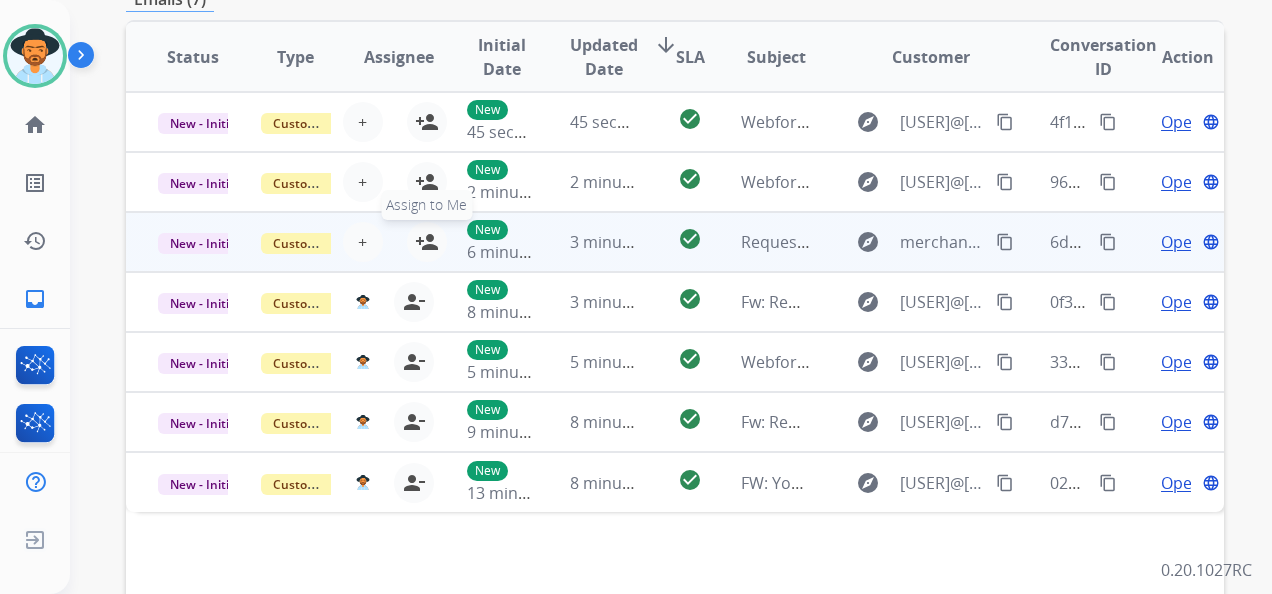 drag, startPoint x: 422, startPoint y: 238, endPoint x: 412, endPoint y: 261, distance: 25.079872 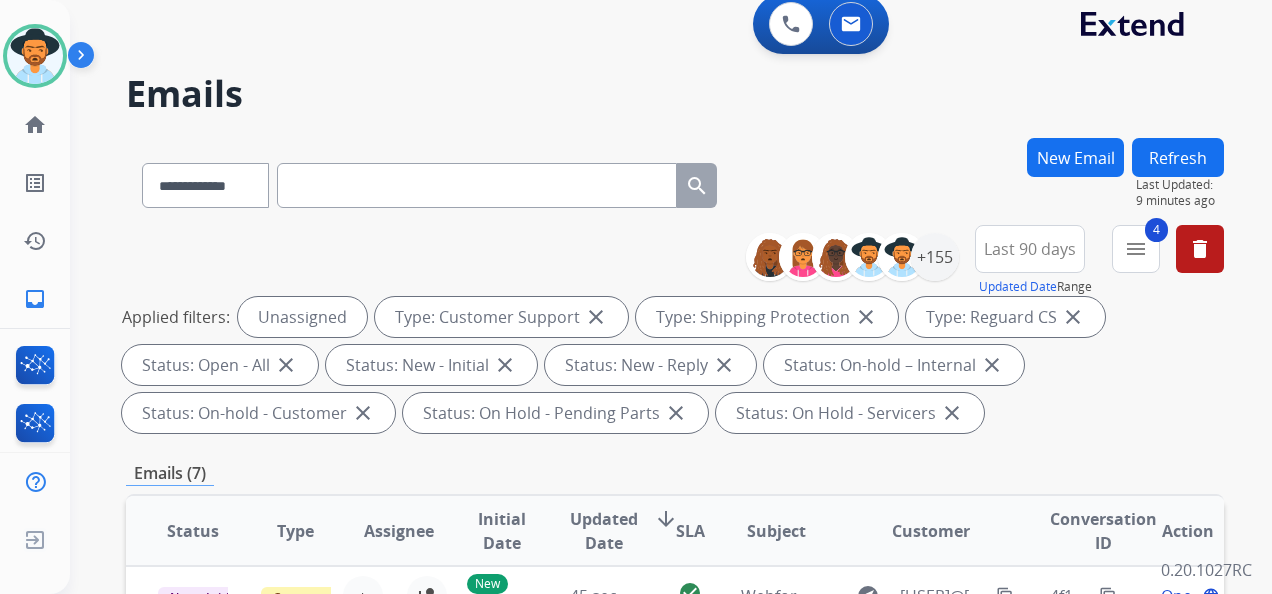 scroll, scrollTop: 0, scrollLeft: 0, axis: both 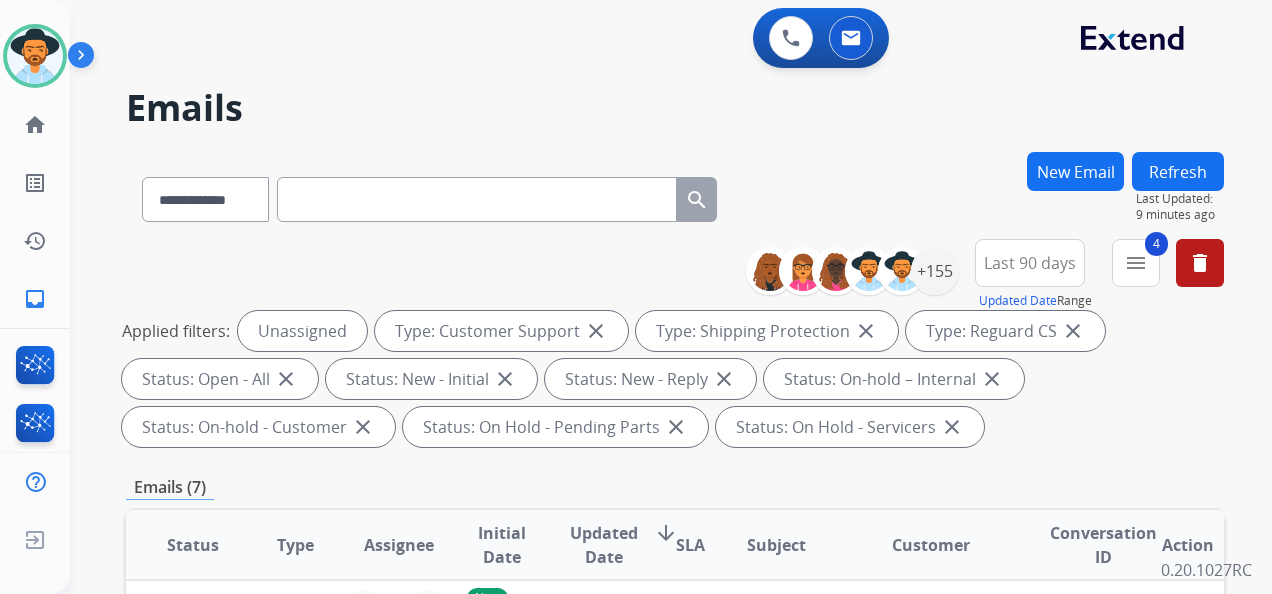 click on "**********" at bounding box center (675, 195) 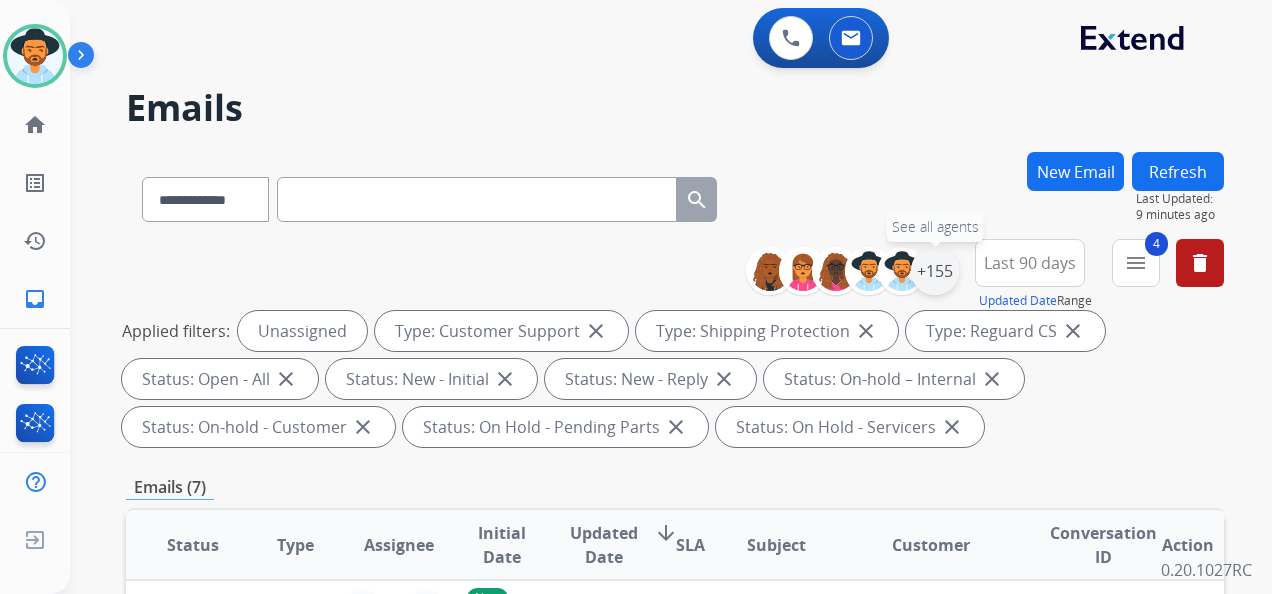 drag, startPoint x: 938, startPoint y: 271, endPoint x: 906, endPoint y: 280, distance: 33.24154 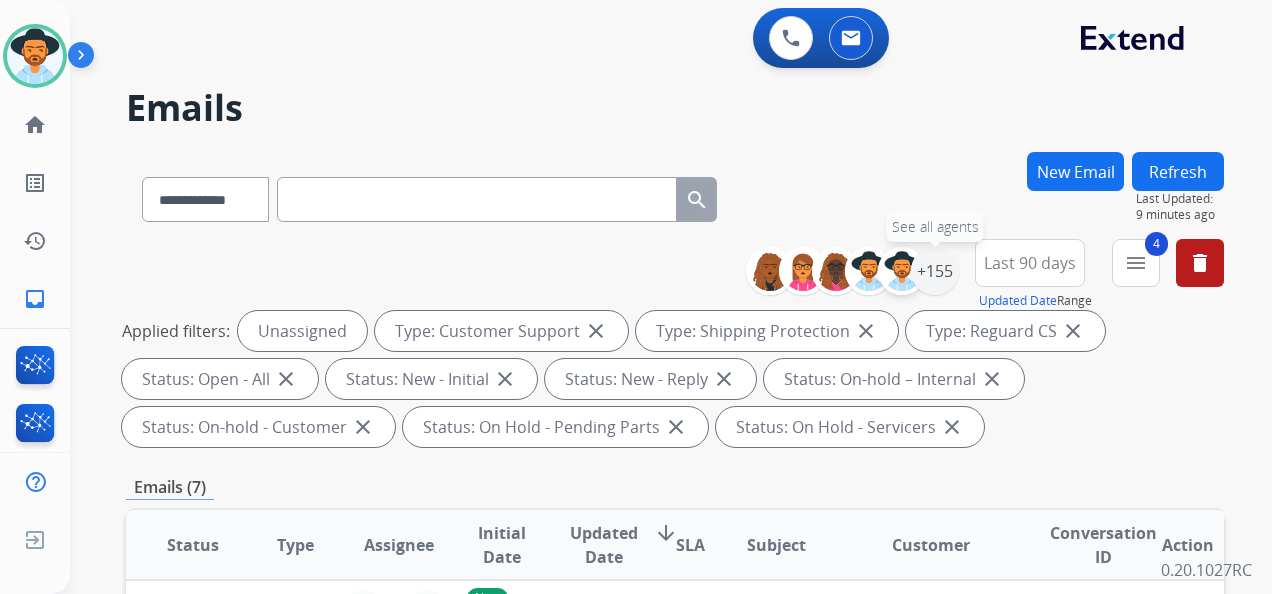 click on "+155" at bounding box center (935, 271) 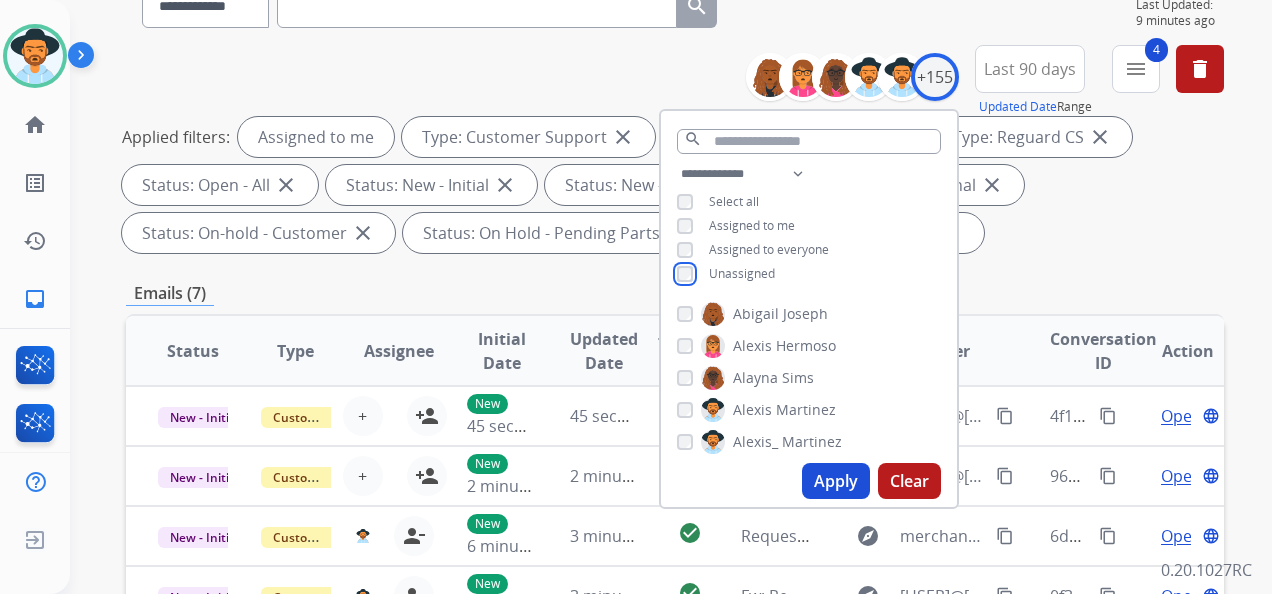 scroll, scrollTop: 200, scrollLeft: 0, axis: vertical 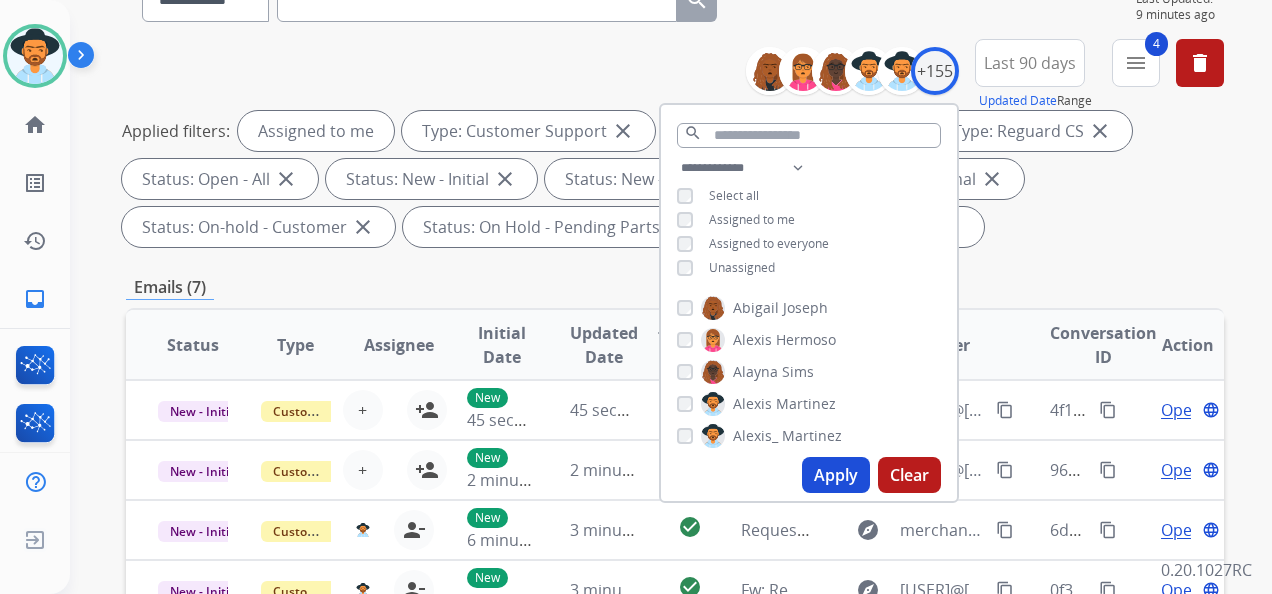 click on "Apply" at bounding box center [836, 475] 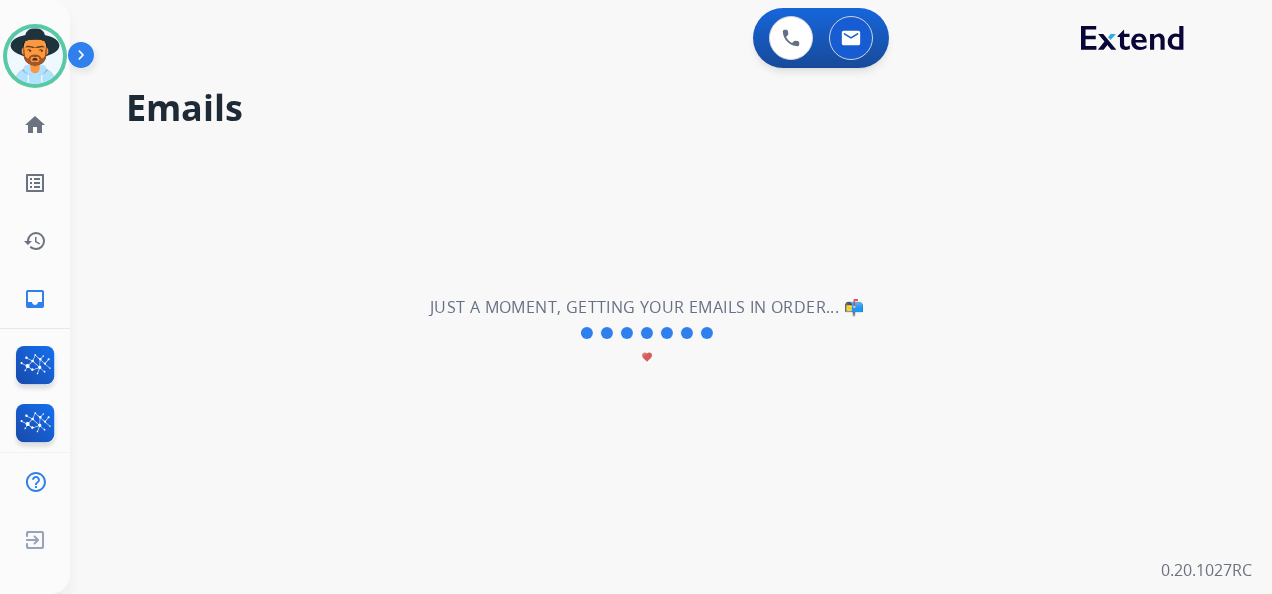 scroll, scrollTop: 0, scrollLeft: 0, axis: both 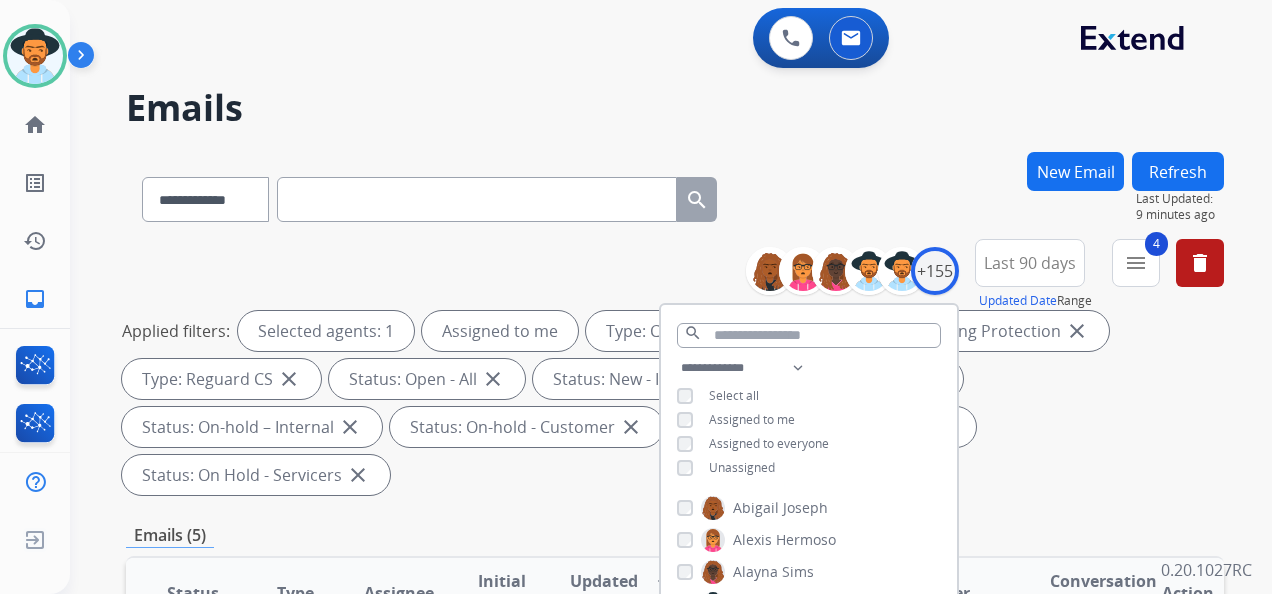 click on "**********" at bounding box center [675, 195] 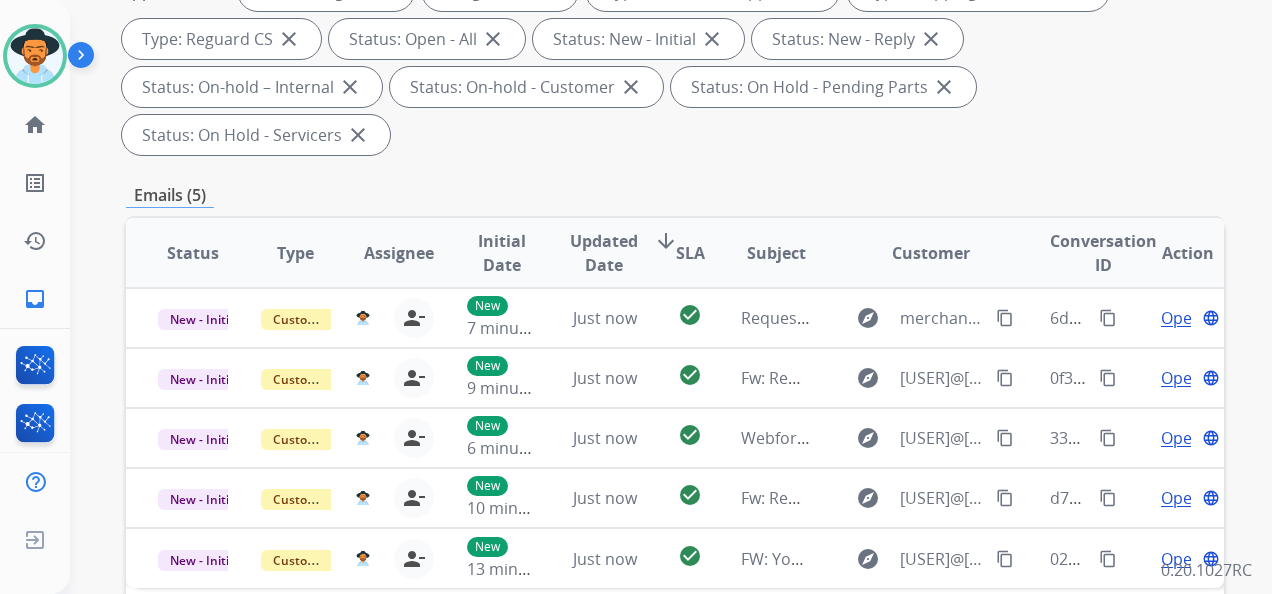 scroll, scrollTop: 300, scrollLeft: 0, axis: vertical 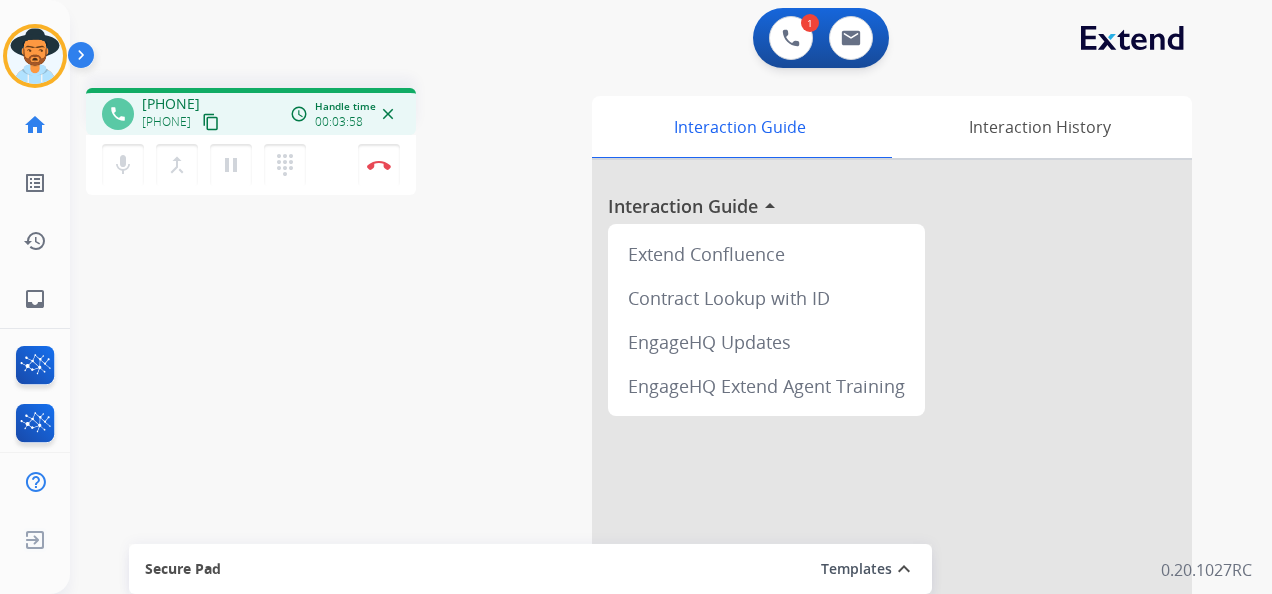 click on "1 Voice Interactions  0  Email Interactions" at bounding box center [659, 40] 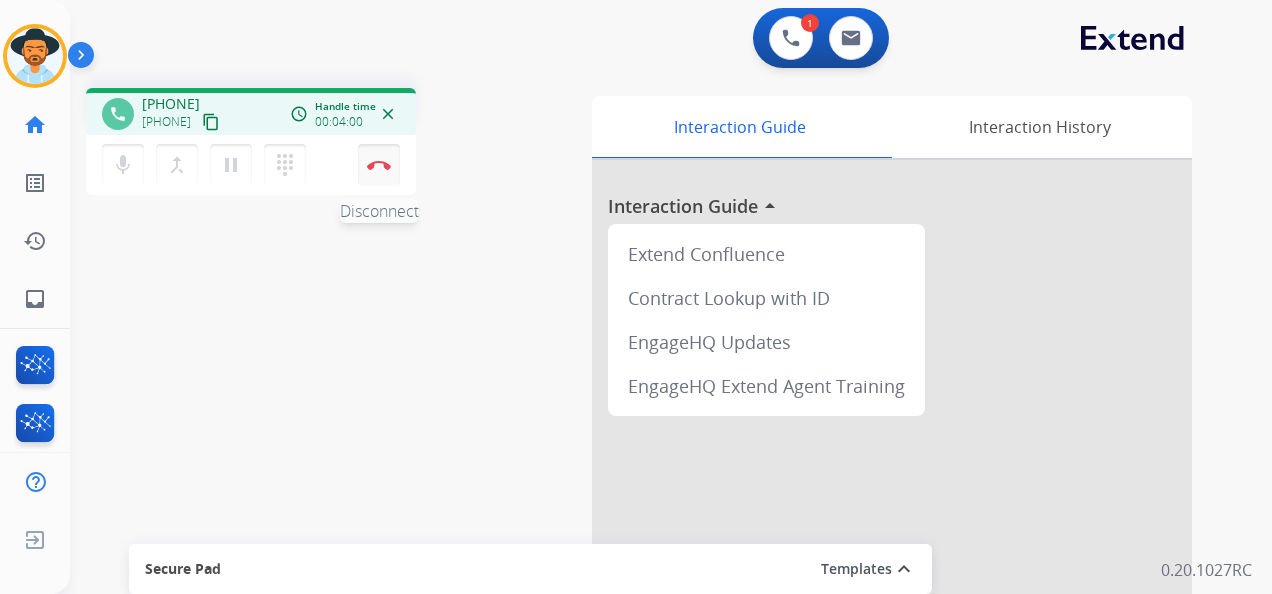 click on "Disconnect" at bounding box center [379, 165] 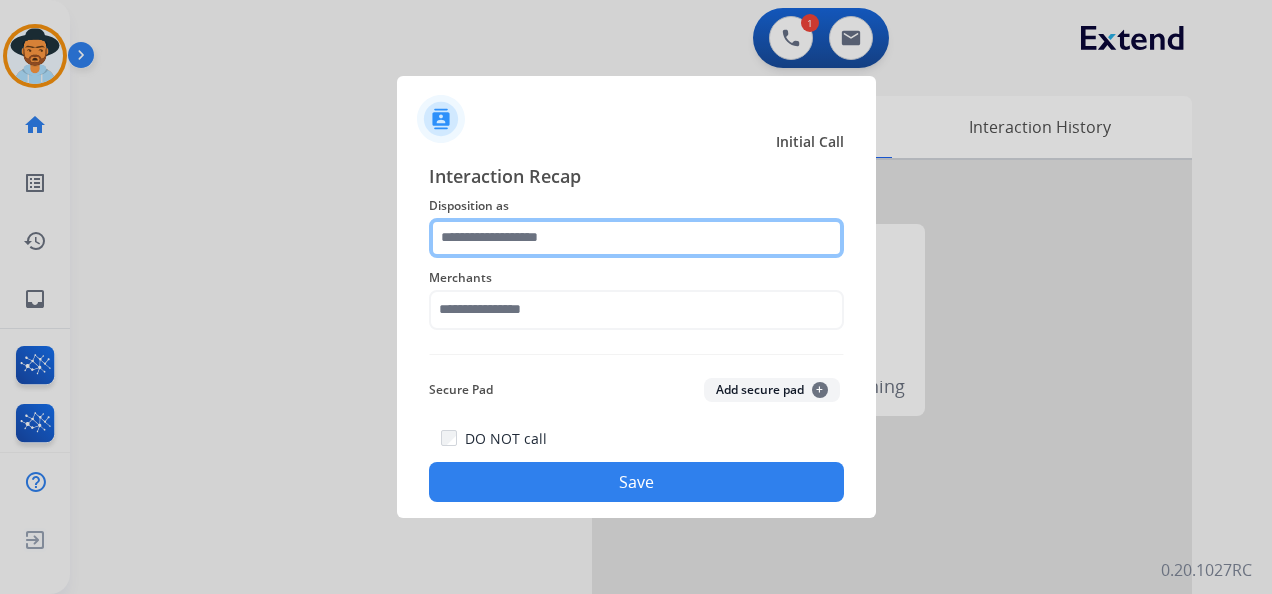 click 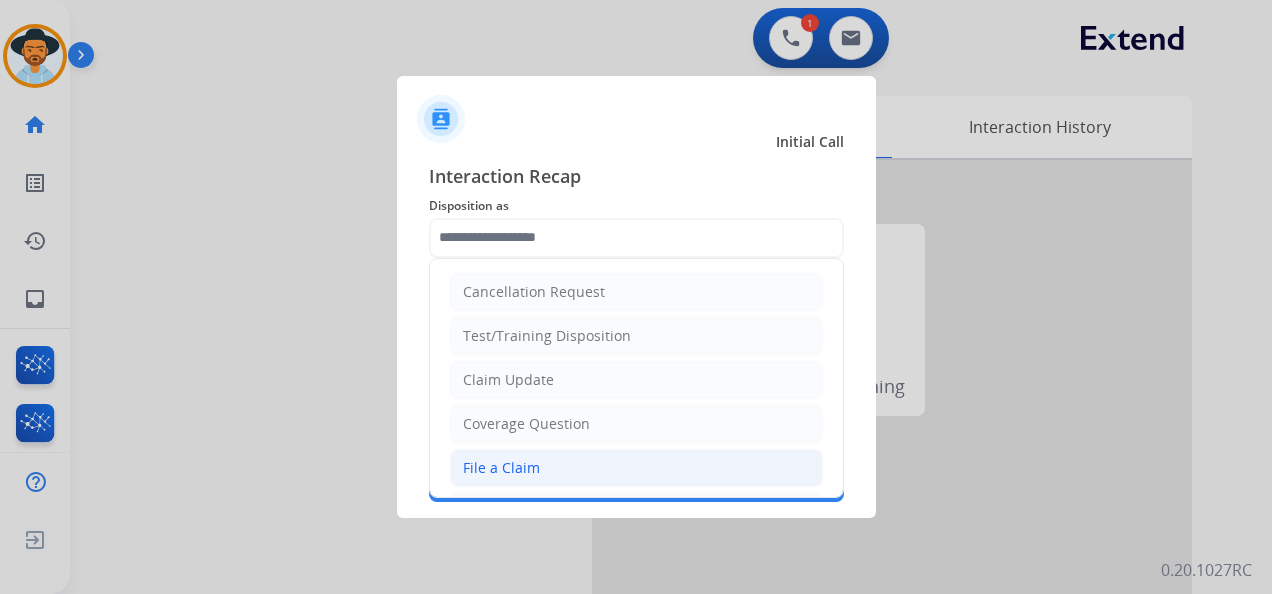 click on "File a Claim" 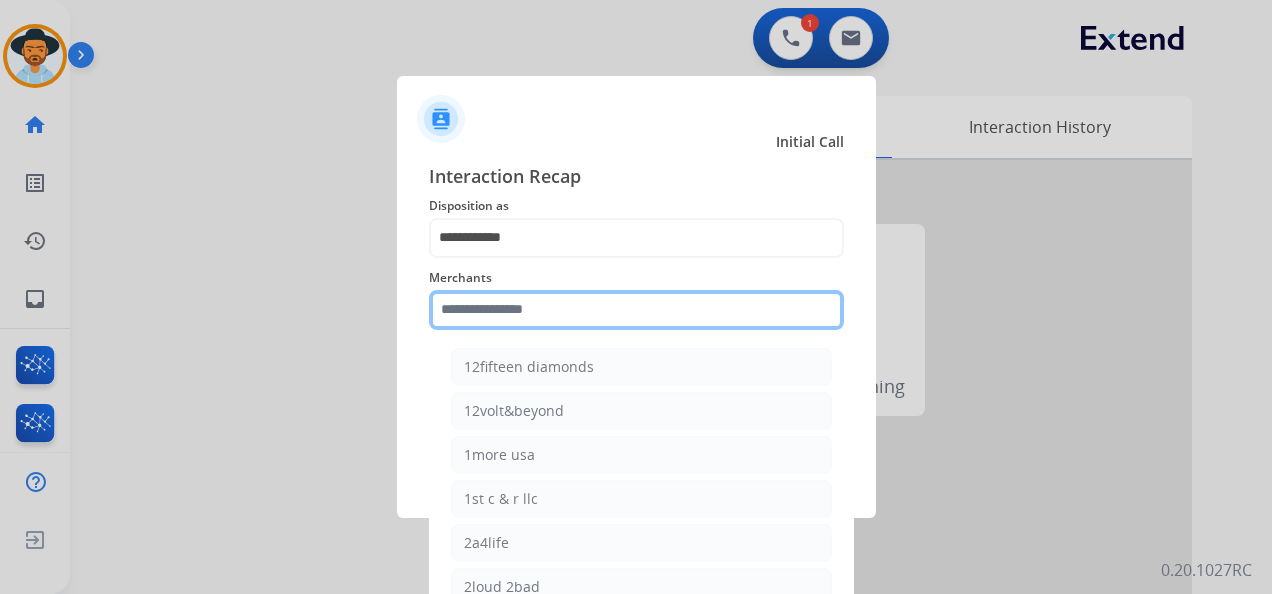 click 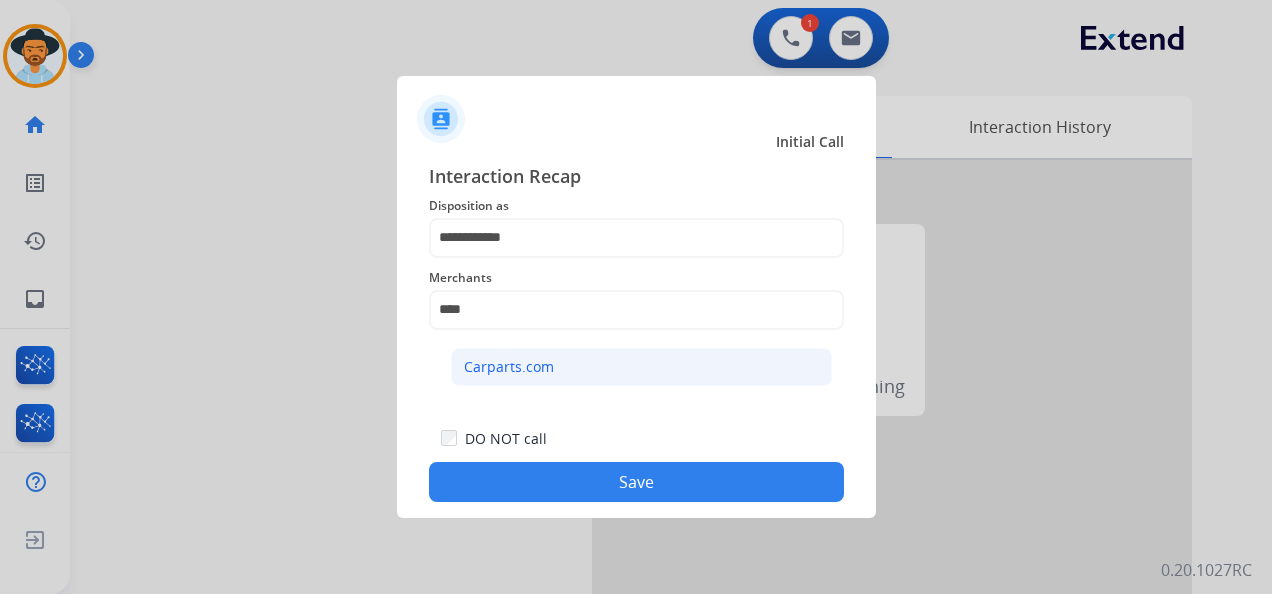 click on "Carparts.com" 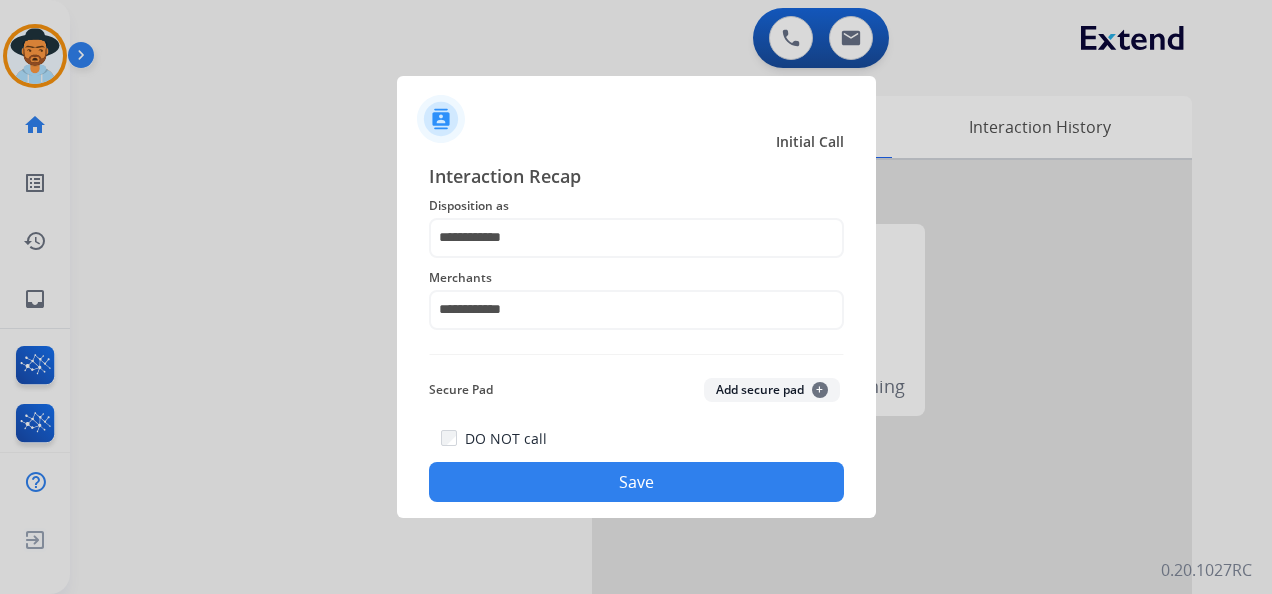 click on "Save" 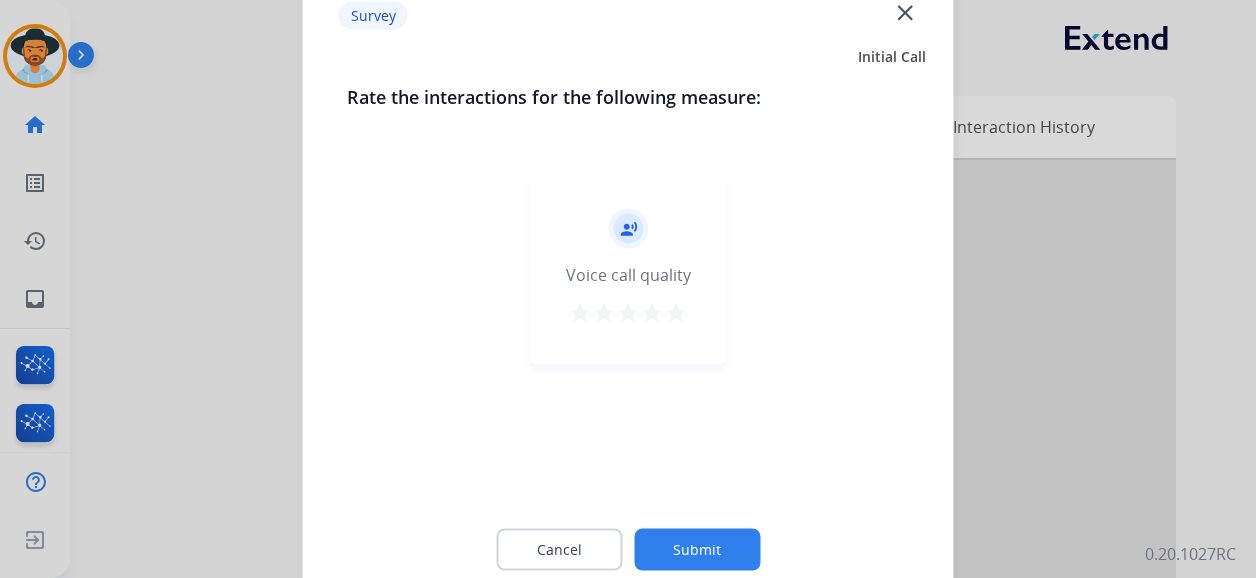 click on "record_voice_over   Voice call quality   star   star   star   star   star" 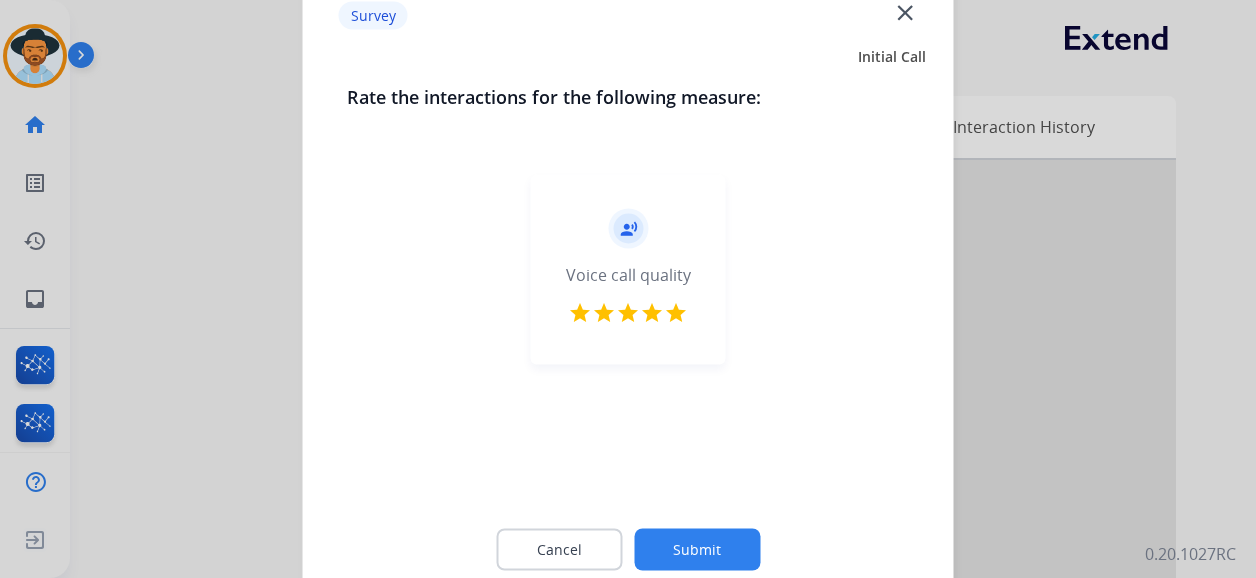 click on "Submit" 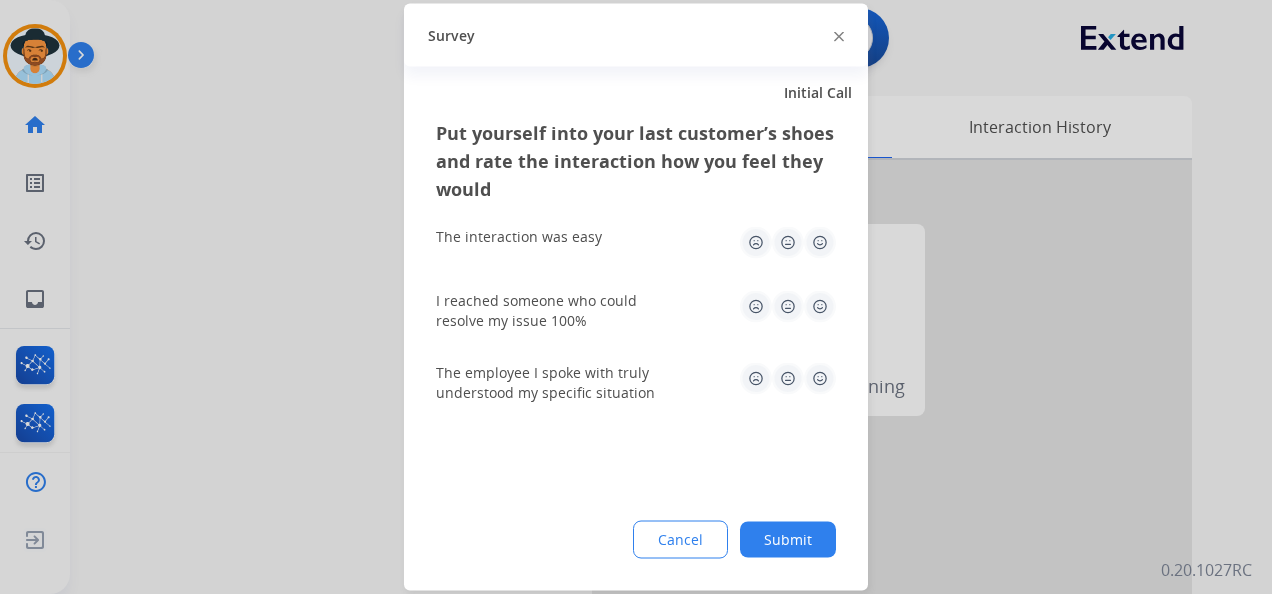 drag, startPoint x: 825, startPoint y: 240, endPoint x: 816, endPoint y: 275, distance: 36.138622 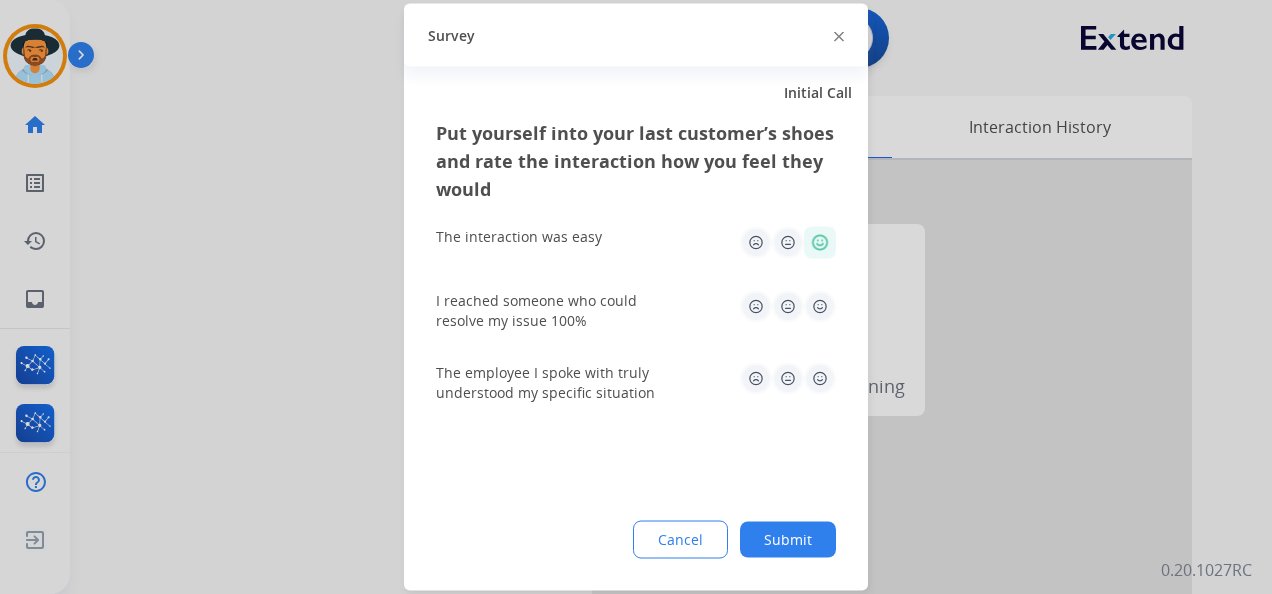 click 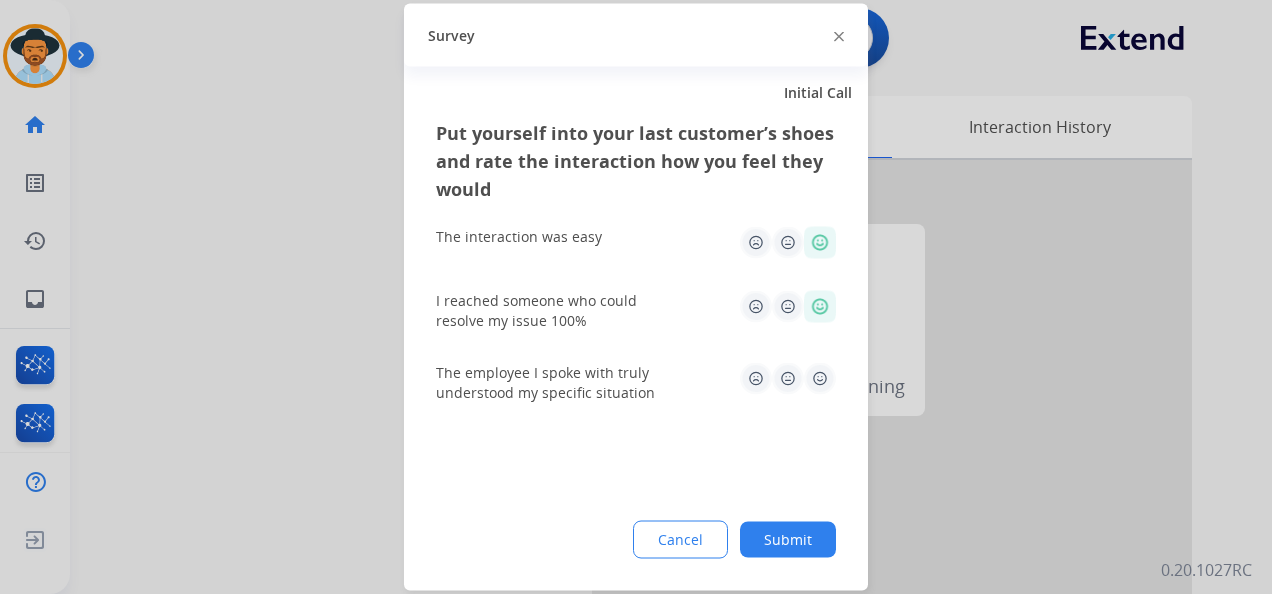 click 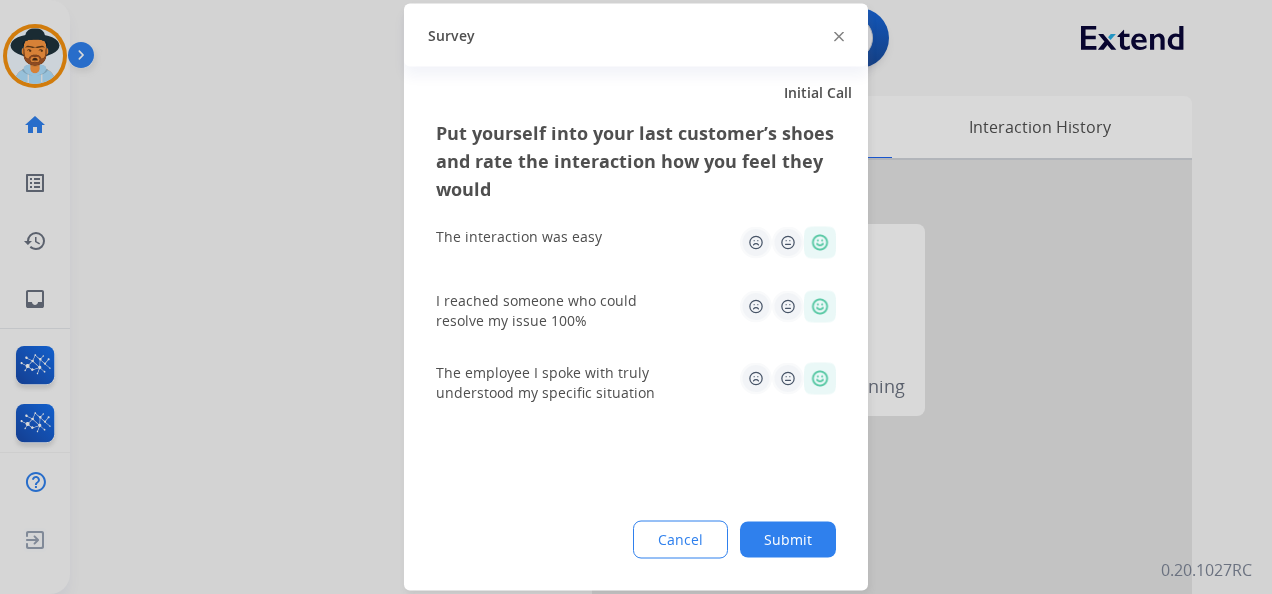click on "Submit" 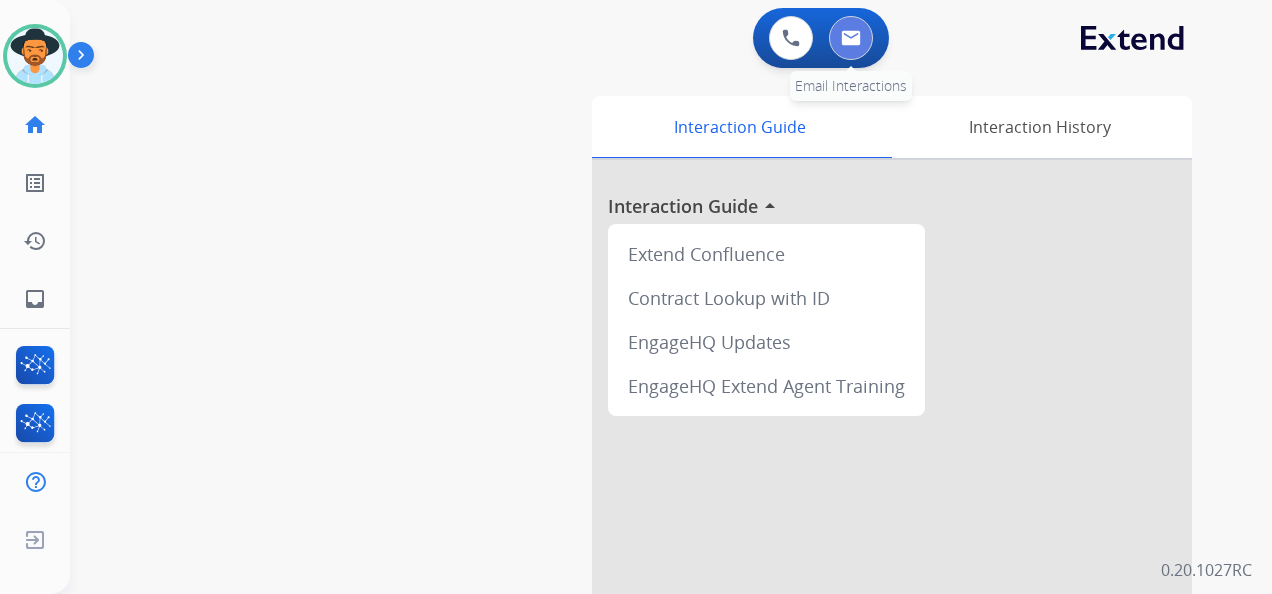 click at bounding box center [851, 38] 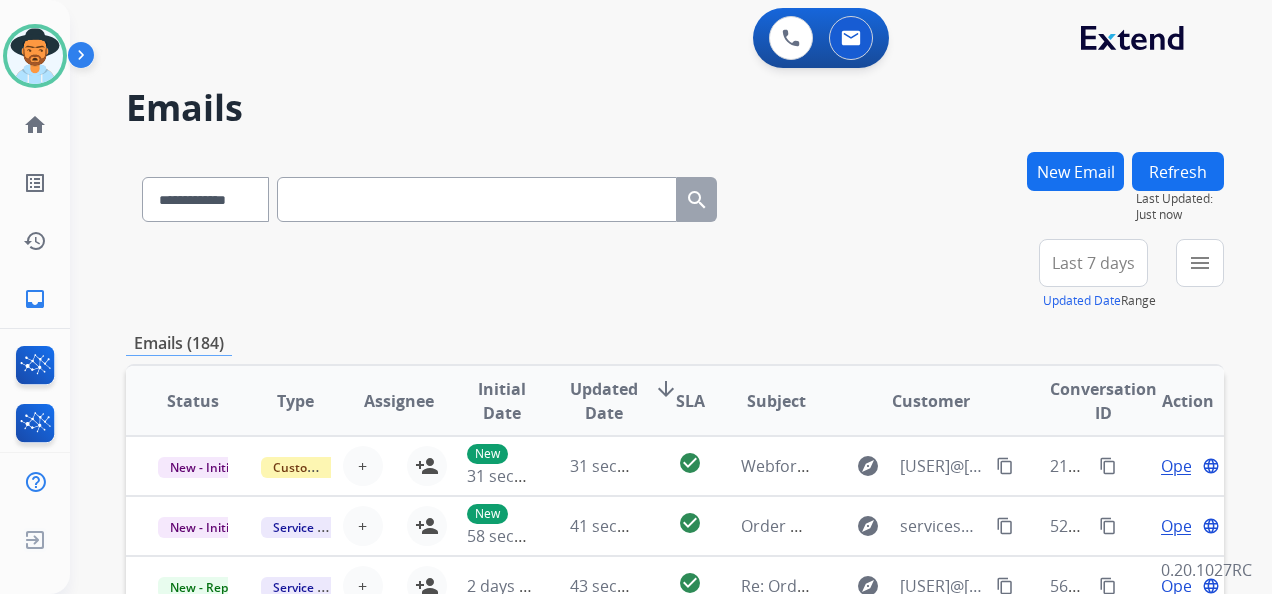 click on "Last 7 days" at bounding box center [1093, 263] 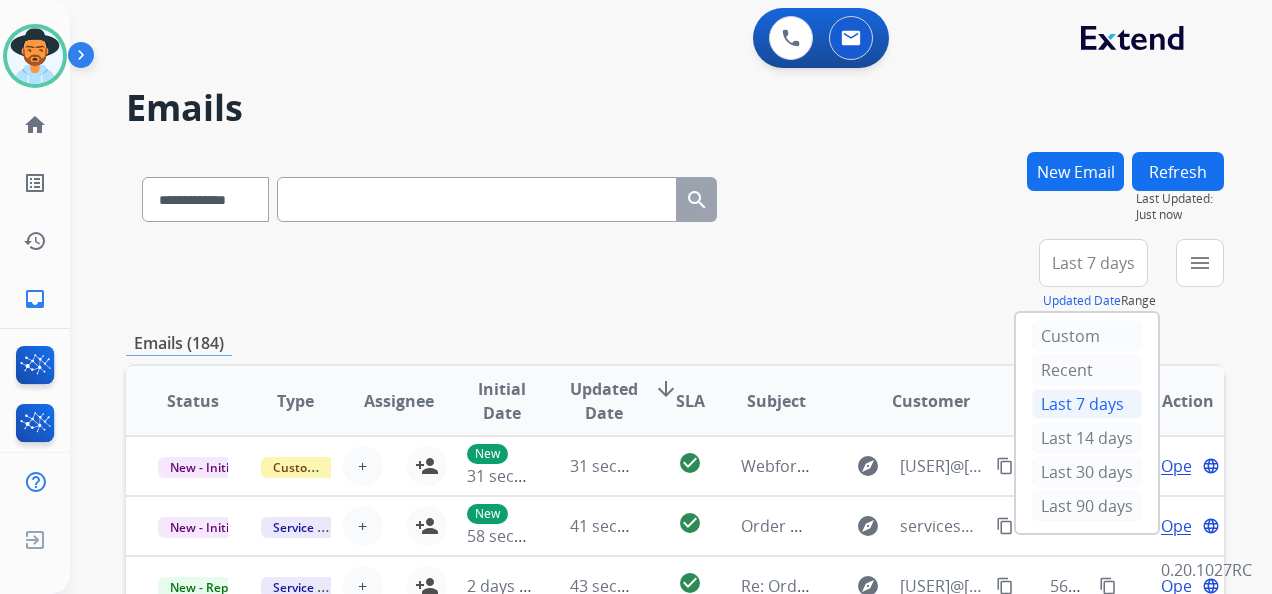 click on "Last 90 days" at bounding box center (1087, 506) 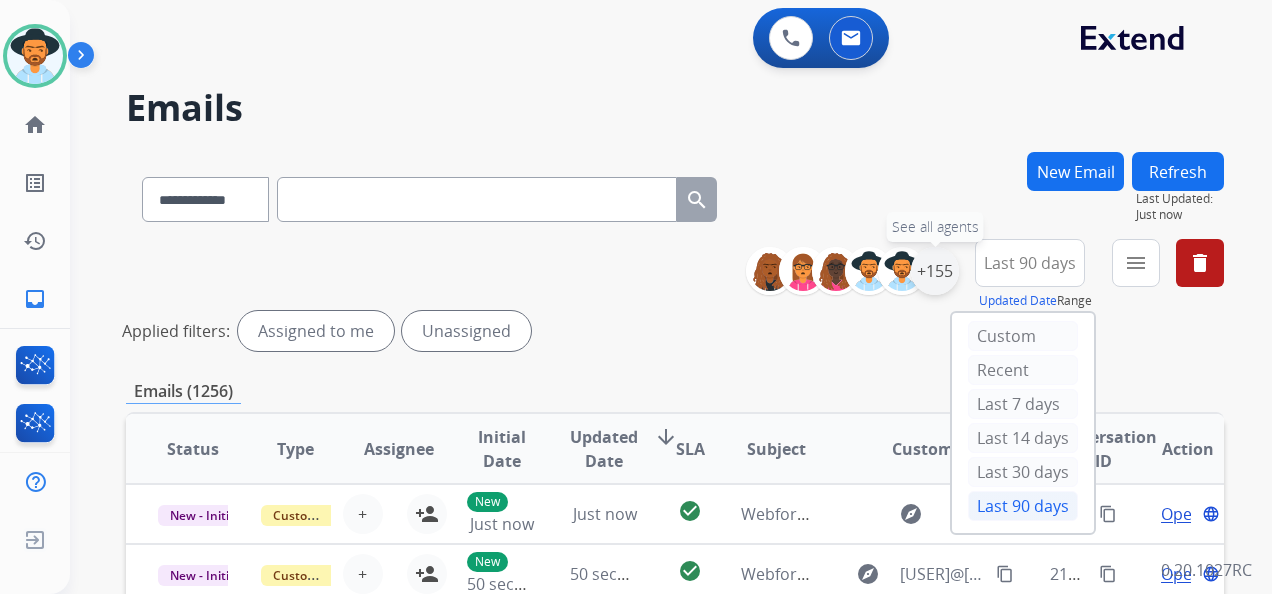 click on "+155" at bounding box center [935, 271] 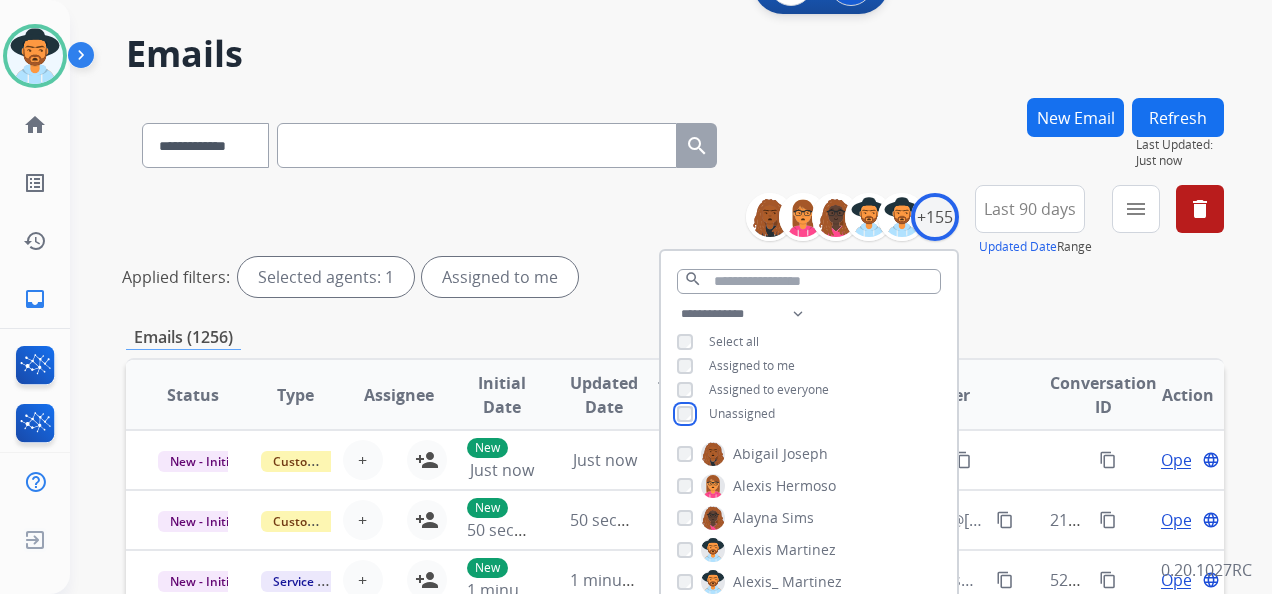 scroll, scrollTop: 100, scrollLeft: 0, axis: vertical 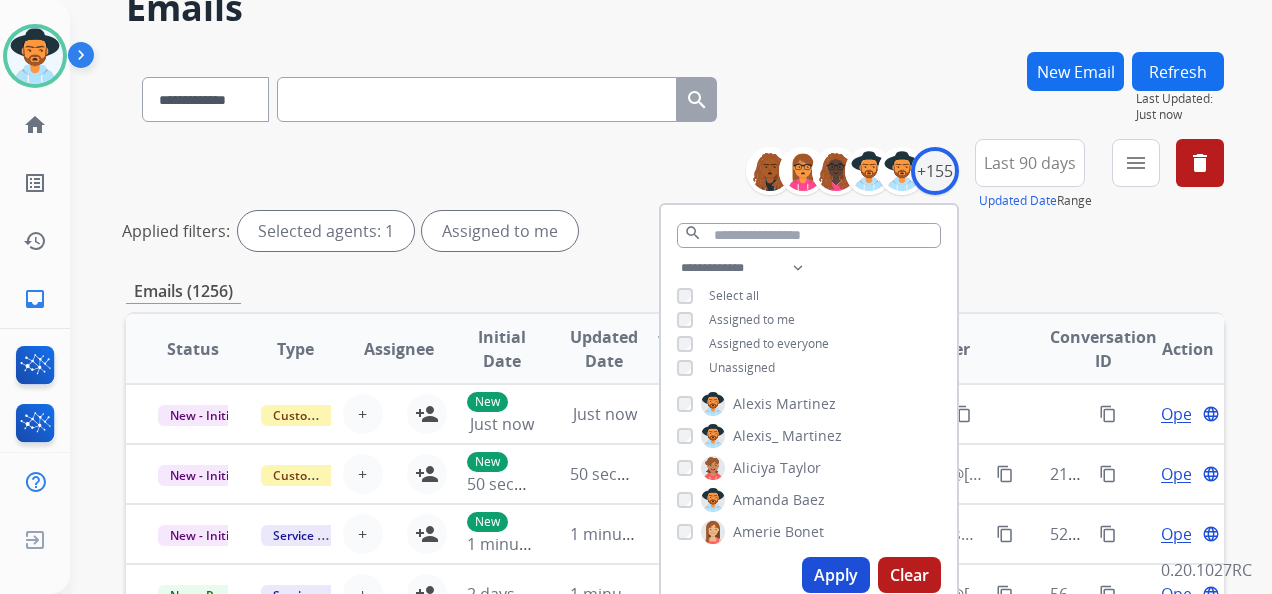click on "Apply" at bounding box center (836, 575) 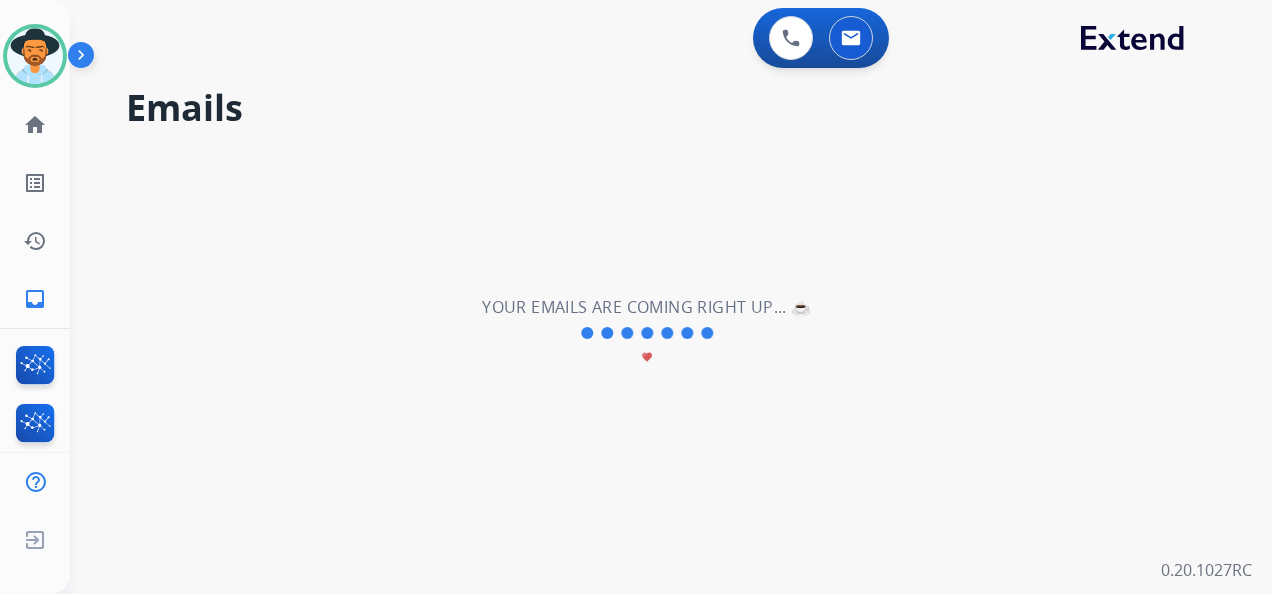scroll, scrollTop: 0, scrollLeft: 0, axis: both 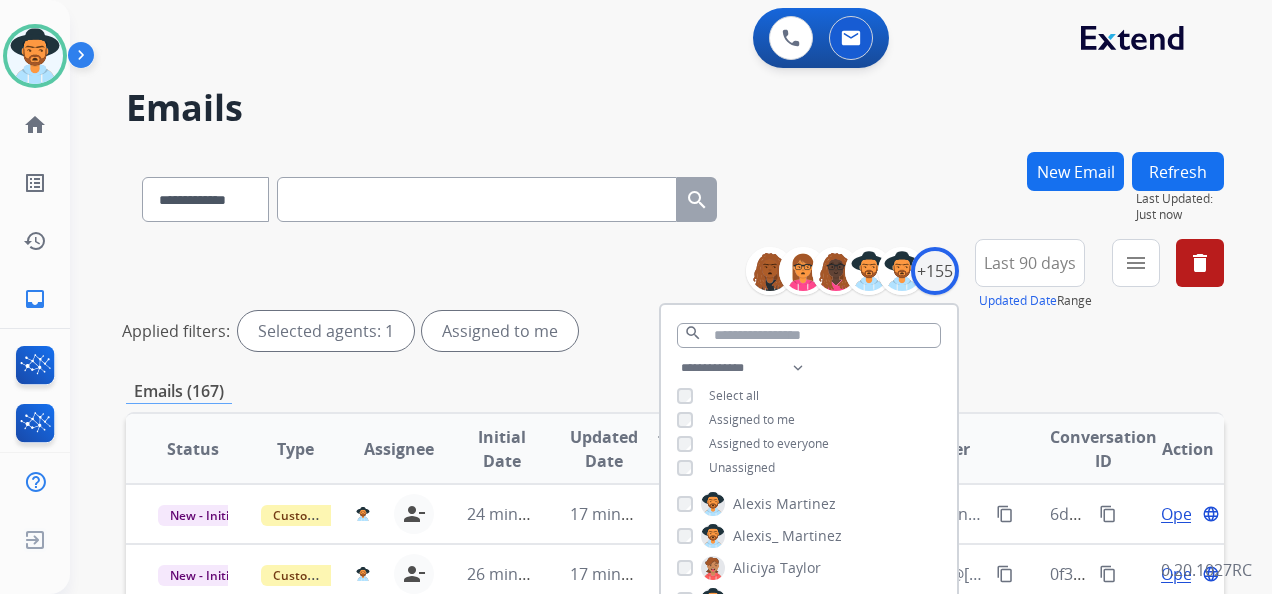 click on "**********" at bounding box center (675, 299) 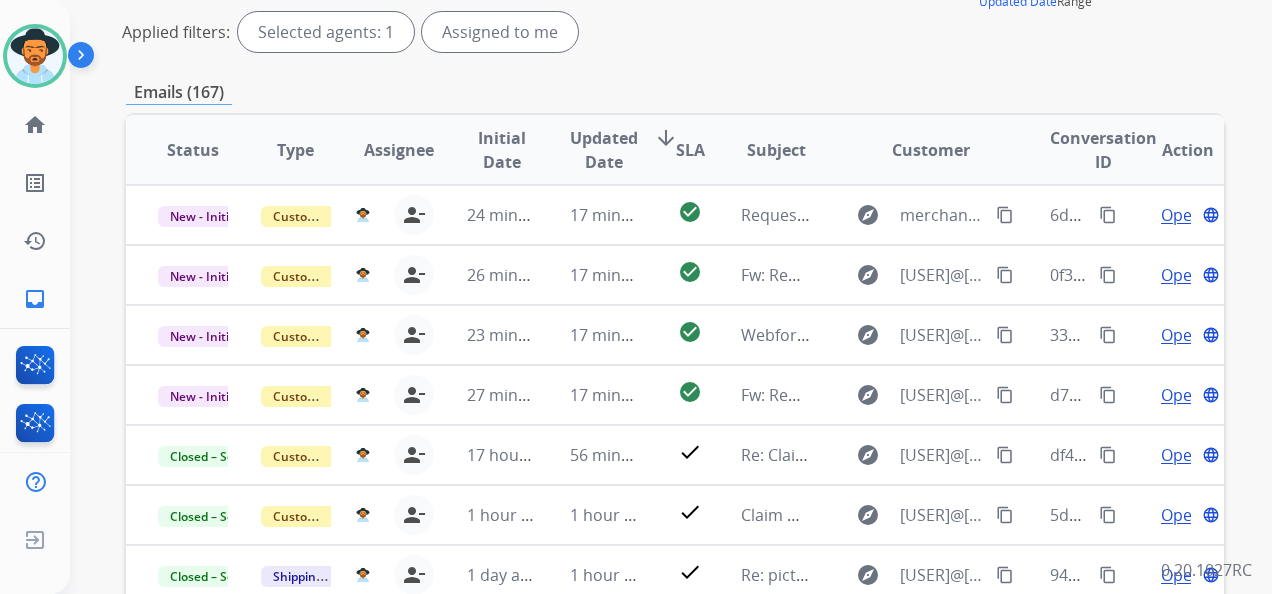 scroll, scrollTop: 300, scrollLeft: 0, axis: vertical 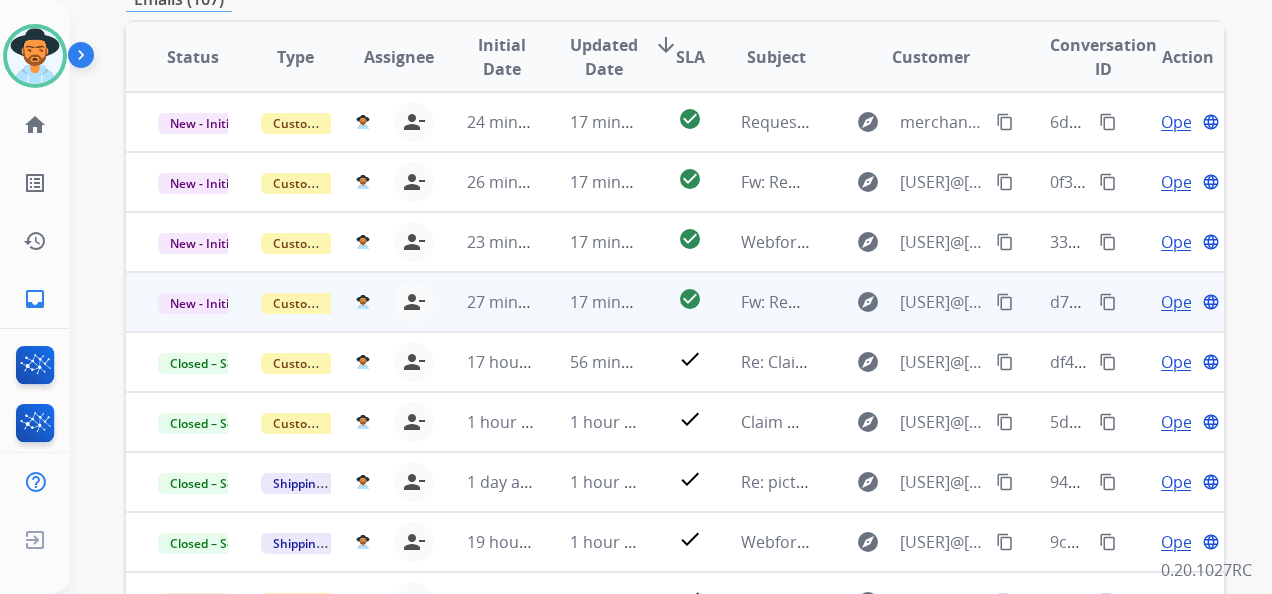 click on "Open" at bounding box center (1181, 302) 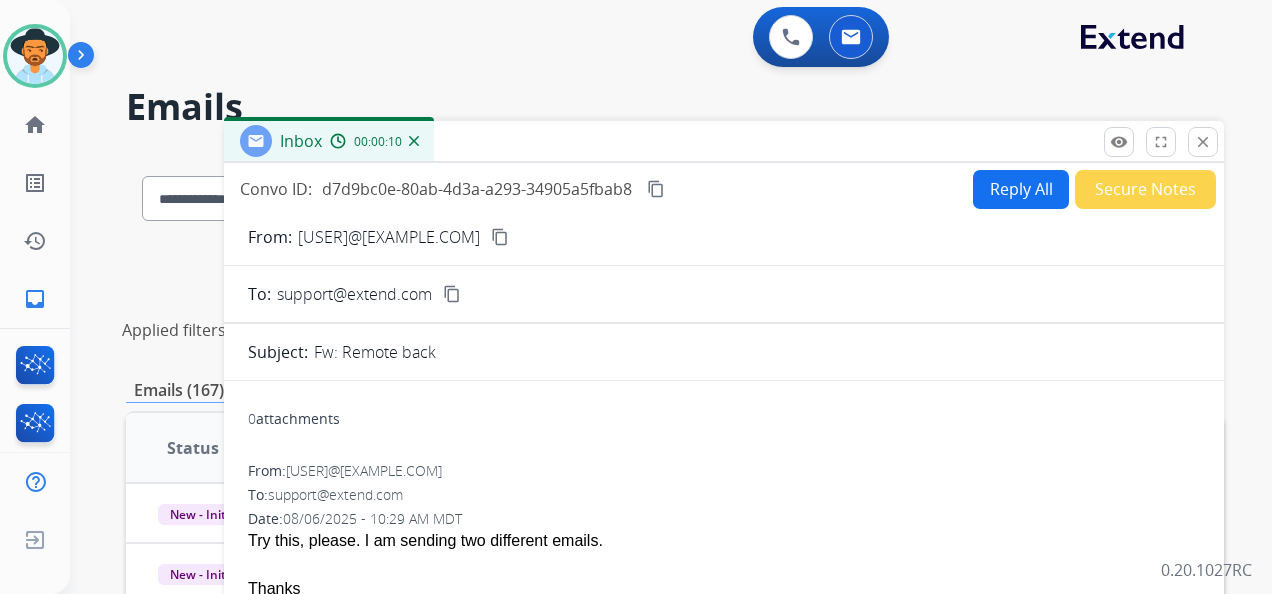 scroll, scrollTop: 0, scrollLeft: 0, axis: both 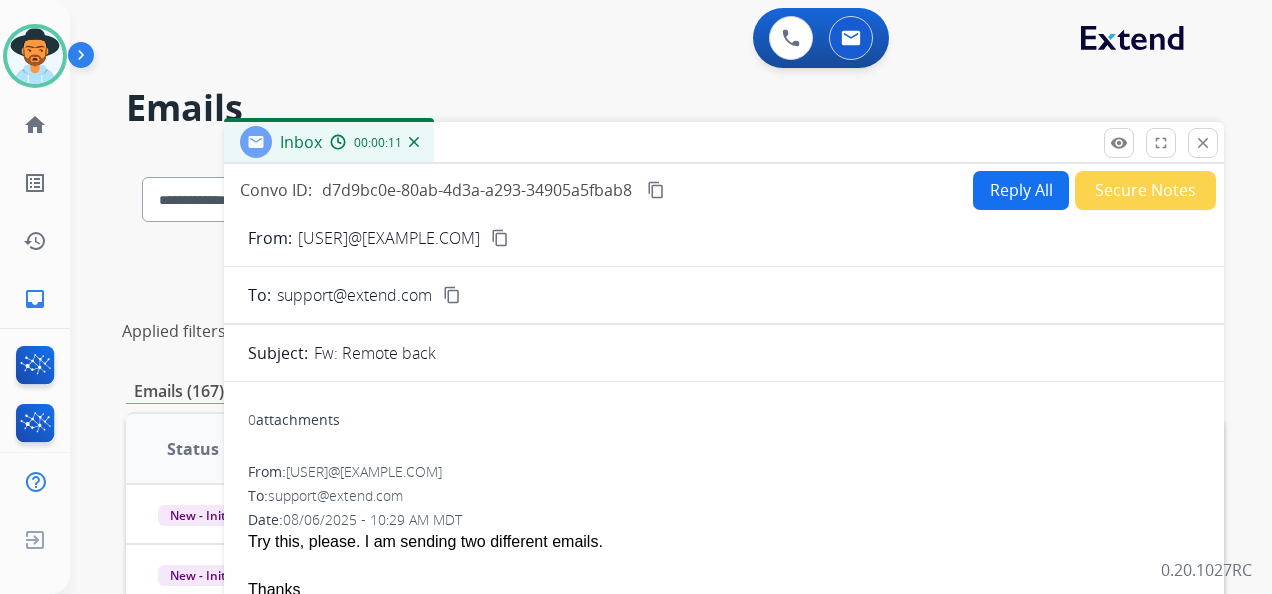 click on "Reply All" at bounding box center (1021, 190) 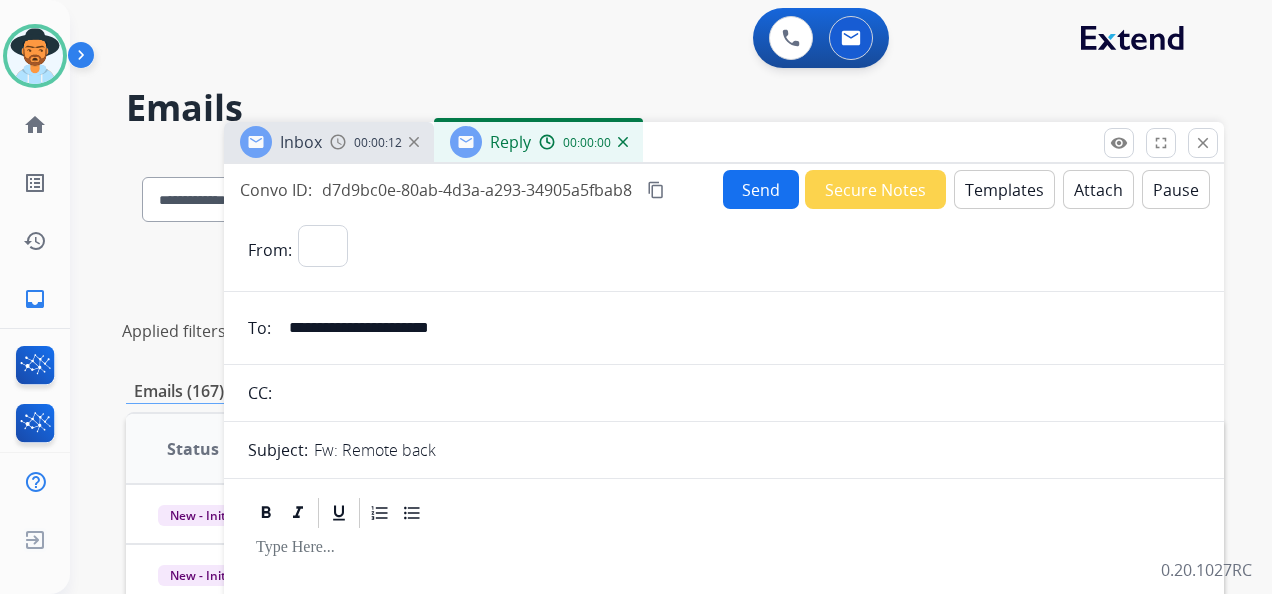 select on "**********" 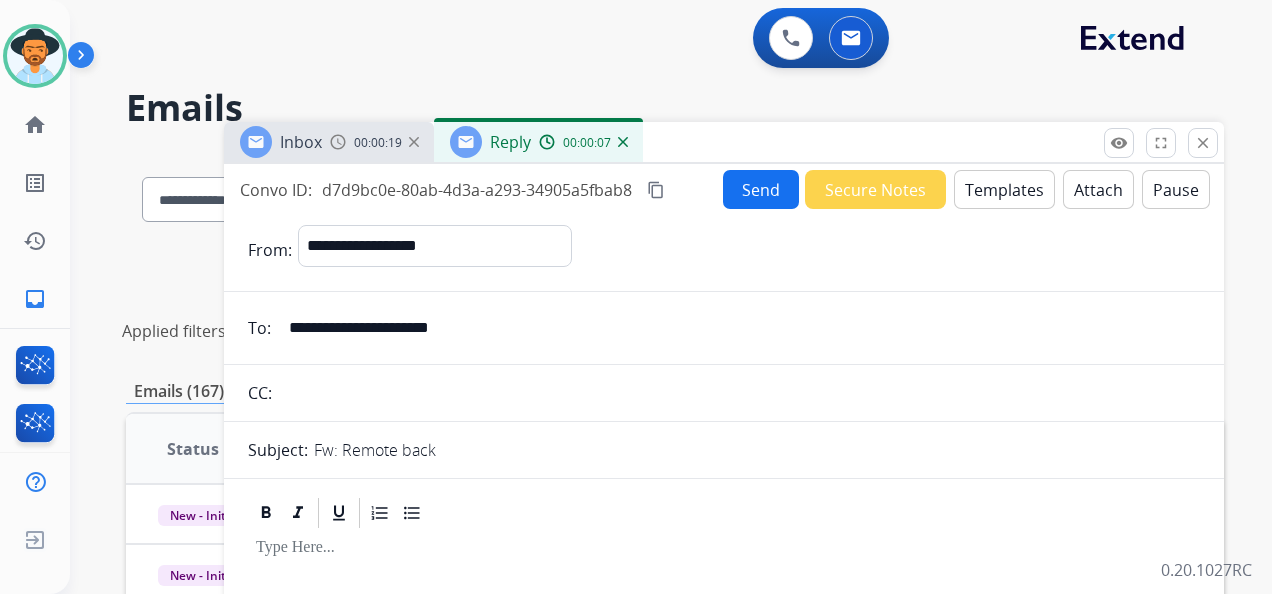 drag, startPoint x: 523, startPoint y: 324, endPoint x: 282, endPoint y: 336, distance: 241.29857 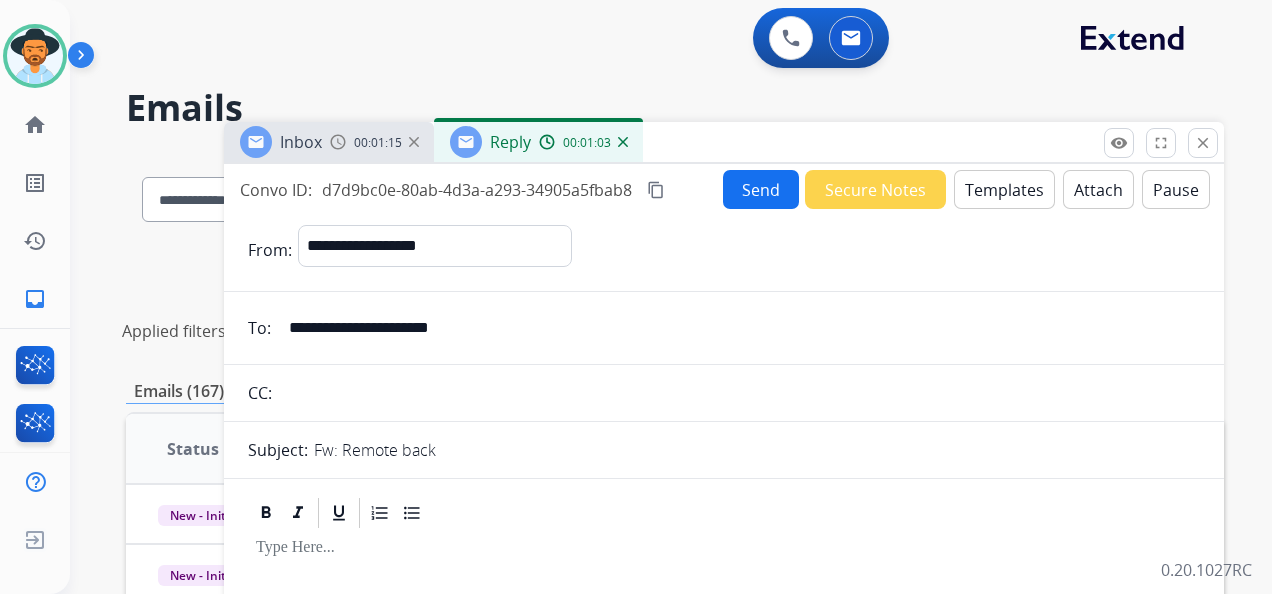 click on "Templates" at bounding box center [1004, 189] 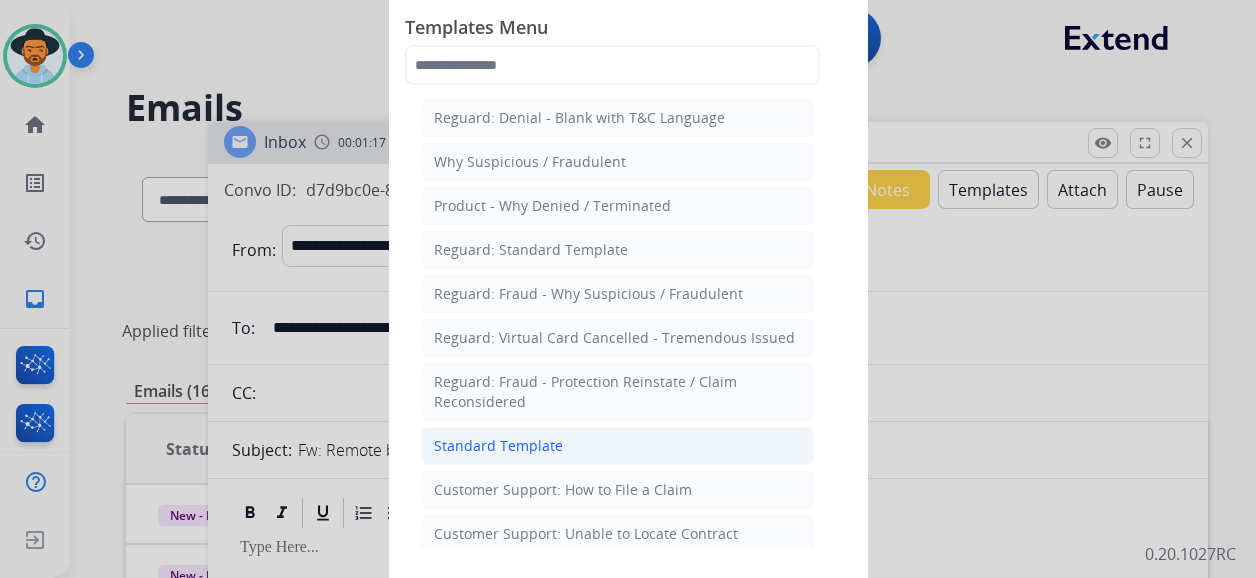 click on "Standard Template" 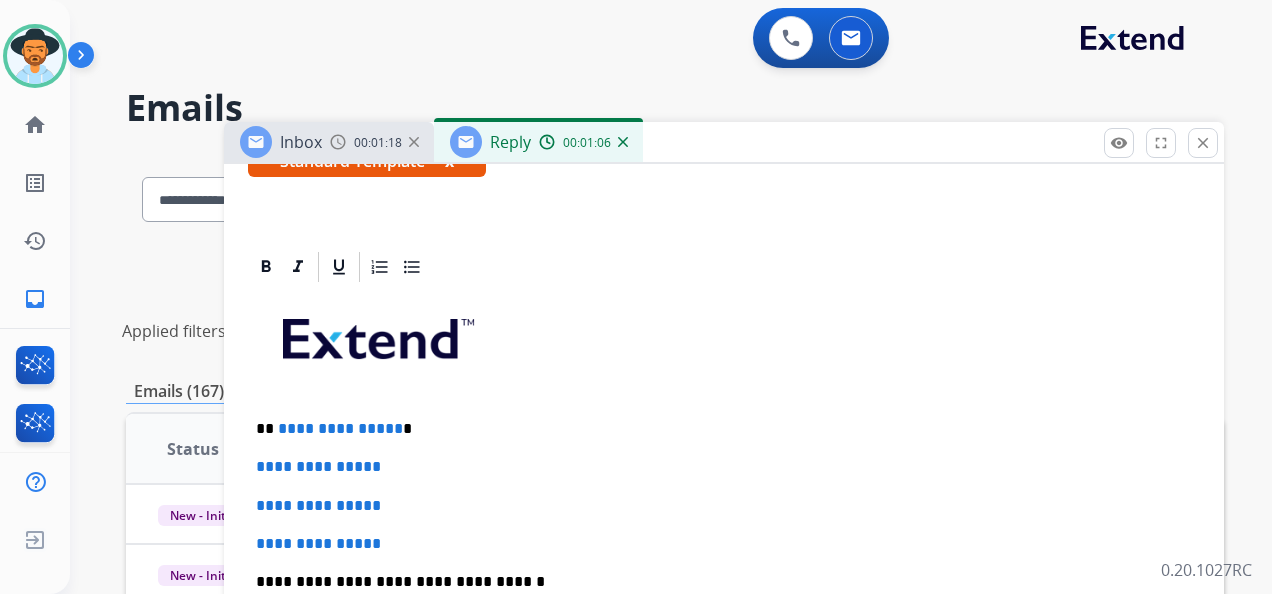 scroll, scrollTop: 400, scrollLeft: 0, axis: vertical 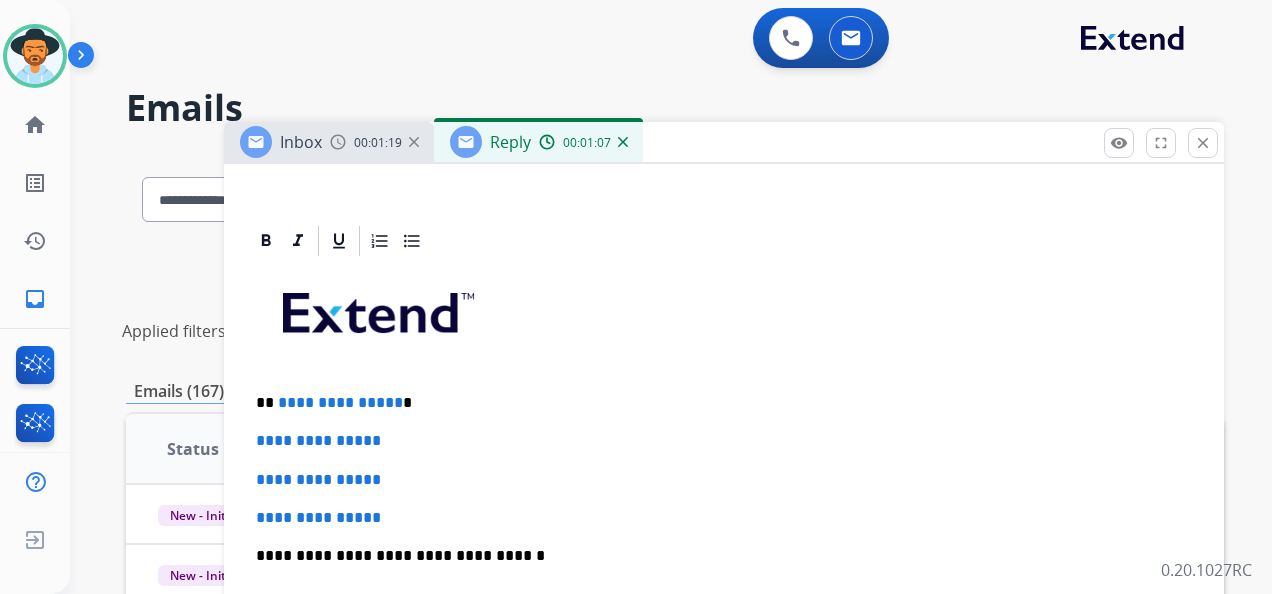 click on "**********" at bounding box center [716, 403] 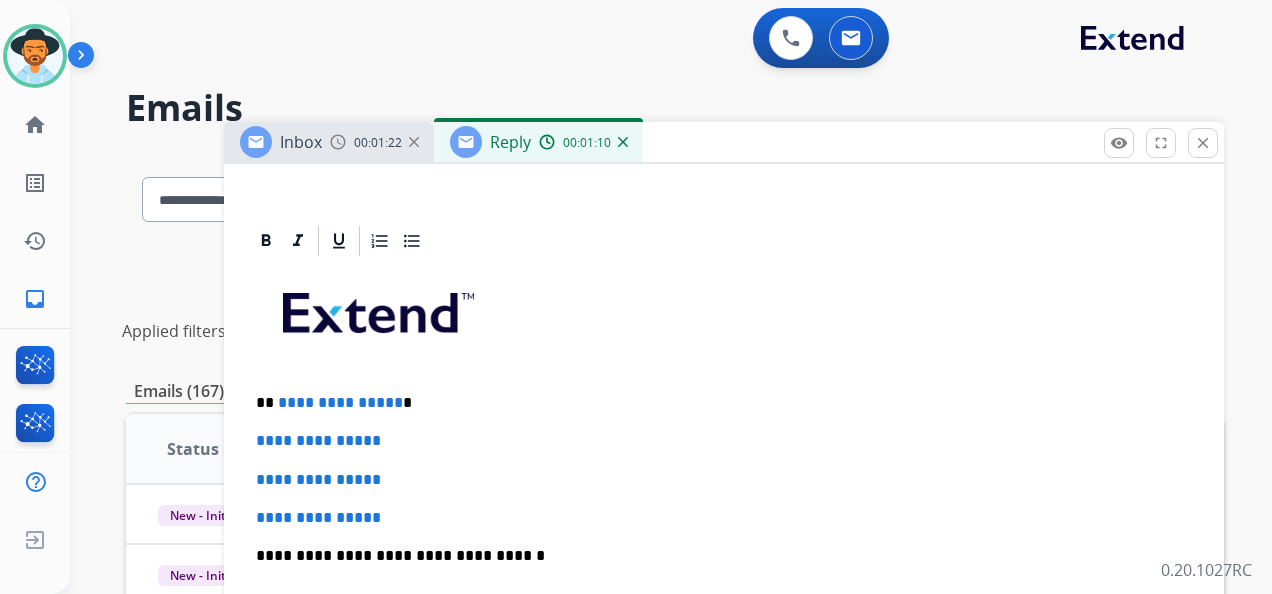 type 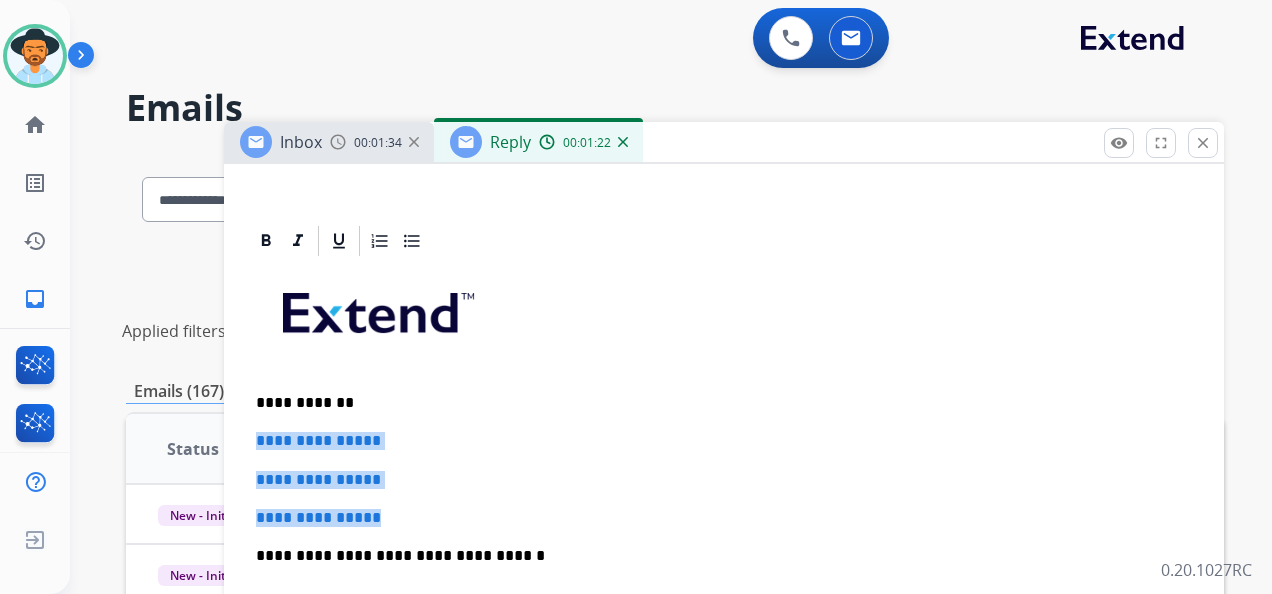drag, startPoint x: 257, startPoint y: 434, endPoint x: 400, endPoint y: 500, distance: 157.49603 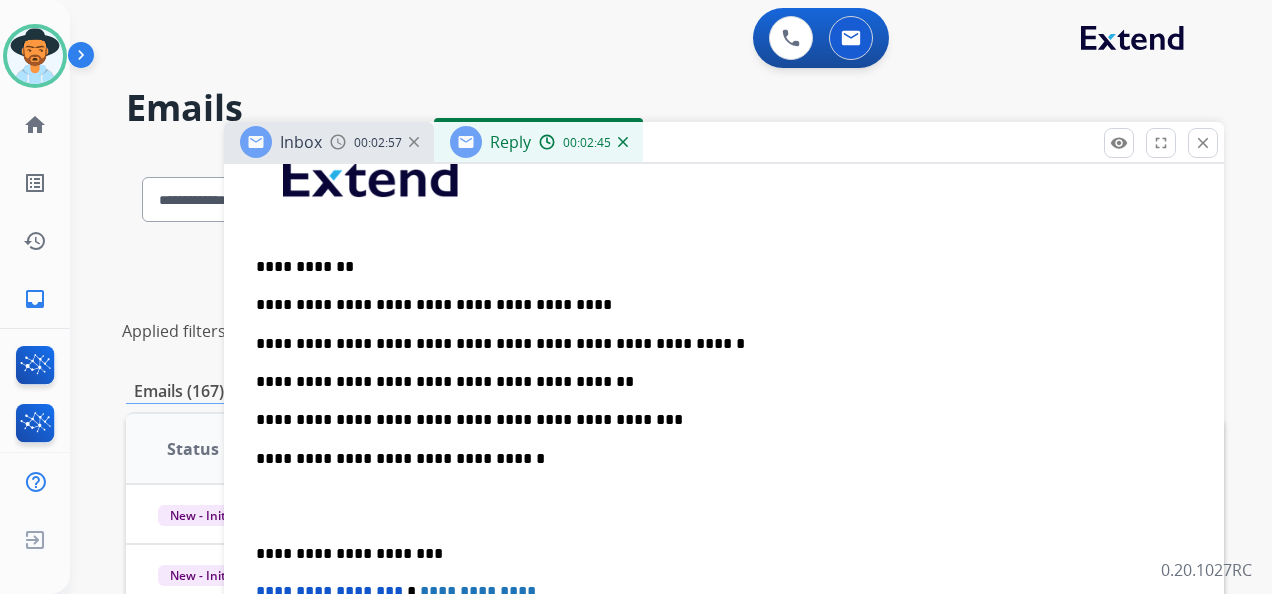 scroll, scrollTop: 600, scrollLeft: 0, axis: vertical 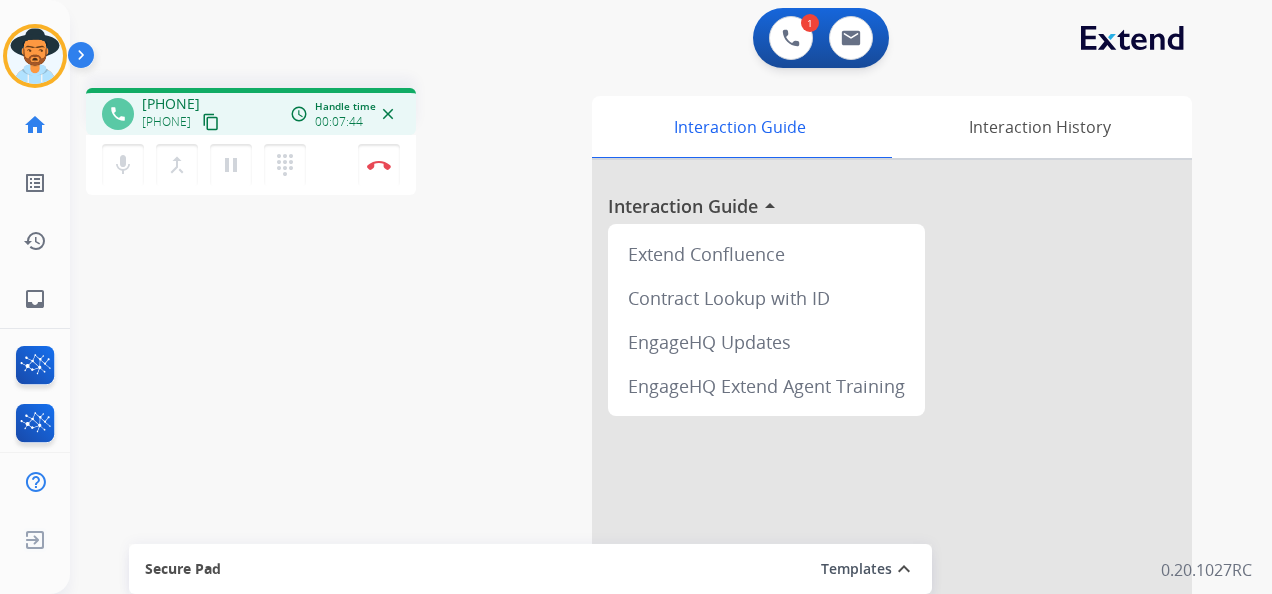 click on "1 Voice Interactions  0  Email Interactions" at bounding box center [659, 40] 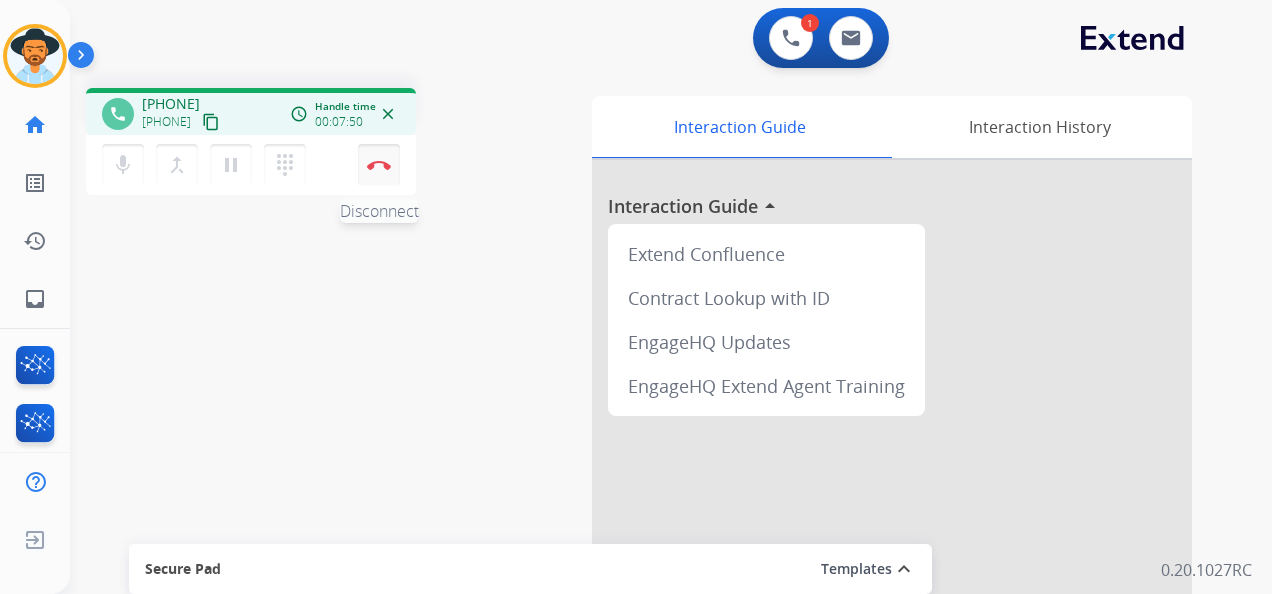 click at bounding box center (379, 165) 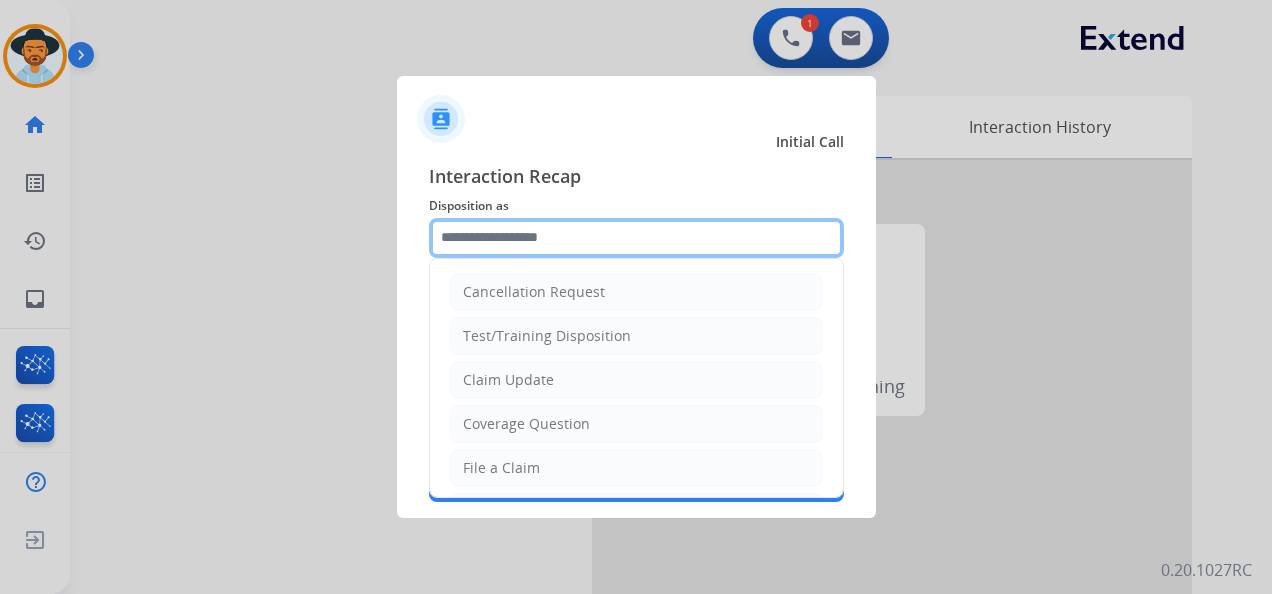 click 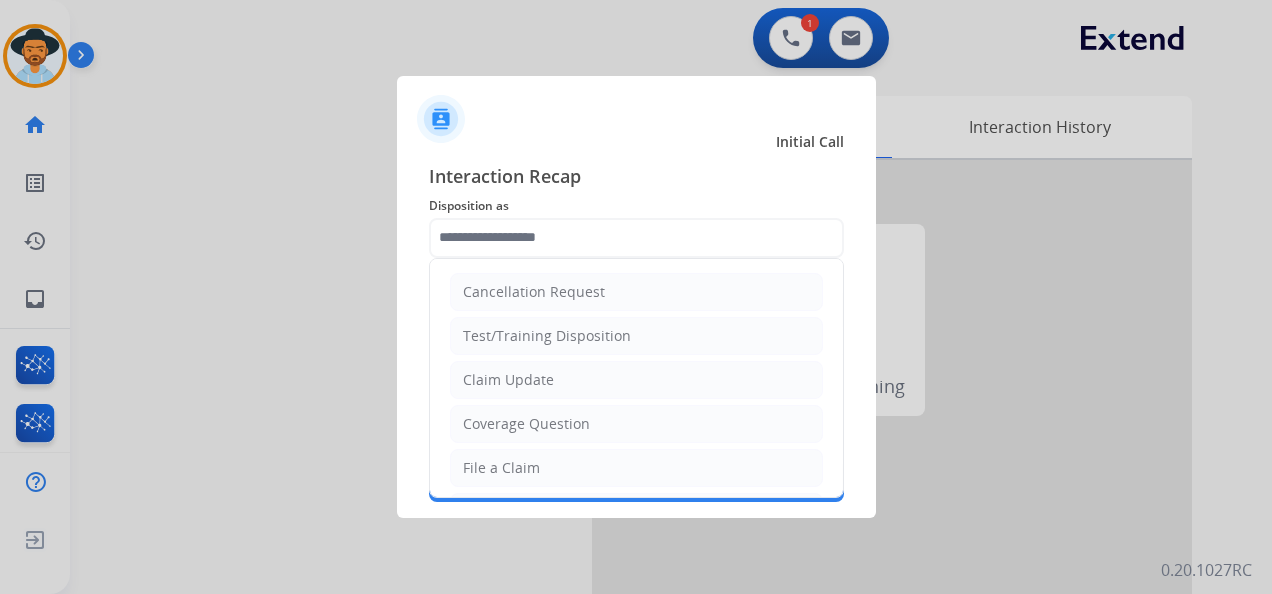 click on "Claim Update" 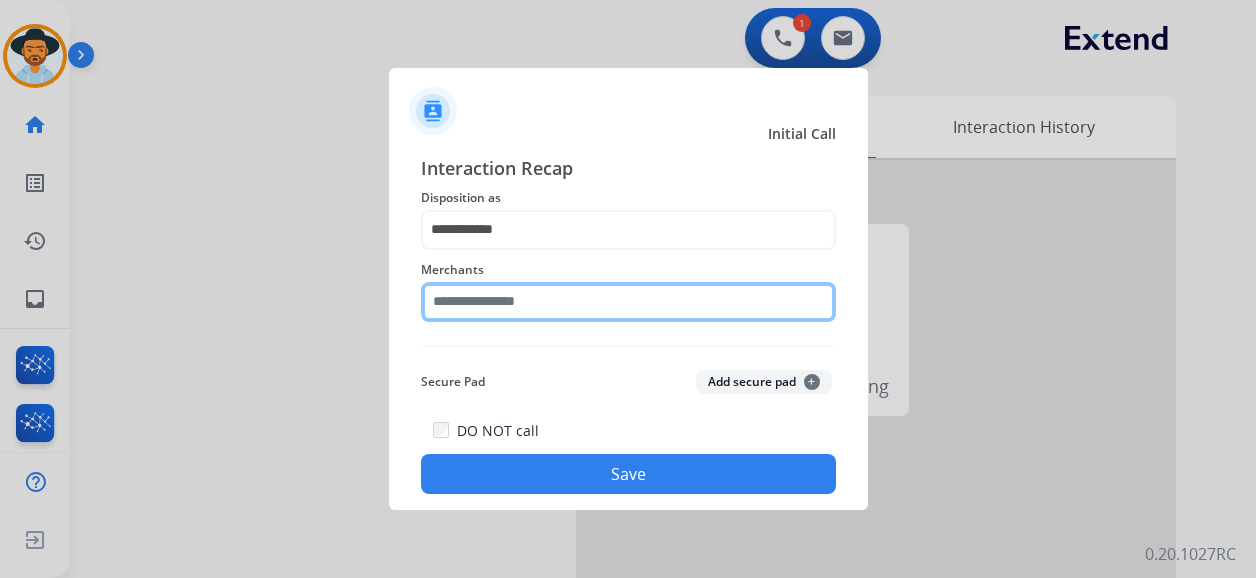 click 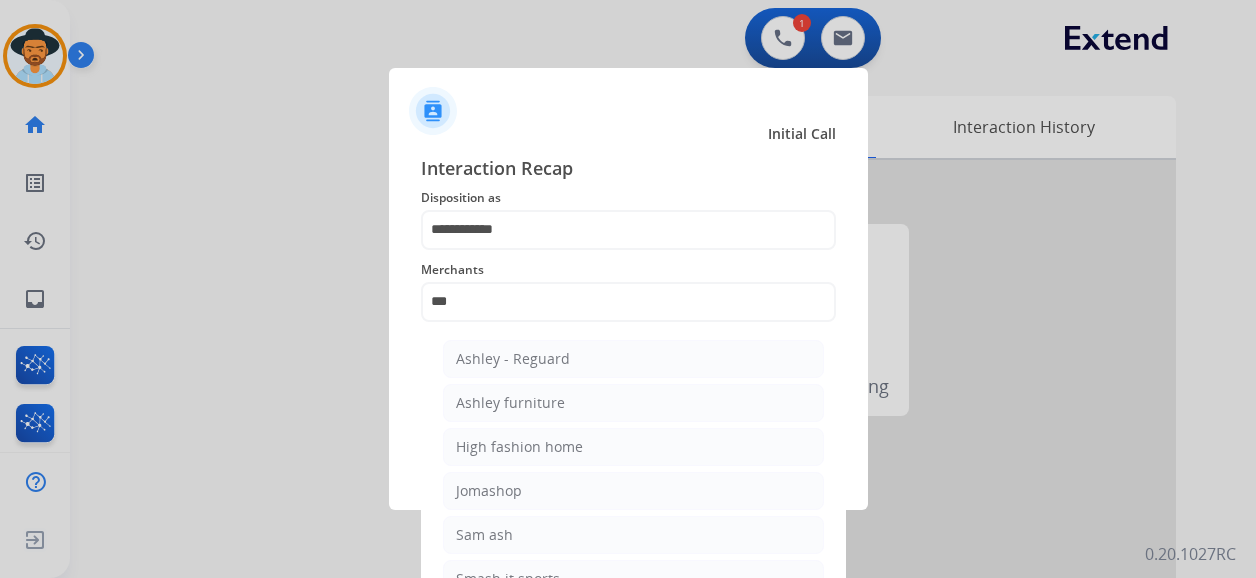 click on "Ashley - Reguard" 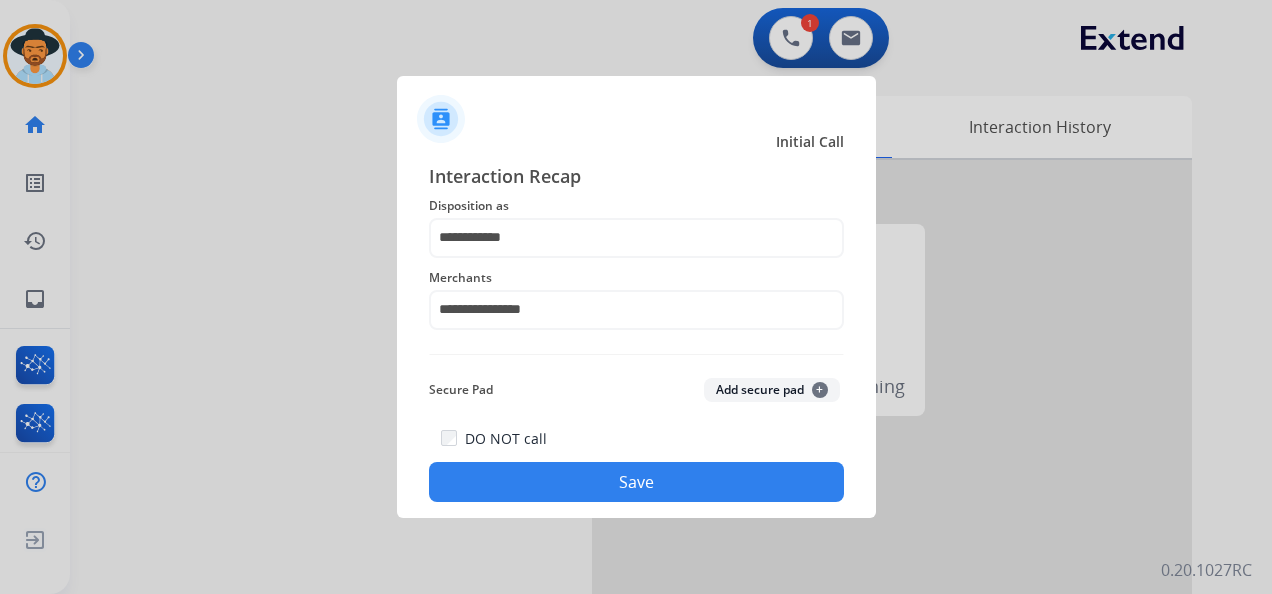 click on "Save" 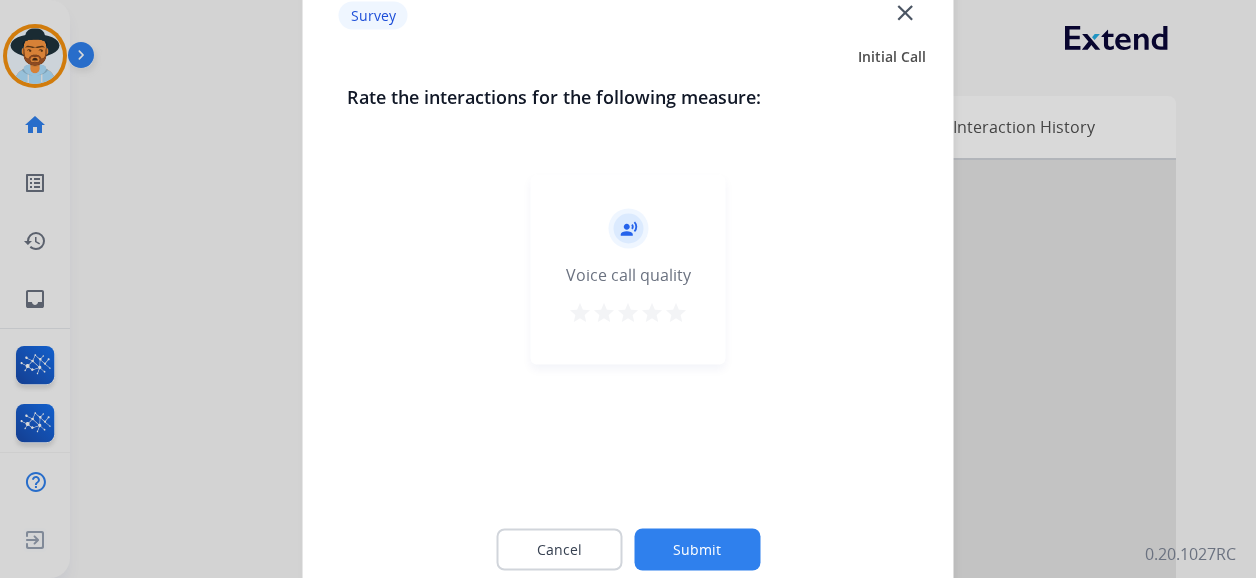 click on "star" at bounding box center [676, 313] 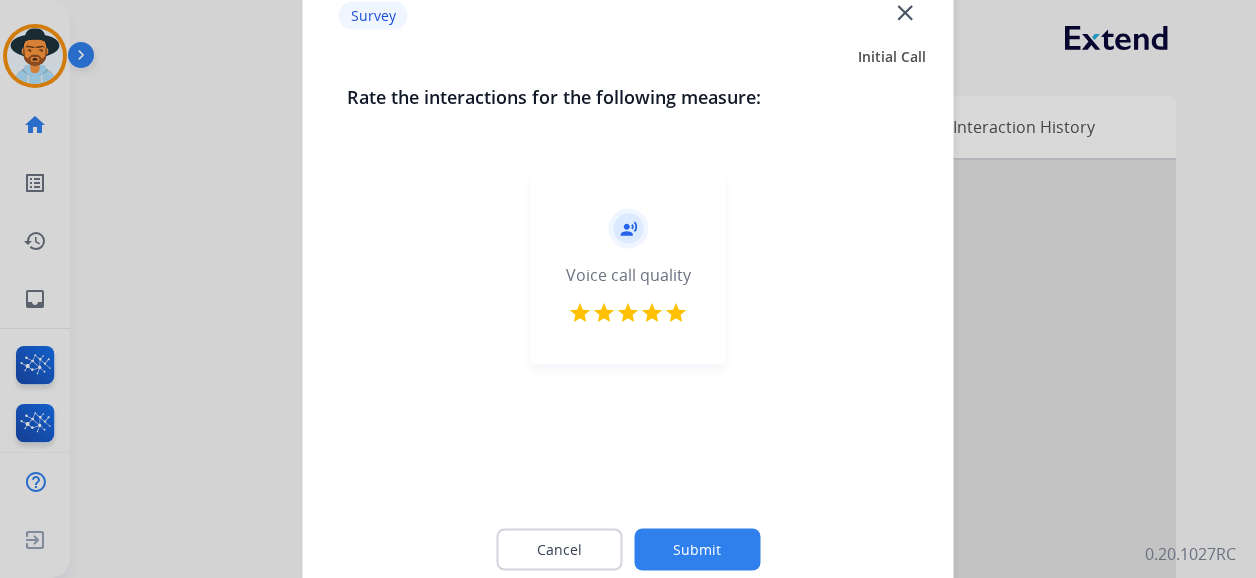 click on "Submit" 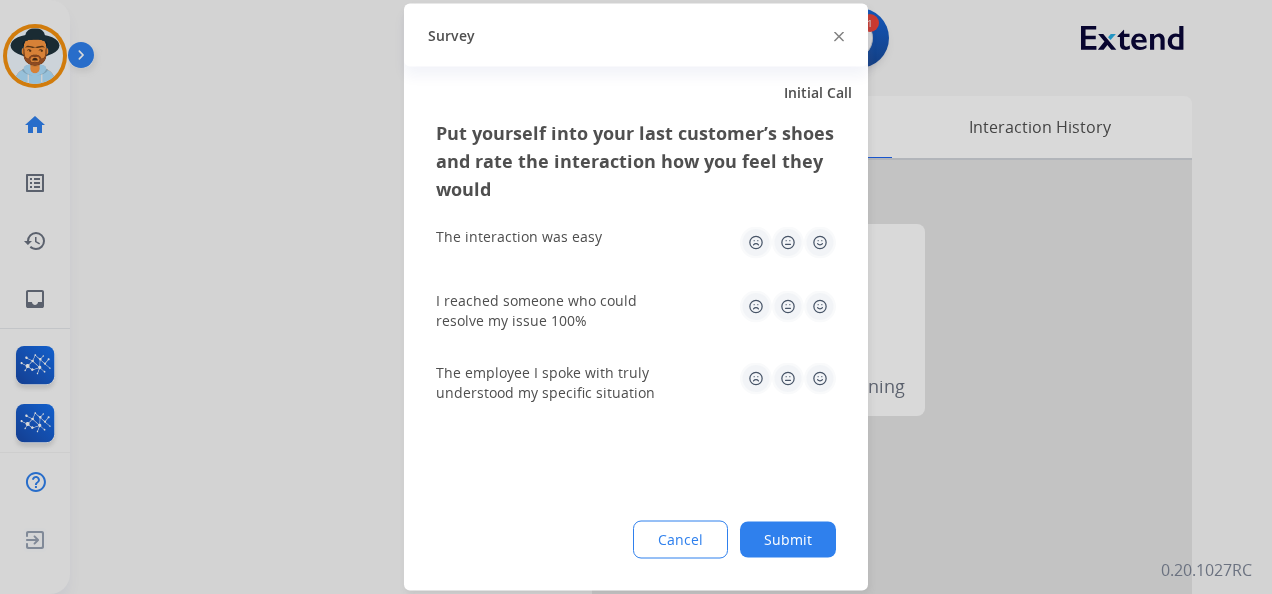 click 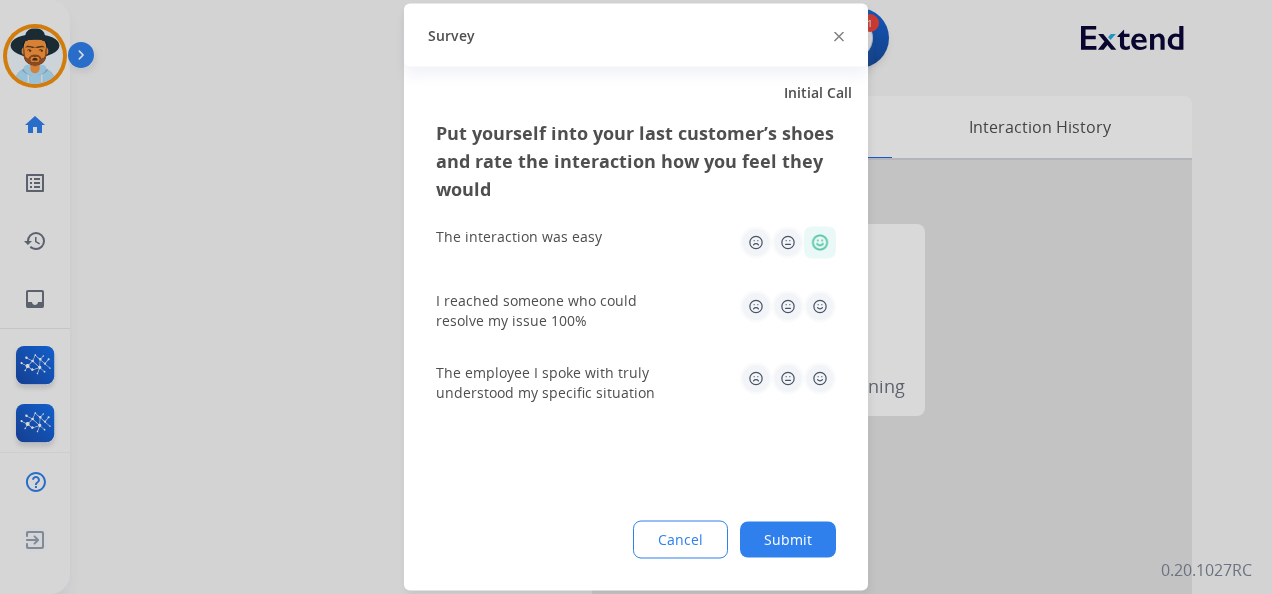 click 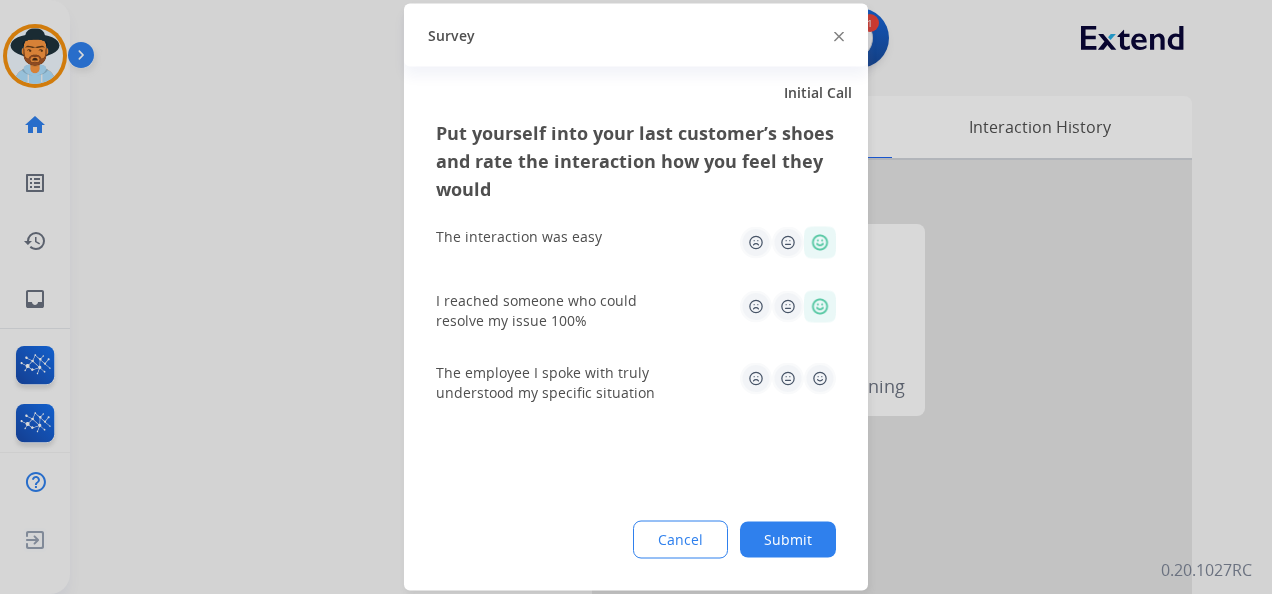 click 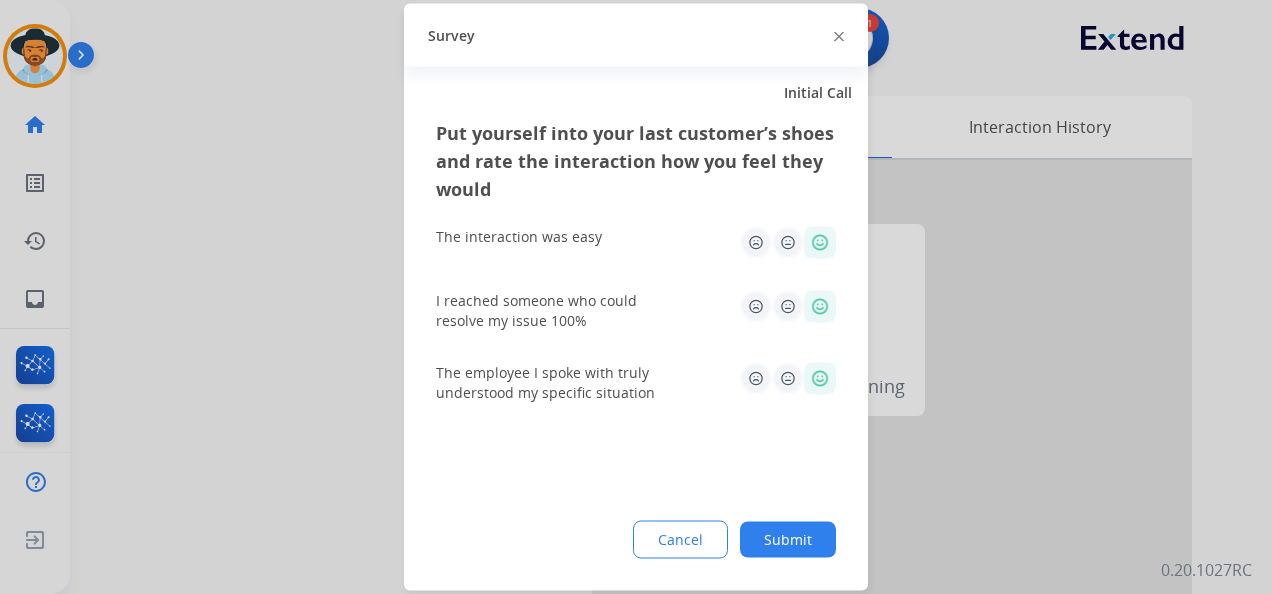 click on "Submit" 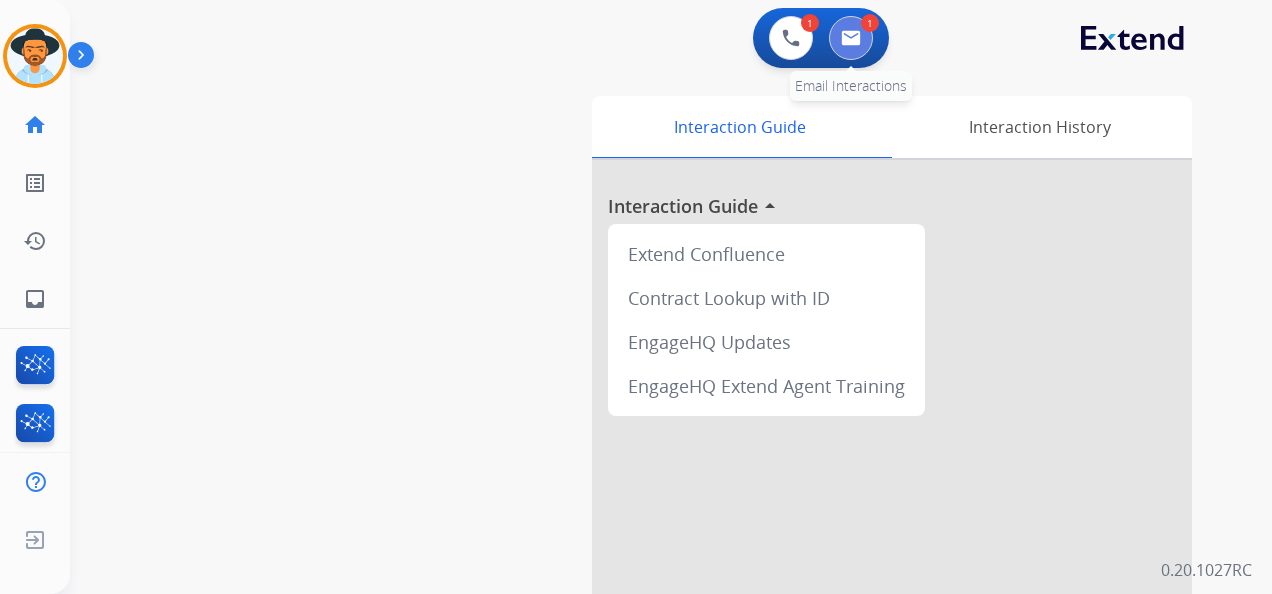 click at bounding box center [851, 38] 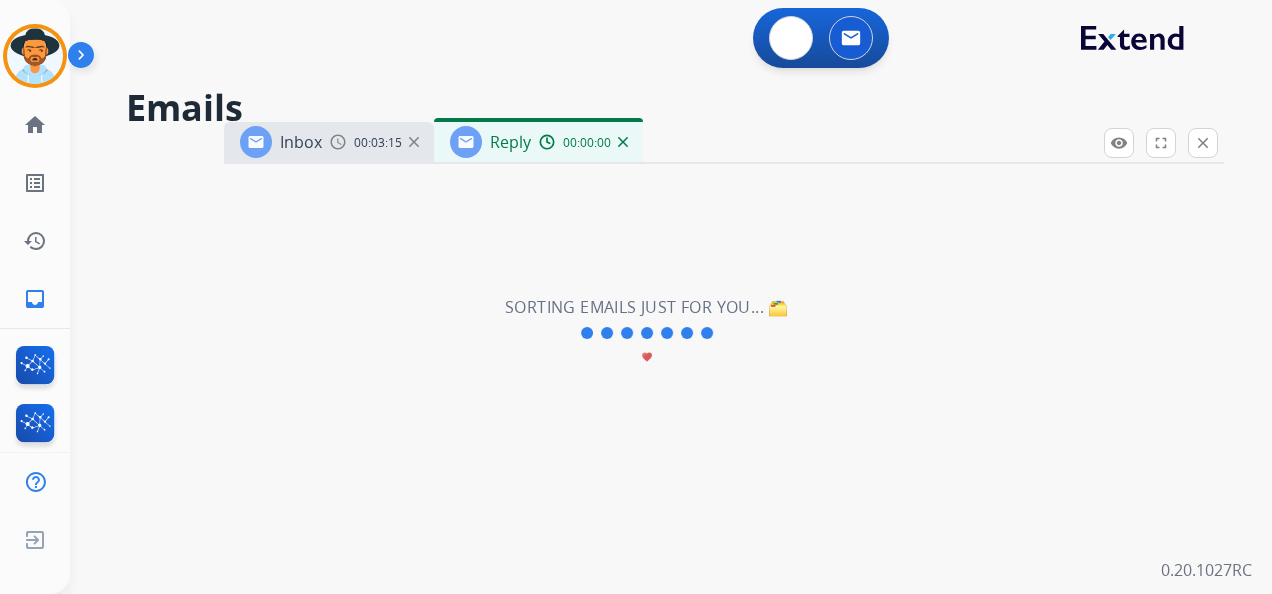 select on "**********" 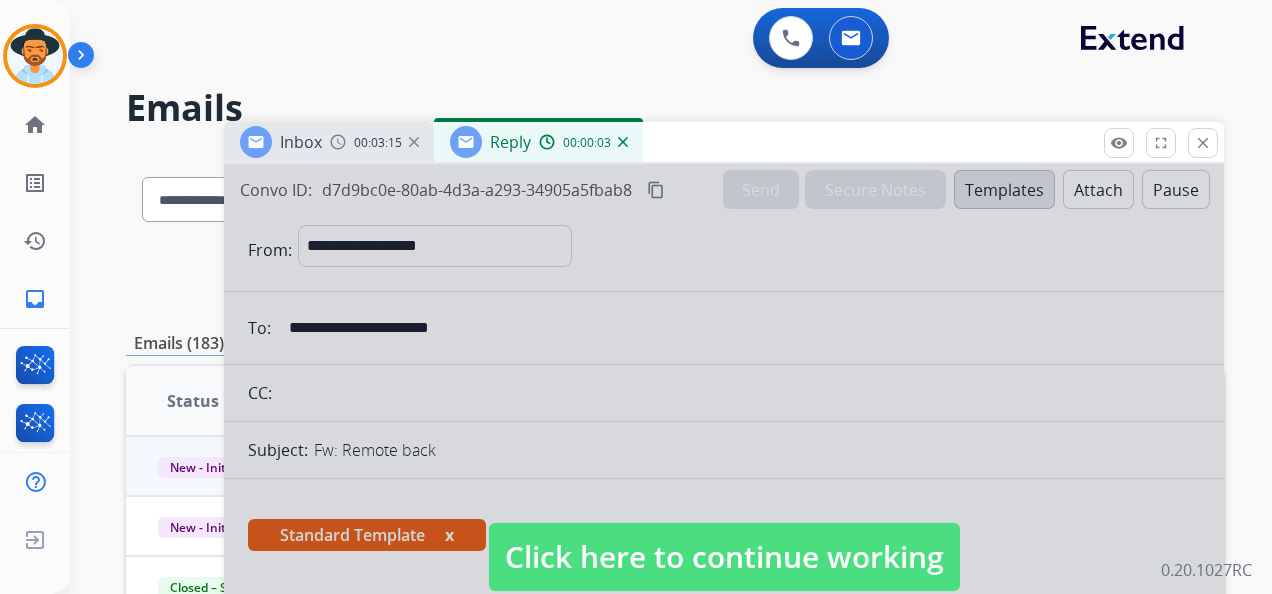 click on "Click here to continue working" at bounding box center [724, 557] 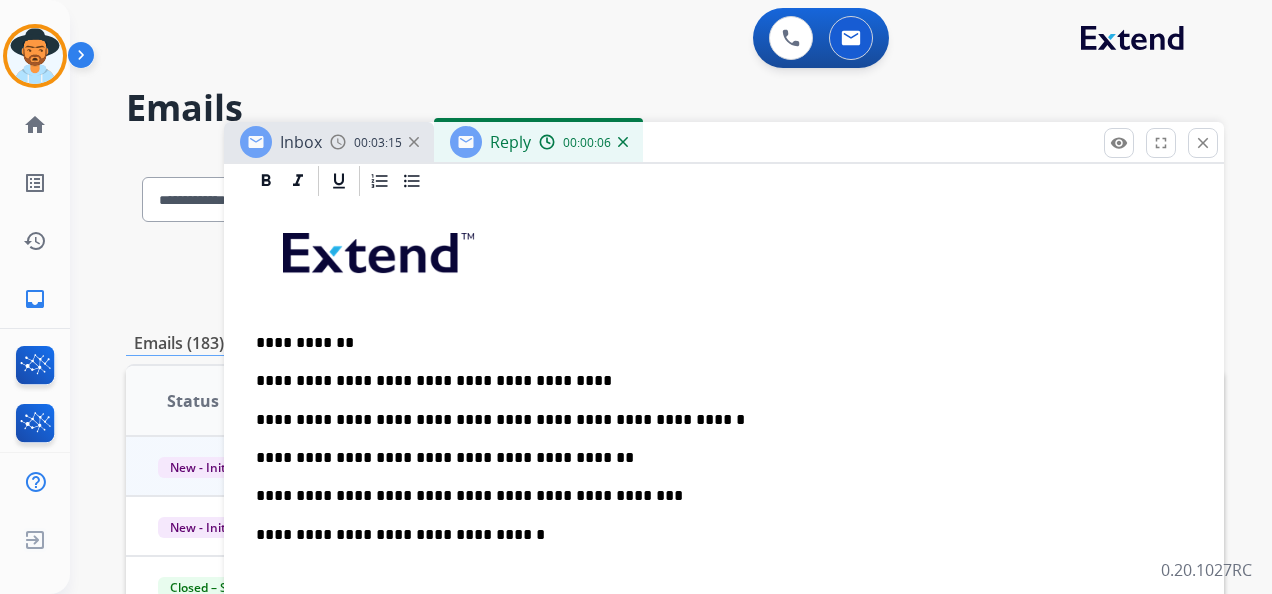 scroll, scrollTop: 500, scrollLeft: 0, axis: vertical 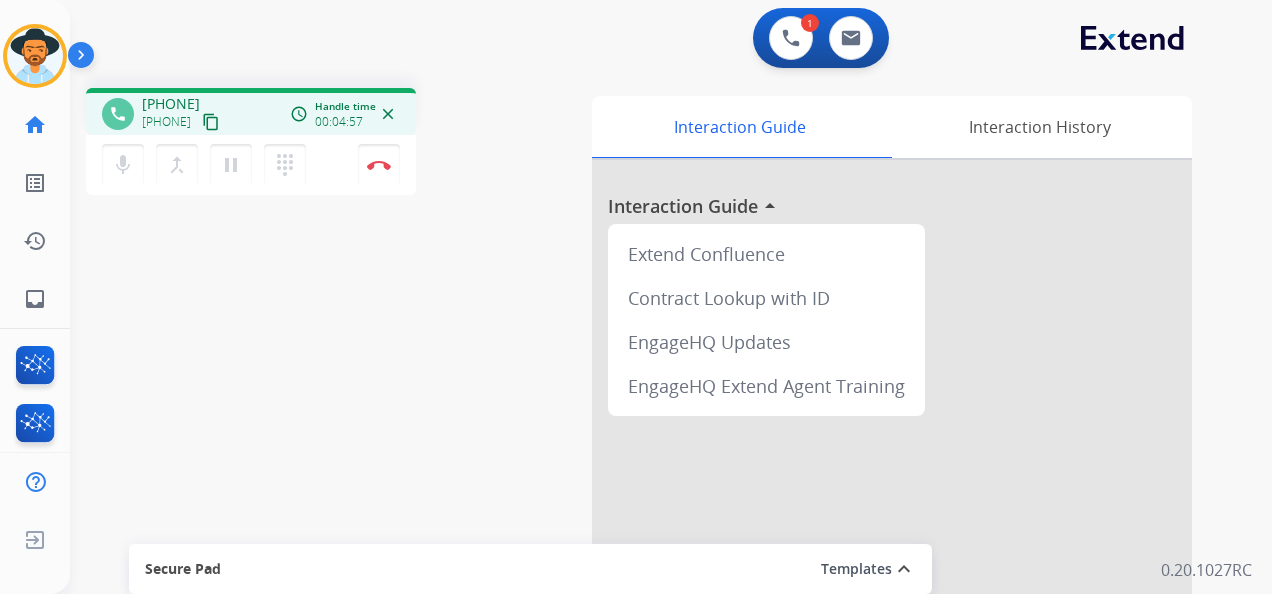 click on "1 Voice Interactions  0  Email Interactions" at bounding box center (647, 36) 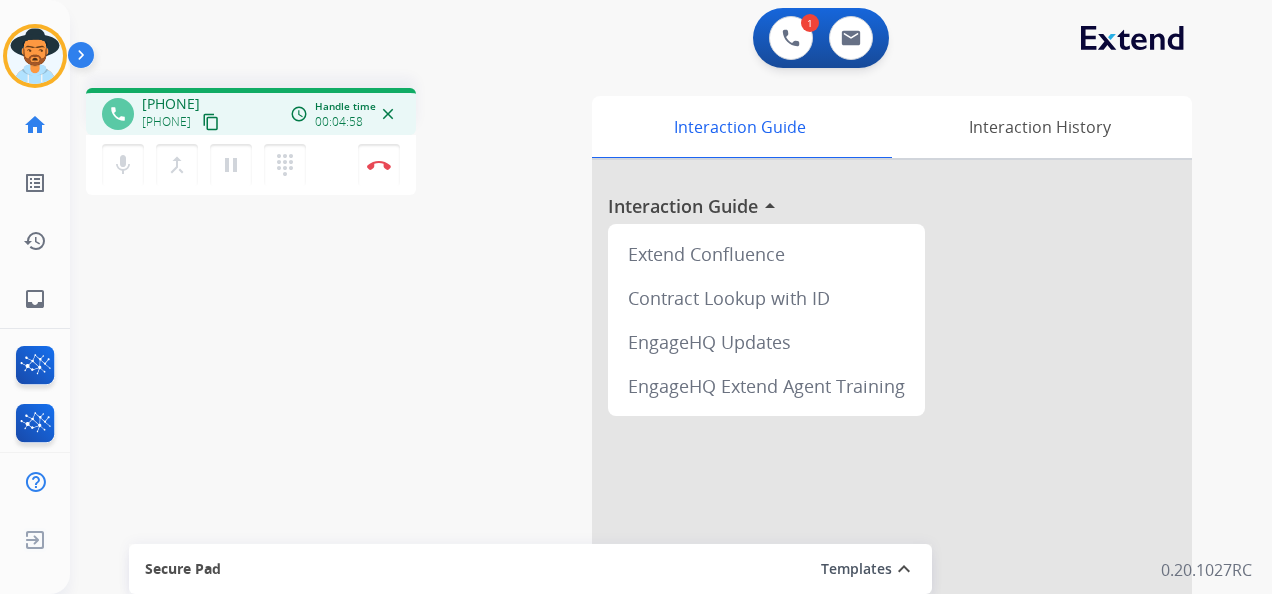click on "expand_less" at bounding box center (904, 569) 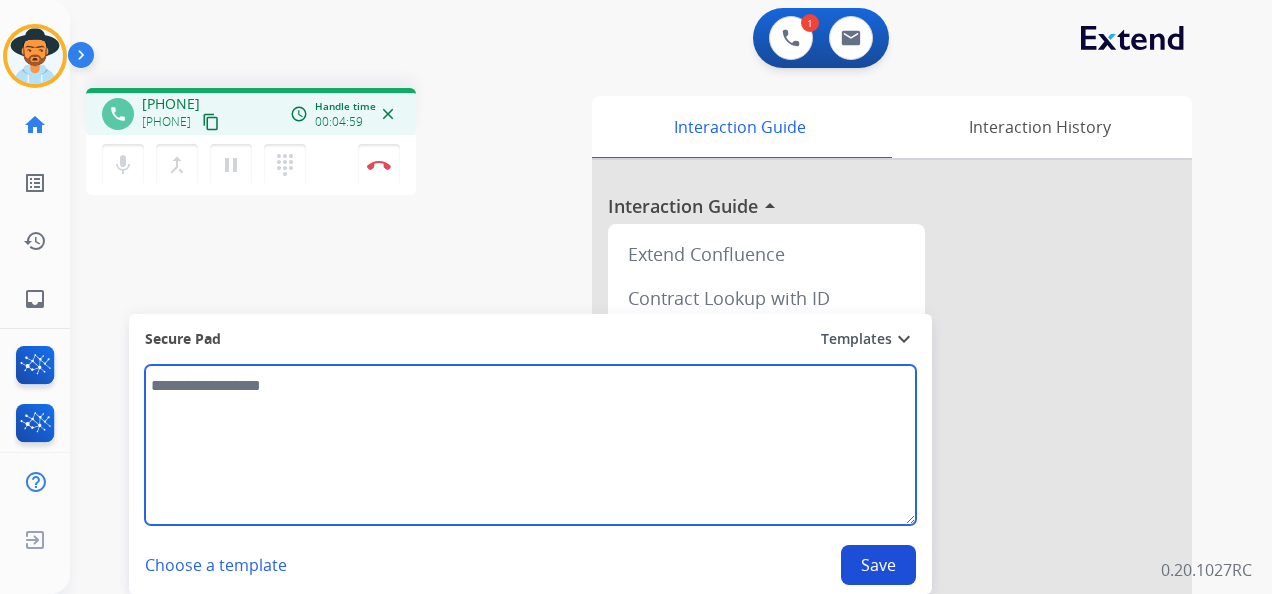 click at bounding box center (530, 445) 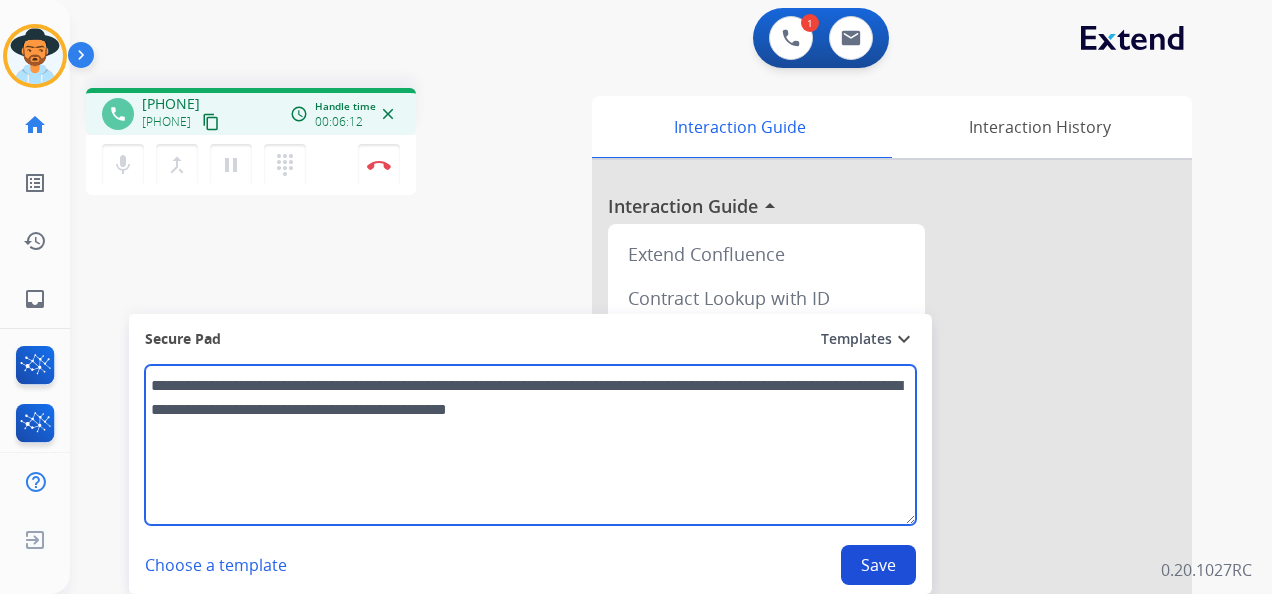 drag, startPoint x: 781, startPoint y: 389, endPoint x: 782, endPoint y: 404, distance: 15.033297 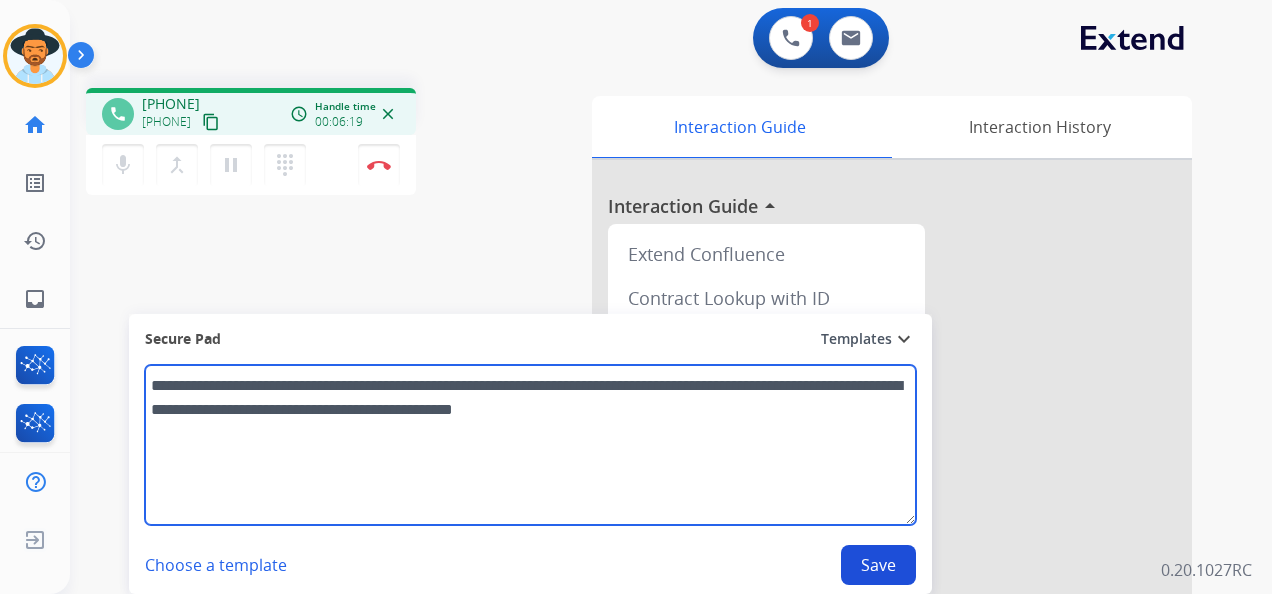 type on "**********" 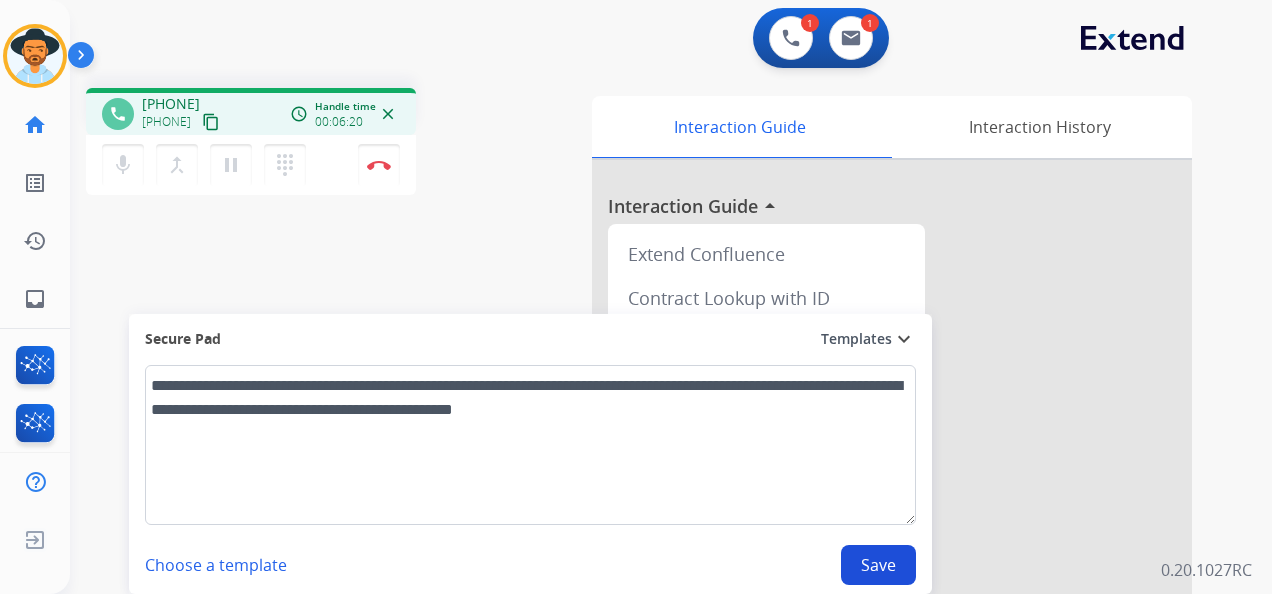 click on "Save" at bounding box center (878, 565) 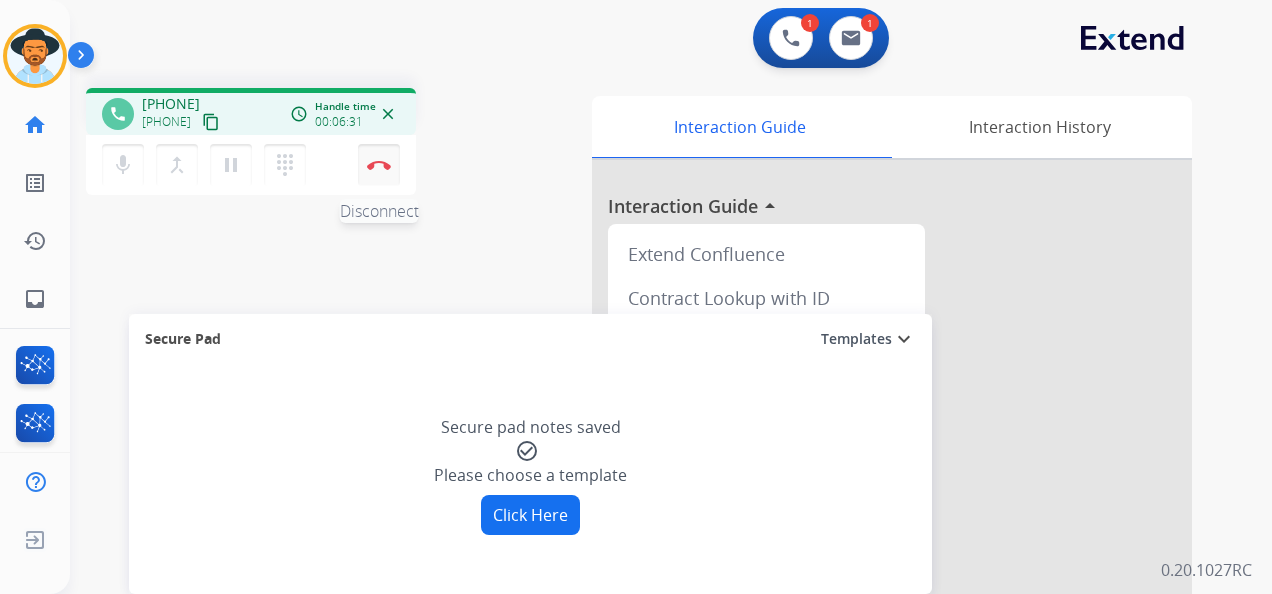 click at bounding box center [379, 165] 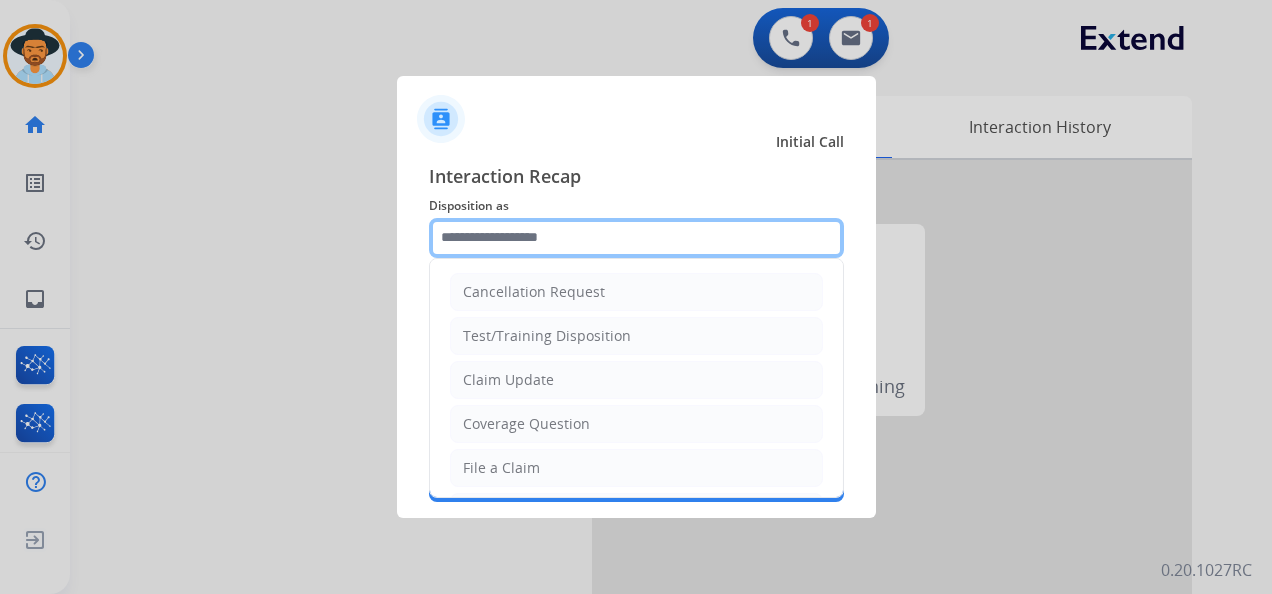 click 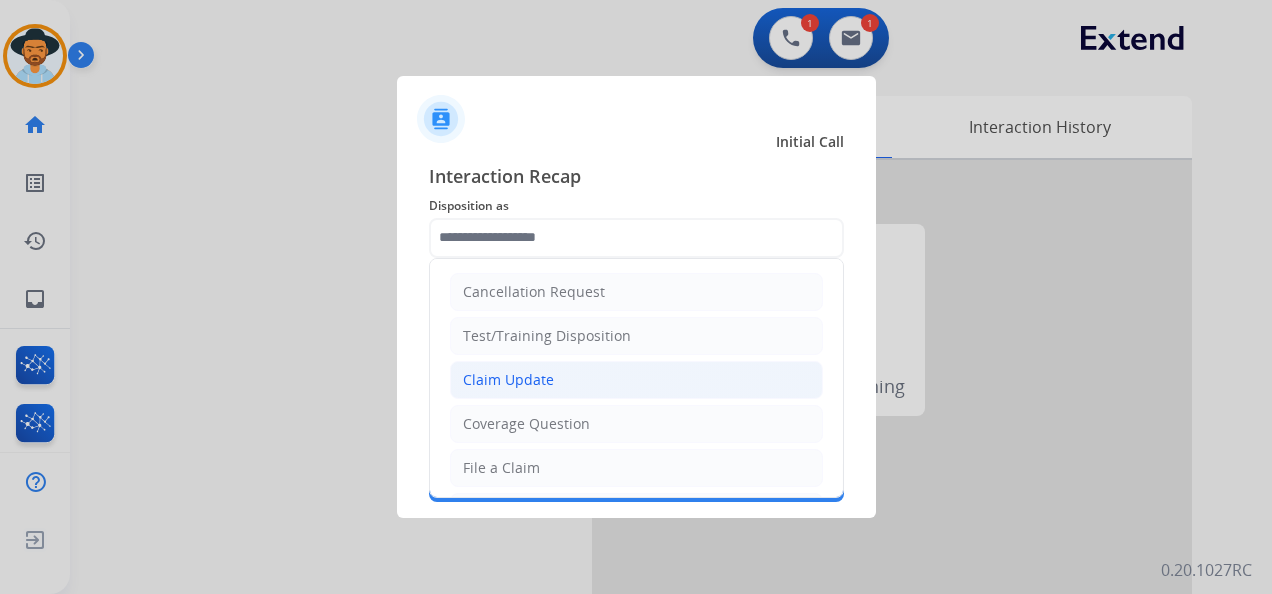 click on "Claim Update" 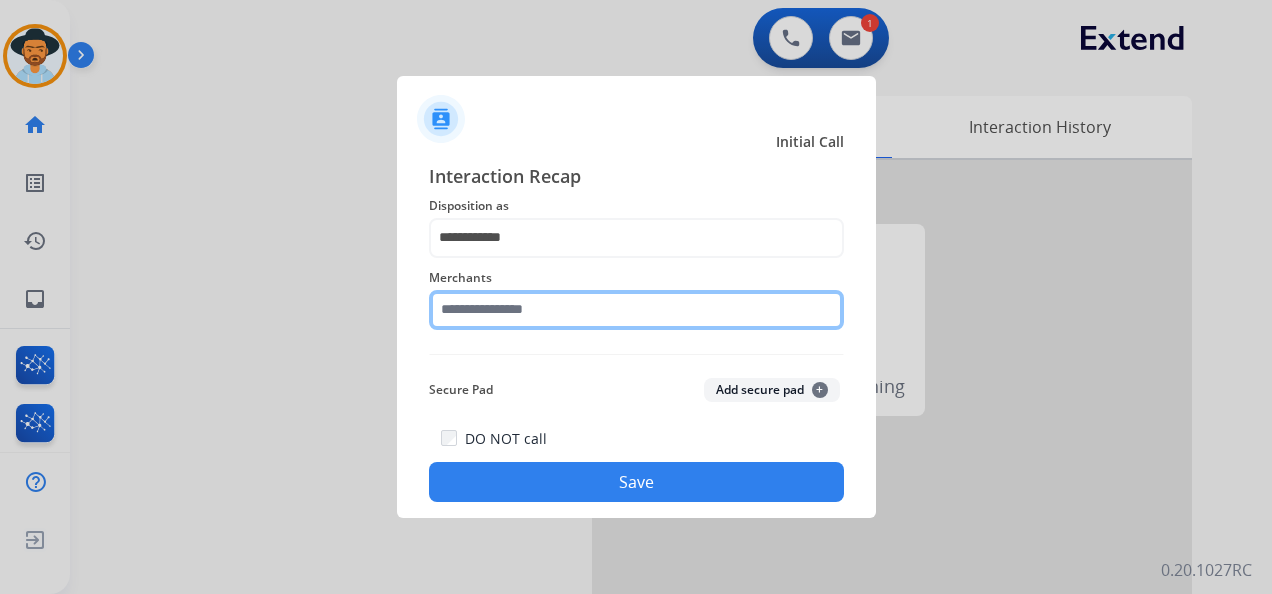 click 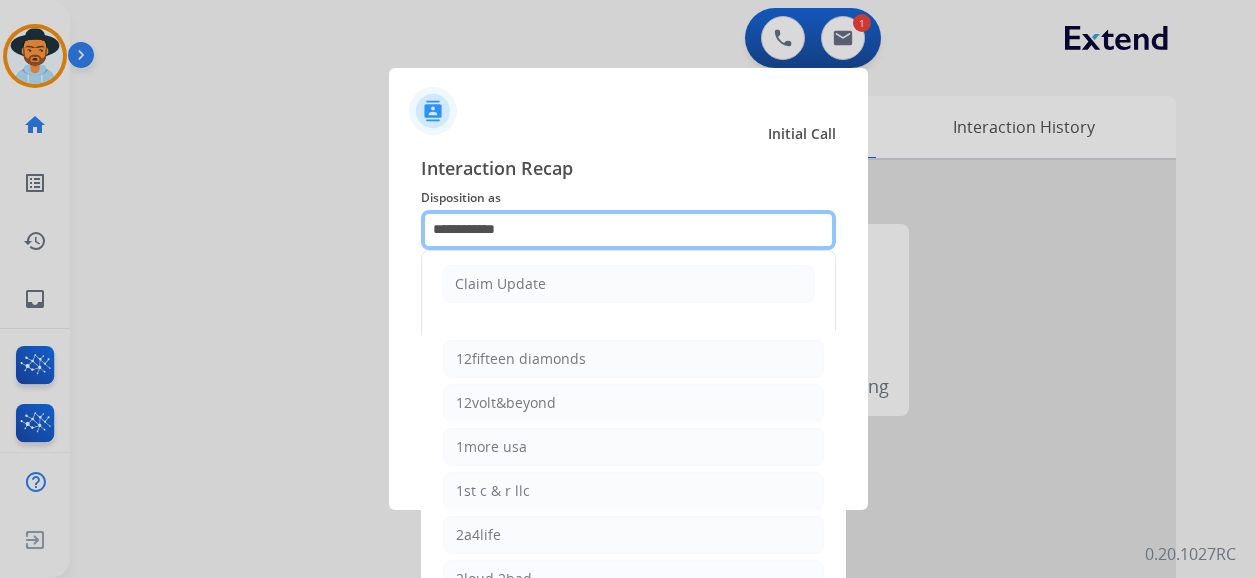 click on "**********" 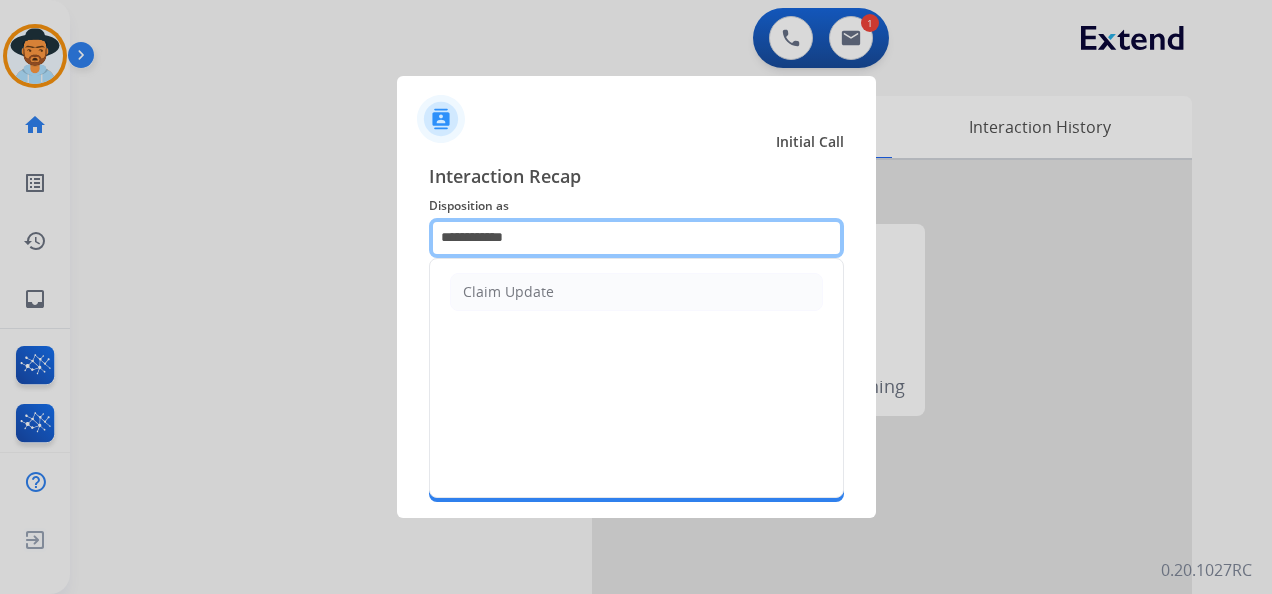 drag, startPoint x: 592, startPoint y: 233, endPoint x: 439, endPoint y: 246, distance: 153.5513 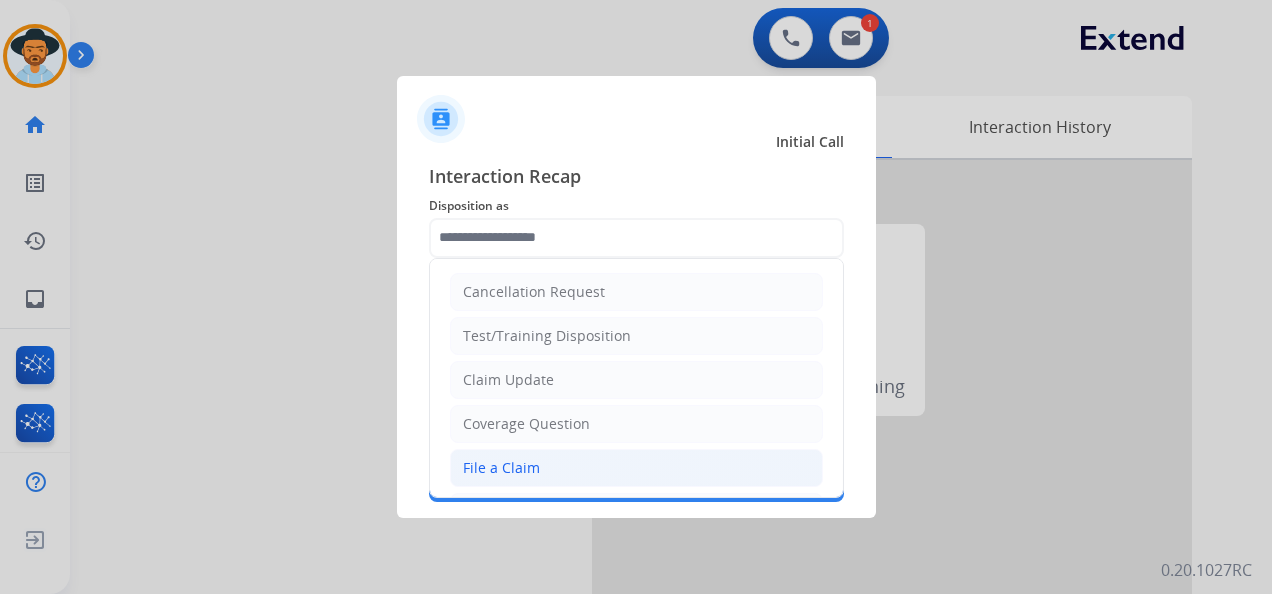 click on "File a Claim" 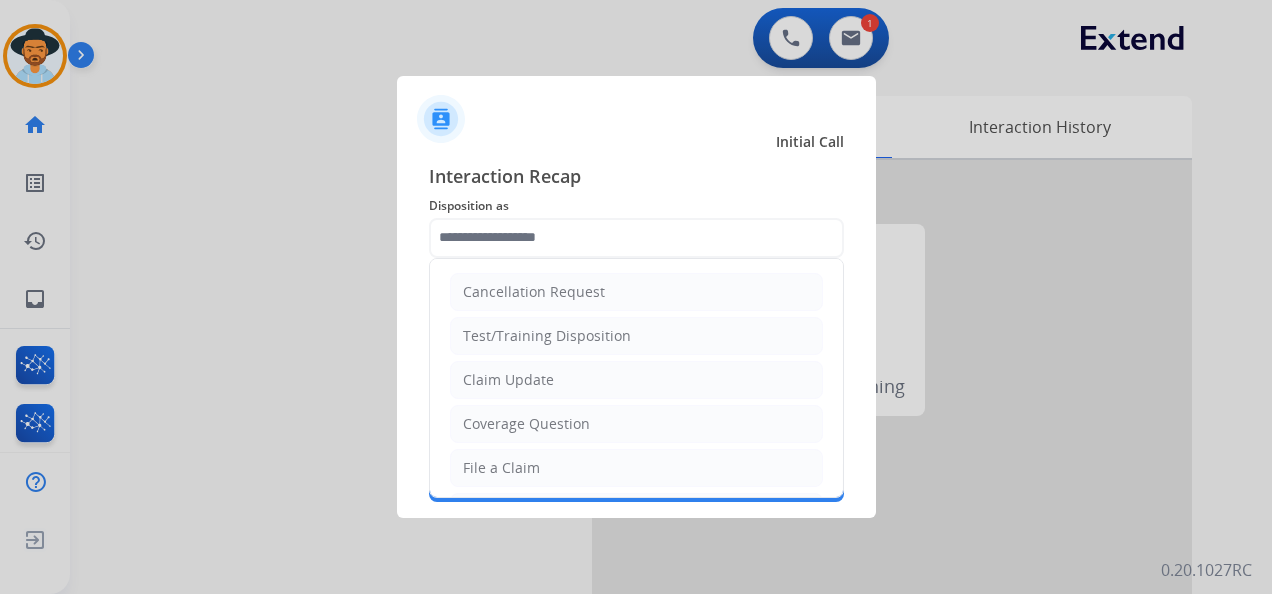 type on "**********" 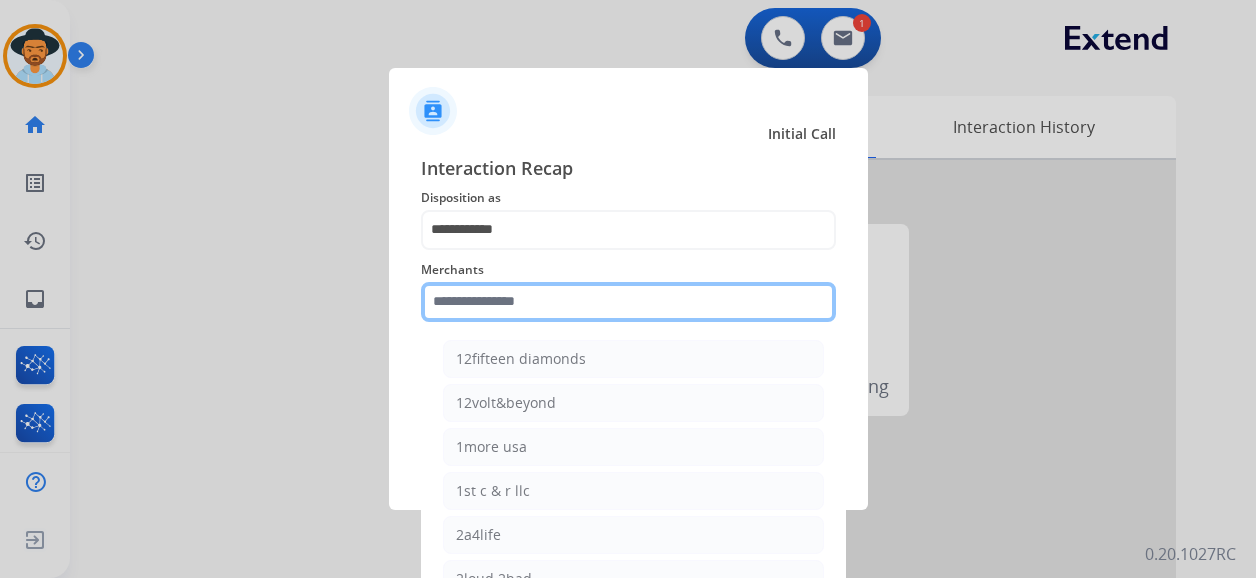 click 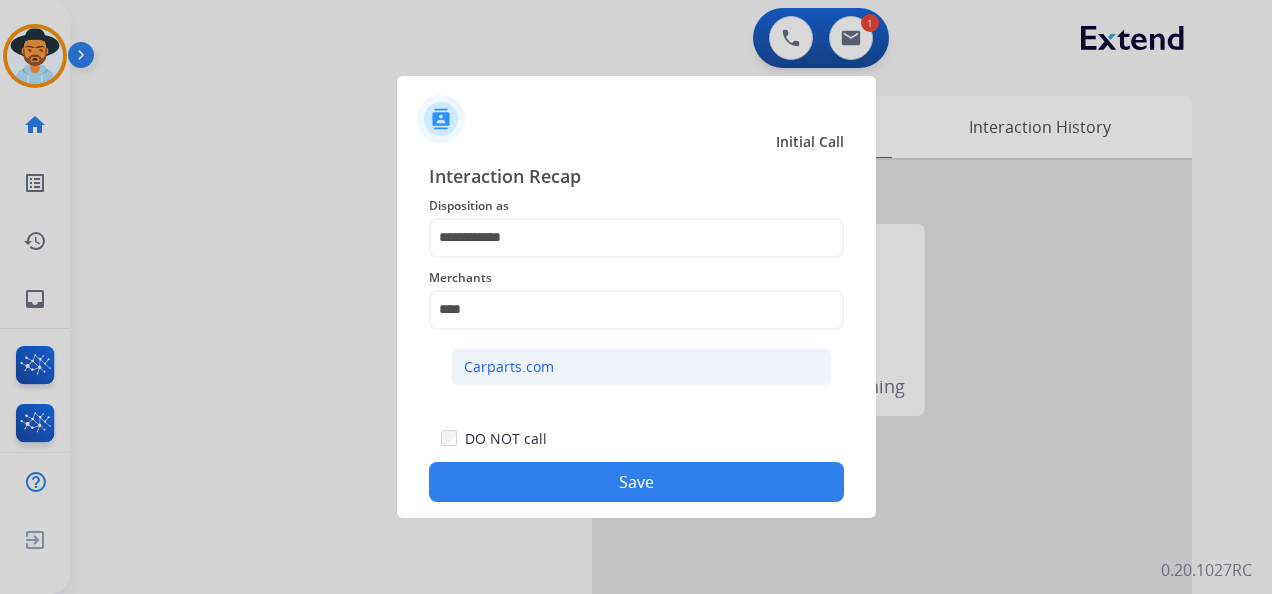 click on "Carparts.com" 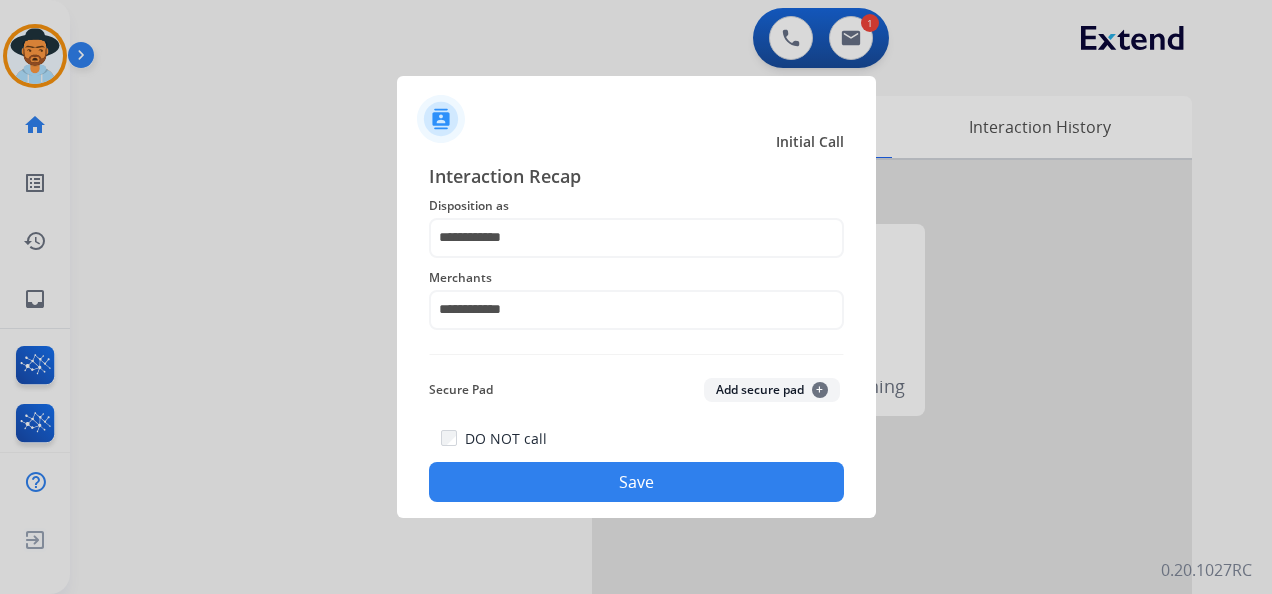 click on "Save" 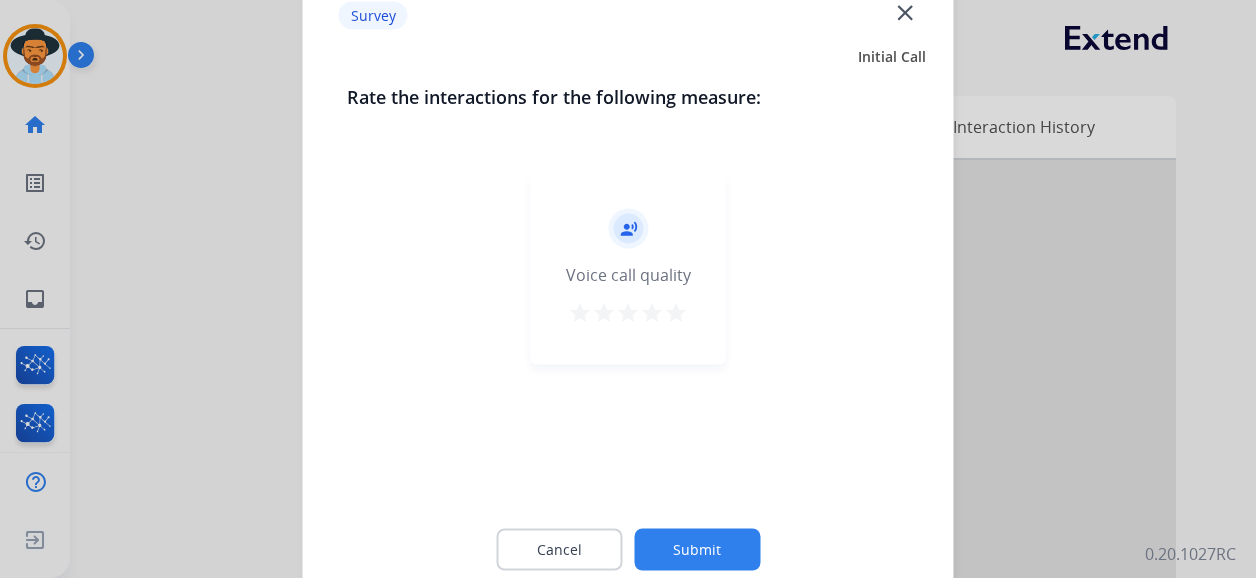 click on "star" at bounding box center [676, 313] 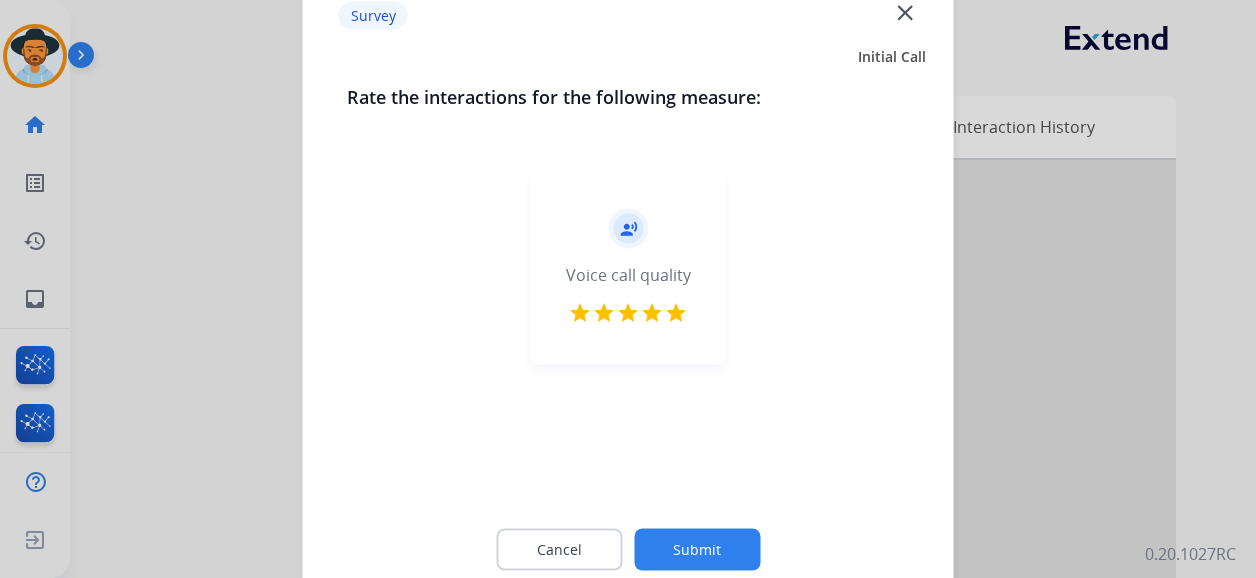 click on "Submit" 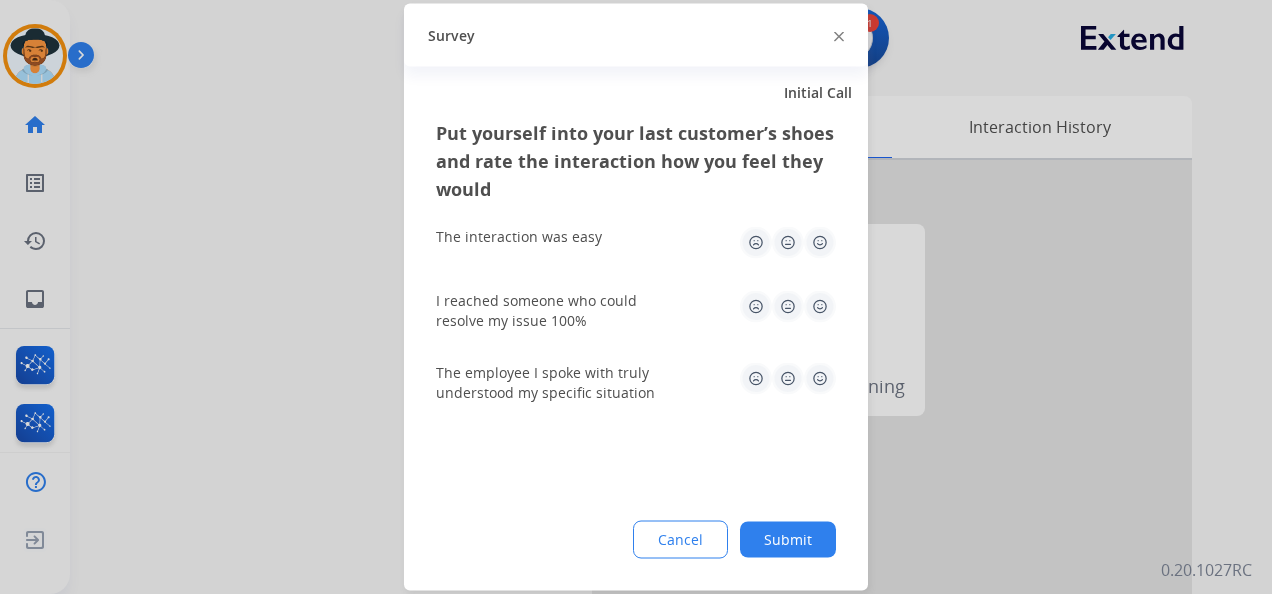 click 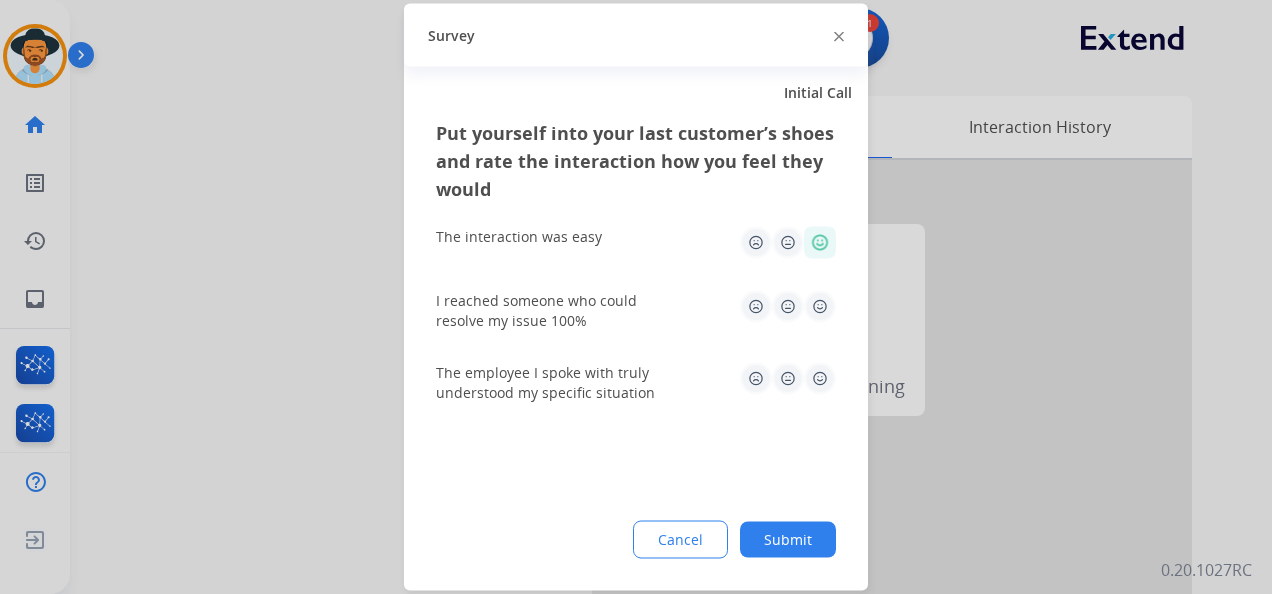 click 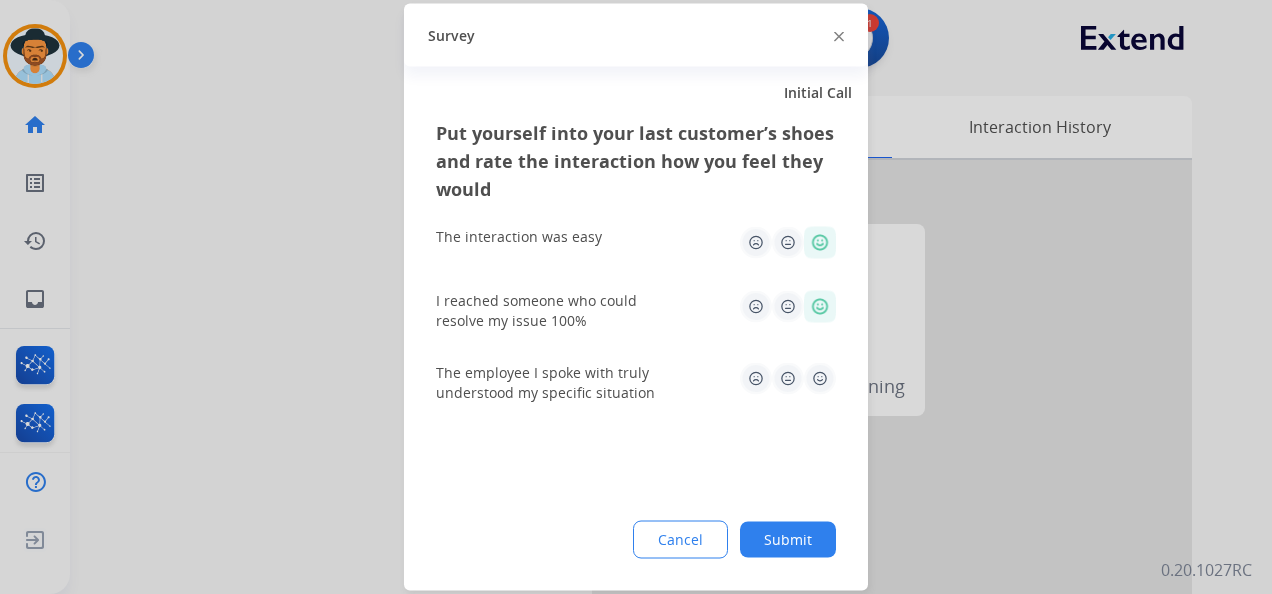 click 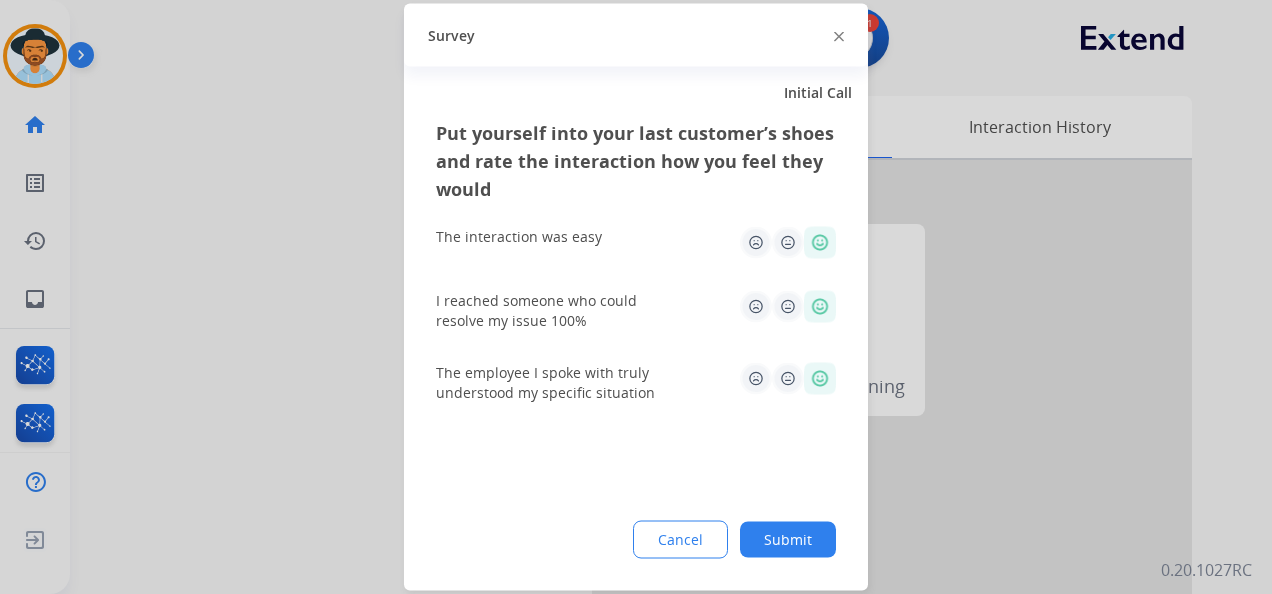 click on "Submit" 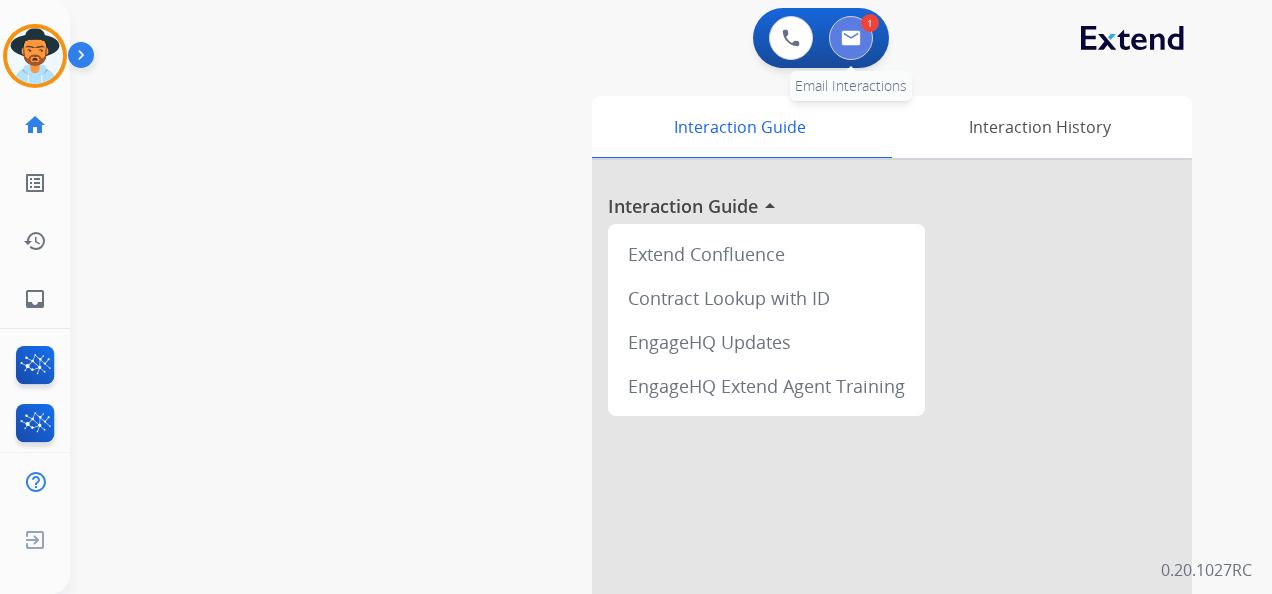 click at bounding box center [851, 38] 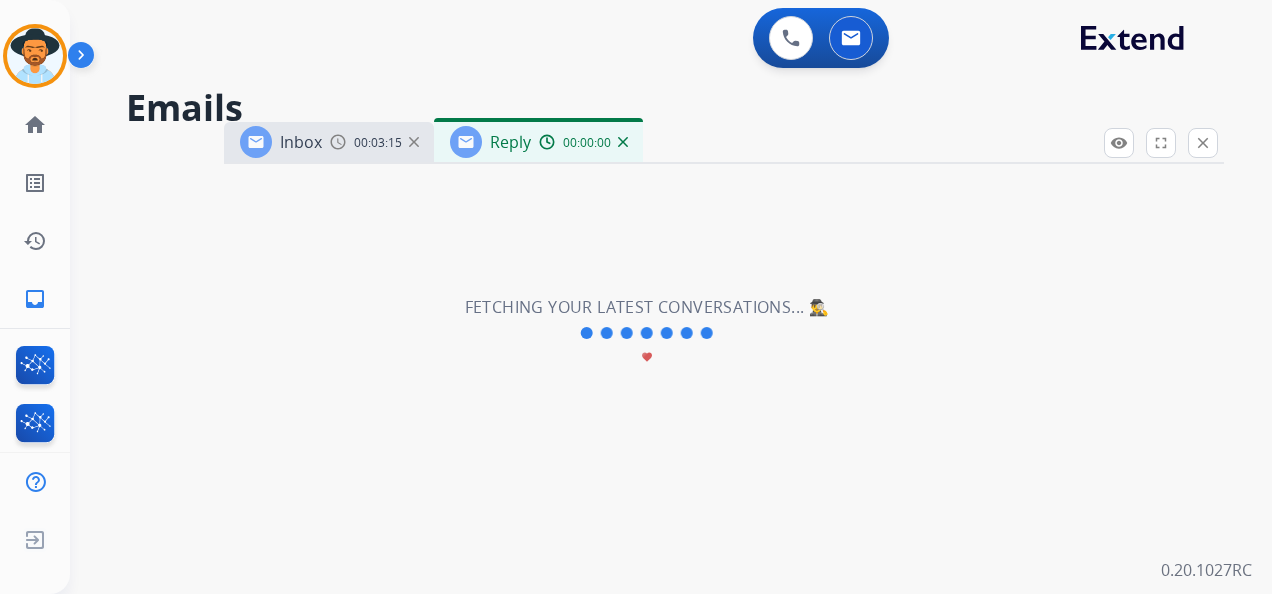 select on "**********" 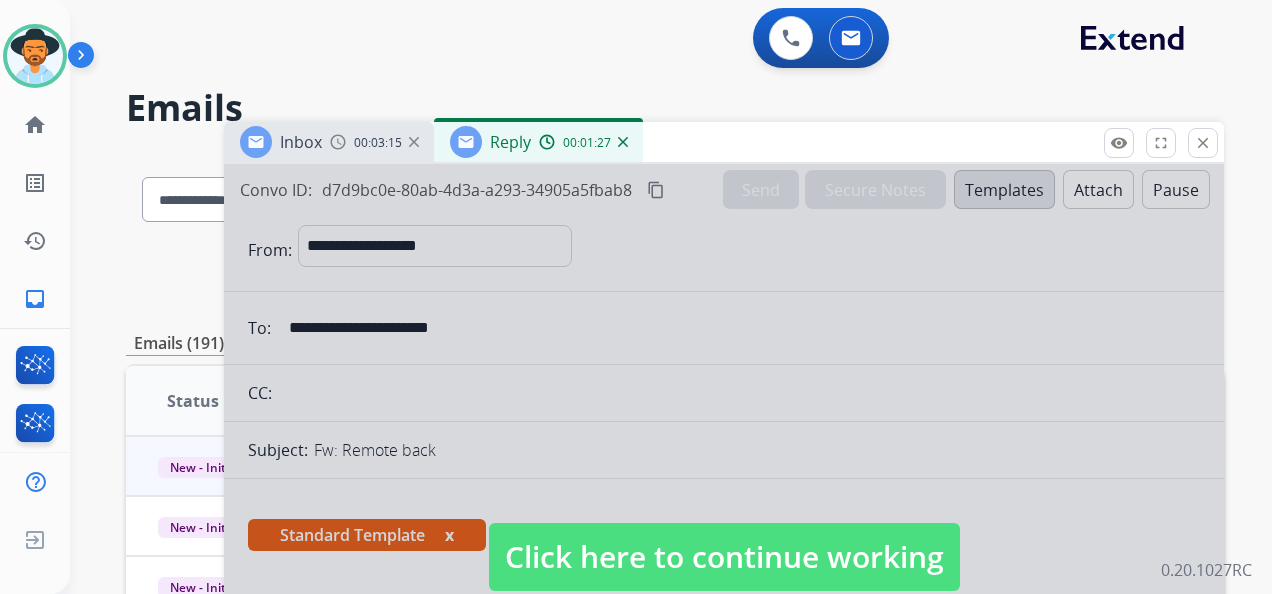 click on "Click here to continue working" at bounding box center [724, 557] 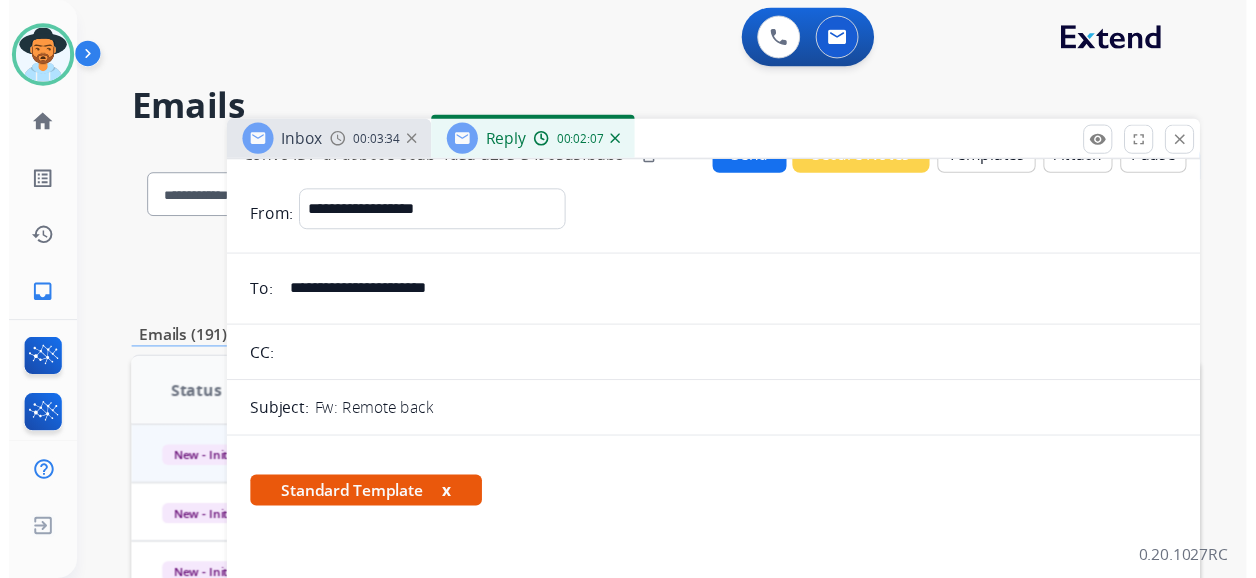 scroll, scrollTop: 0, scrollLeft: 0, axis: both 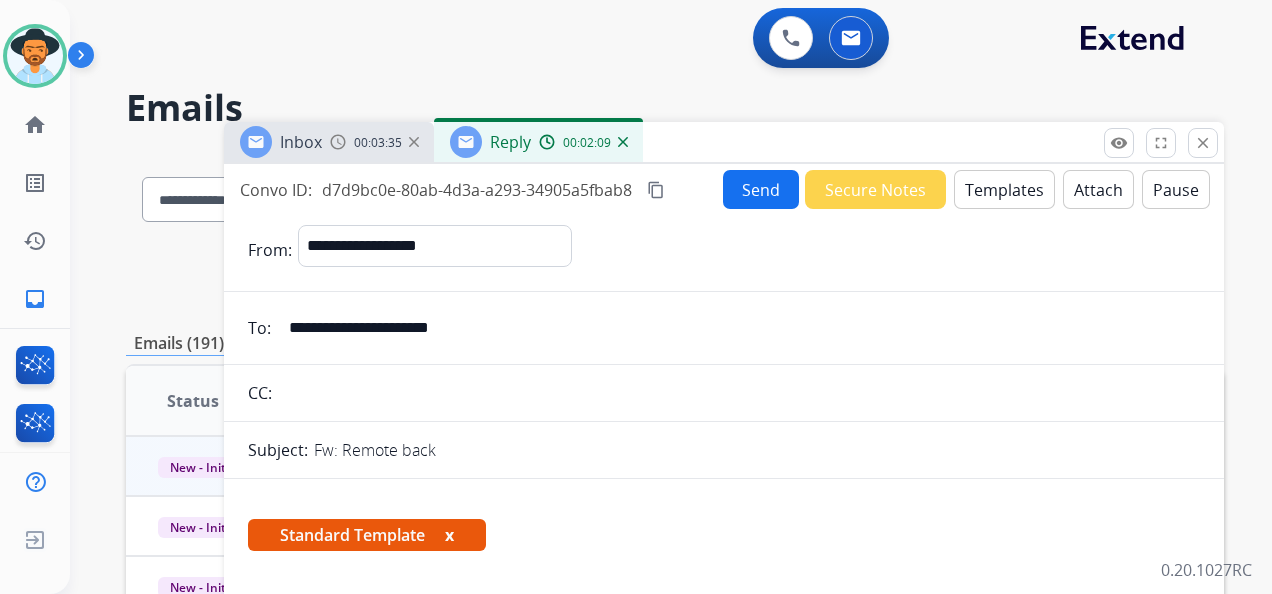 click on "Send" at bounding box center [761, 189] 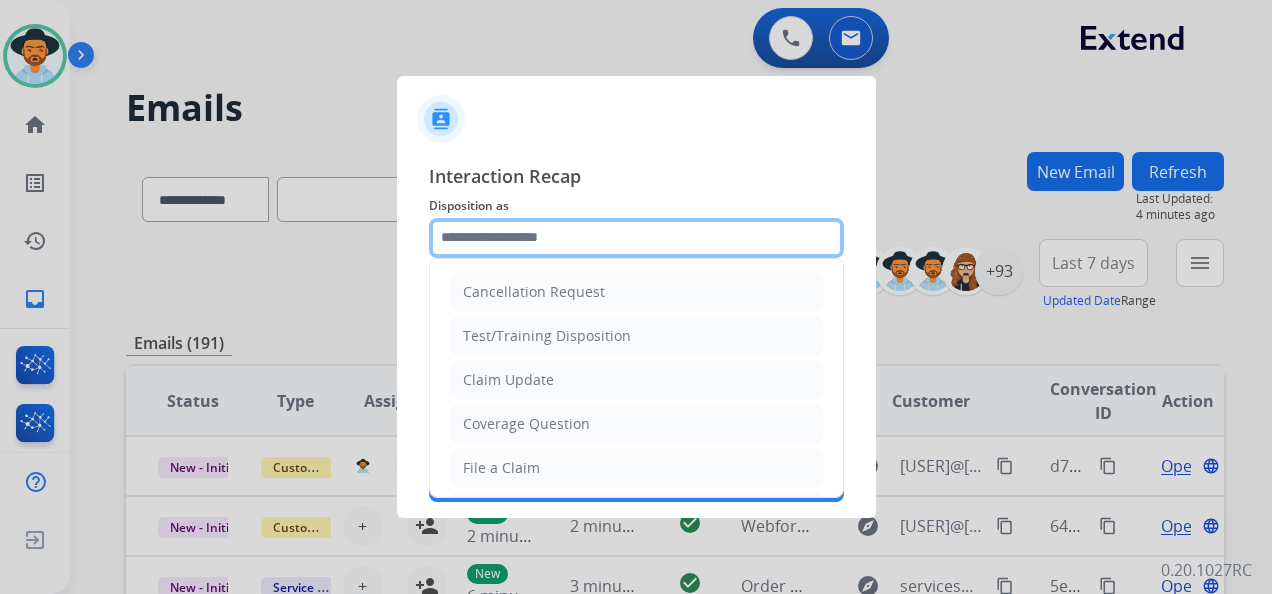 click 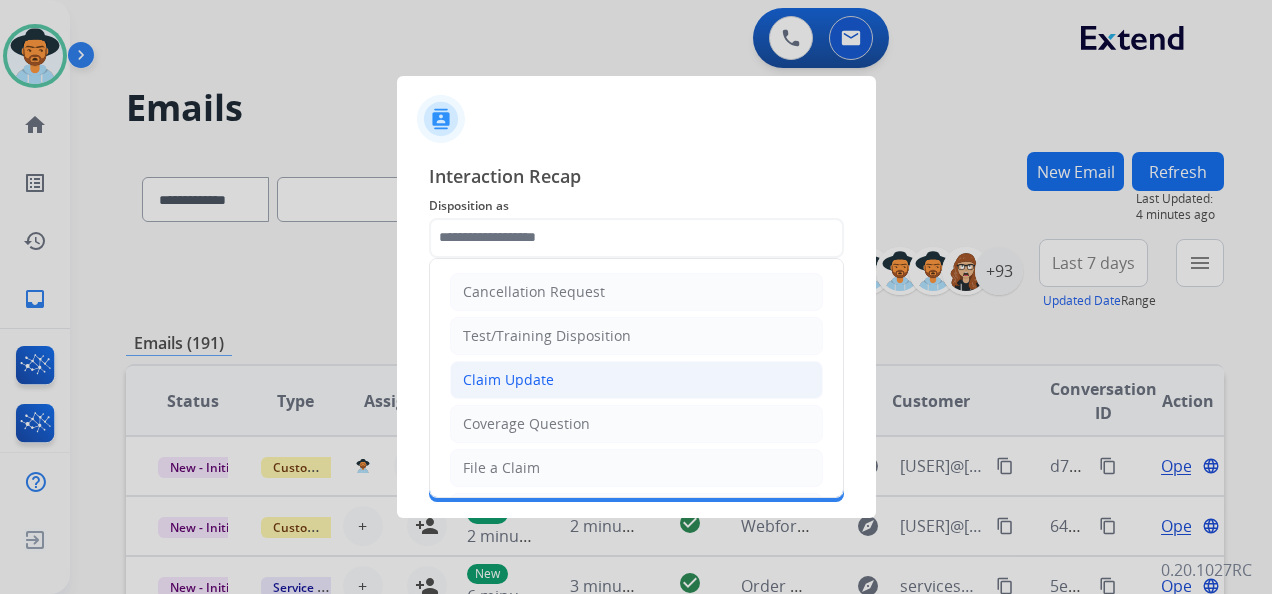 click on "Claim Update" 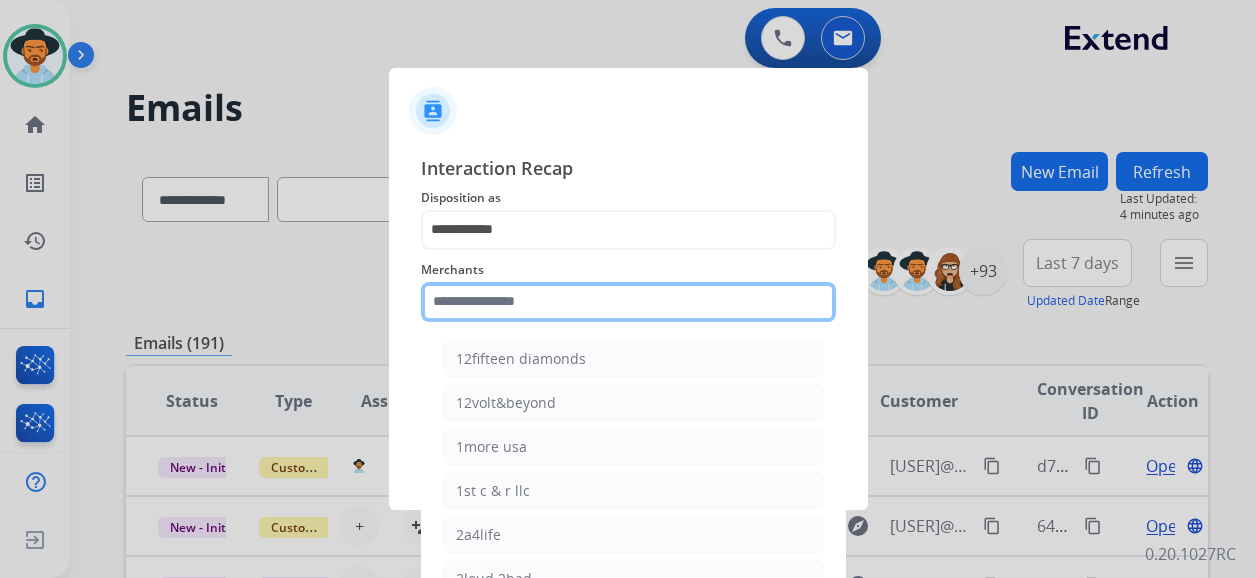 click 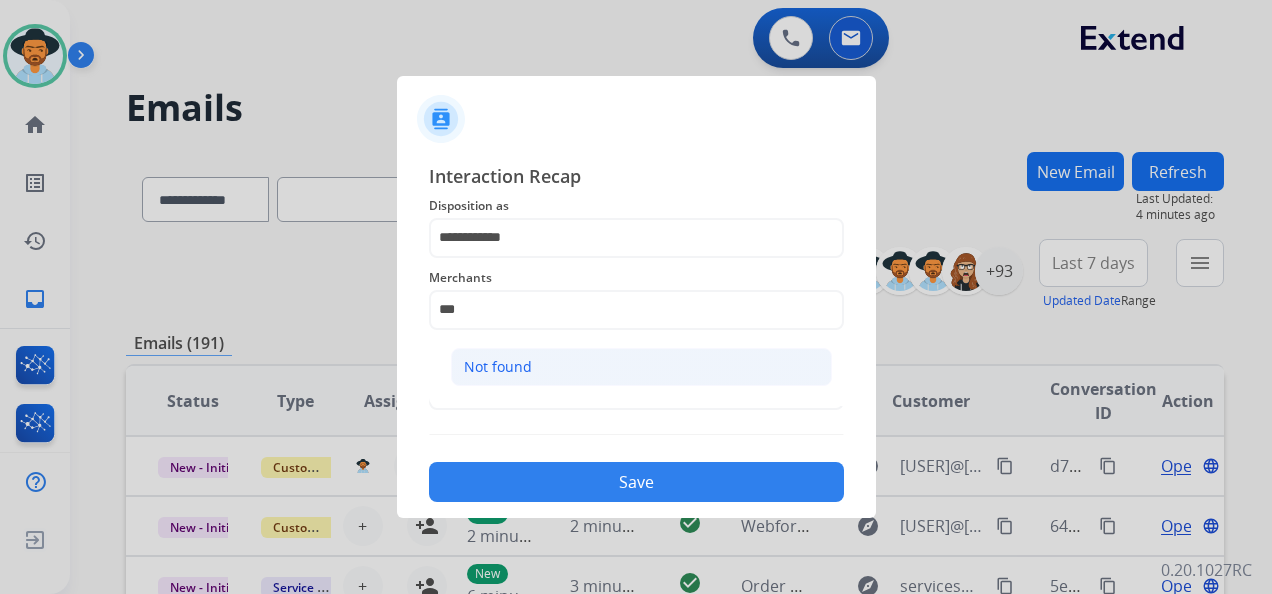 click on "Not found" 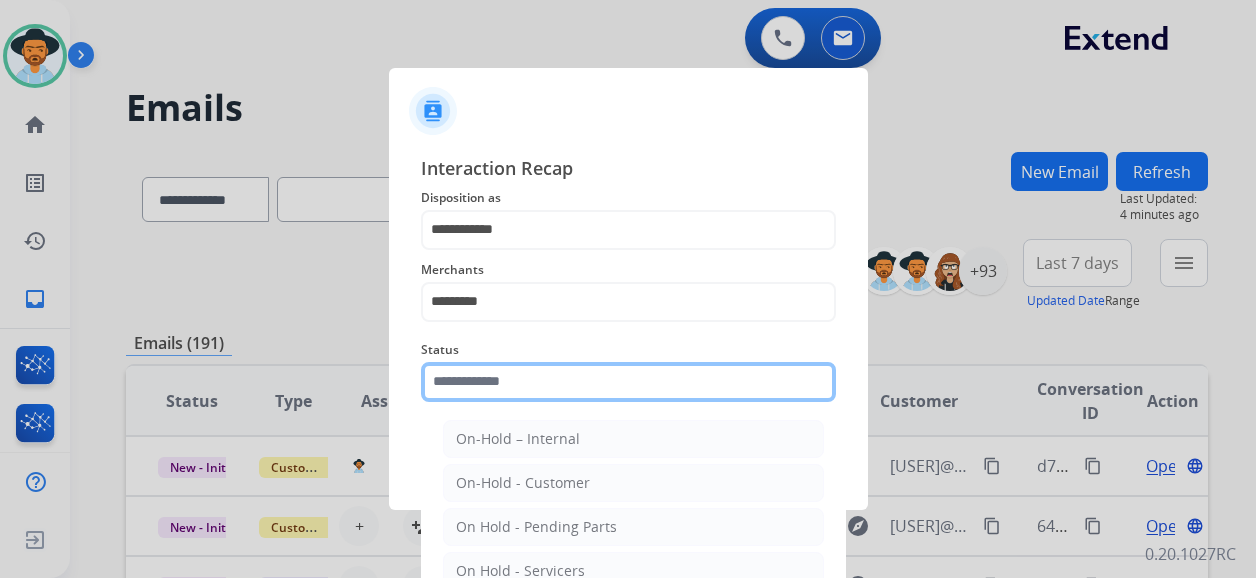 click 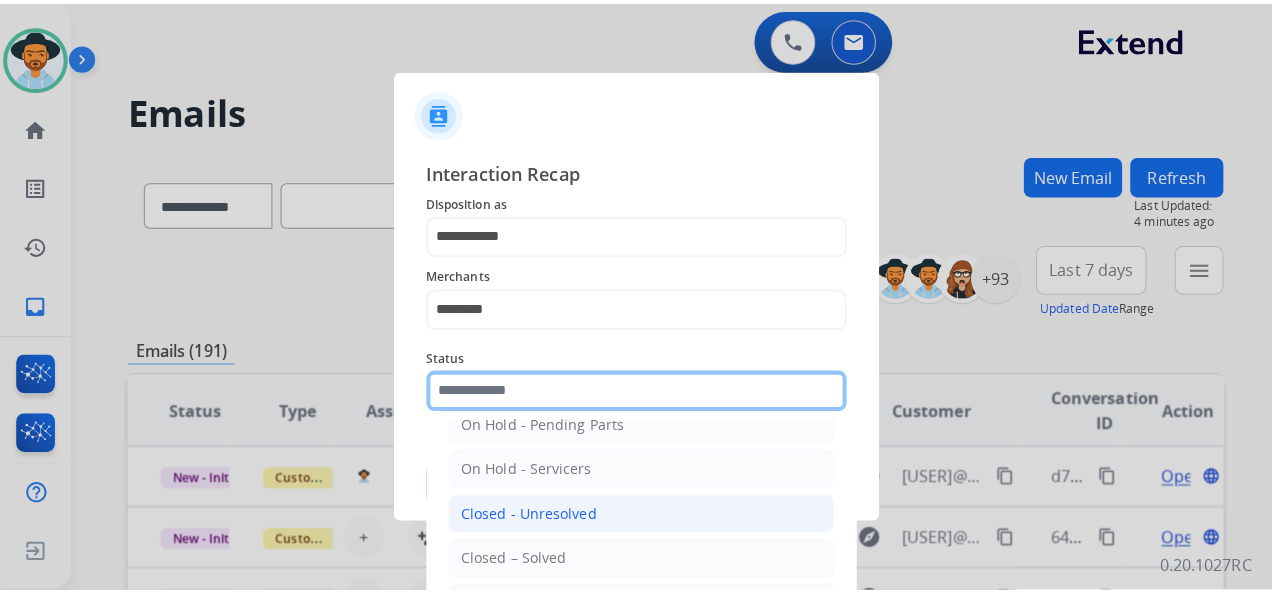 scroll, scrollTop: 114, scrollLeft: 0, axis: vertical 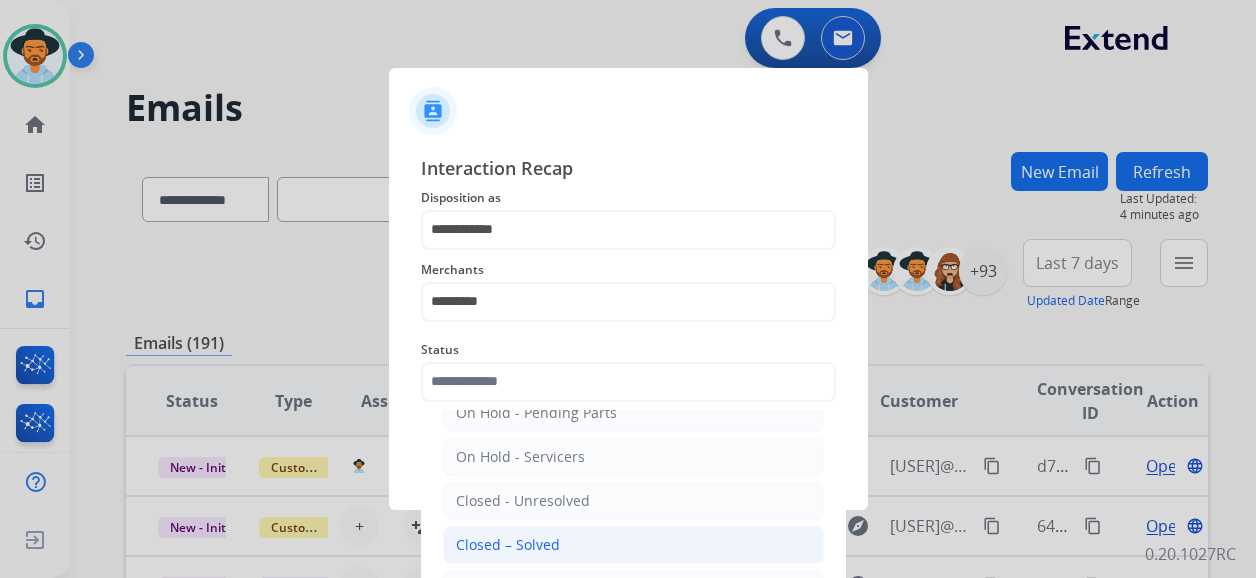 click on "Closed – Solved" 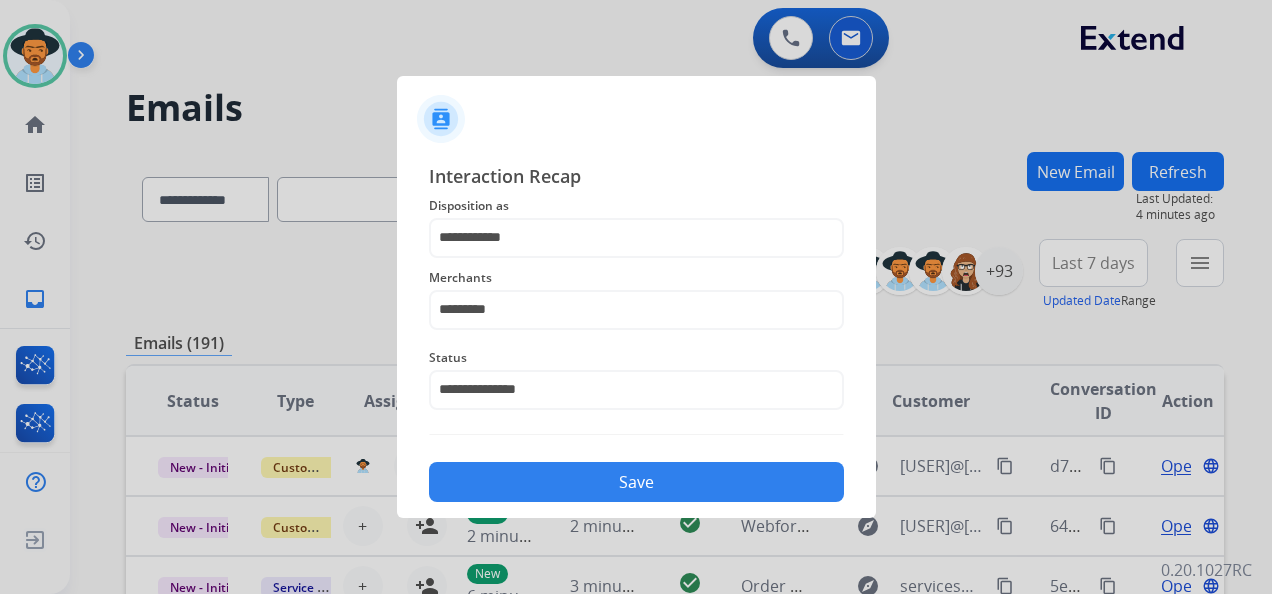 click on "Save" 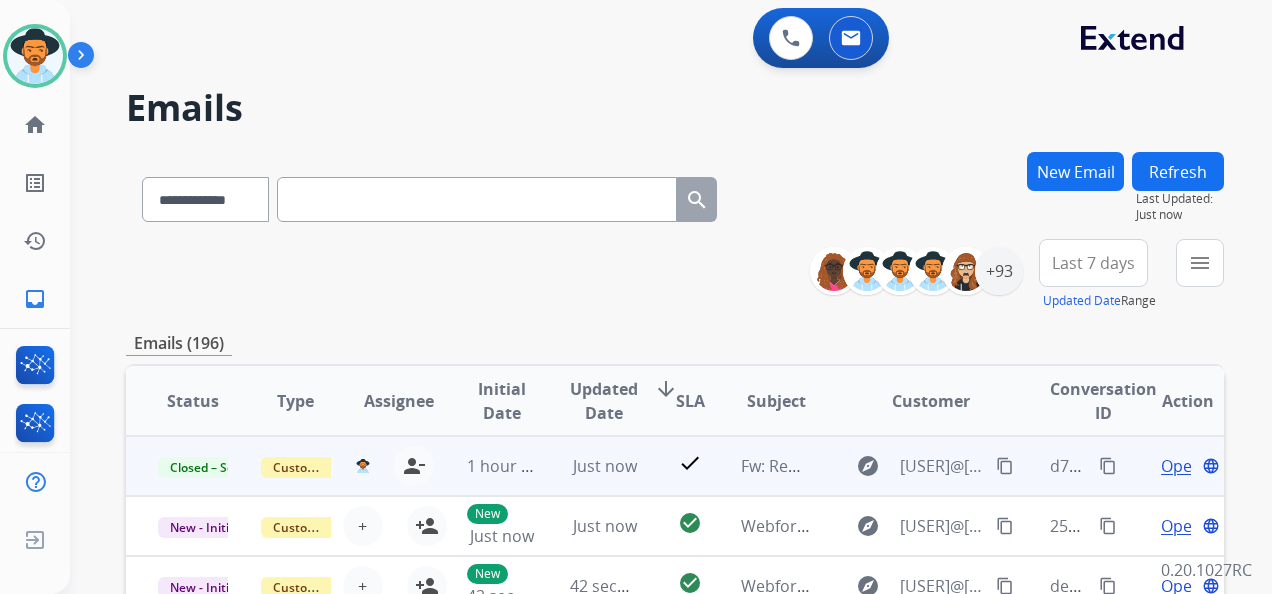 click on "content_copy" at bounding box center [1005, 466] 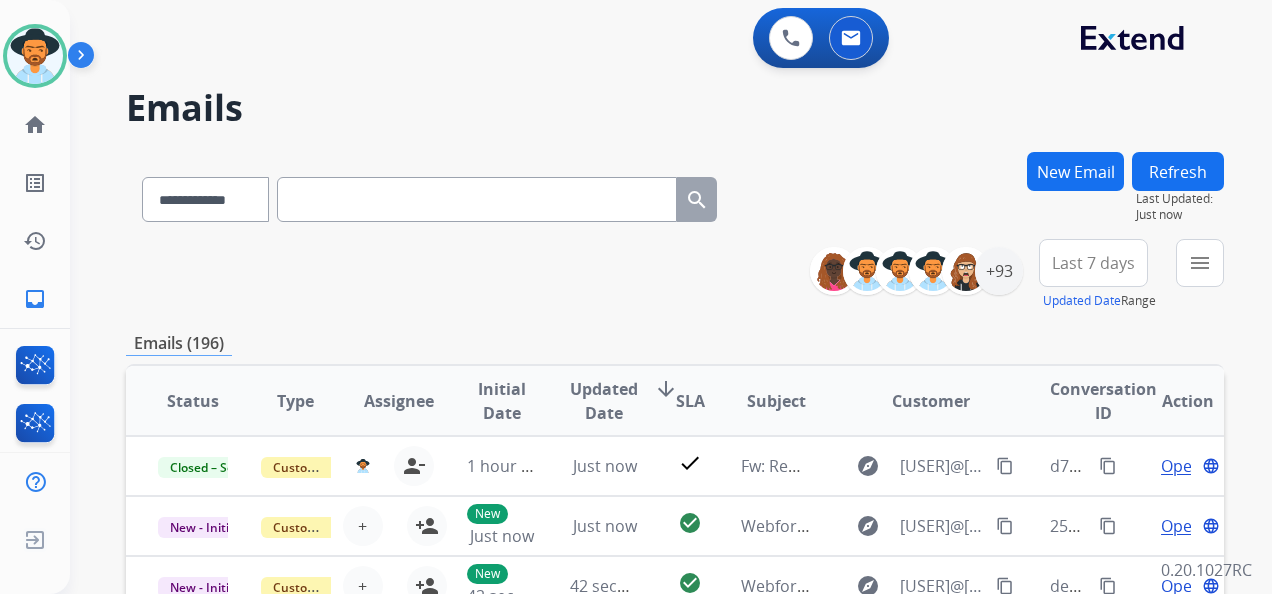 click on "0 Voice Interactions  0  Email Interactions" at bounding box center (659, 40) 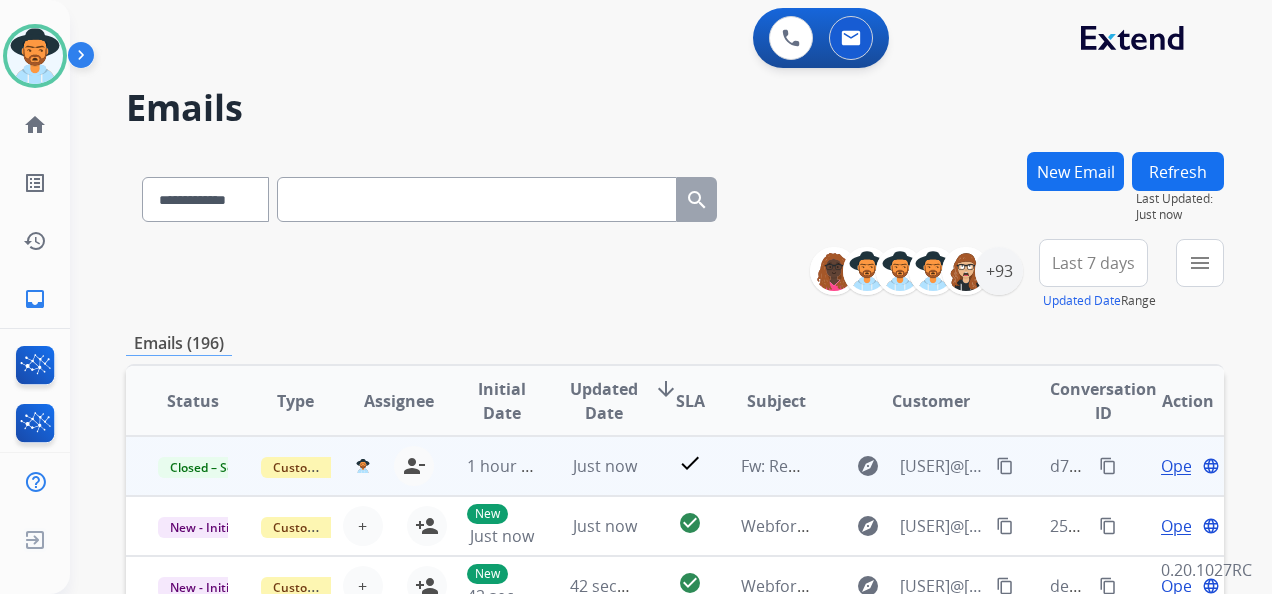 click on "content_copy" at bounding box center [1108, 466] 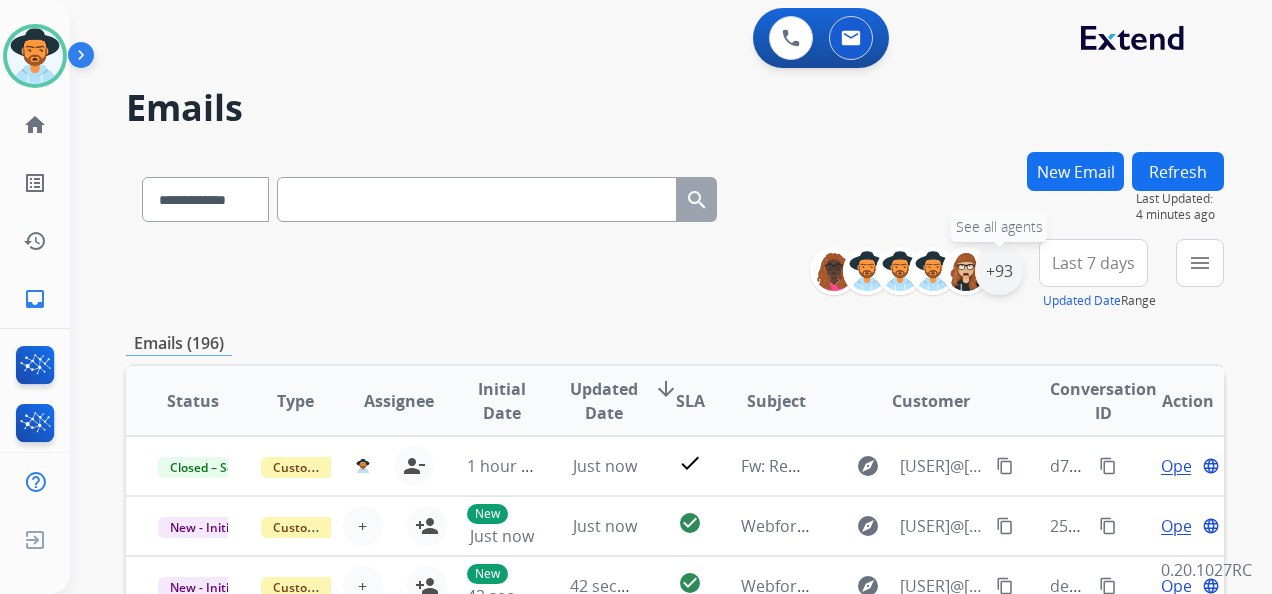 click on "+93" at bounding box center [999, 271] 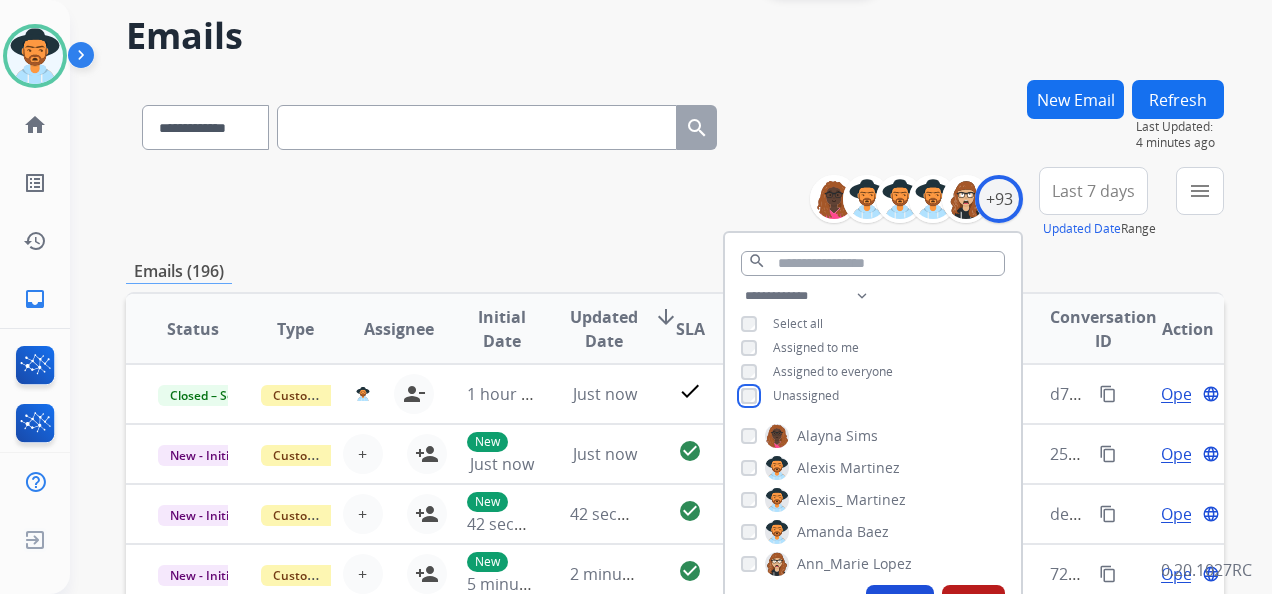 scroll, scrollTop: 200, scrollLeft: 0, axis: vertical 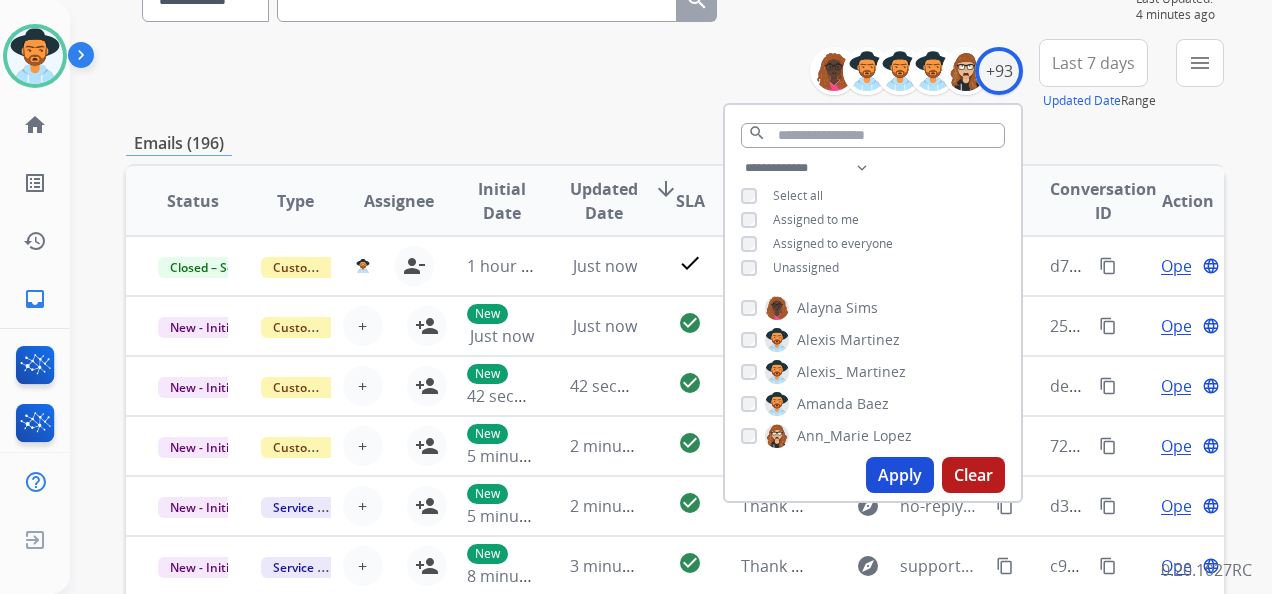 click on "Apply" at bounding box center (900, 475) 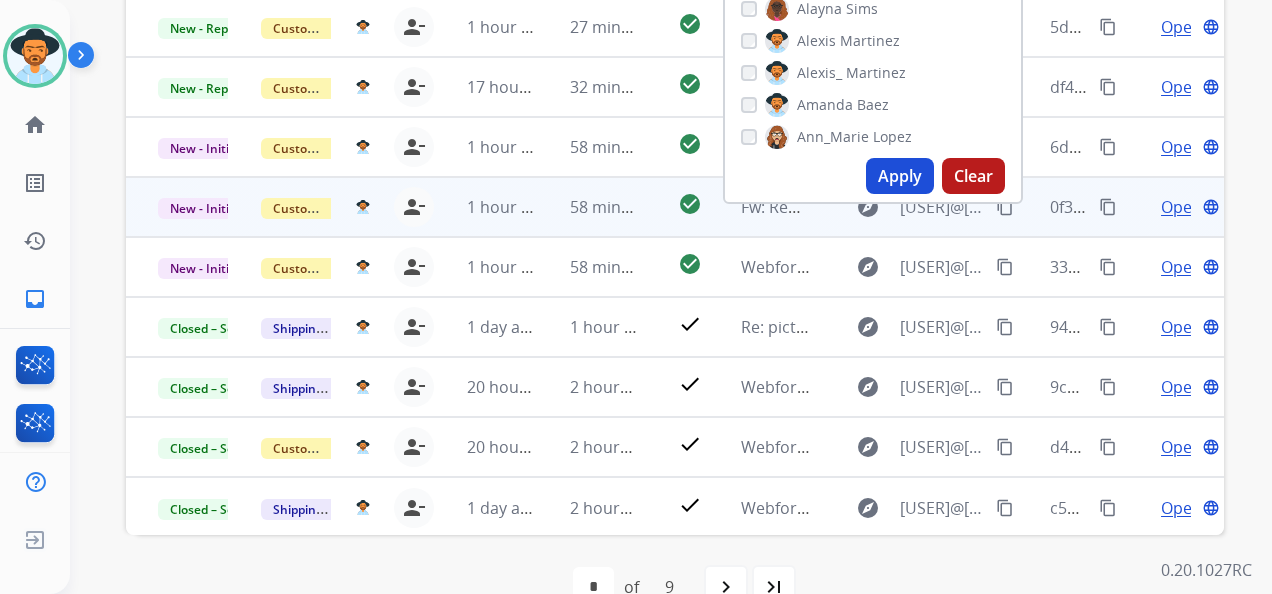 scroll, scrollTop: 500, scrollLeft: 0, axis: vertical 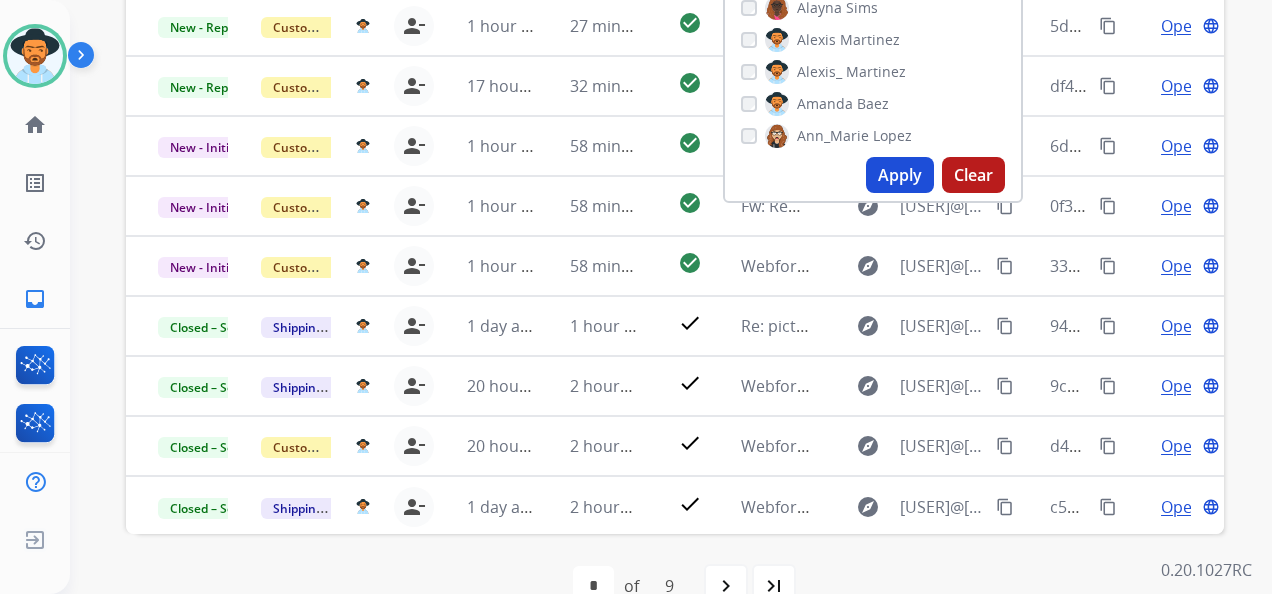 click on "**********" at bounding box center [671, 297] 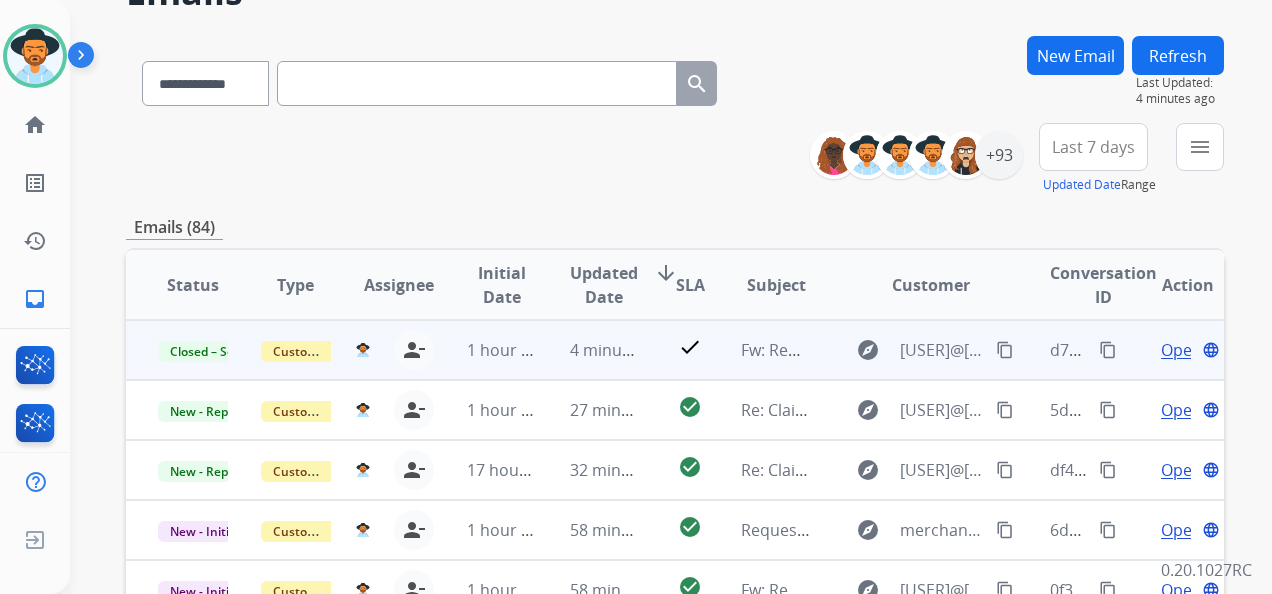 scroll, scrollTop: 100, scrollLeft: 0, axis: vertical 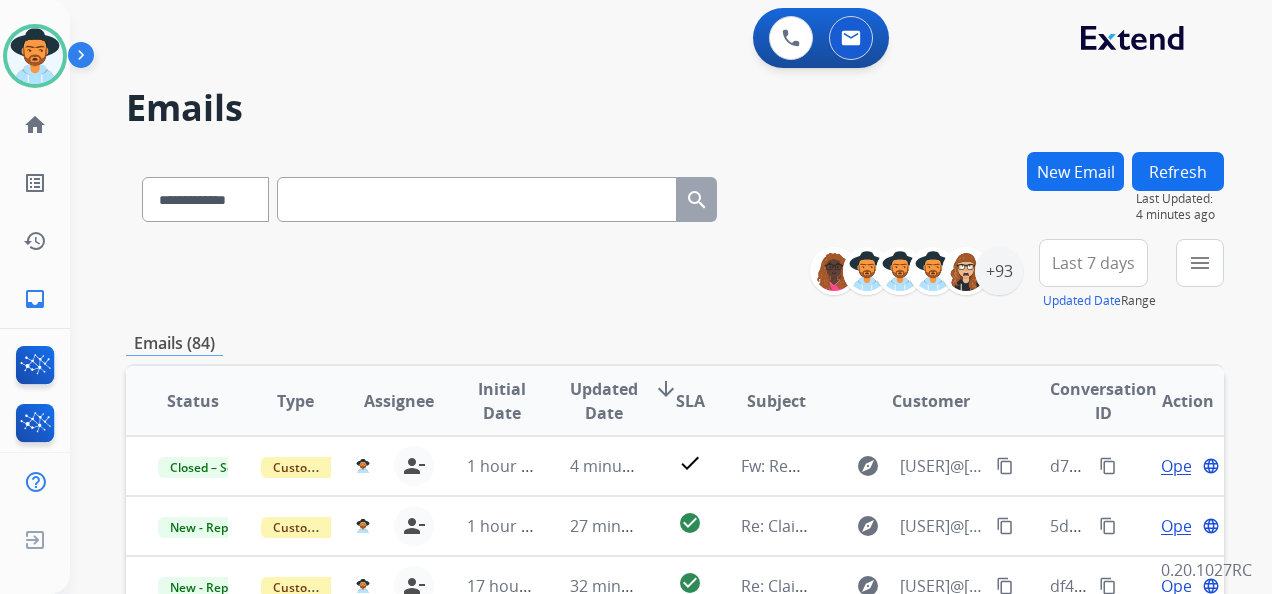 click at bounding box center [477, 199] 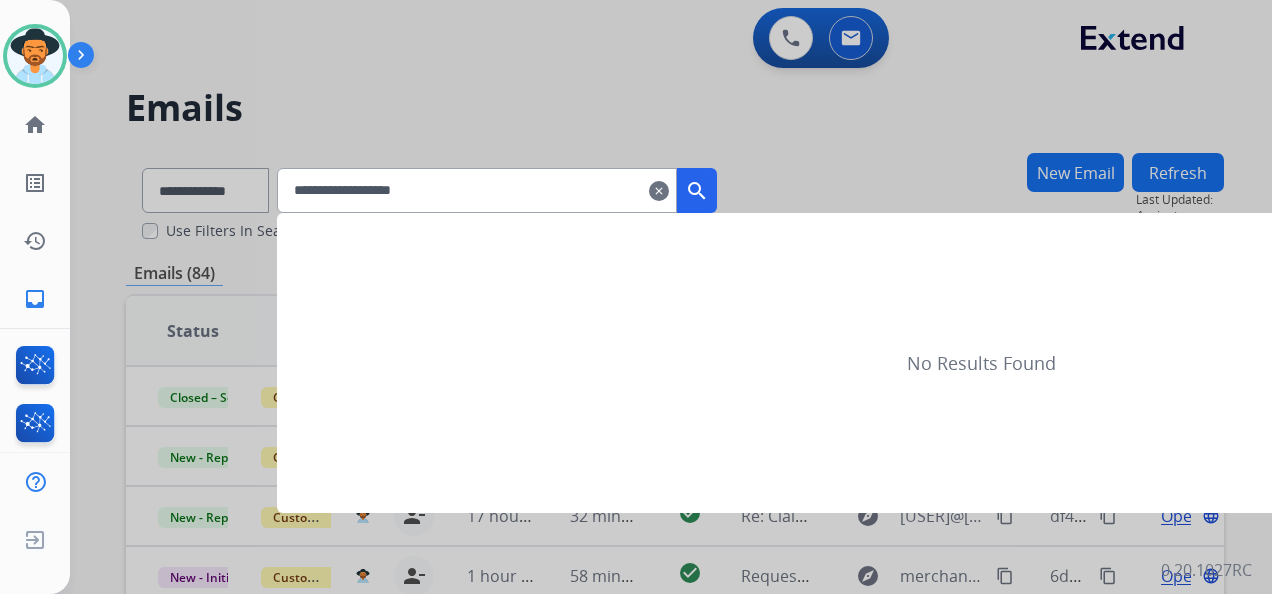 type on "**********" 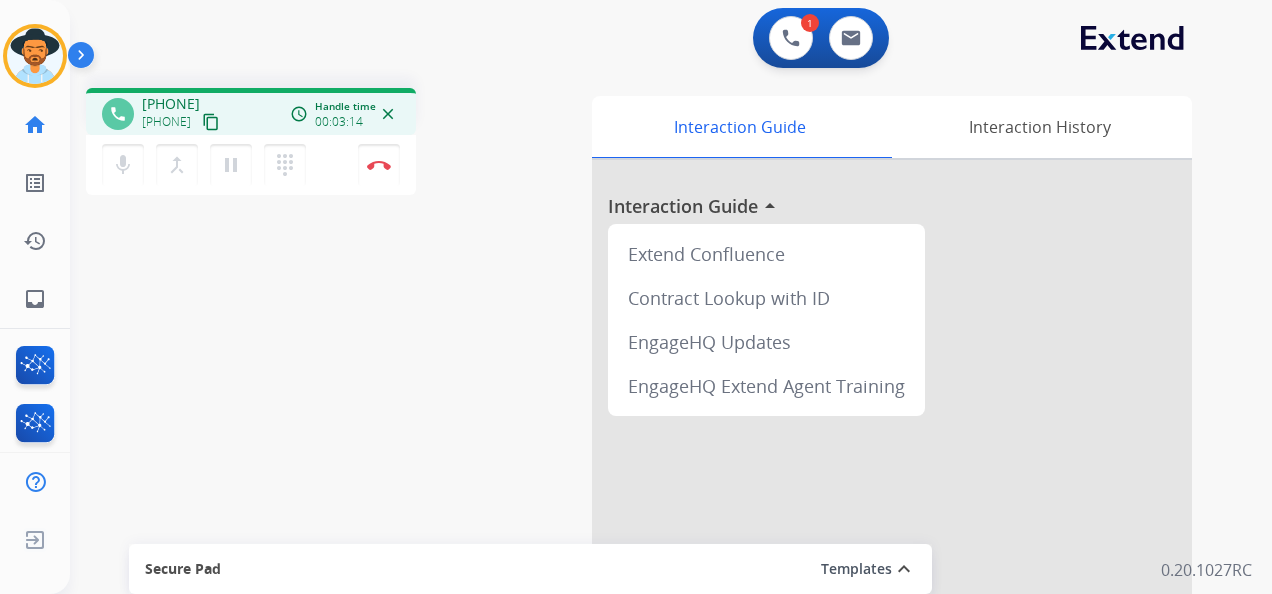 click on "1 Voice Interactions  0  Email Interactions" at bounding box center [659, 40] 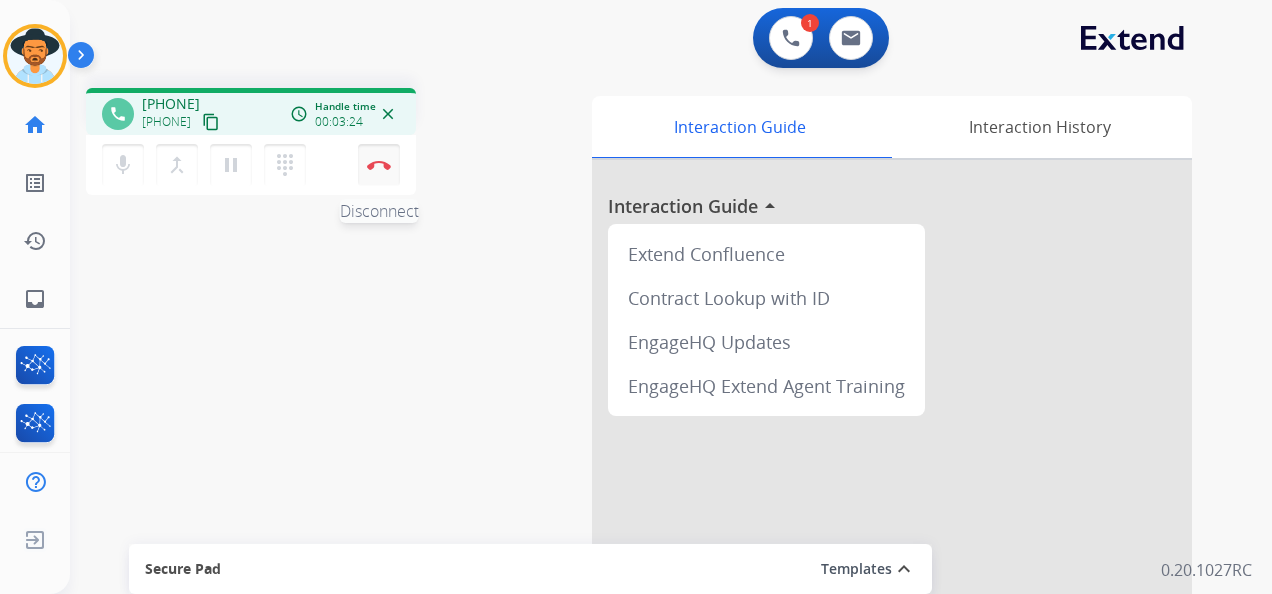 click at bounding box center (379, 165) 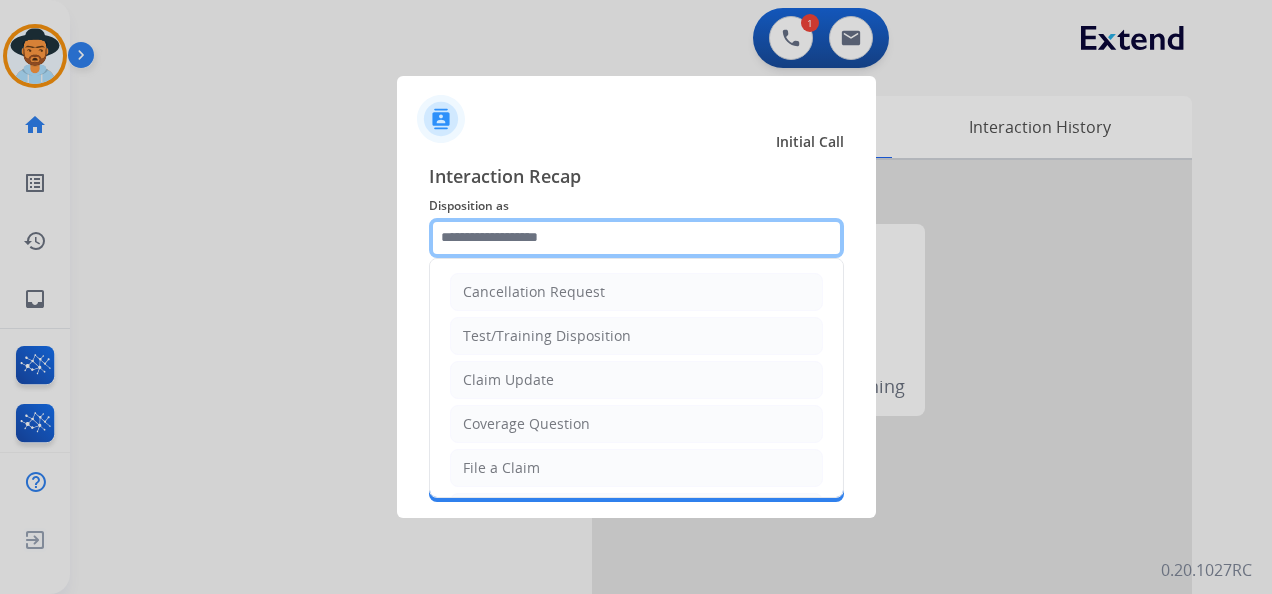 click 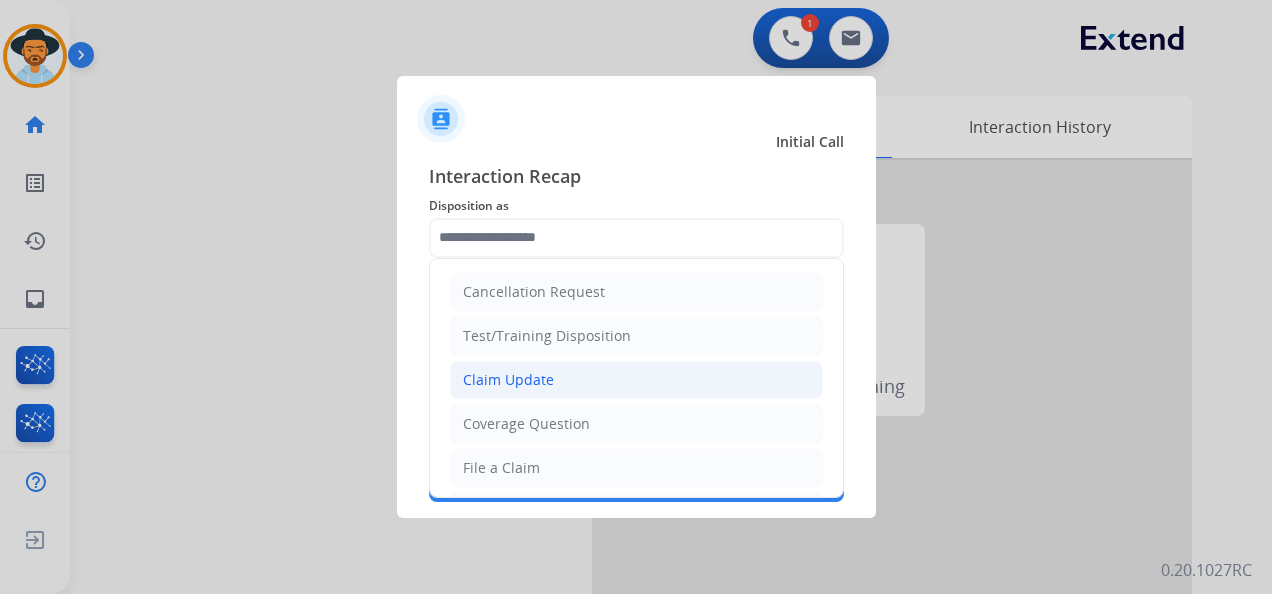 click on "Claim Update" 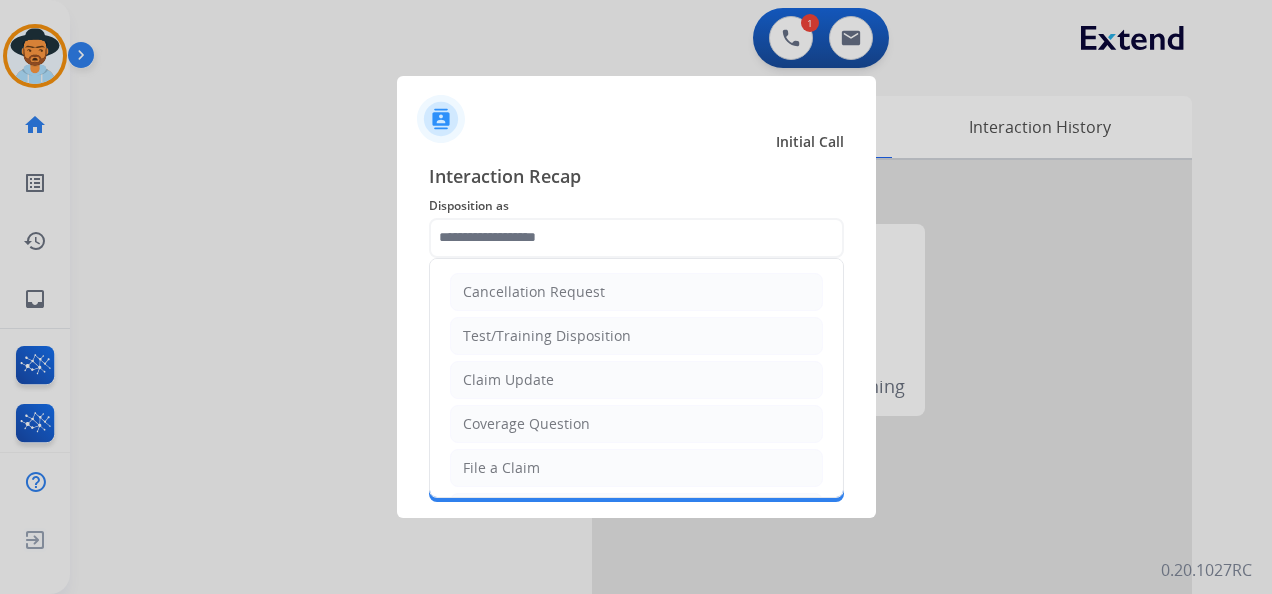 type on "**********" 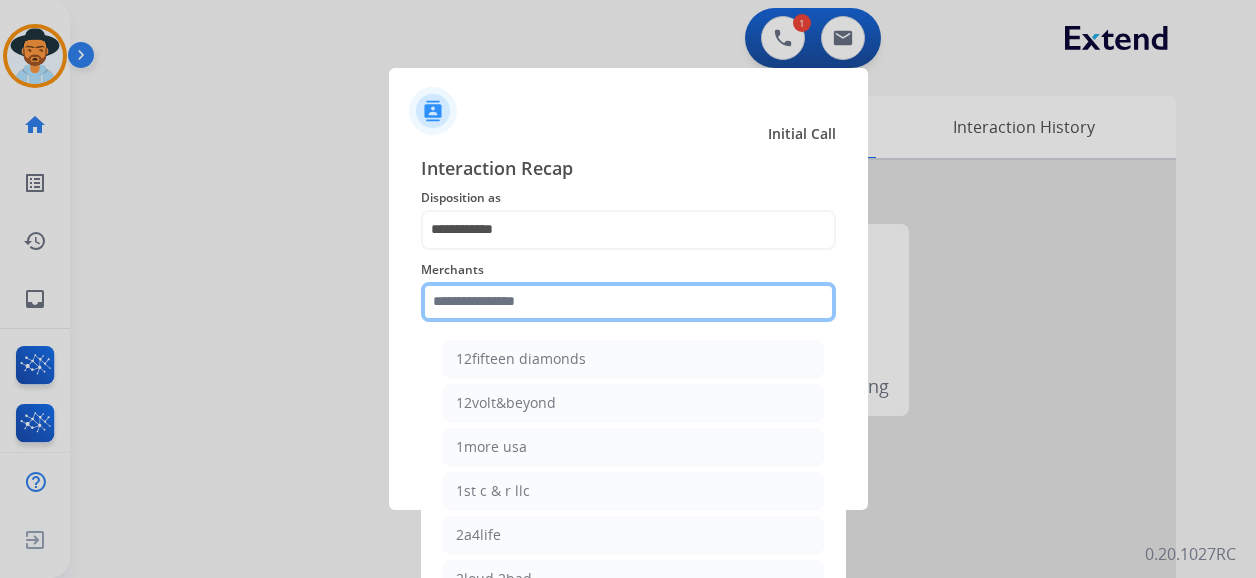 click 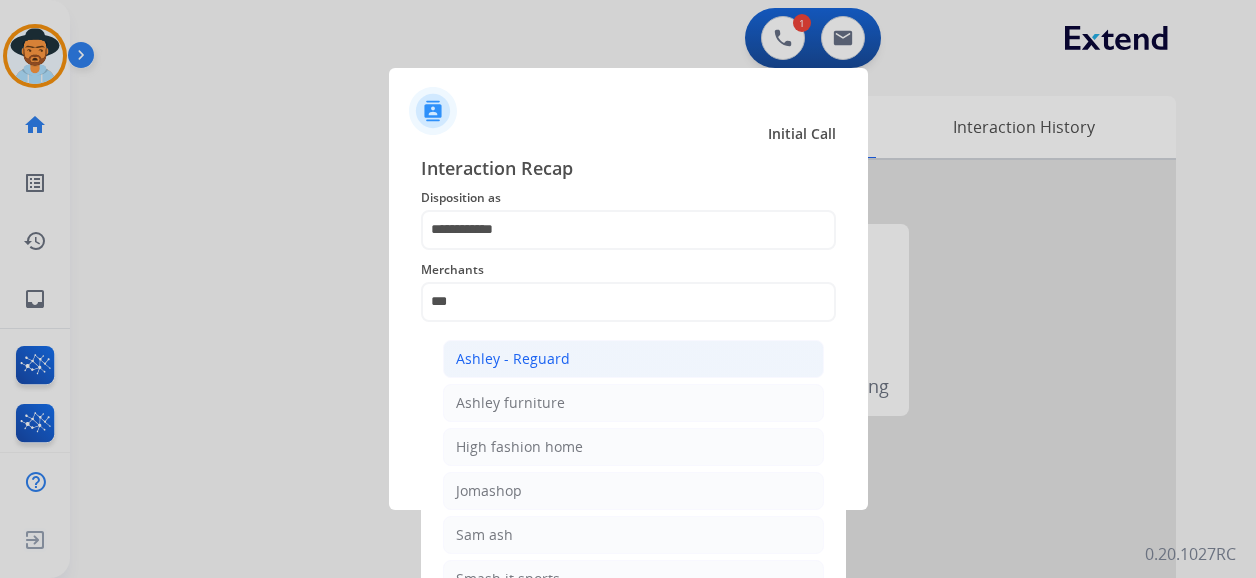 click on "Ashley - Reguard" 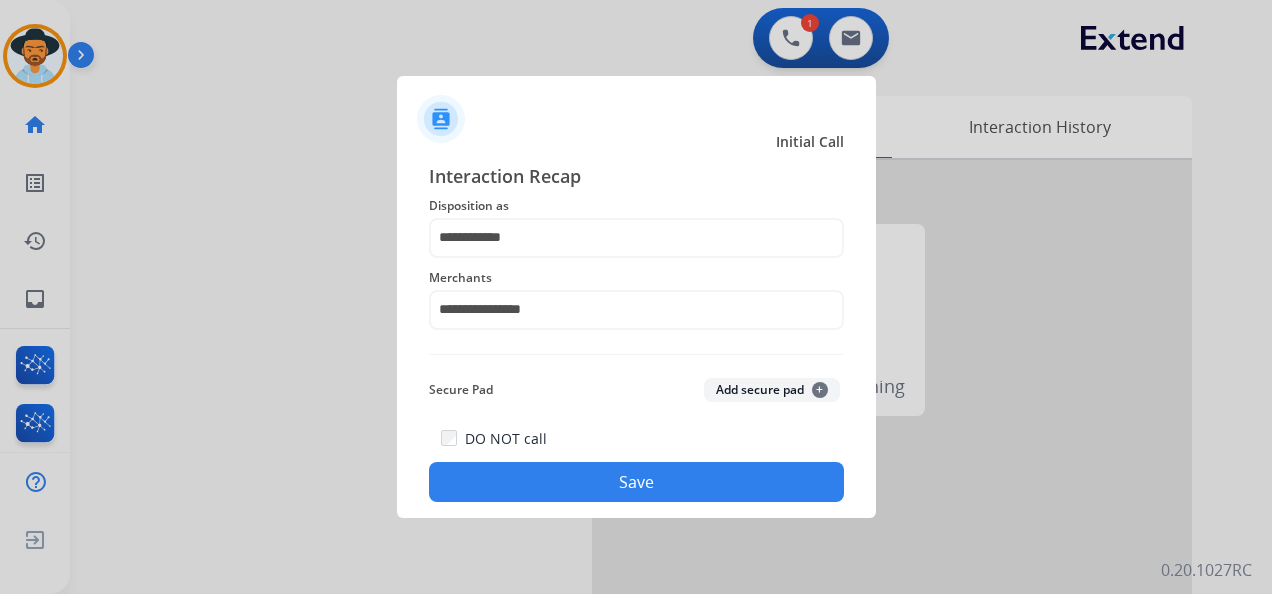 click on "Save" 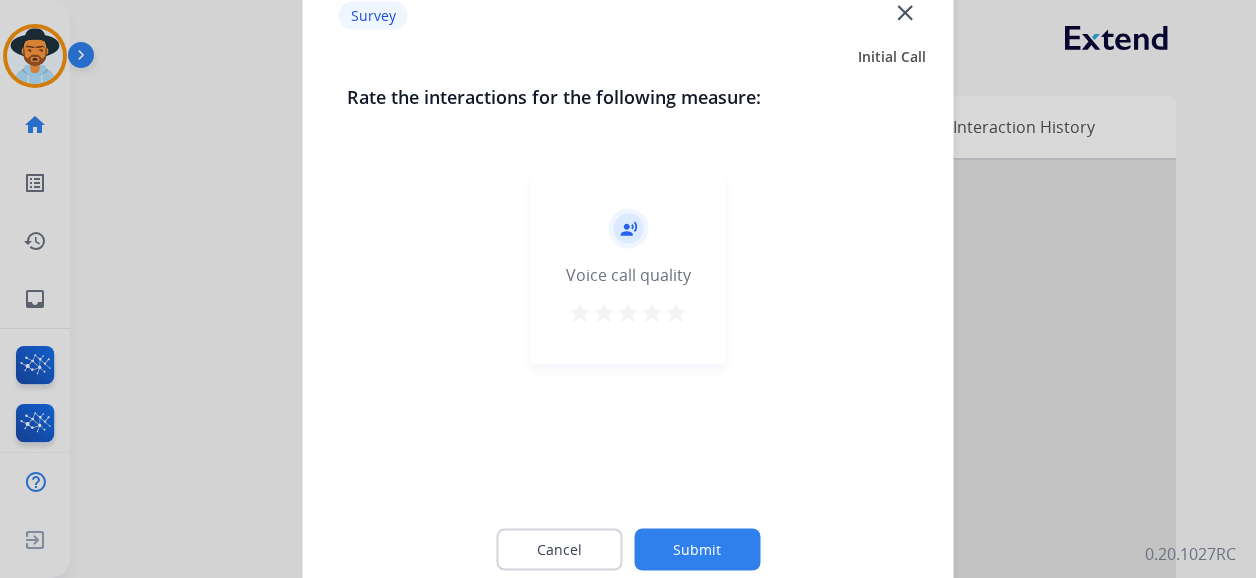 click on "star" at bounding box center [676, 313] 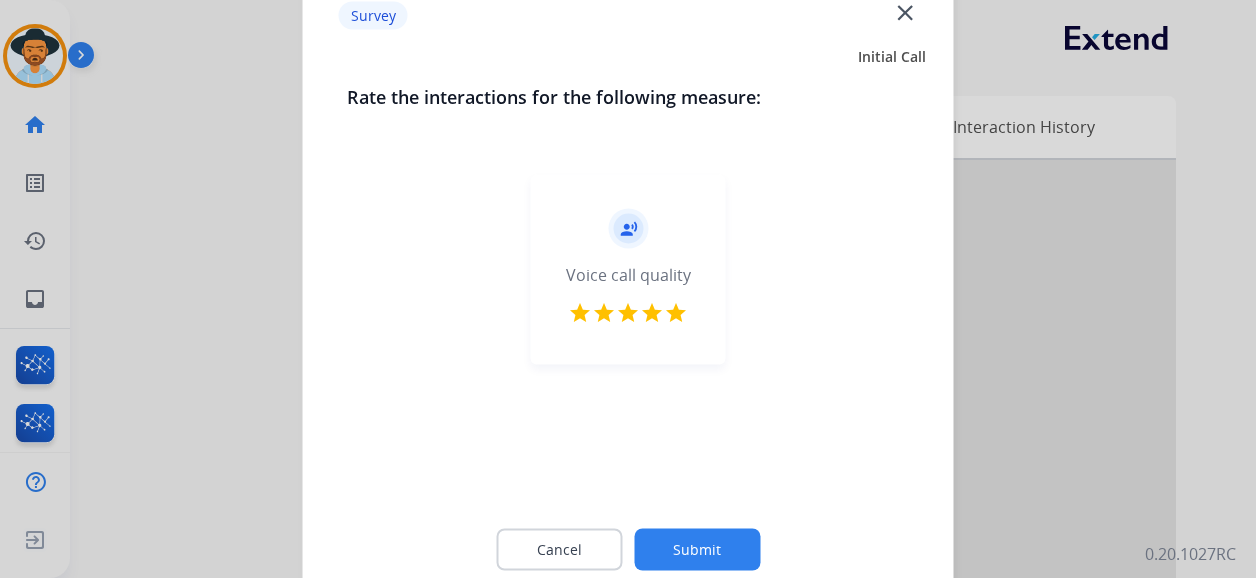 click on "Submit" 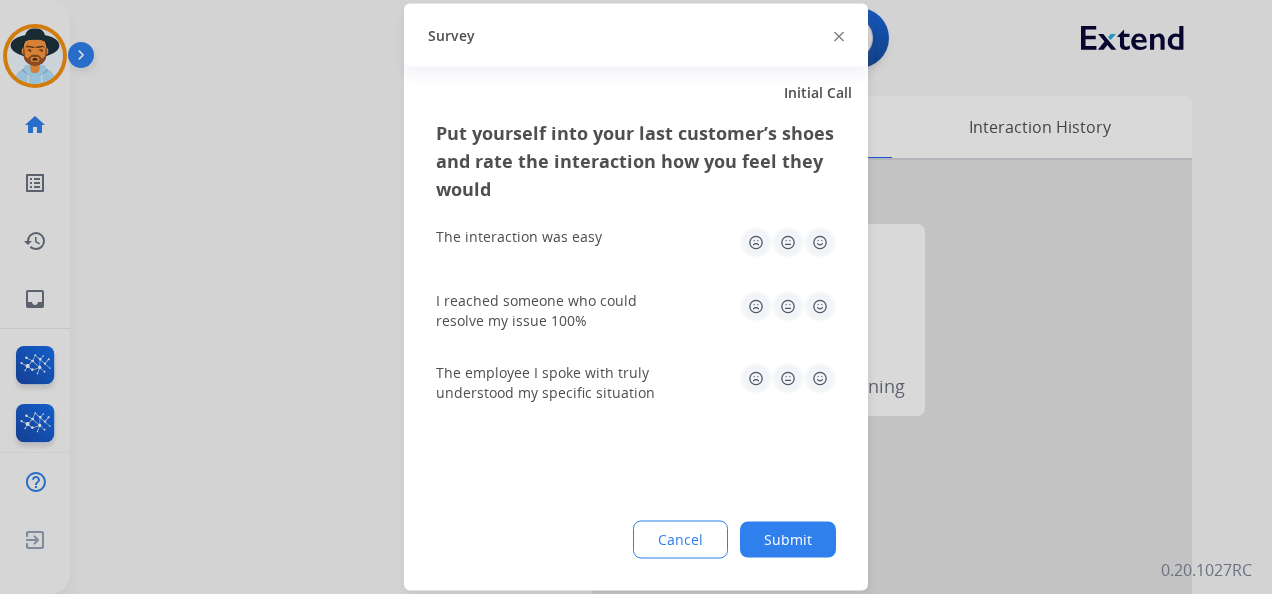 click 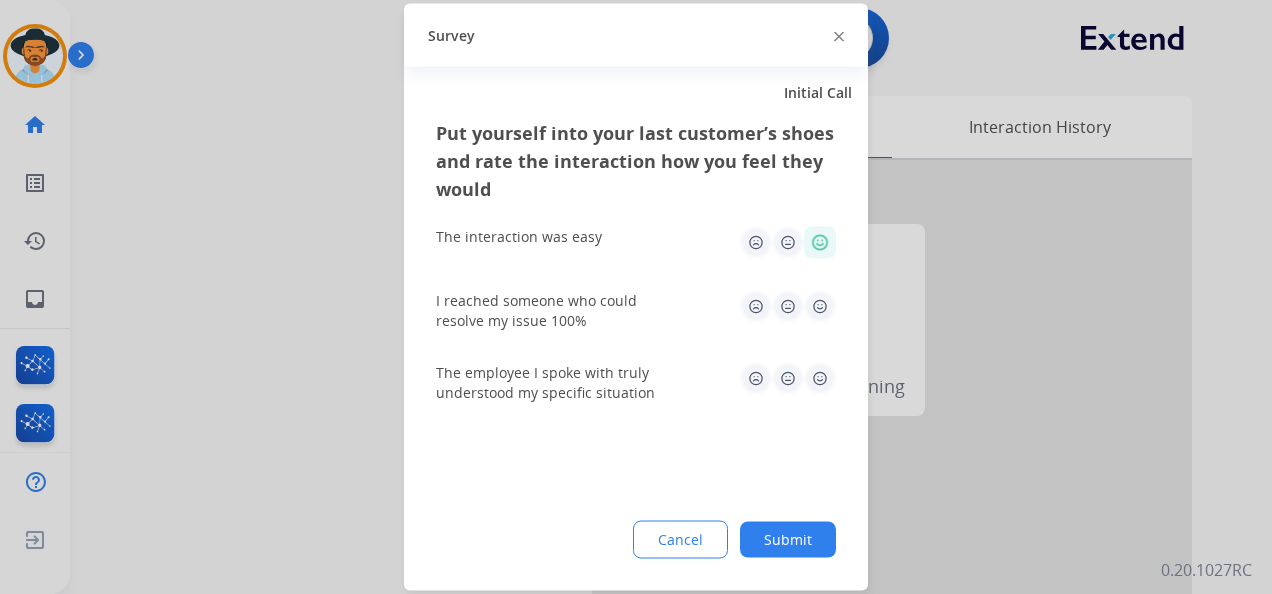 click 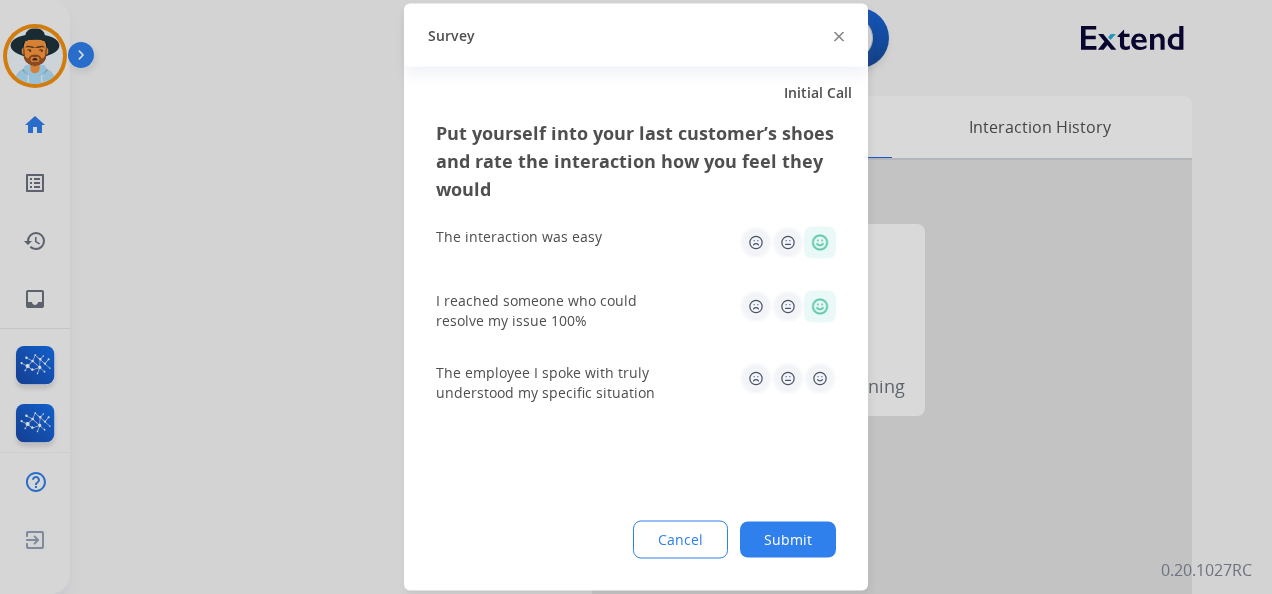 click 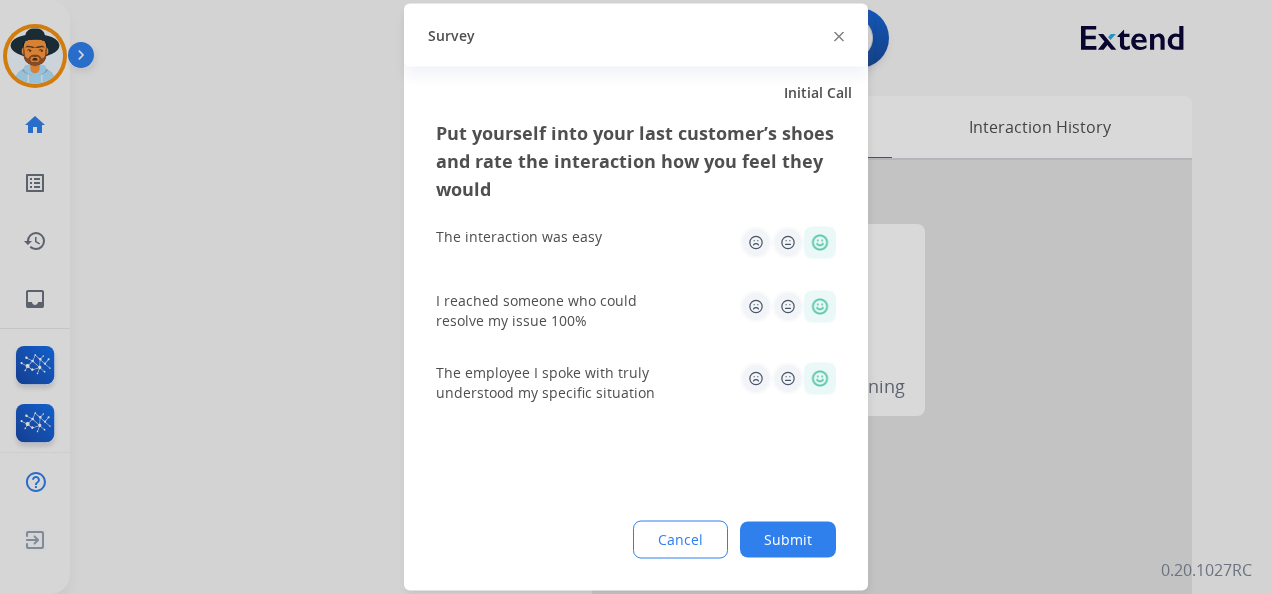 drag, startPoint x: 802, startPoint y: 552, endPoint x: 778, endPoint y: 531, distance: 31.890438 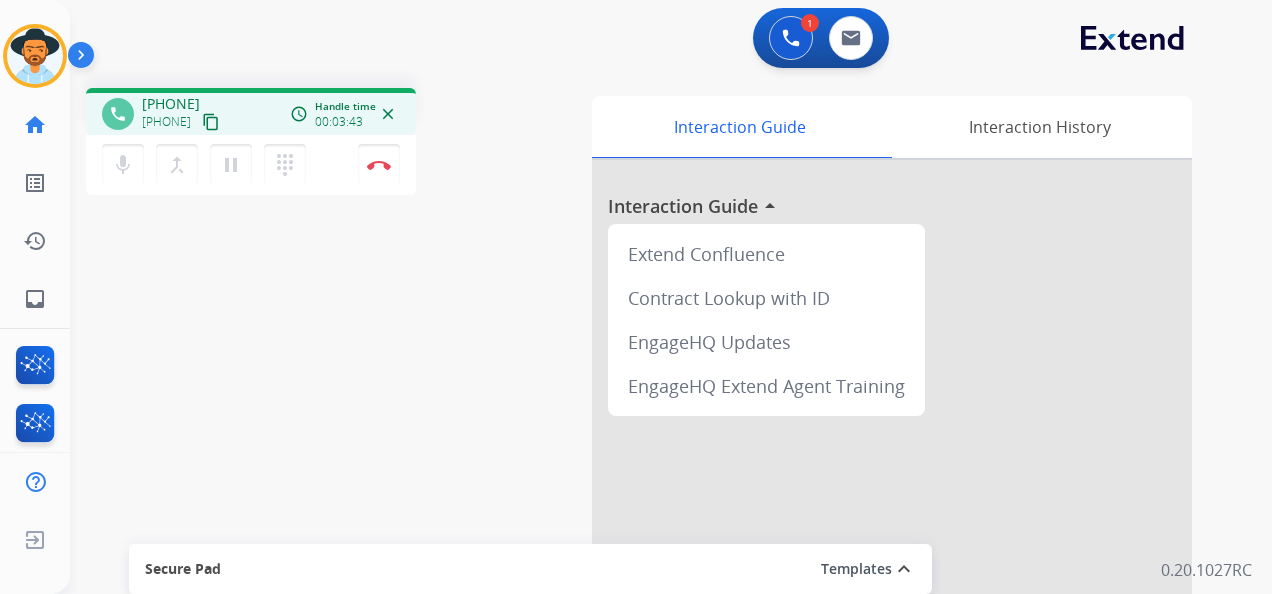 click on "1 Voice Interactions  0  Email Interactions" at bounding box center [659, 40] 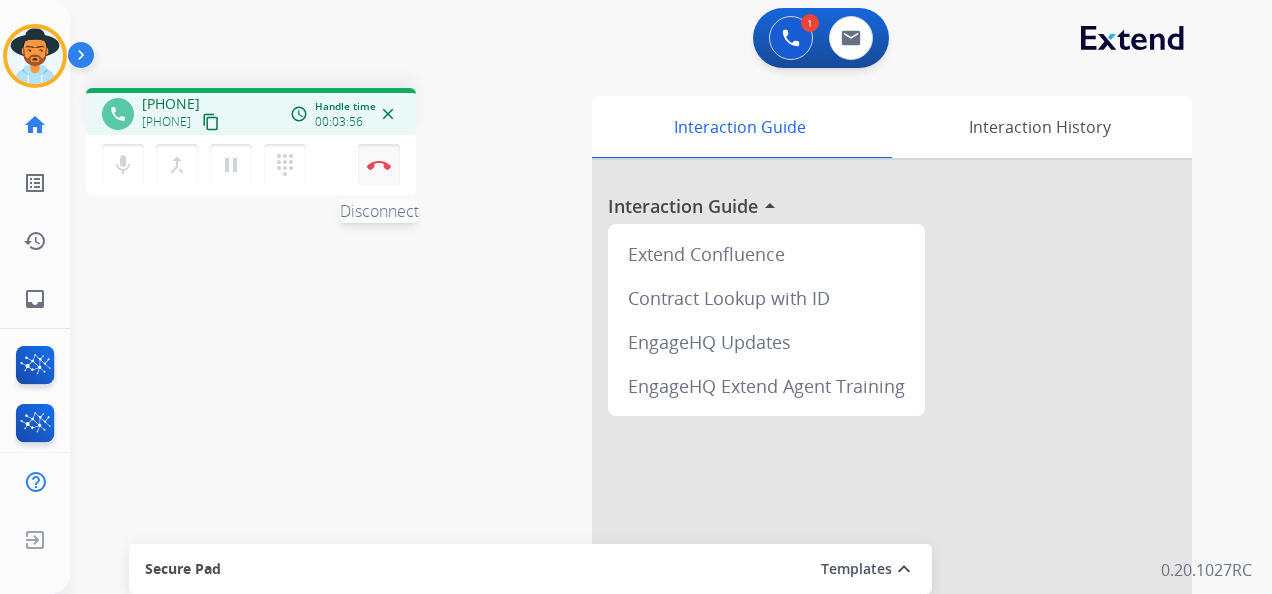 click at bounding box center [379, 165] 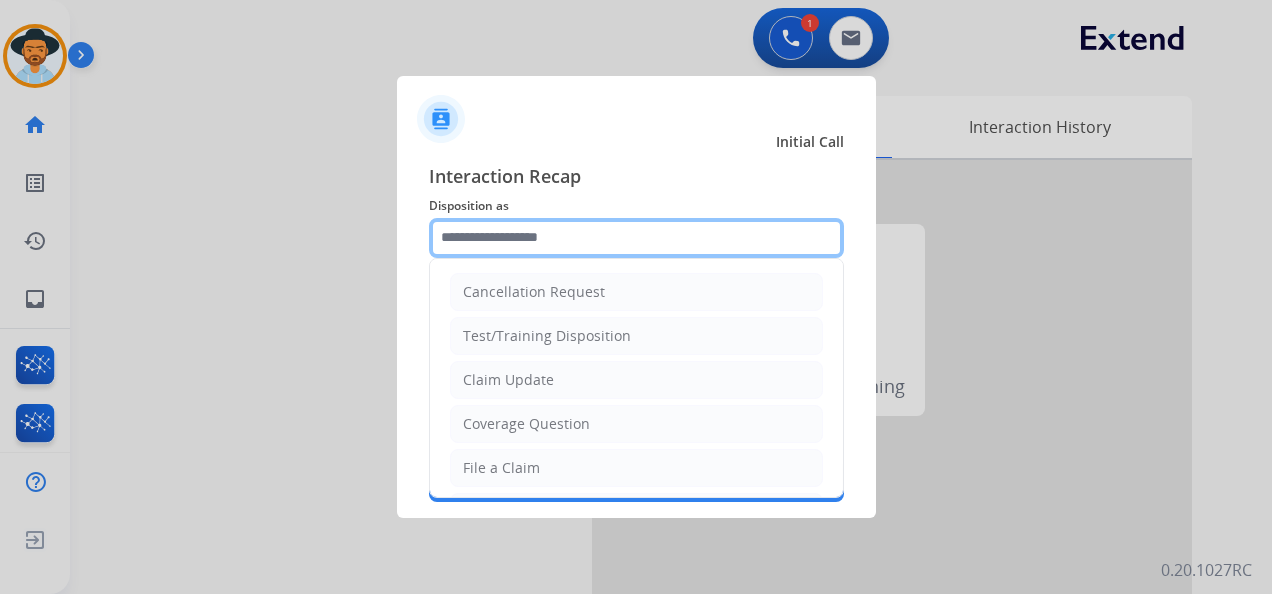 click 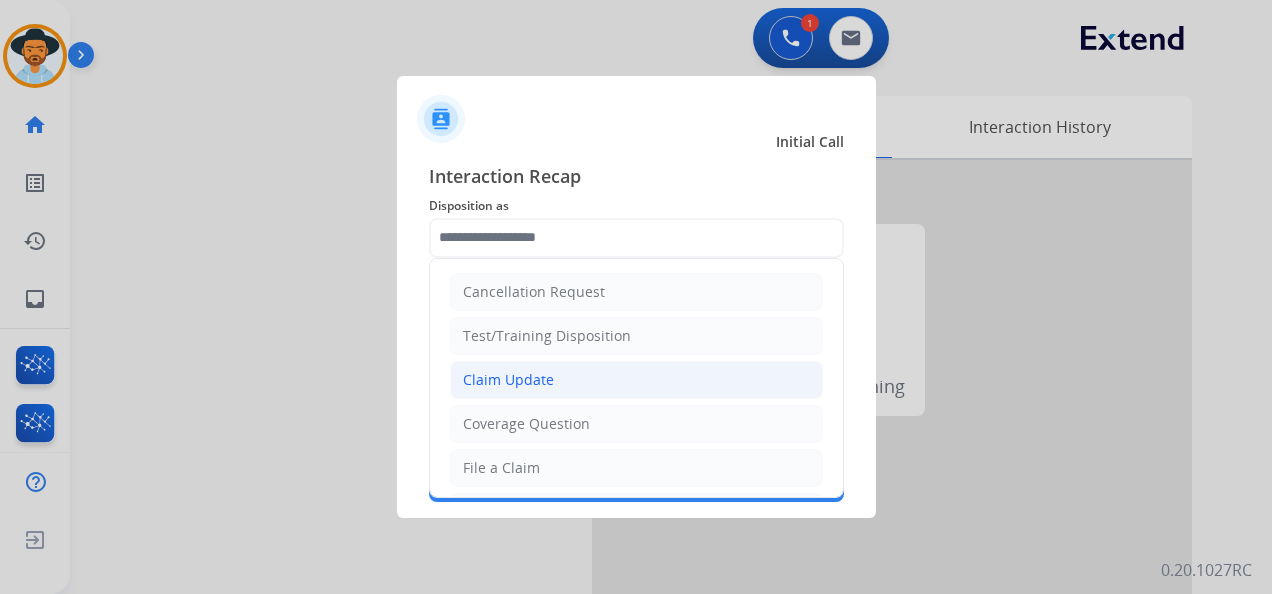 click on "Claim Update" 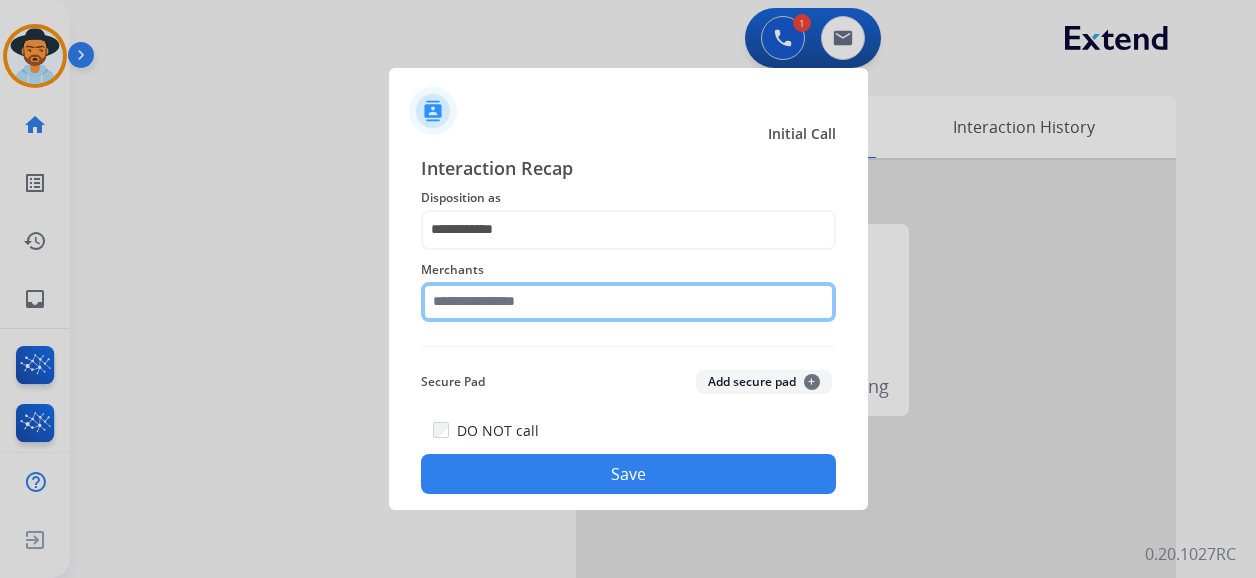 click 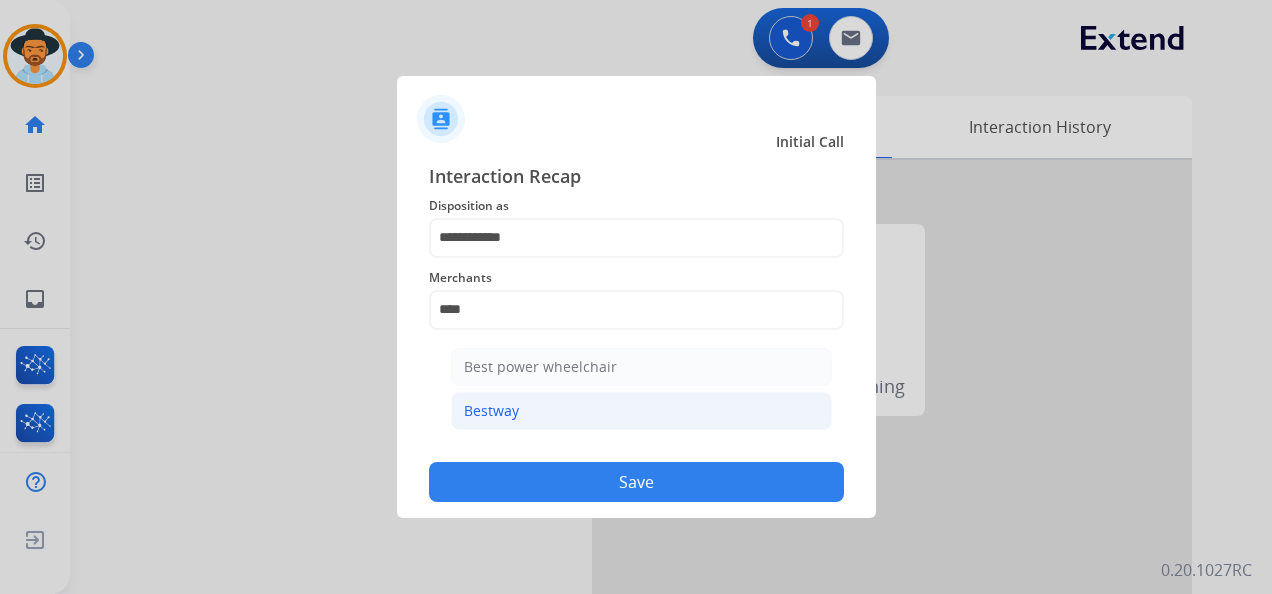 click on "Bestway" 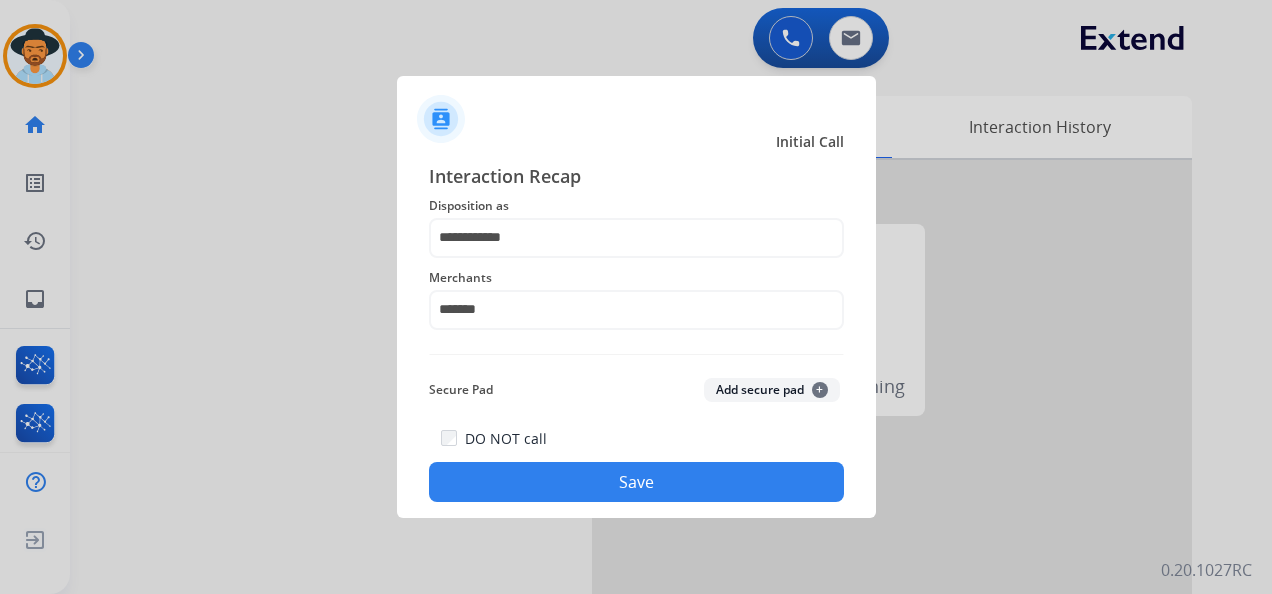 click on "Save" 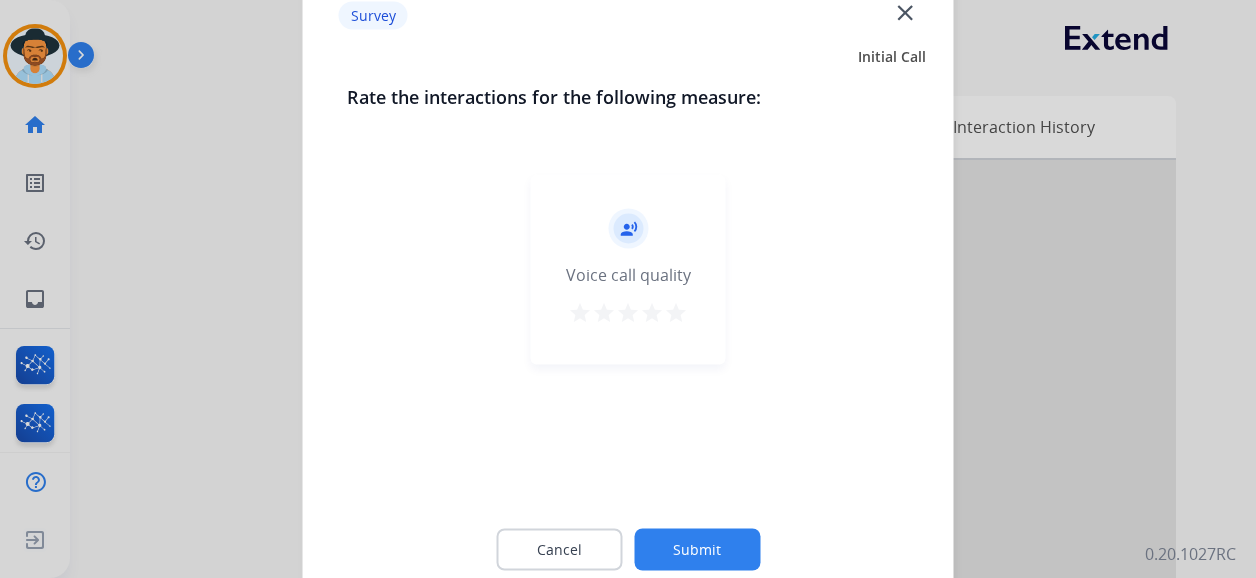 drag, startPoint x: 679, startPoint y: 310, endPoint x: 686, endPoint y: 333, distance: 24.04163 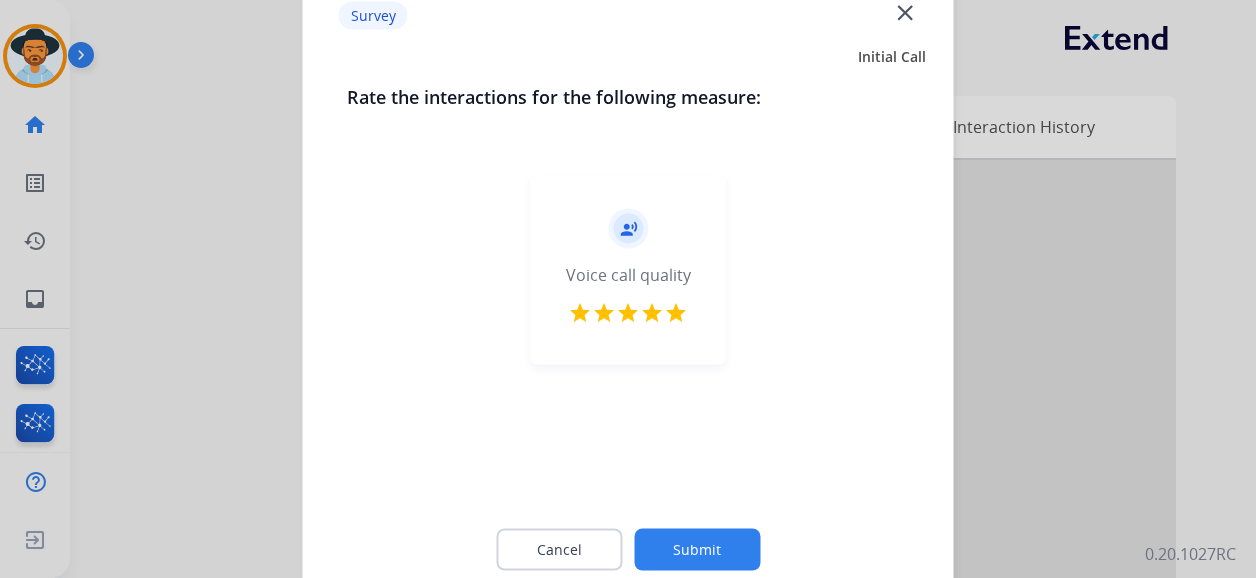click on "Submit" 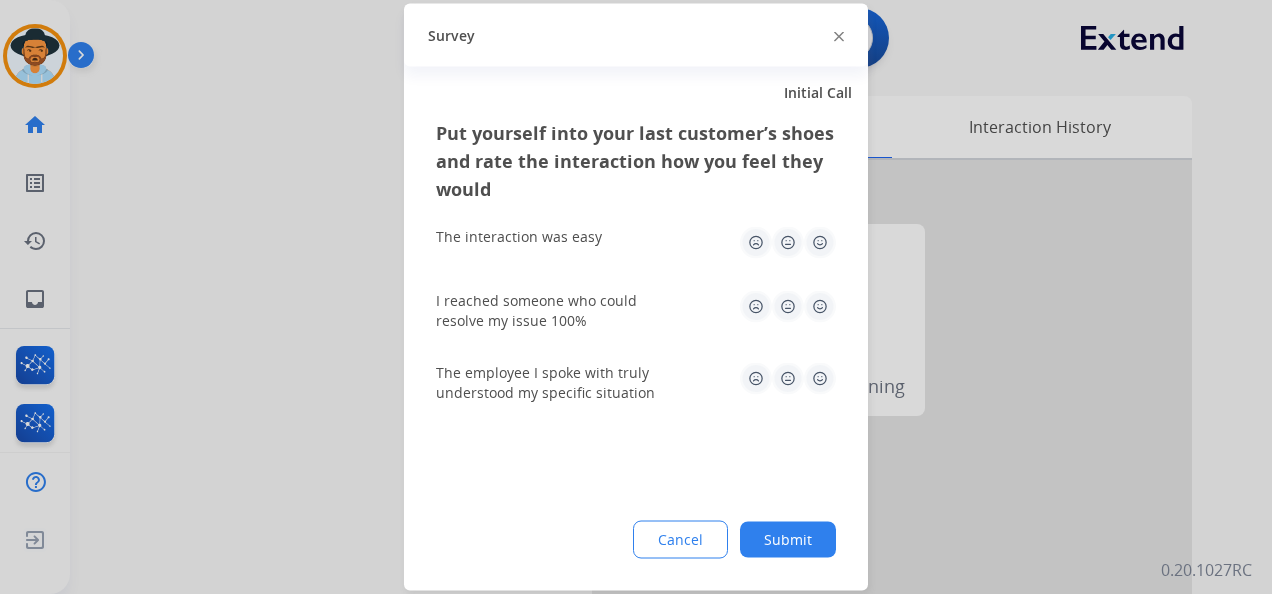 drag, startPoint x: 822, startPoint y: 243, endPoint x: 812, endPoint y: 278, distance: 36.40055 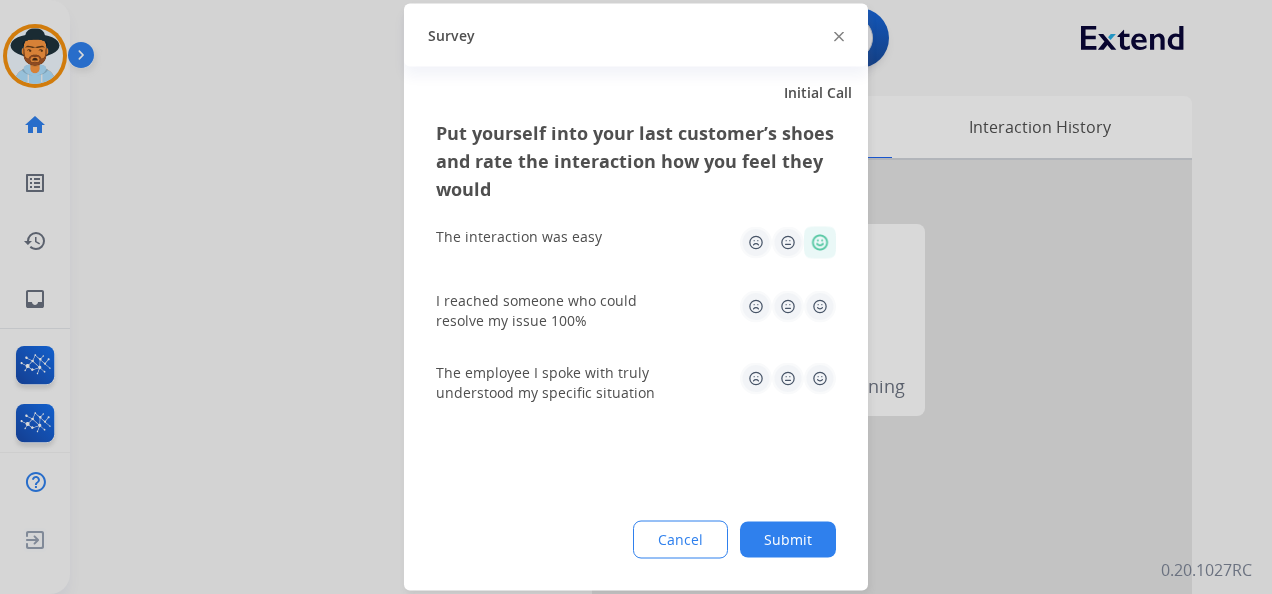 click 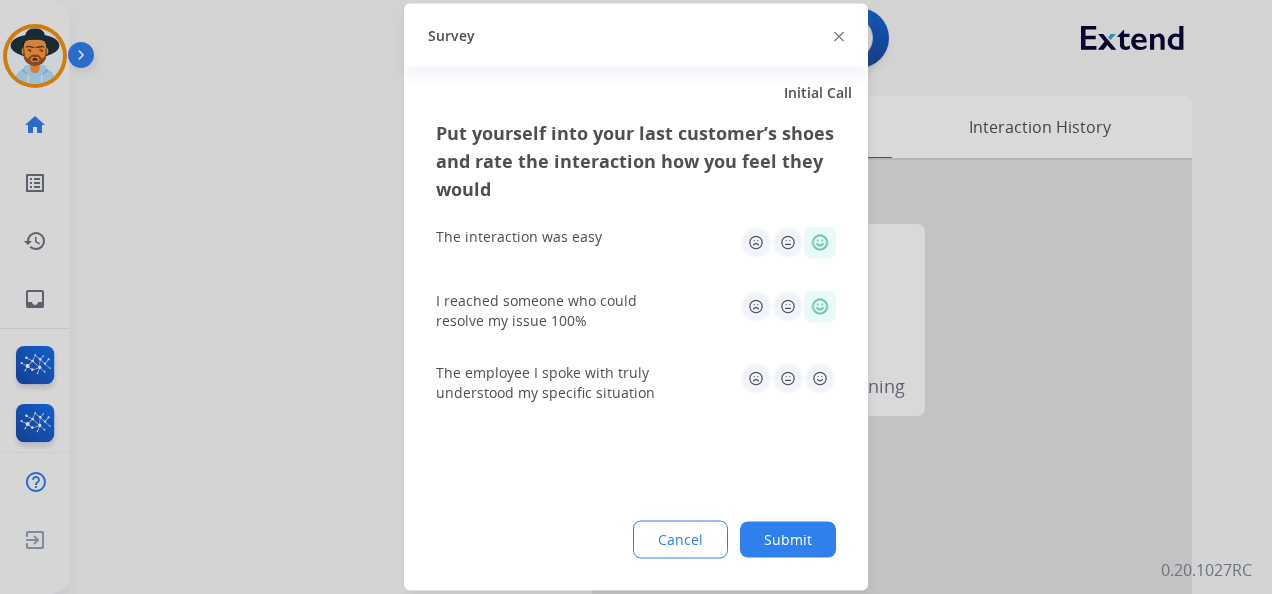 click on "Submit" 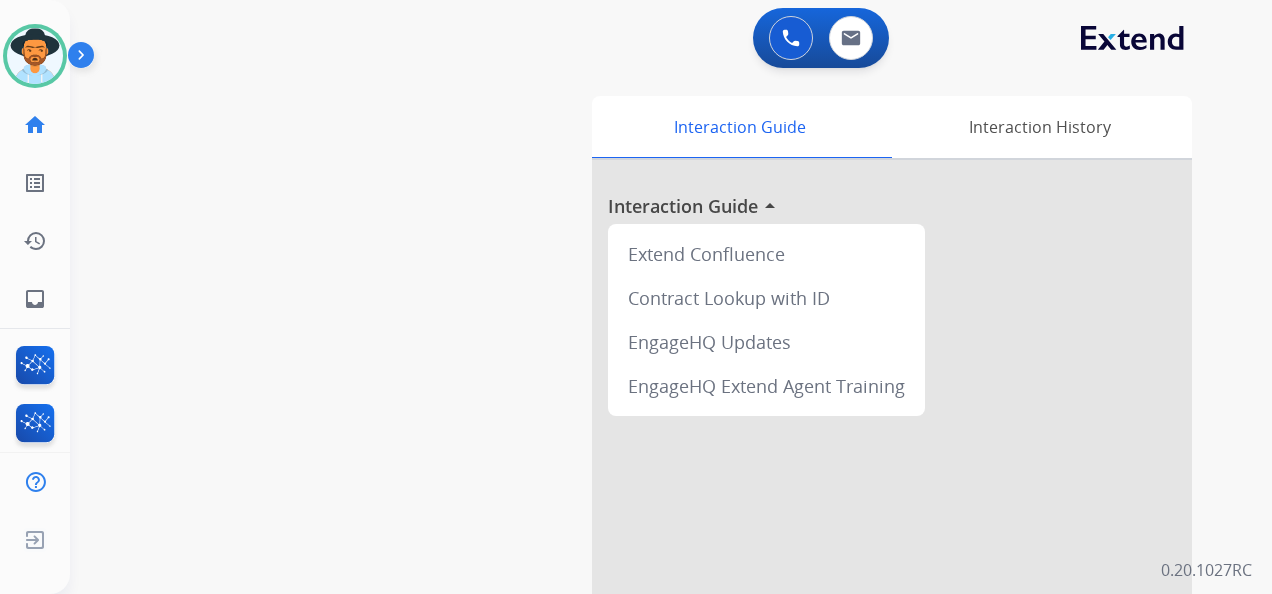 drag, startPoint x: 52, startPoint y: 54, endPoint x: 74, endPoint y: 64, distance: 24.166092 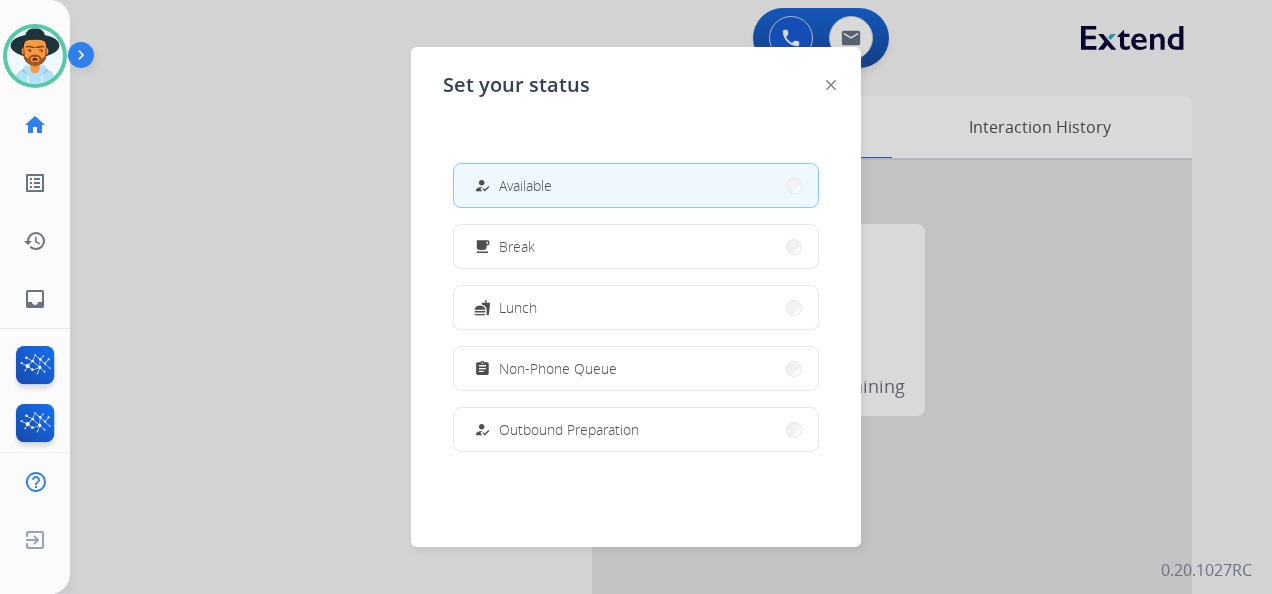 drag, startPoint x: 568, startPoint y: 363, endPoint x: 575, endPoint y: 341, distance: 23.086792 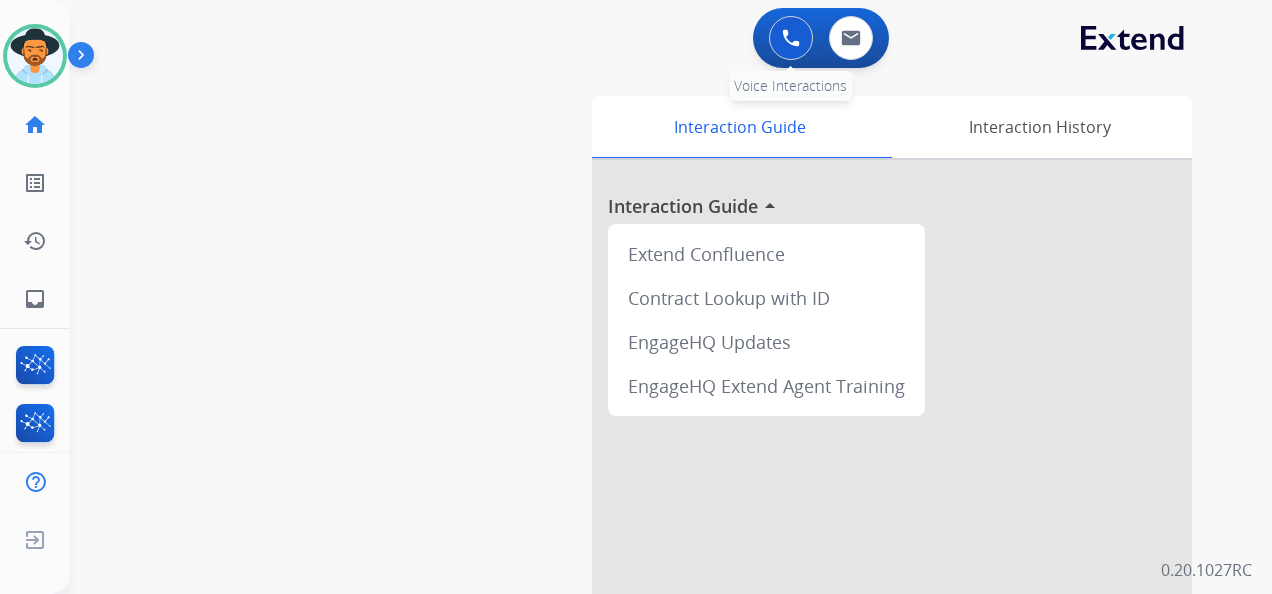 click at bounding box center [791, 38] 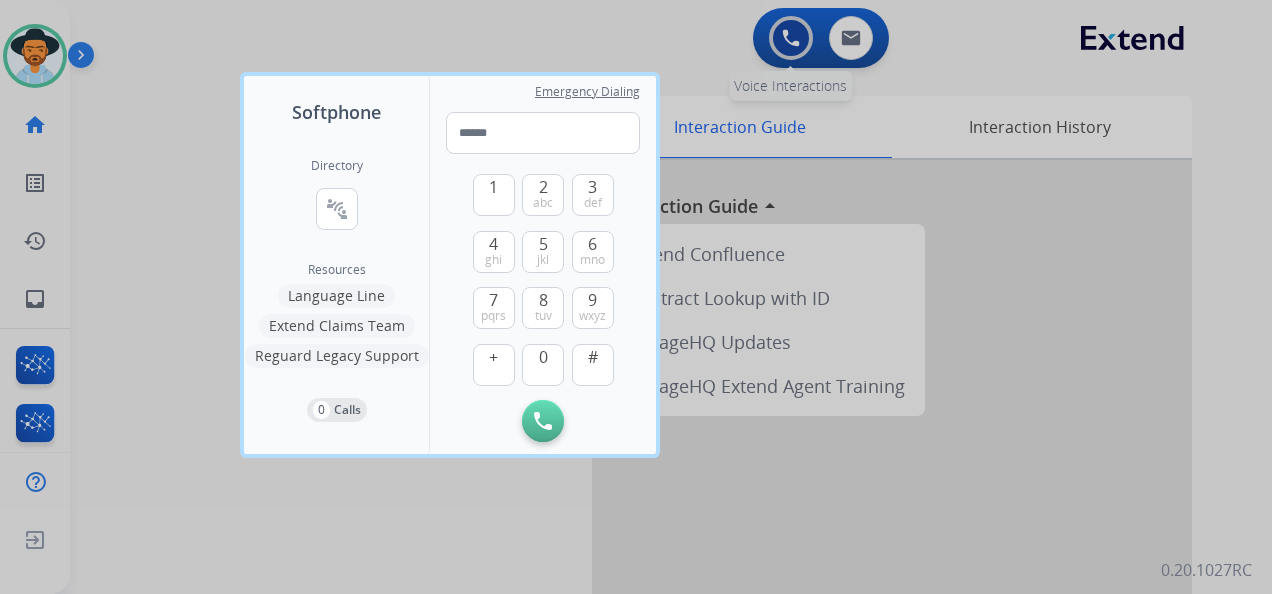 click on "Softphone Directory connect_without_contact Resource Directory Resources Language Line Extend Claims Team Reguard Legacy Support 0 Calls Emergency Dialing 1 2 abc 3 def 4 ghi 5 jkl 6 mno 7 pqrs 8 tuv 9 wxyz + 0 # Initiate Call Outbound call Quit Outbound call Quit Schedule interaction + Add to my list Customer Date Duration ****** ****** ****** ****** ****** ****** Availability Morning Mid Day Afternoon Customer information Default Phone Default Email Add new + Cancel Schedule Lavonne Non-Phone Queue Edit Avatar Agent: Lavonne Routing Profile: Extend_Training CS home Home Home list_alt Outbound Leads Outbound Leads history Interaction Log Interaction Log inbox Emails Emails FocalPoints Interaction Analytics Help Center Help Center Log out Log out 0 Voice Interactions 0 Email Interactions swap_horiz Break voice bridge close_fullscreen Connect 3-Way Call merge_type Separate 3-Way Call Interaction Guide Interaction History Interaction Guide arrow_drop_up Extend Confluence" at bounding box center (636, 297) 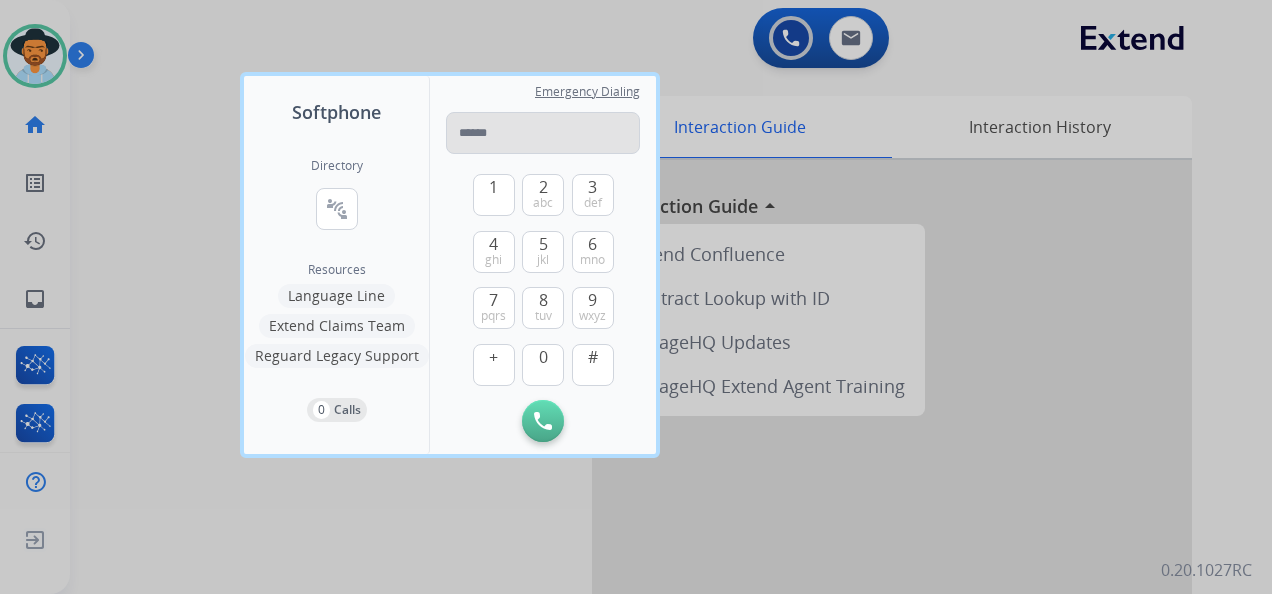 click at bounding box center (543, 133) 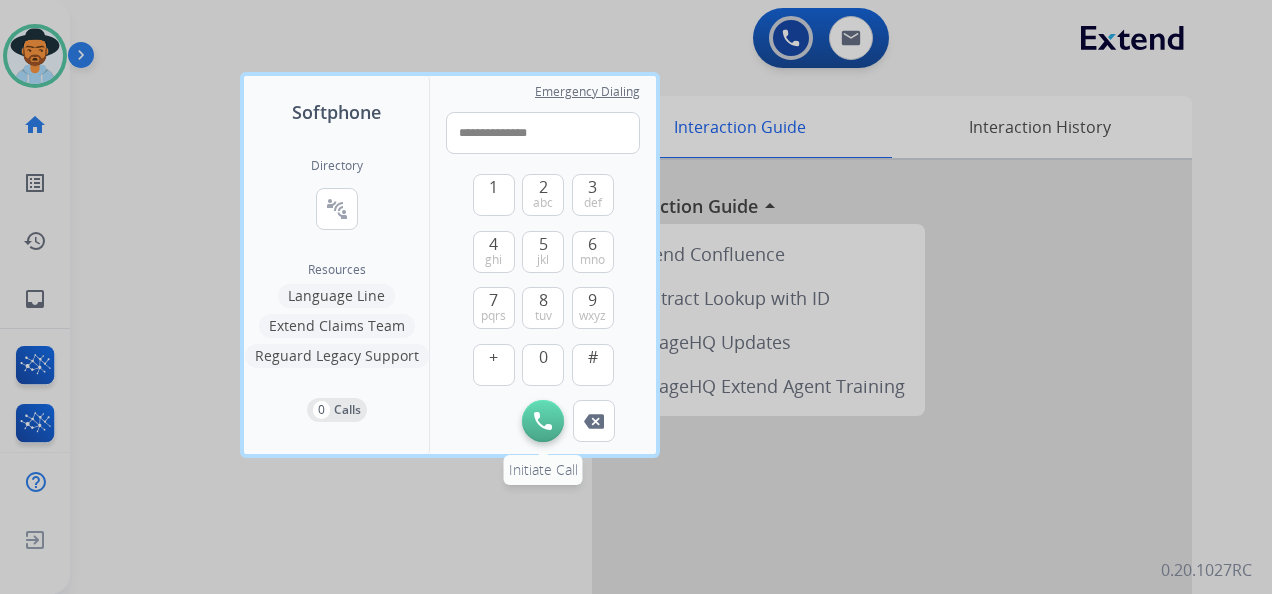 type on "**********" 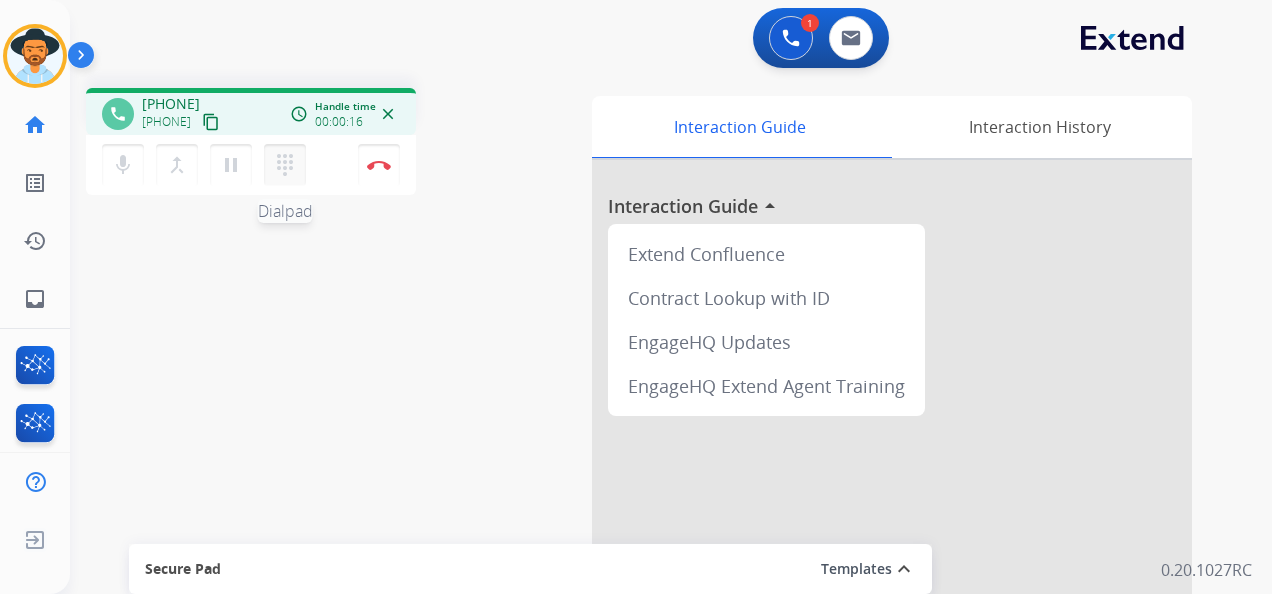 click on "dialpad" at bounding box center (285, 165) 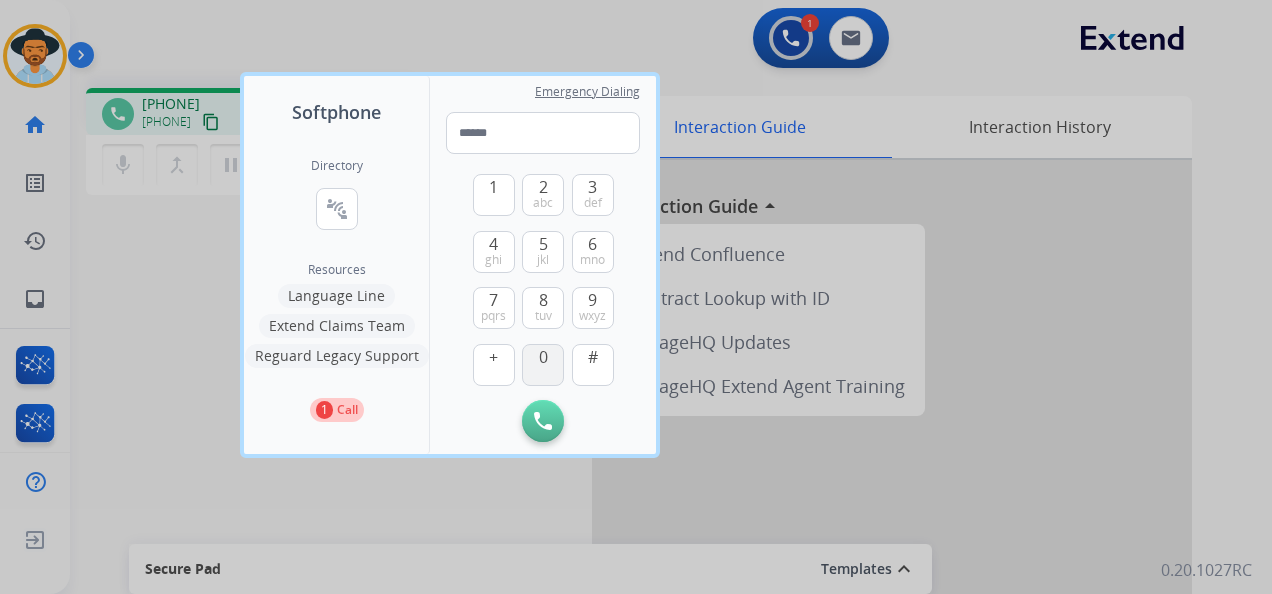 click on "0" at bounding box center [543, 365] 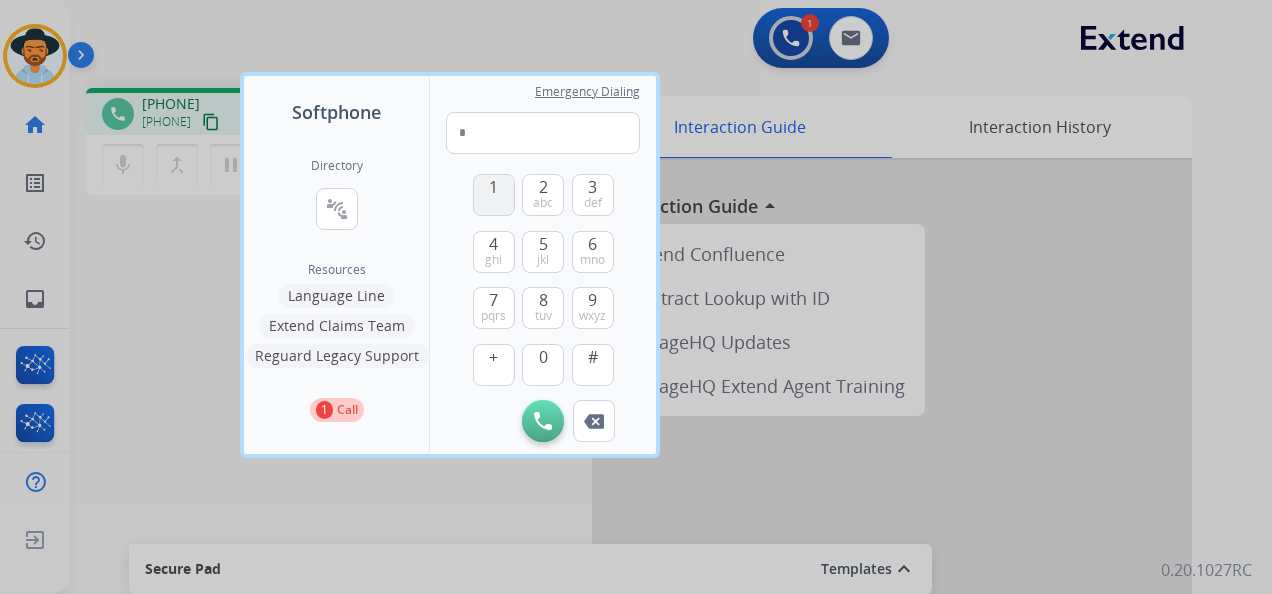 click on "1" at bounding box center [494, 195] 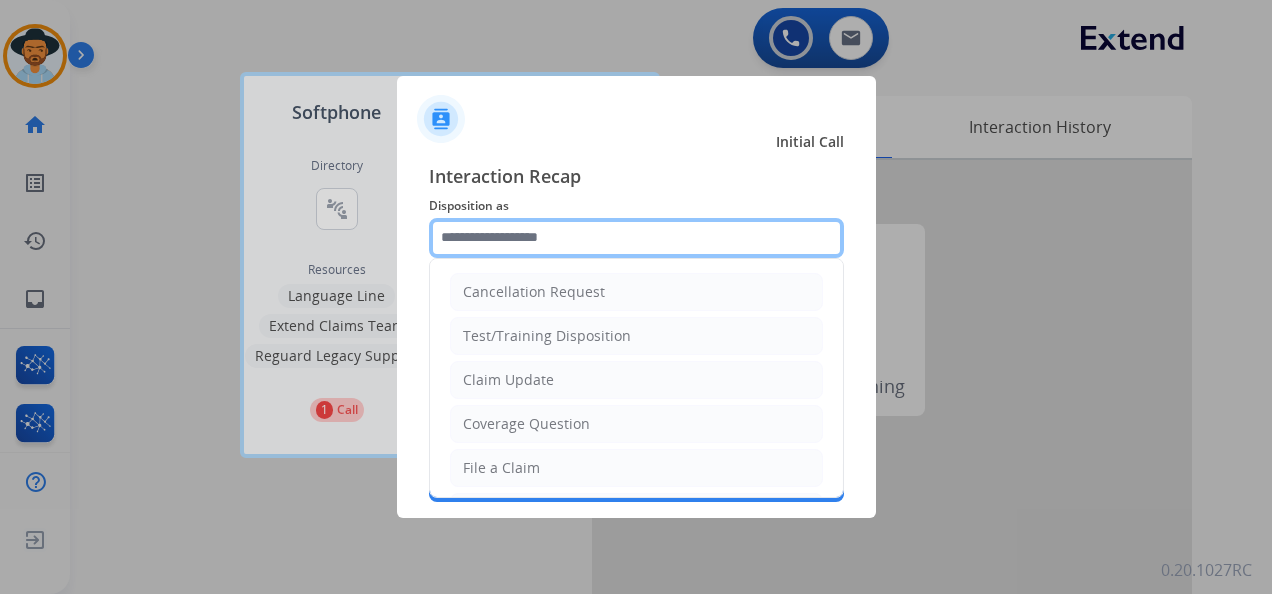 click 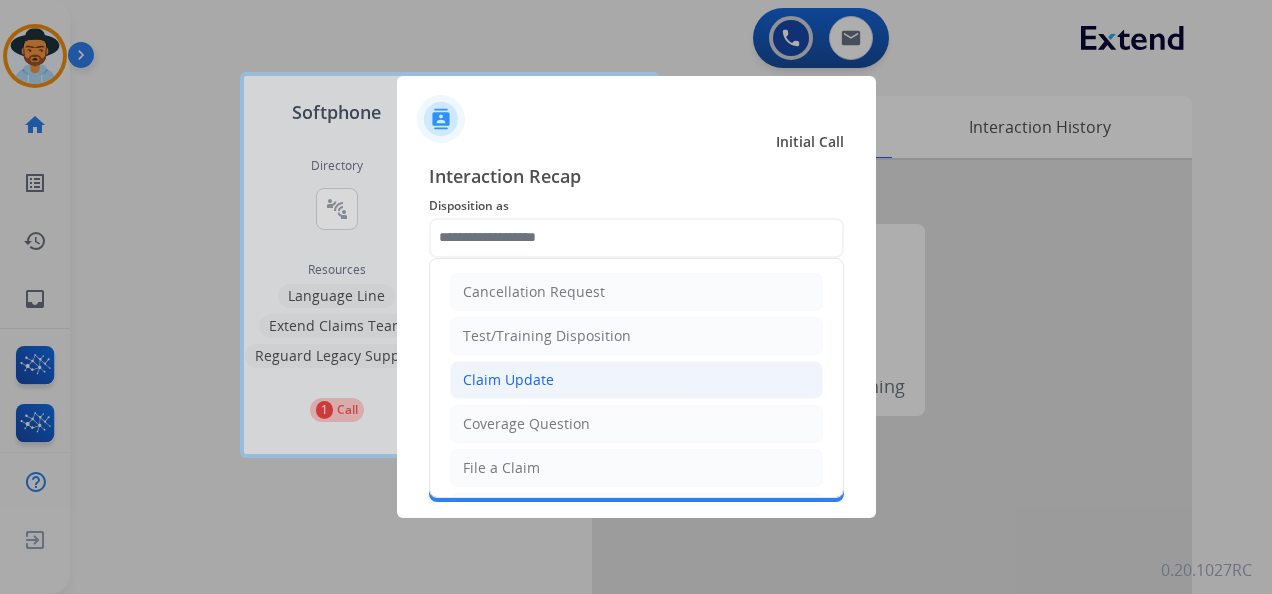 click on "Claim Update" 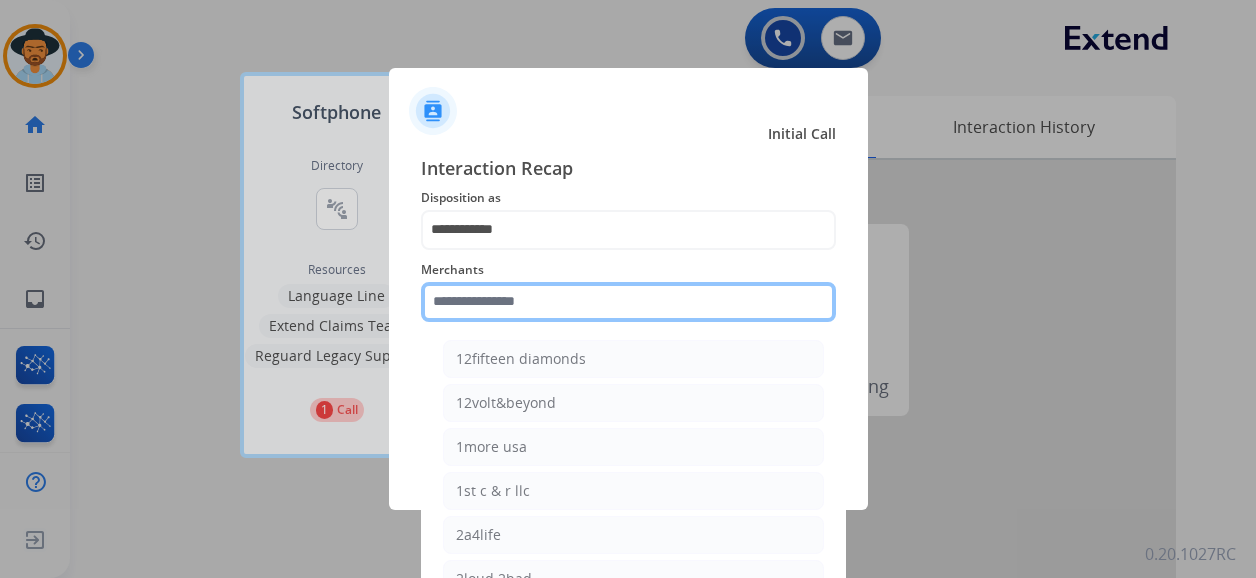 click 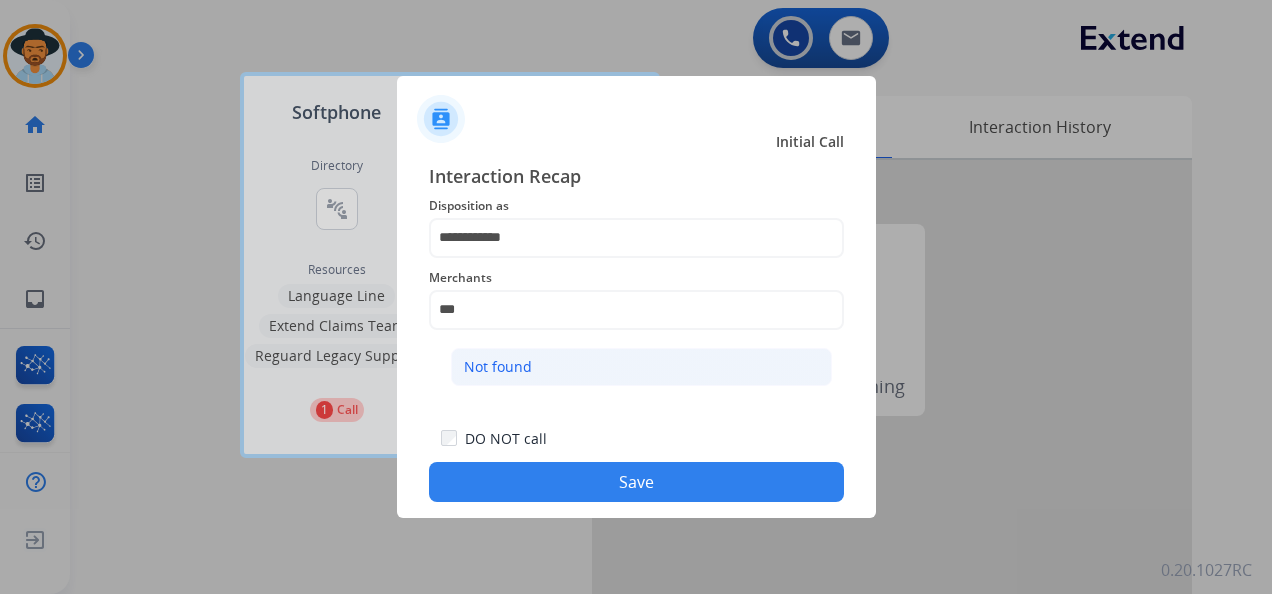 click on "Not found" 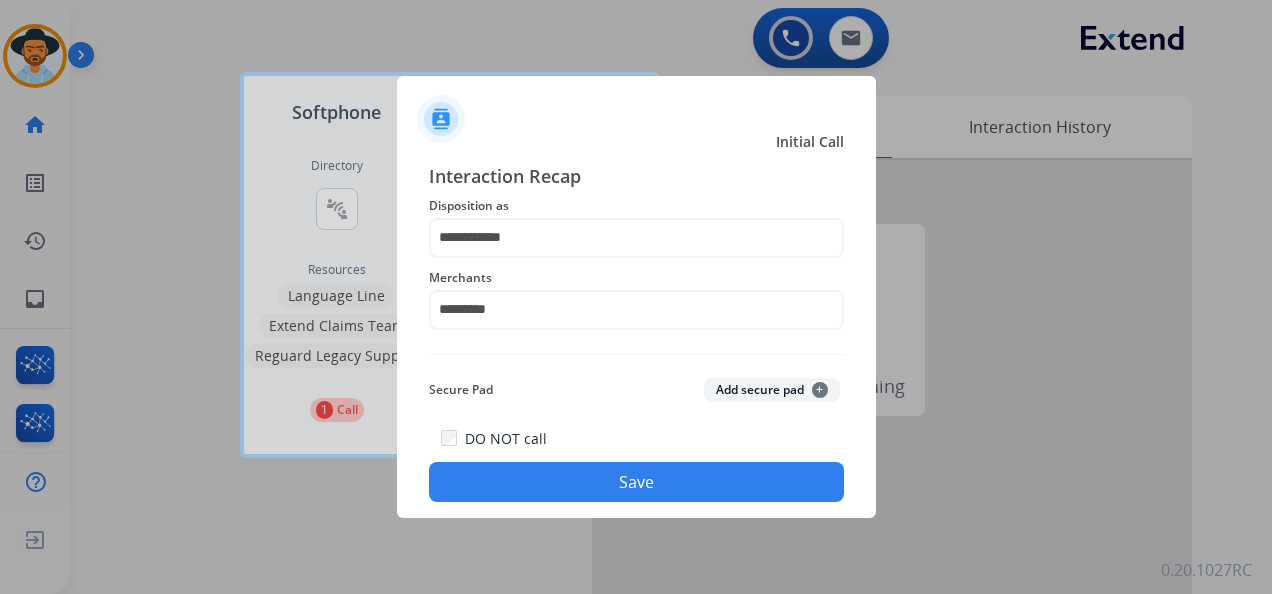 click on "Save" 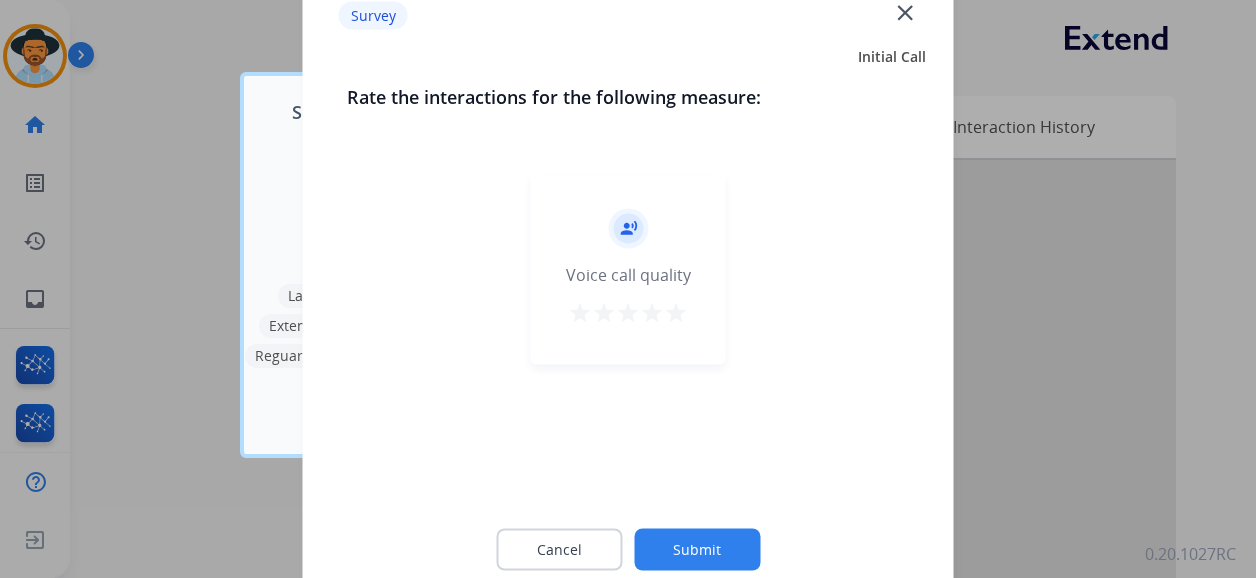 click on "star" at bounding box center (676, 313) 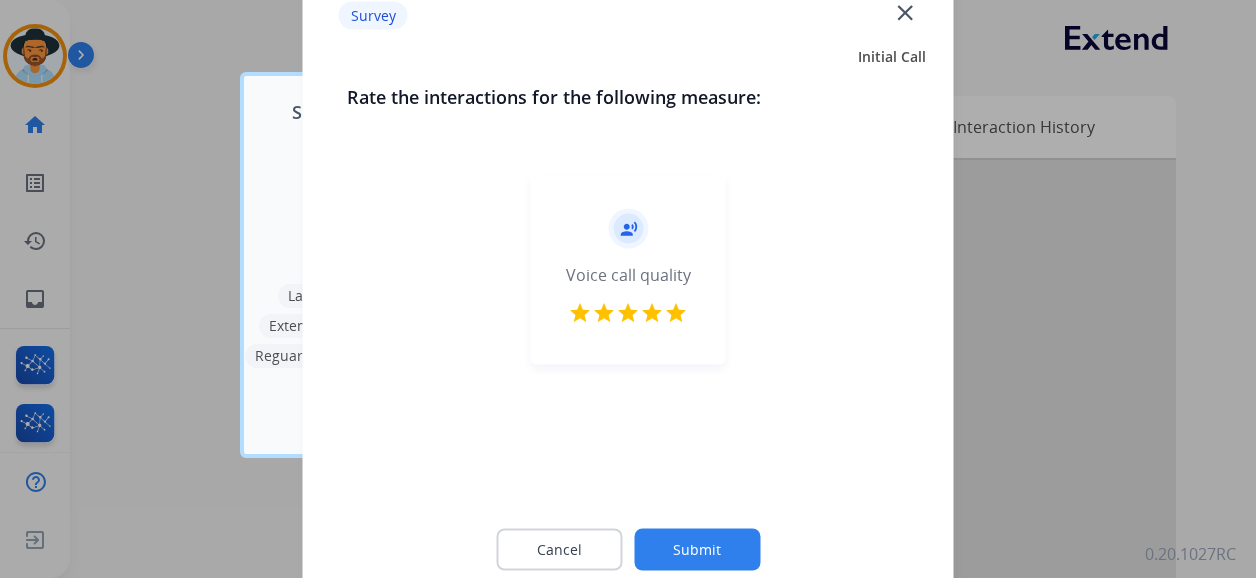 drag, startPoint x: 713, startPoint y: 544, endPoint x: 708, endPoint y: 528, distance: 16.763054 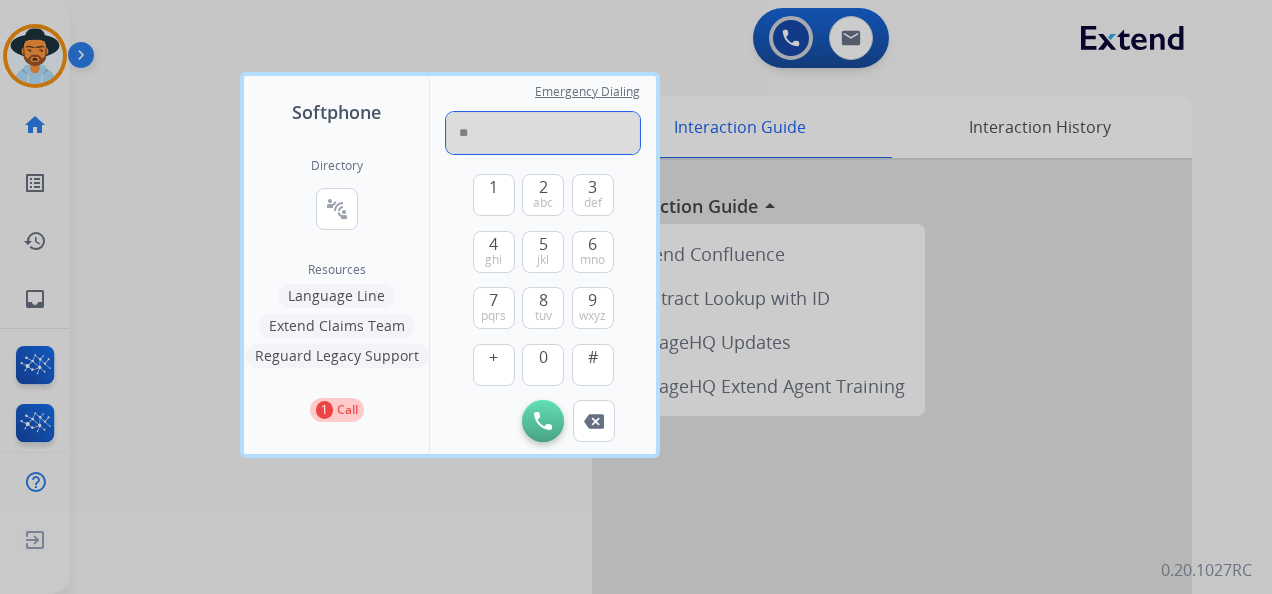 drag, startPoint x: 493, startPoint y: 126, endPoint x: 444, endPoint y: 150, distance: 54.56189 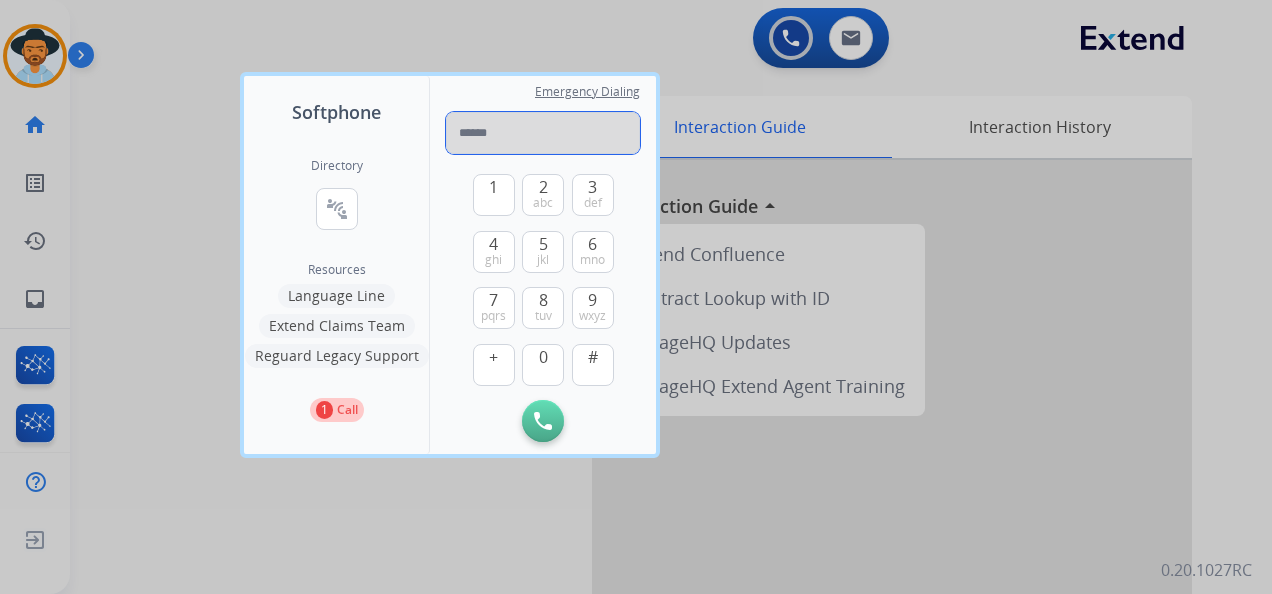 paste on "**********" 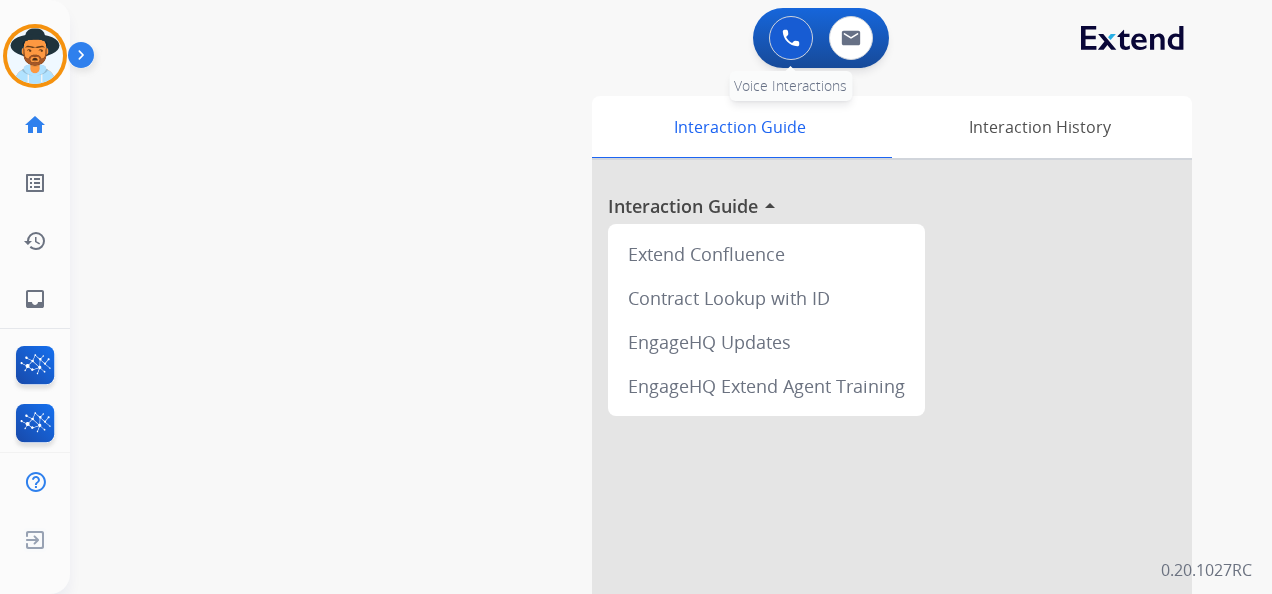 drag, startPoint x: 770, startPoint y: 23, endPoint x: 778, endPoint y: 38, distance: 17 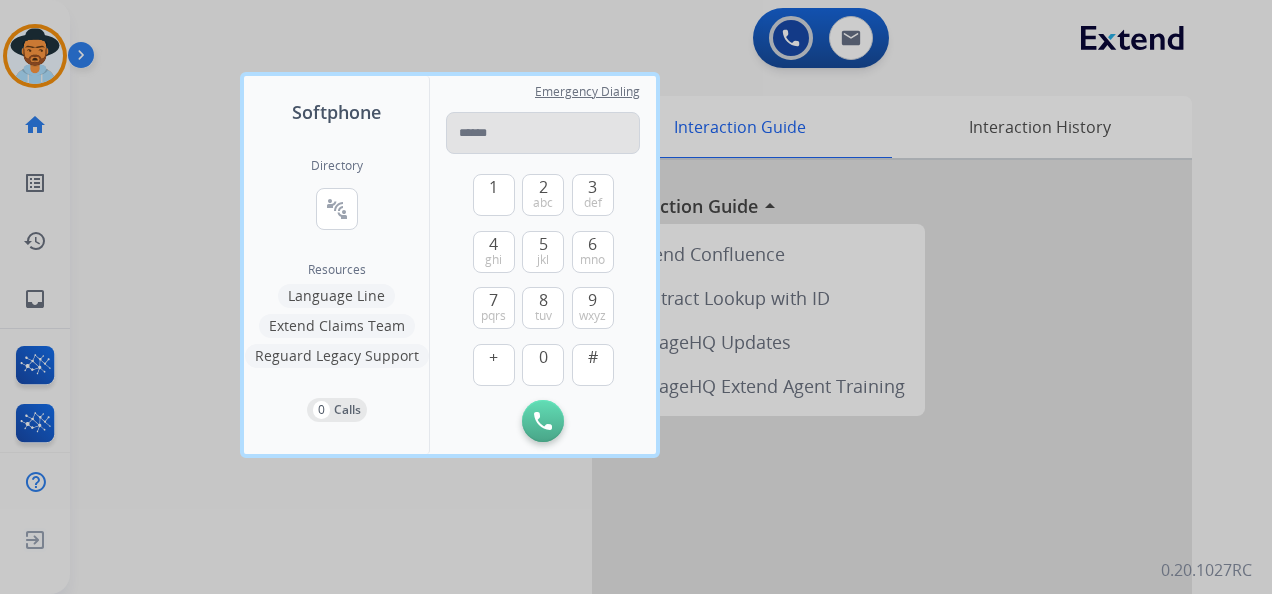 click at bounding box center (543, 133) 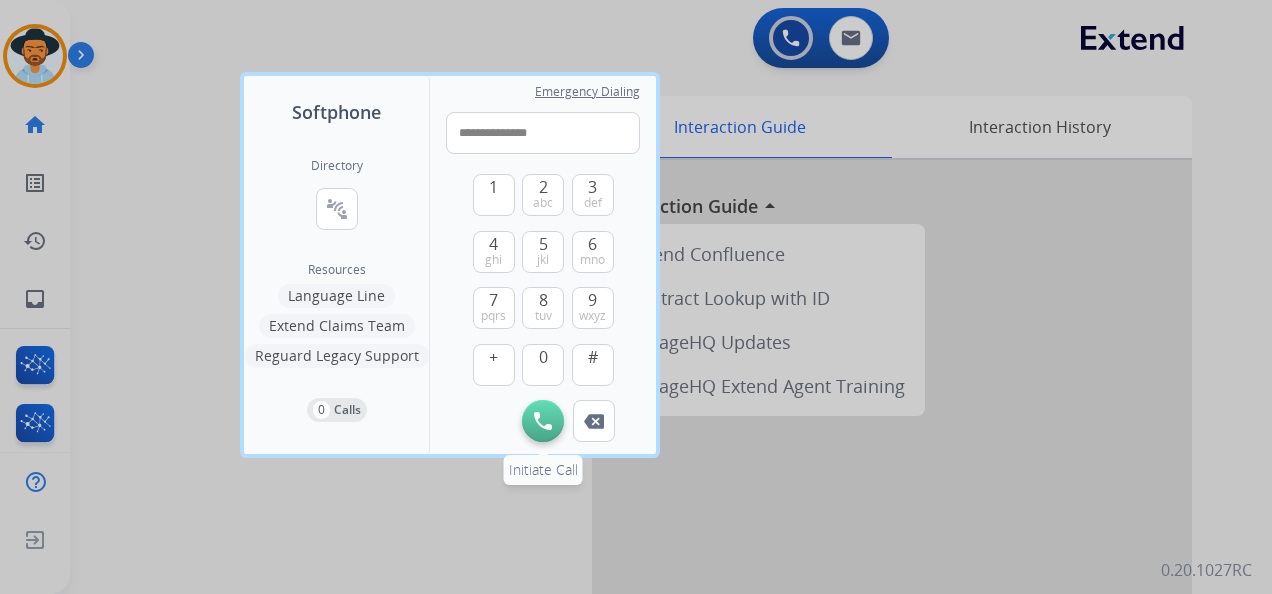 type on "**********" 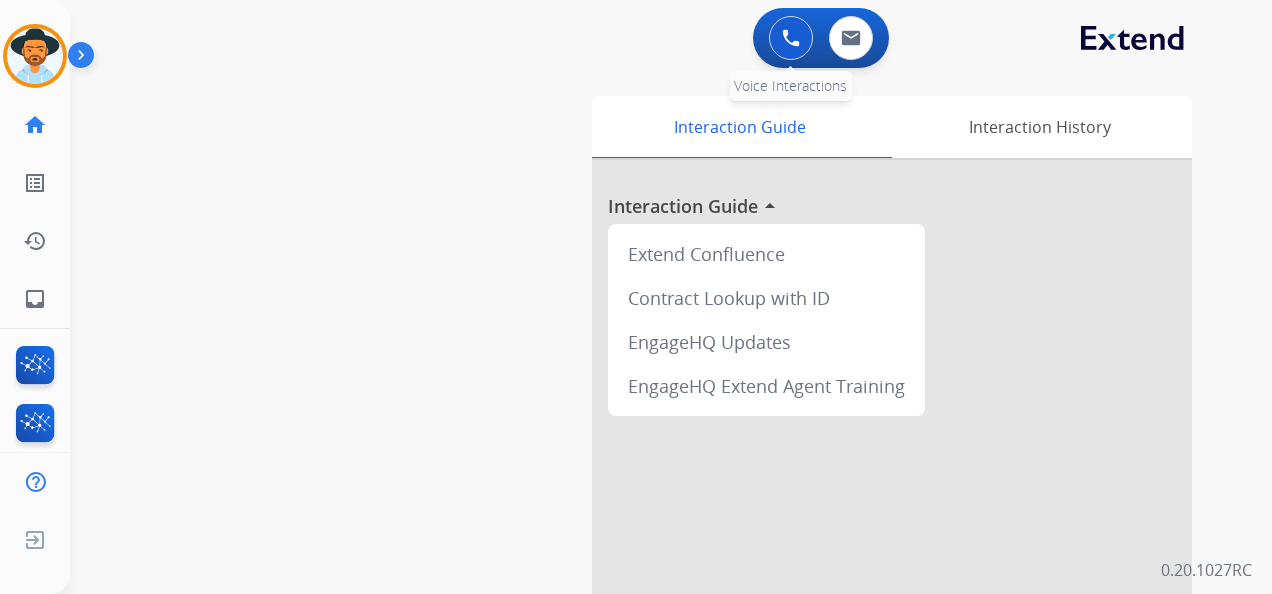 click at bounding box center (791, 38) 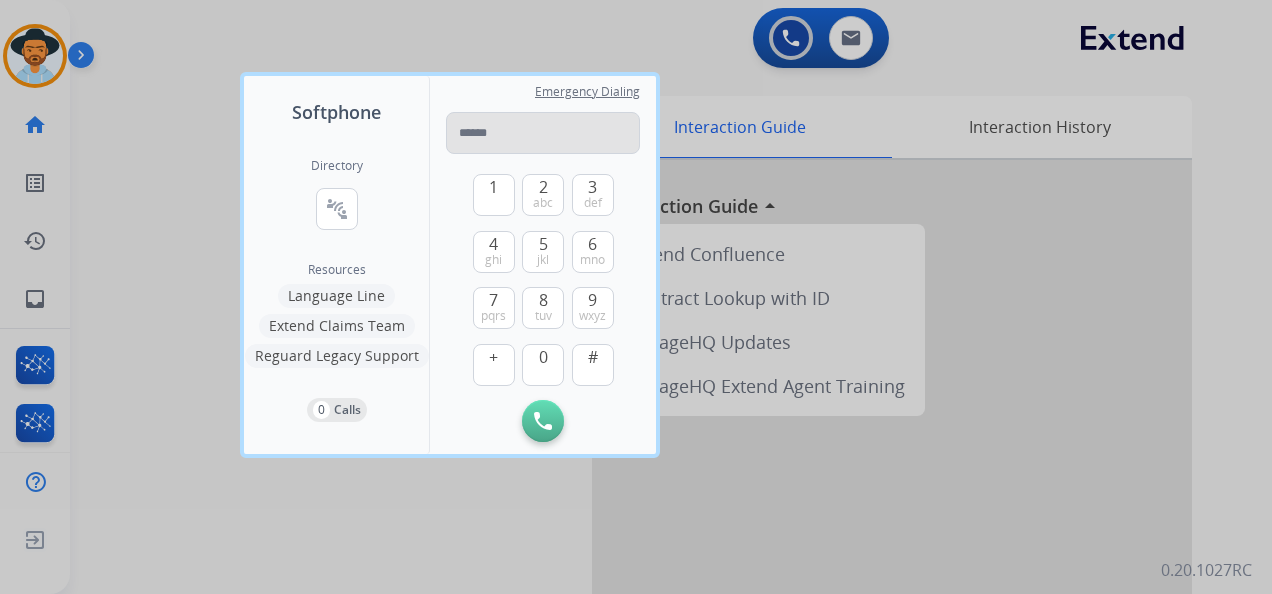click at bounding box center [543, 133] 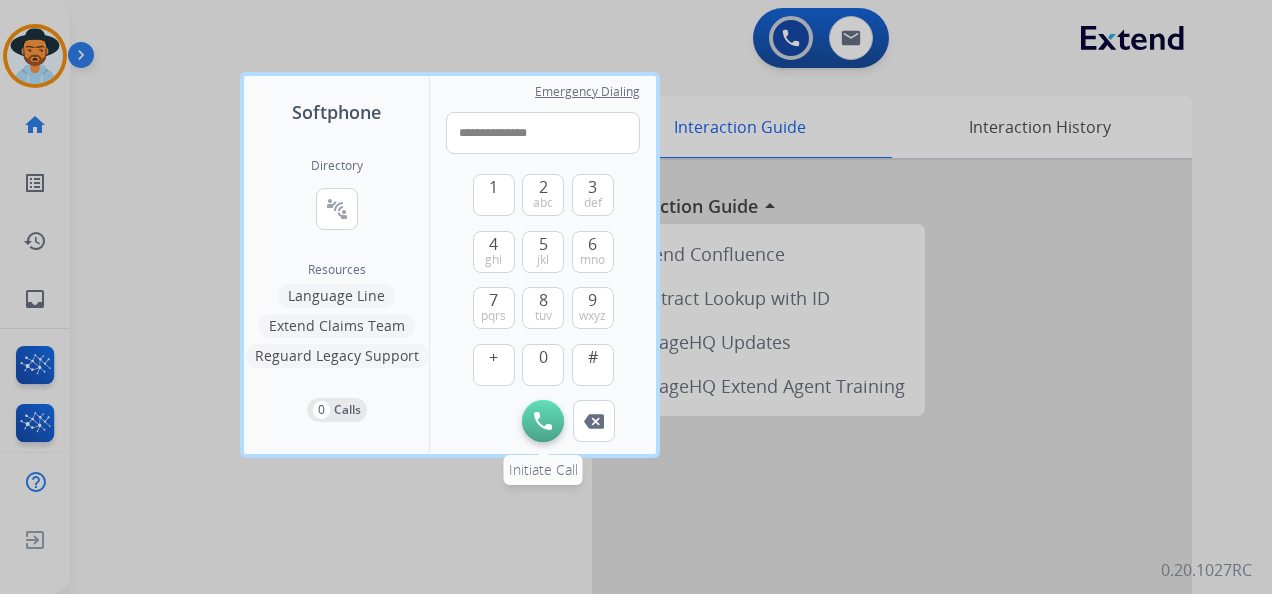 type on "**********" 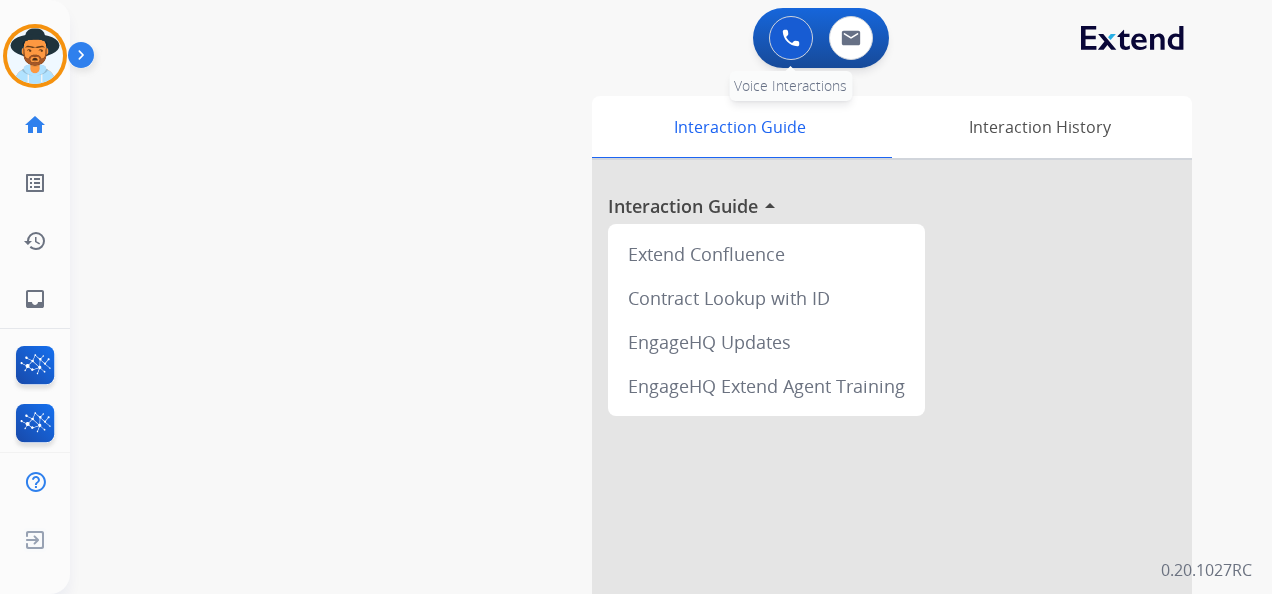 click at bounding box center (791, 38) 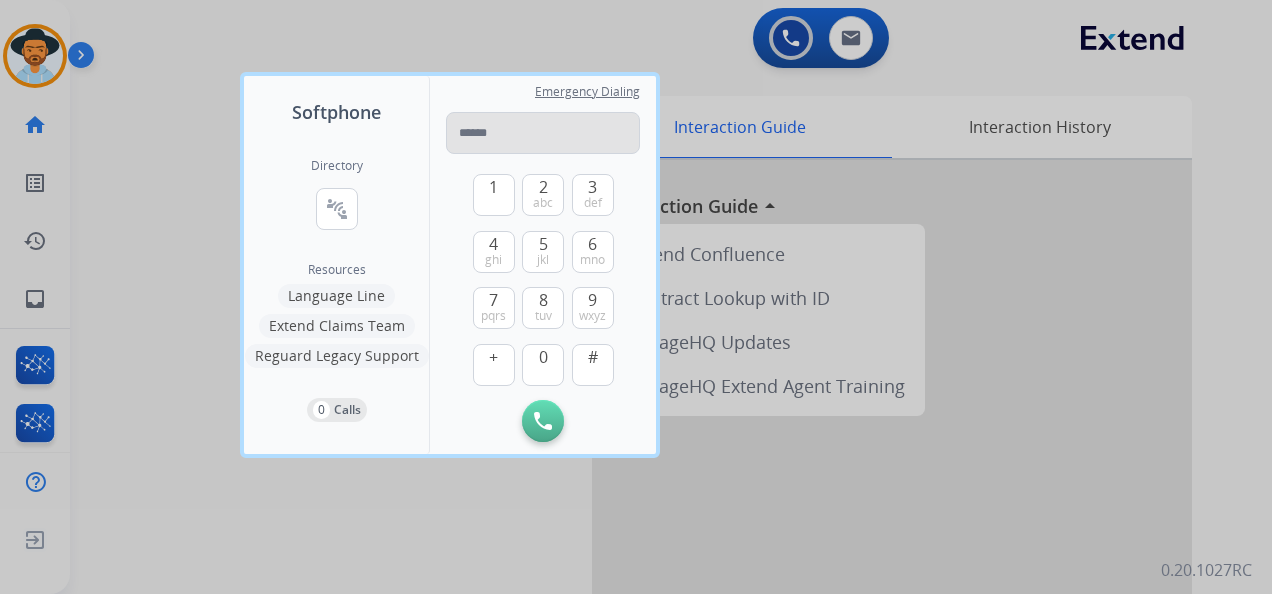 click at bounding box center (543, 133) 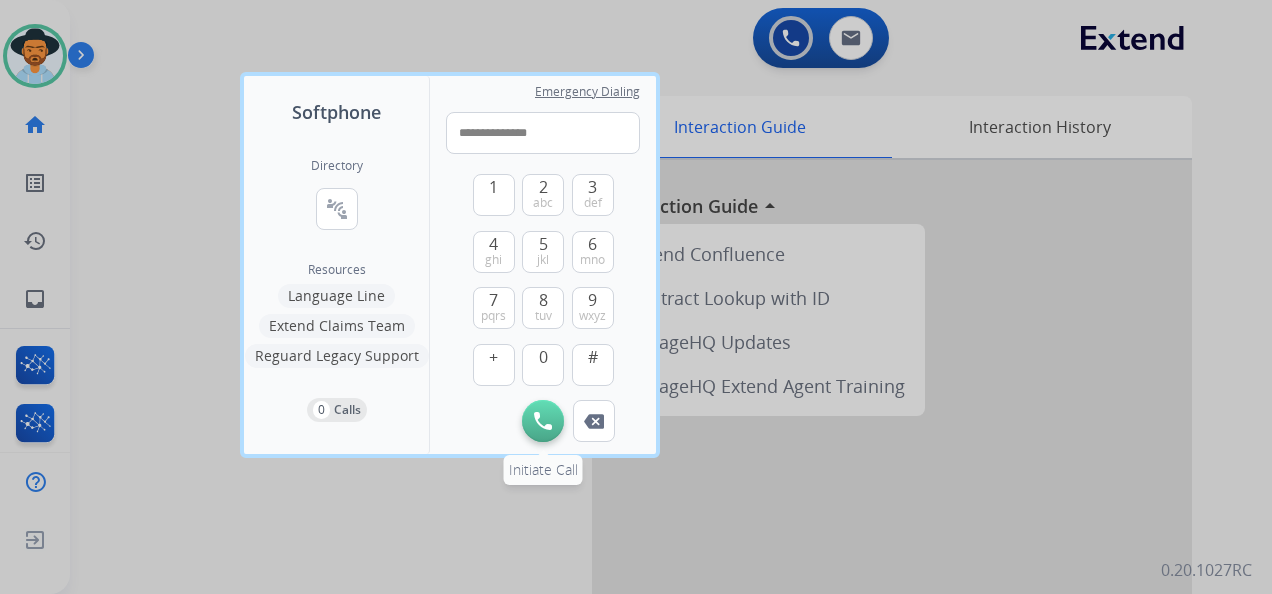 type on "**********" 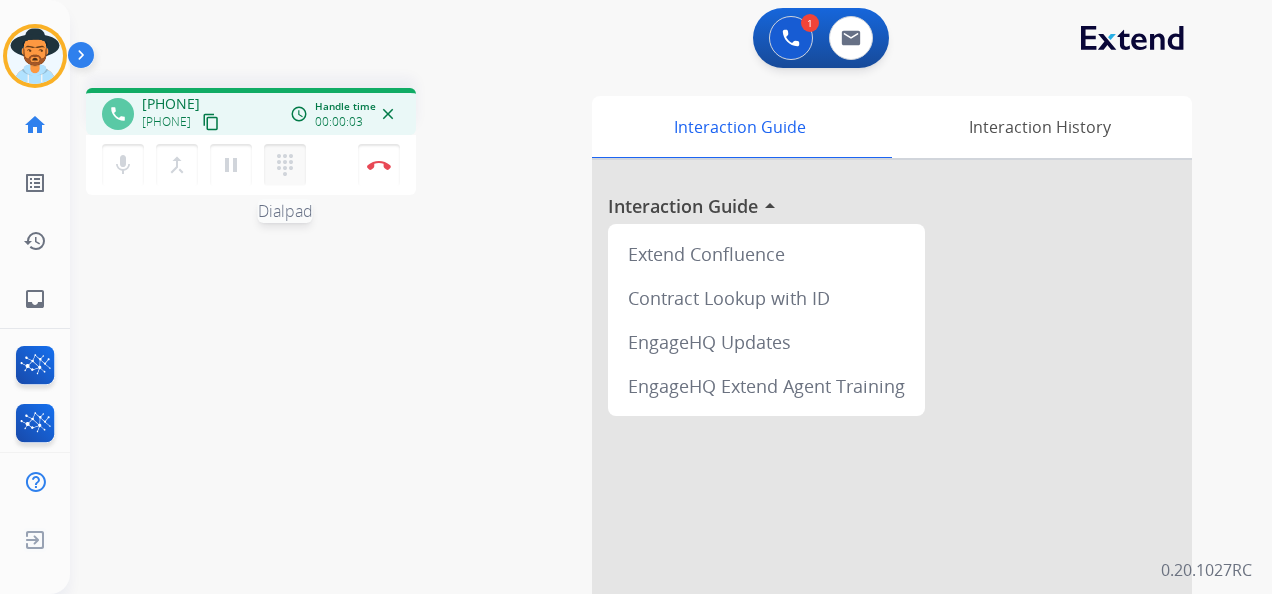 click on "dialpad" at bounding box center (285, 165) 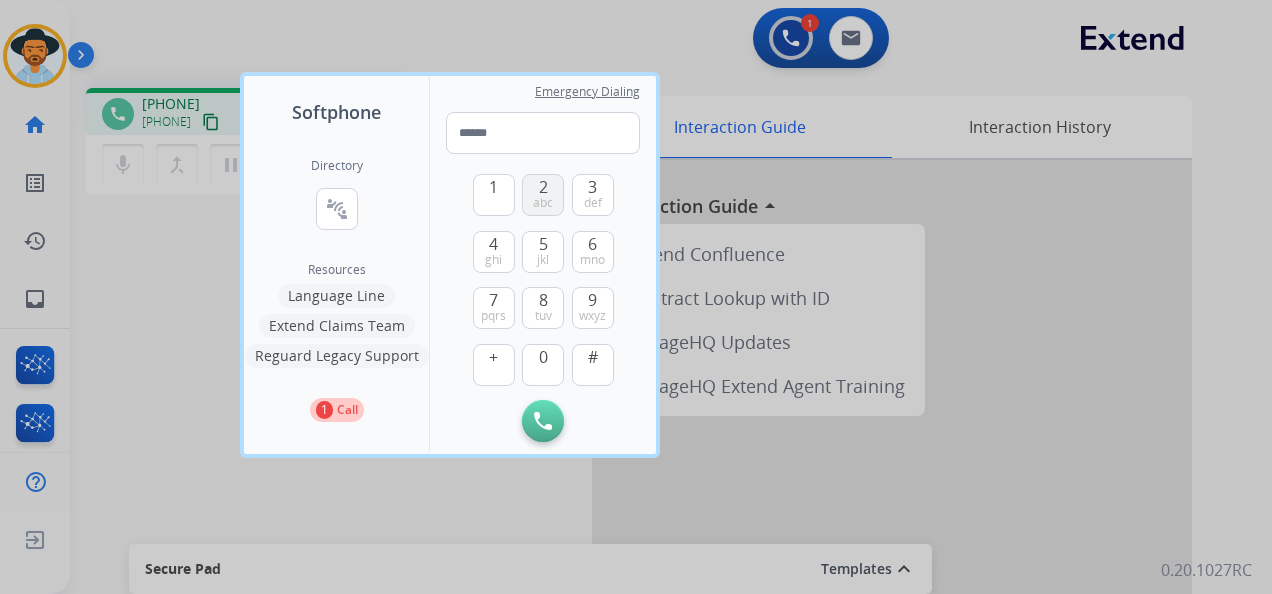 click on "2 abc" at bounding box center [543, 195] 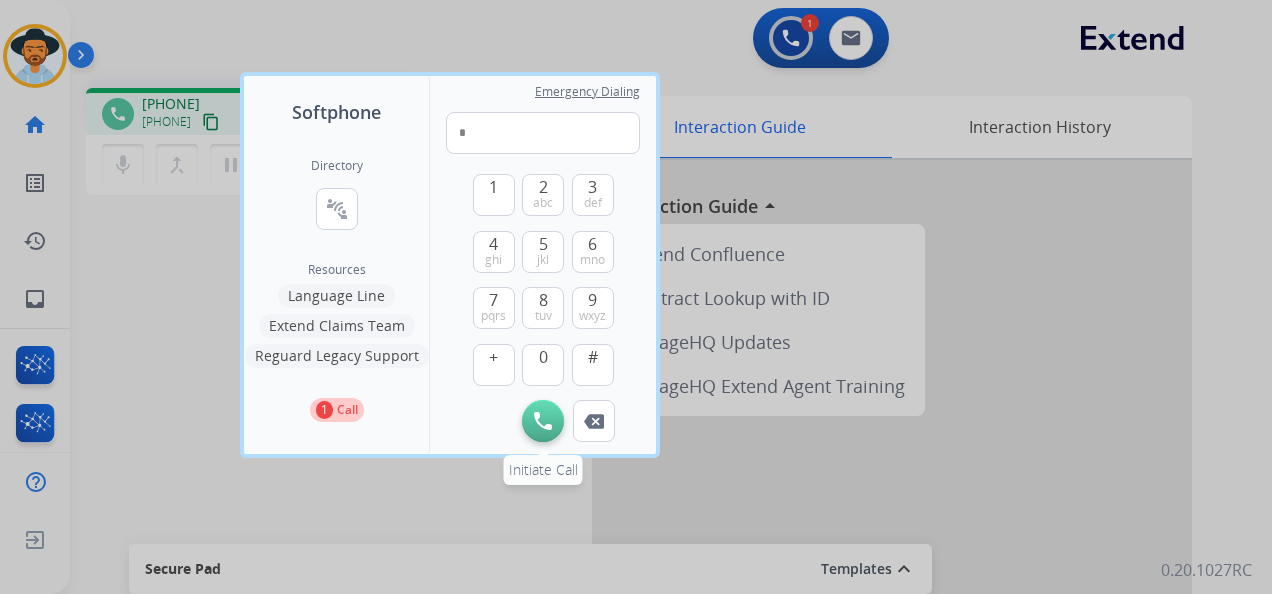 click at bounding box center (543, 421) 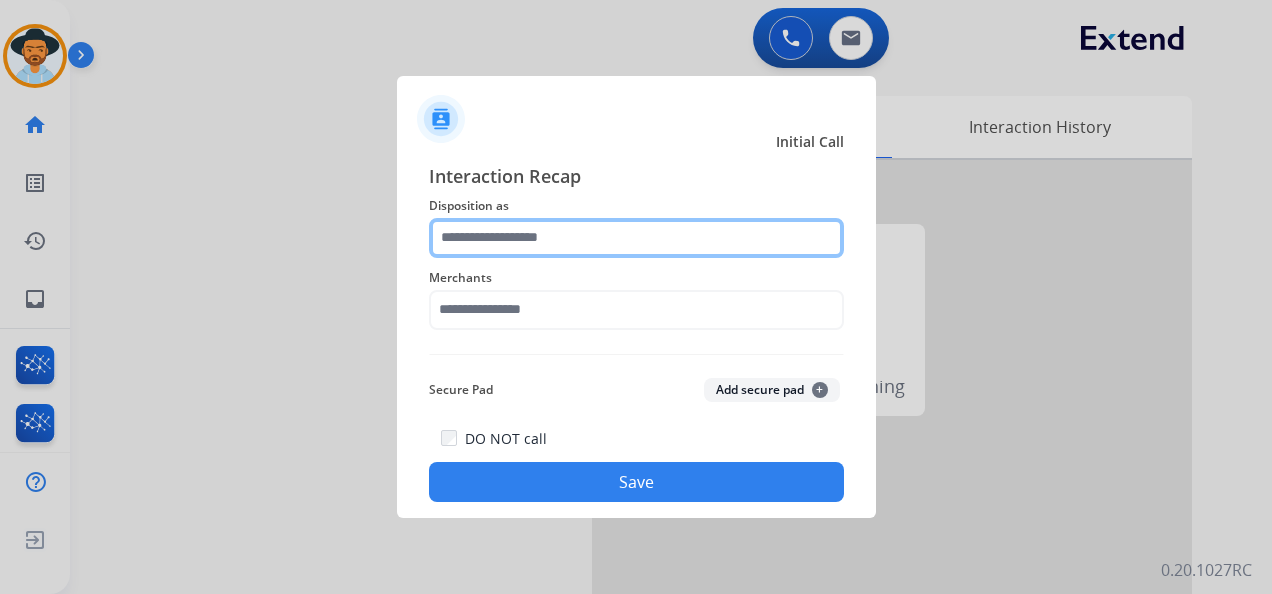 click 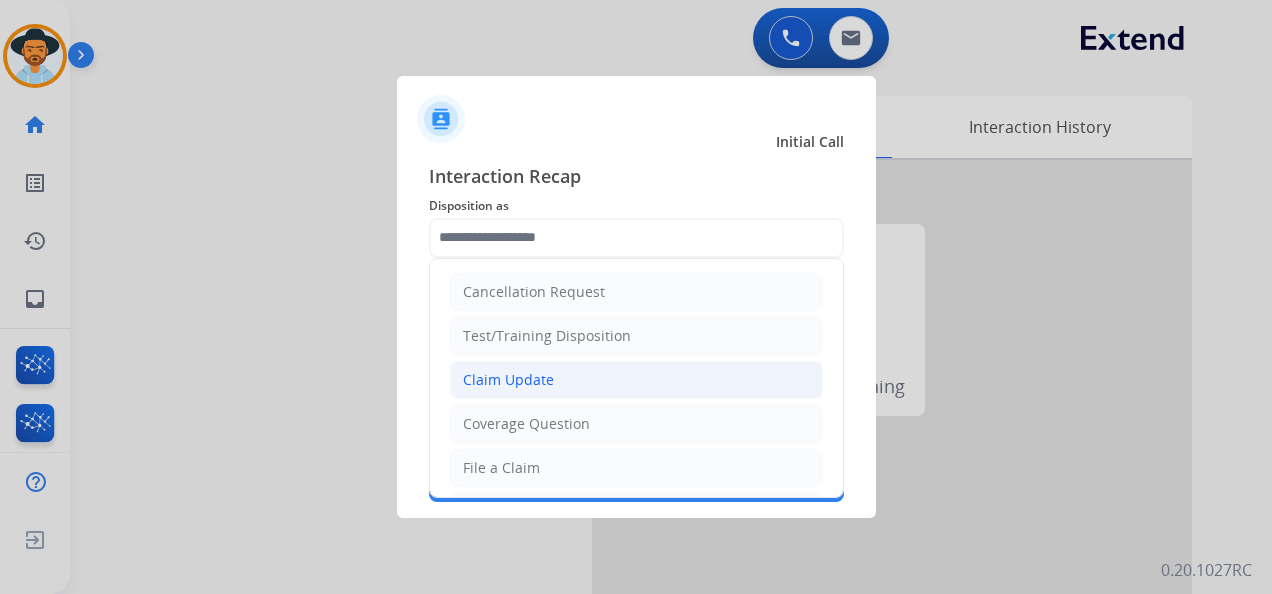 click on "Claim Update" 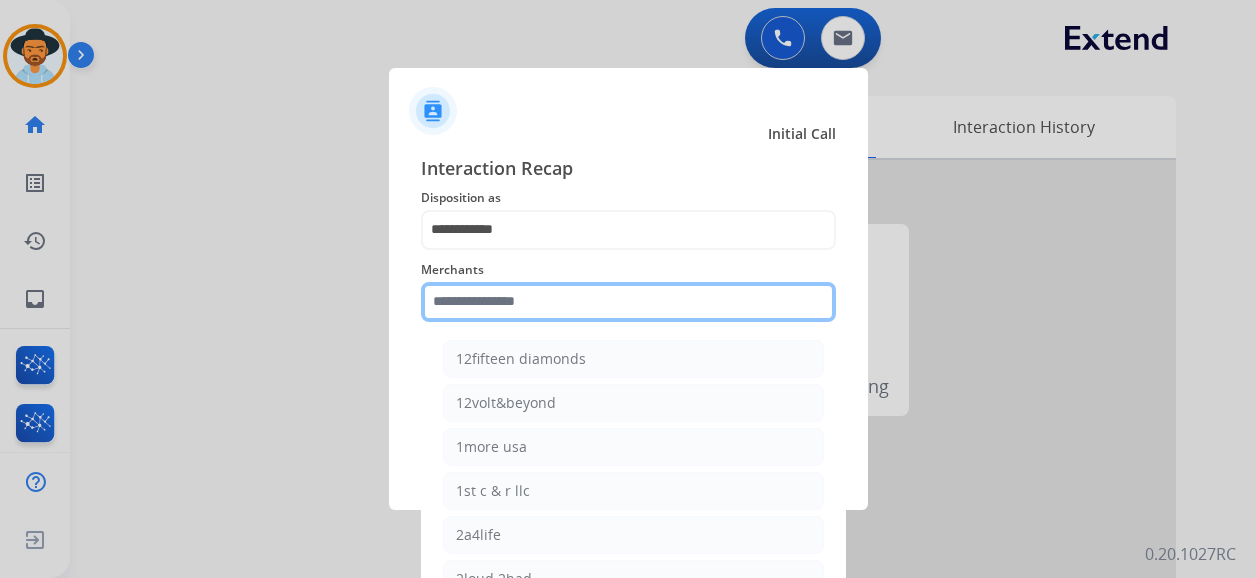 click 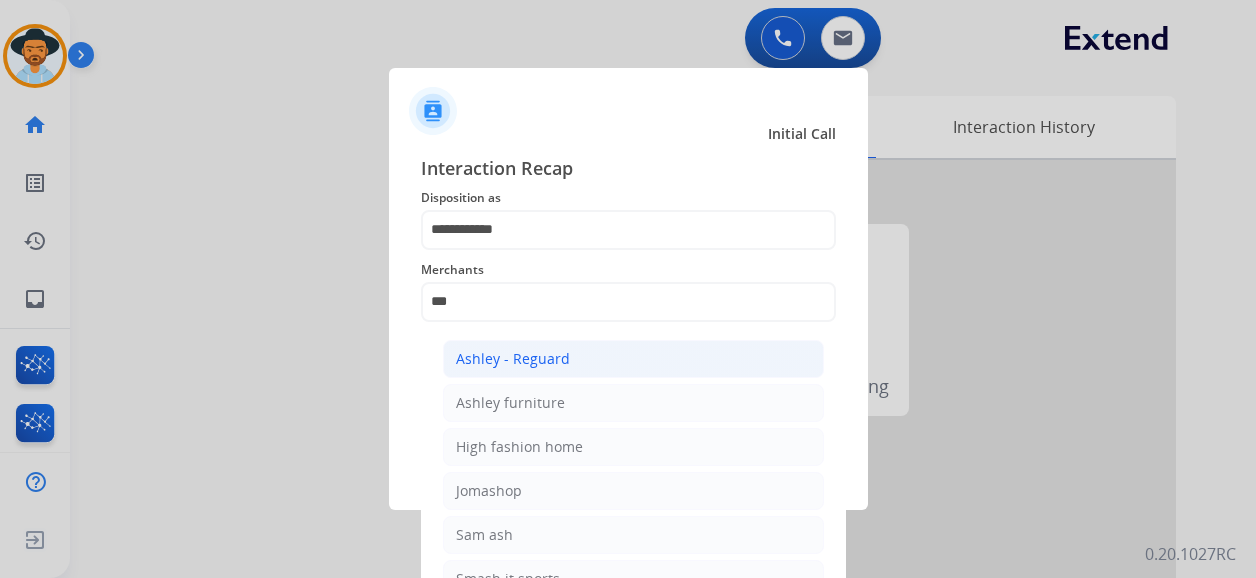 click on "Ashley - Reguard" 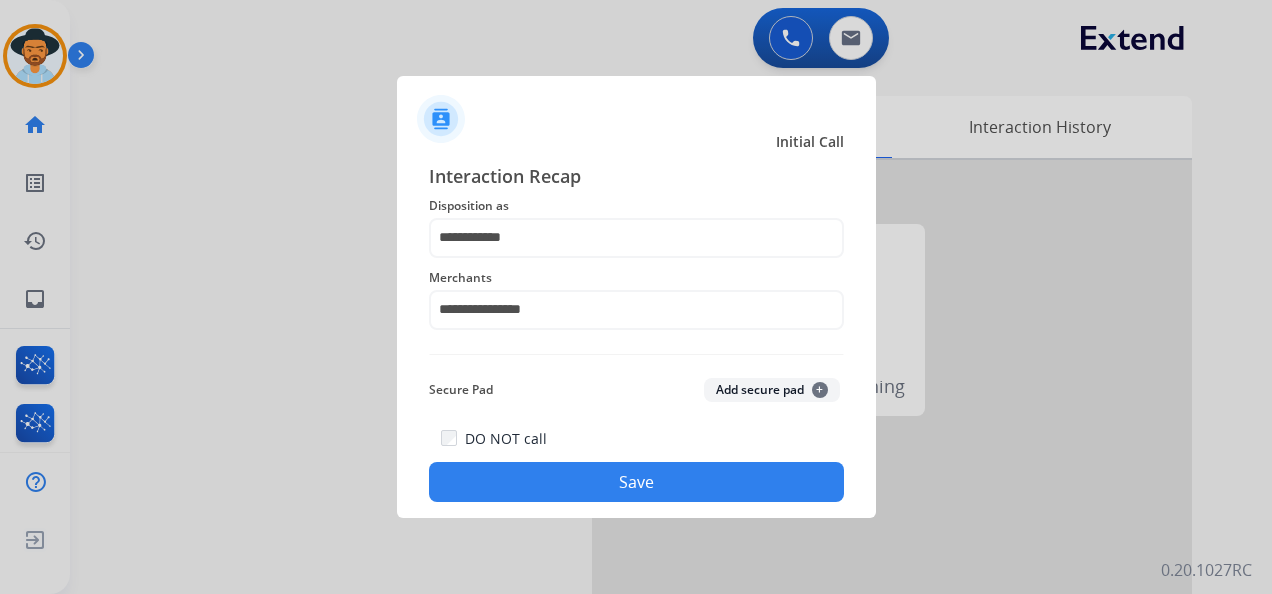 click on "Save" 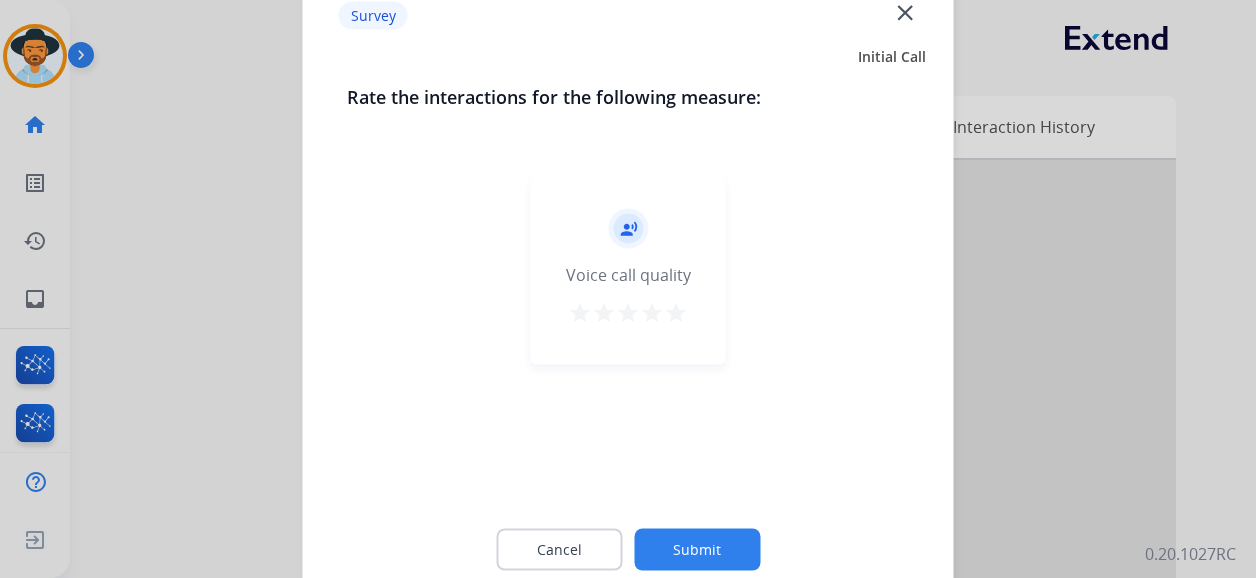 click on "star" at bounding box center (676, 313) 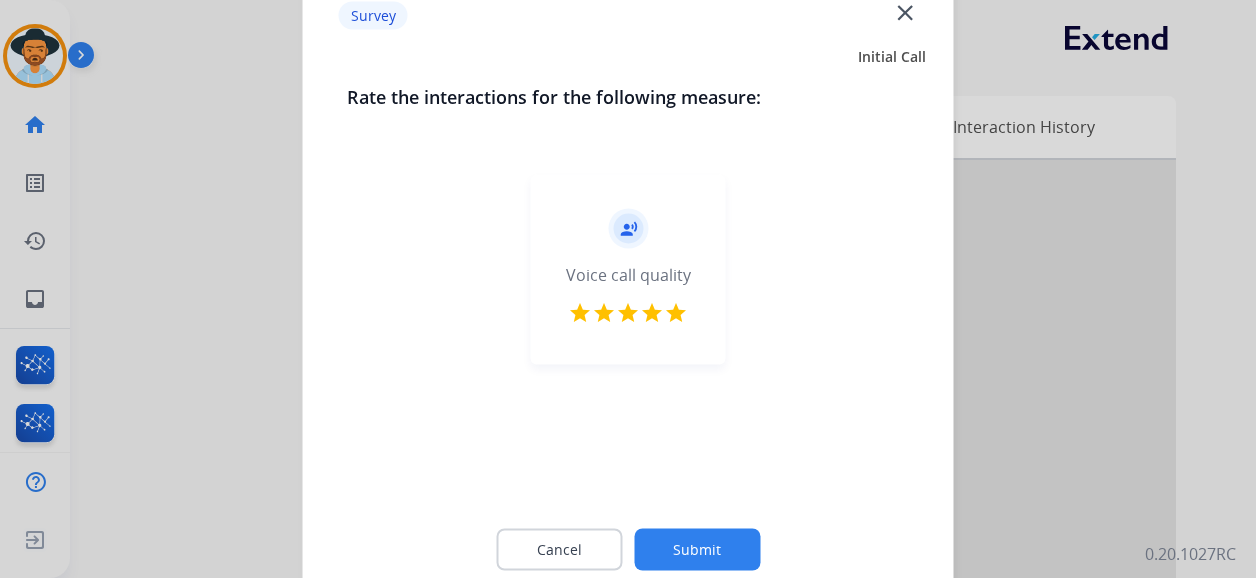 click on "Submit" 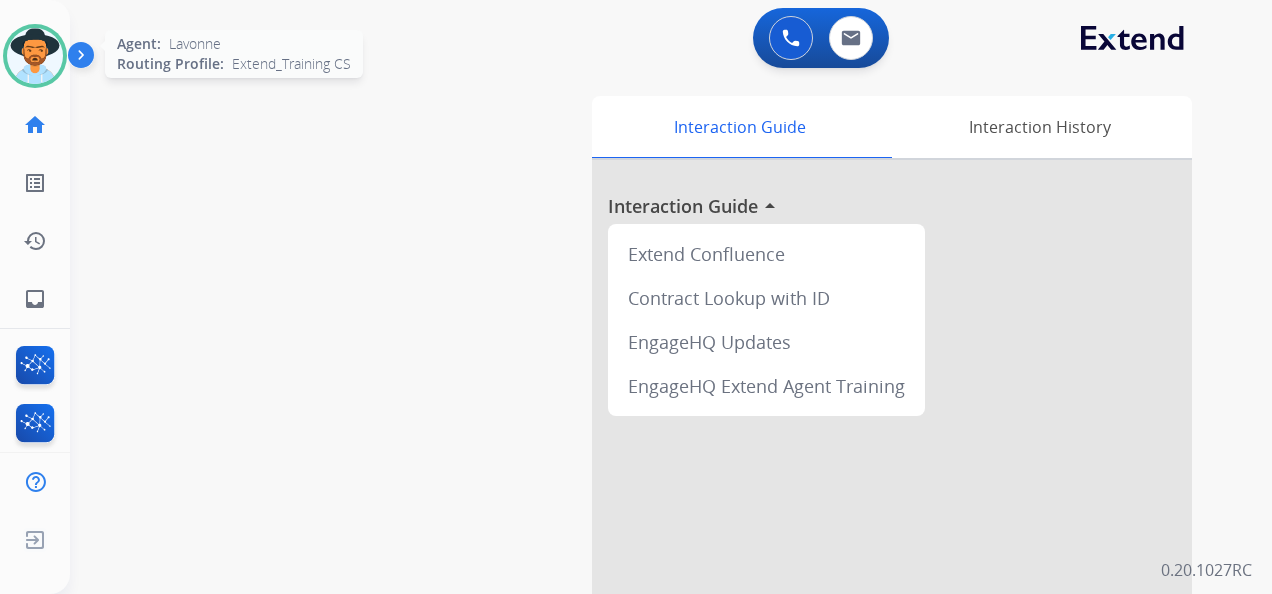 click at bounding box center (35, 56) 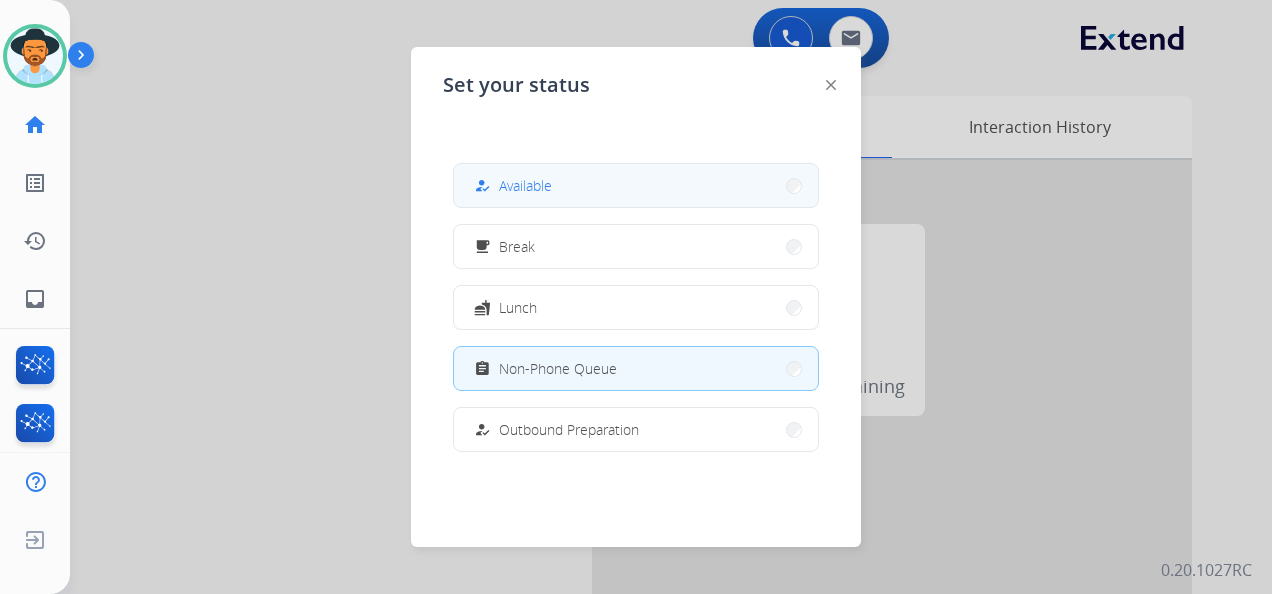 click on "how_to_reg Available" at bounding box center (636, 185) 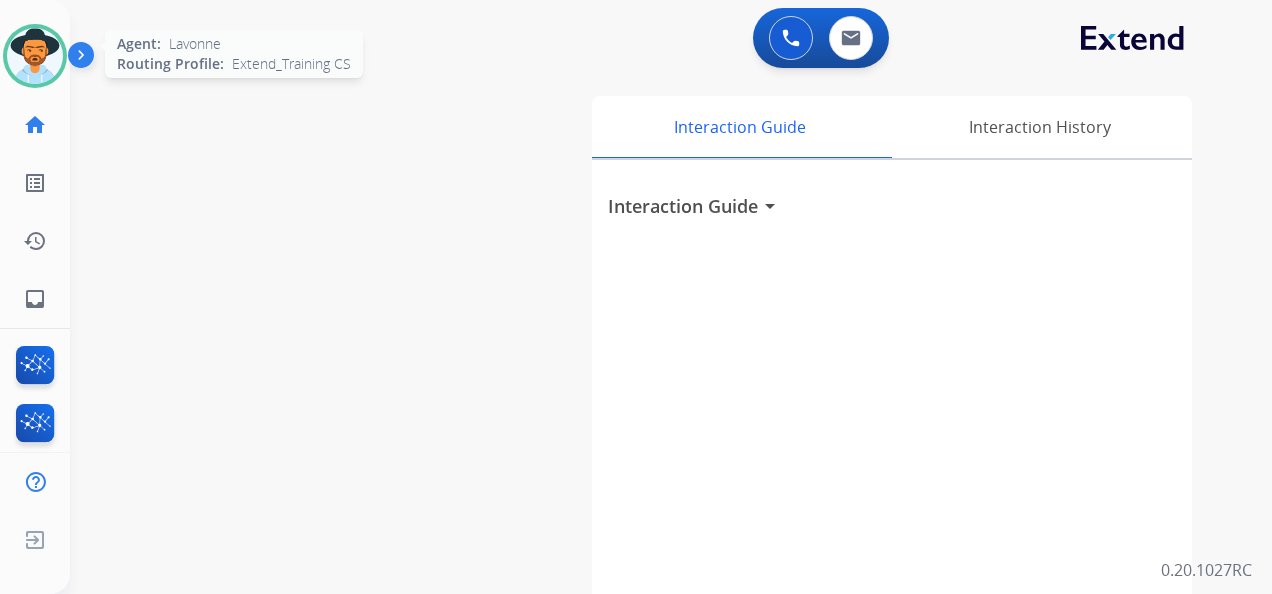 click at bounding box center [35, 56] 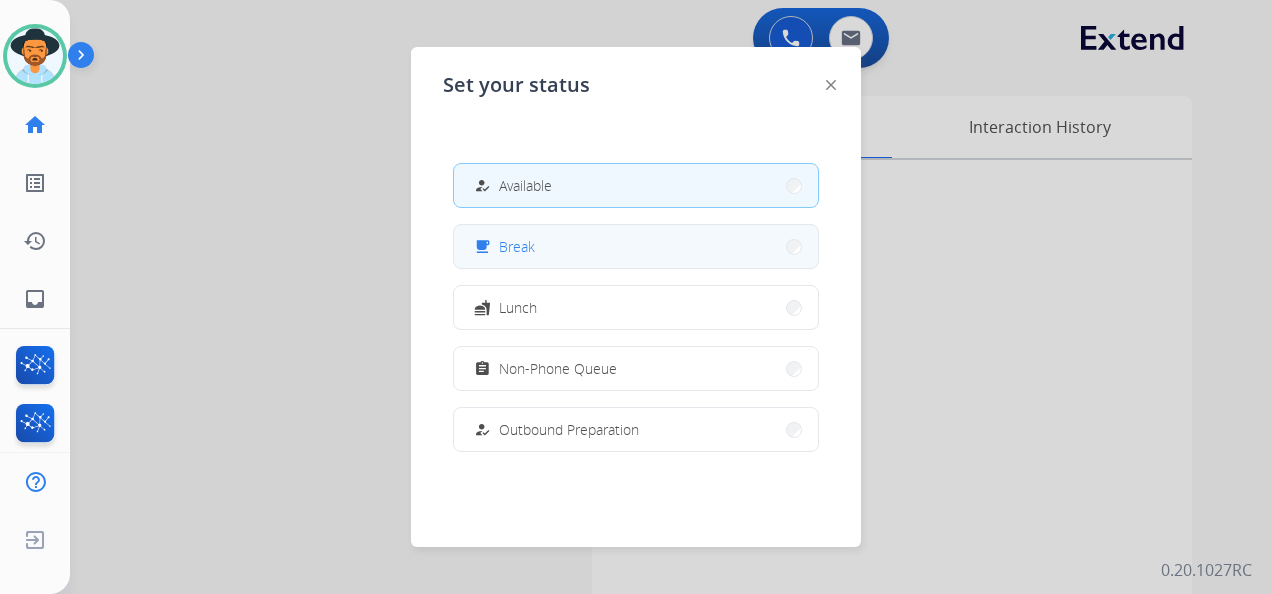 click on "free_breakfast Break" at bounding box center [636, 246] 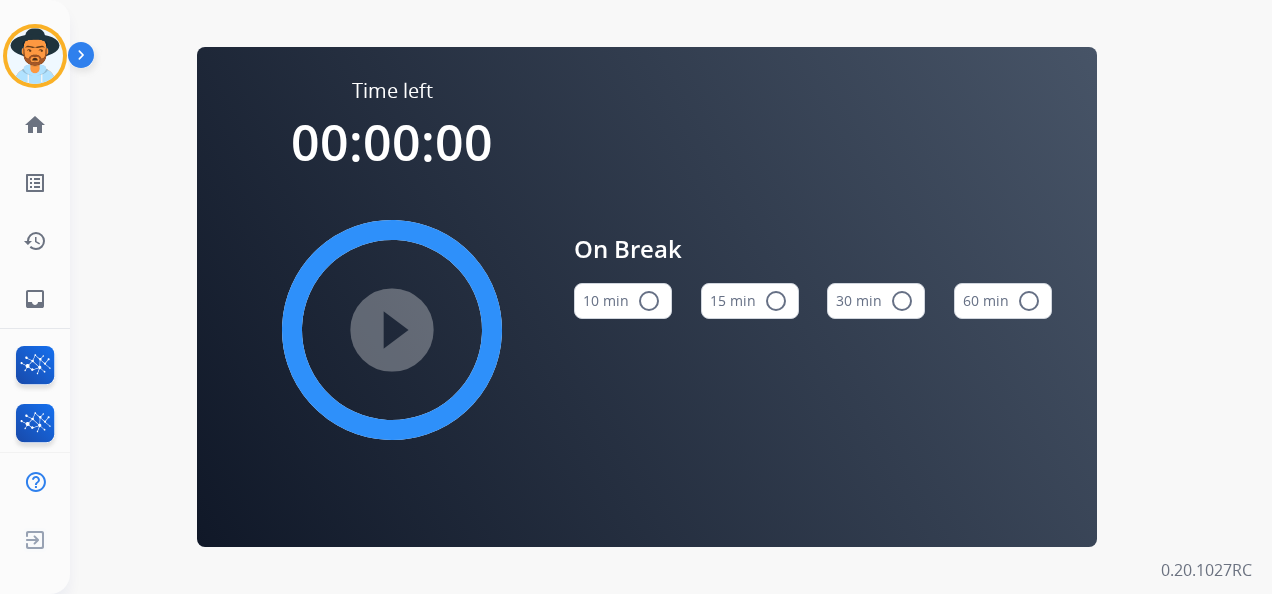 click on "radio_button_unchecked" at bounding box center [776, 301] 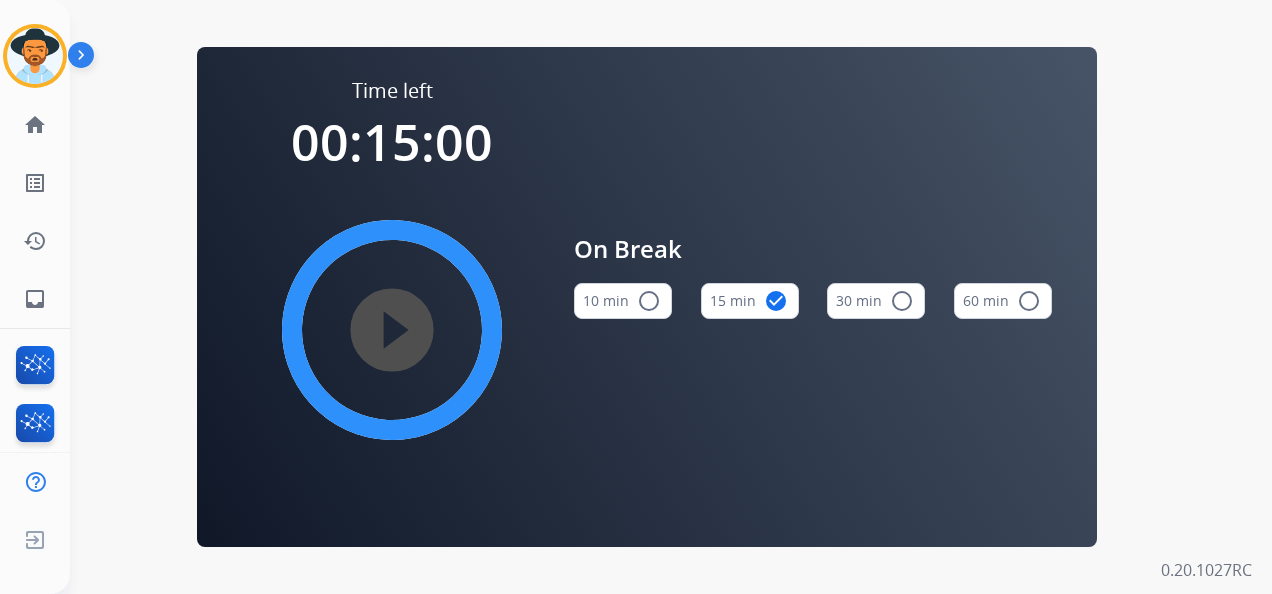 type 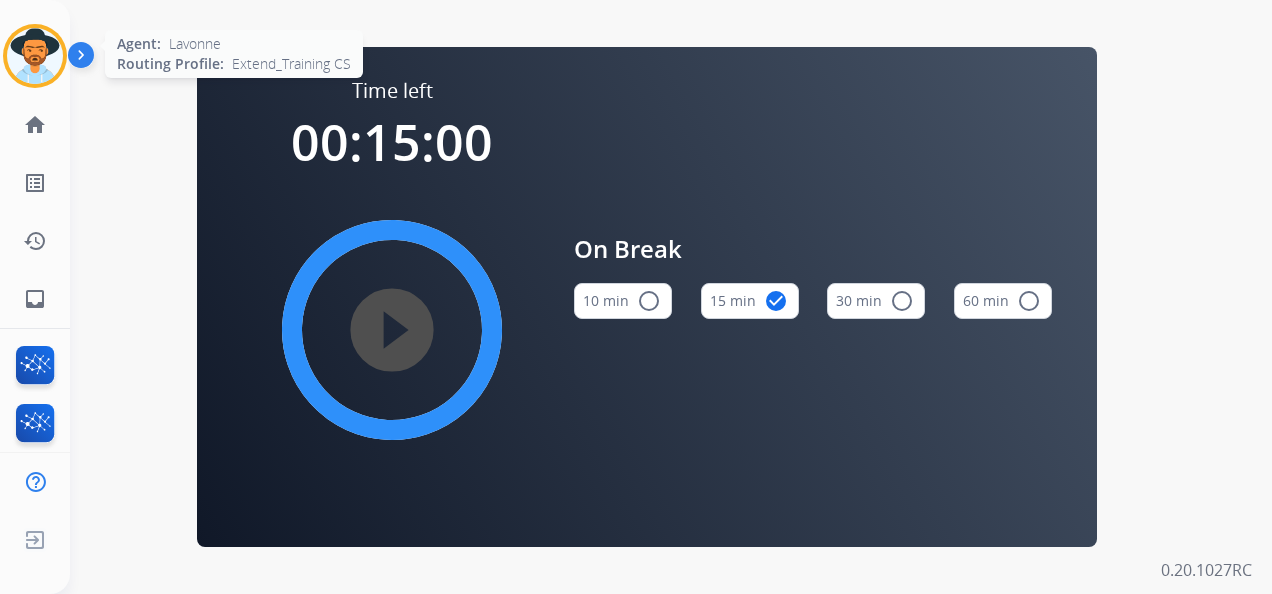 click at bounding box center (35, 56) 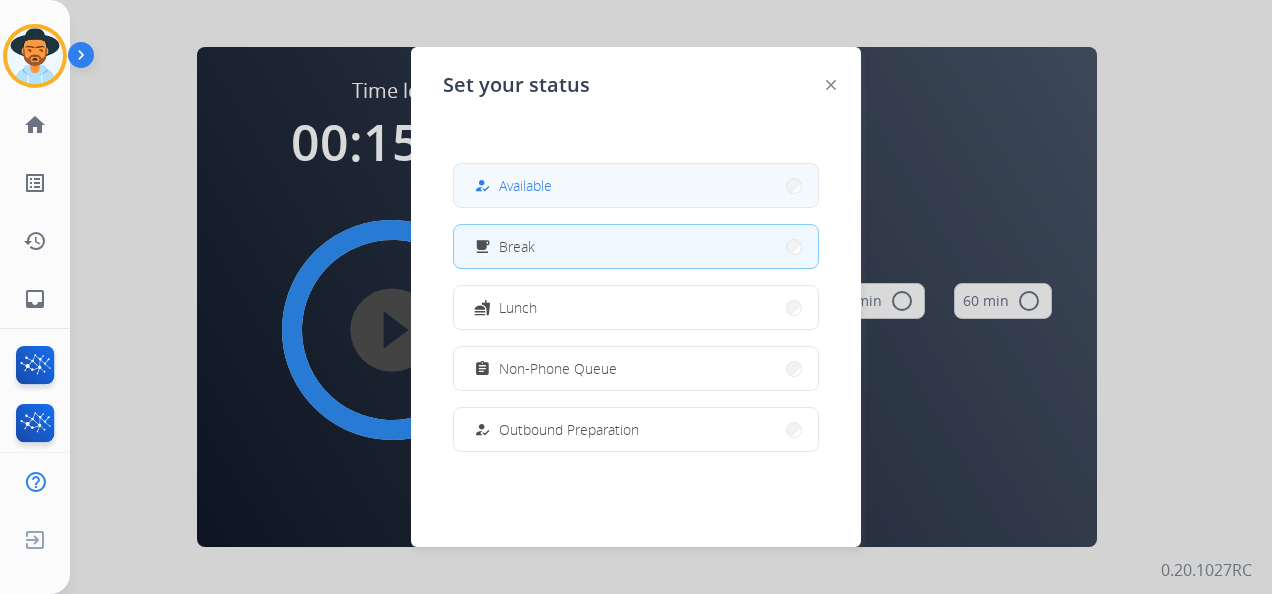 click on "Available" at bounding box center [525, 185] 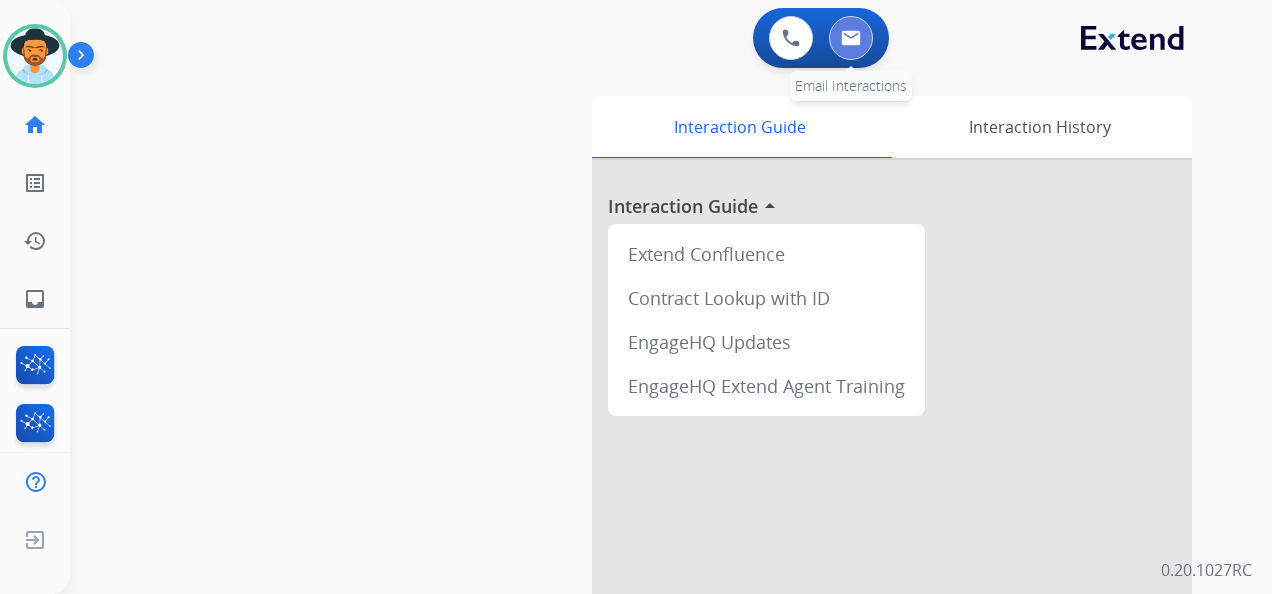 click at bounding box center (851, 38) 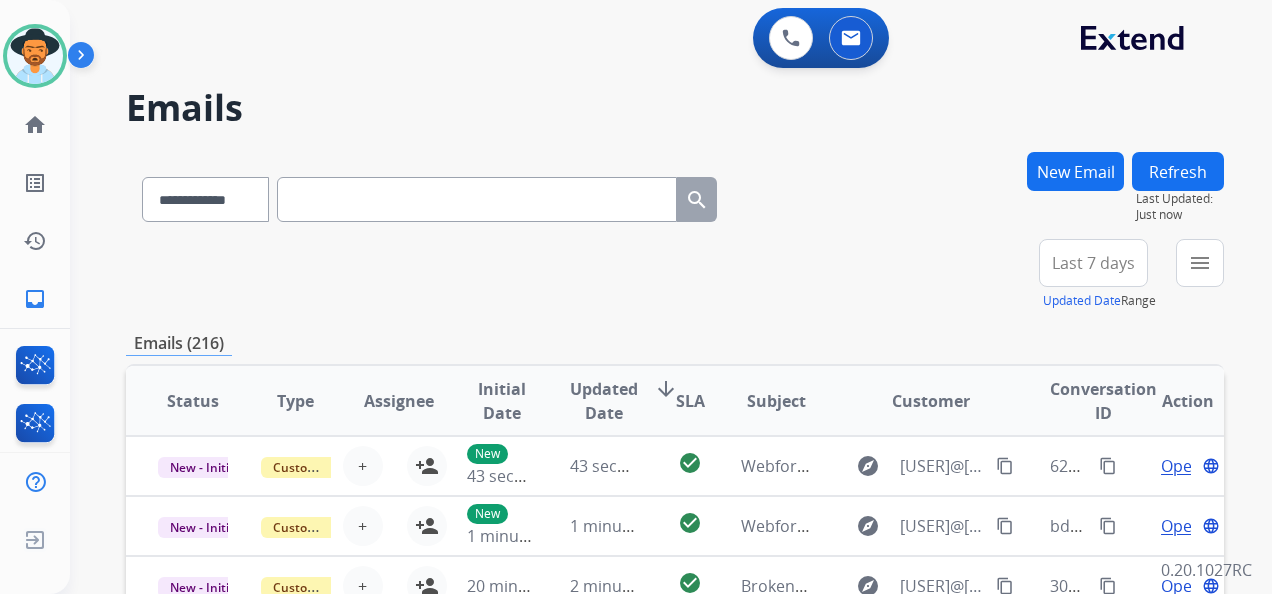 click at bounding box center [477, 199] 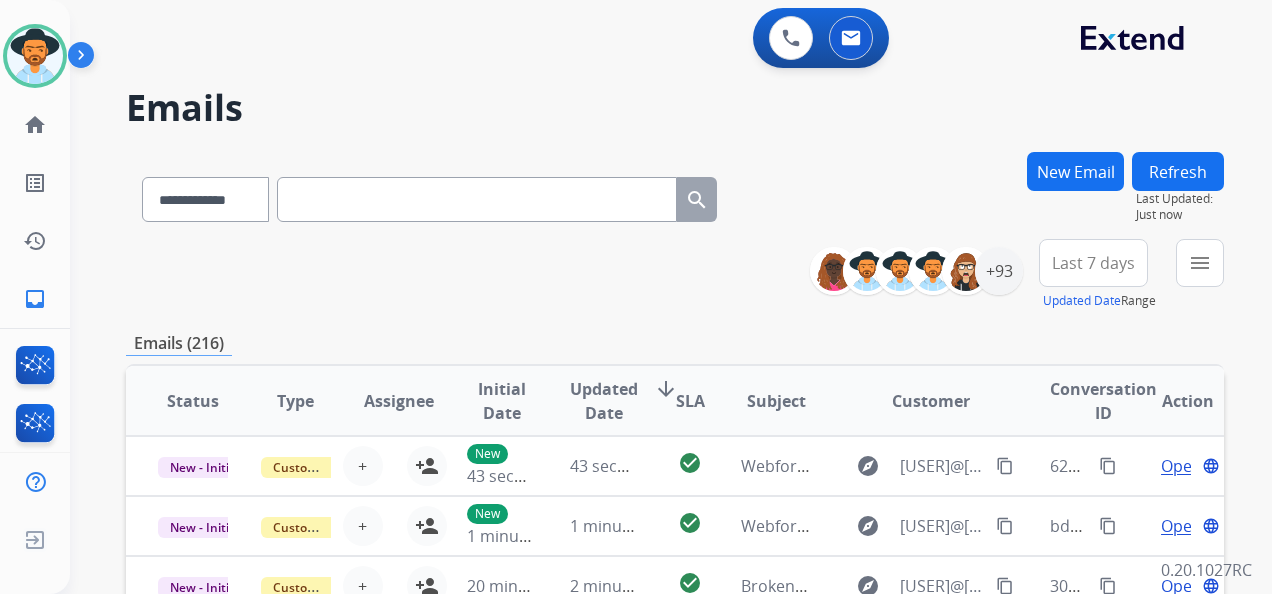 paste on "**********" 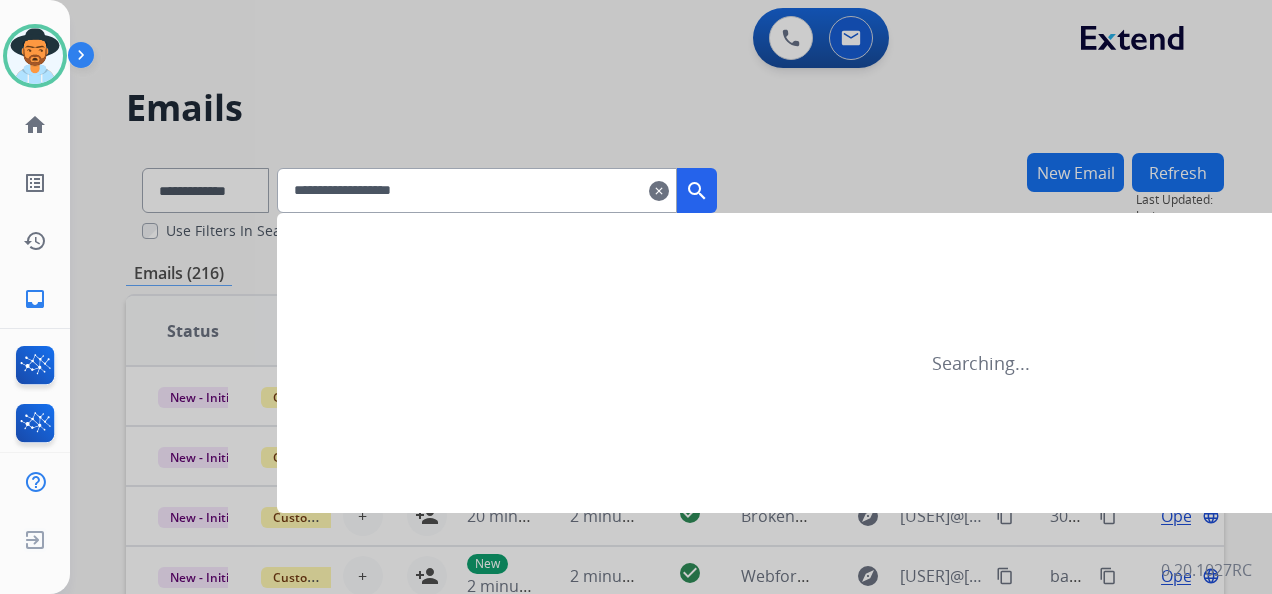 type on "**********" 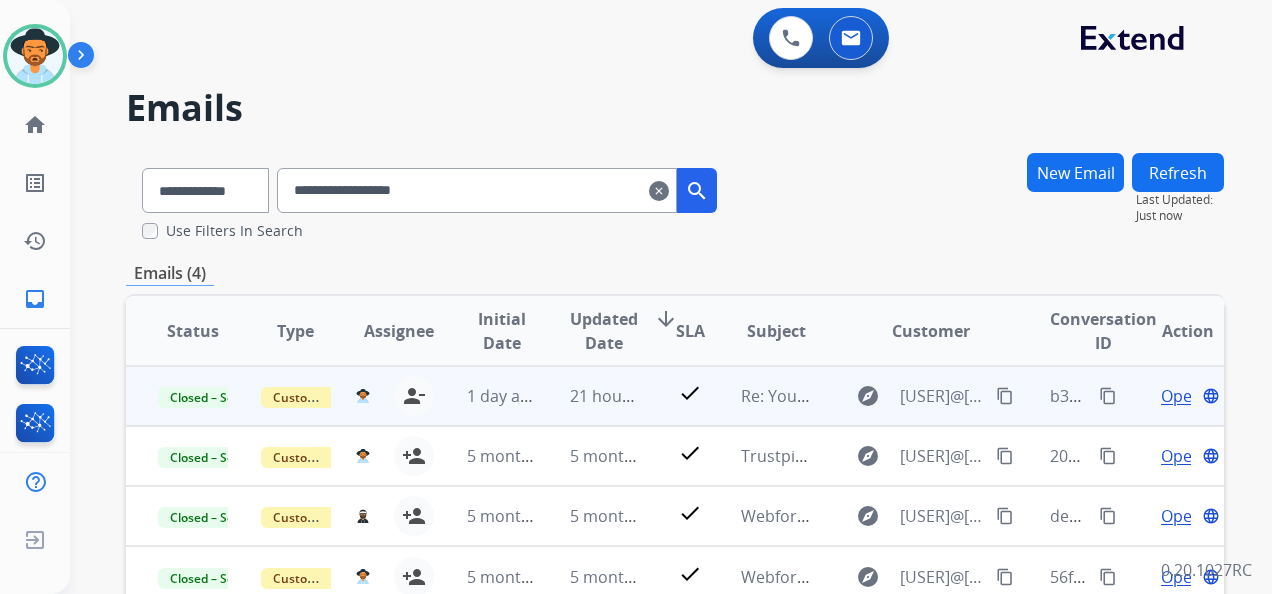 click on "Open" at bounding box center [1181, 396] 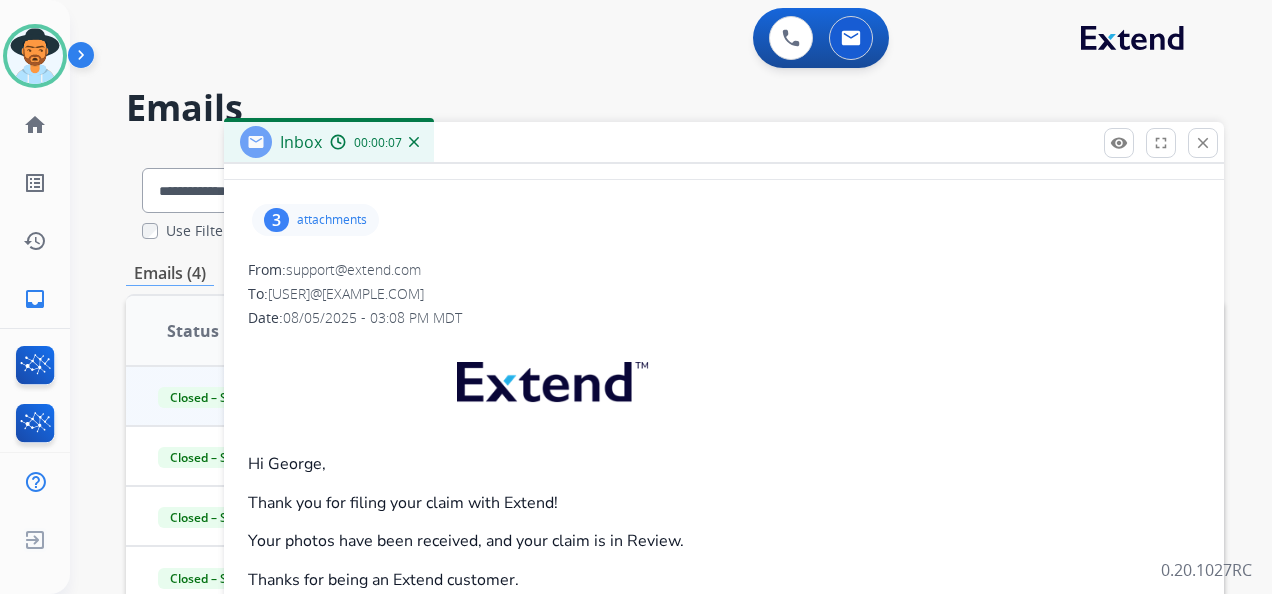 scroll, scrollTop: 0, scrollLeft: 0, axis: both 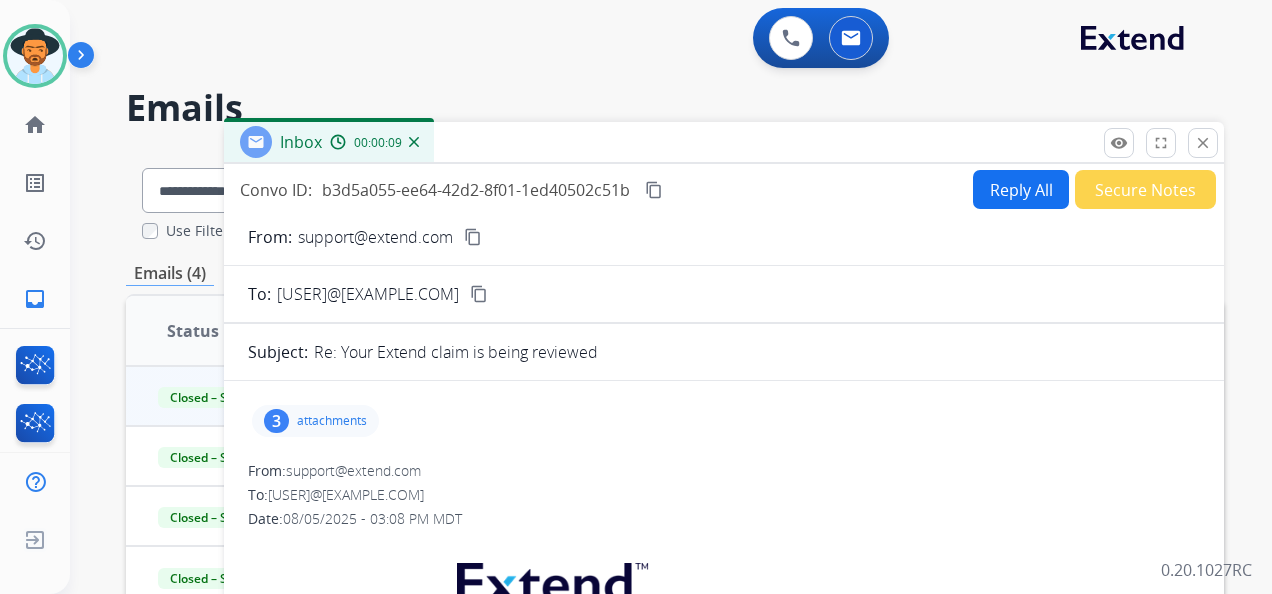 click on "close Close" at bounding box center (1203, 143) 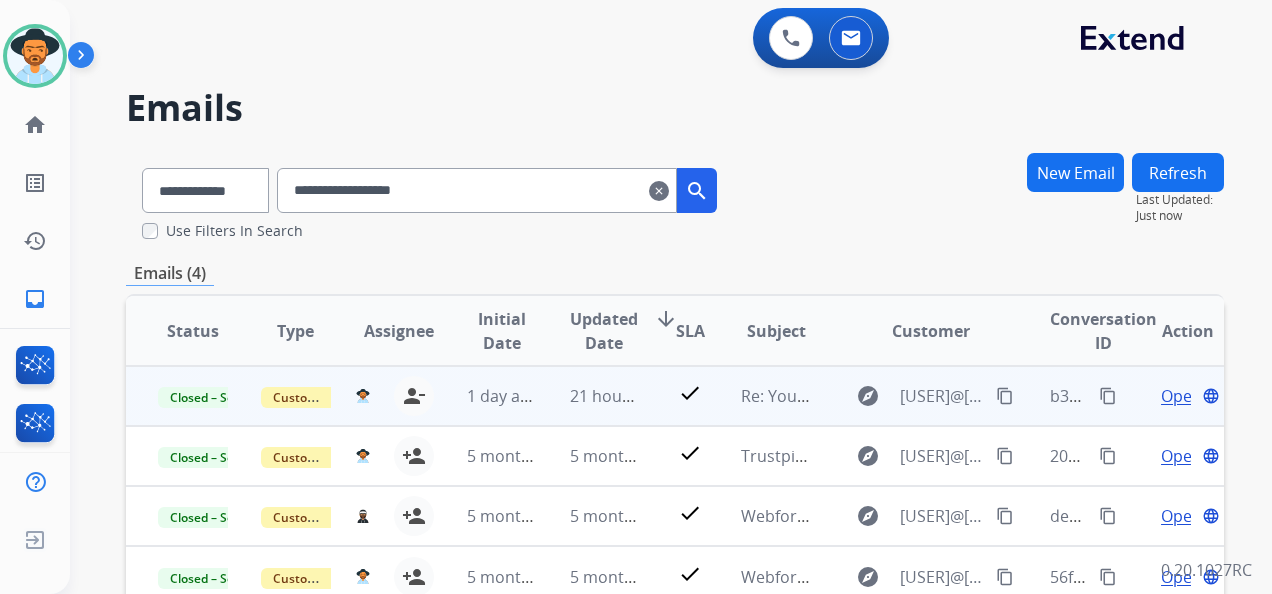 click on "Open" at bounding box center (1181, 396) 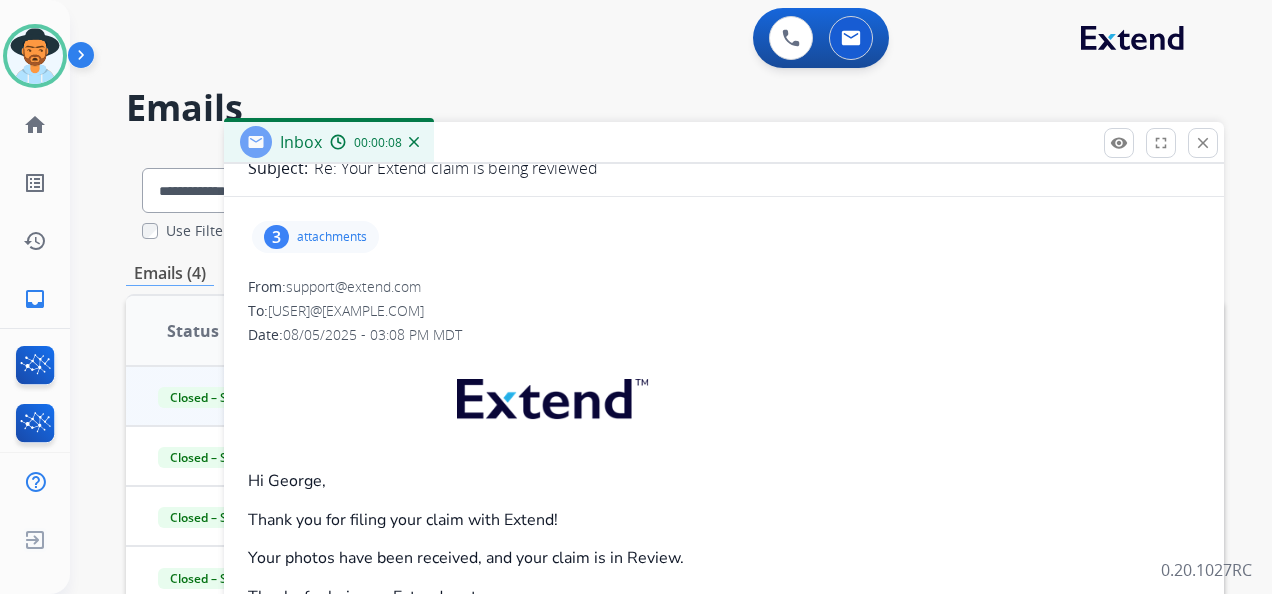 scroll, scrollTop: 0, scrollLeft: 0, axis: both 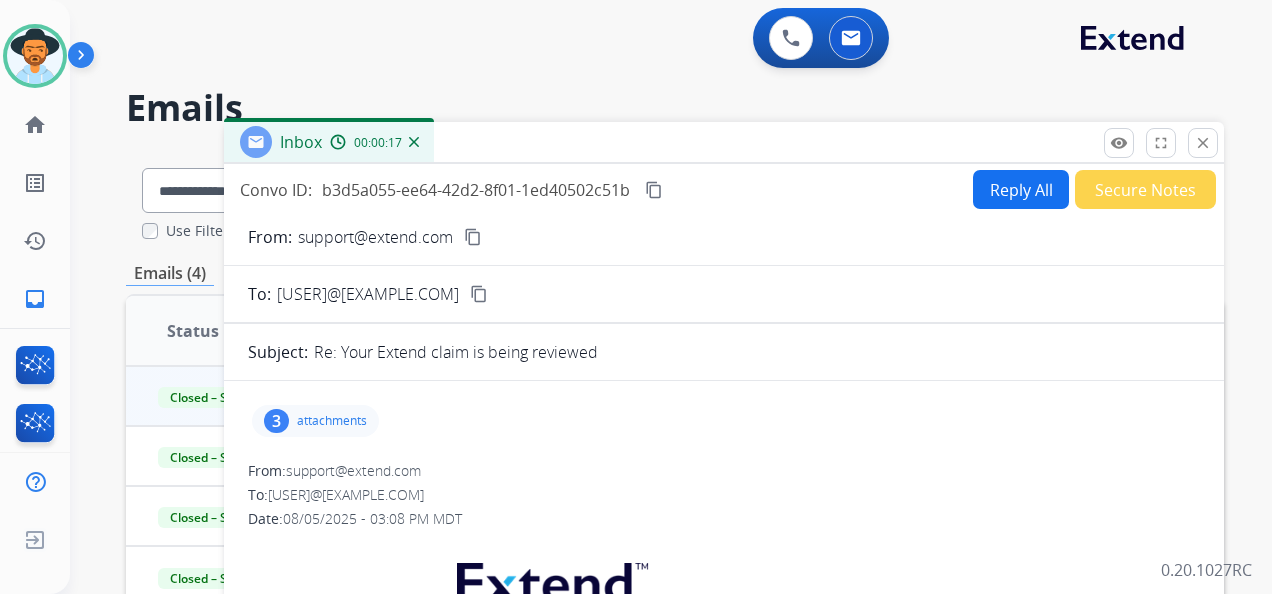 click on "content_copy" at bounding box center [479, 294] 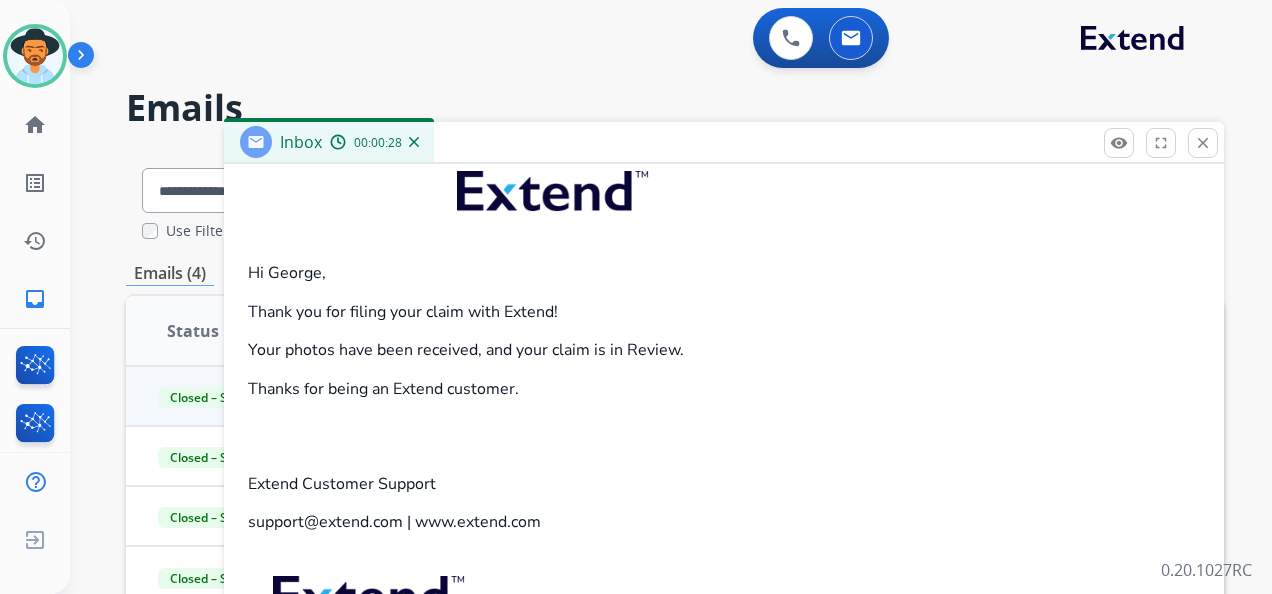 scroll, scrollTop: 400, scrollLeft: 0, axis: vertical 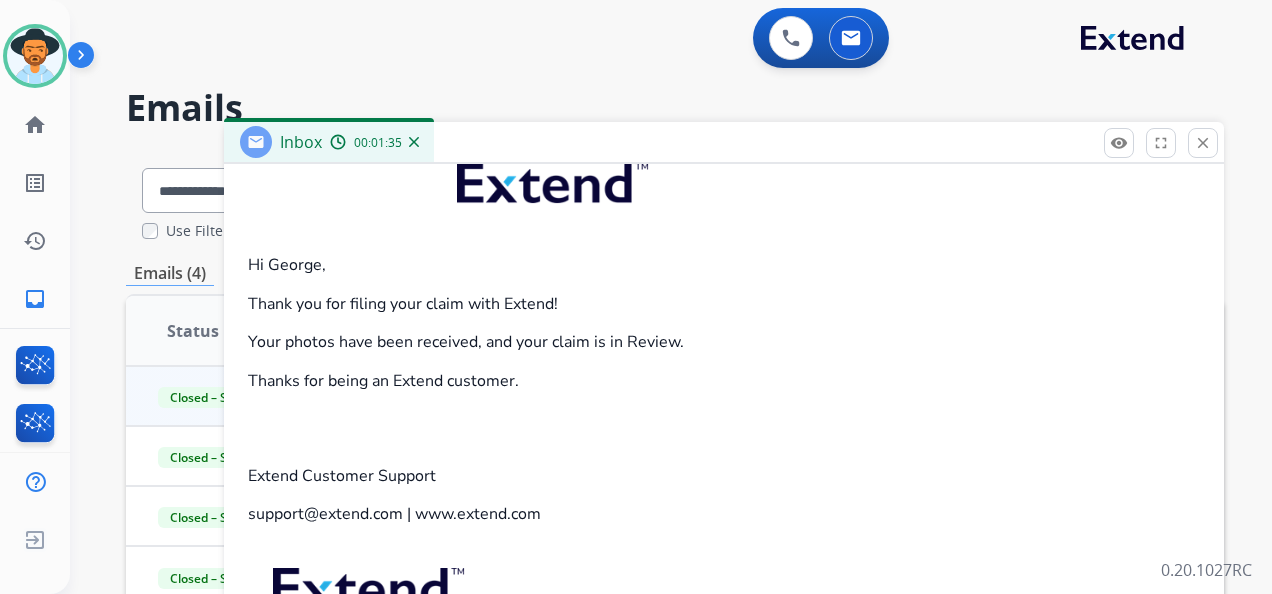 click on "0 Voice Interactions  0  Email Interactions" at bounding box center (659, 40) 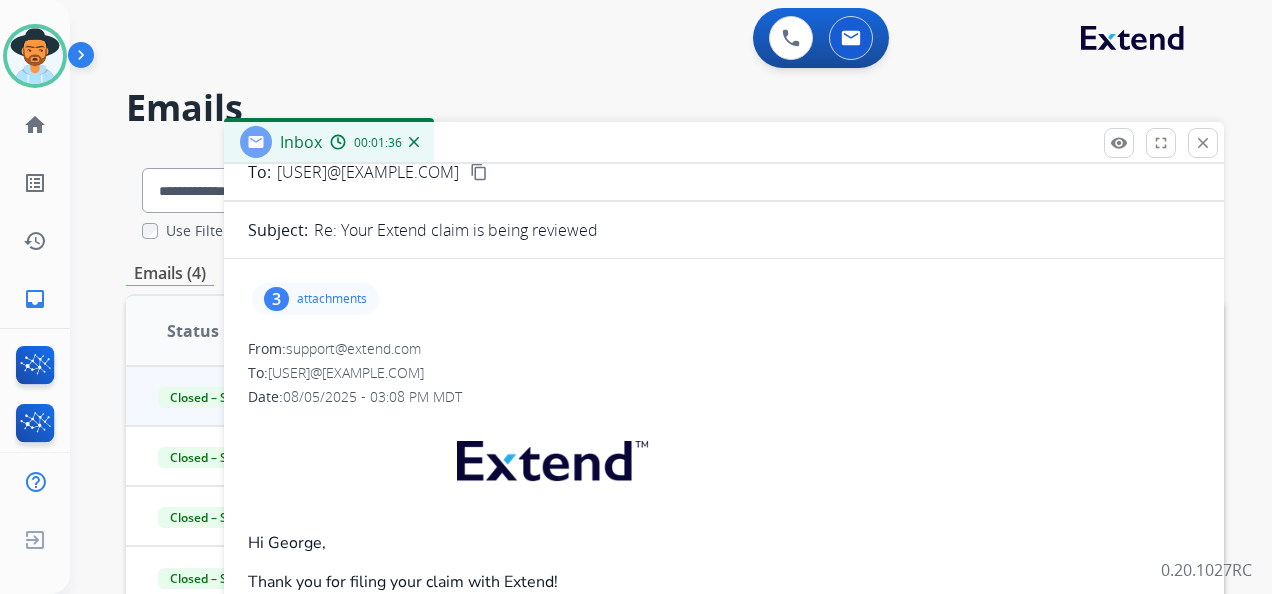 scroll, scrollTop: 0, scrollLeft: 0, axis: both 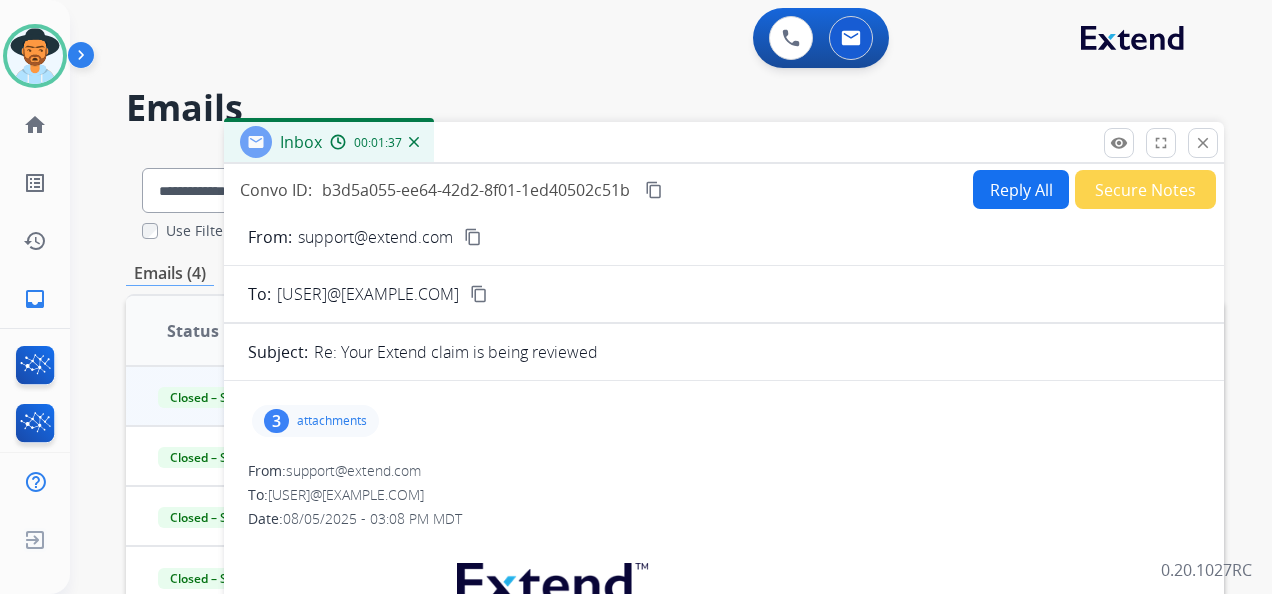 click on "content_copy" at bounding box center [654, 190] 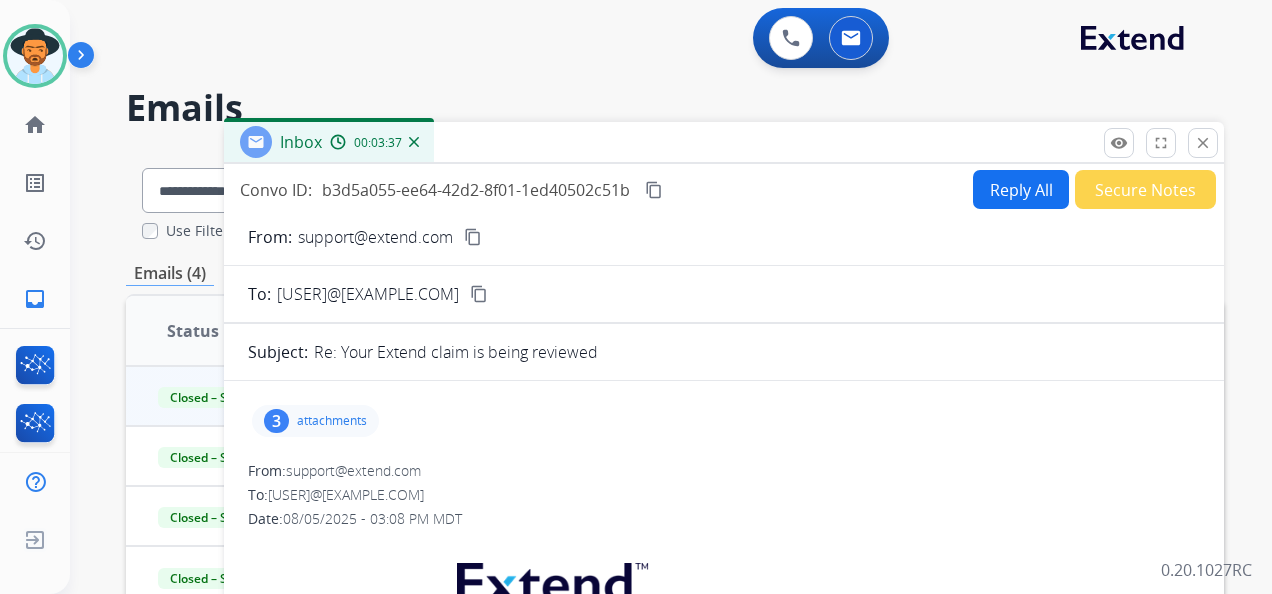 scroll, scrollTop: 0, scrollLeft: 0, axis: both 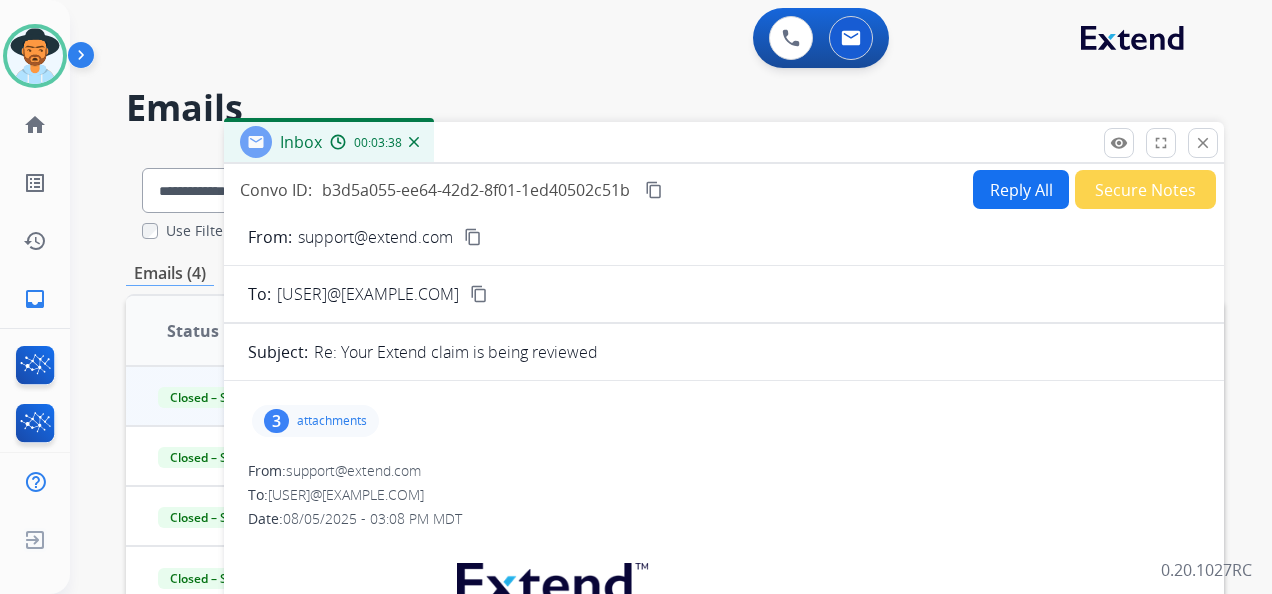 click on "Reply All" at bounding box center [1021, 189] 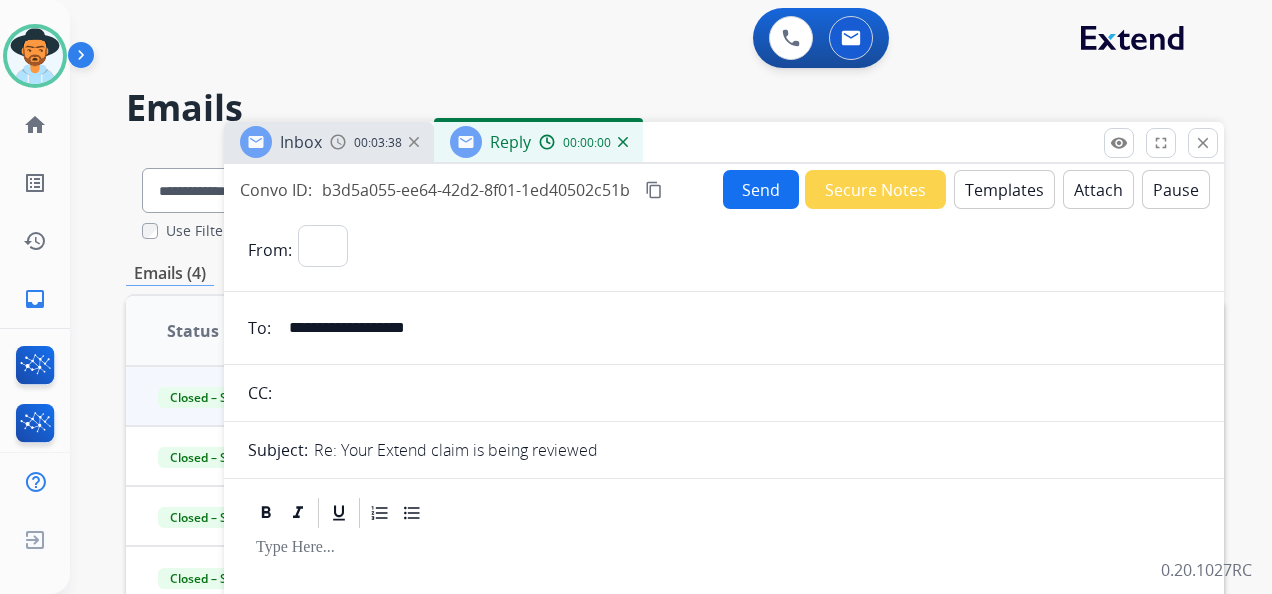 select on "**********" 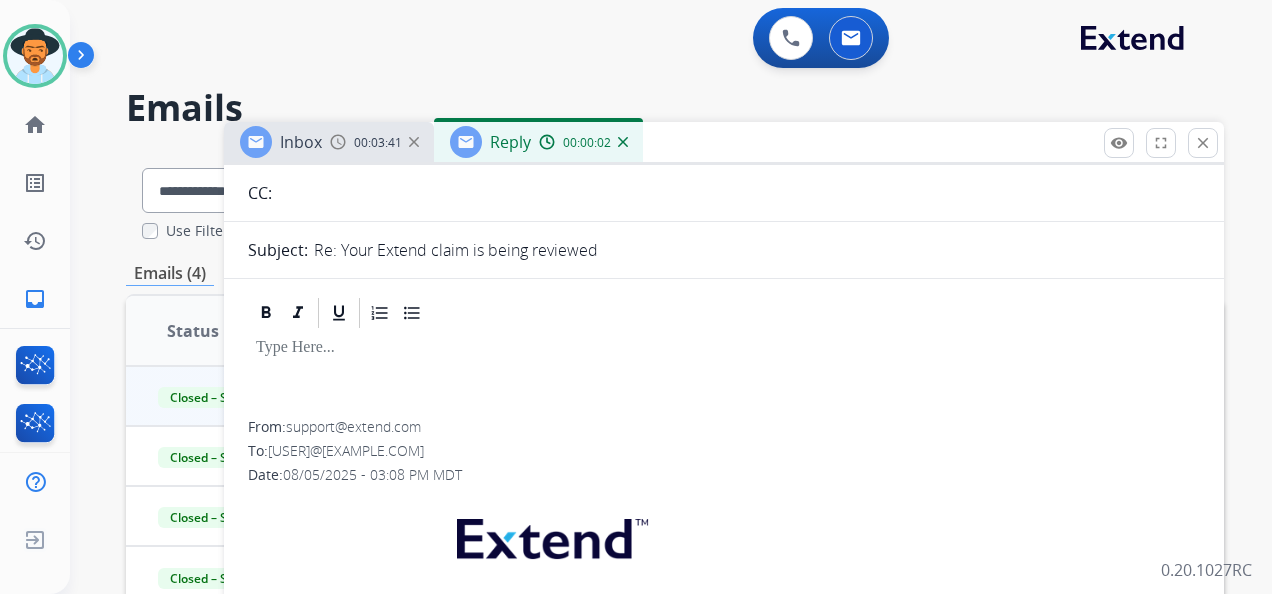 scroll, scrollTop: 0, scrollLeft: 0, axis: both 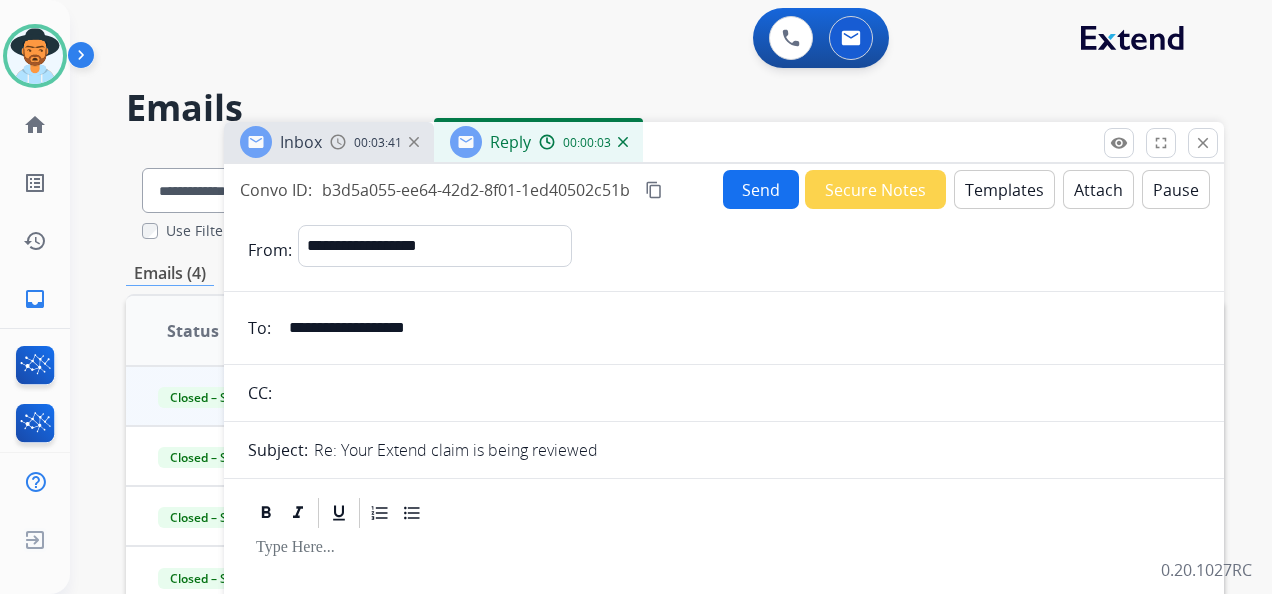 click on "Templates" at bounding box center (1004, 189) 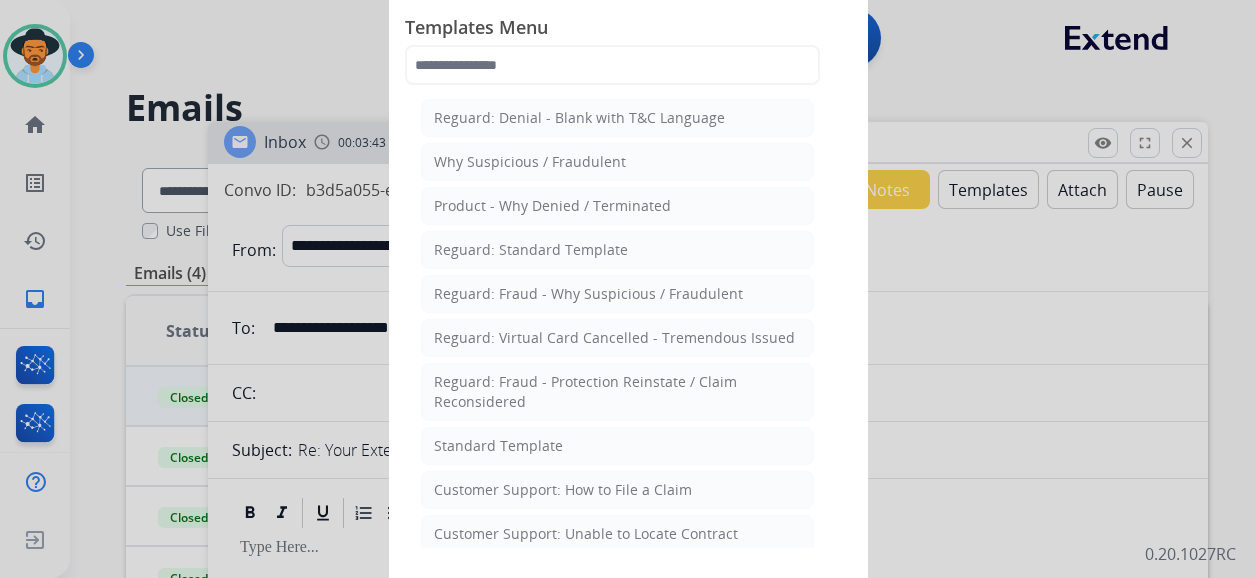 click on "Standard Template" 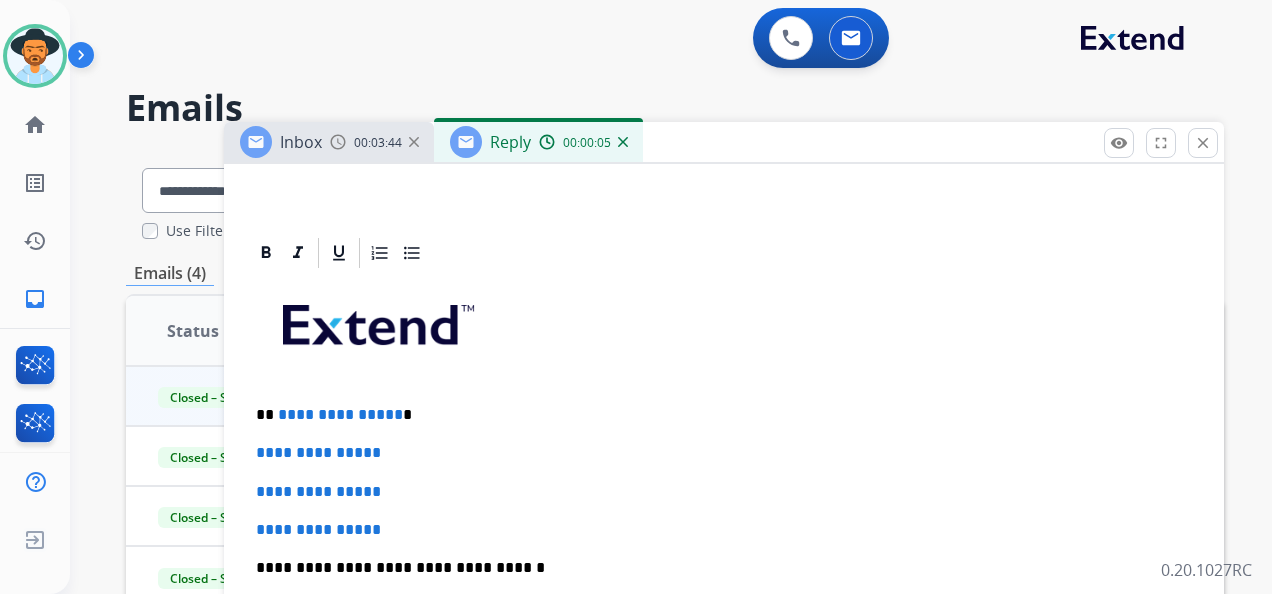 scroll, scrollTop: 400, scrollLeft: 0, axis: vertical 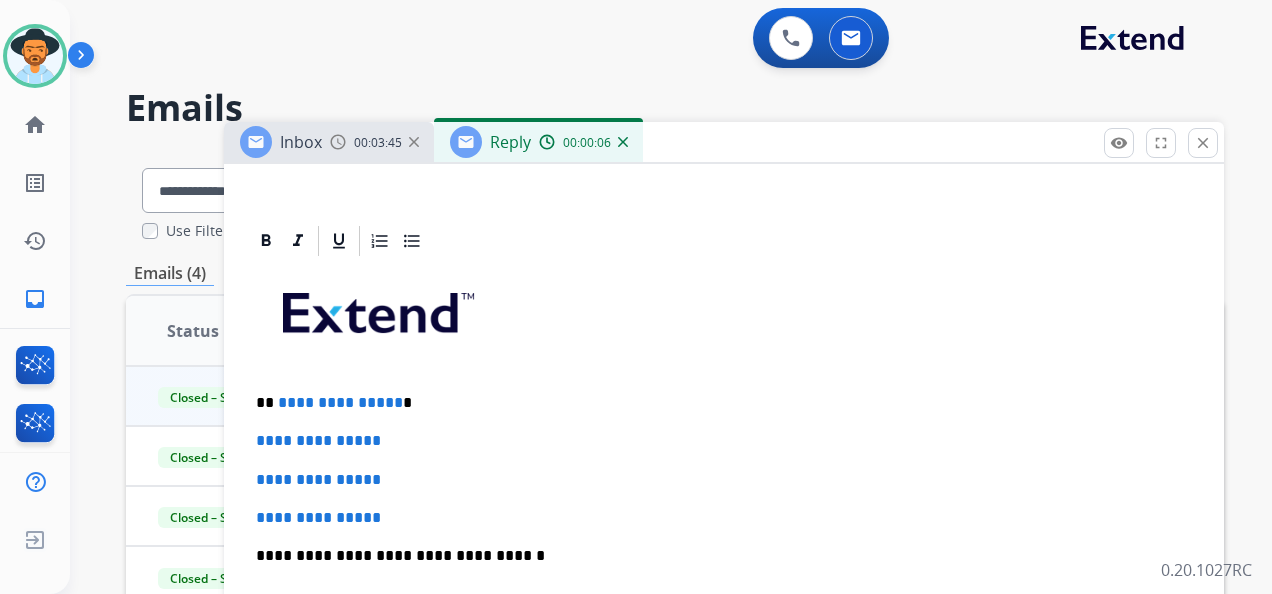 click on "**********" at bounding box center [716, 403] 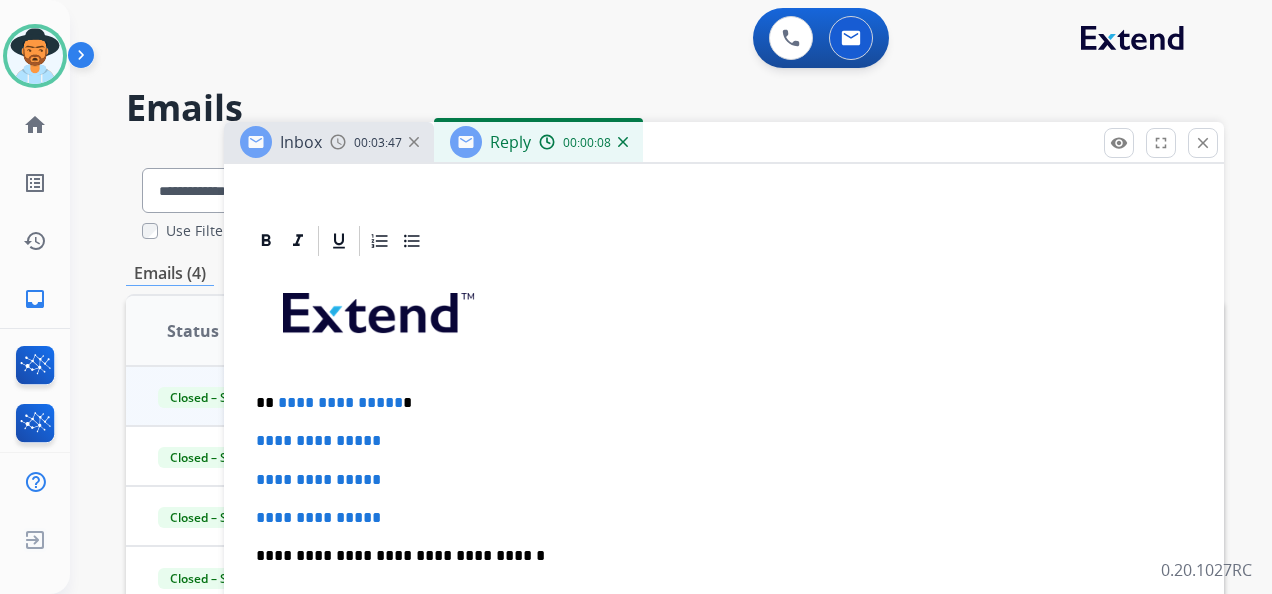type 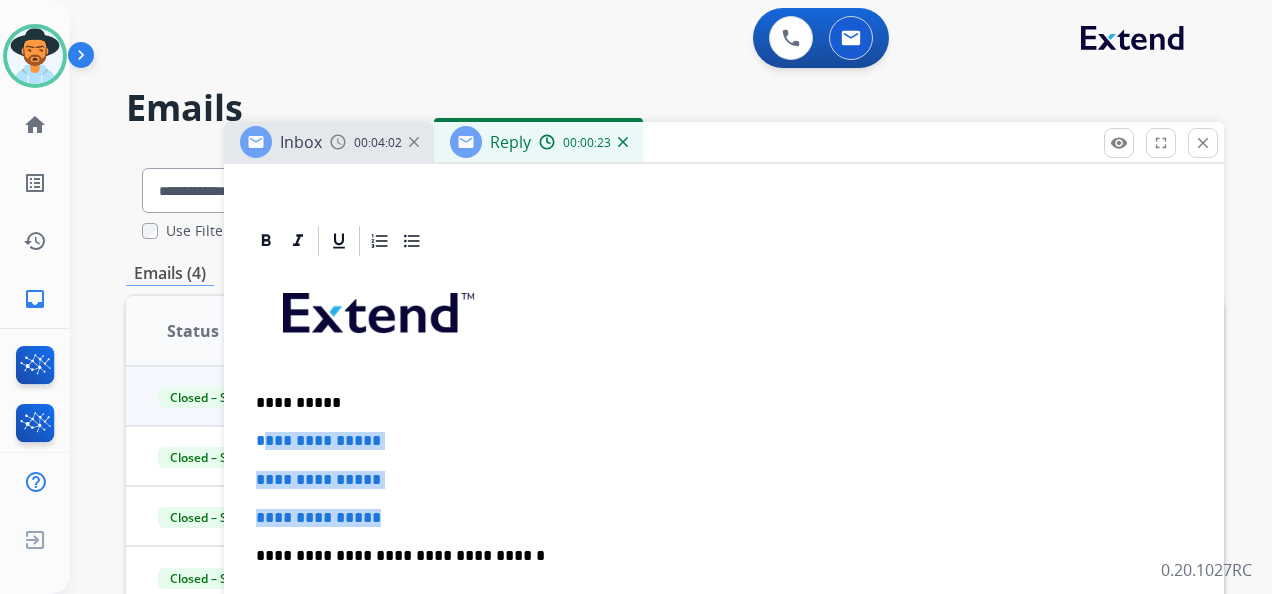 drag, startPoint x: 258, startPoint y: 436, endPoint x: 388, endPoint y: 511, distance: 150.08331 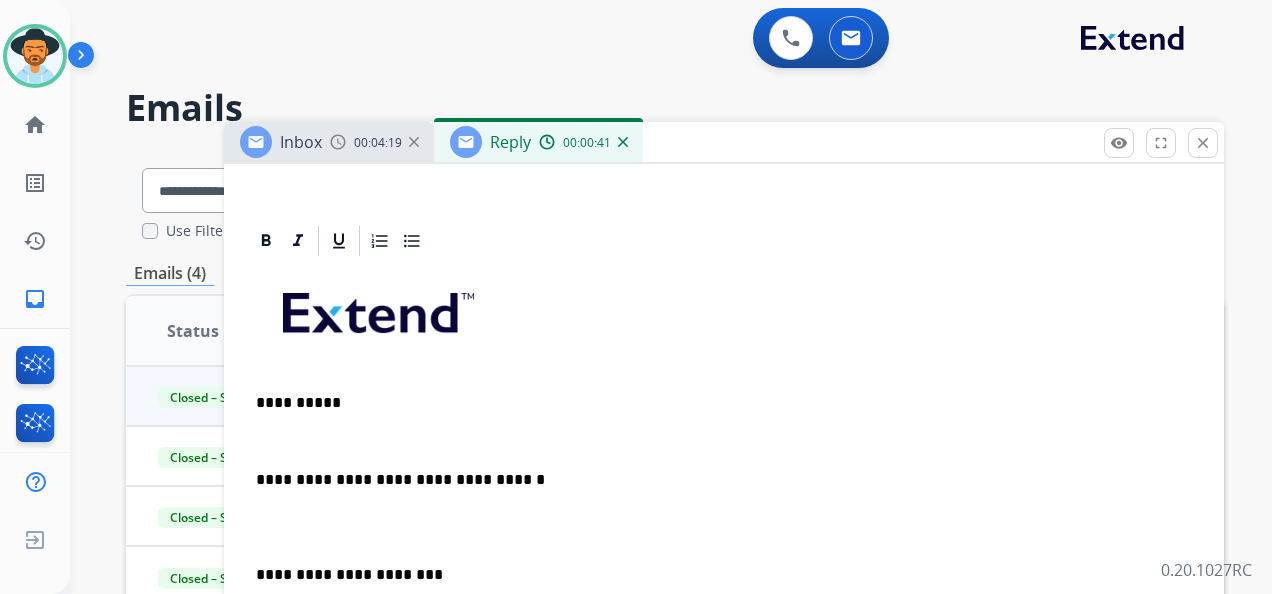 click on "0 Voice Interactions  0  Email Interactions" at bounding box center (659, 40) 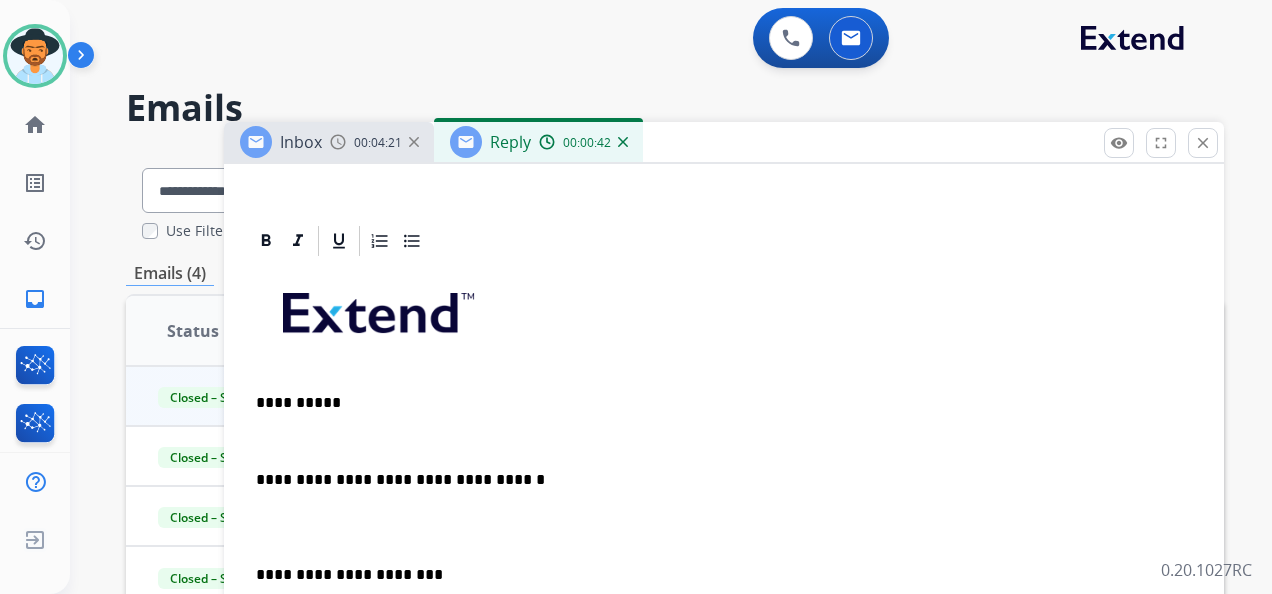 click on "**********" at bounding box center [724, 564] 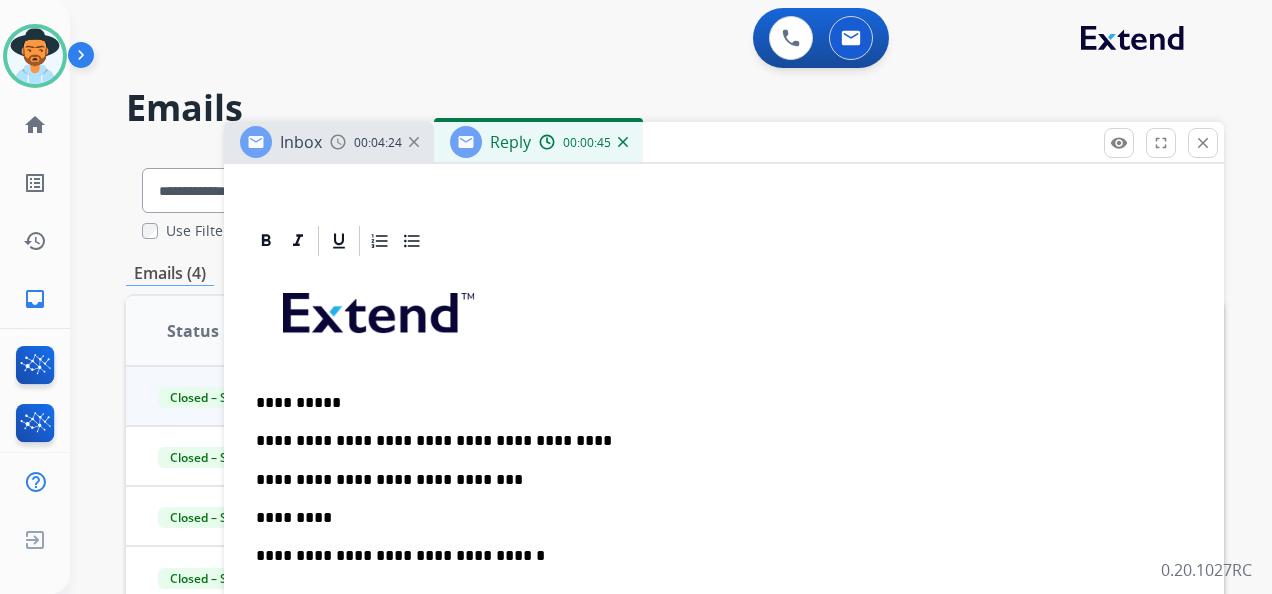 click on "**********" at bounding box center (716, 480) 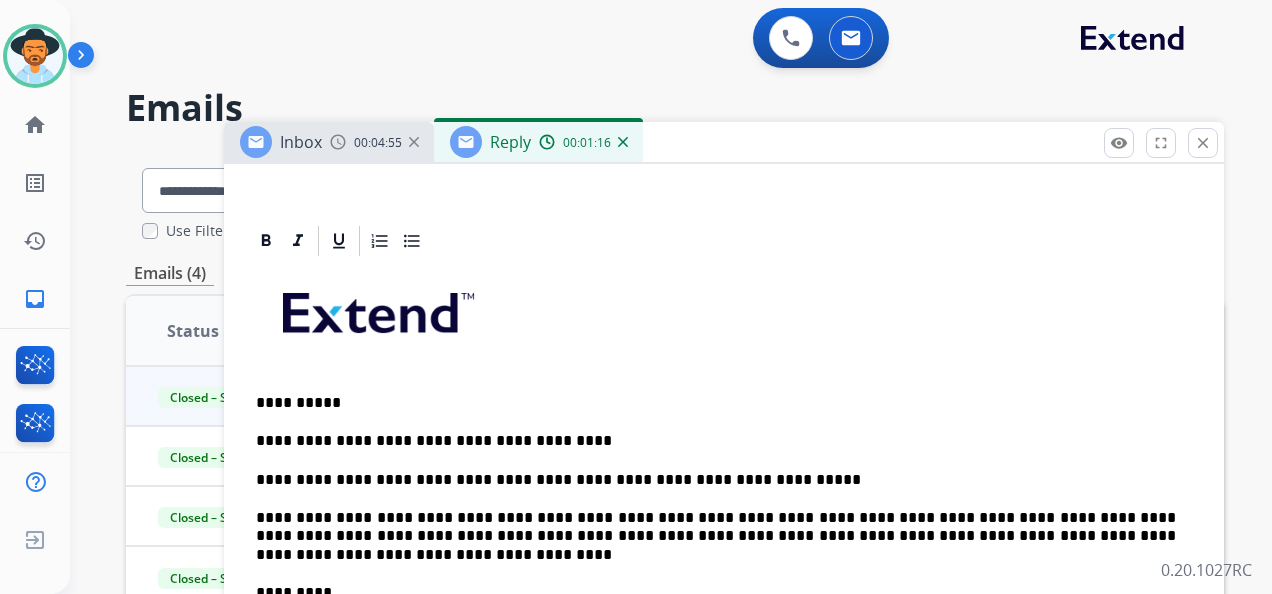 scroll, scrollTop: 500, scrollLeft: 0, axis: vertical 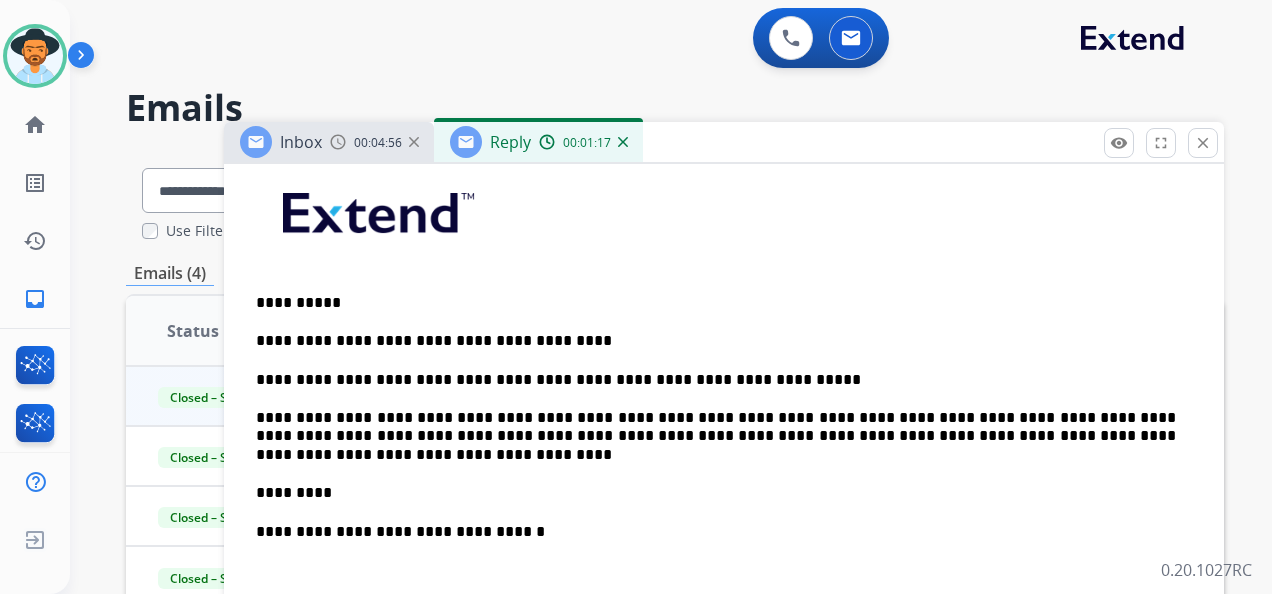 click on "**********" at bounding box center (724, 540) 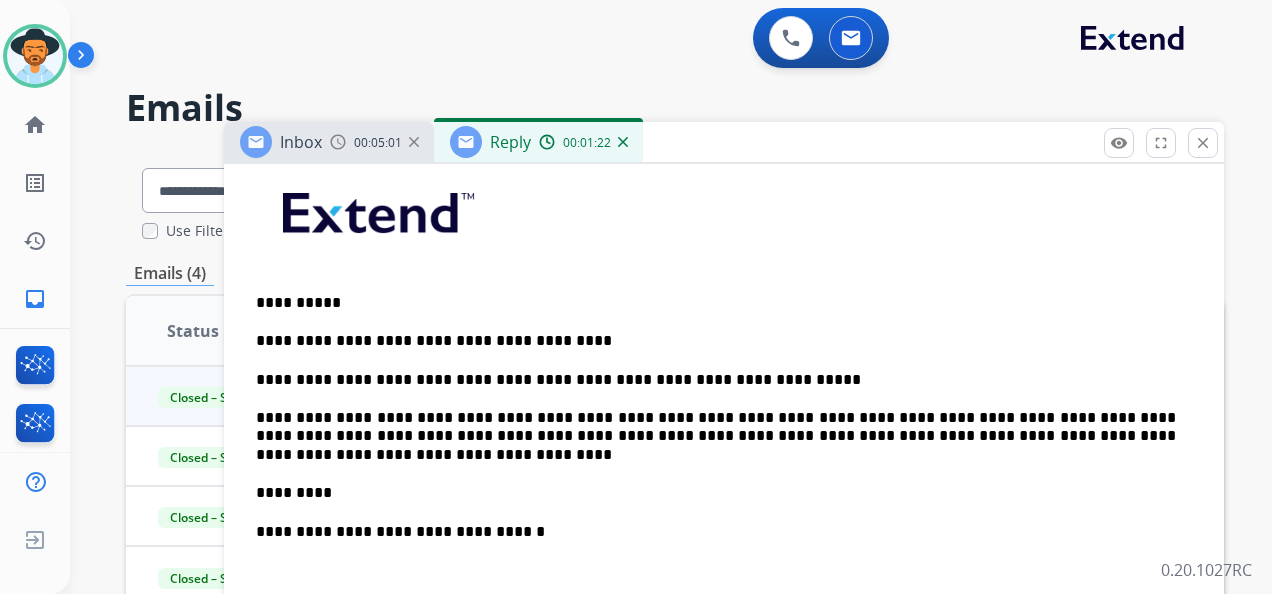 click on "*********" at bounding box center [716, 493] 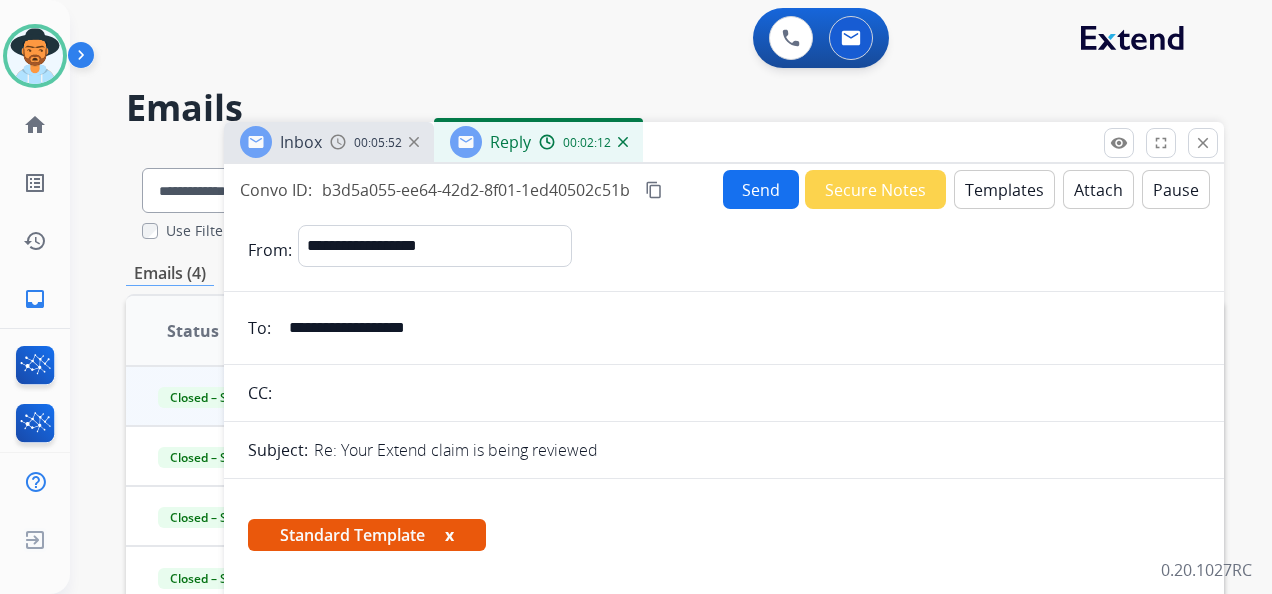 select on "**********" 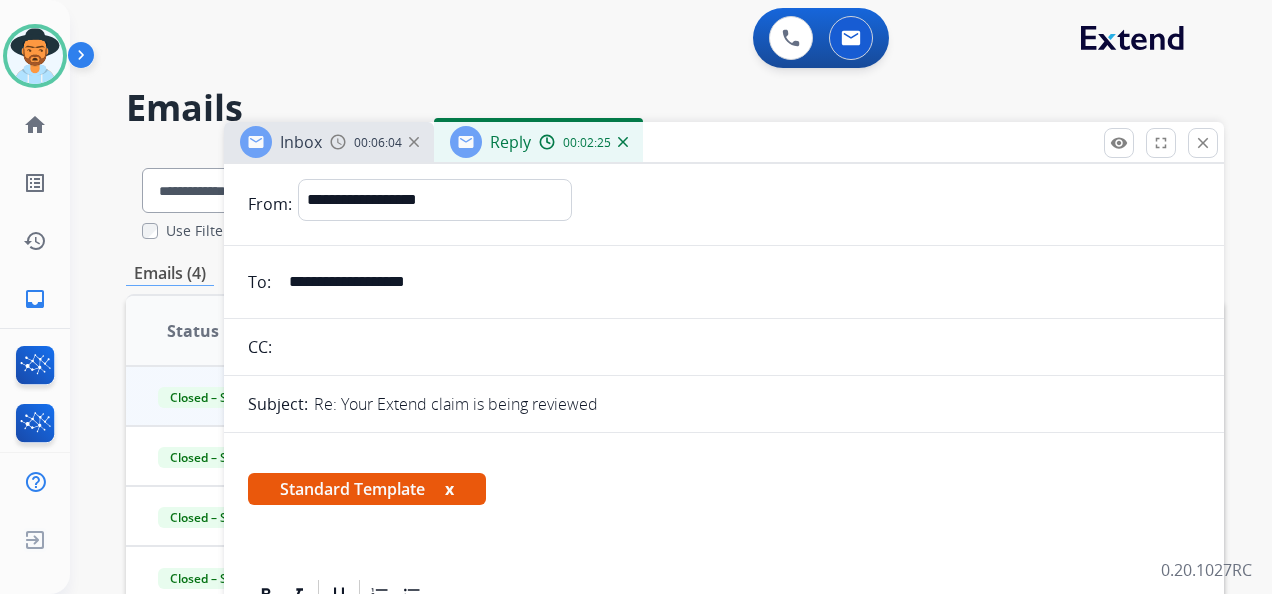 scroll, scrollTop: 0, scrollLeft: 0, axis: both 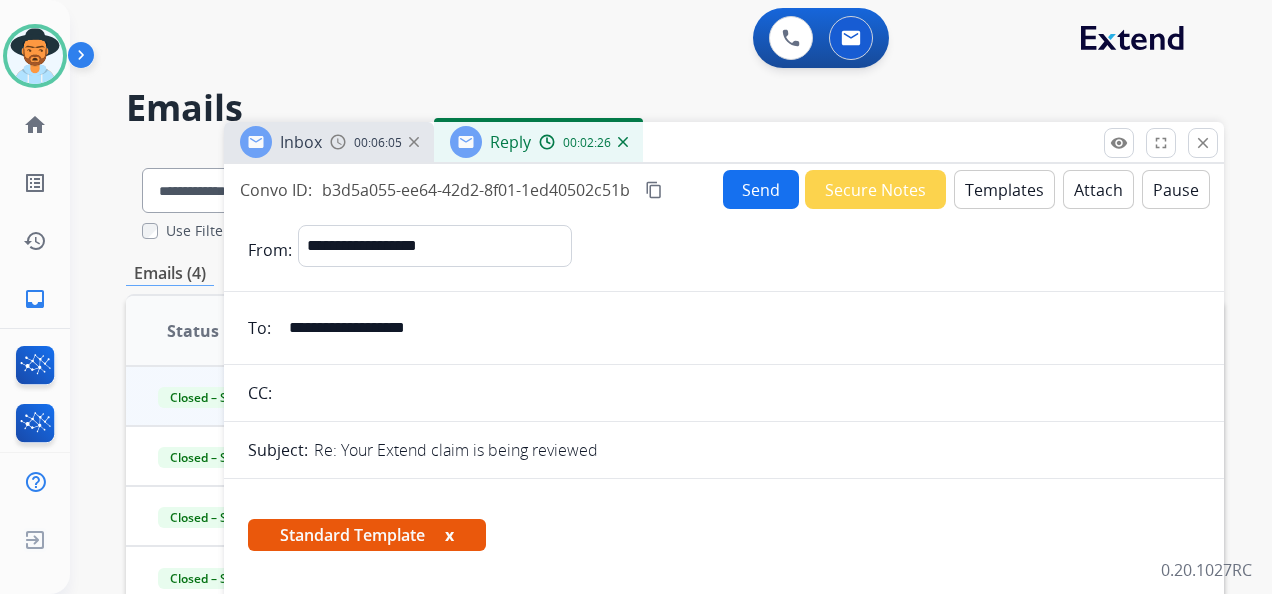 click on "Attach" at bounding box center (1098, 189) 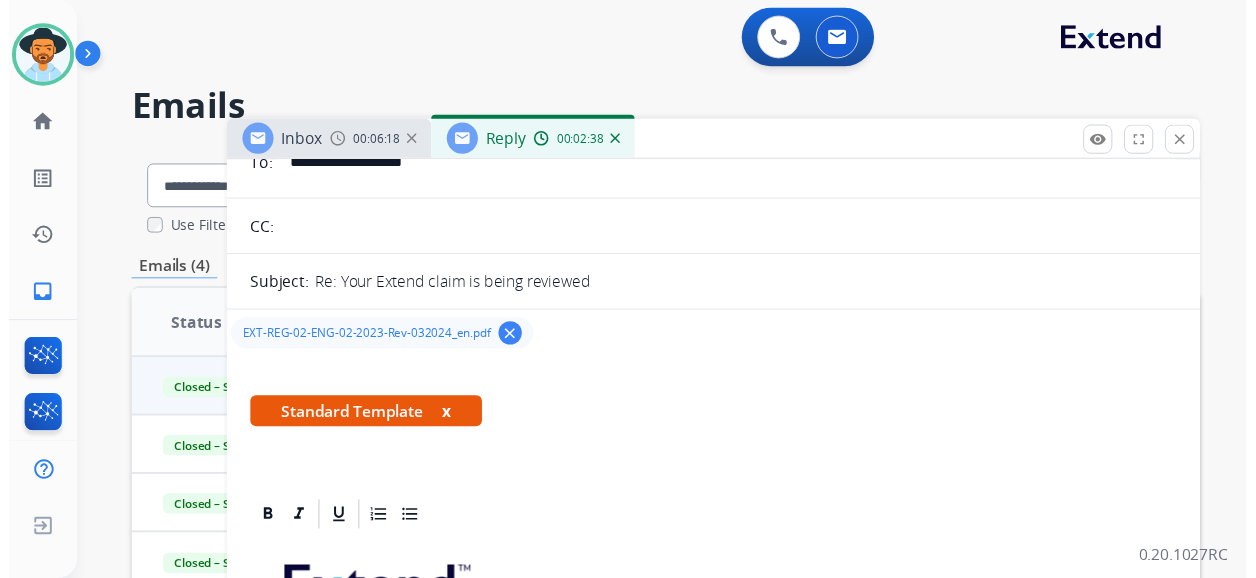 scroll, scrollTop: 0, scrollLeft: 0, axis: both 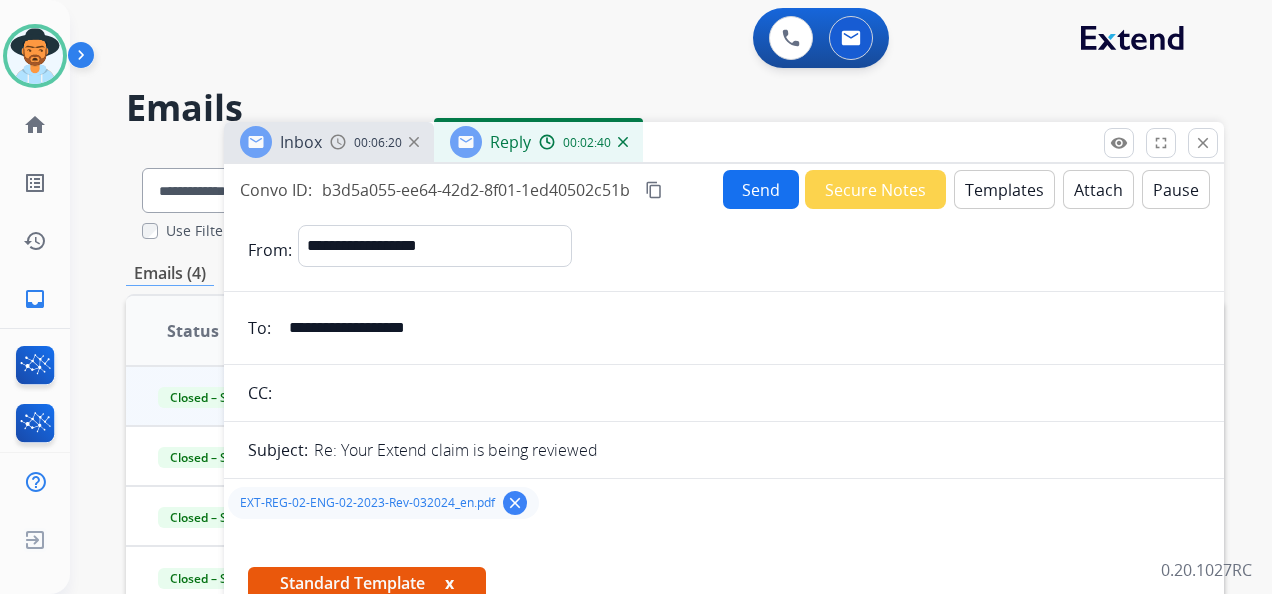 click on "Send" at bounding box center (761, 189) 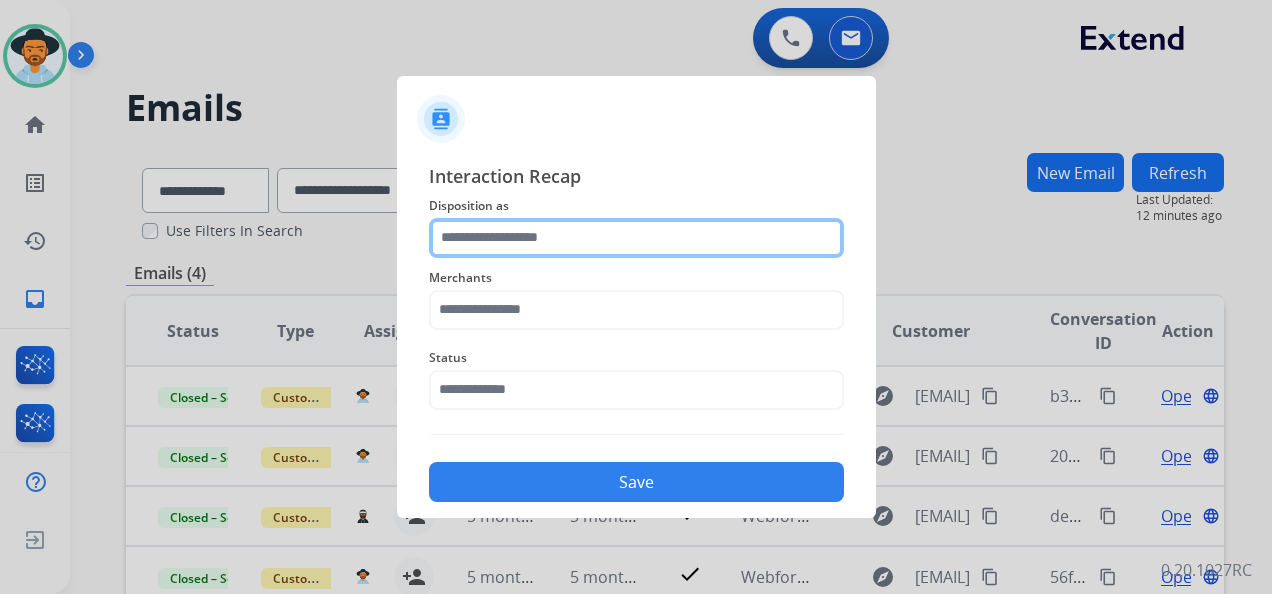 click 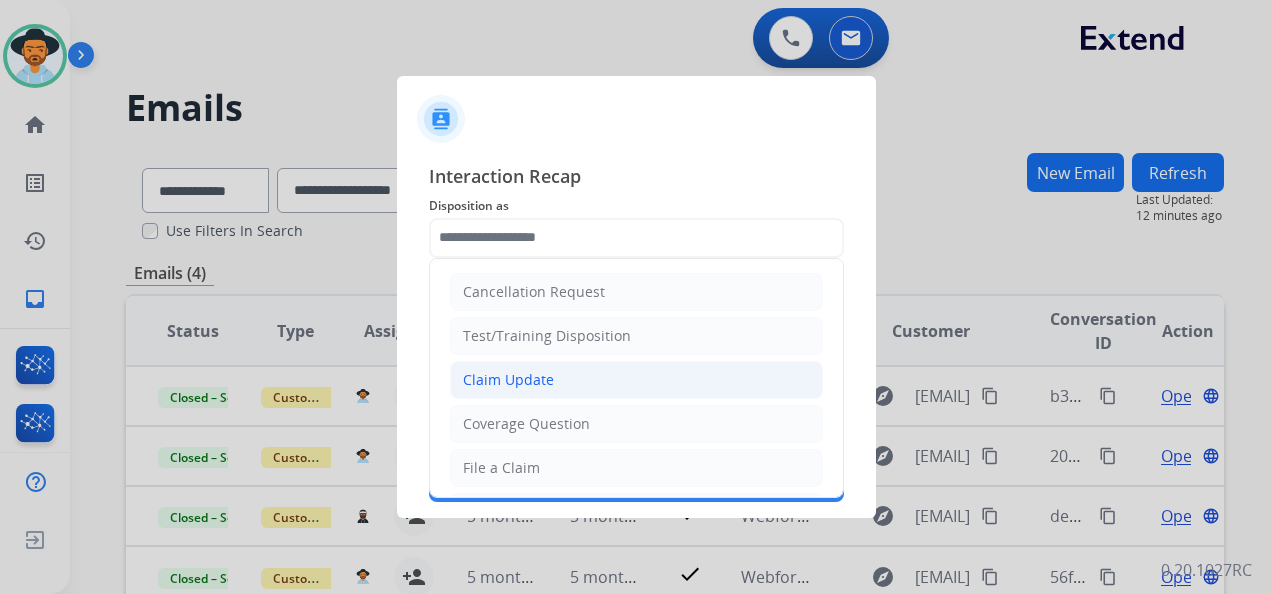 click on "Claim Update" 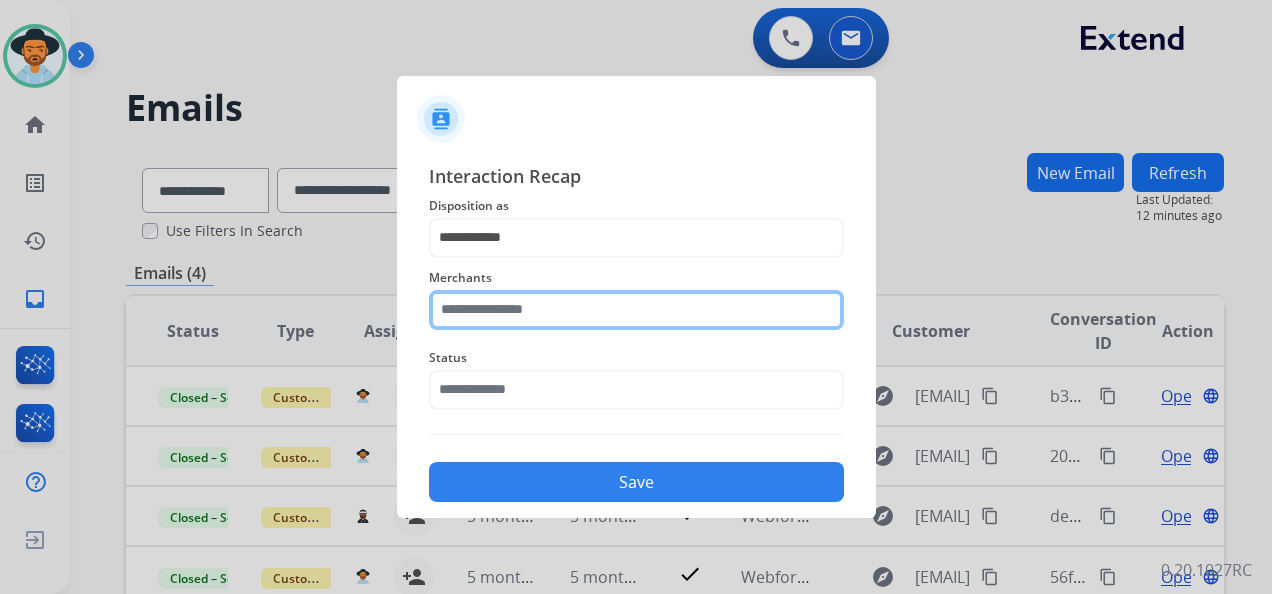 click 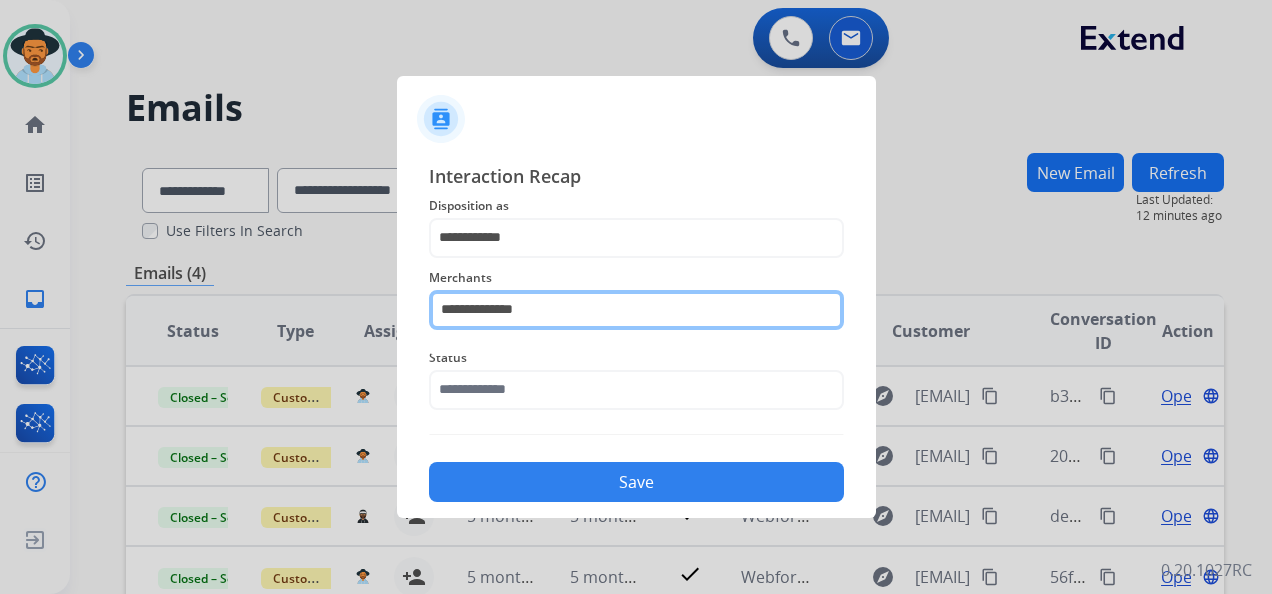 type on "**********" 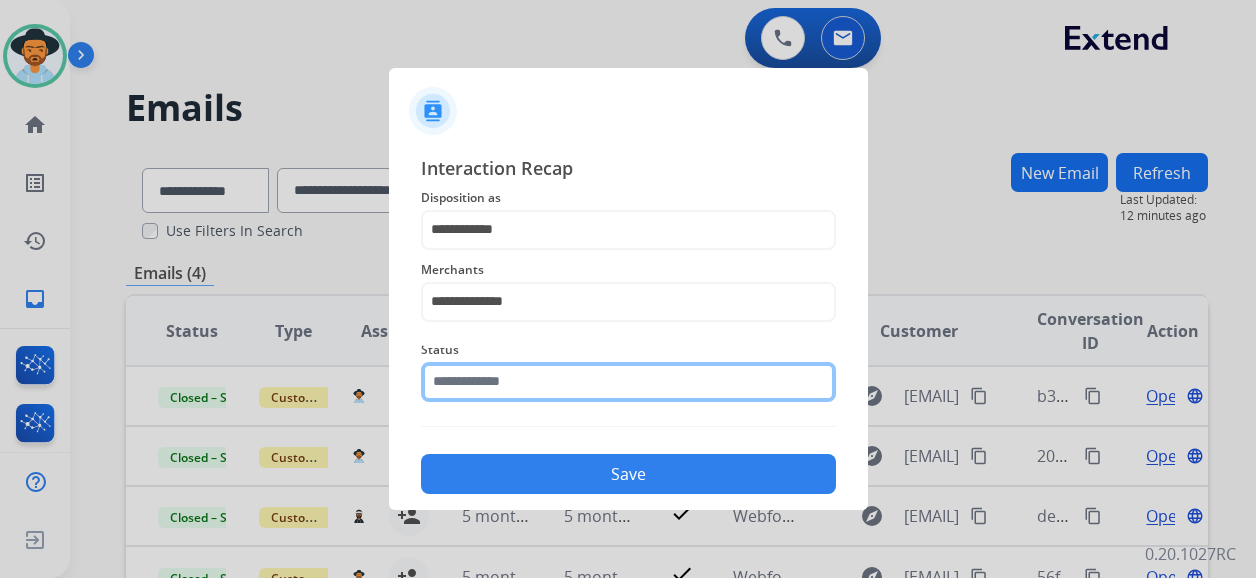 click 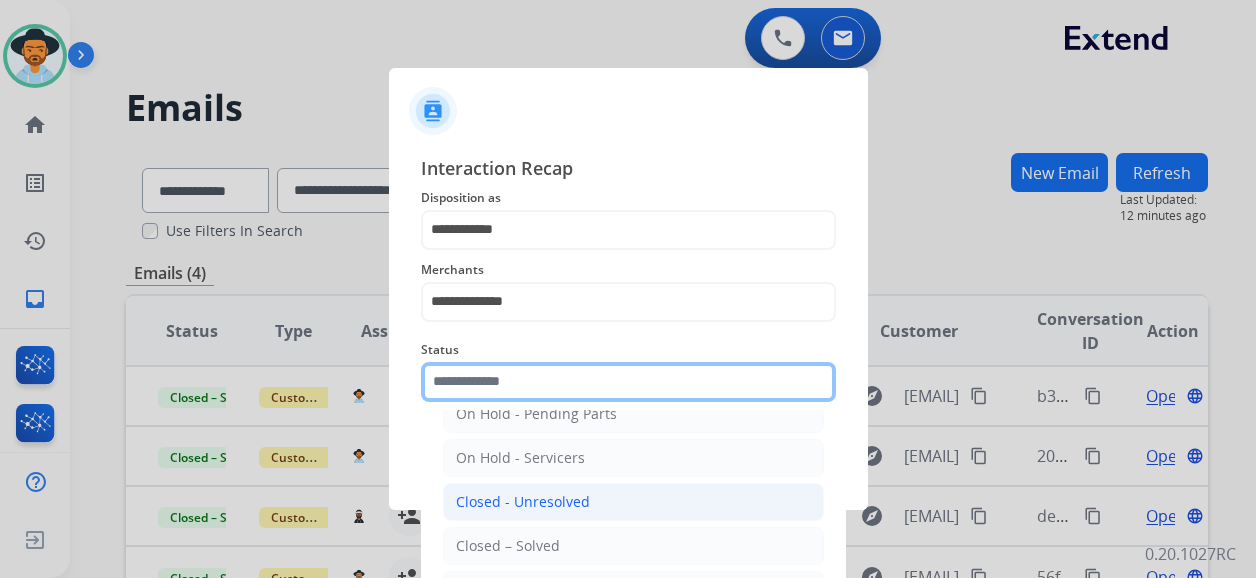 scroll, scrollTop: 114, scrollLeft: 0, axis: vertical 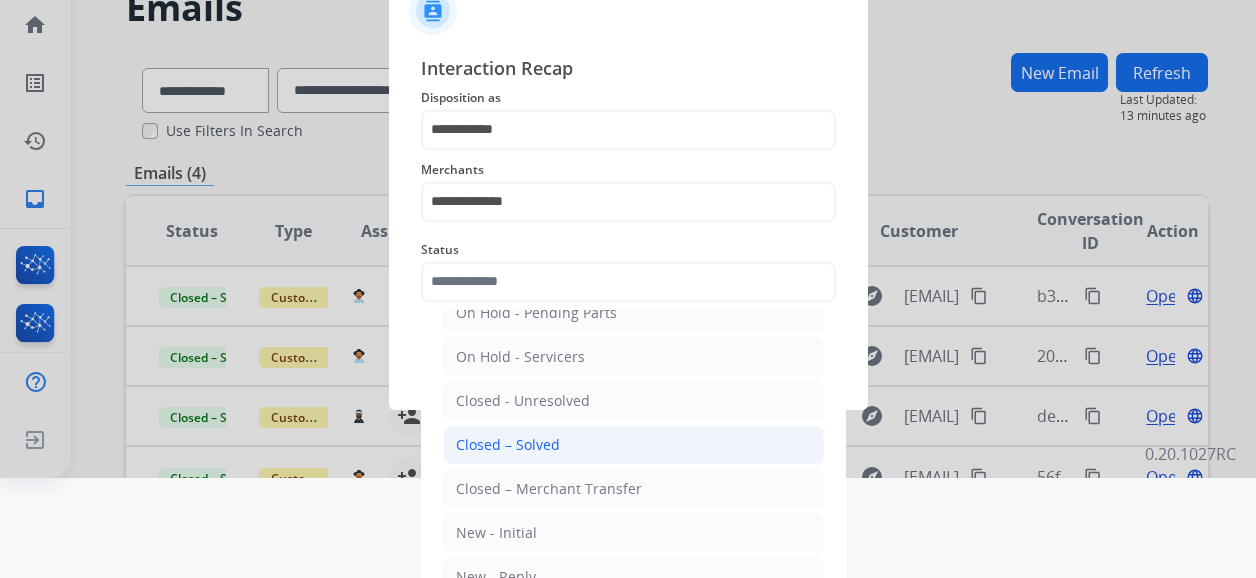 click on "Closed – Solved" 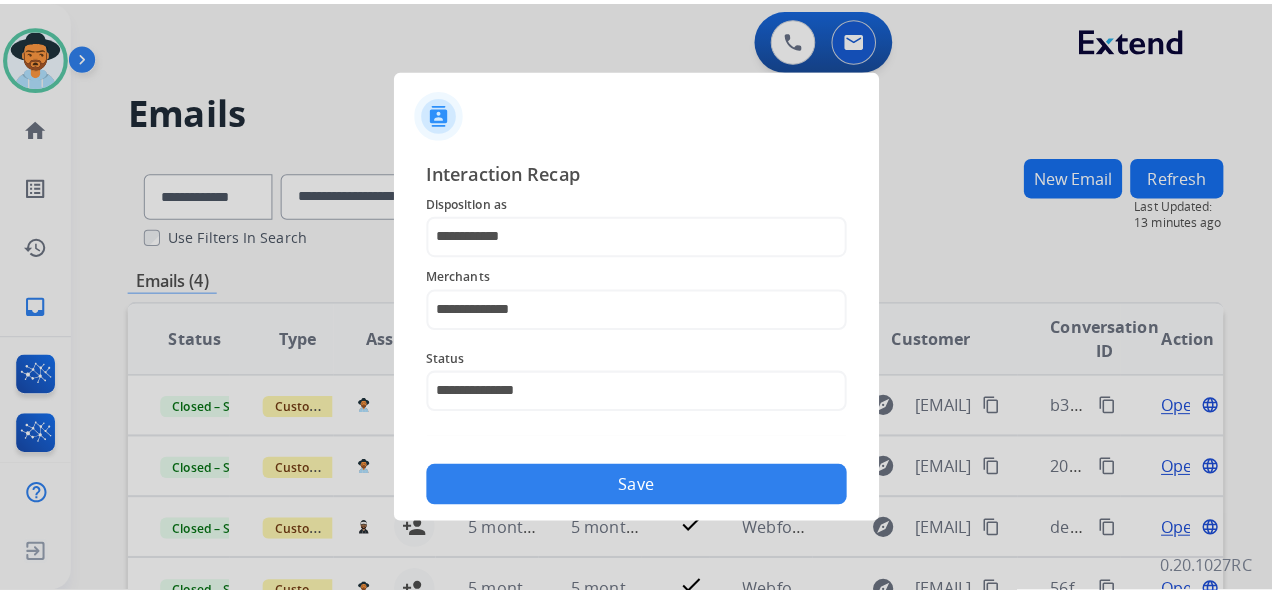 scroll, scrollTop: 0, scrollLeft: 0, axis: both 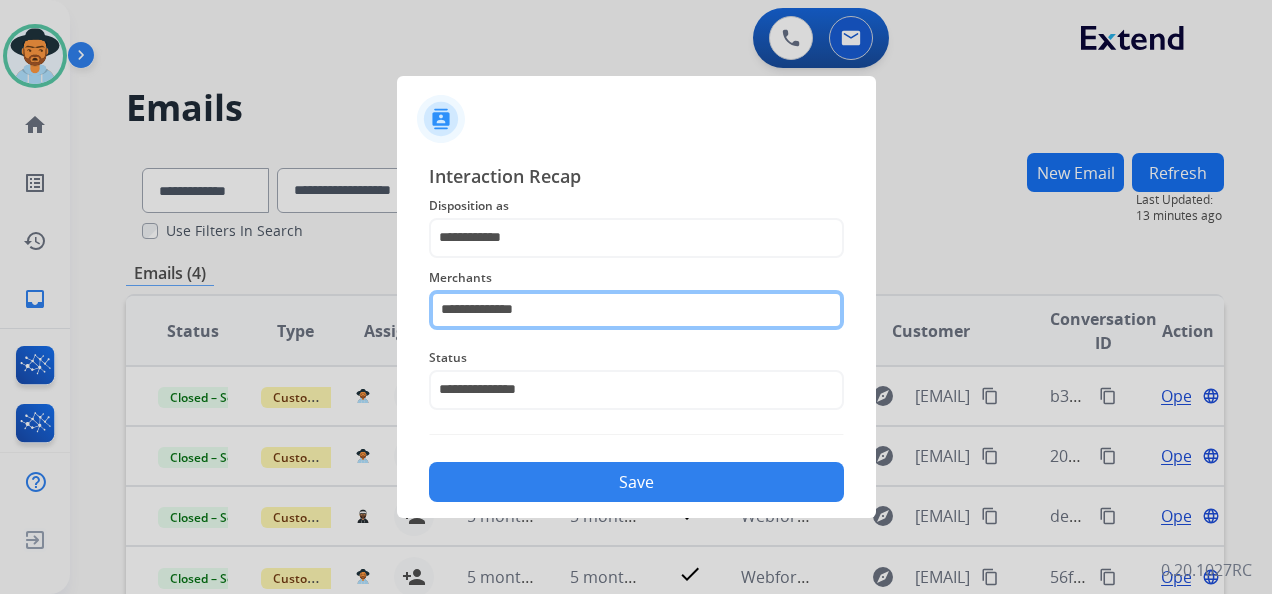 click on "**********" 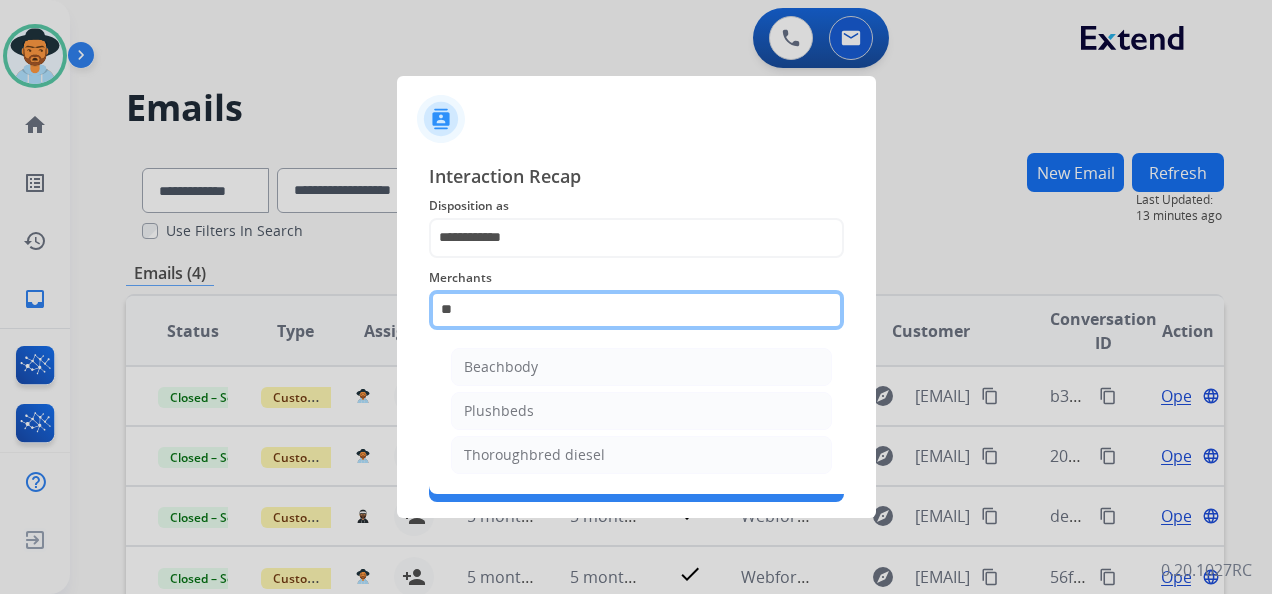 type on "*" 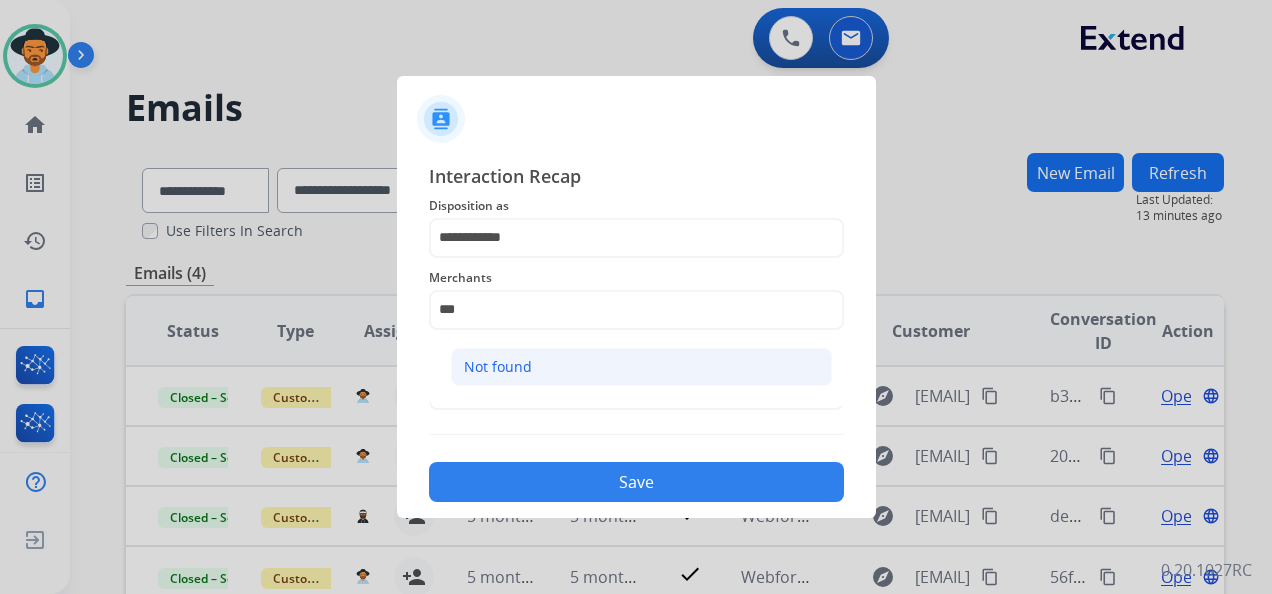 click on "Not found" 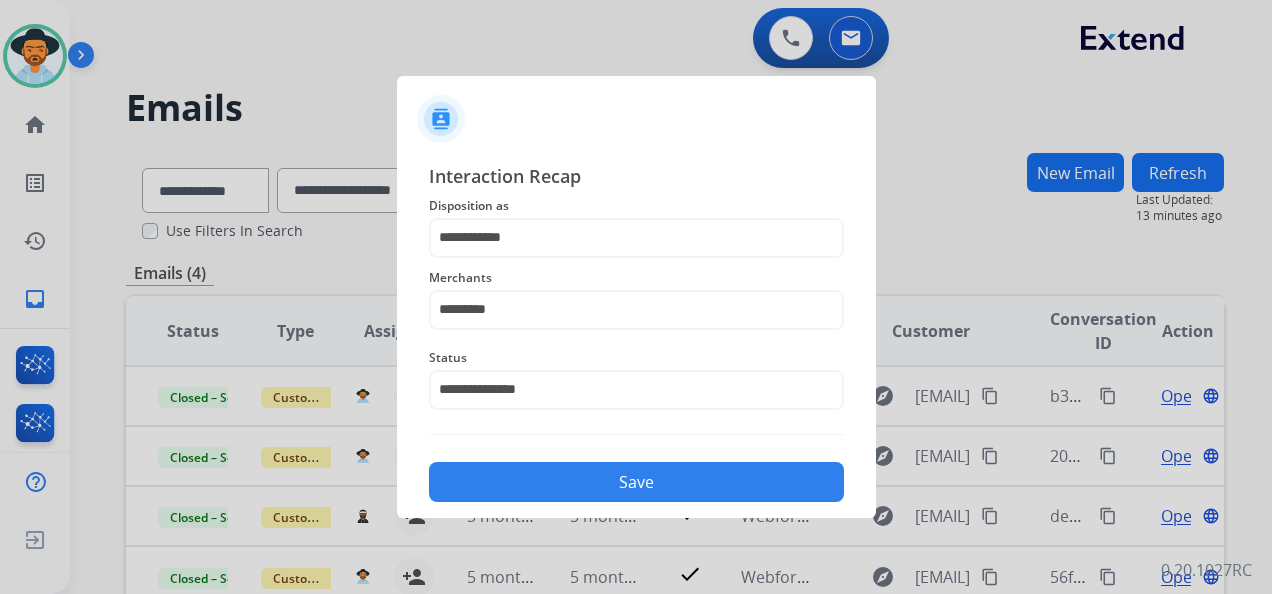 click on "Save" 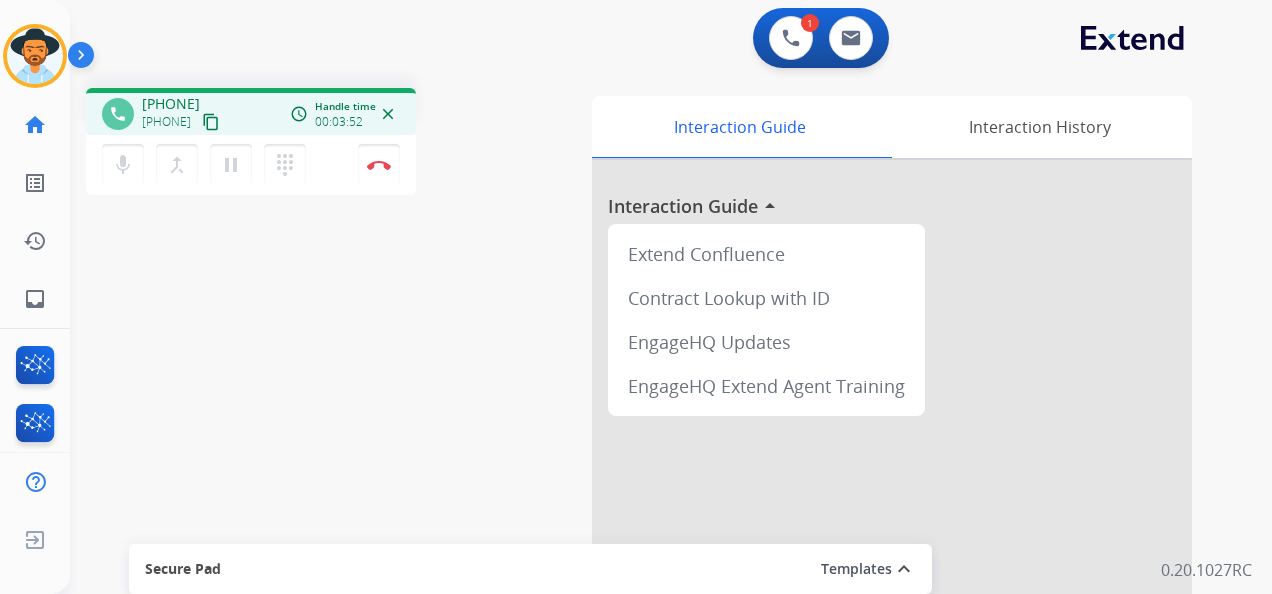 click on "Templates" at bounding box center (856, 569) 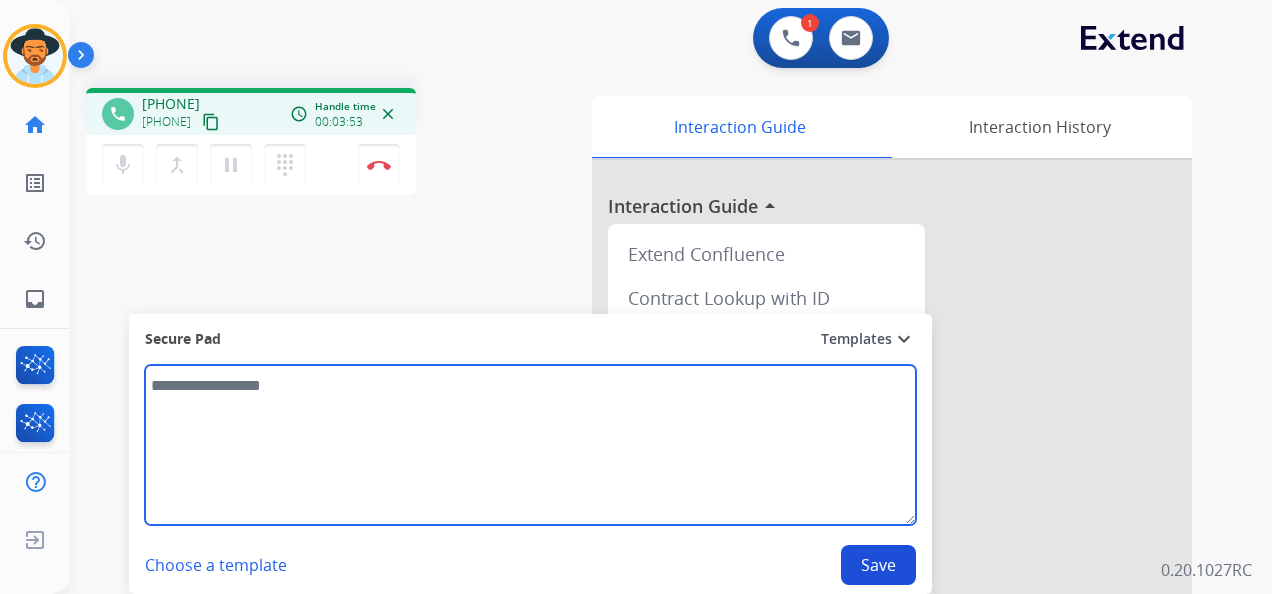 click at bounding box center [530, 445] 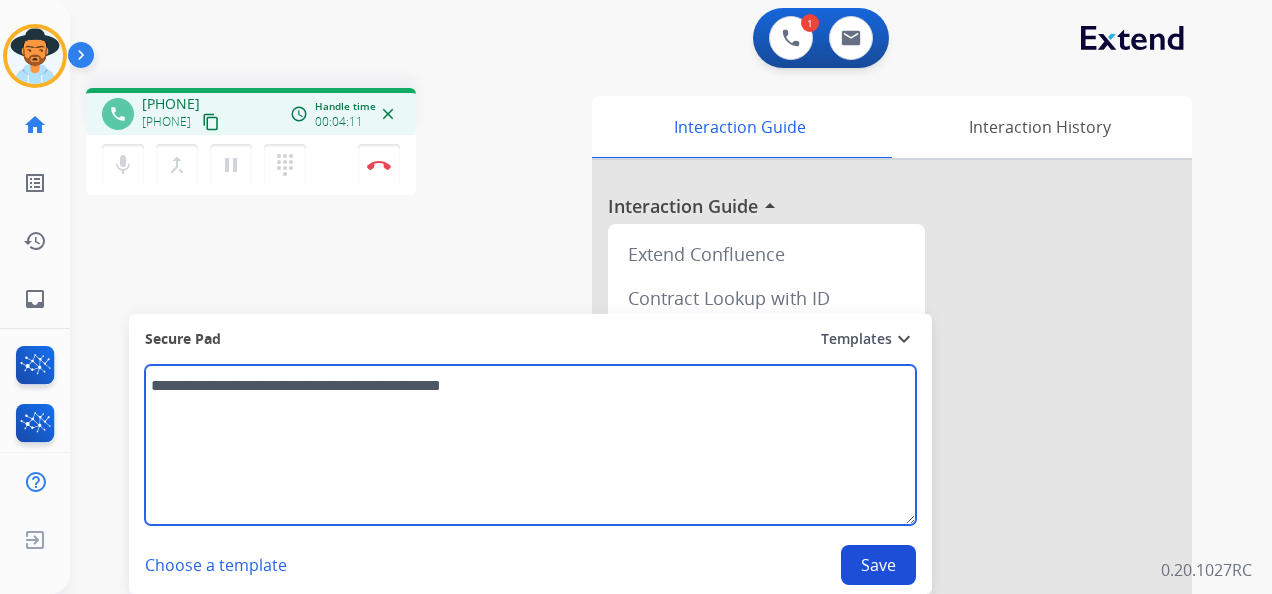 click on "**********" at bounding box center [530, 445] 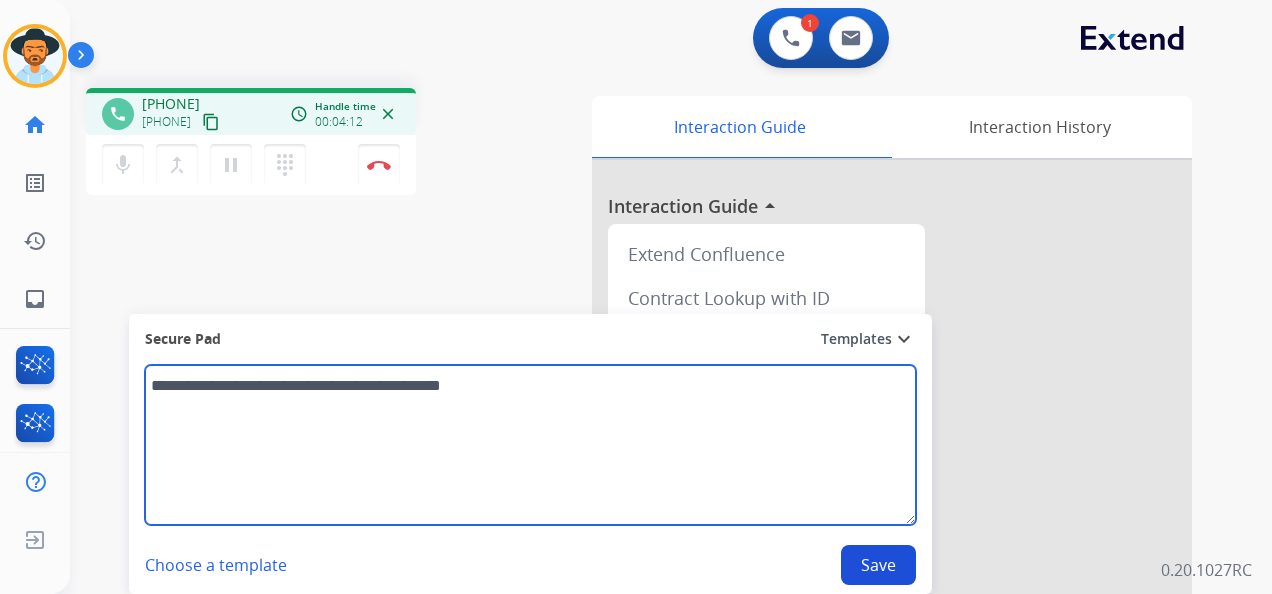 click on "**********" at bounding box center [530, 445] 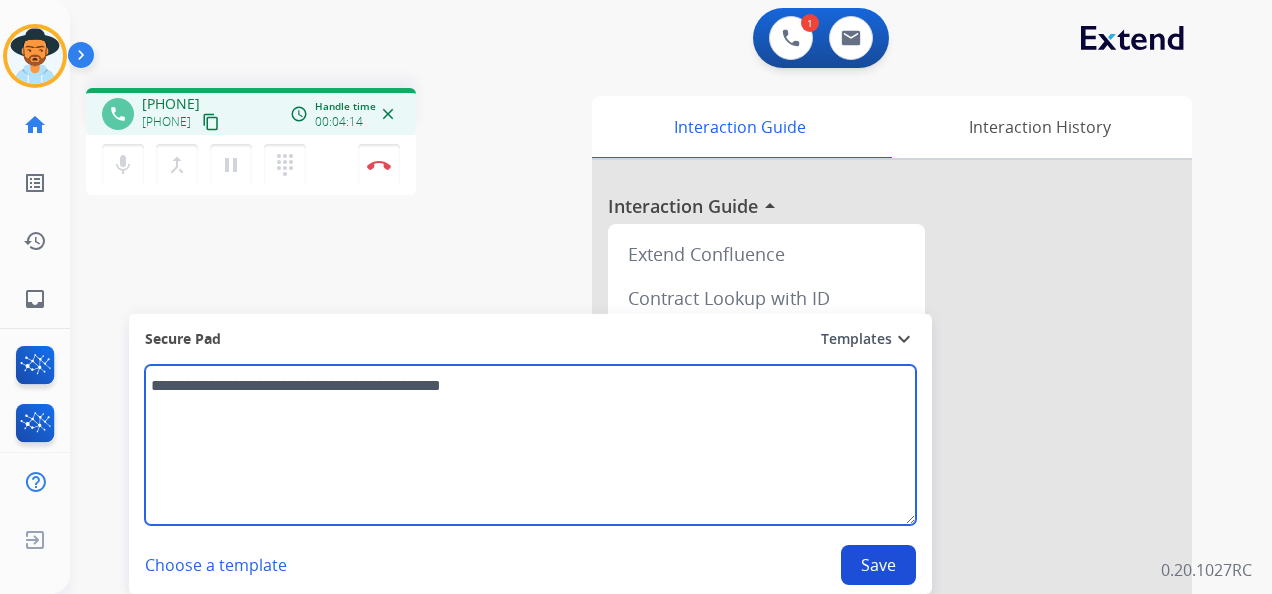 drag, startPoint x: 186, startPoint y: 387, endPoint x: 243, endPoint y: 452, distance: 86.4523 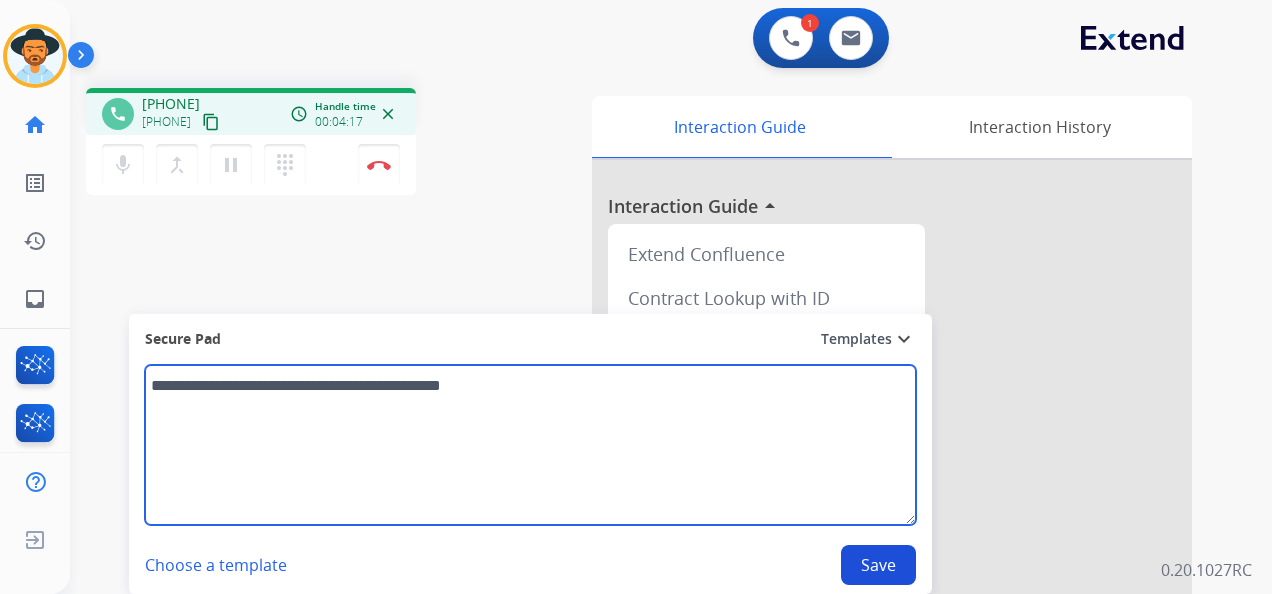 click on "**********" at bounding box center [530, 445] 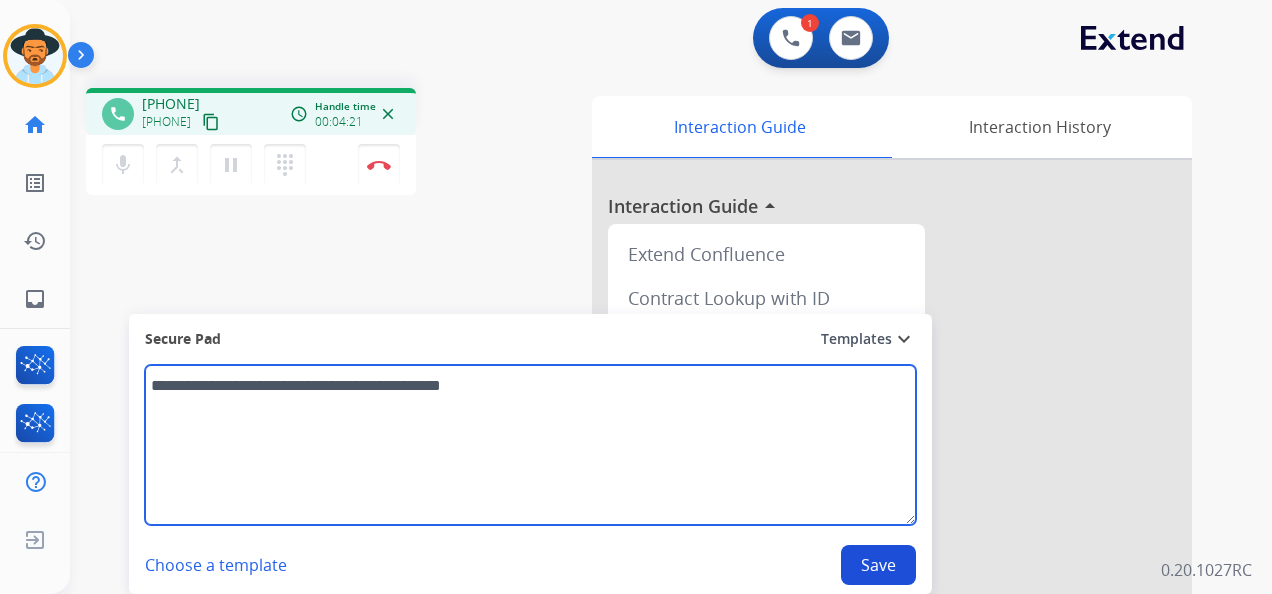 click on "**********" at bounding box center (530, 445) 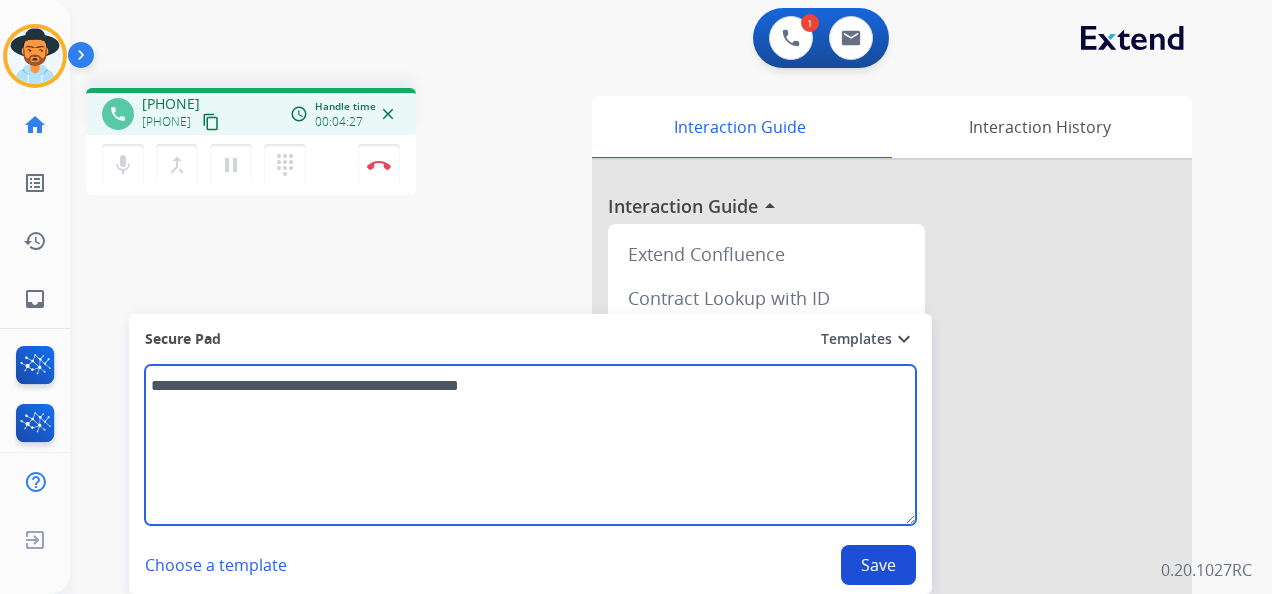 click on "**********" at bounding box center [530, 445] 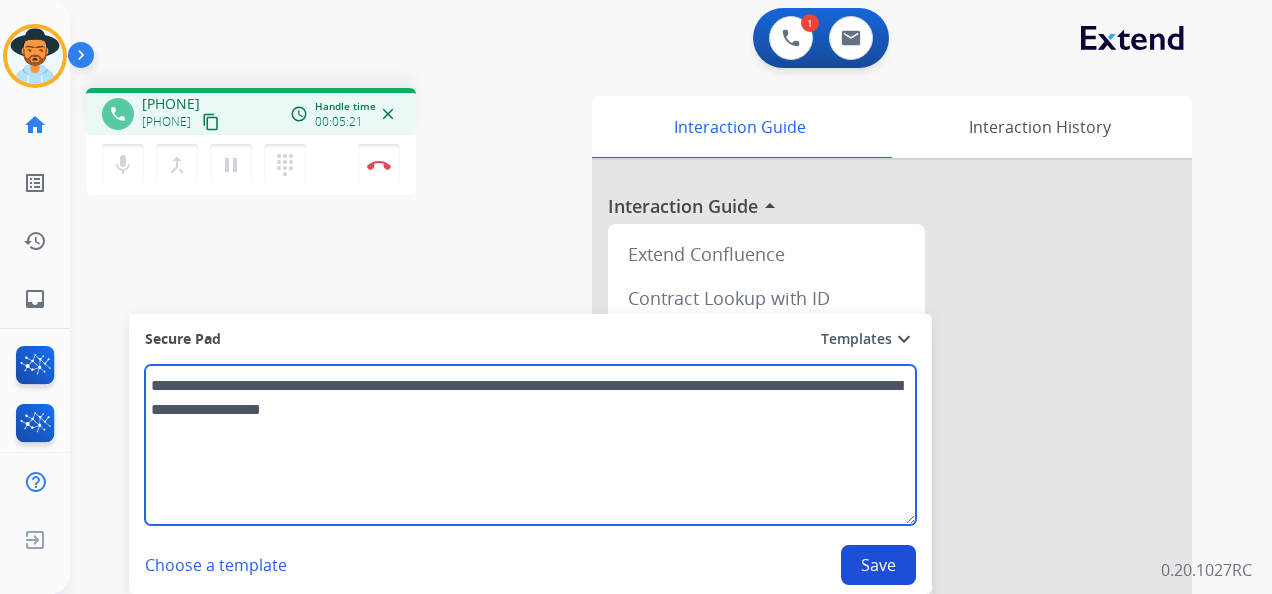 click on "**********" at bounding box center [530, 445] 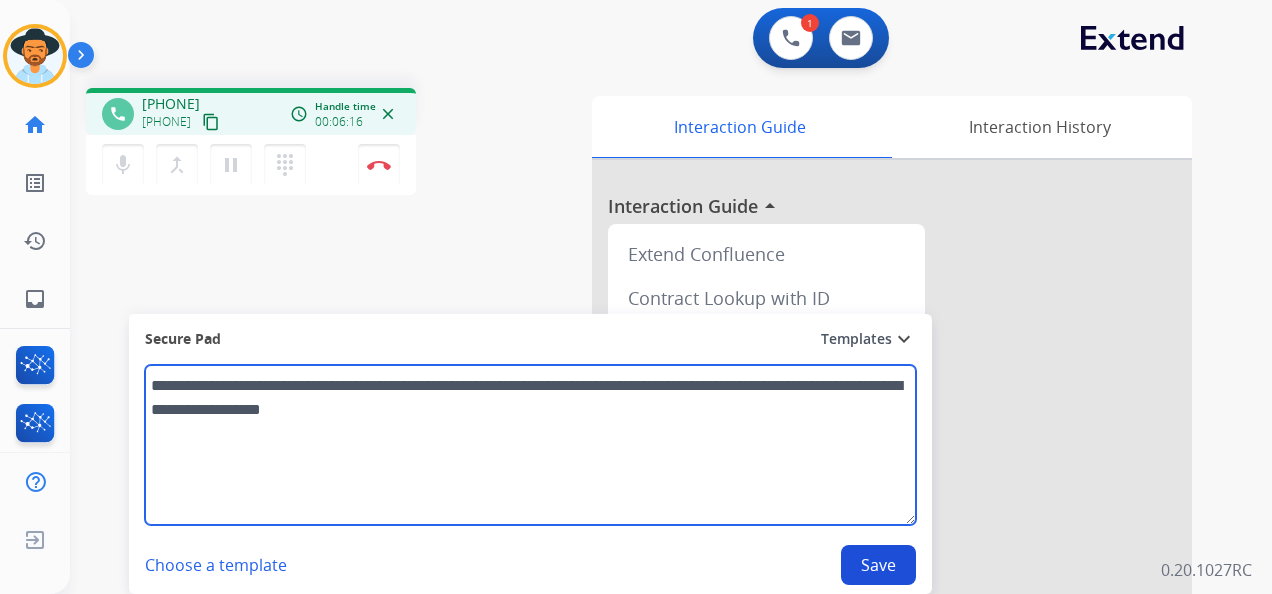click on "**********" at bounding box center (530, 445) 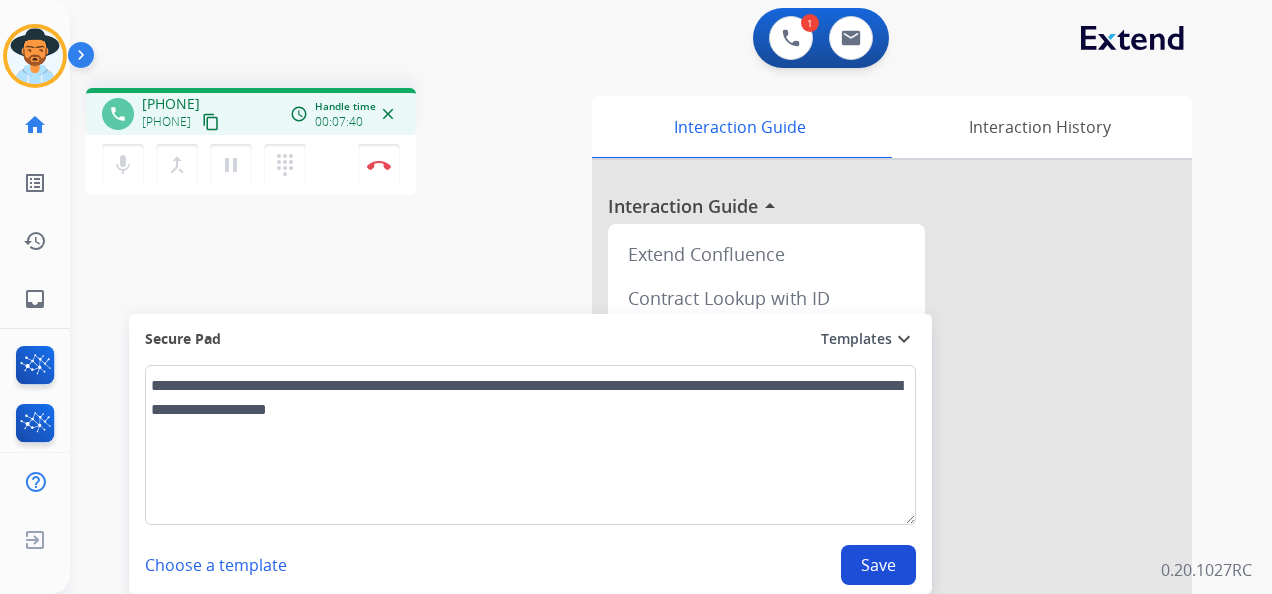 click on "1 Voice Interactions  0  Email Interactions" at bounding box center [659, 40] 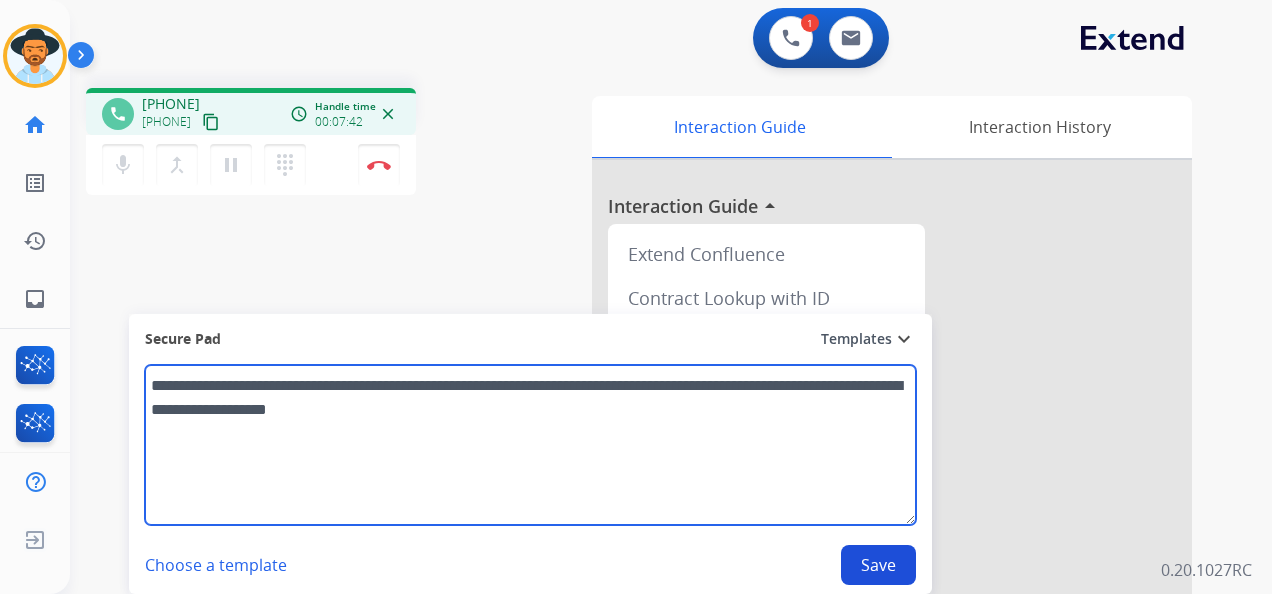 click on "**********" at bounding box center (530, 445) 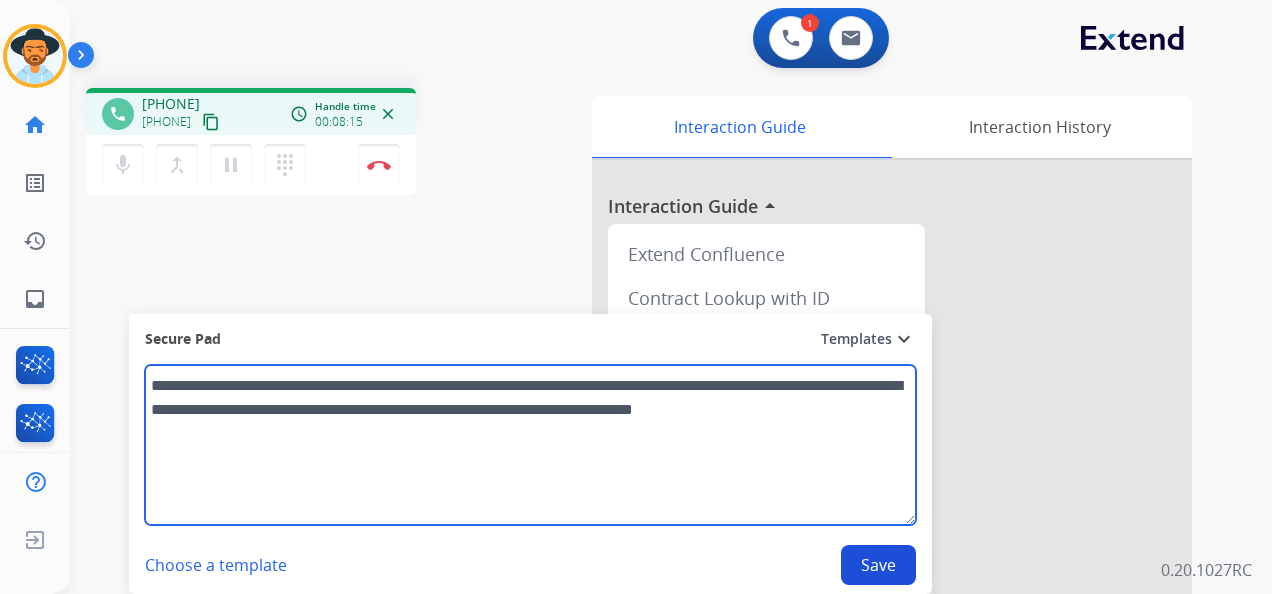 click on "**********" at bounding box center [530, 445] 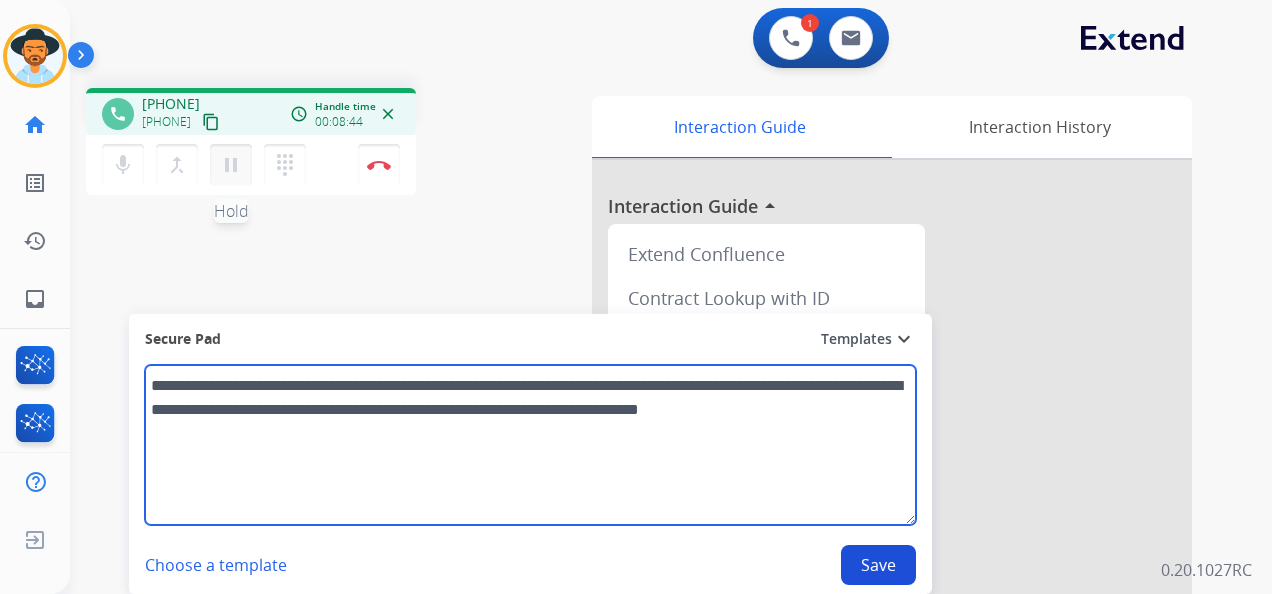 type on "**********" 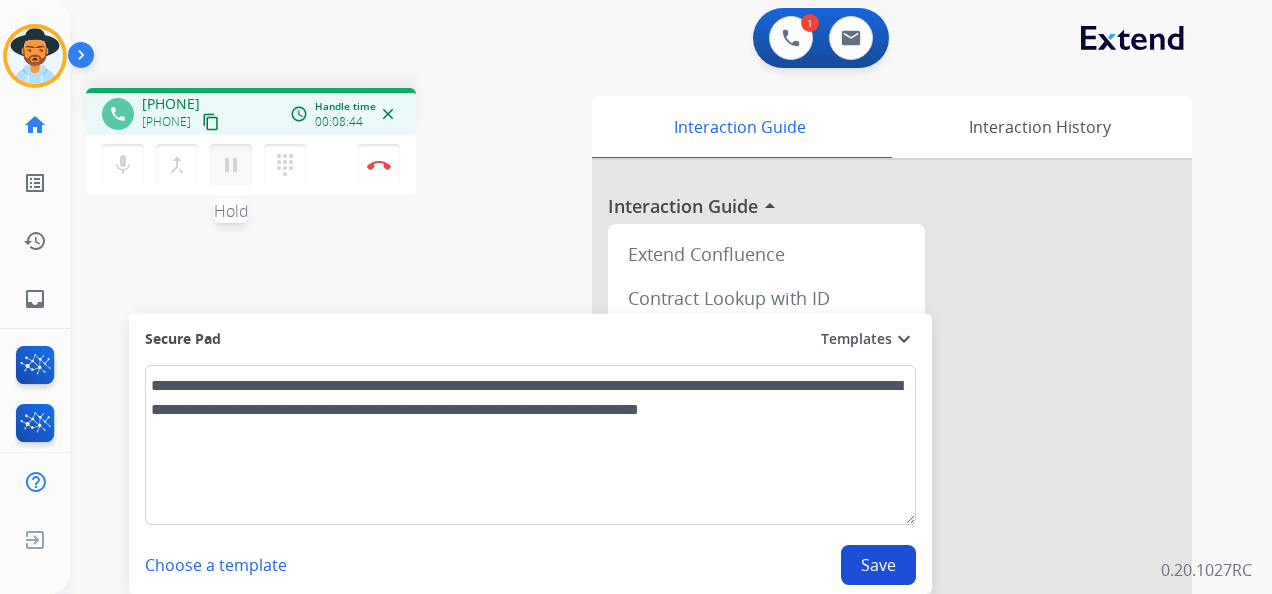 click on "pause" at bounding box center (231, 165) 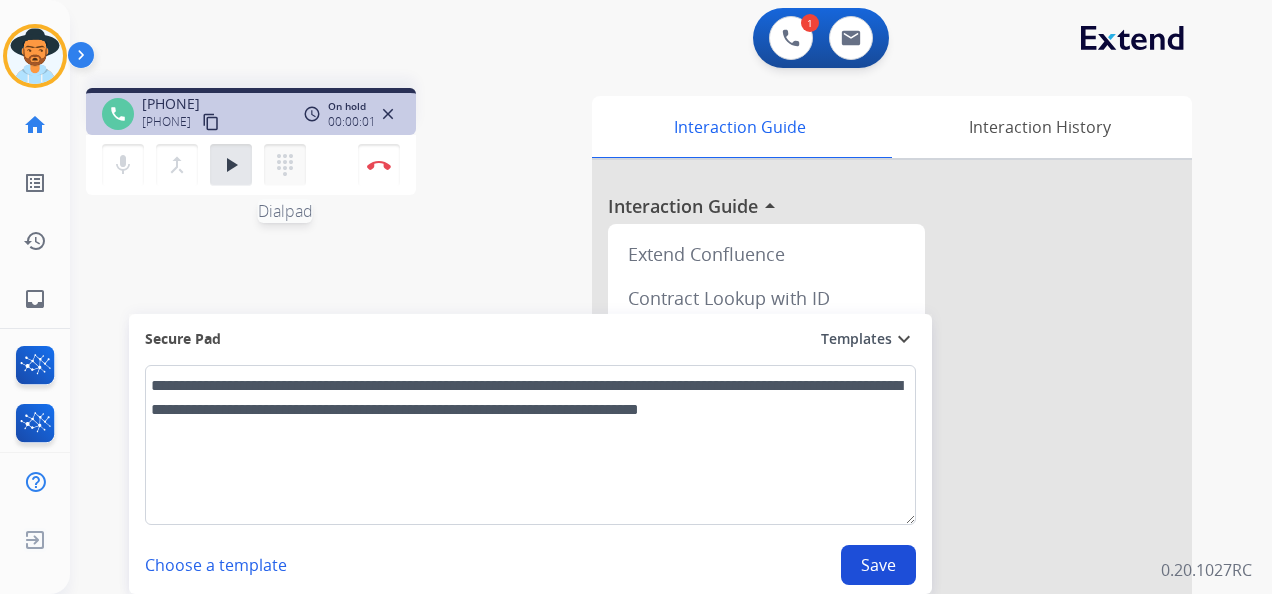 click on "dialpad" at bounding box center [285, 165] 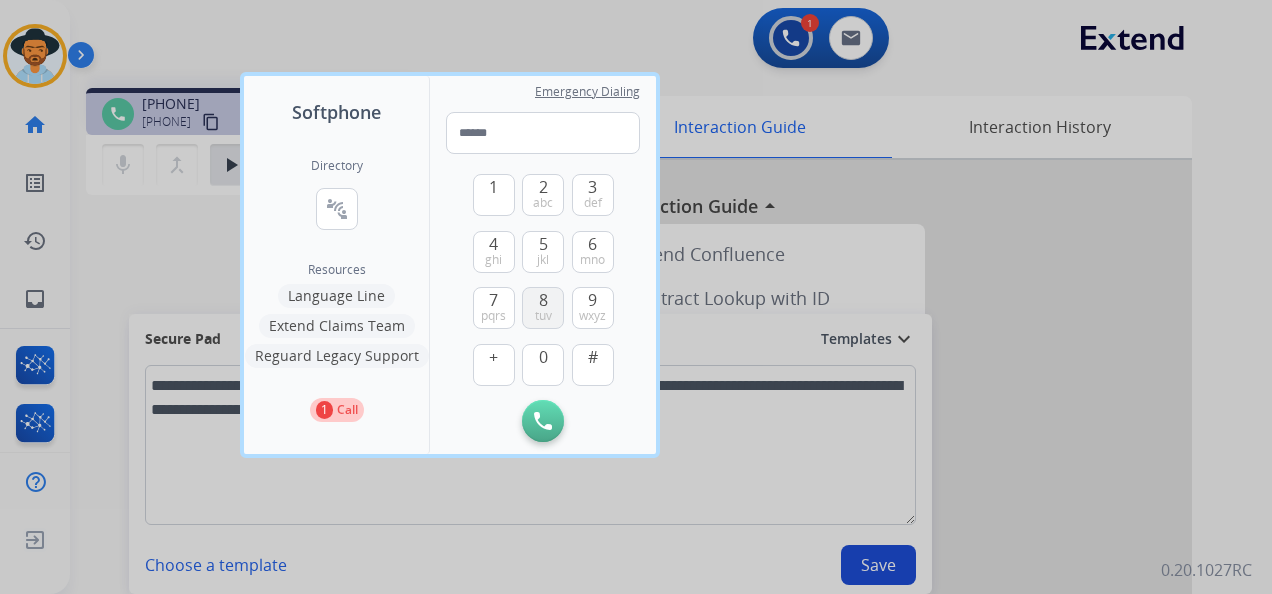 click on "8" at bounding box center (543, 300) 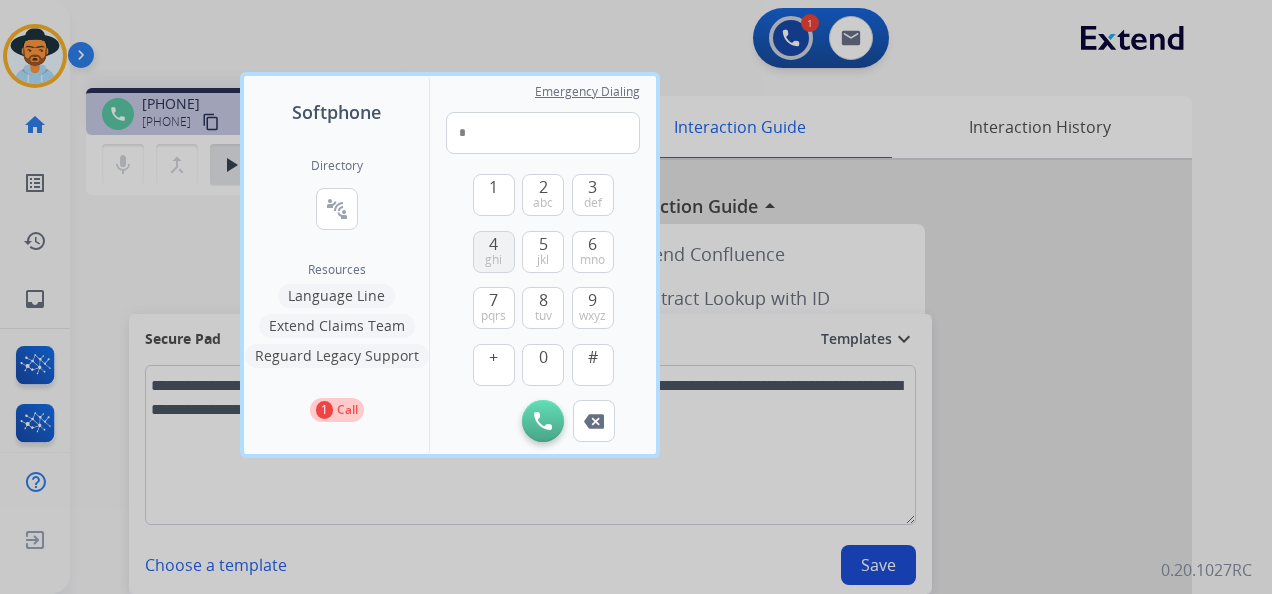 click on "ghi" at bounding box center (493, 260) 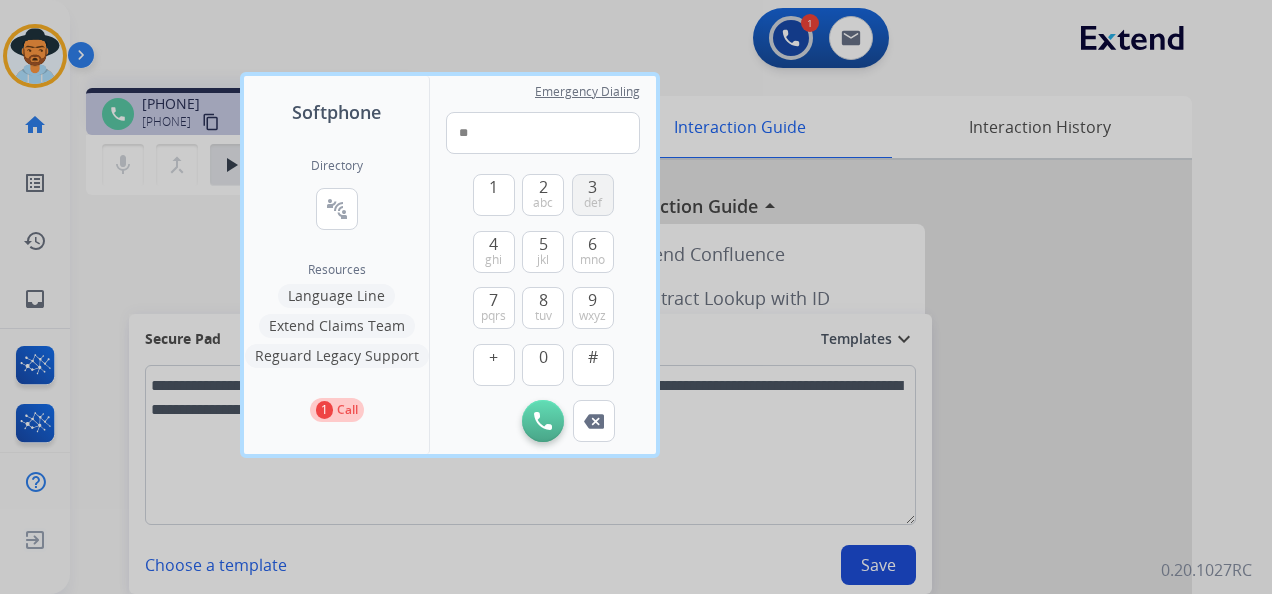 click on "3" at bounding box center [592, 187] 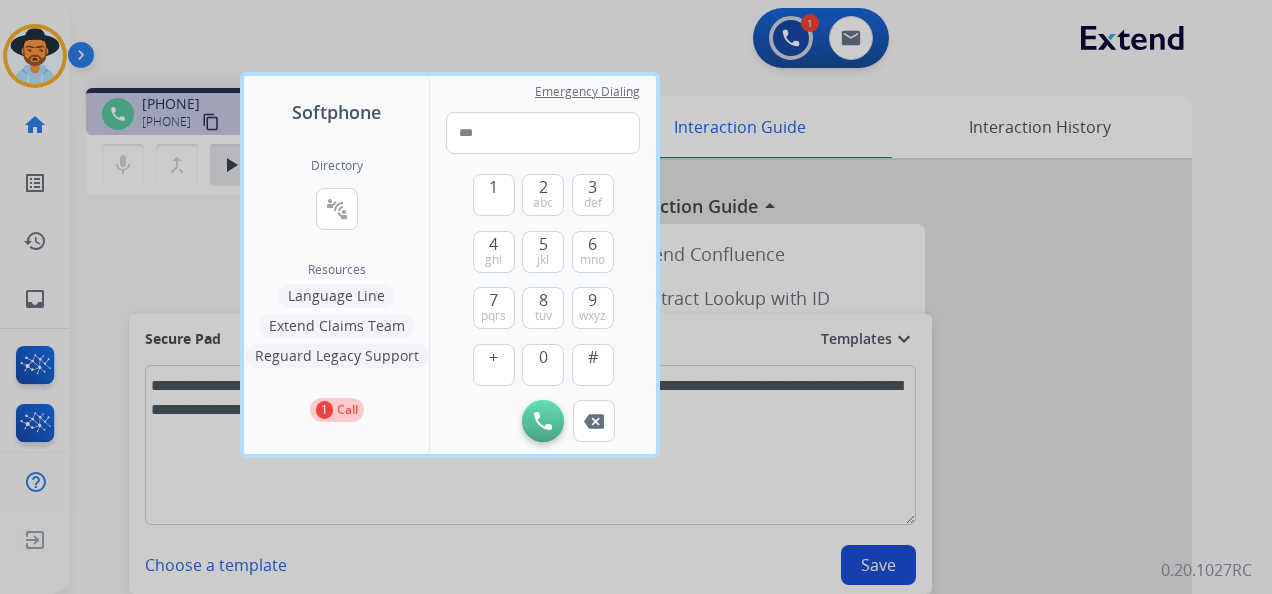 drag, startPoint x: 546, startPoint y: 296, endPoint x: 548, endPoint y: 285, distance: 11.18034 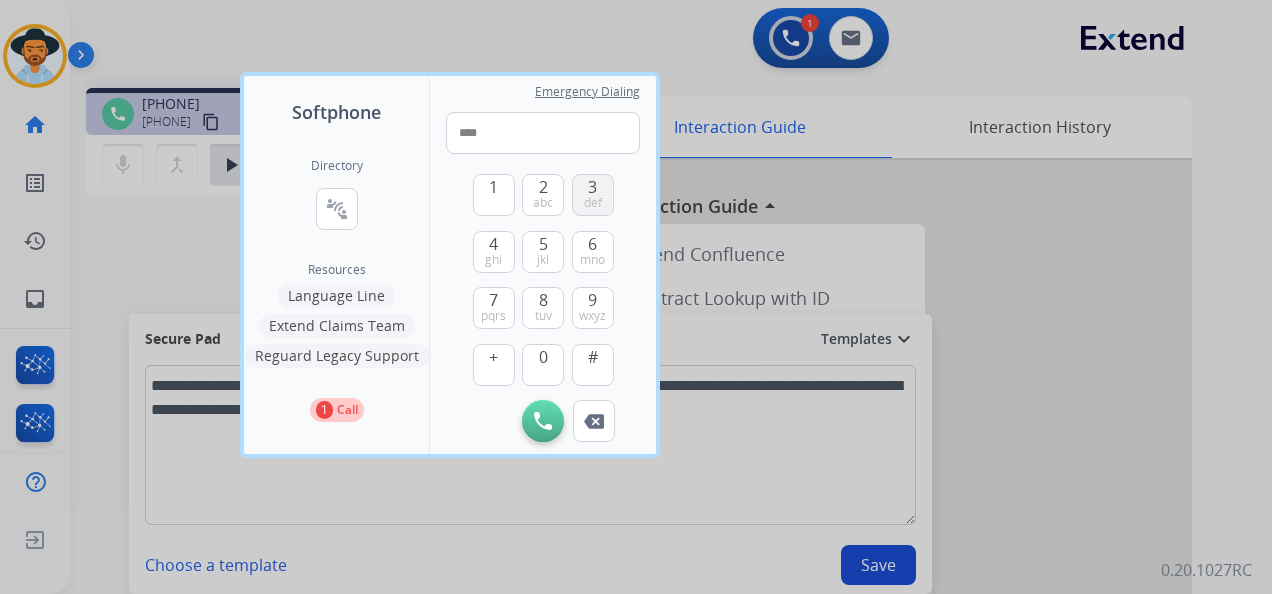 click on "3" at bounding box center (592, 187) 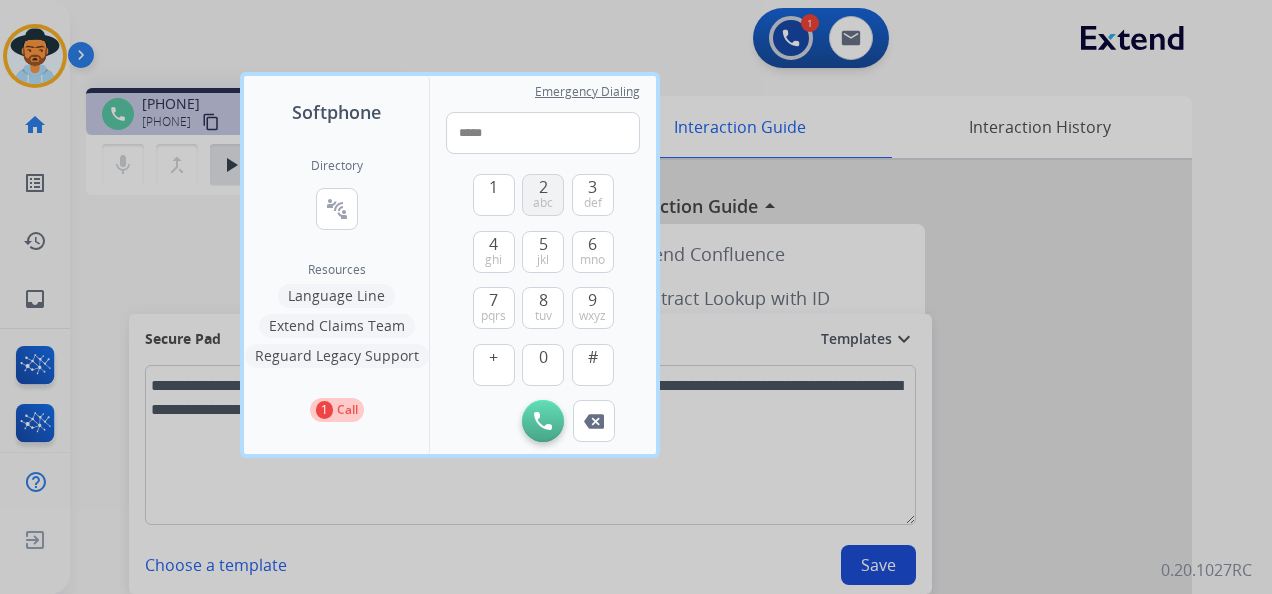 click on "2" at bounding box center [543, 187] 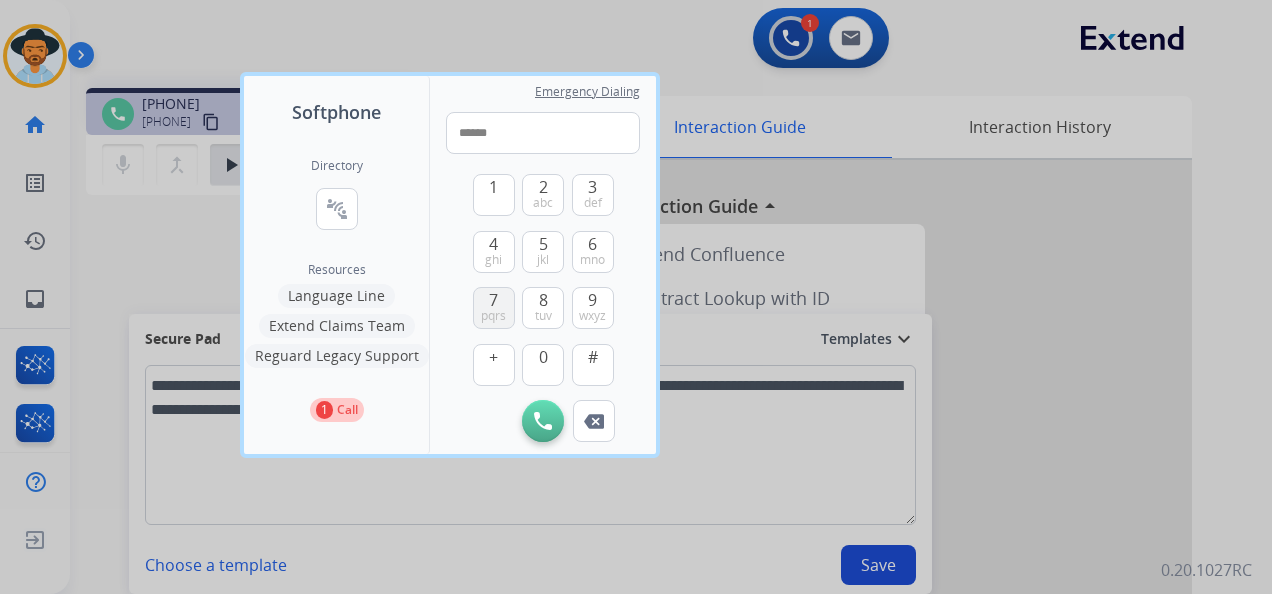click on "7 pqrs" at bounding box center (494, 308) 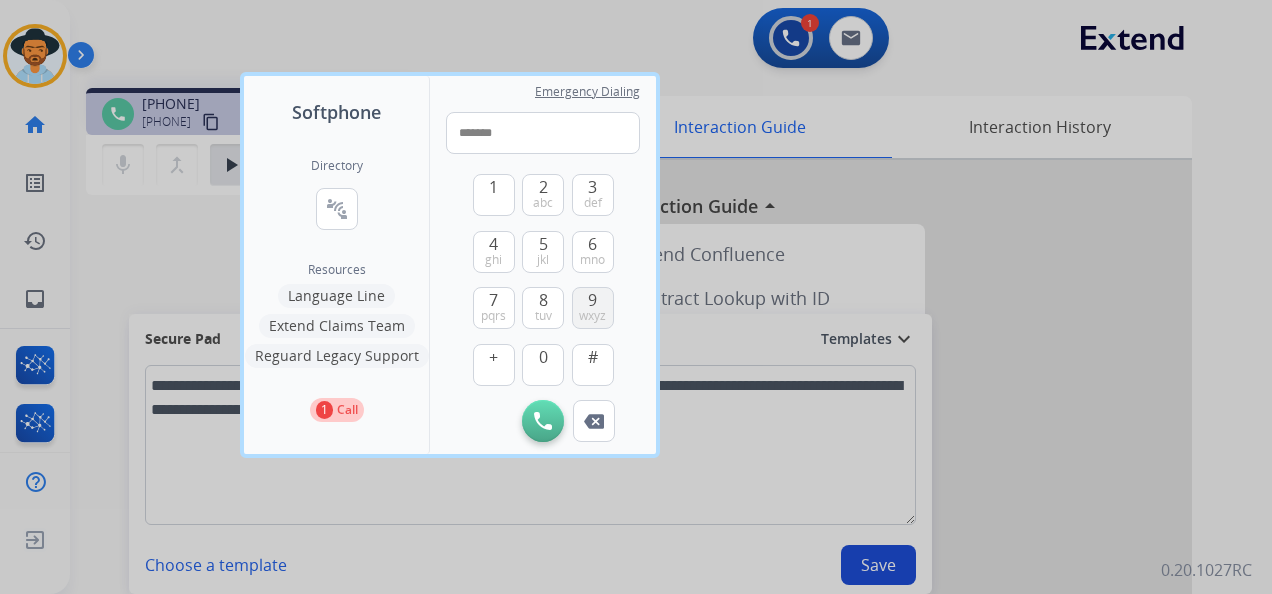 click on "9" at bounding box center (592, 300) 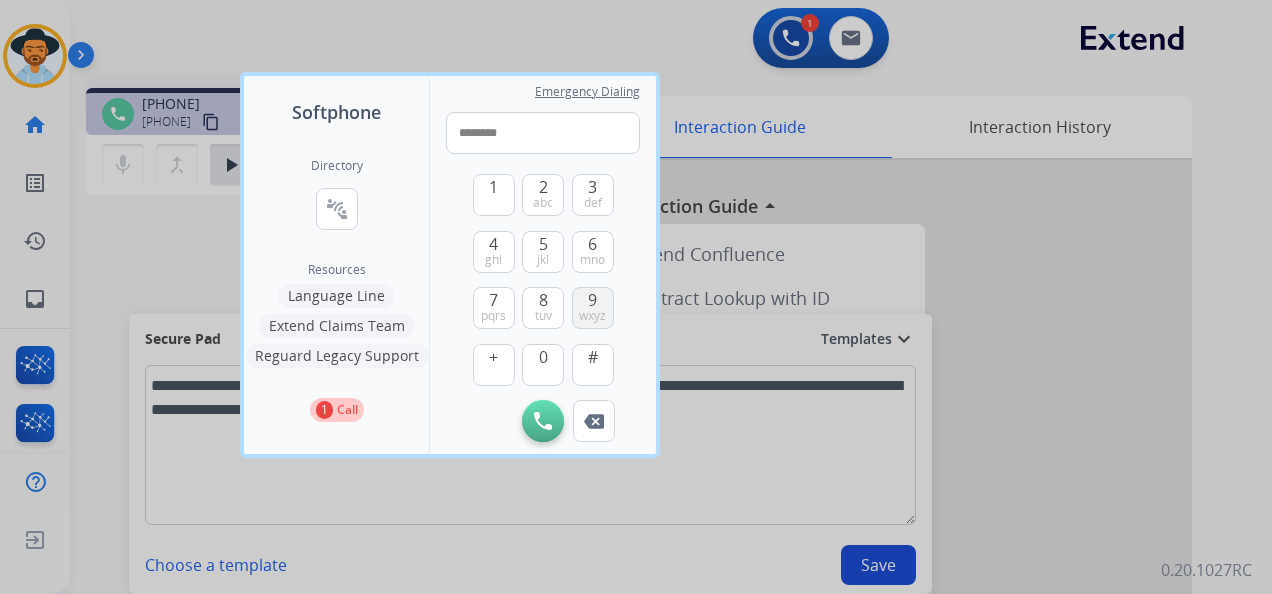 click on "9" at bounding box center (592, 300) 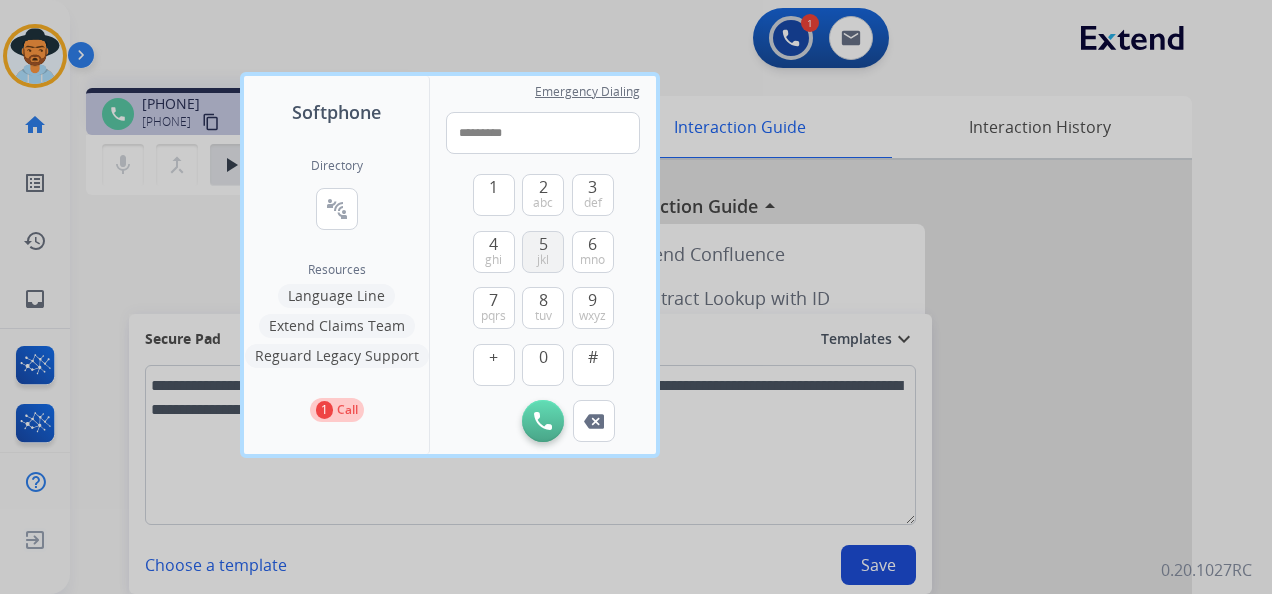 click on "jkl" at bounding box center (543, 260) 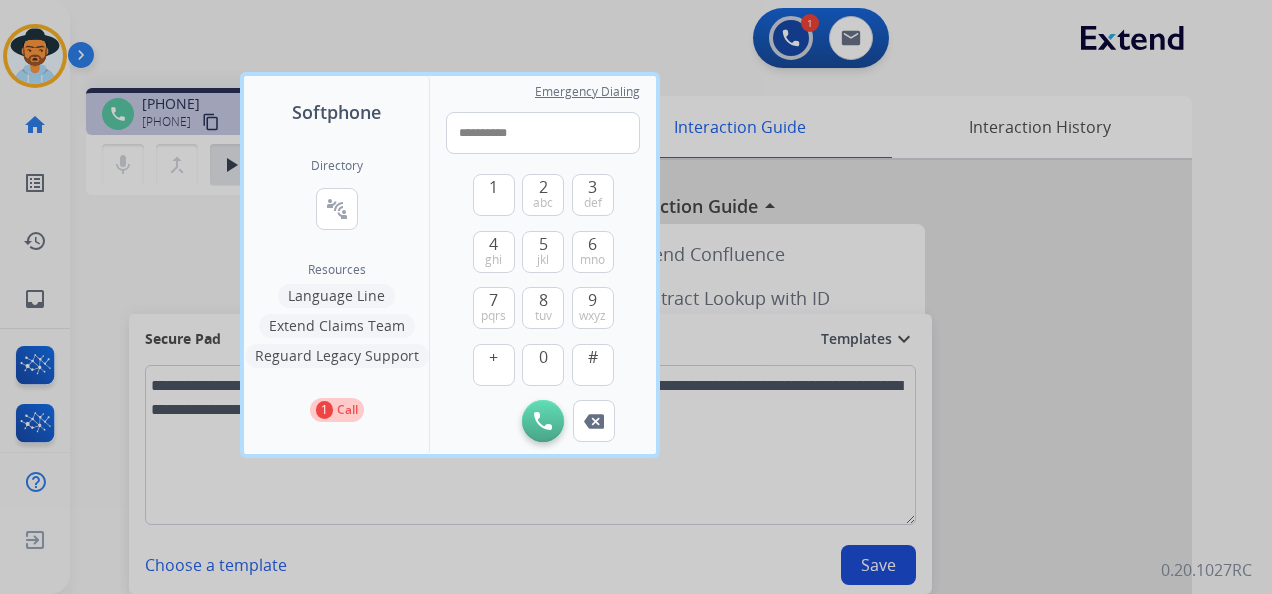 drag, startPoint x: 534, startPoint y: 405, endPoint x: 467, endPoint y: 409, distance: 67.11929 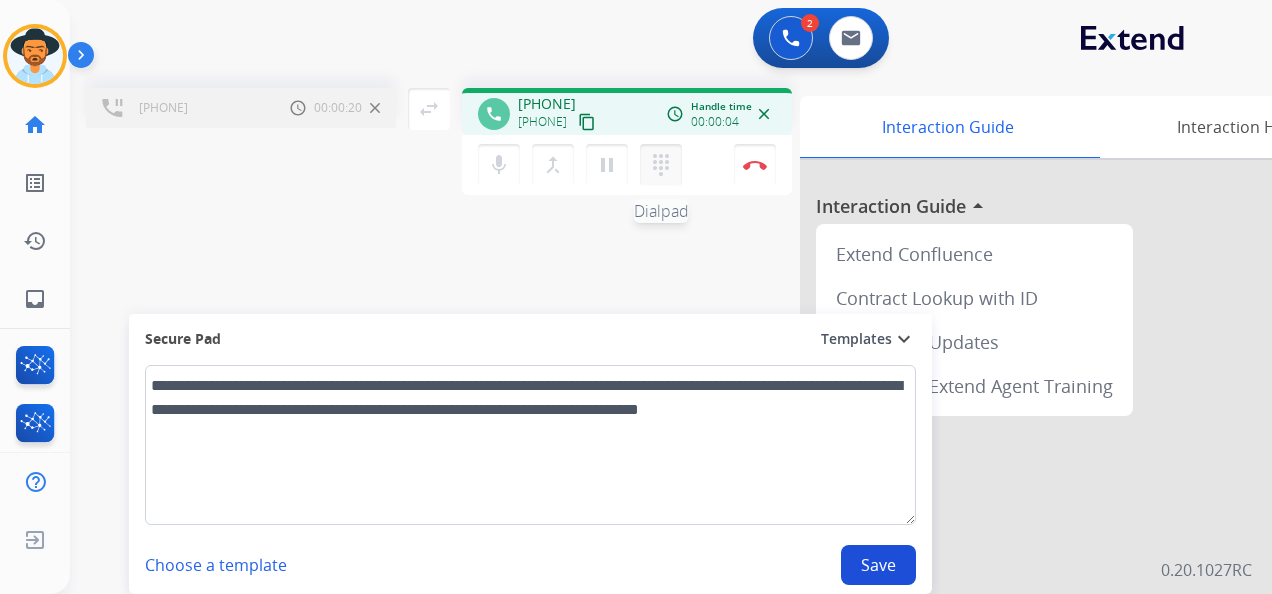 click on "dialpad" at bounding box center (661, 165) 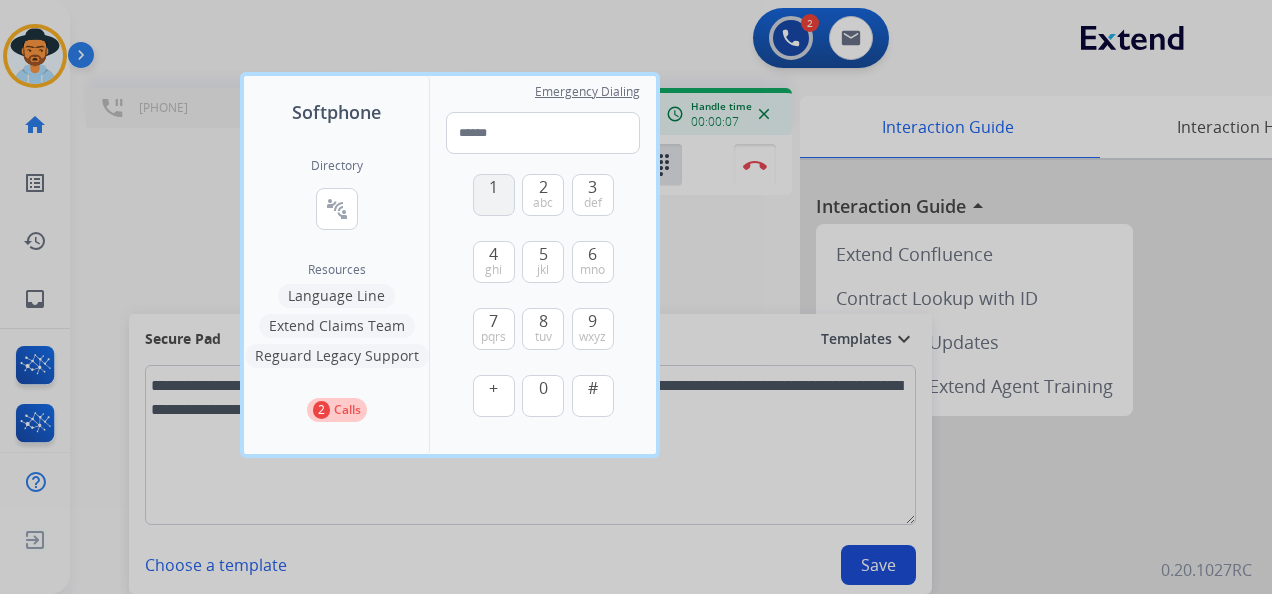 click on "1" at bounding box center [494, 195] 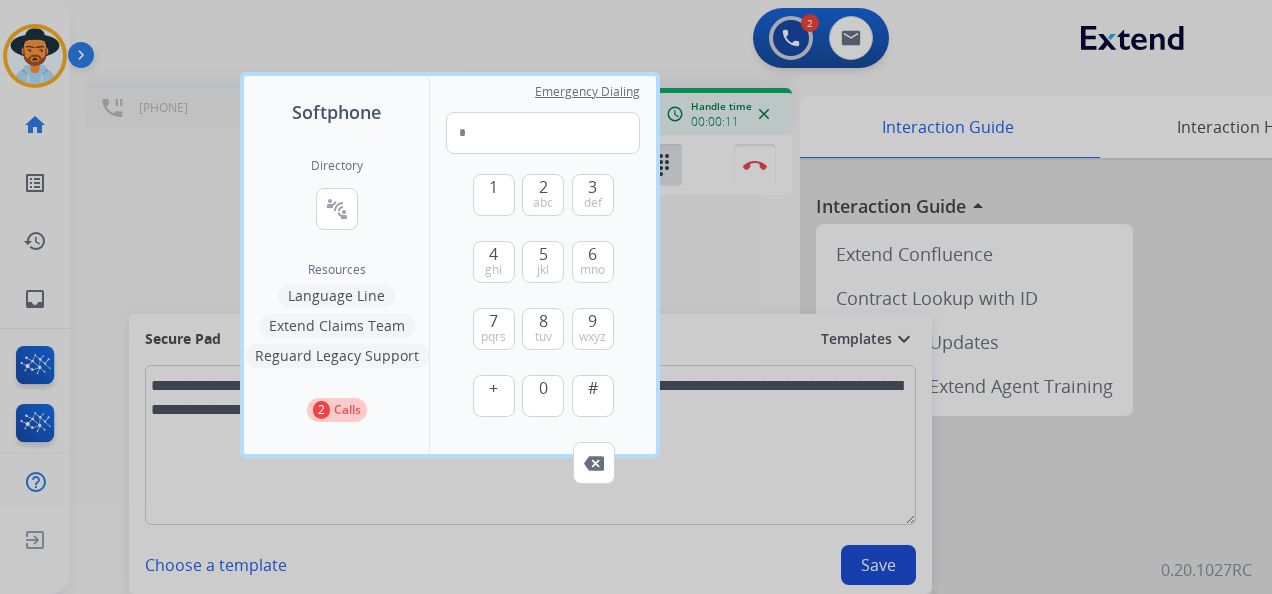 click at bounding box center (636, 297) 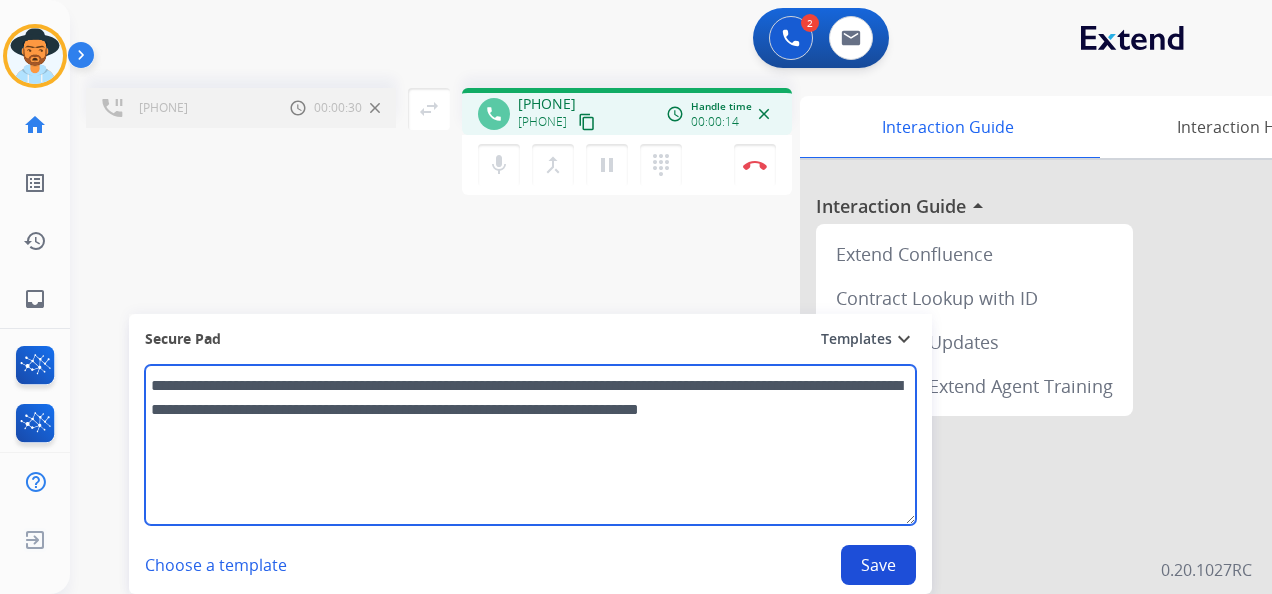click on "**********" at bounding box center [530, 445] 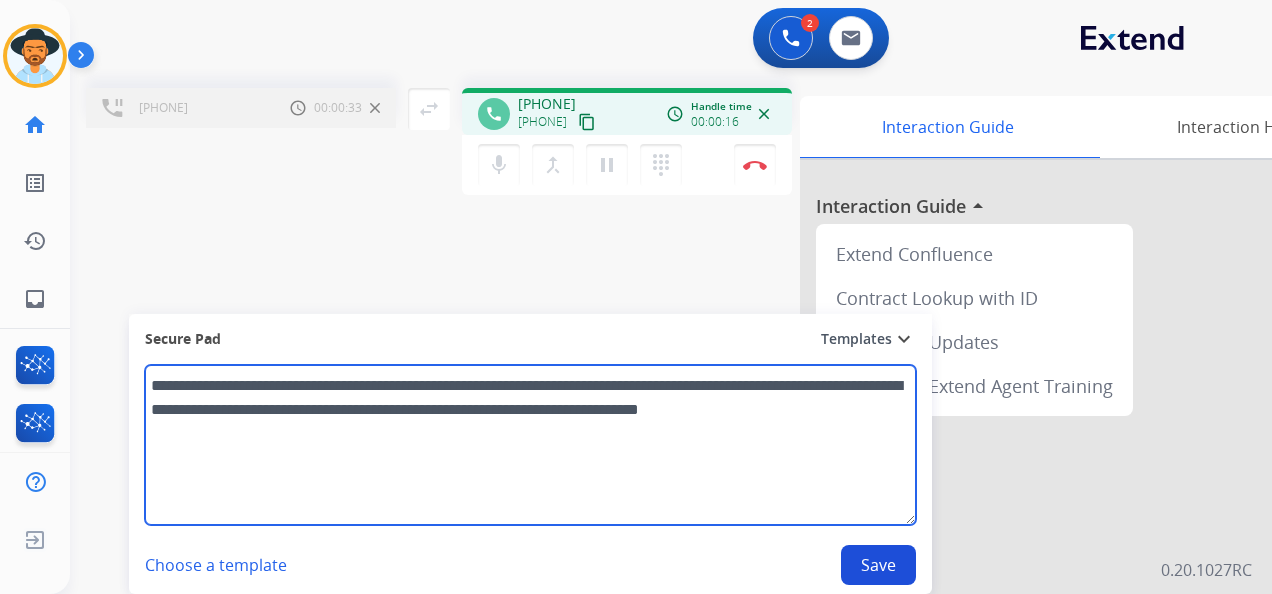 click on "**********" at bounding box center [530, 445] 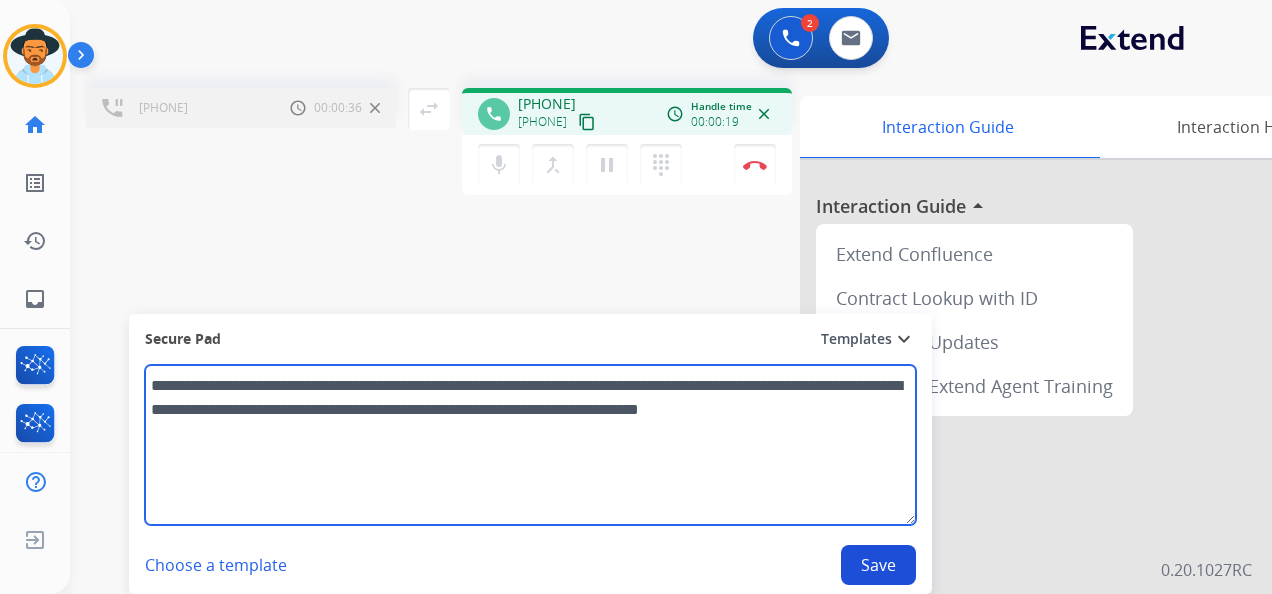 click on "**********" at bounding box center (530, 445) 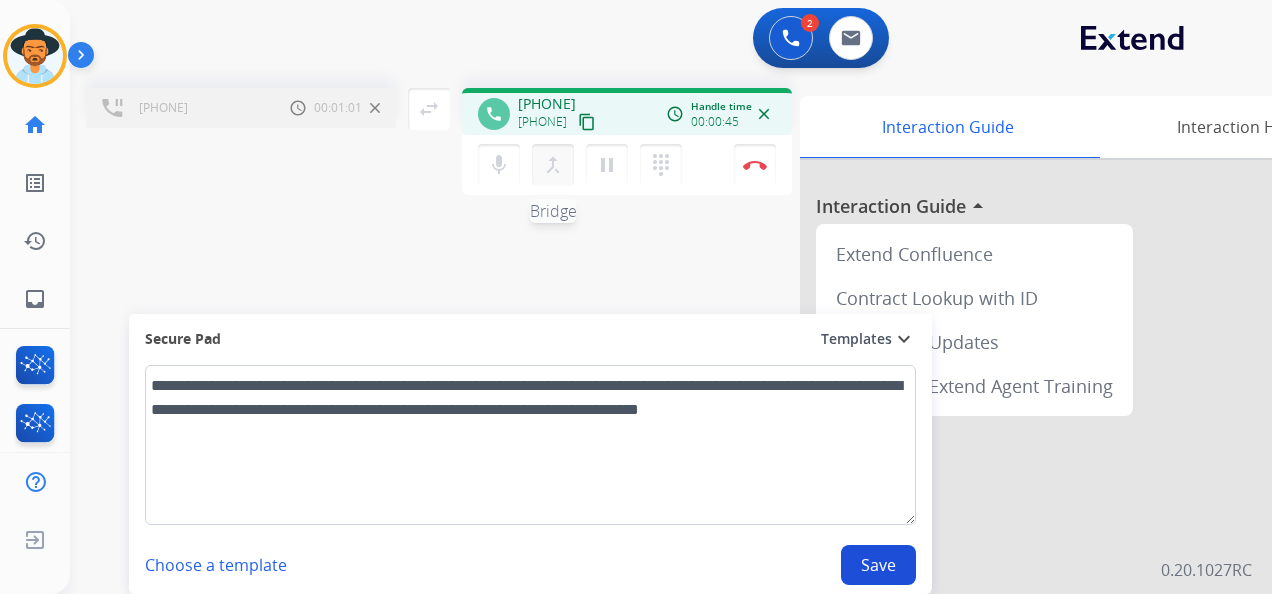 click on "merge_type" at bounding box center (553, 165) 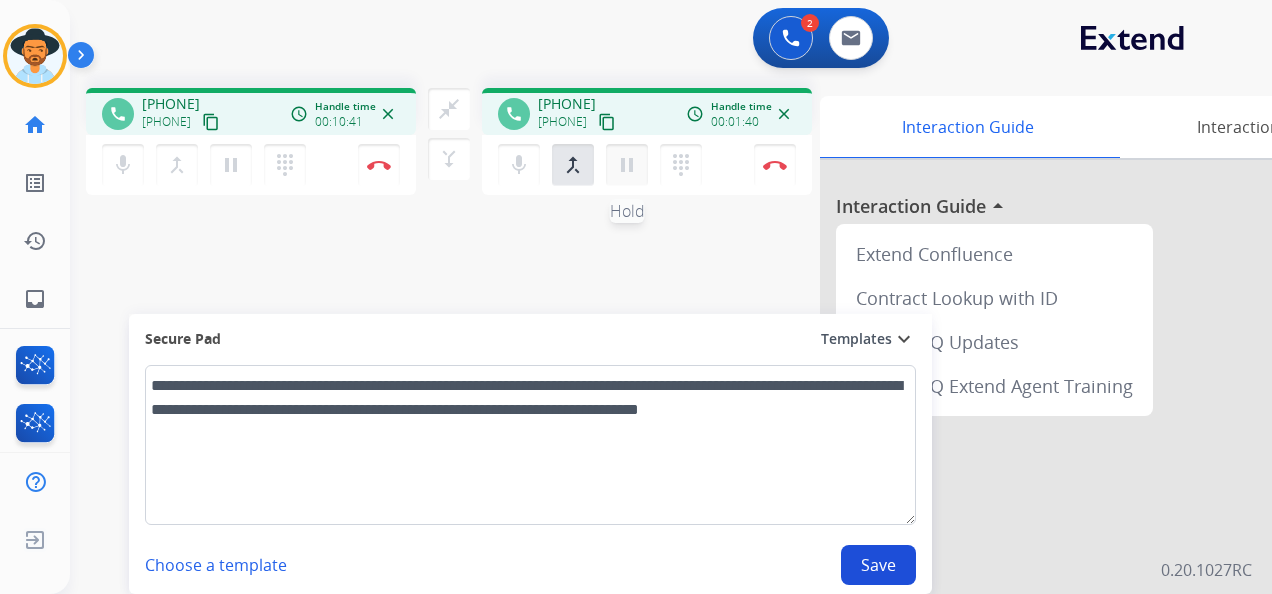 click on "pause" at bounding box center (231, 165) 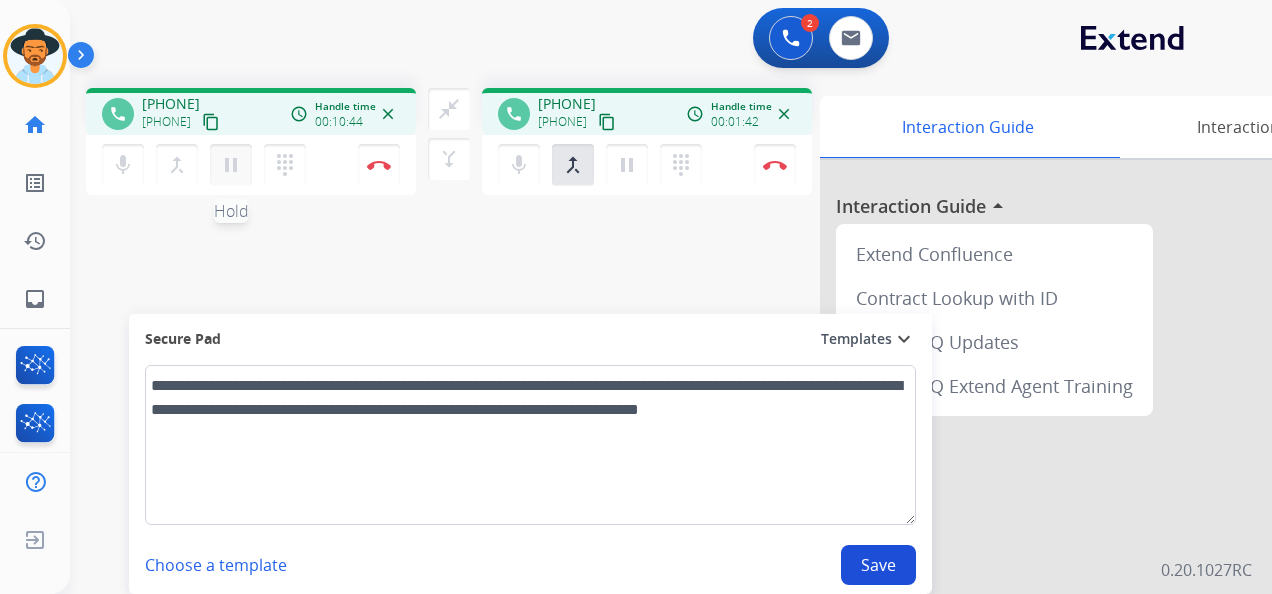 click on "pause" at bounding box center [231, 165] 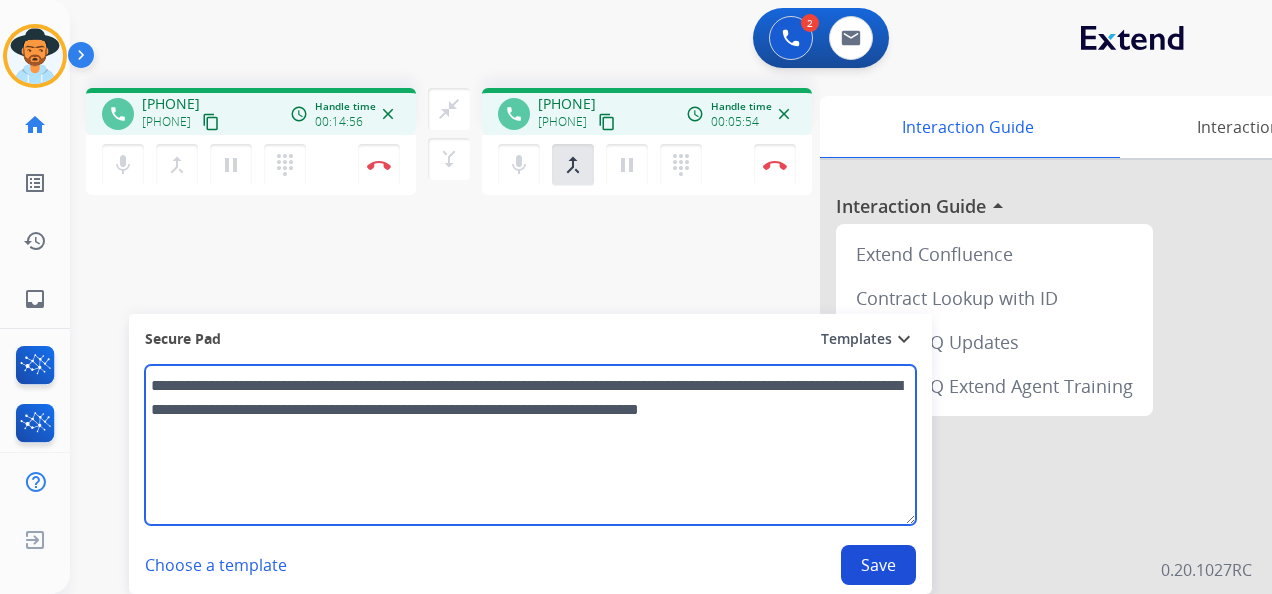 click on "**********" at bounding box center (530, 445) 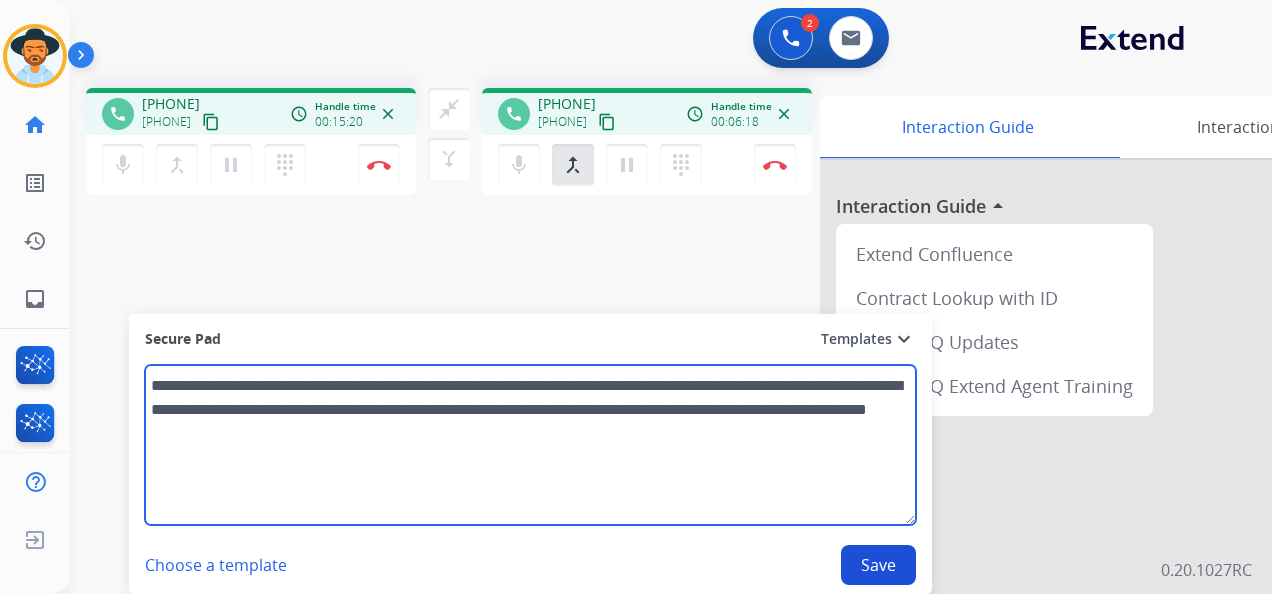 click on "**********" at bounding box center [530, 445] 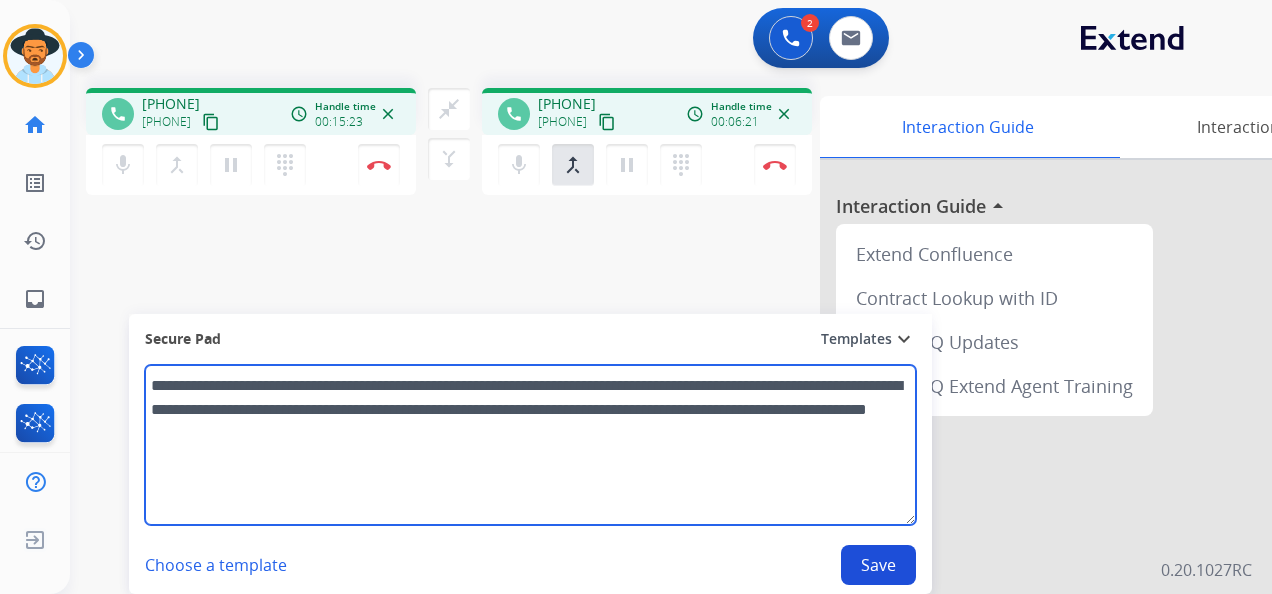 click on "**********" at bounding box center (530, 445) 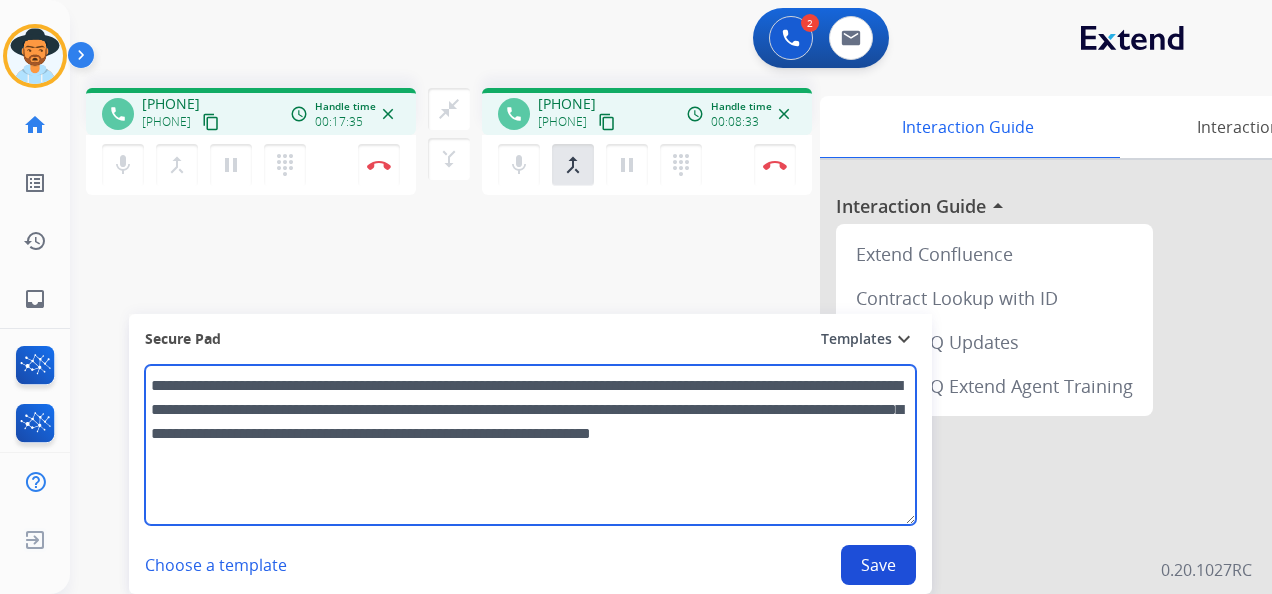 type on "**********" 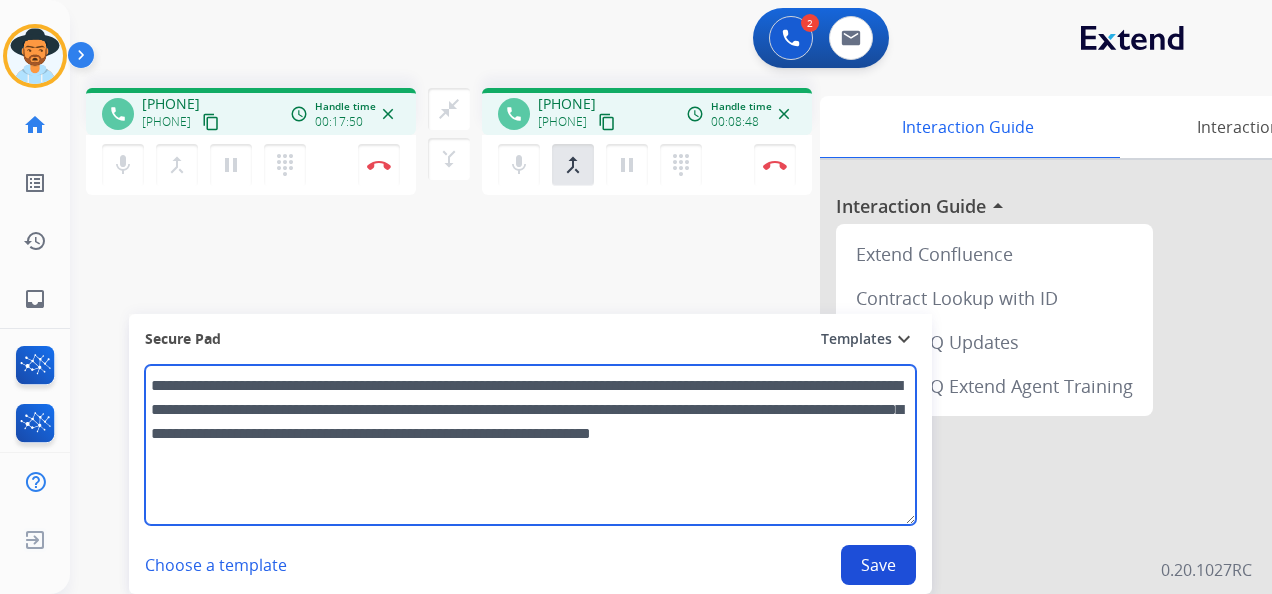 click on "**********" at bounding box center (530, 445) 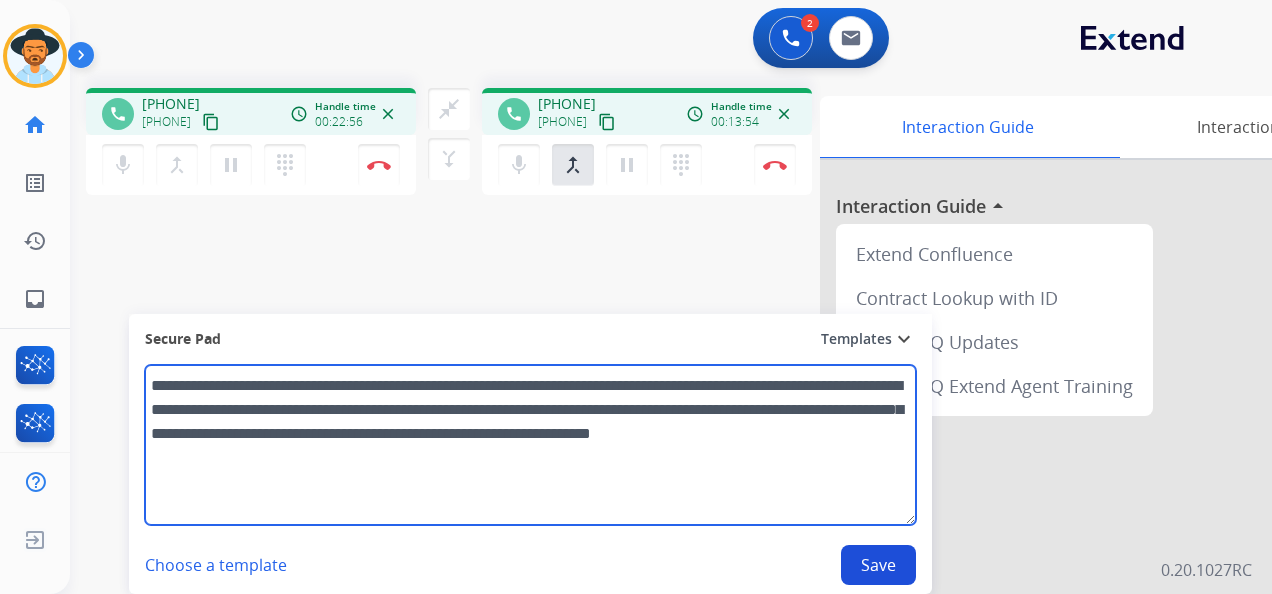click on "**********" at bounding box center [530, 445] 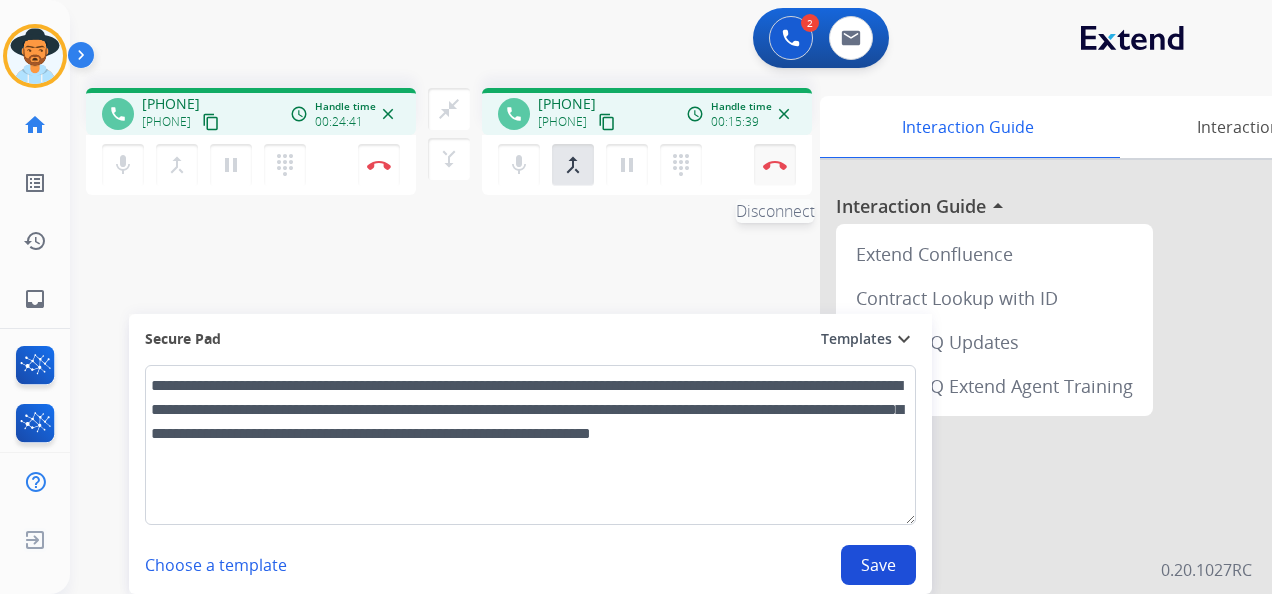click at bounding box center [379, 165] 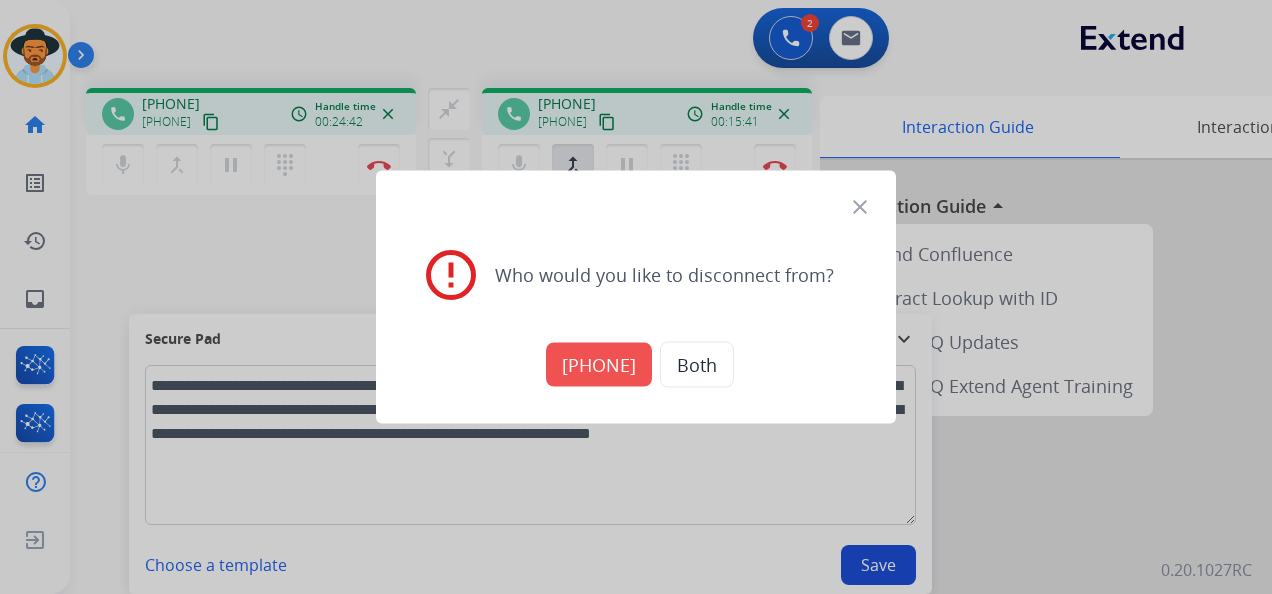 click on "Both" at bounding box center [697, 365] 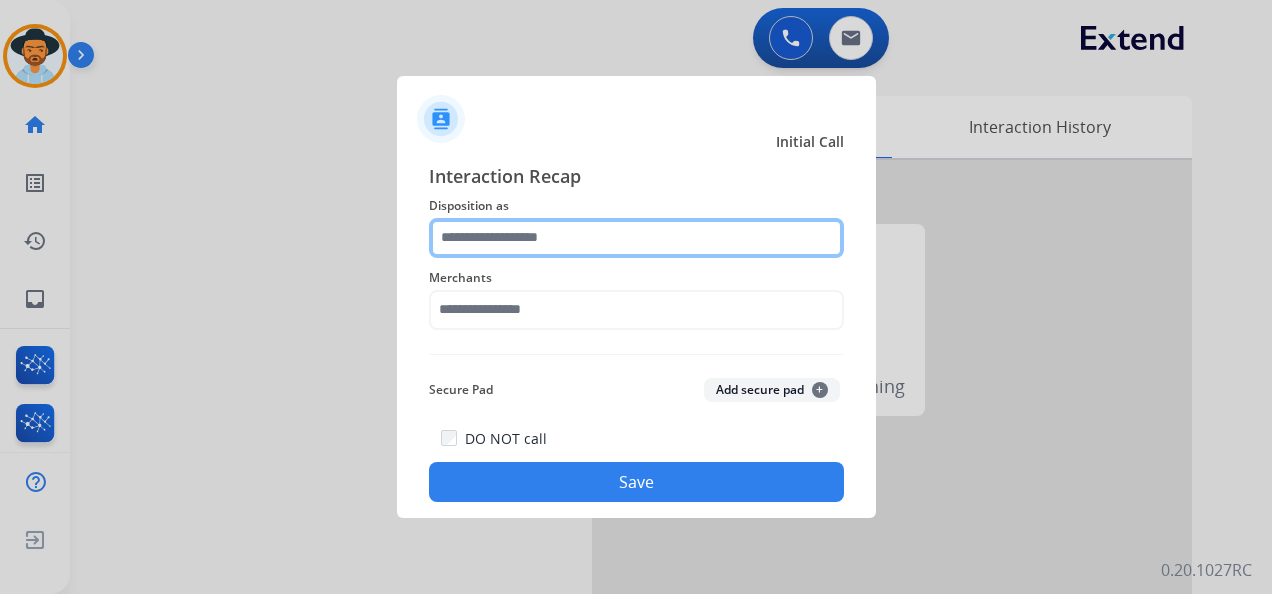 click 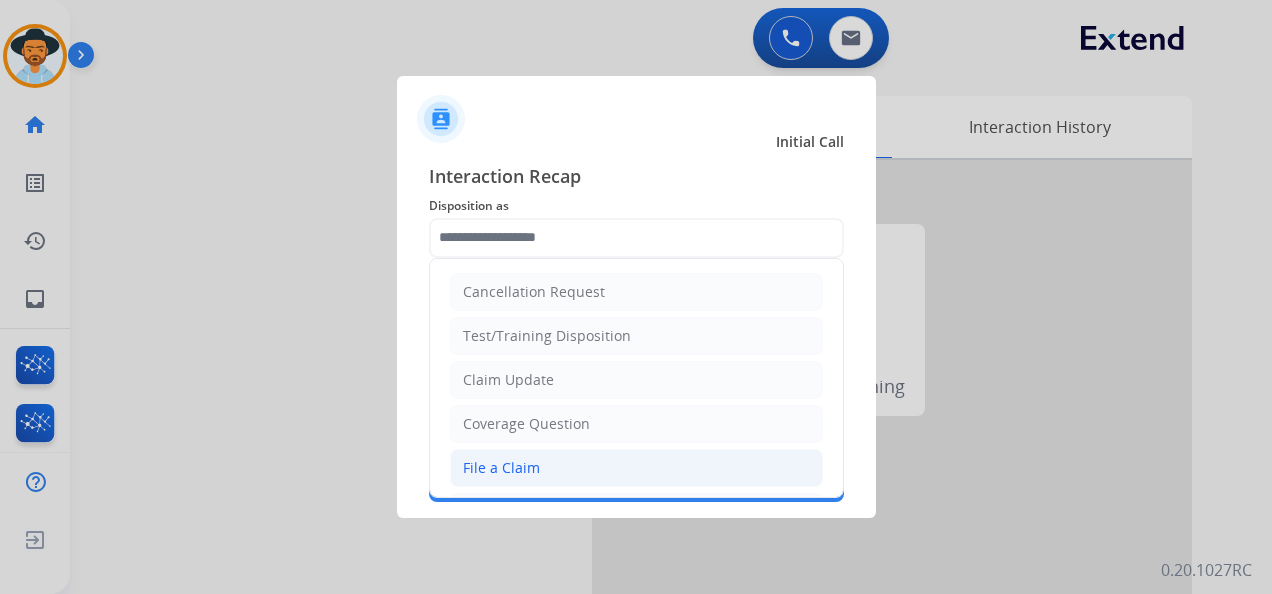 click on "File a Claim" 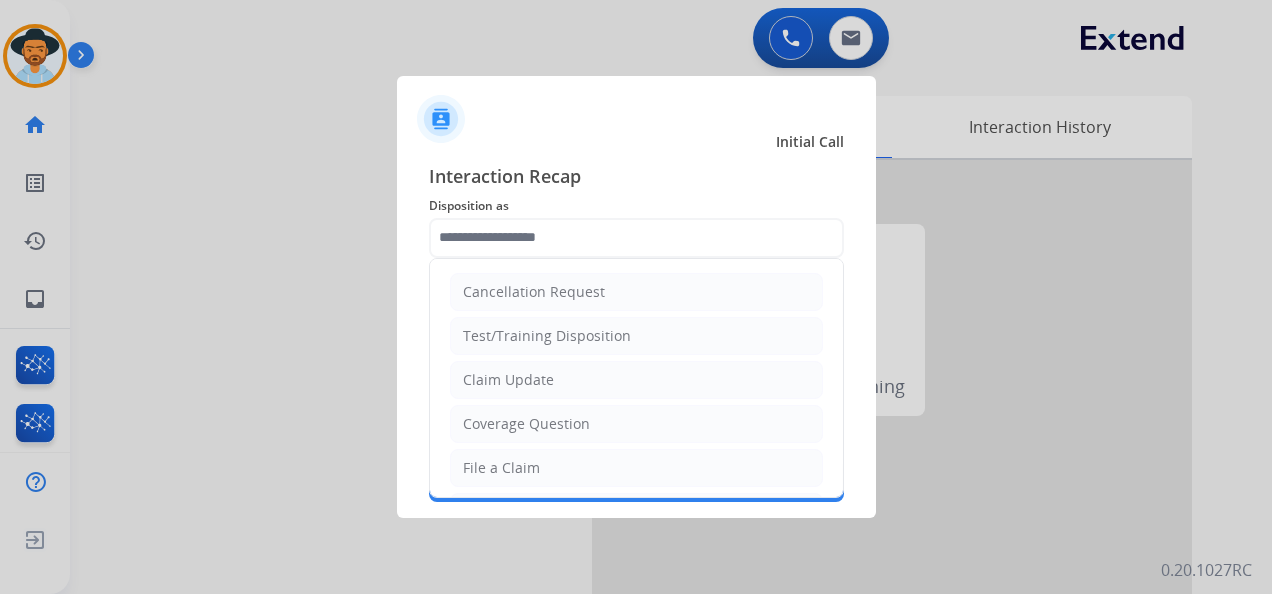 type on "**********" 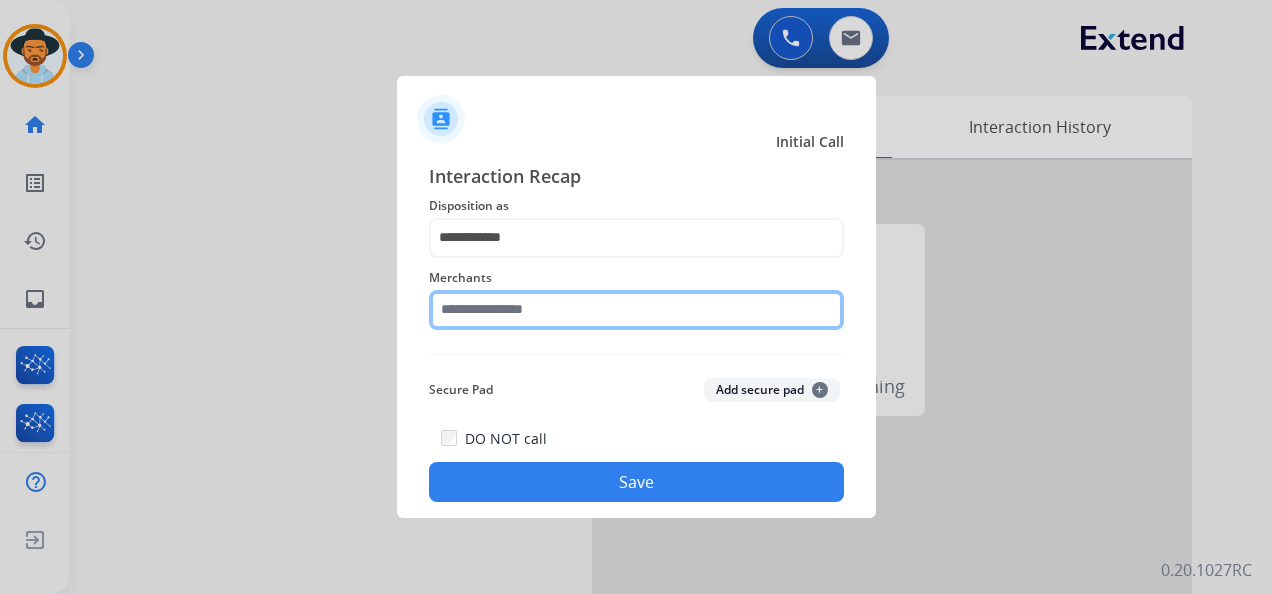 click 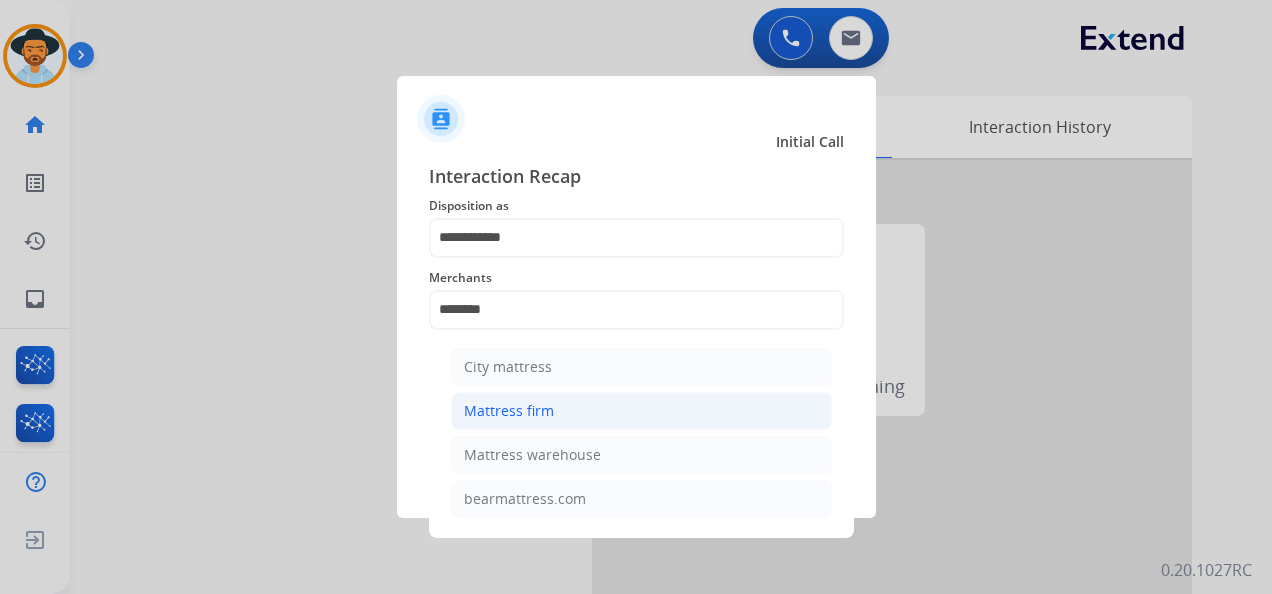 click on "Mattress firm" 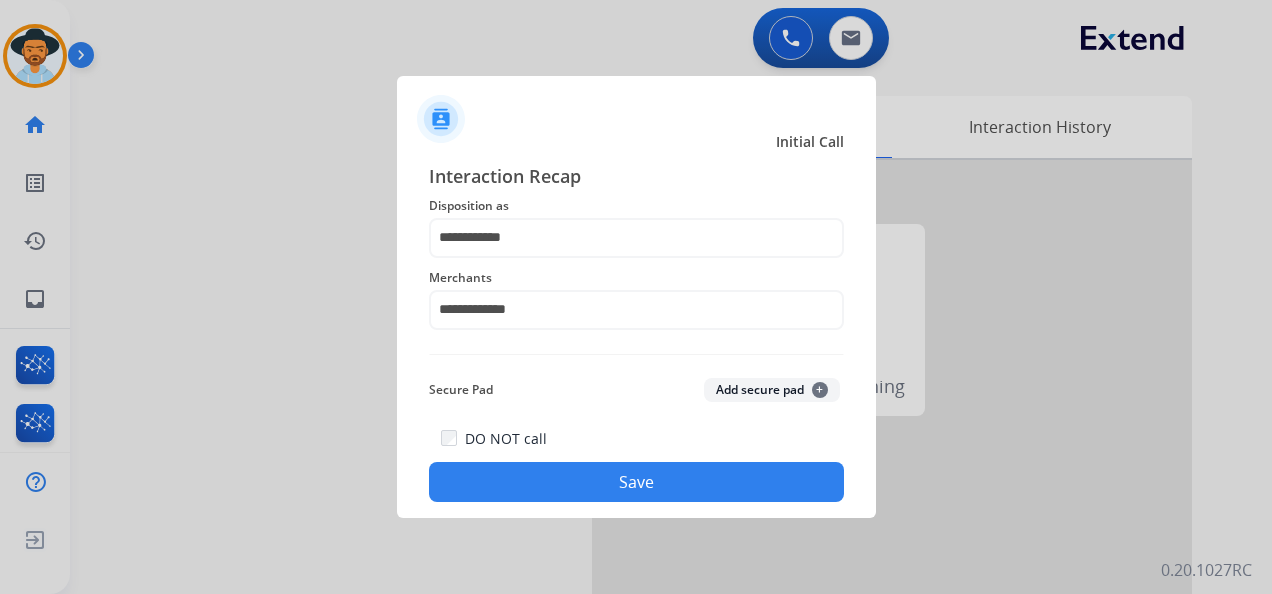 click on "Save" 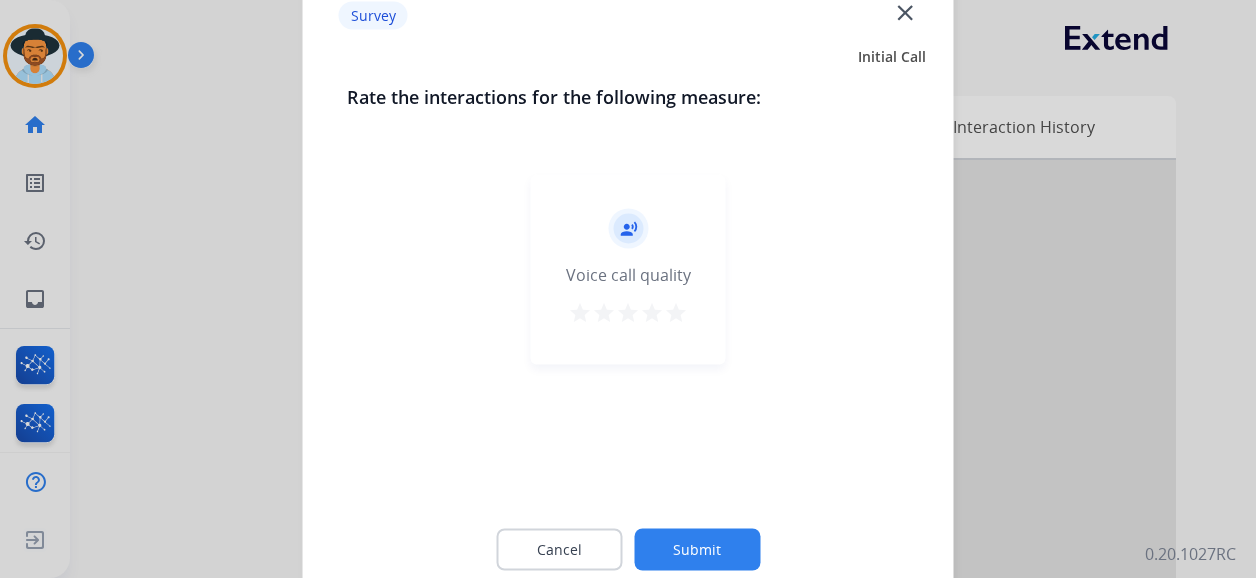 click on "star" at bounding box center [676, 313] 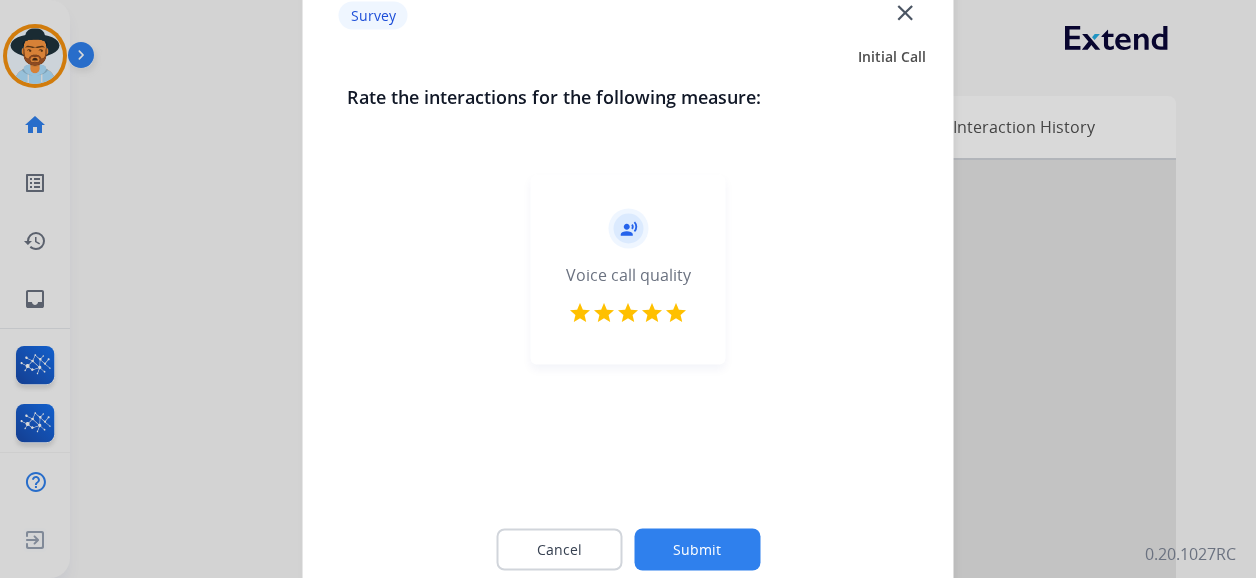 click on "Submit" 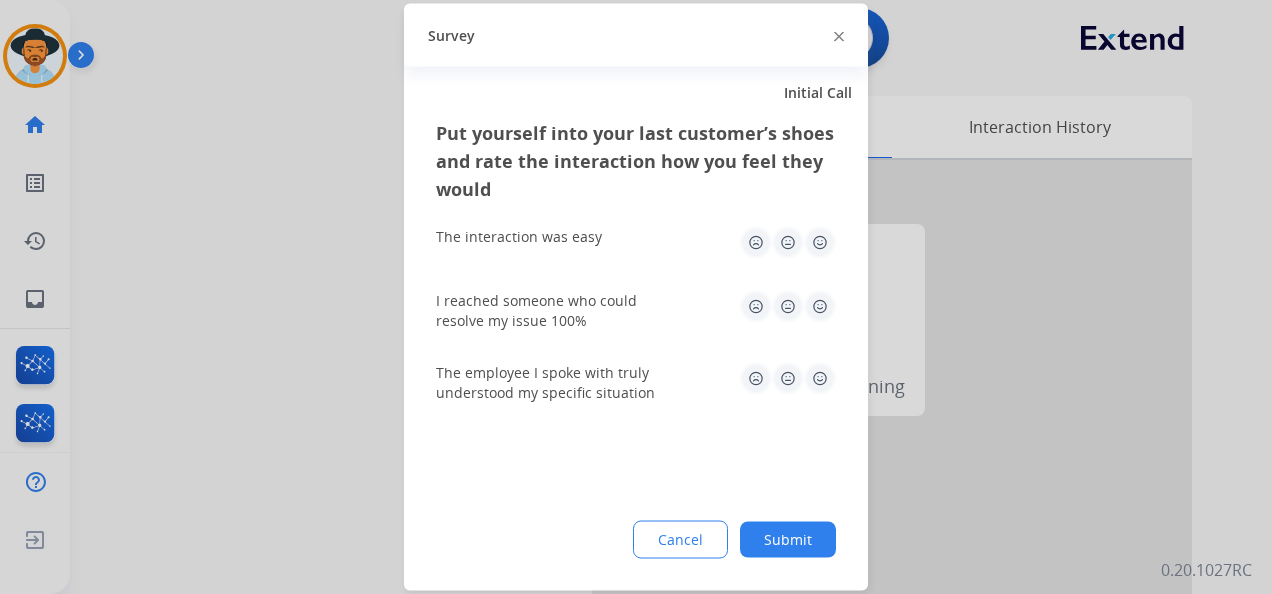 drag, startPoint x: 821, startPoint y: 236, endPoint x: 824, endPoint y: 247, distance: 11.401754 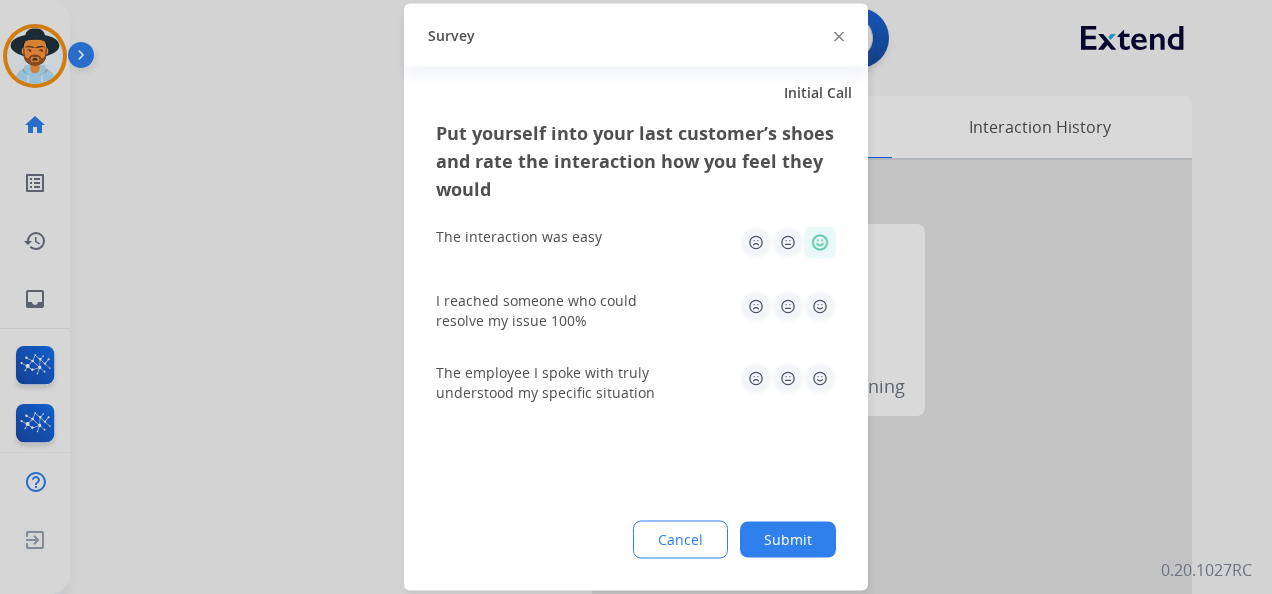 click 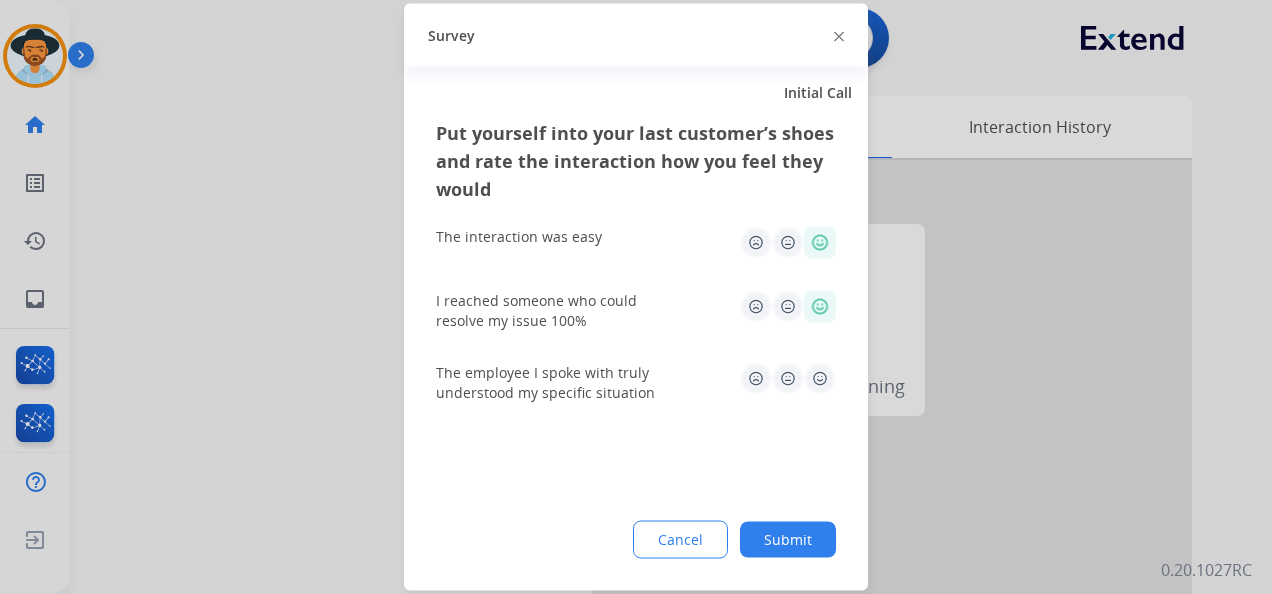 click 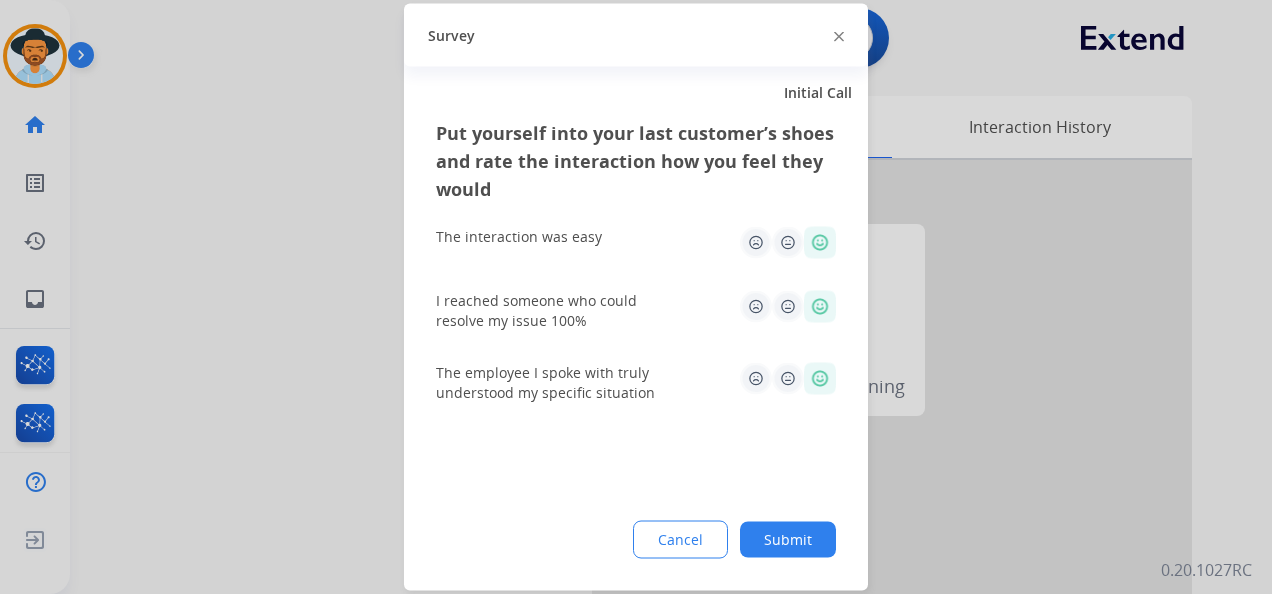 click on "Submit" 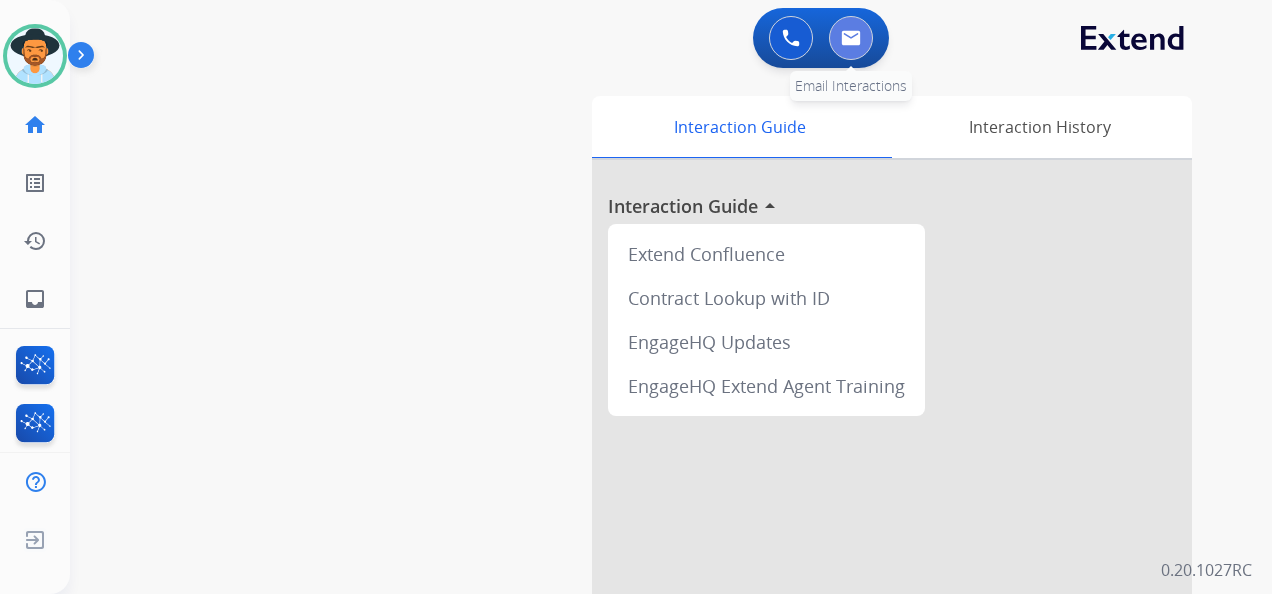 click at bounding box center (851, 38) 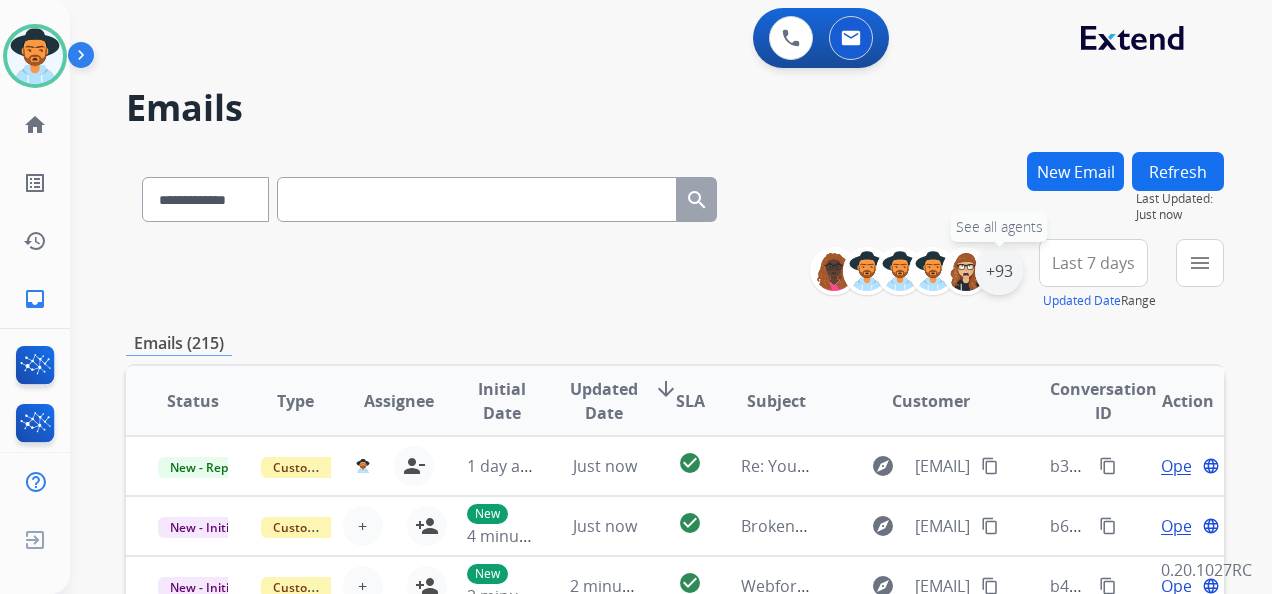 click on "+93" at bounding box center (999, 271) 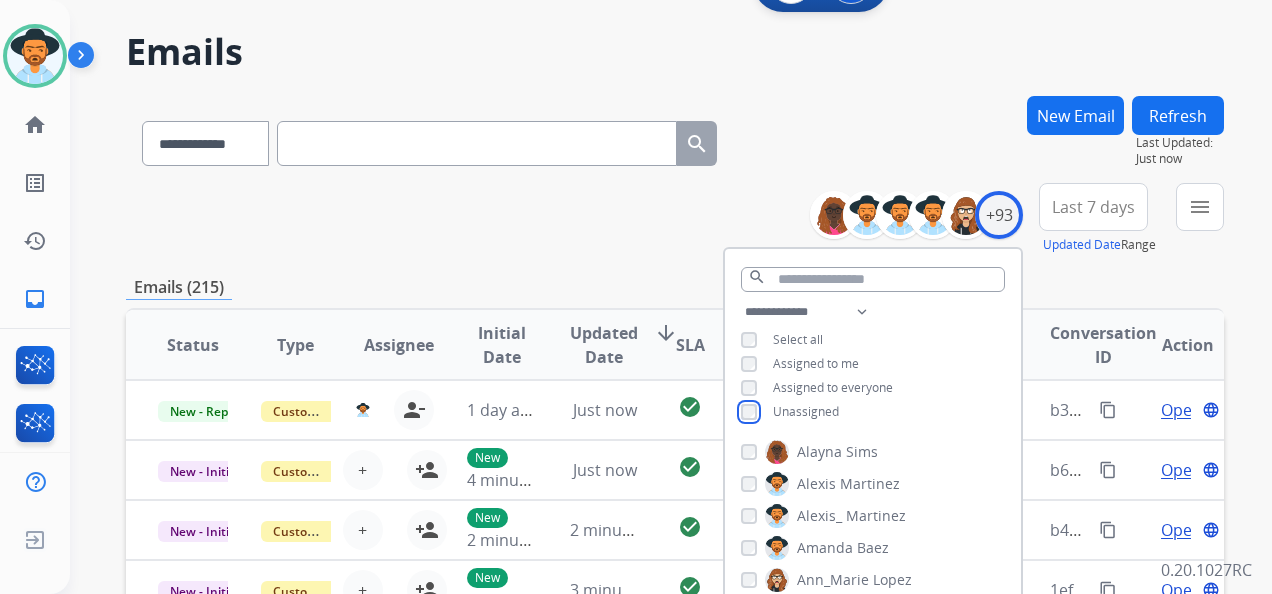 scroll, scrollTop: 300, scrollLeft: 0, axis: vertical 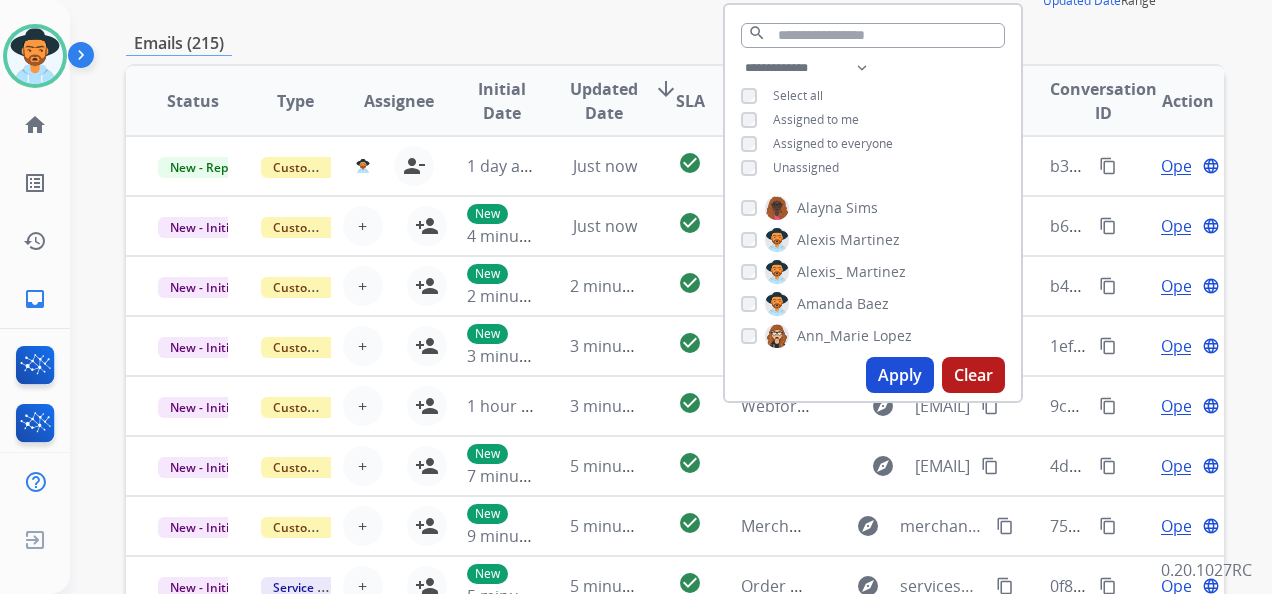 click on "Apply" at bounding box center [900, 375] 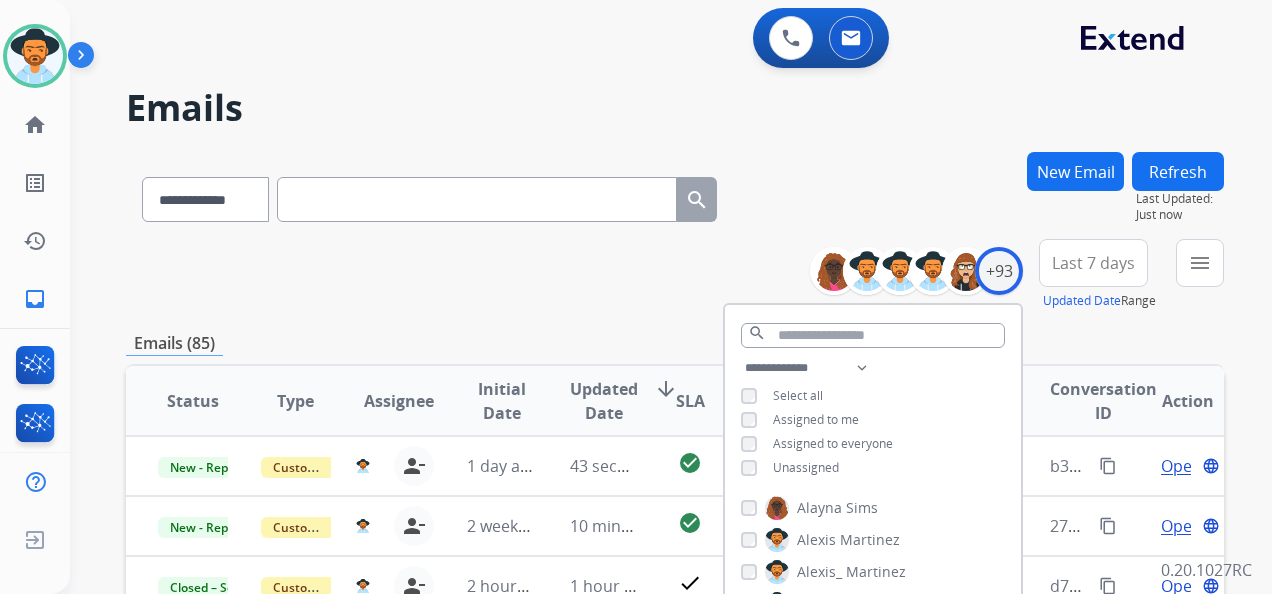 click on "**********" at bounding box center (675, 275) 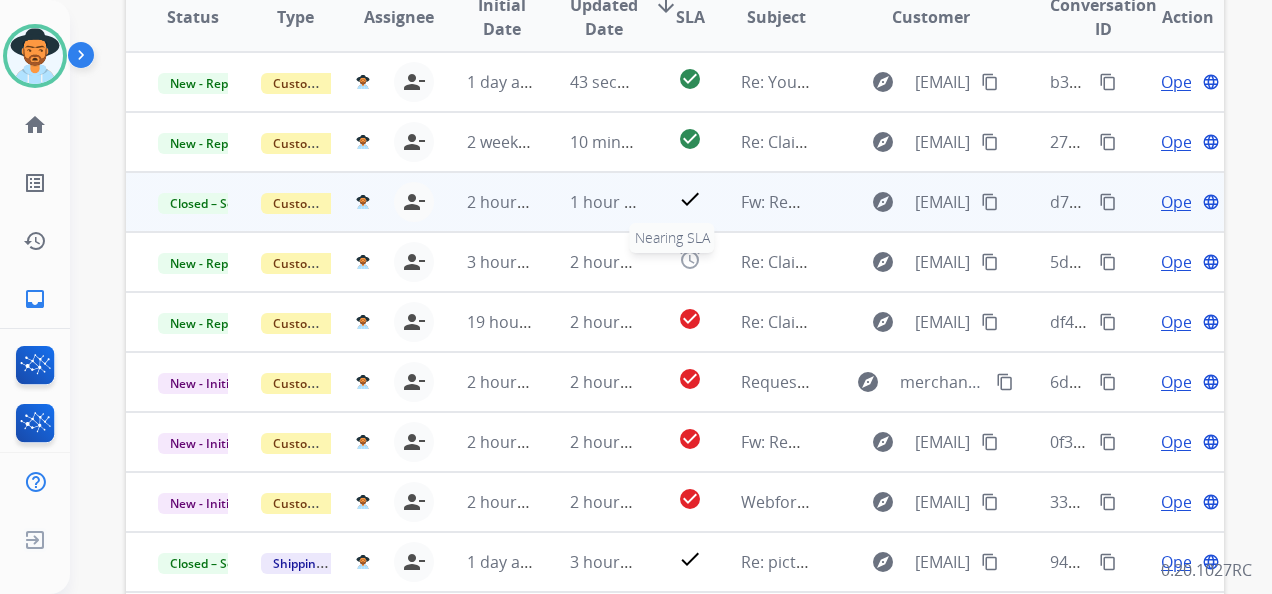 scroll, scrollTop: 400, scrollLeft: 0, axis: vertical 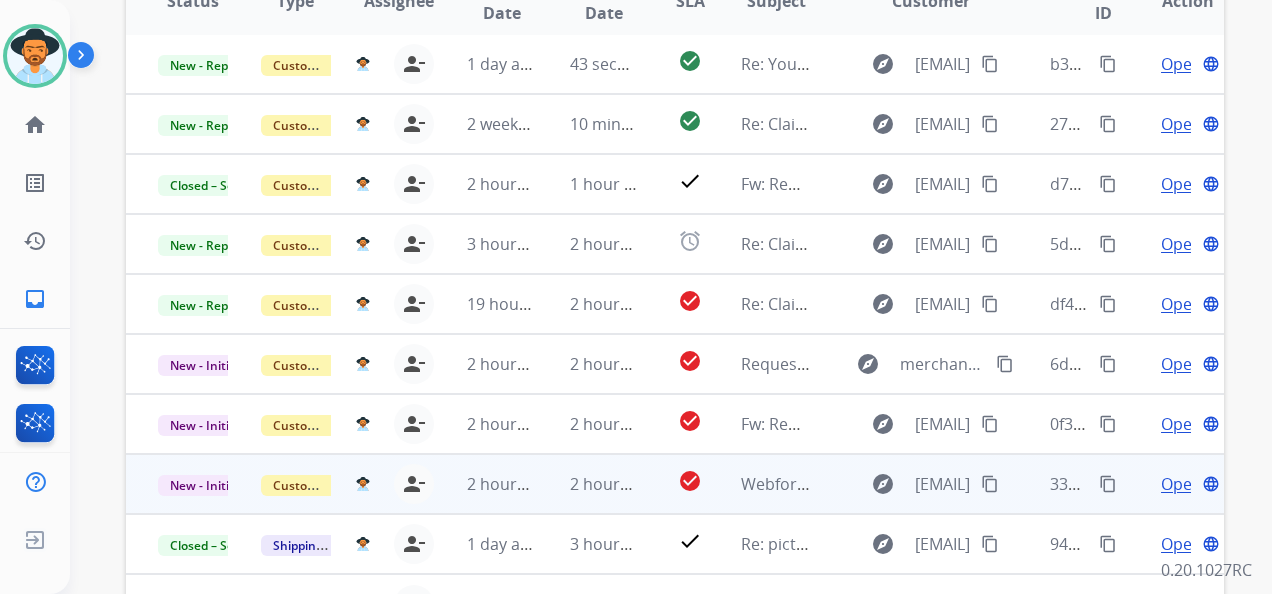 click on "Open" at bounding box center [1181, 484] 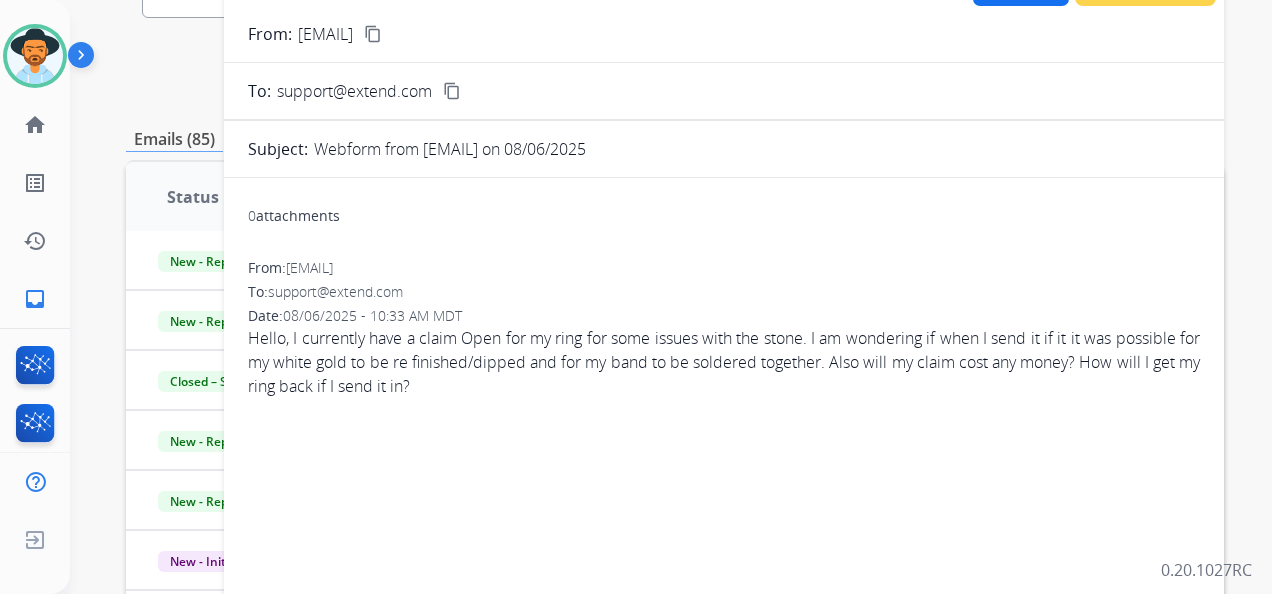 scroll, scrollTop: 0, scrollLeft: 0, axis: both 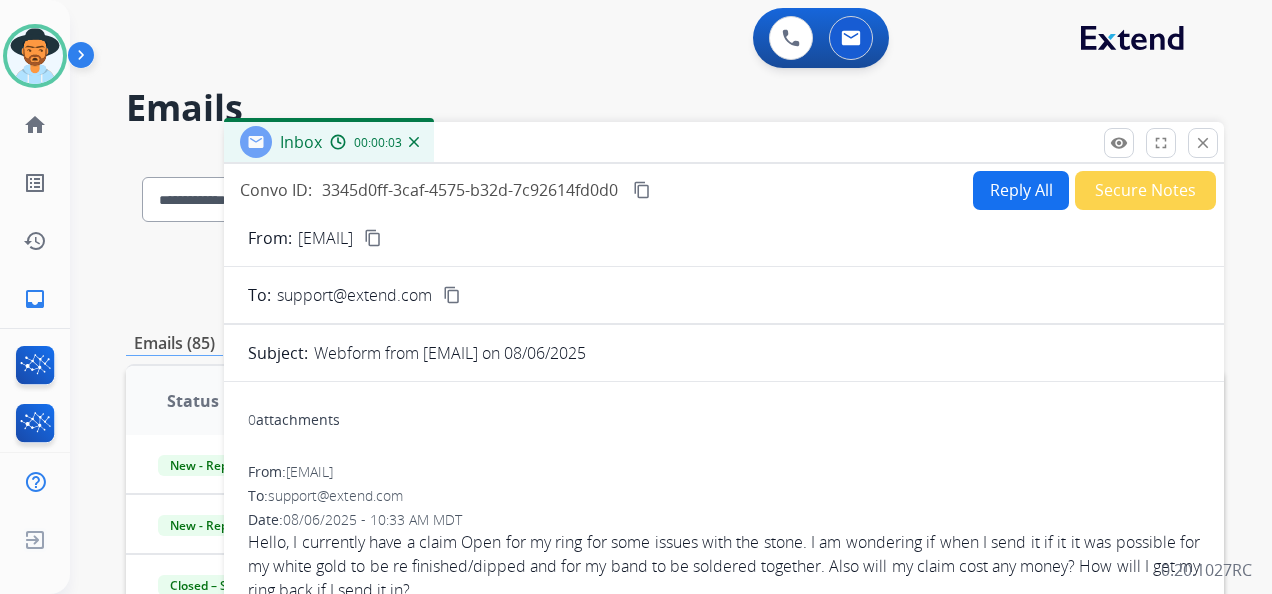 click on "content_copy" at bounding box center [373, 238] 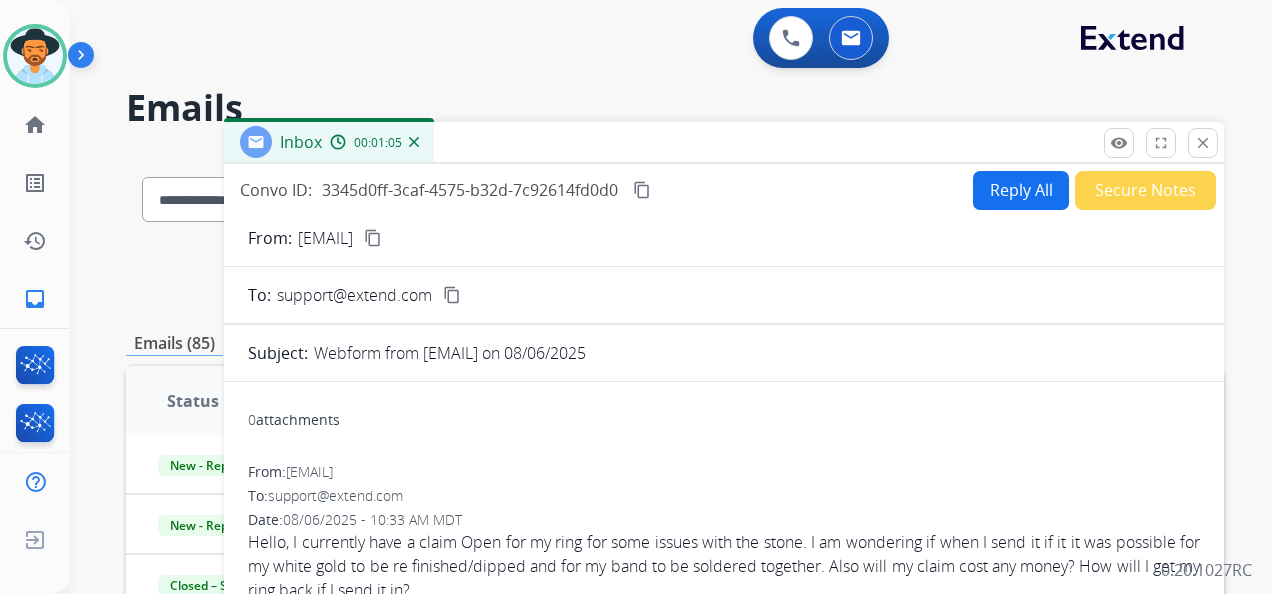 click on "Reply All" at bounding box center (1021, 190) 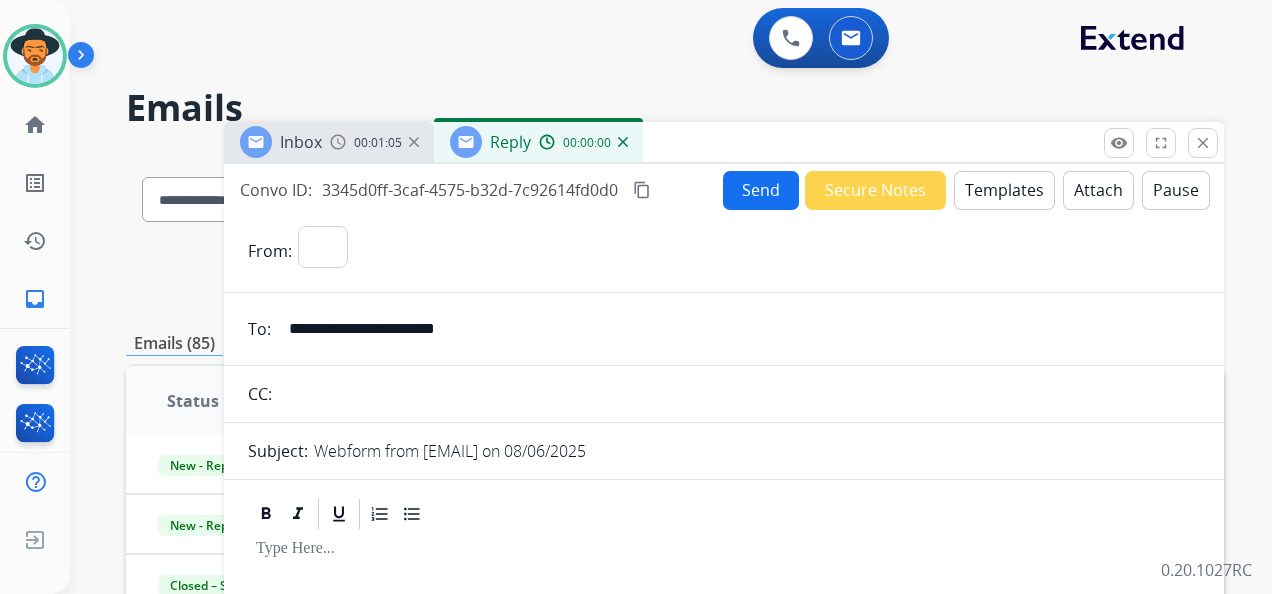 select on "**********" 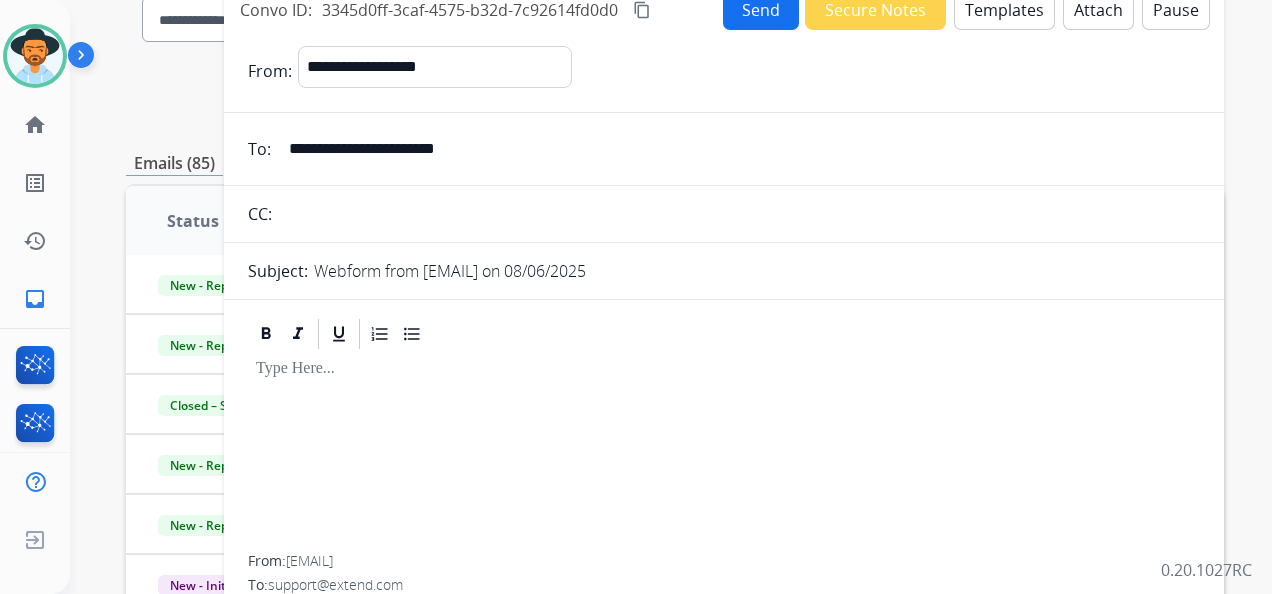 scroll, scrollTop: 0, scrollLeft: 0, axis: both 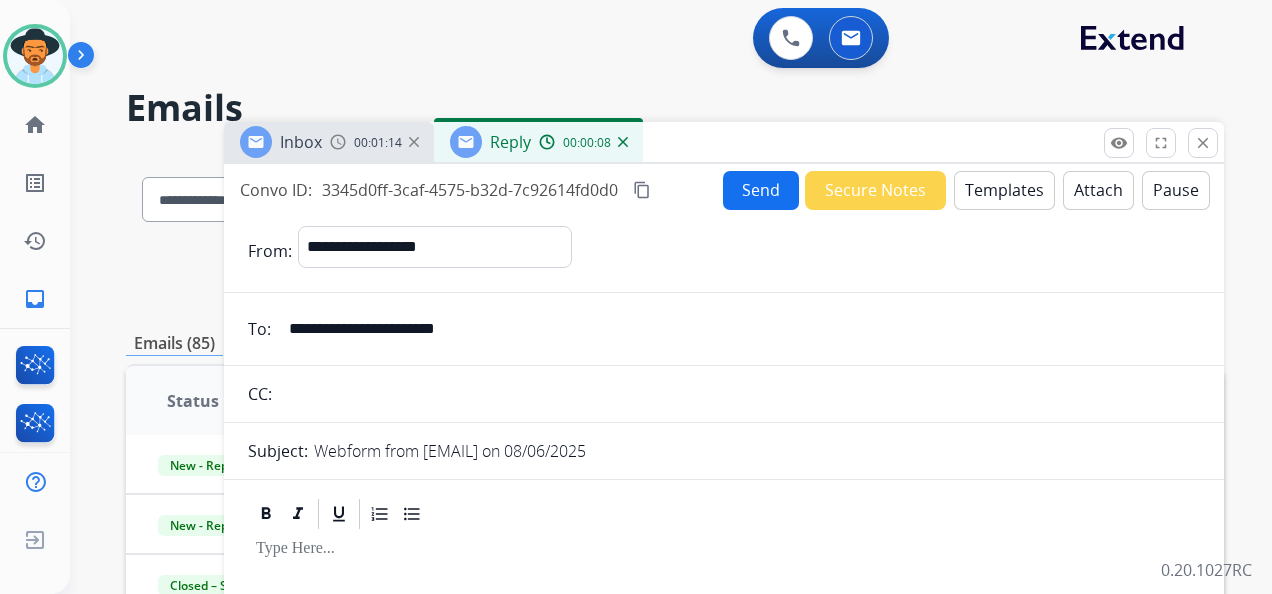 click on "Templates" at bounding box center (1004, 190) 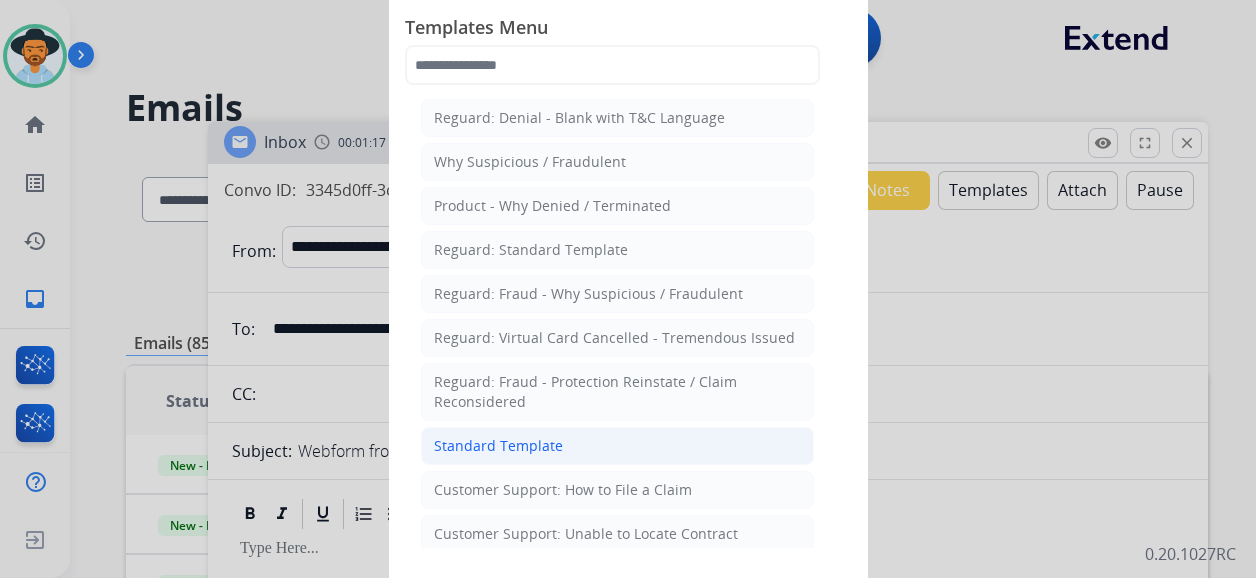 click on "Standard Template" 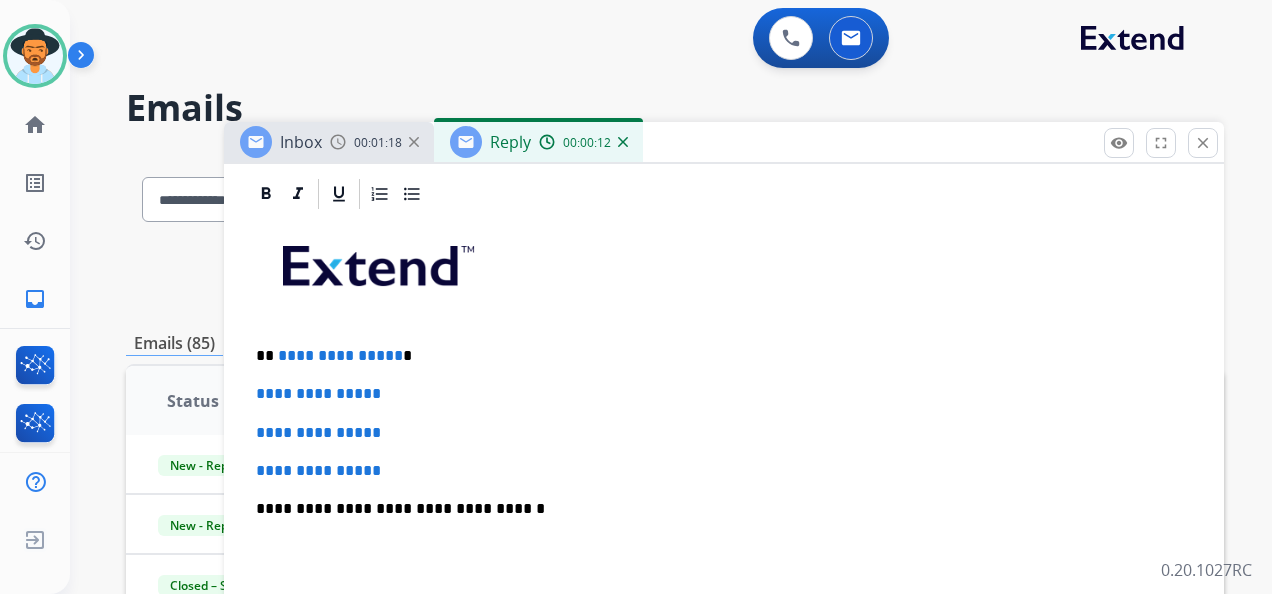 scroll, scrollTop: 500, scrollLeft: 0, axis: vertical 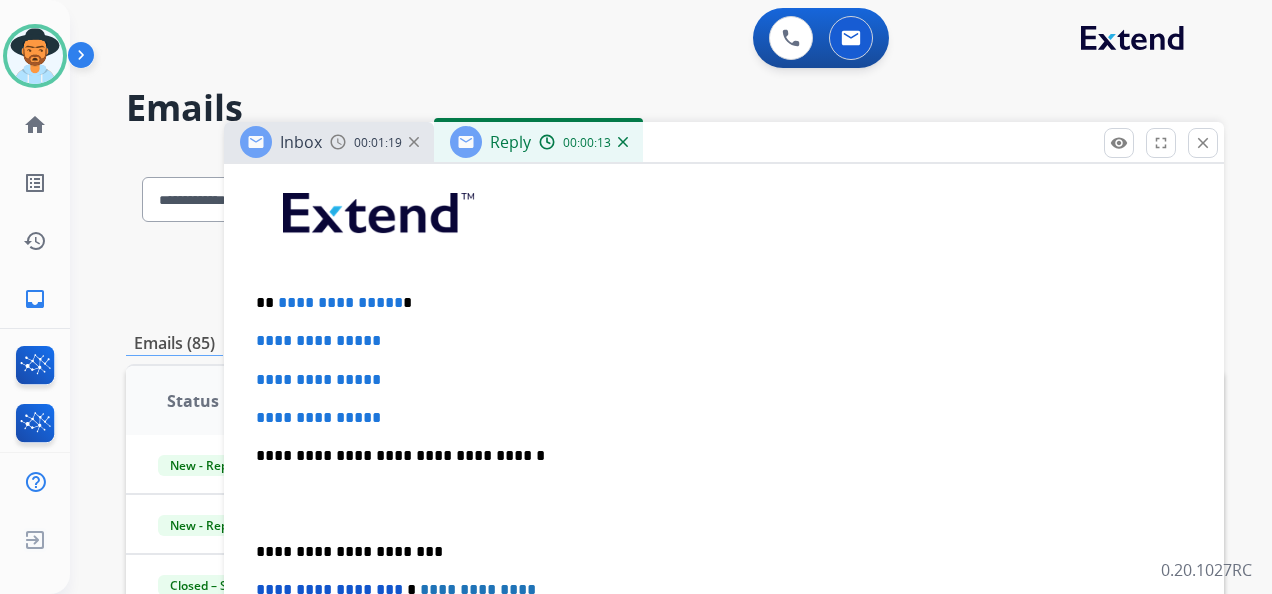 click on "**********" at bounding box center (716, 303) 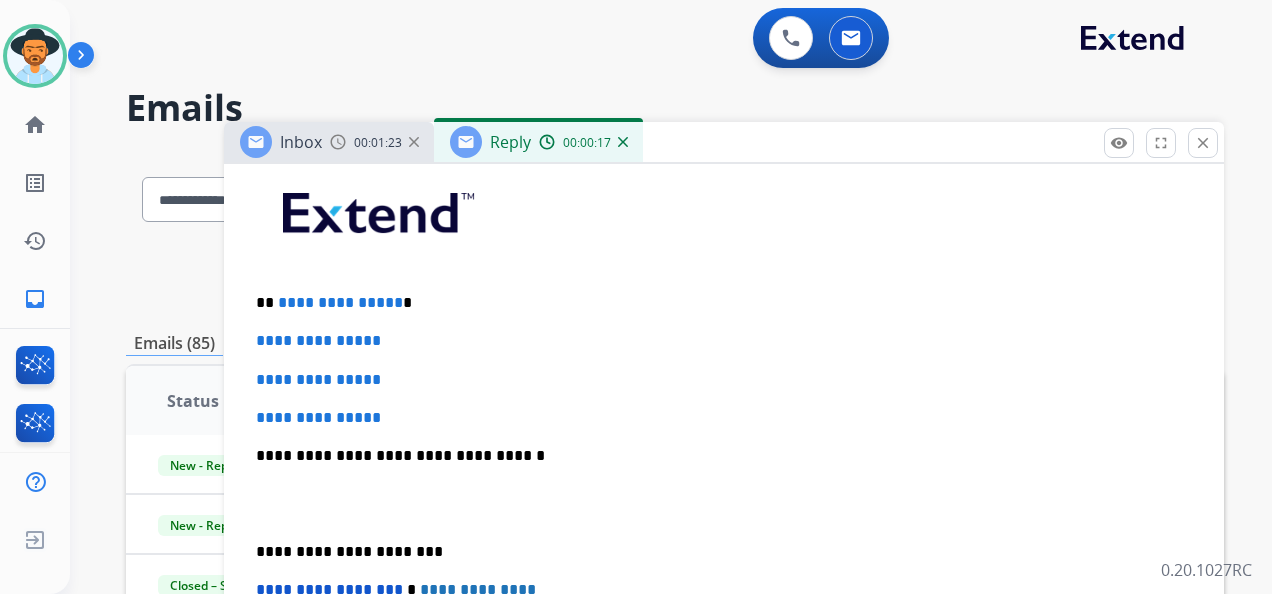 type 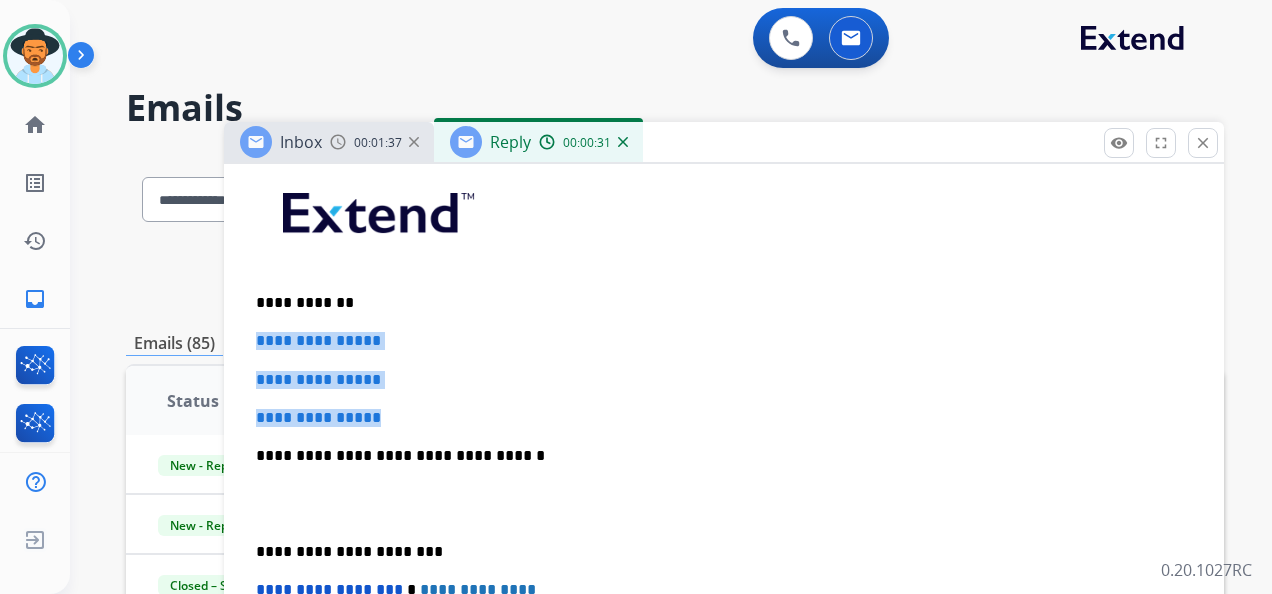 drag, startPoint x: 248, startPoint y: 326, endPoint x: 402, endPoint y: 412, distance: 176.38594 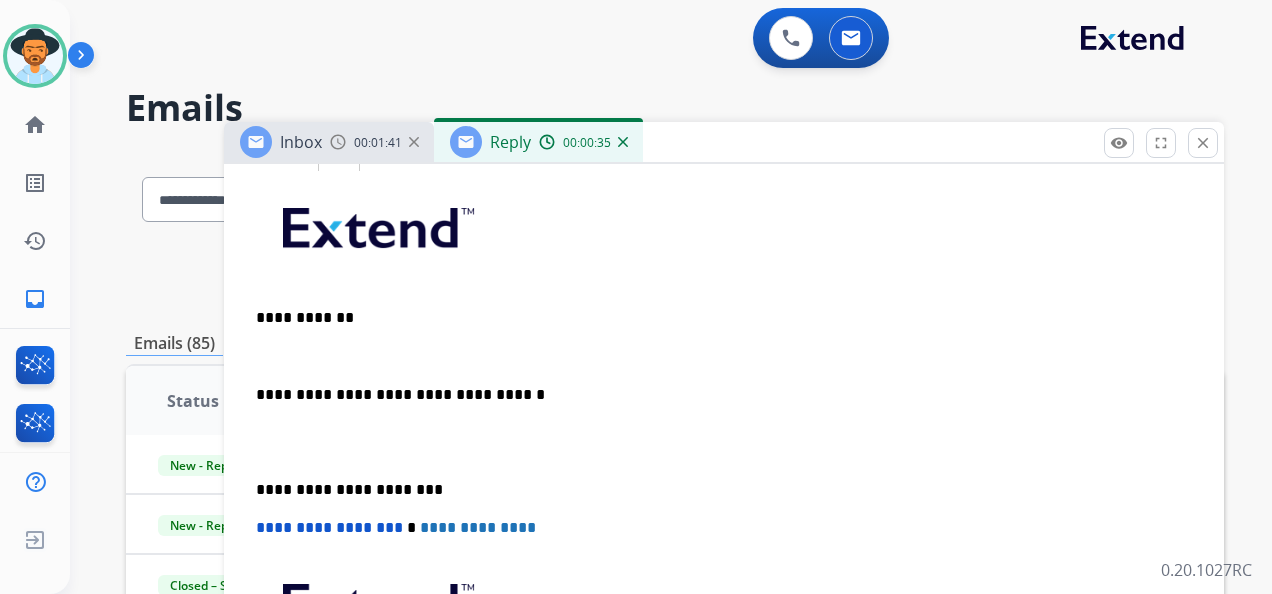 scroll, scrollTop: 500, scrollLeft: 0, axis: vertical 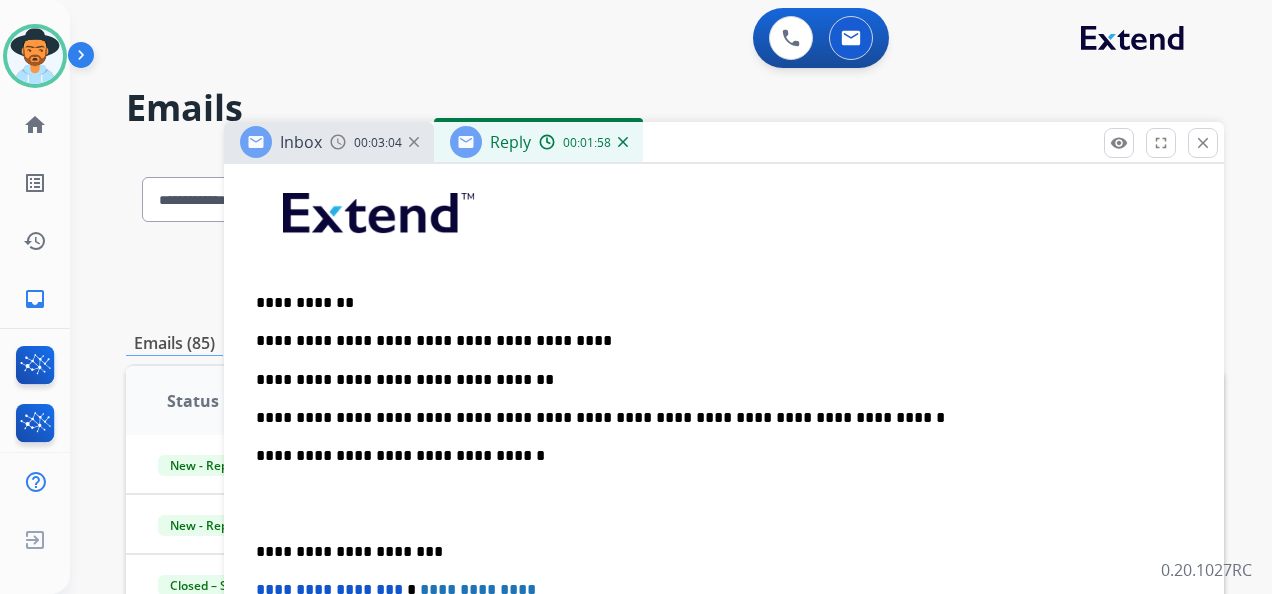 click on "**********" at bounding box center [716, 418] 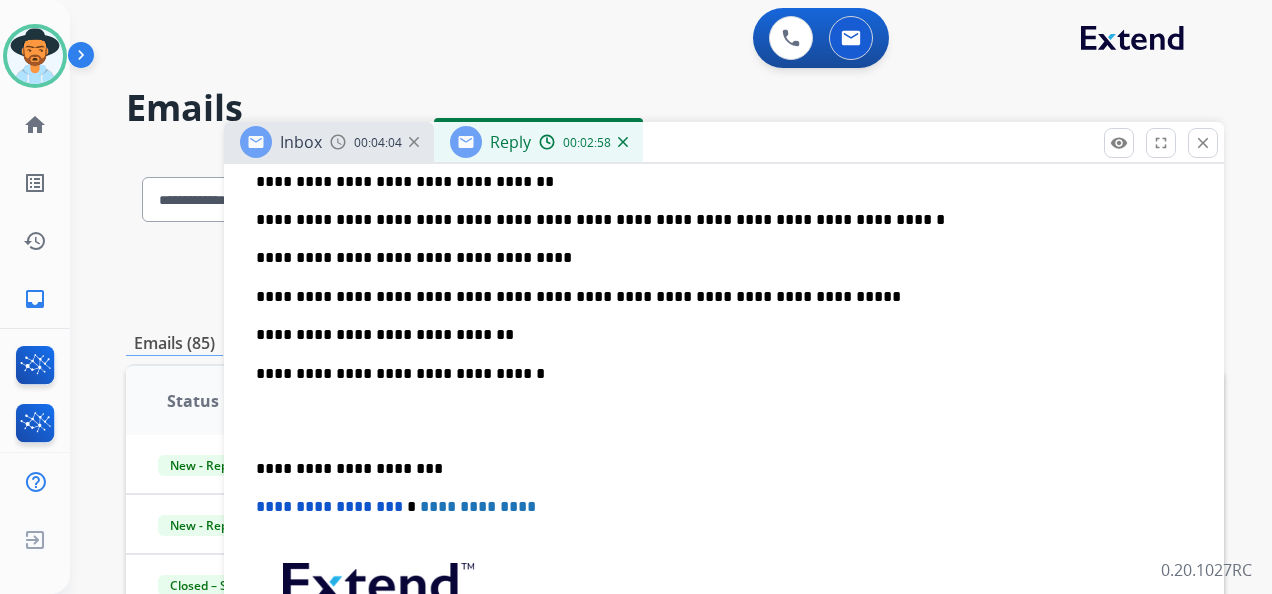 scroll, scrollTop: 715, scrollLeft: 0, axis: vertical 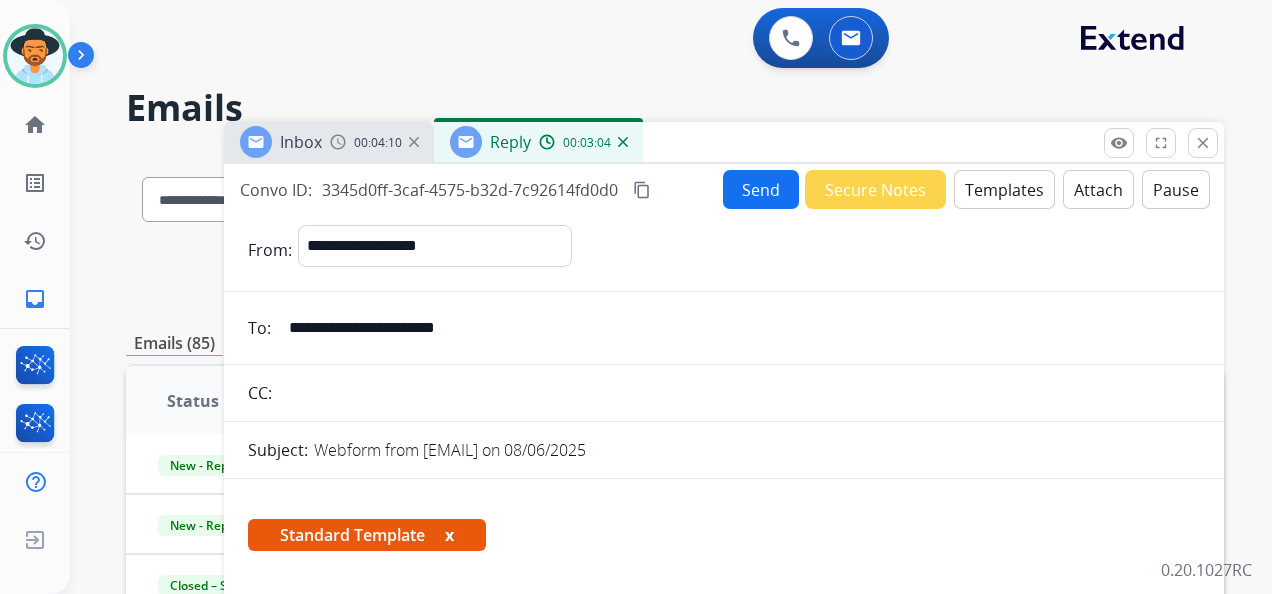 click on "content_copy" at bounding box center [642, 190] 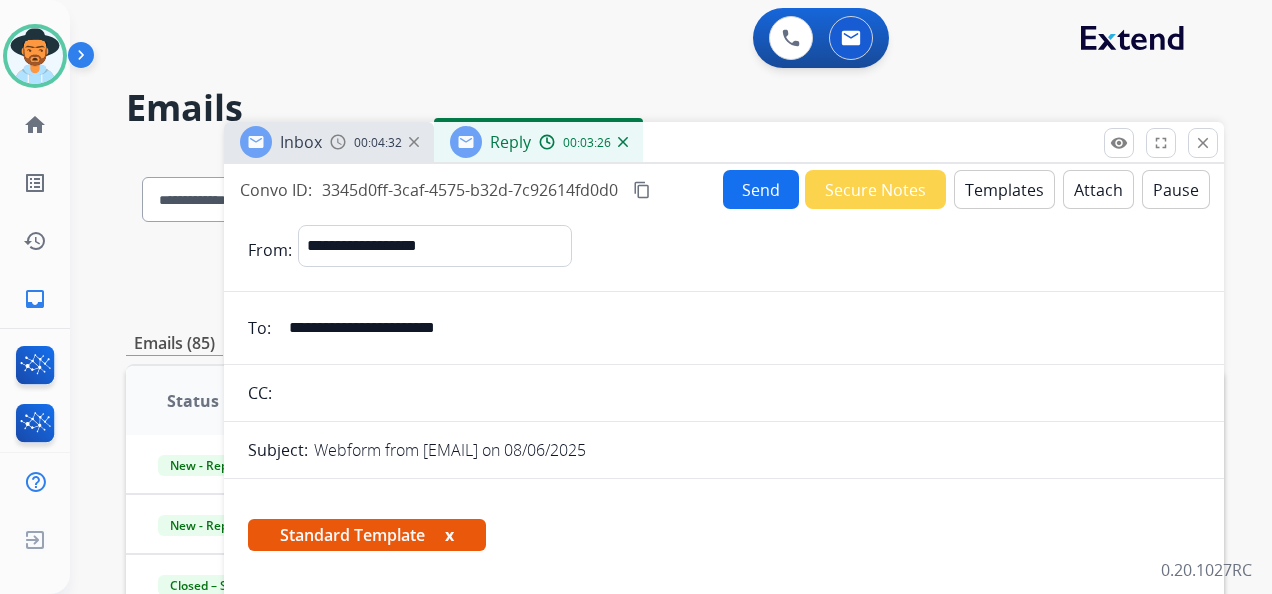 click on "Send" at bounding box center [761, 189] 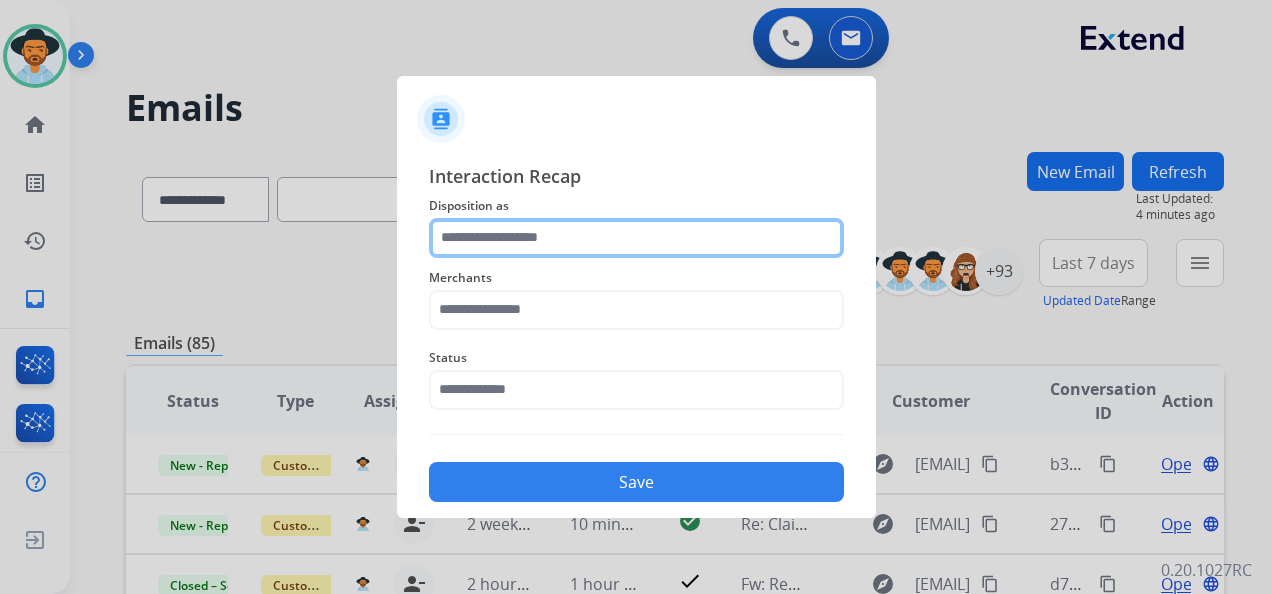 click 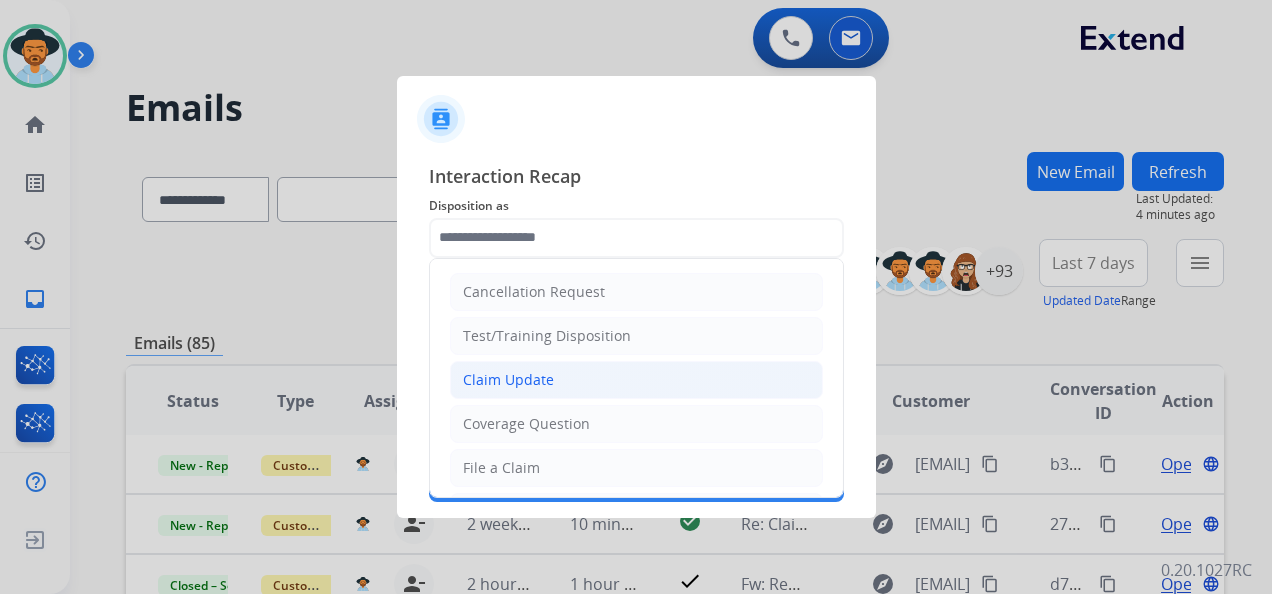 click on "Claim Update" 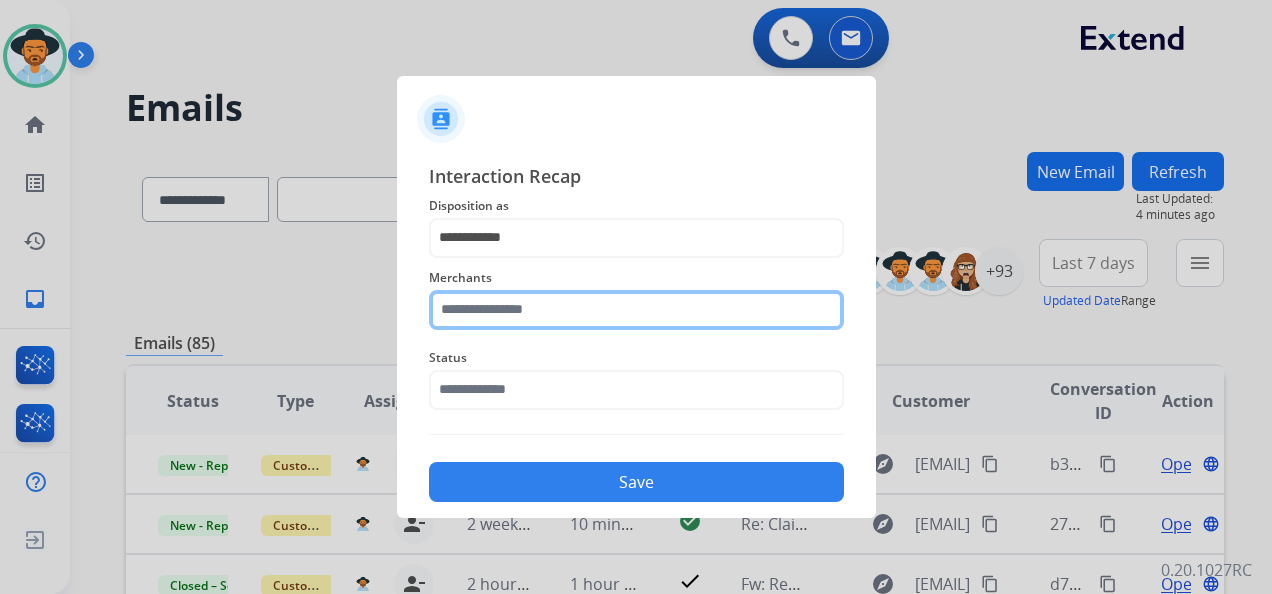 click 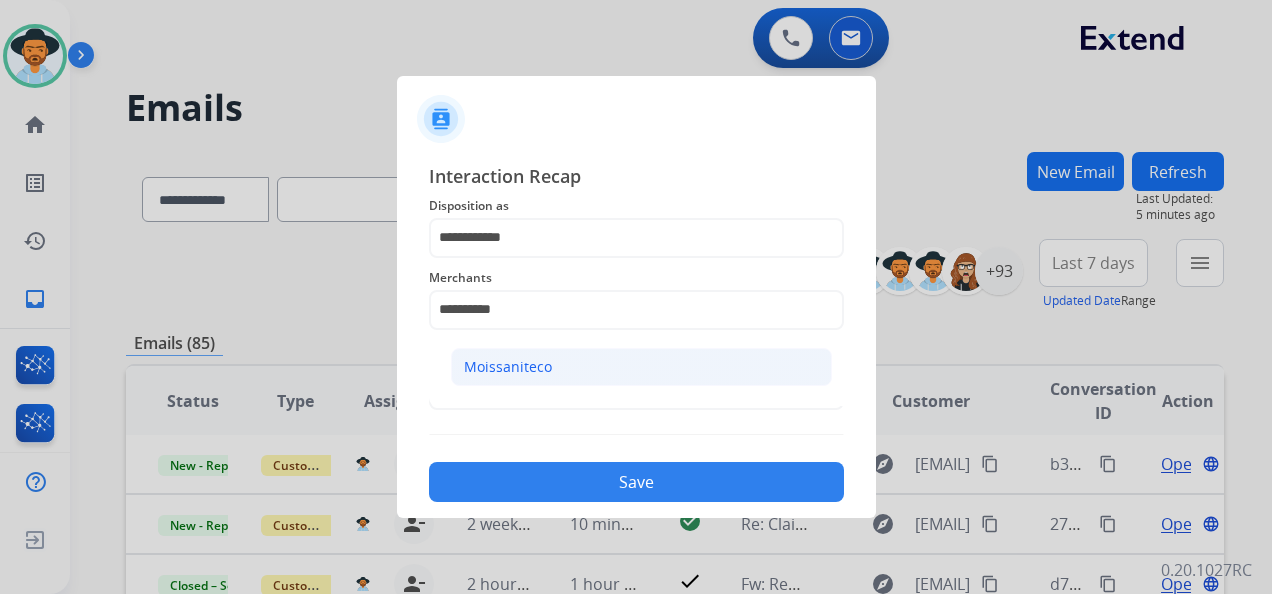 click on "Moissaniteco" 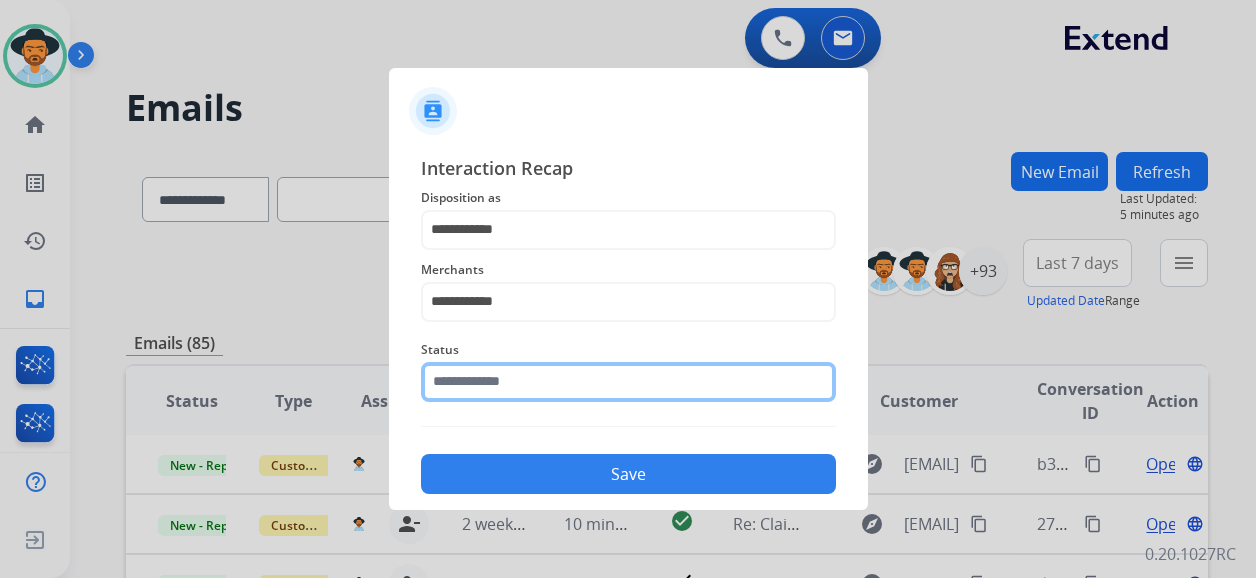 click 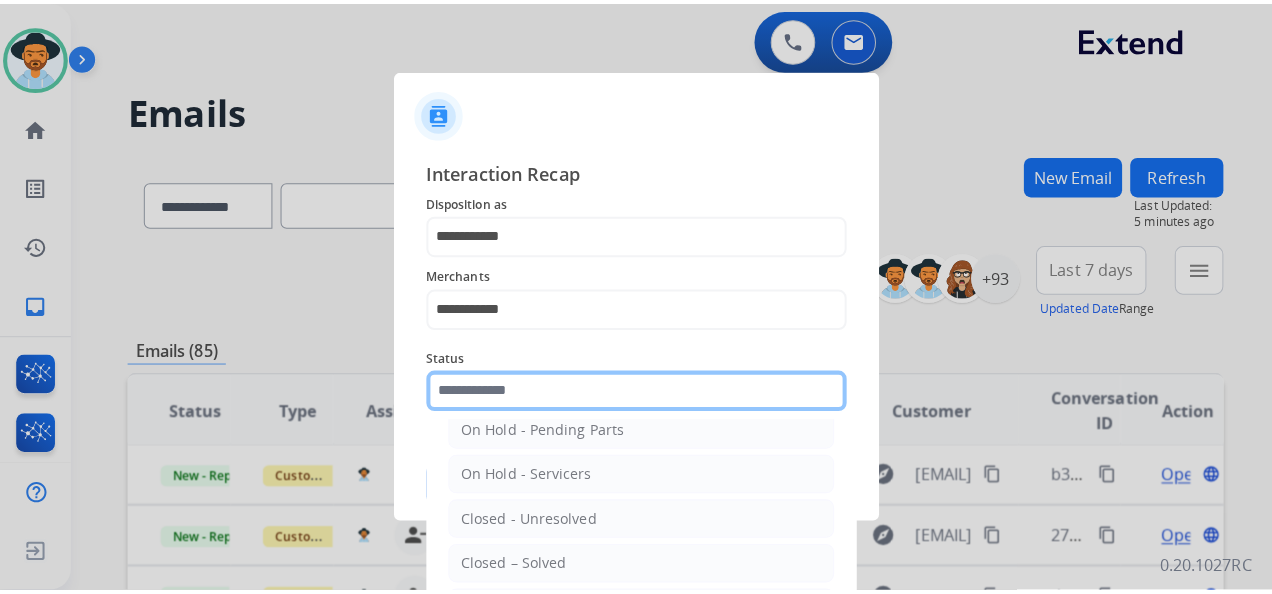 scroll, scrollTop: 114, scrollLeft: 0, axis: vertical 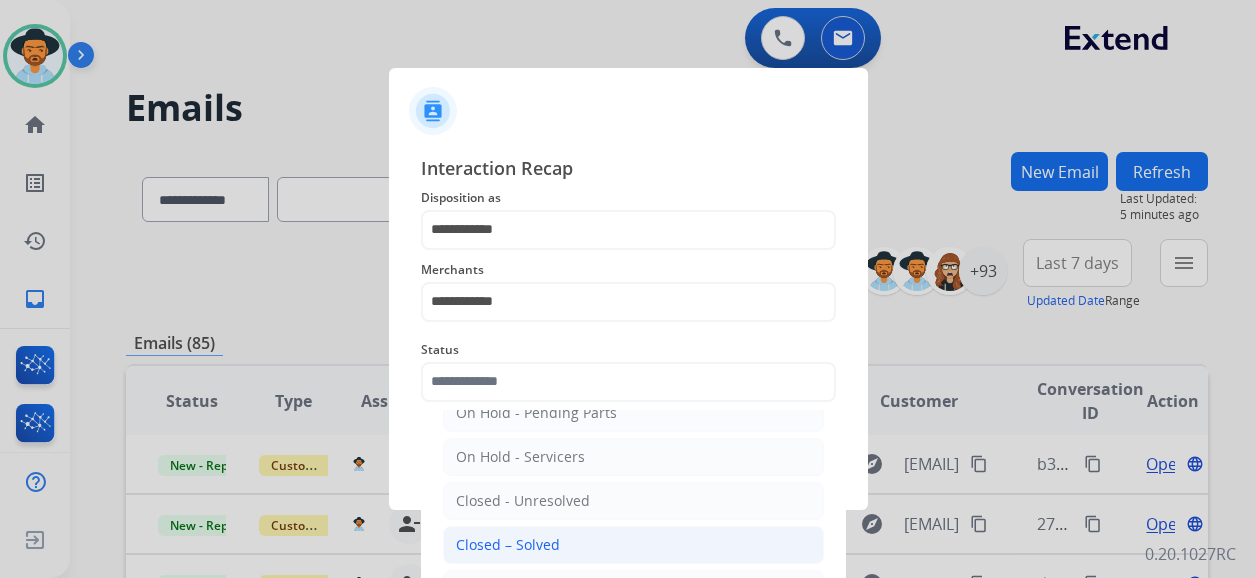 click on "Closed – Solved" 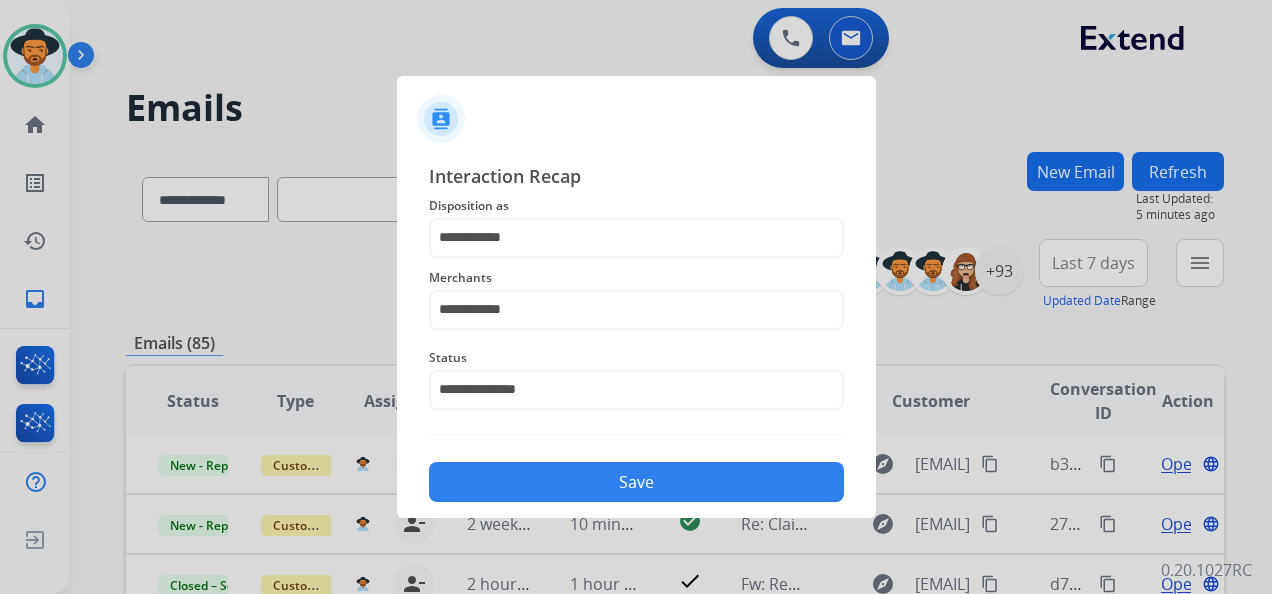 click on "Save" 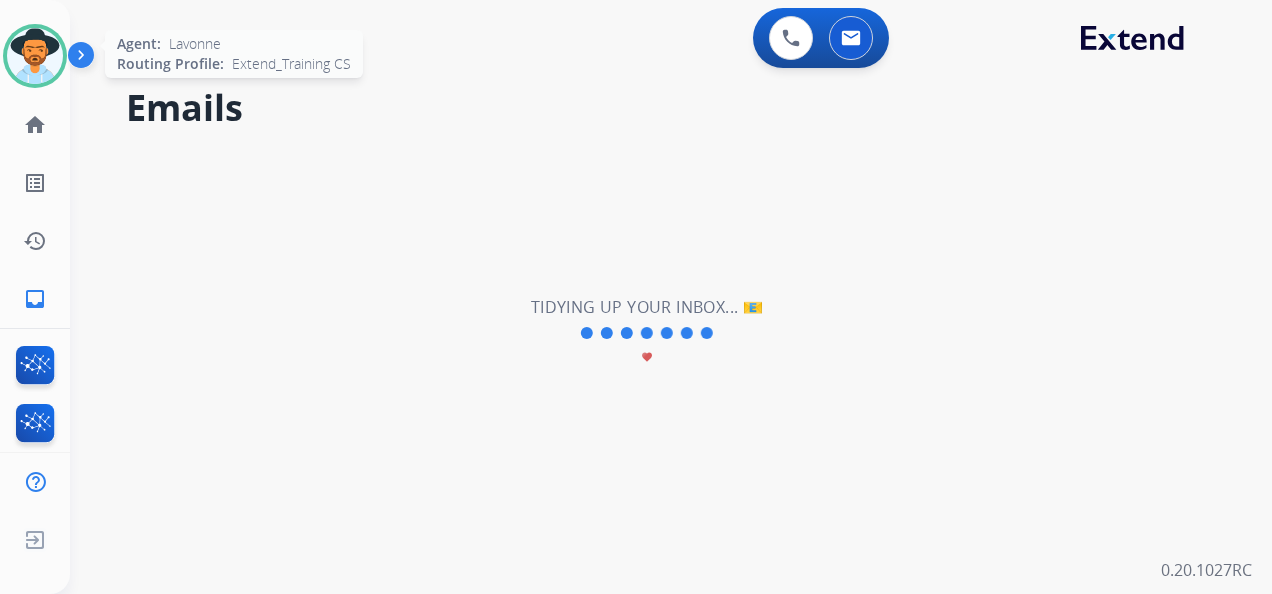 click at bounding box center [35, 56] 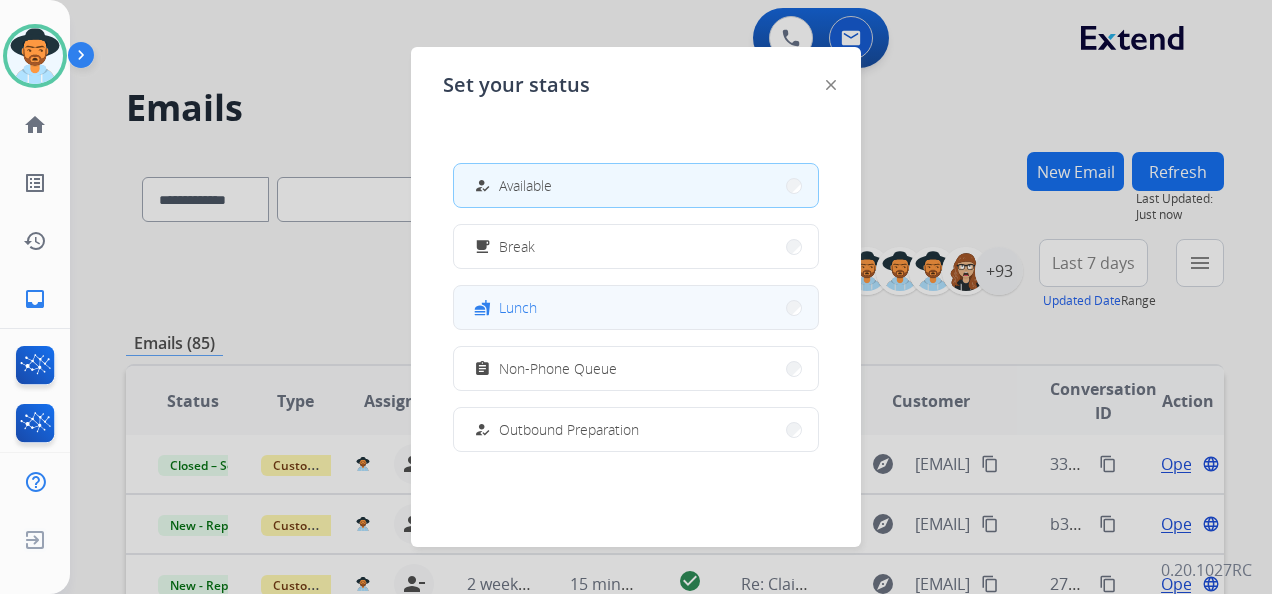 click on "fastfood Lunch" at bounding box center [636, 307] 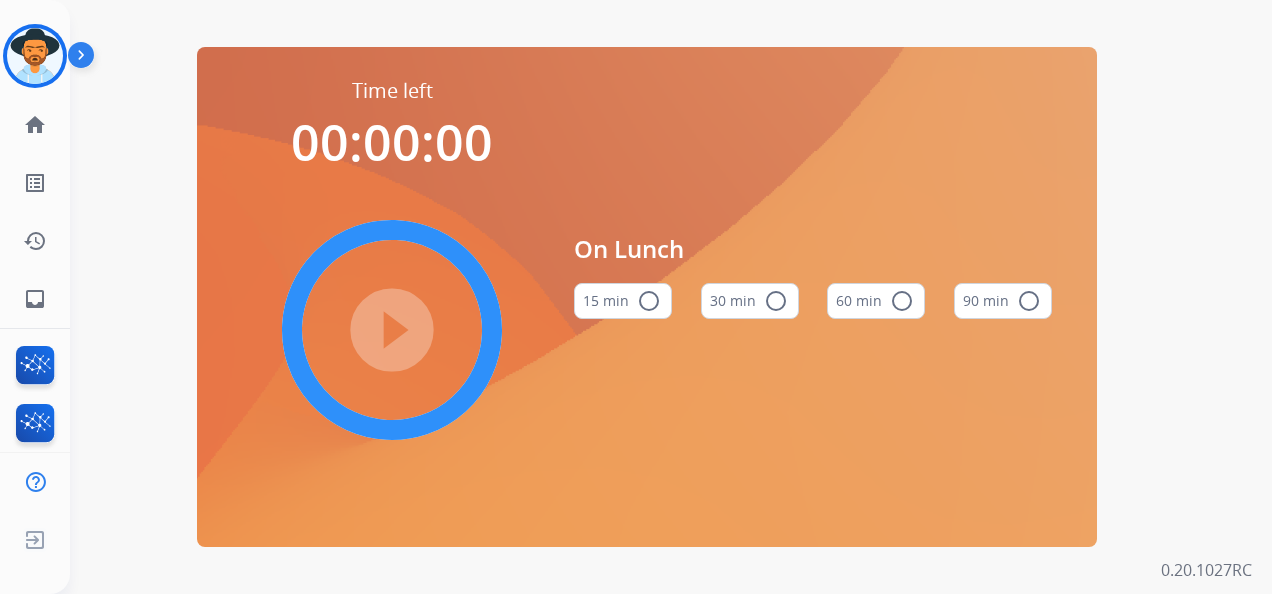 click on "60 min  radio_button_unchecked" at bounding box center [876, 301] 